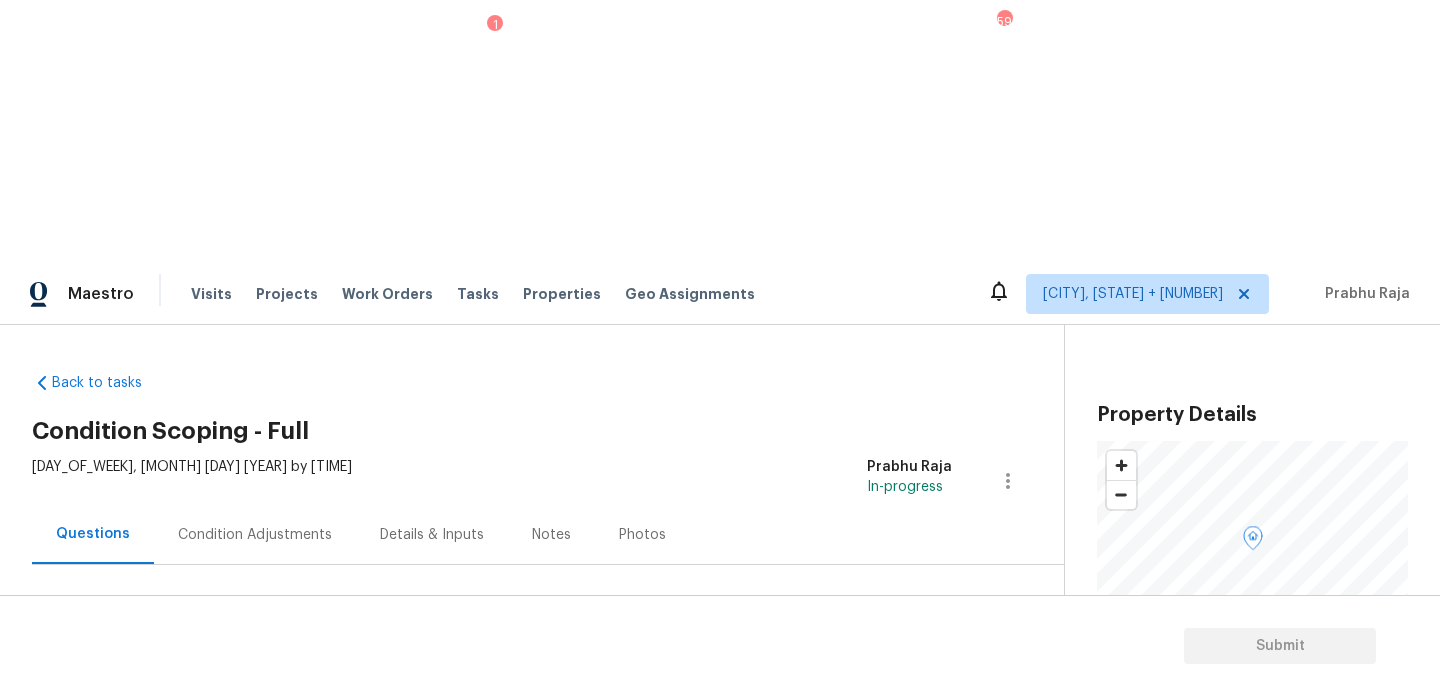 scroll, scrollTop: 0, scrollLeft: 0, axis: both 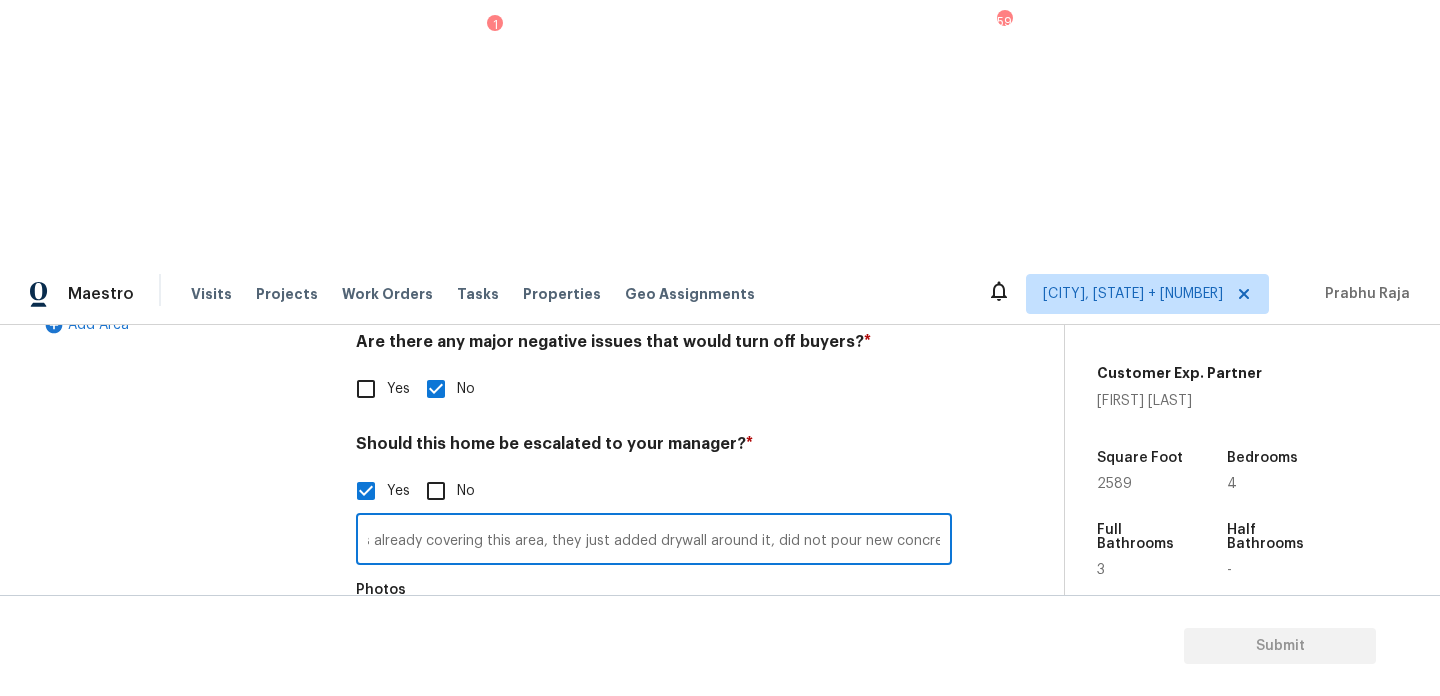 type on "ALO - There are foundation issues on the exterior brick walls.,. The seller stated that roof was already covering this area, they just added drywall around it, did not pour new concrete.." 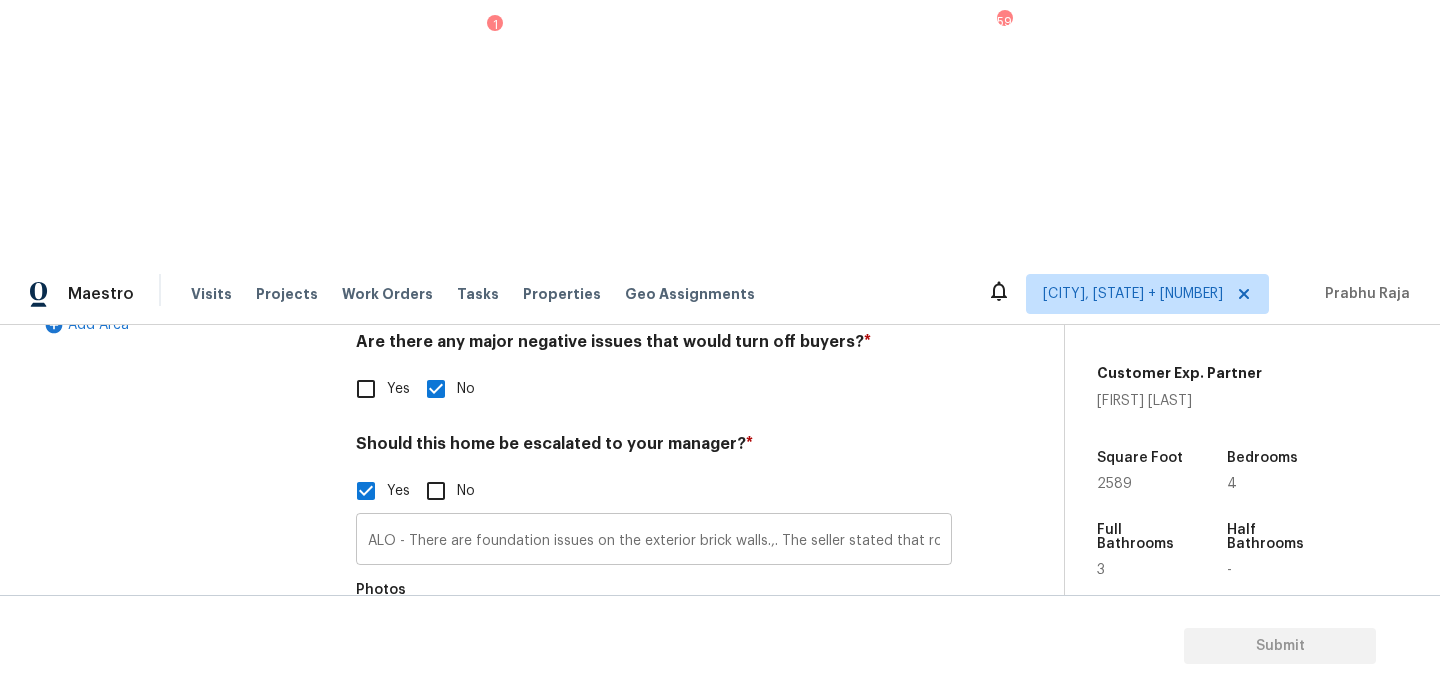 click on "ALO - There are foundation issues on the exterior brick walls.,. The seller stated that roof was already covering this area, they just added drywall around it, did not pour new concrete.." at bounding box center [654, 541] 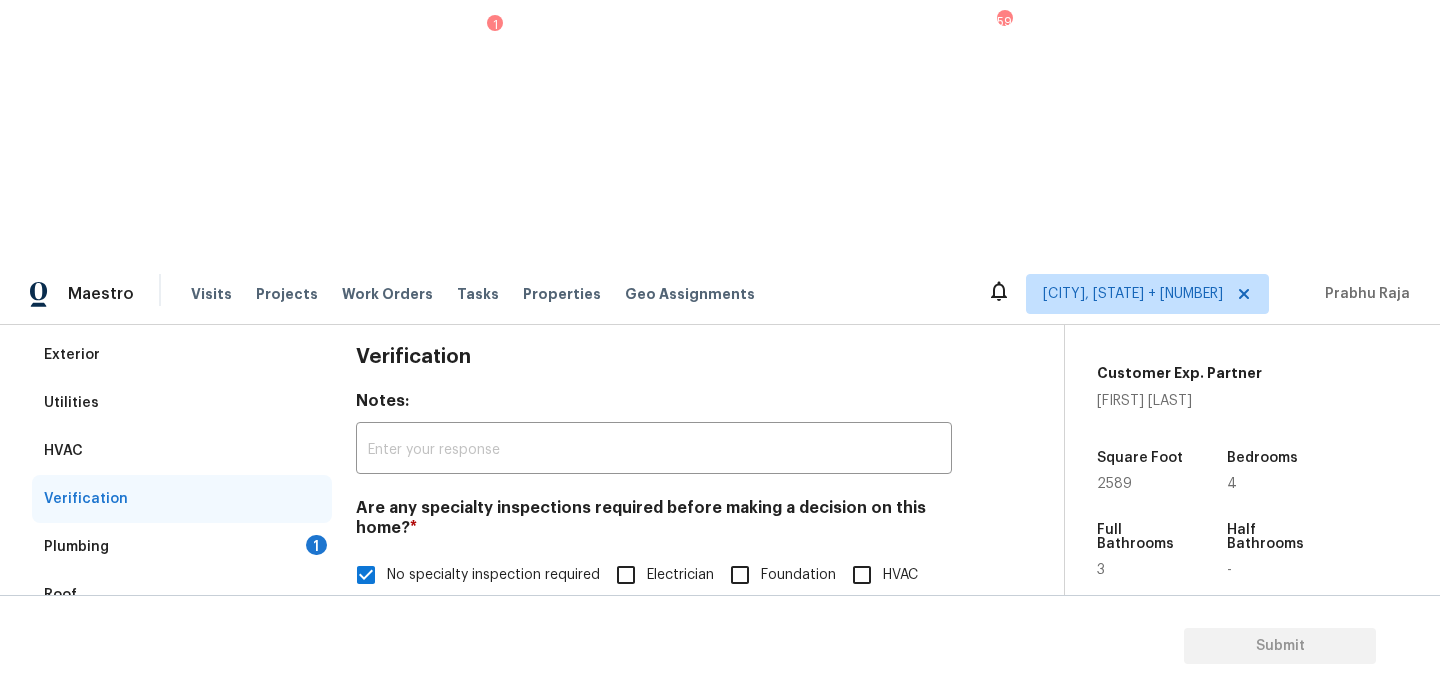 scroll, scrollTop: 168, scrollLeft: 0, axis: vertical 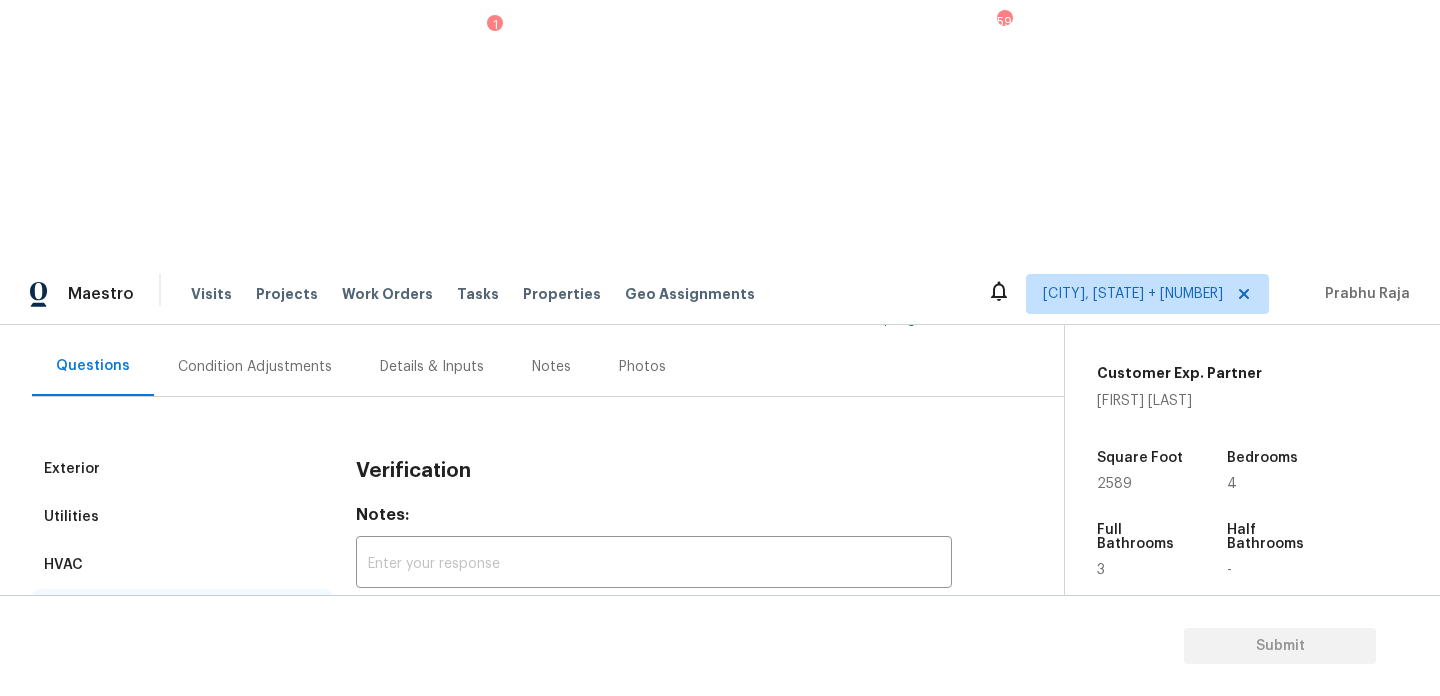 click on "Plumbing 1" at bounding box center [182, 661] 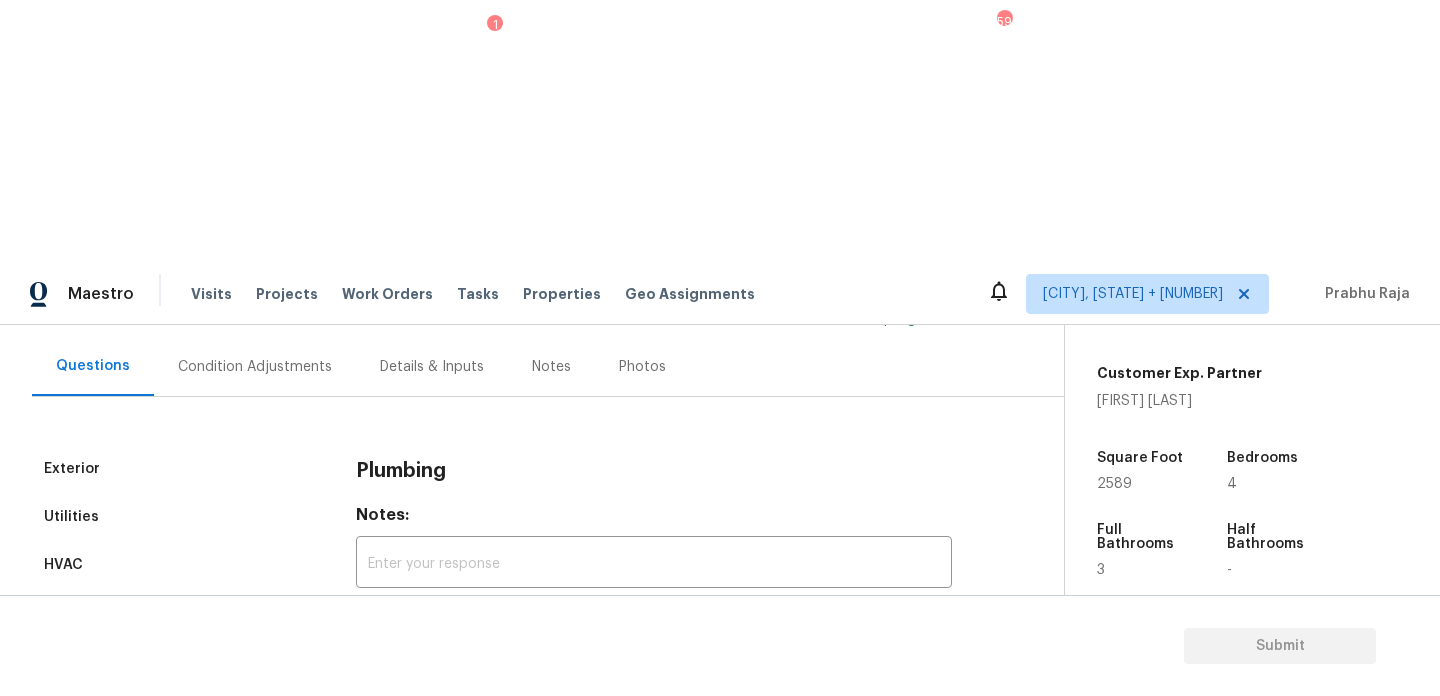 click on "Sewer" at bounding box center (366, 669) 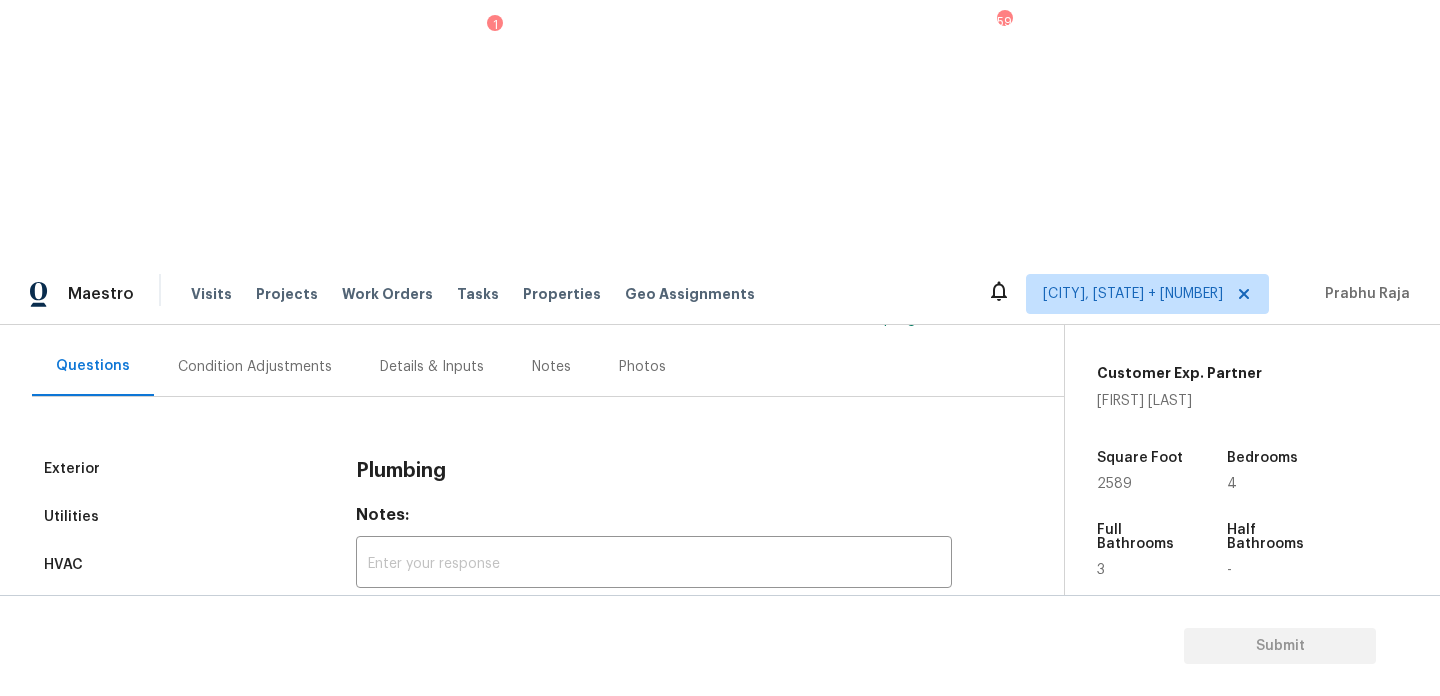 click on "Gated Community 1" at bounding box center [182, 757] 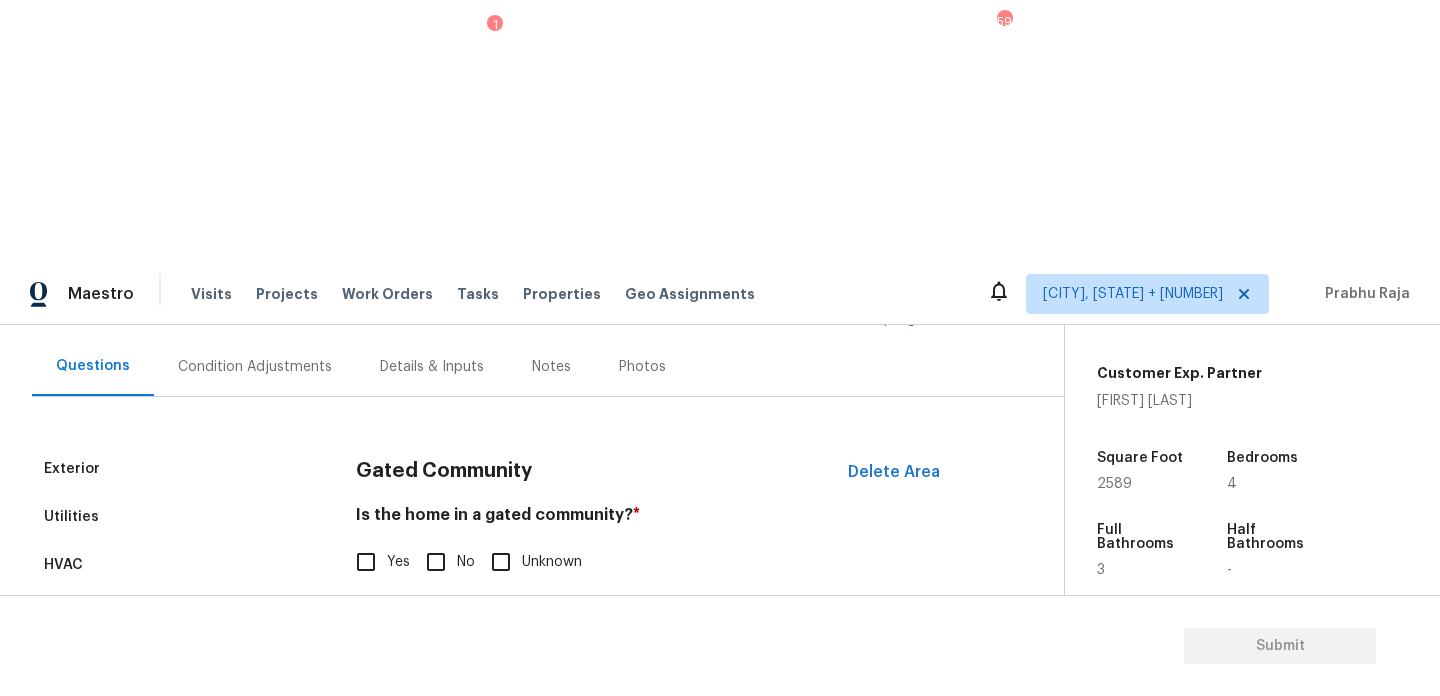 click on "No" at bounding box center [436, 562] 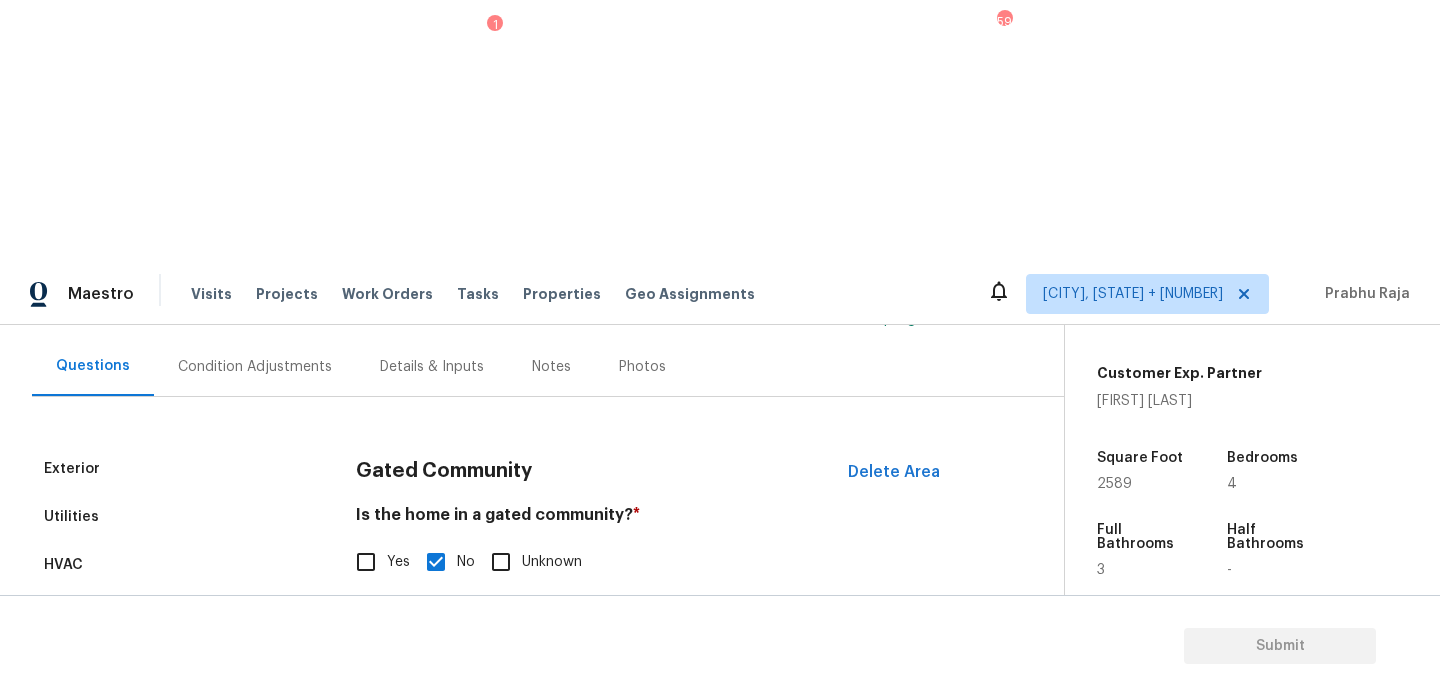 click on "Pricing 1" at bounding box center [182, 805] 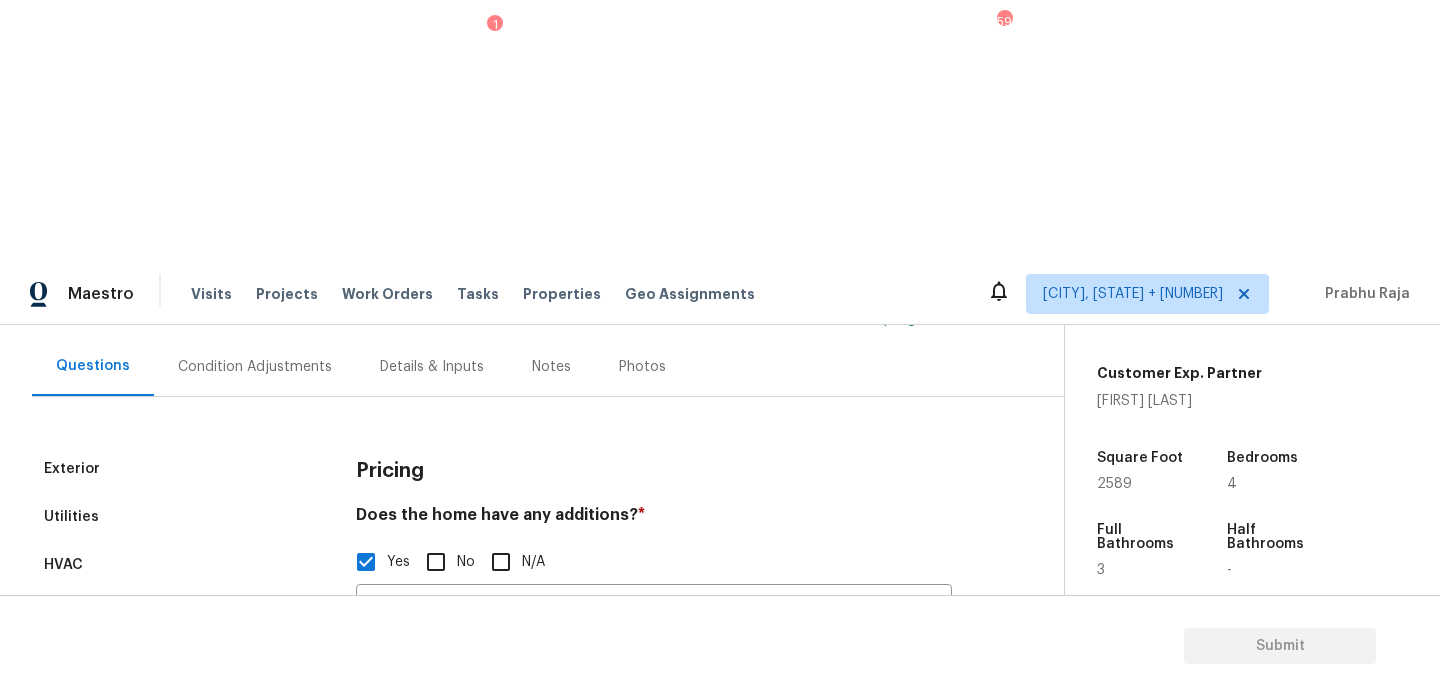 click at bounding box center [381, 720] 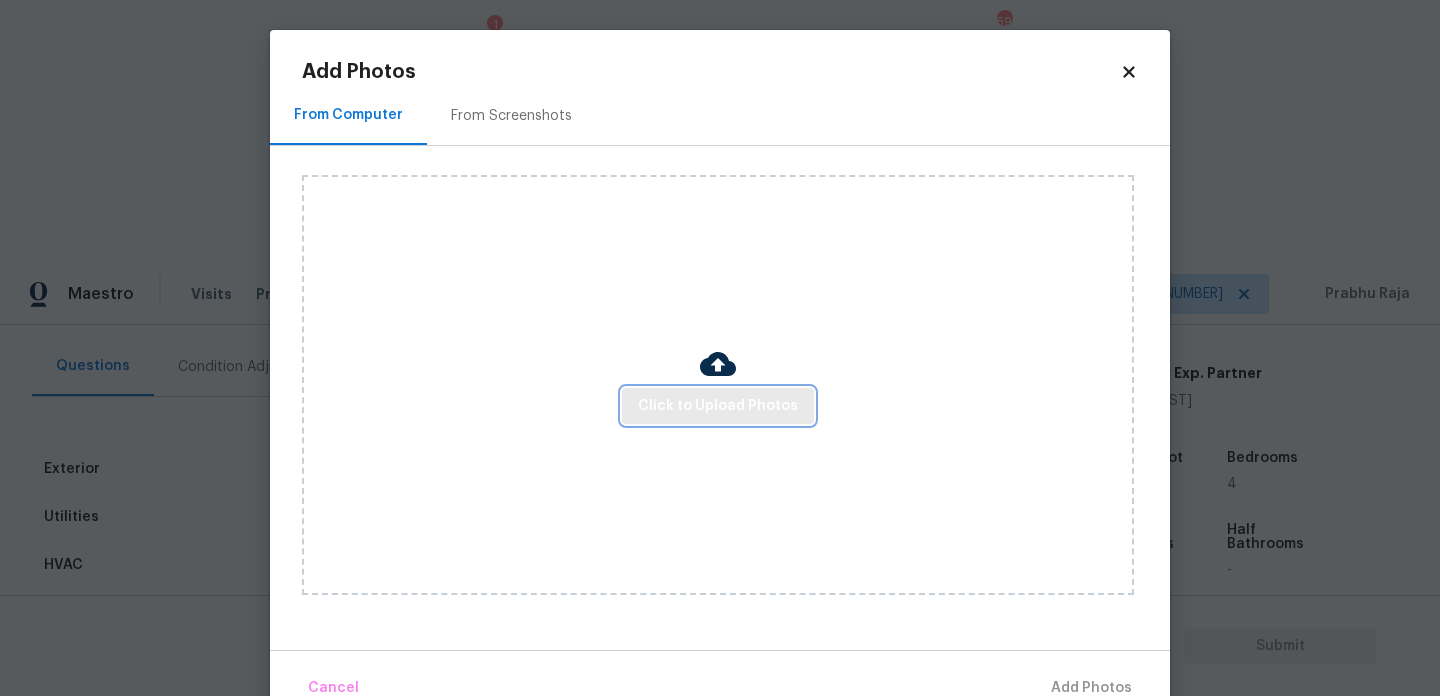 click on "Click to Upload Photos" at bounding box center (718, 406) 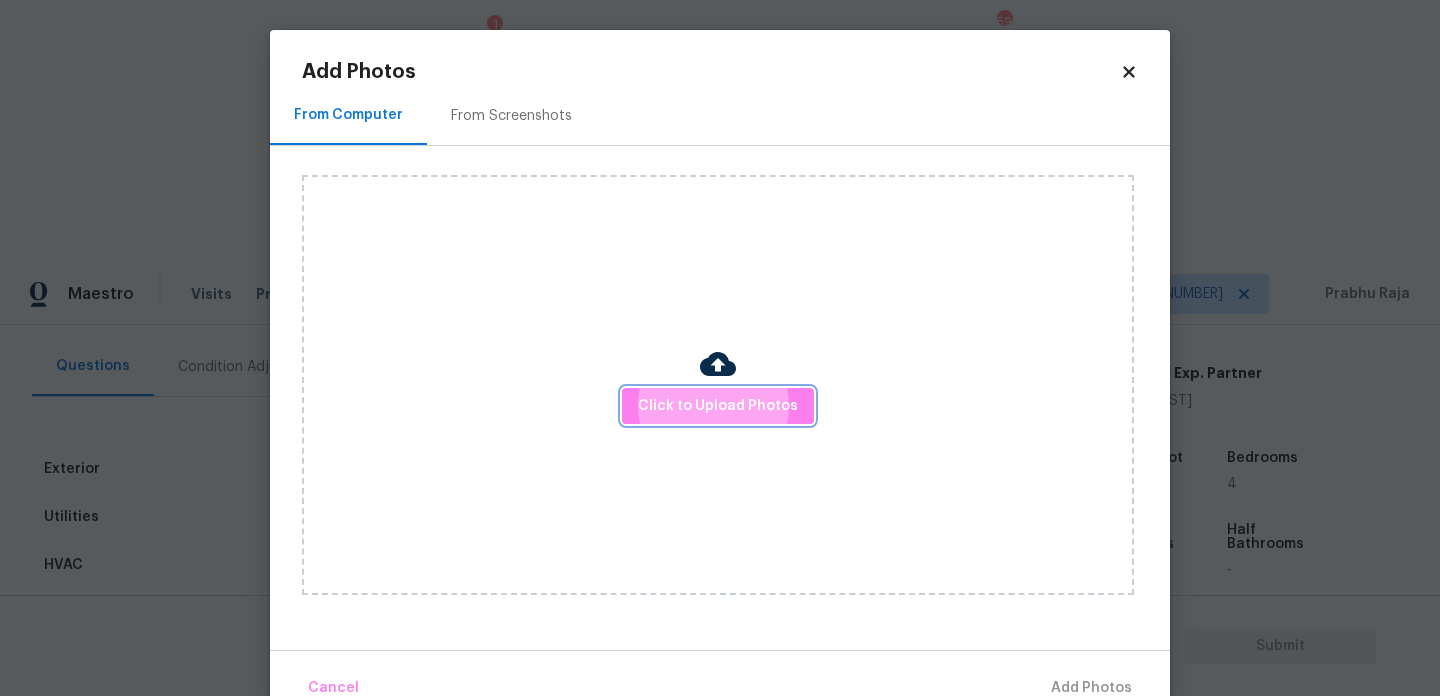 type 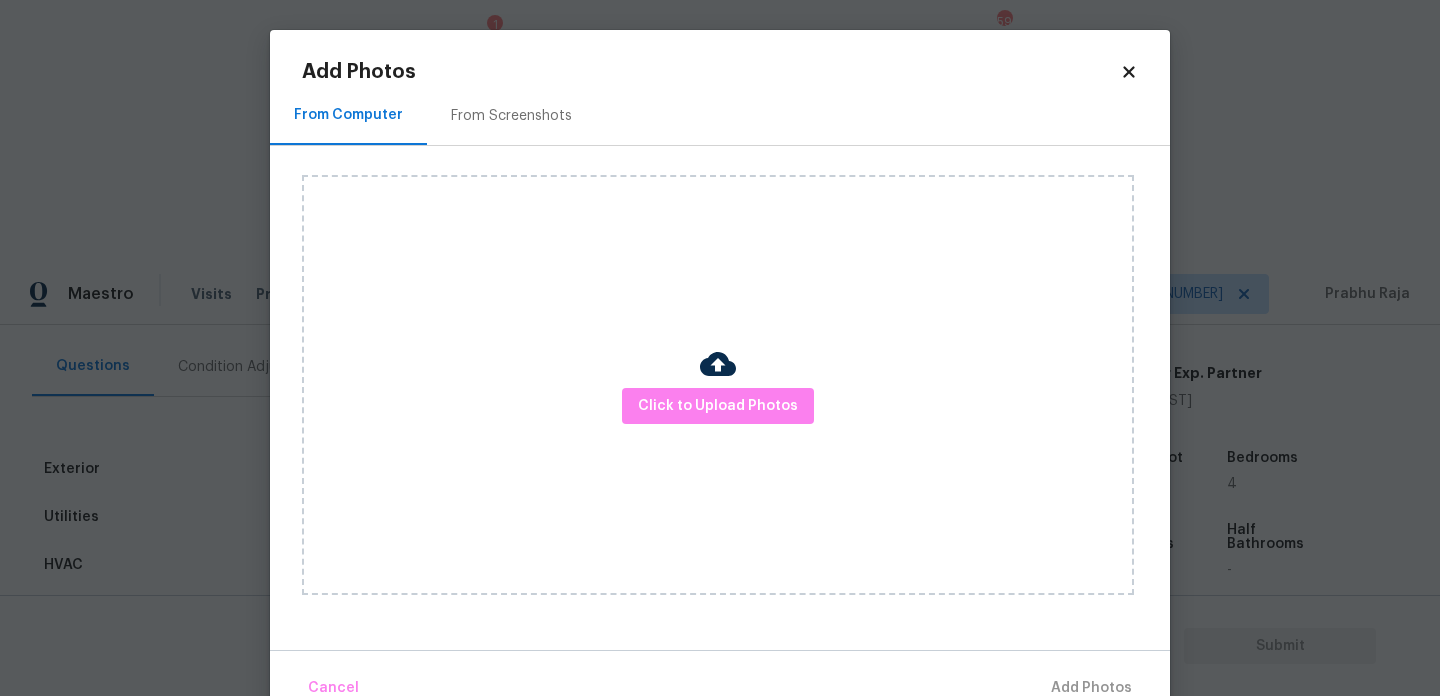 click on "Click to Upload Photos" at bounding box center [718, 385] 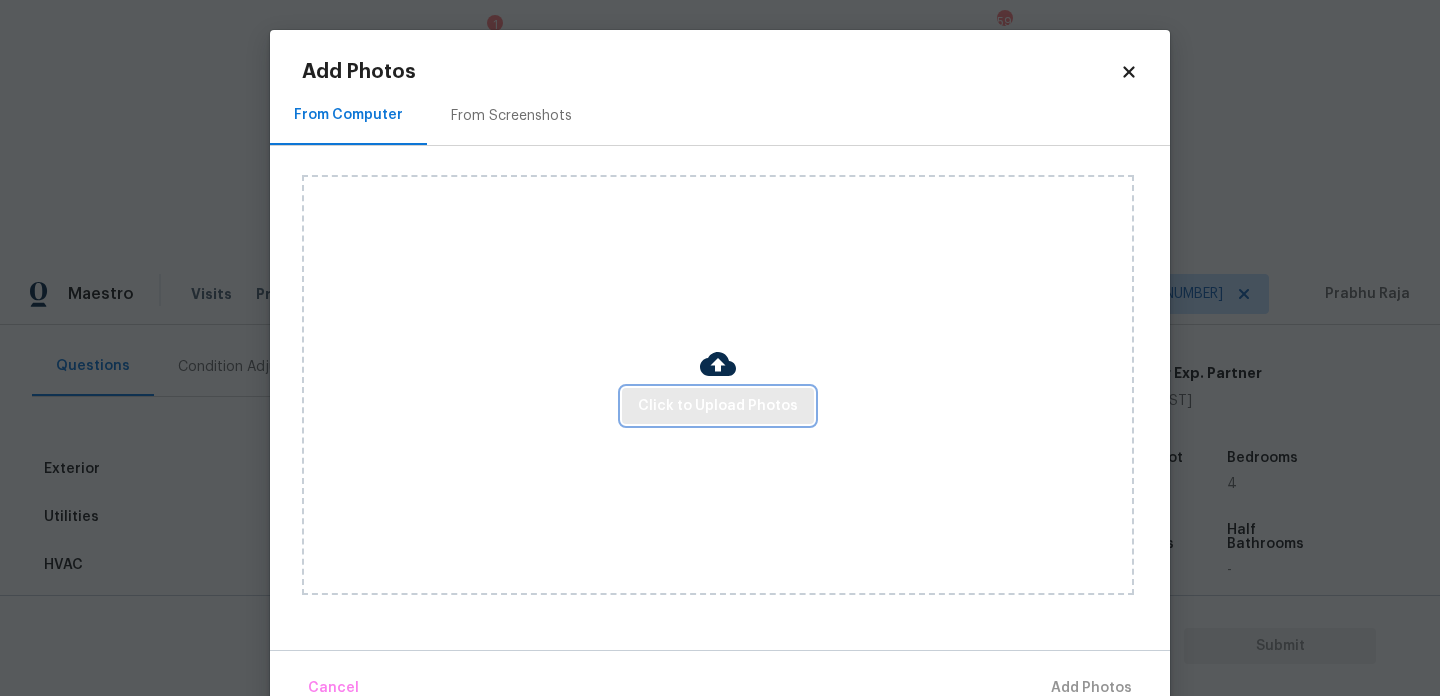 click on "Click to Upload Photos" at bounding box center [718, 406] 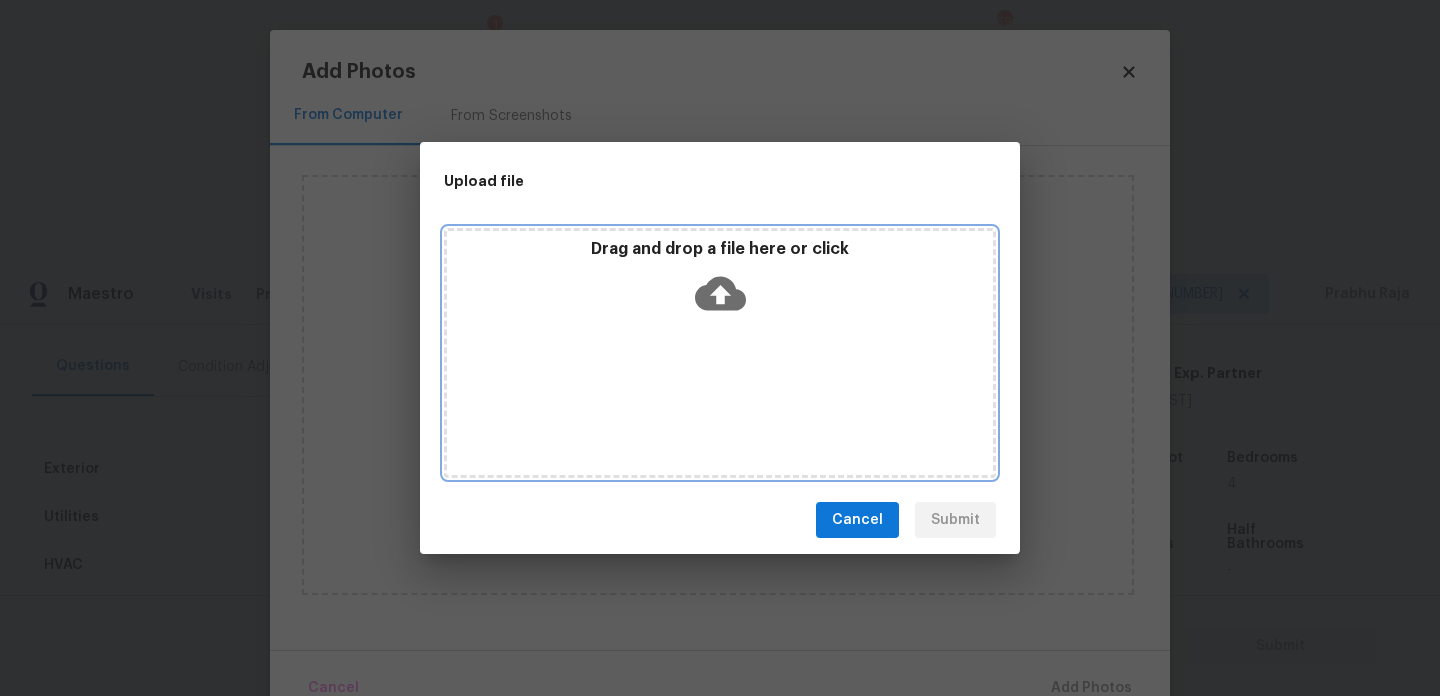 click on "Drag and drop a file here or click" at bounding box center [720, 353] 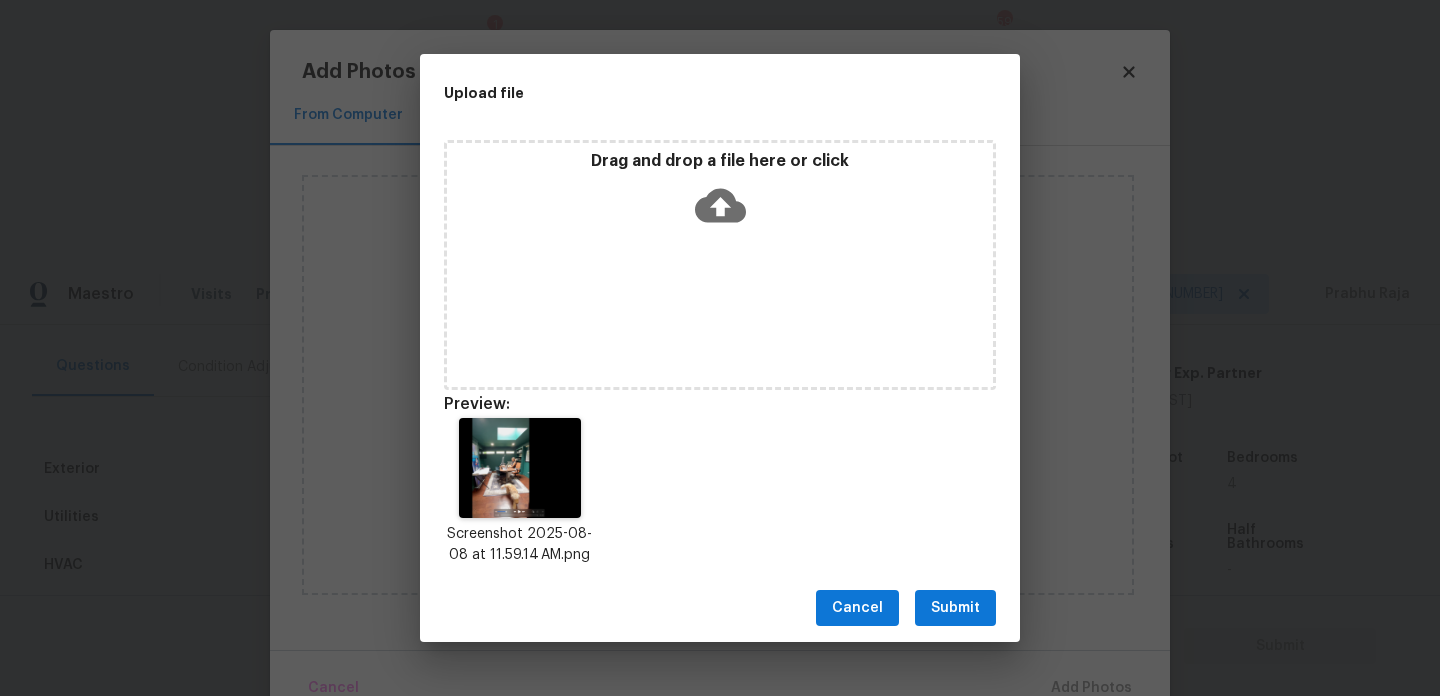 click on "Submit" at bounding box center [955, 608] 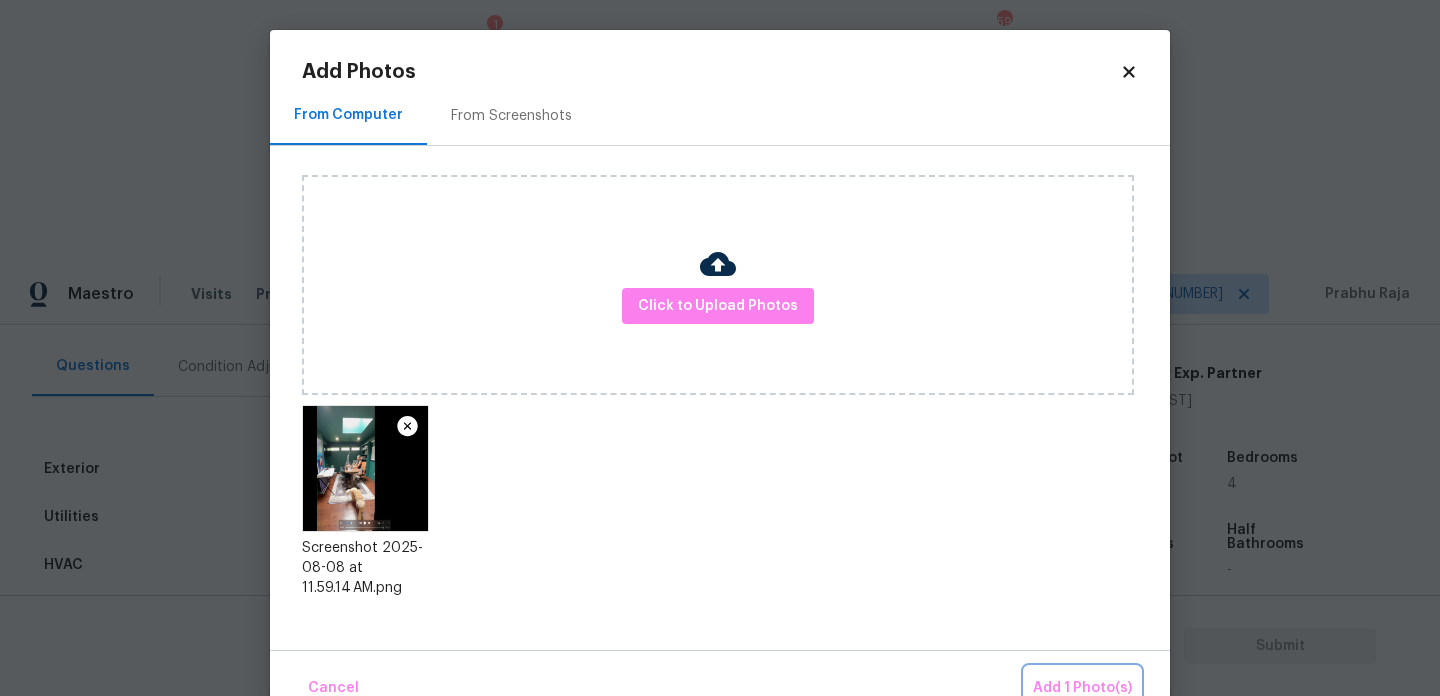 click on "Add 1 Photo(s)" at bounding box center (1082, 688) 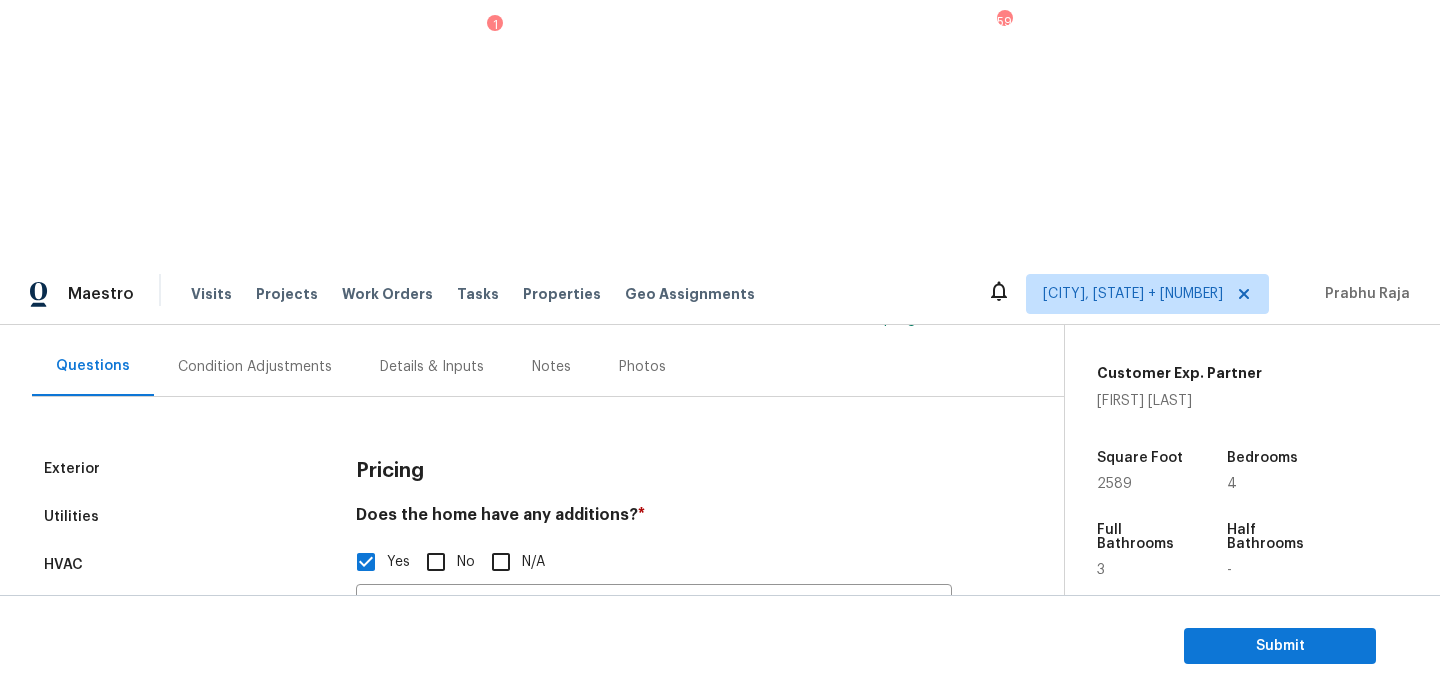 click 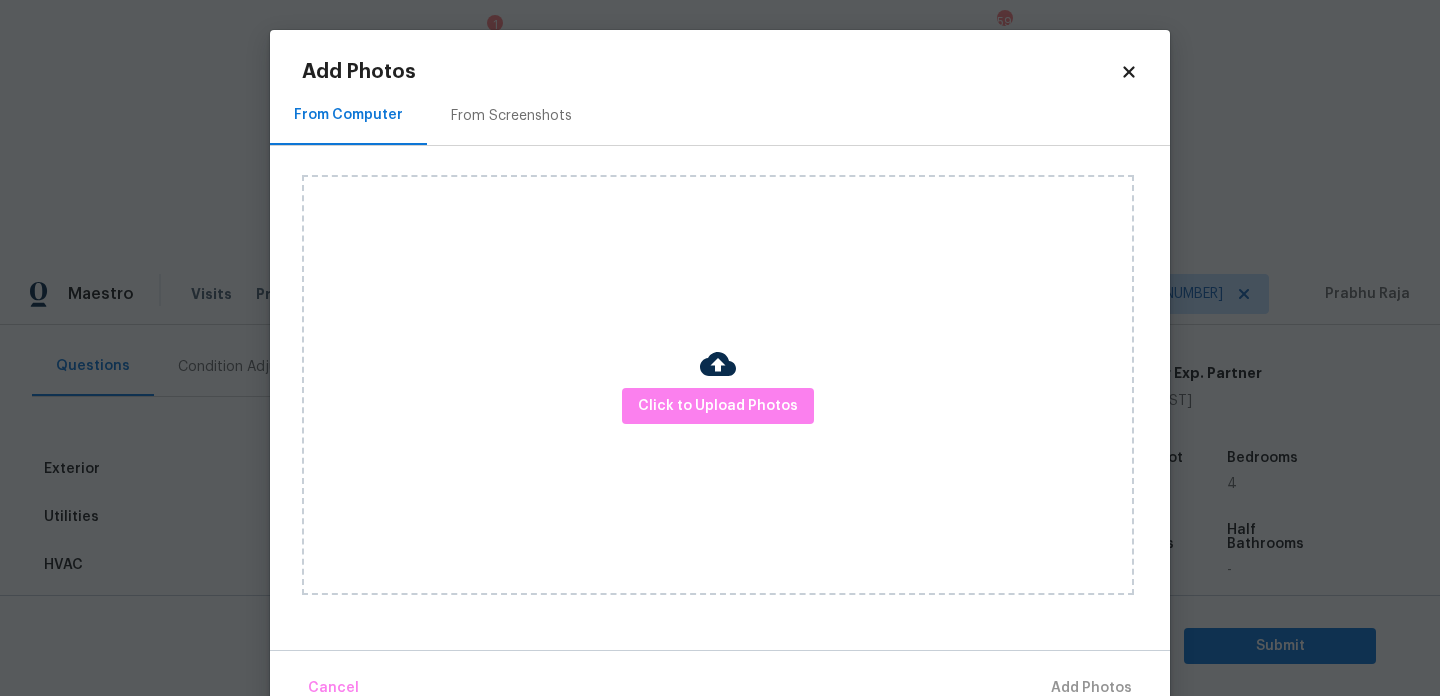 click on "Click to Upload Photos" at bounding box center (718, 385) 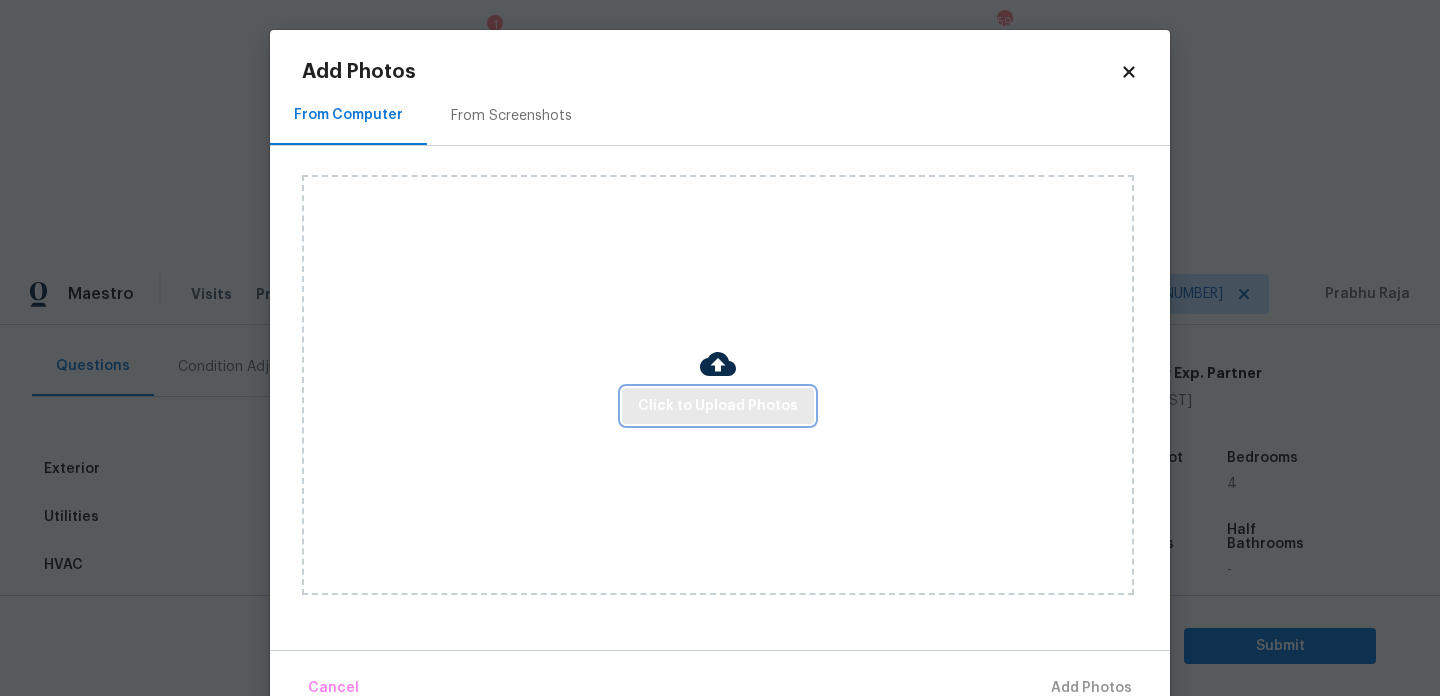 click on "Click to Upload Photos" at bounding box center (718, 406) 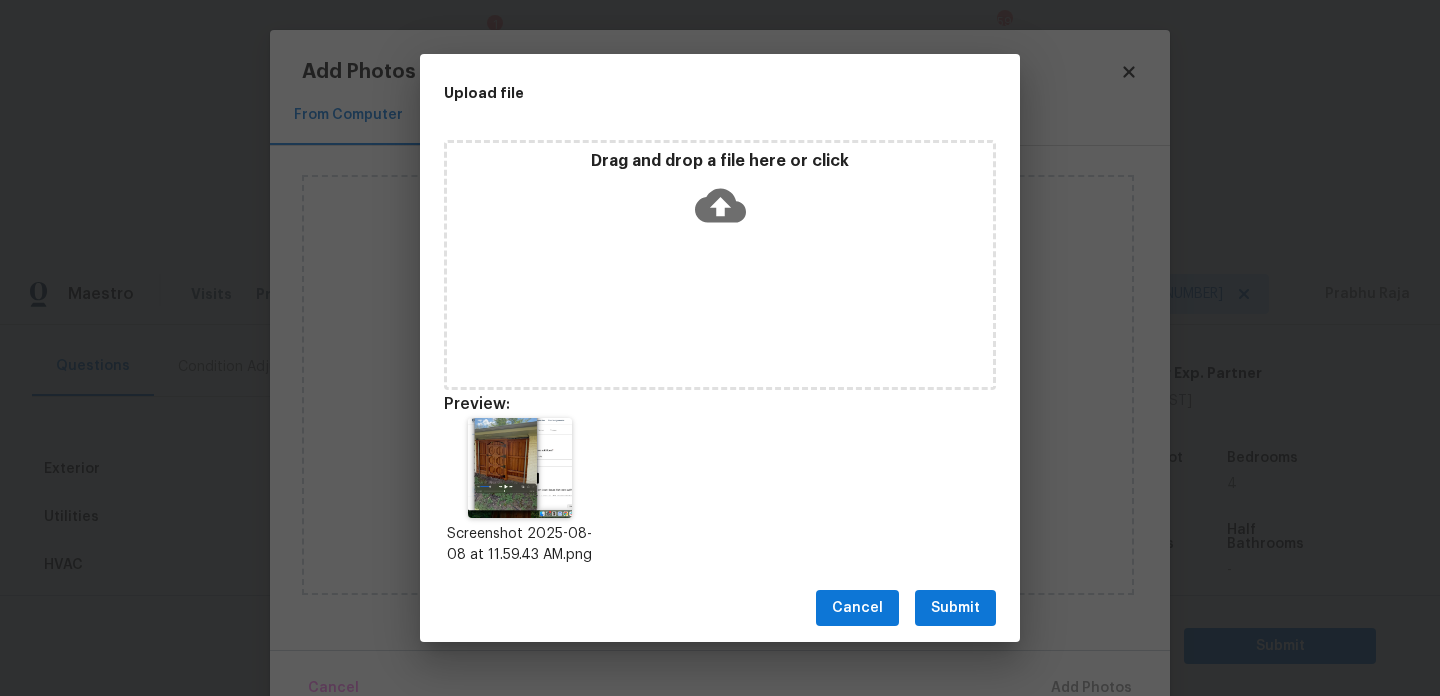 click on "Submit" at bounding box center [955, 608] 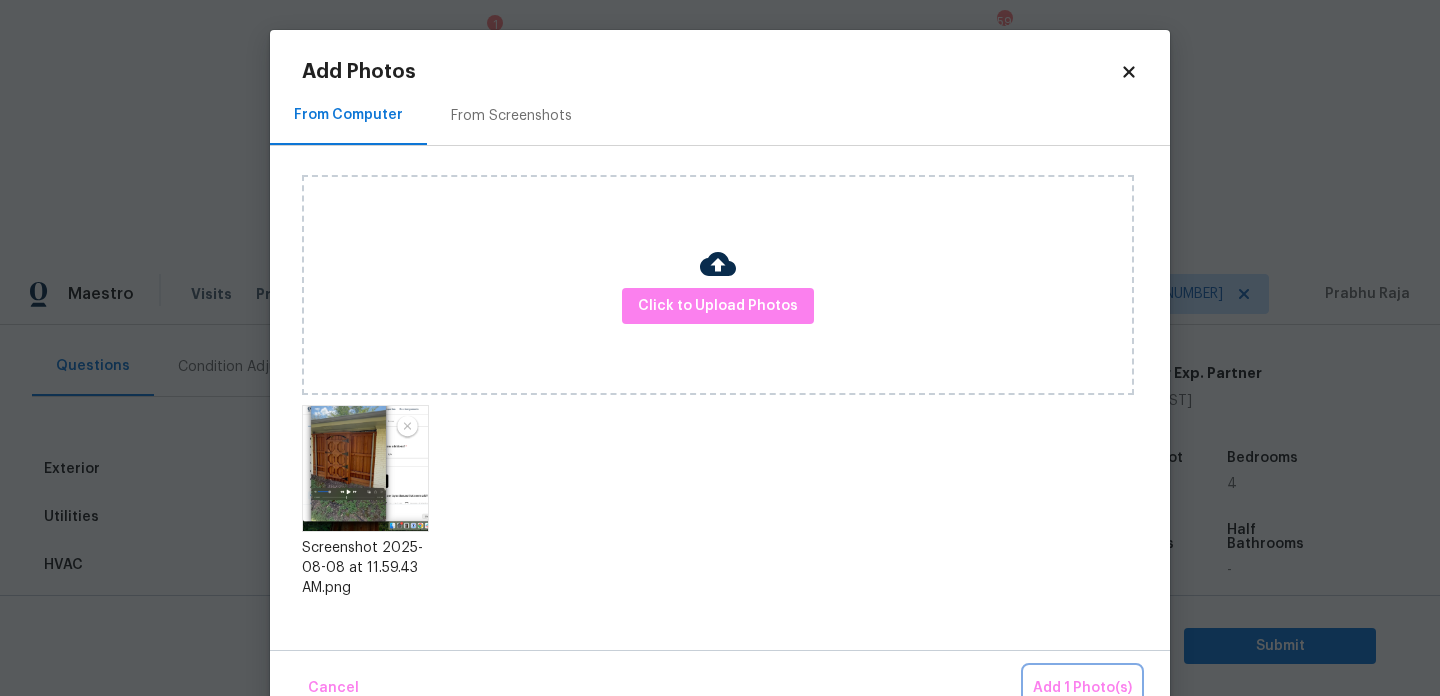 click on "Add 1 Photo(s)" at bounding box center (1082, 688) 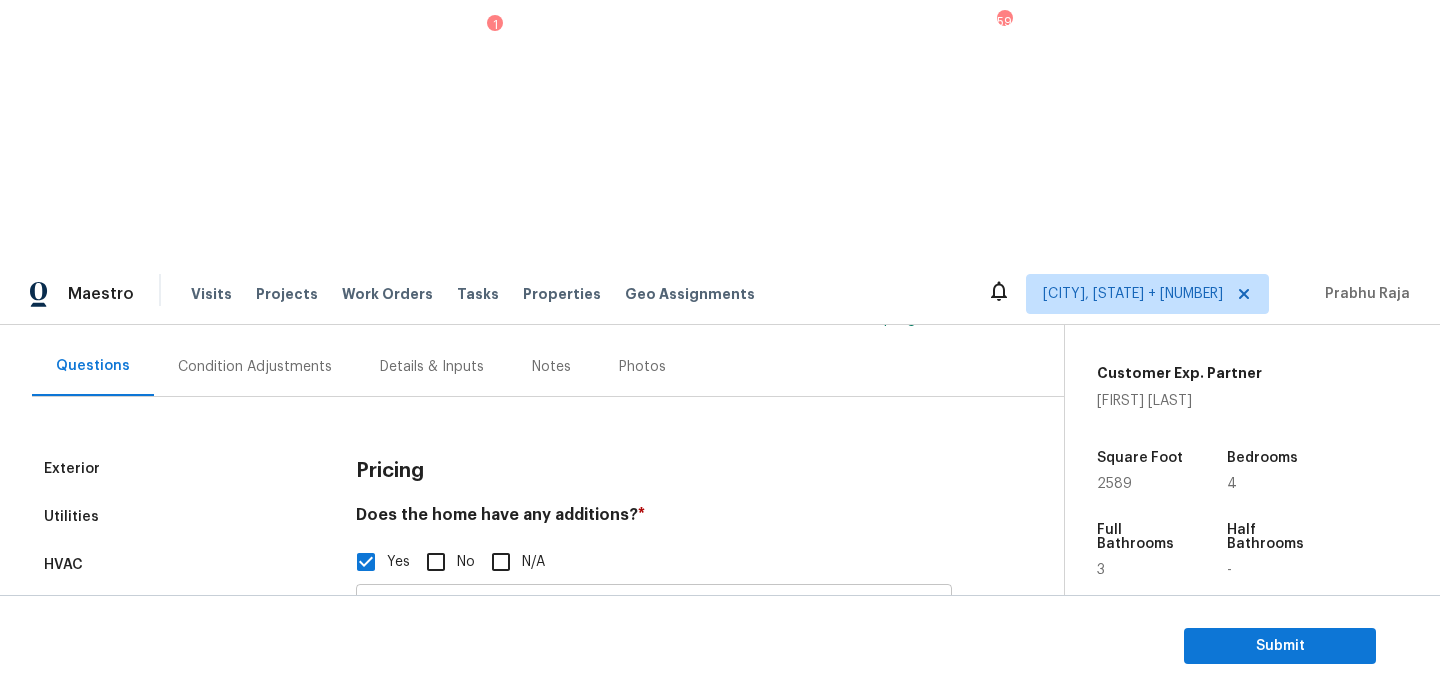 click on "["Room addition"]" at bounding box center (654, 612) 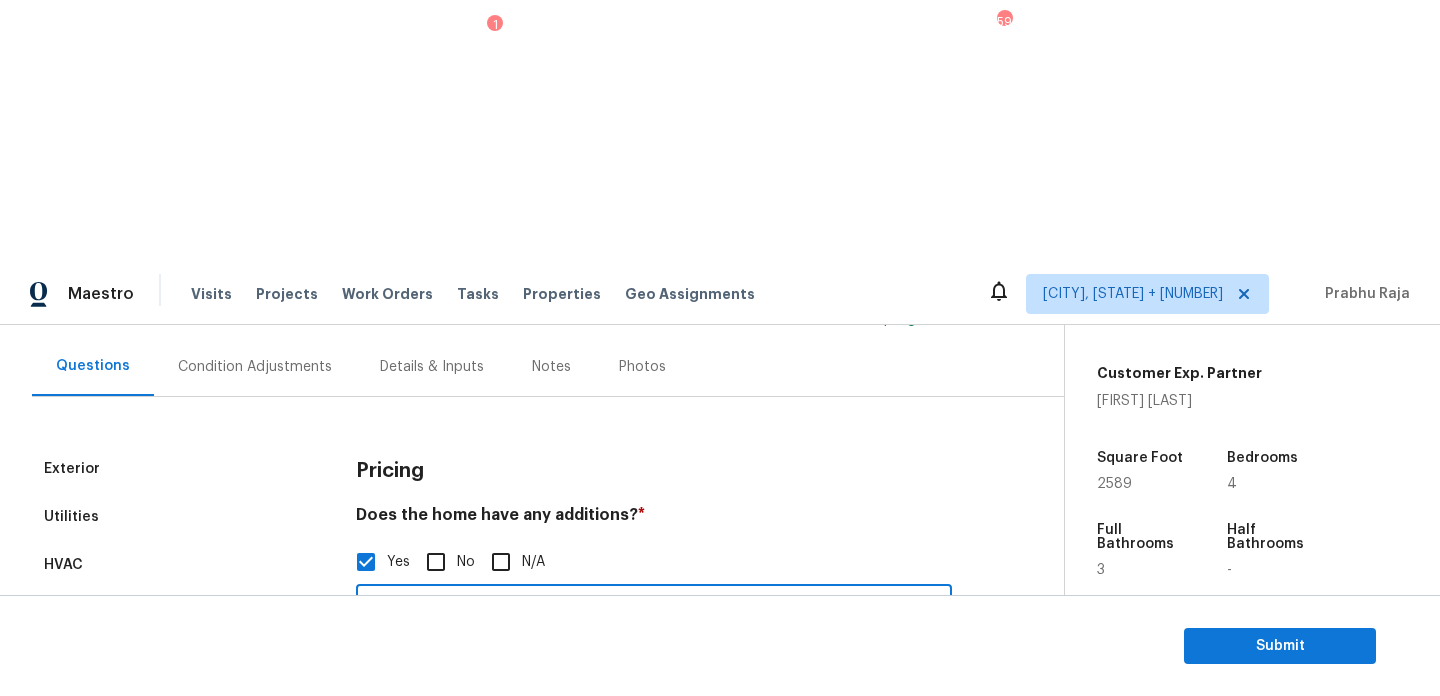 type on "["Room addition"]..unable to determine the additions" 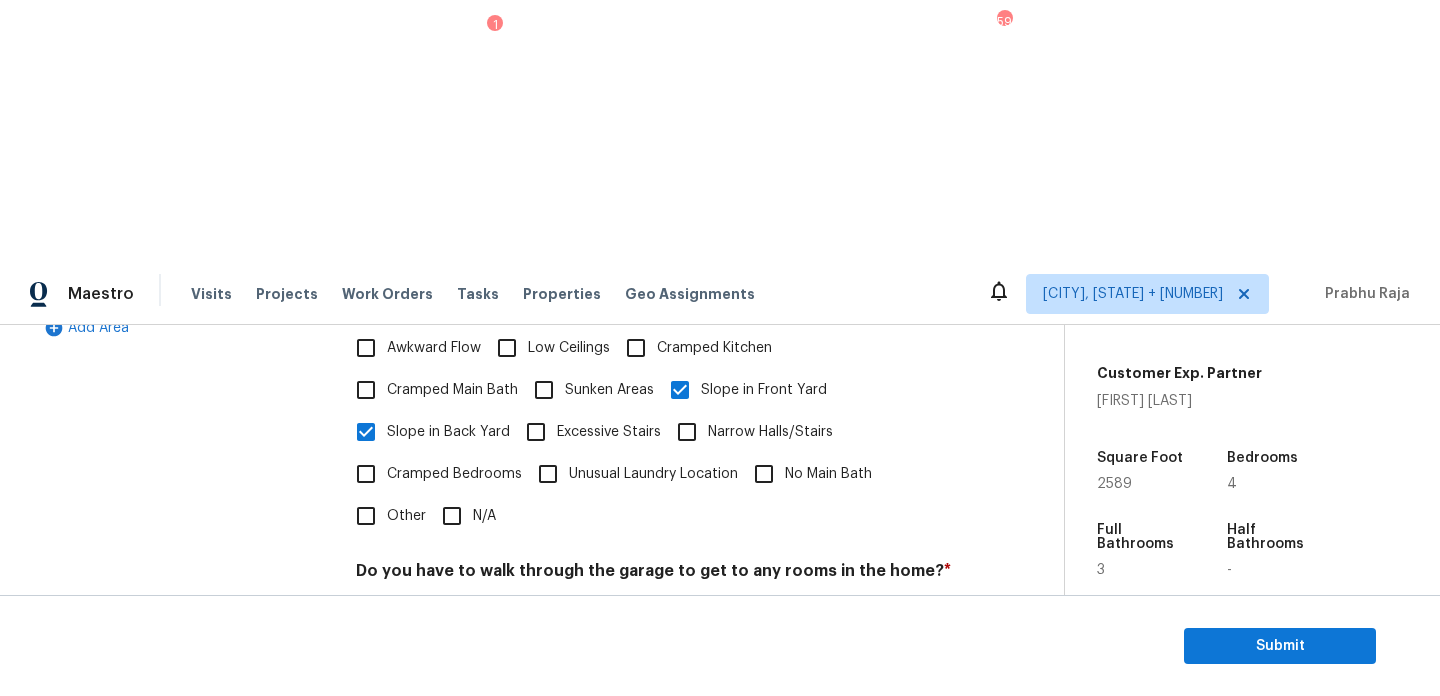 scroll, scrollTop: 0, scrollLeft: 0, axis: both 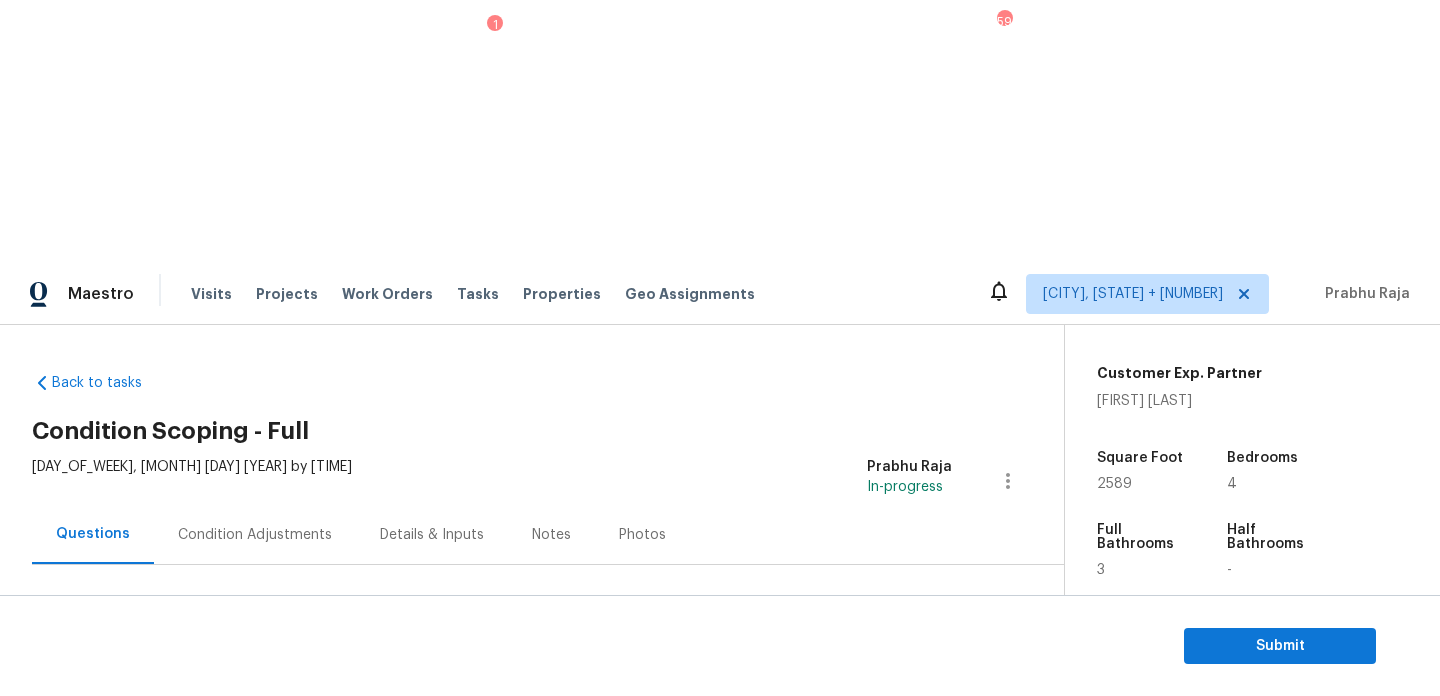 click on "Verification" at bounding box center [86, 781] 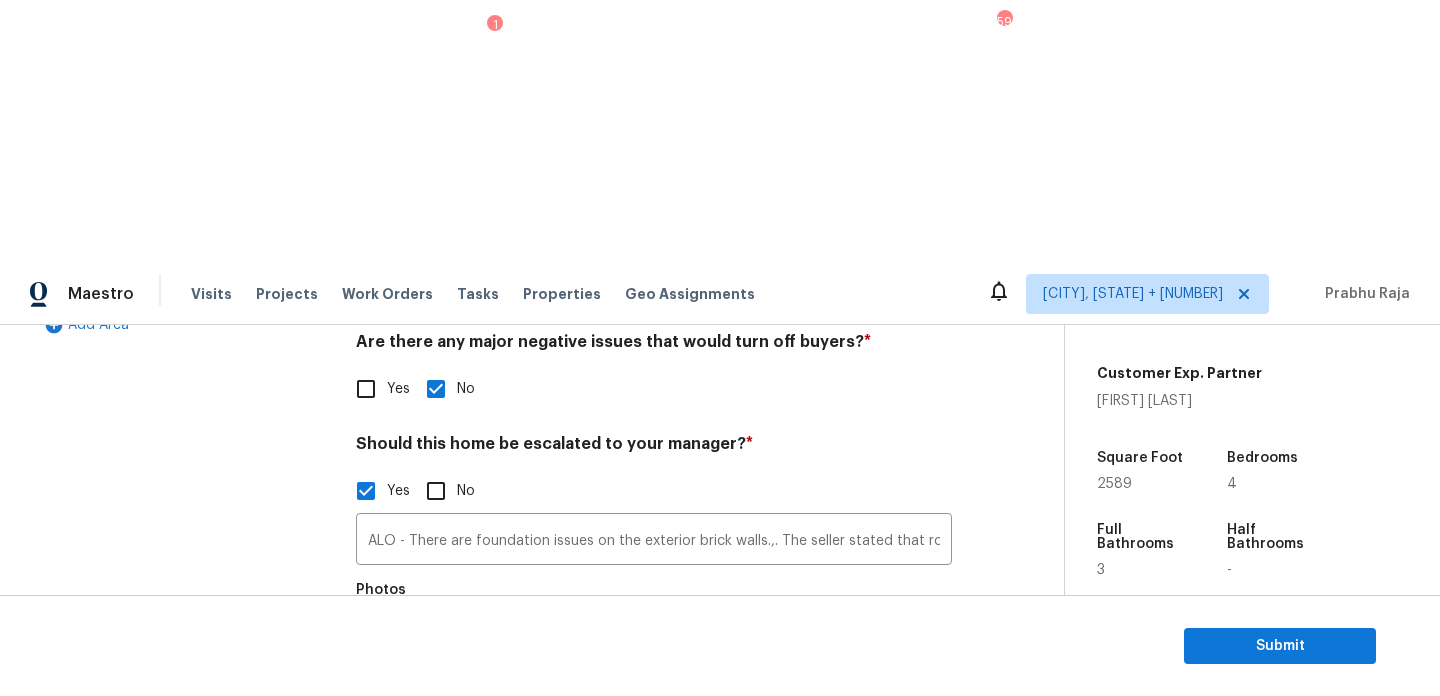 click 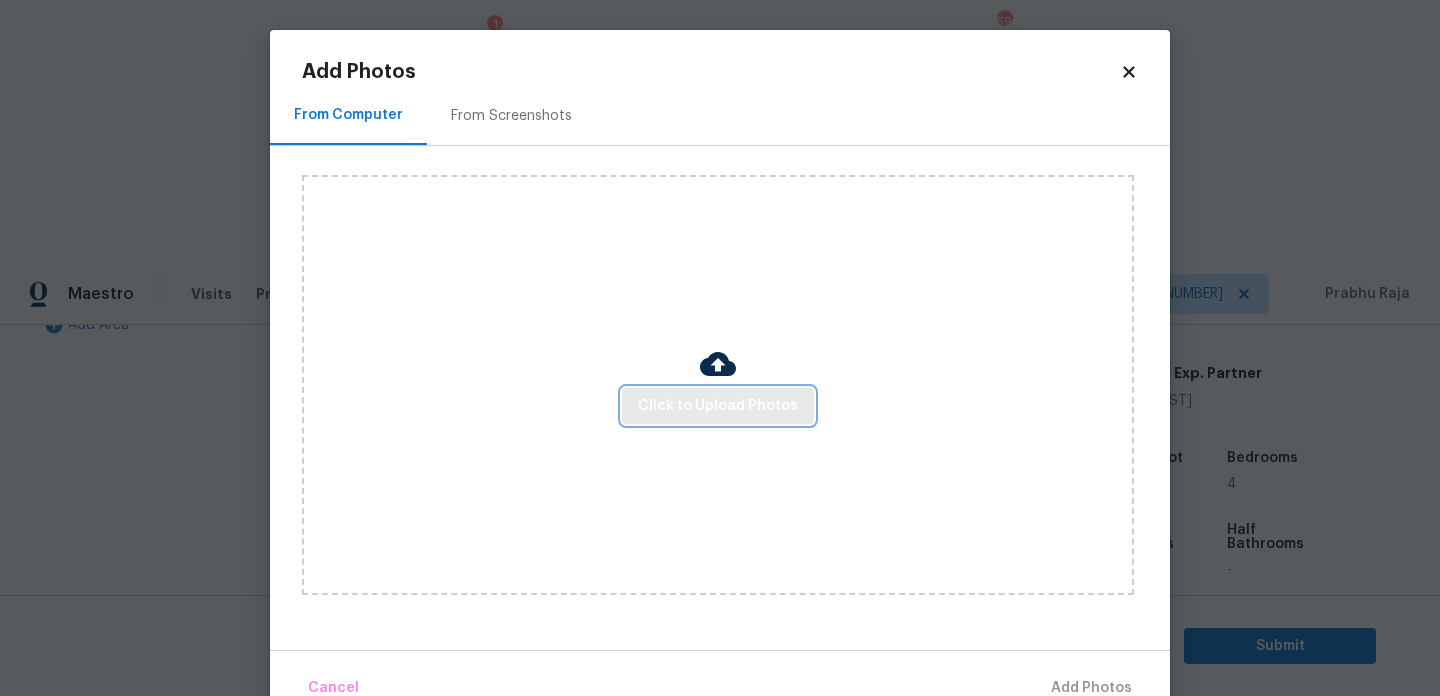 click on "Click to Upload Photos" at bounding box center [718, 406] 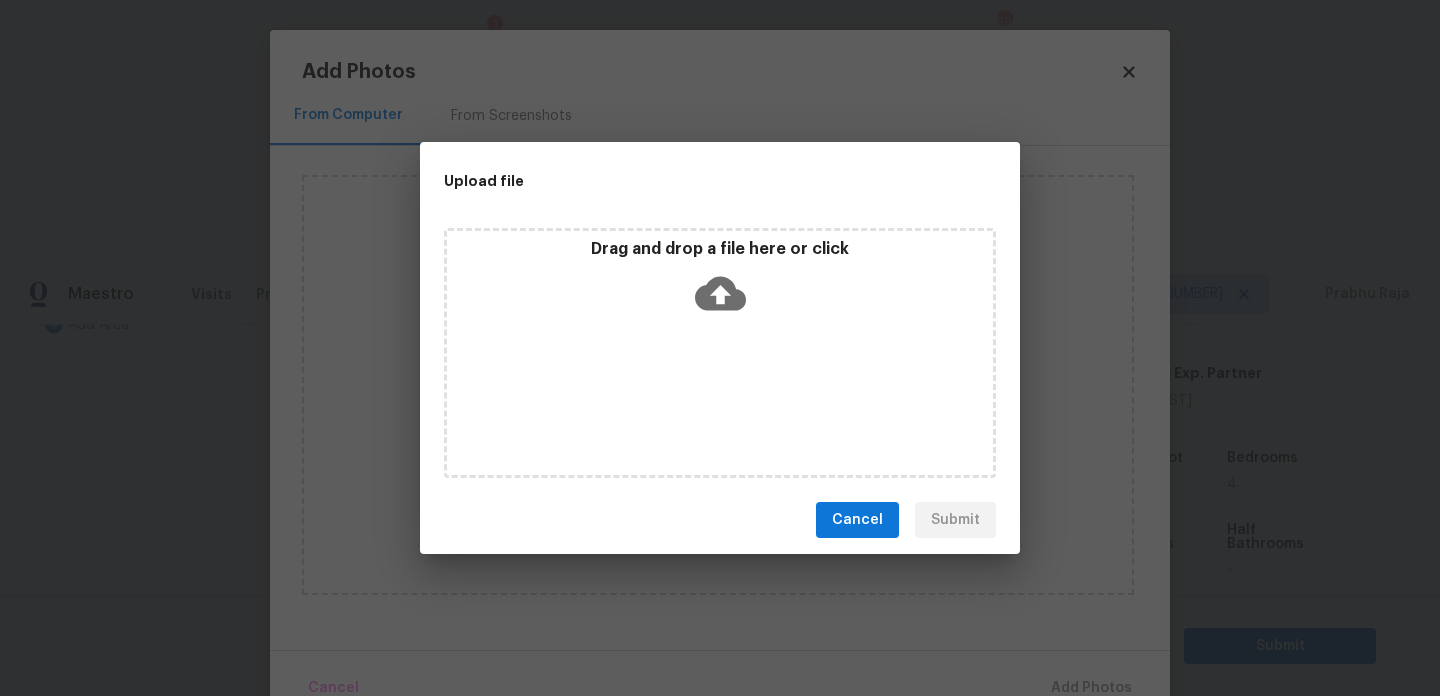 click on "Drag and drop a file here or click" at bounding box center (720, 353) 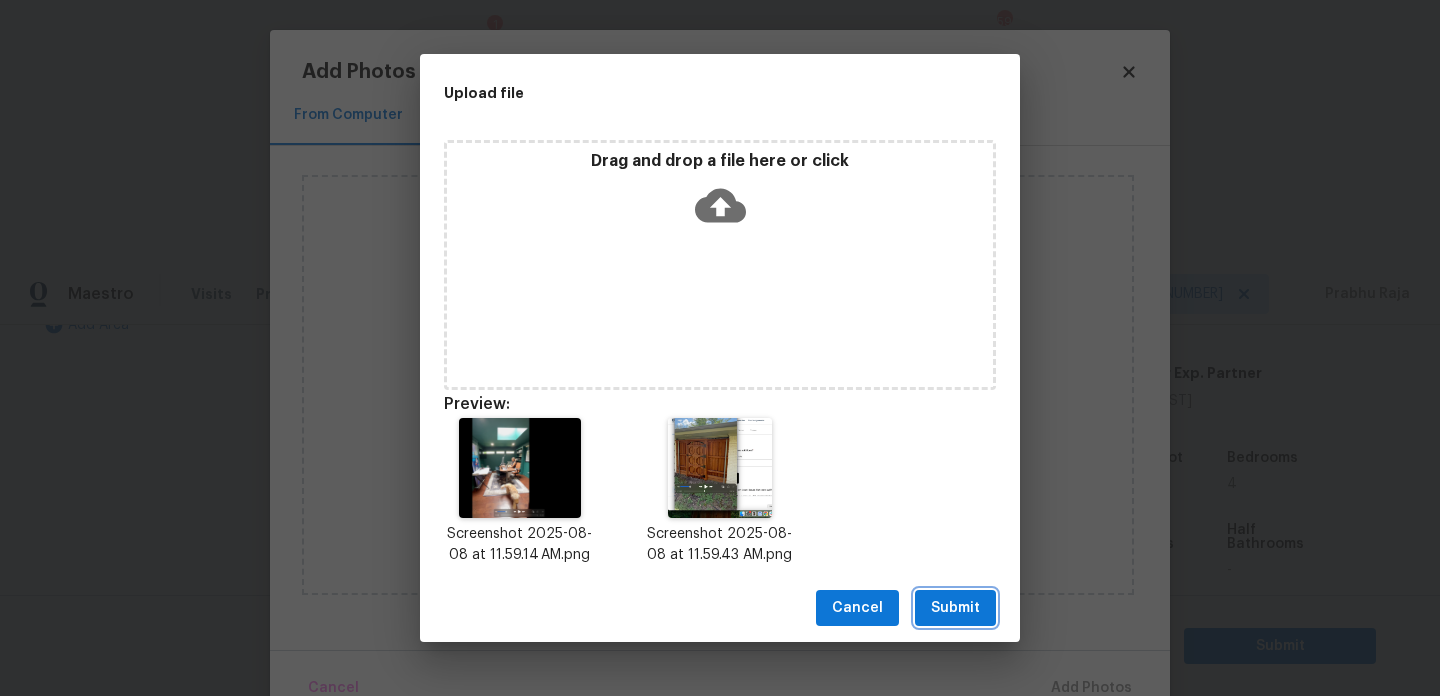 click on "Submit" at bounding box center (955, 608) 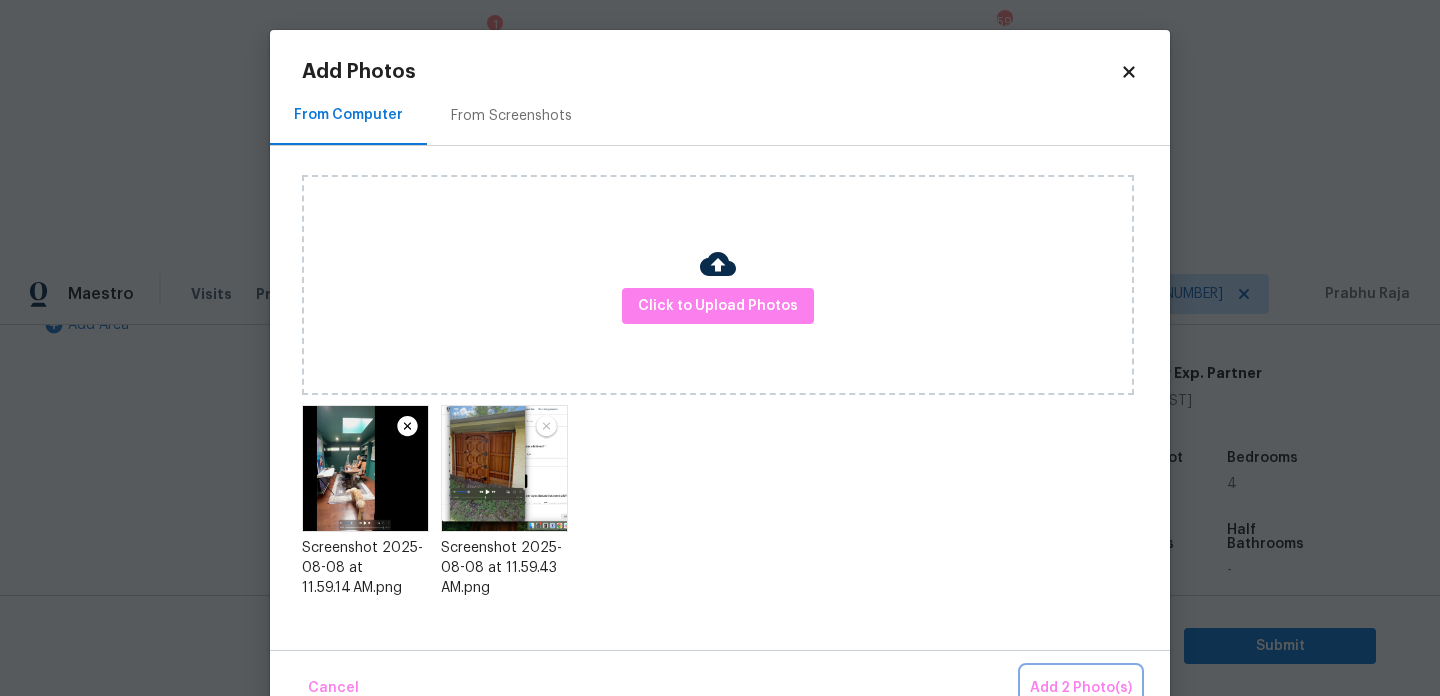 click on "Add 2 Photo(s)" at bounding box center [1081, 688] 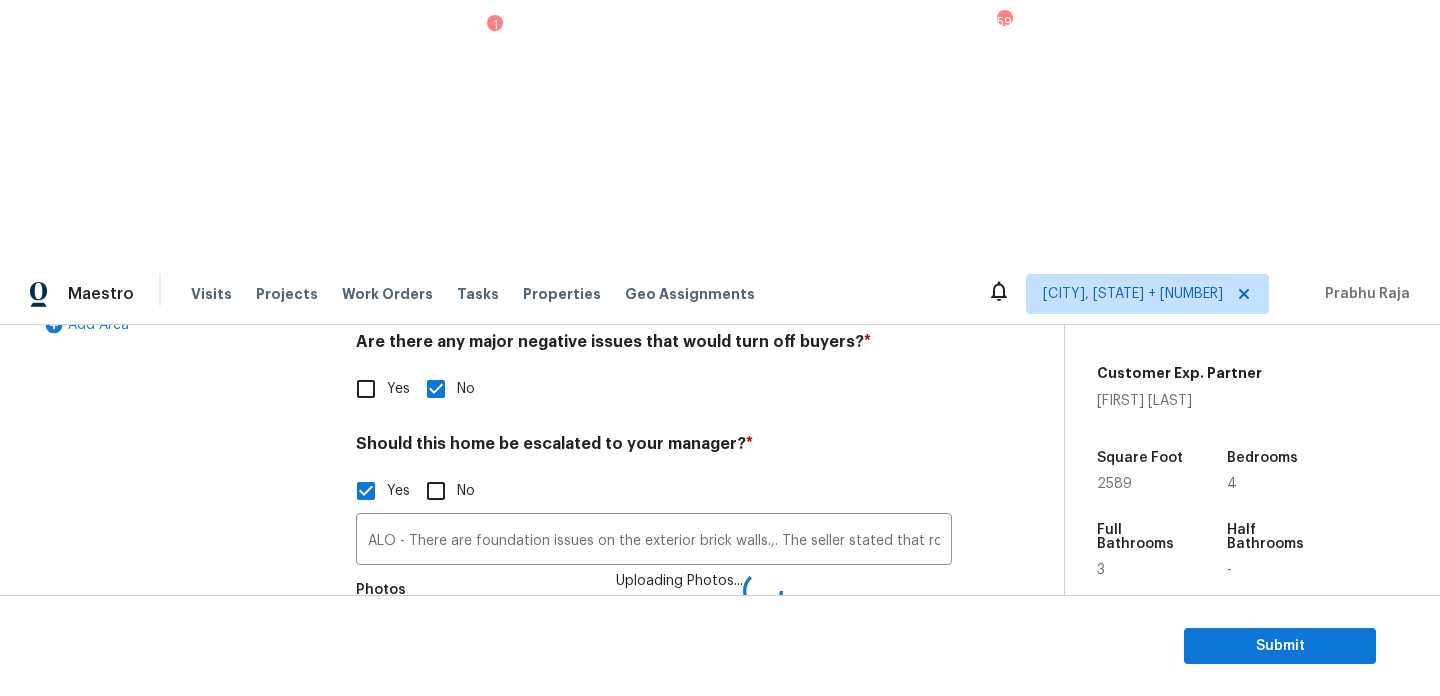 type 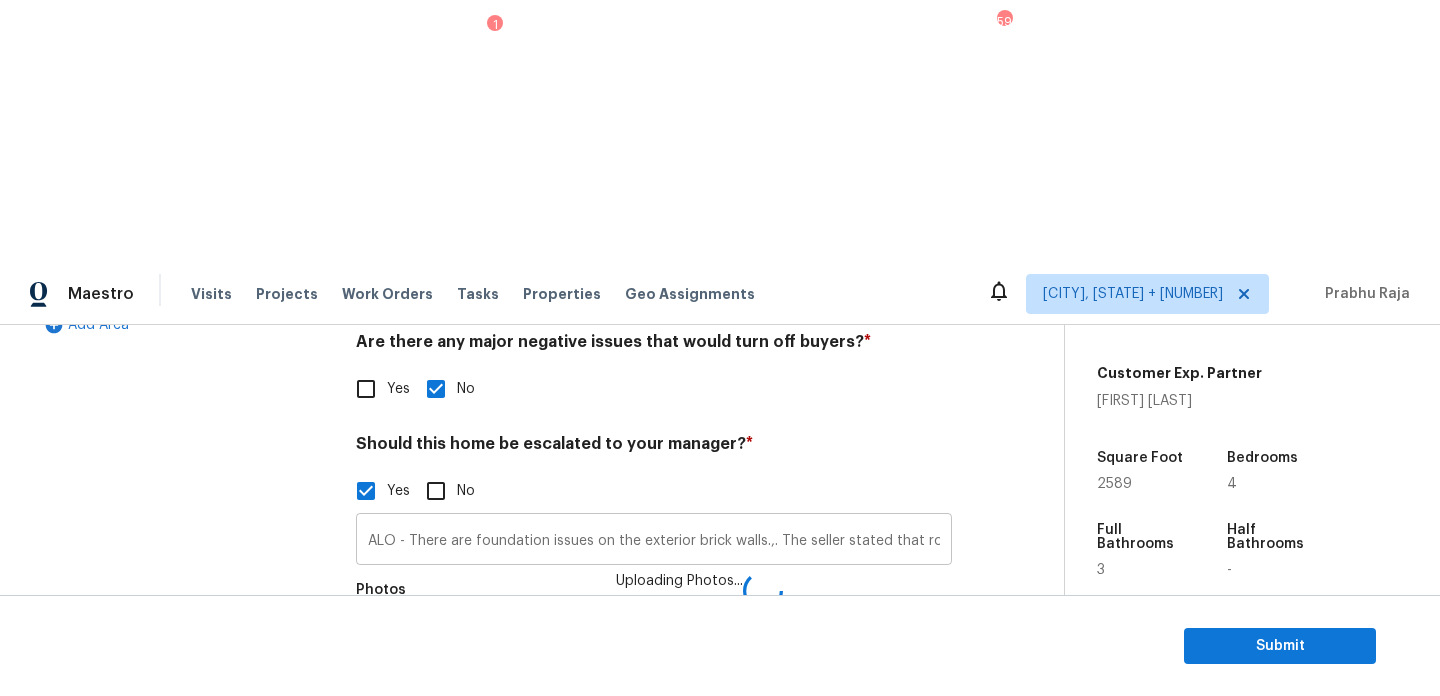 click on "ALO - There are foundation issues on the exterior brick walls.,. The seller stated that roof was already covering this area, they just added drywall around it, did not pour new concrete.." at bounding box center (654, 541) 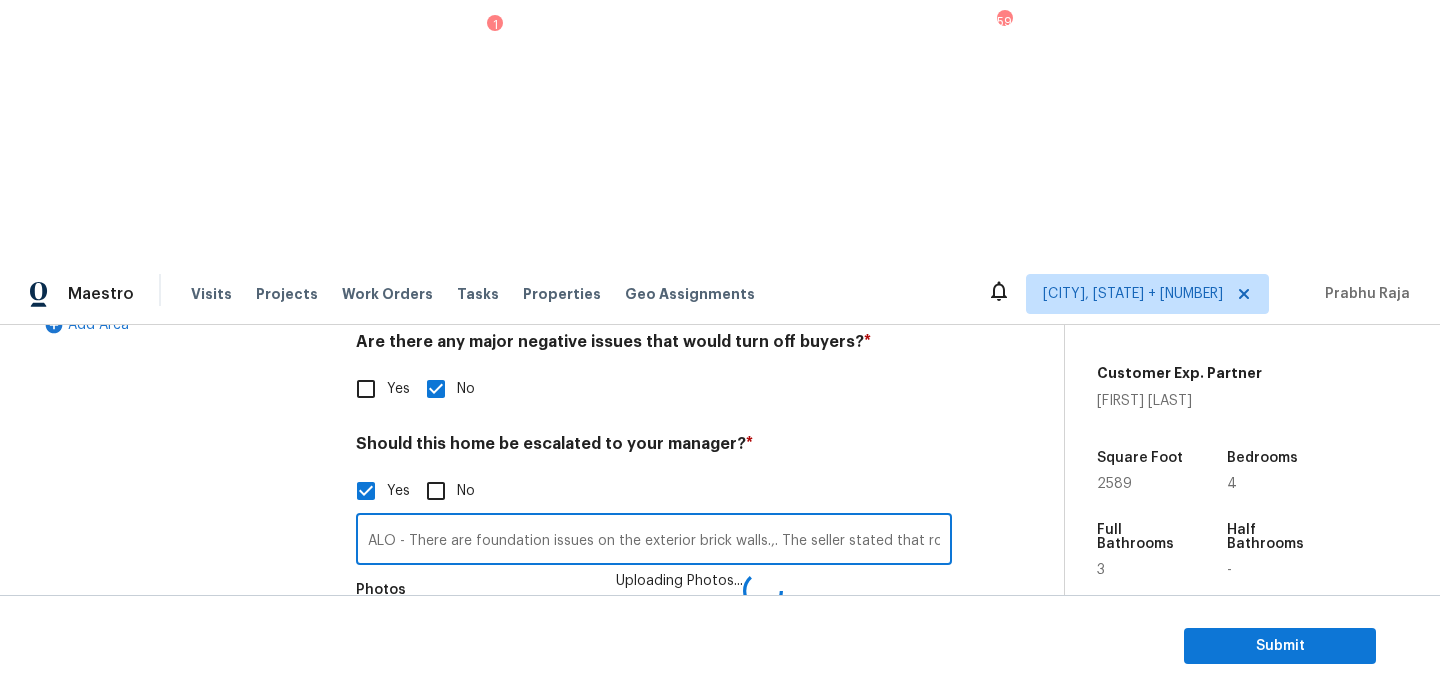 click on "ALO - There are foundation issues on the exterior brick walls.,. The seller stated that roof was already covering this area, they just added drywall around it, did not pour new concrete.." at bounding box center (654, 541) 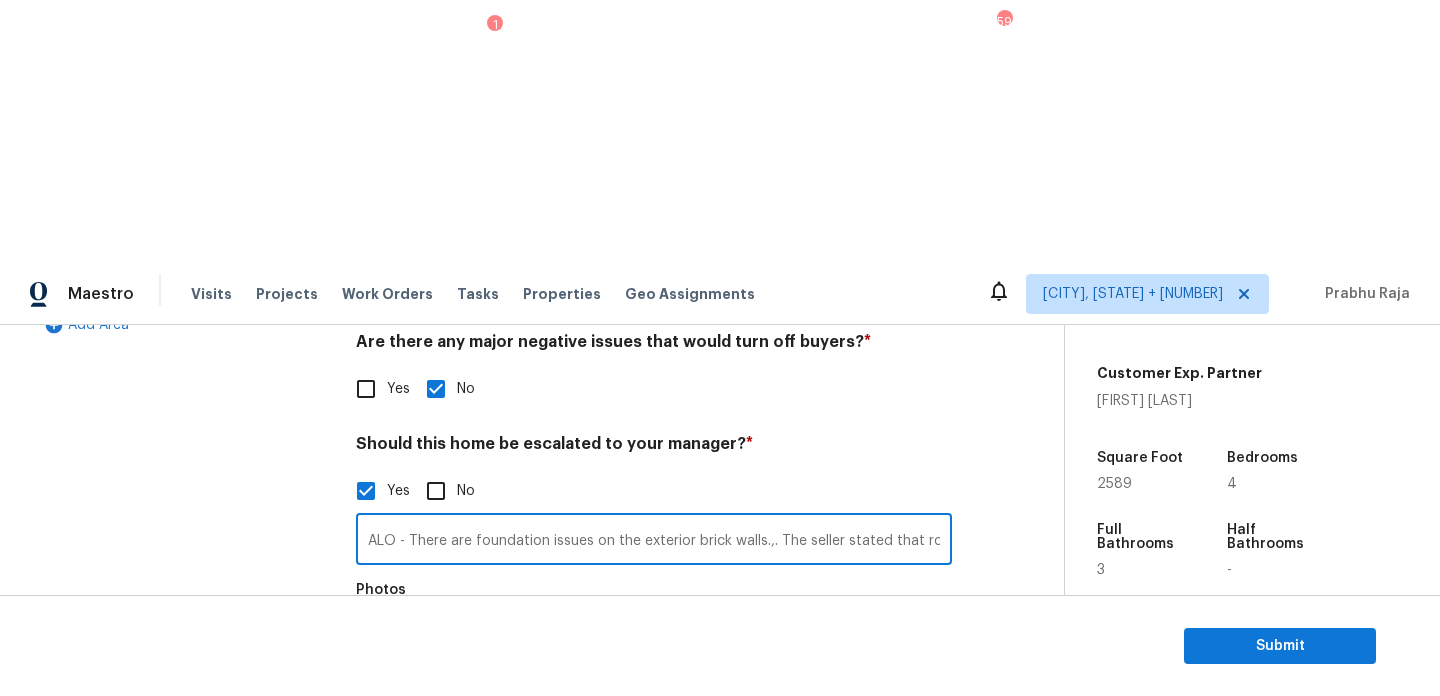 click on "ALO - There are foundation issues on the exterior brick walls.,. The seller stated that roof was already covering this area, they just added drywall around it, did not pour new concrete.." at bounding box center (654, 541) 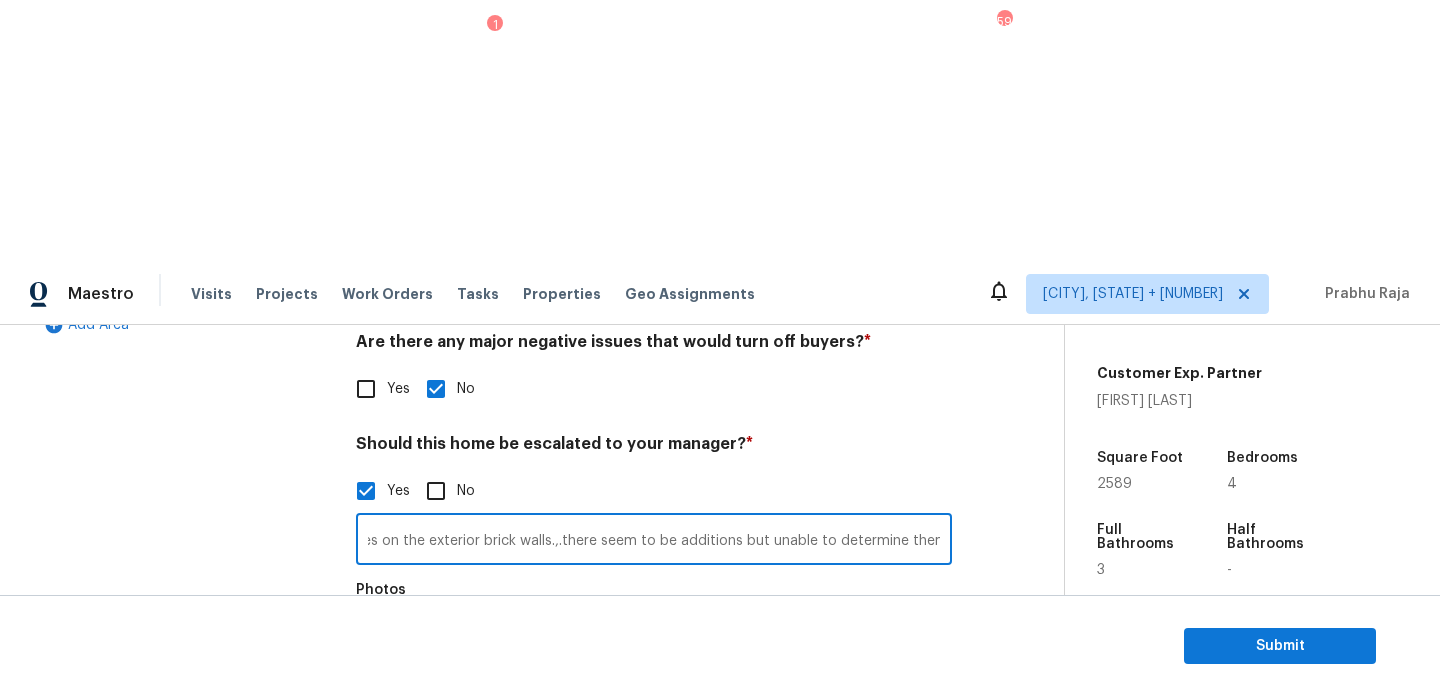 scroll, scrollTop: 0, scrollLeft: 220, axis: horizontal 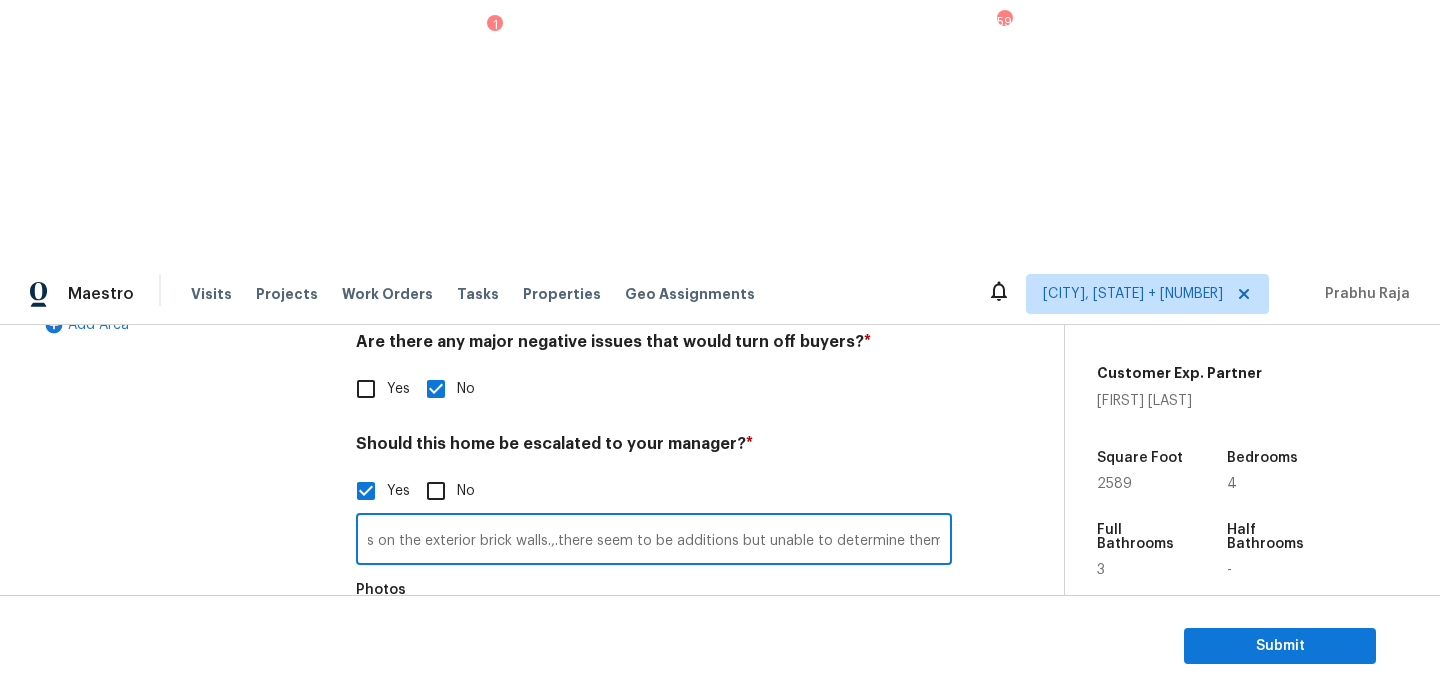 type on "ALO - There are foundation issues on the exterior brick walls.,.there seem to be additions but unable to determine them..  The seller stated that roof was already covering this area, they just added drywall around it, did not pour new concrete.." 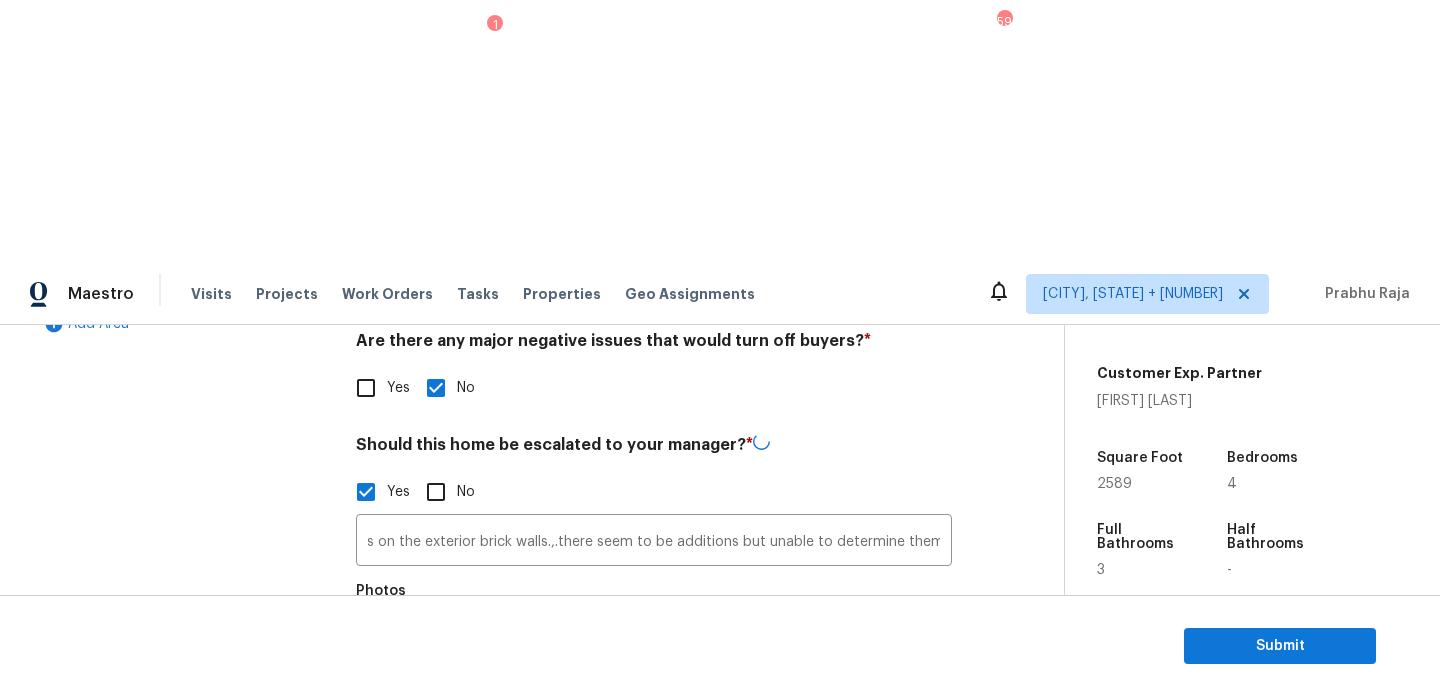 scroll, scrollTop: 0, scrollLeft: 0, axis: both 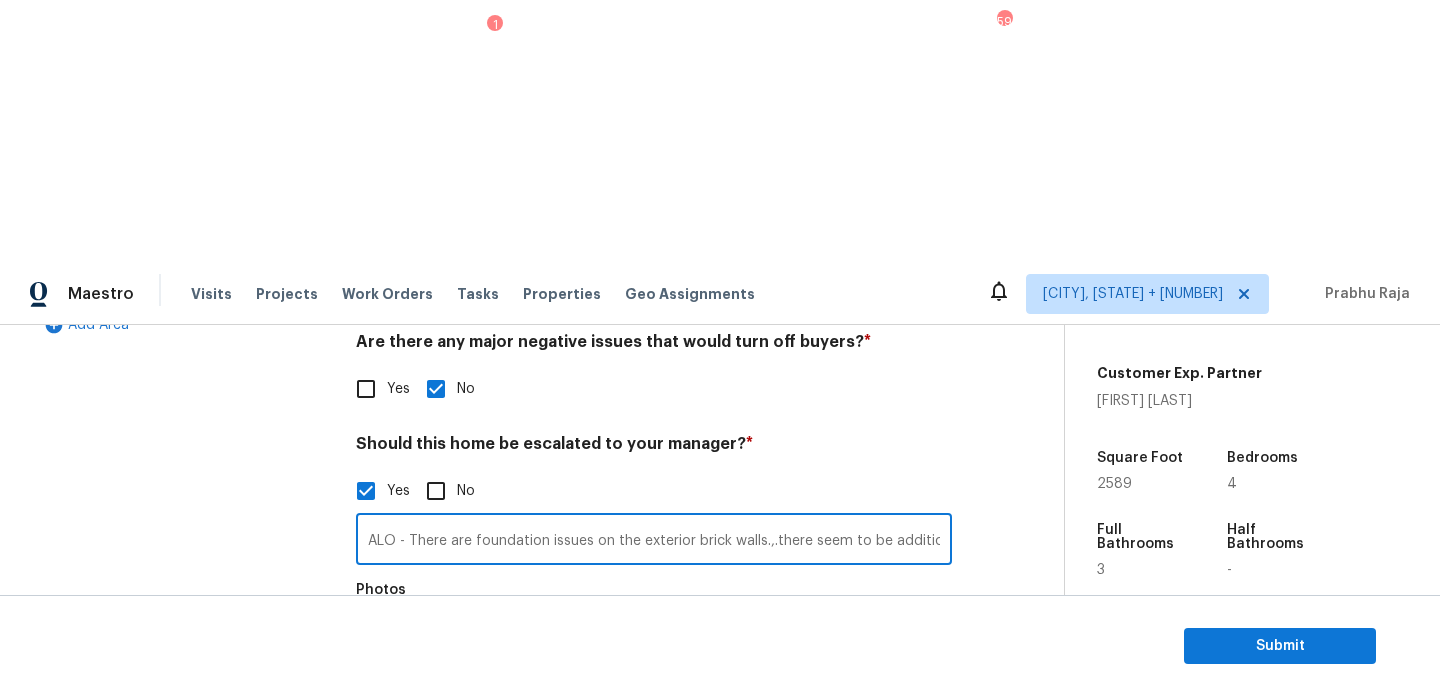 click on "ALO - There are foundation issues on the exterior brick walls.,.there seem to be additions but unable to determine them..  The seller stated that roof was already covering this area, they just added drywall around it, did not pour new concrete.." at bounding box center (654, 541) 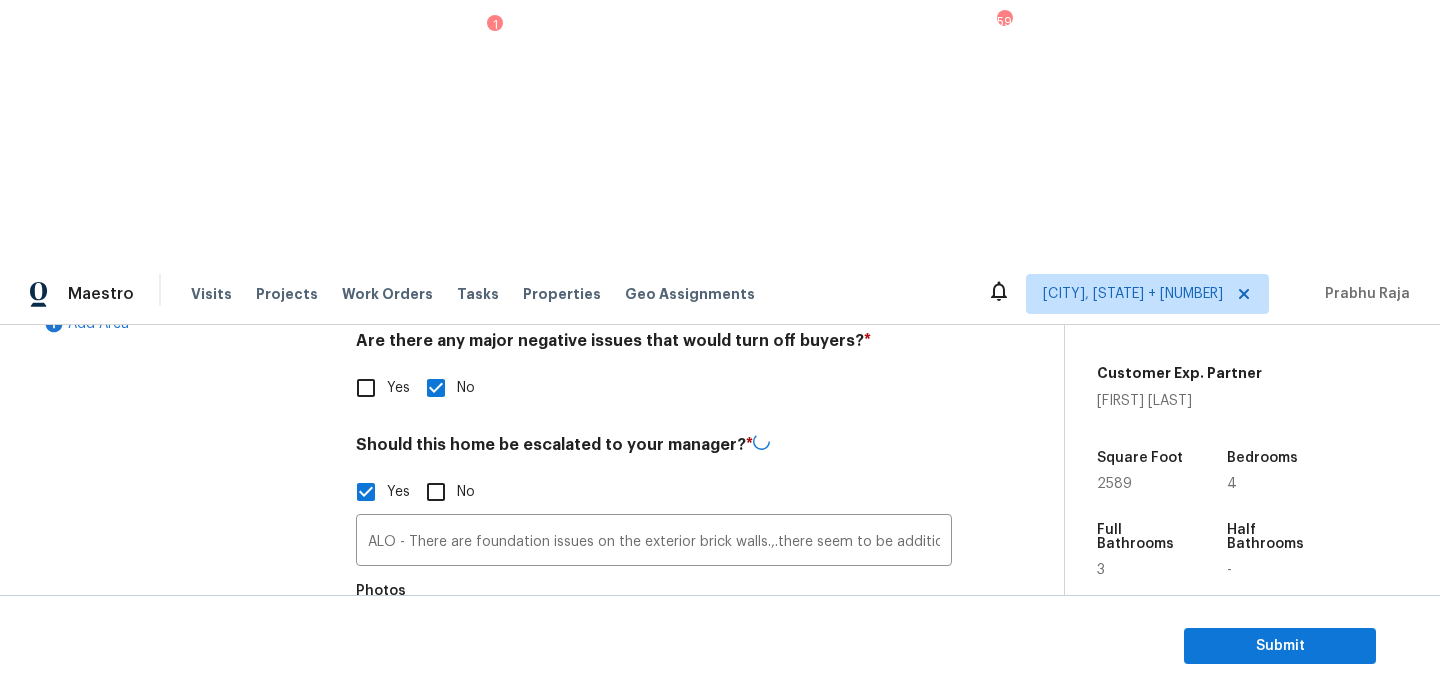 click on "Photos" at bounding box center [654, 637] 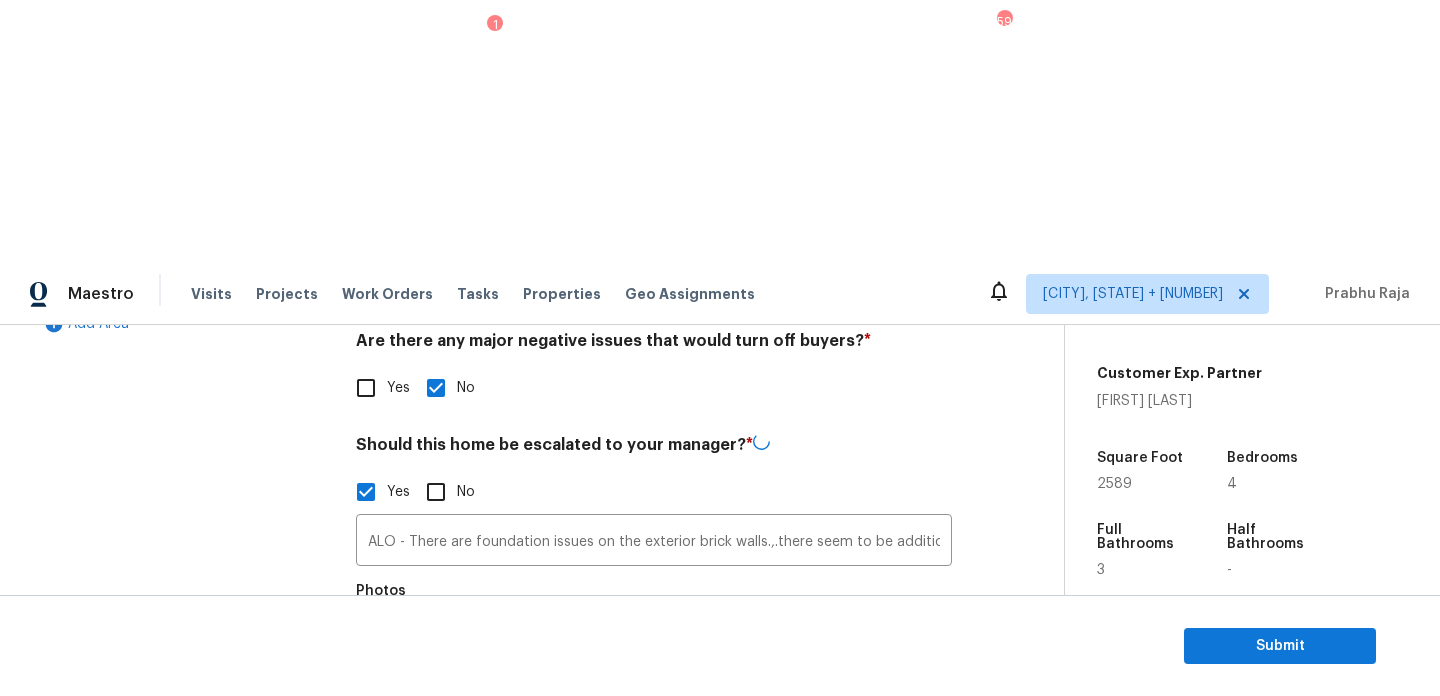 scroll, scrollTop: 0, scrollLeft: 0, axis: both 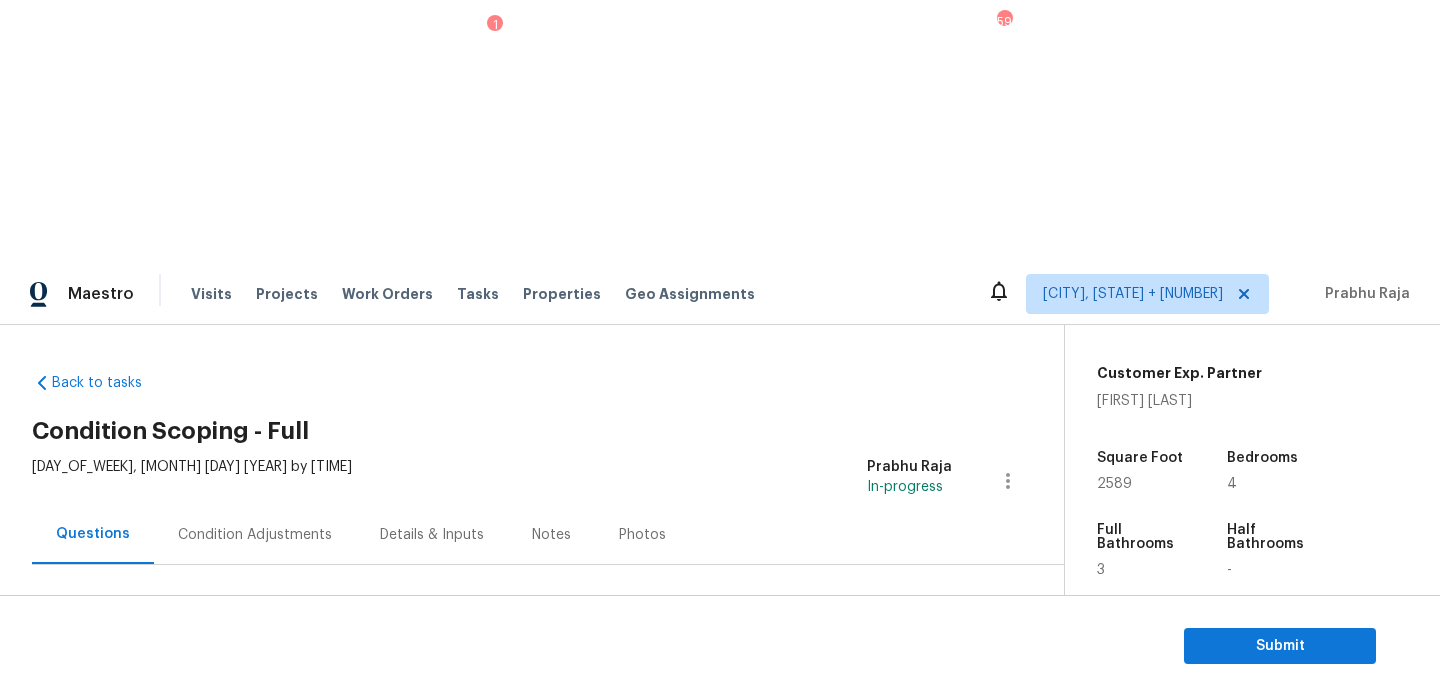 click on "Condition Adjustments" at bounding box center (255, 534) 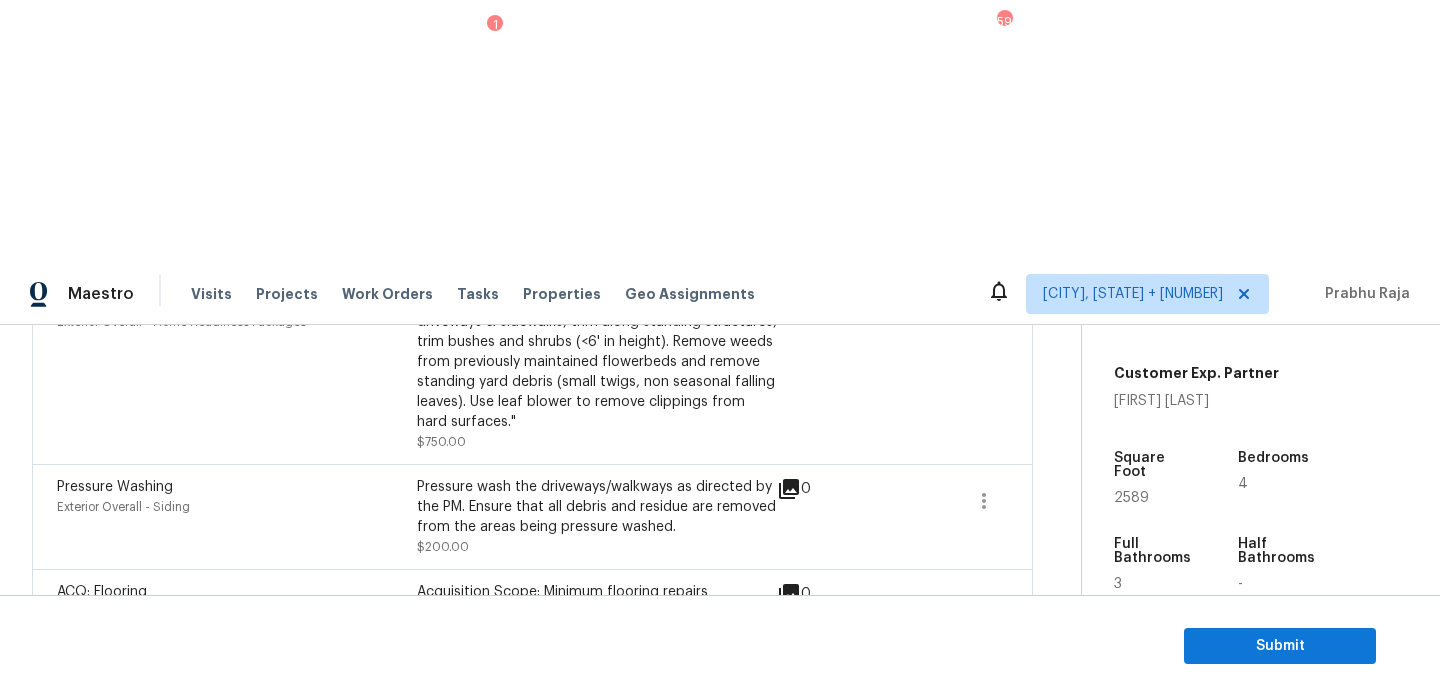 scroll, scrollTop: 1430, scrollLeft: 0, axis: vertical 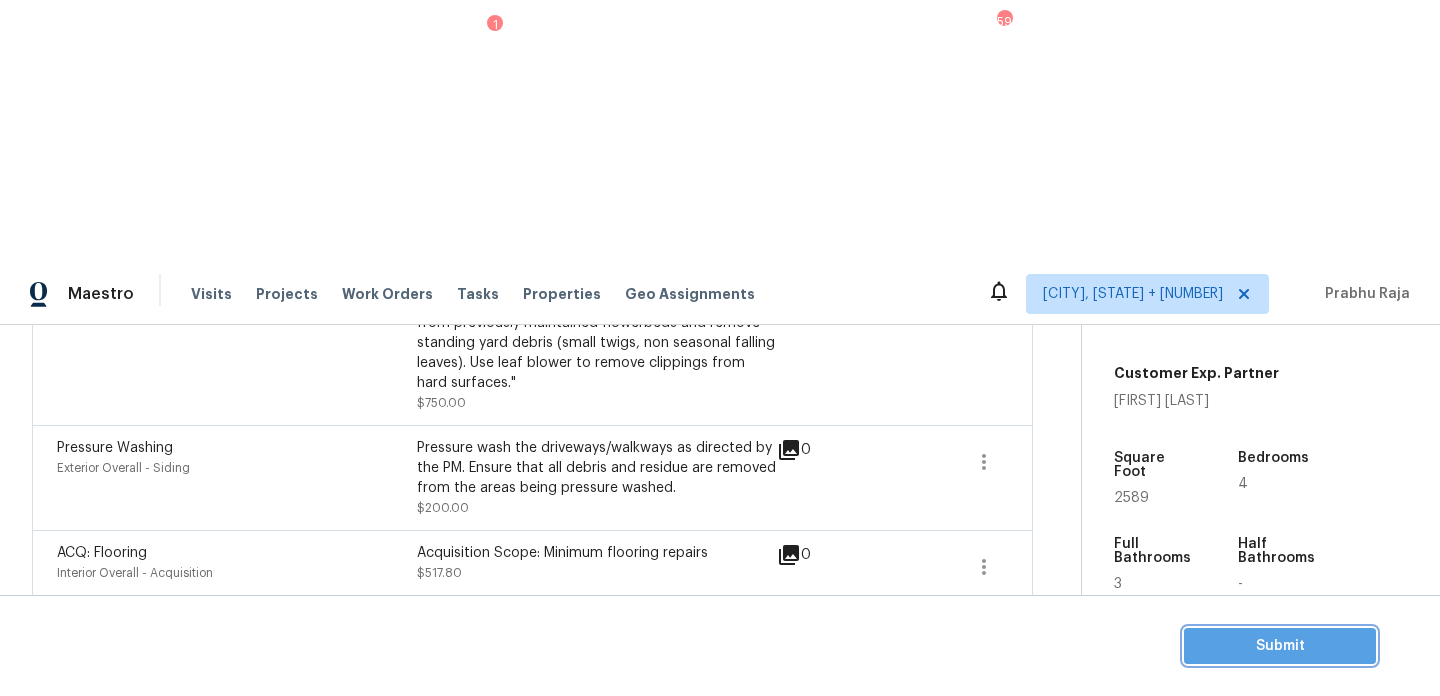 click on "Submit" at bounding box center [1280, 646] 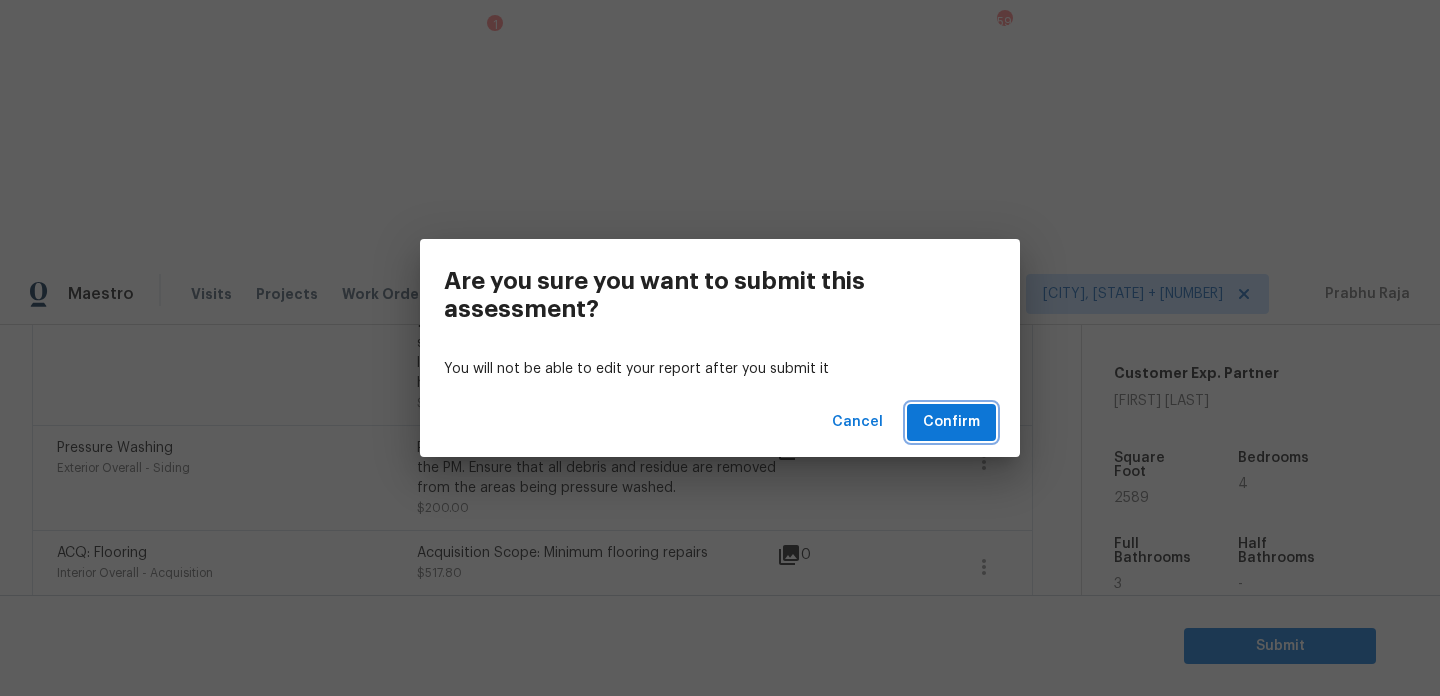 click on "Confirm" at bounding box center [951, 422] 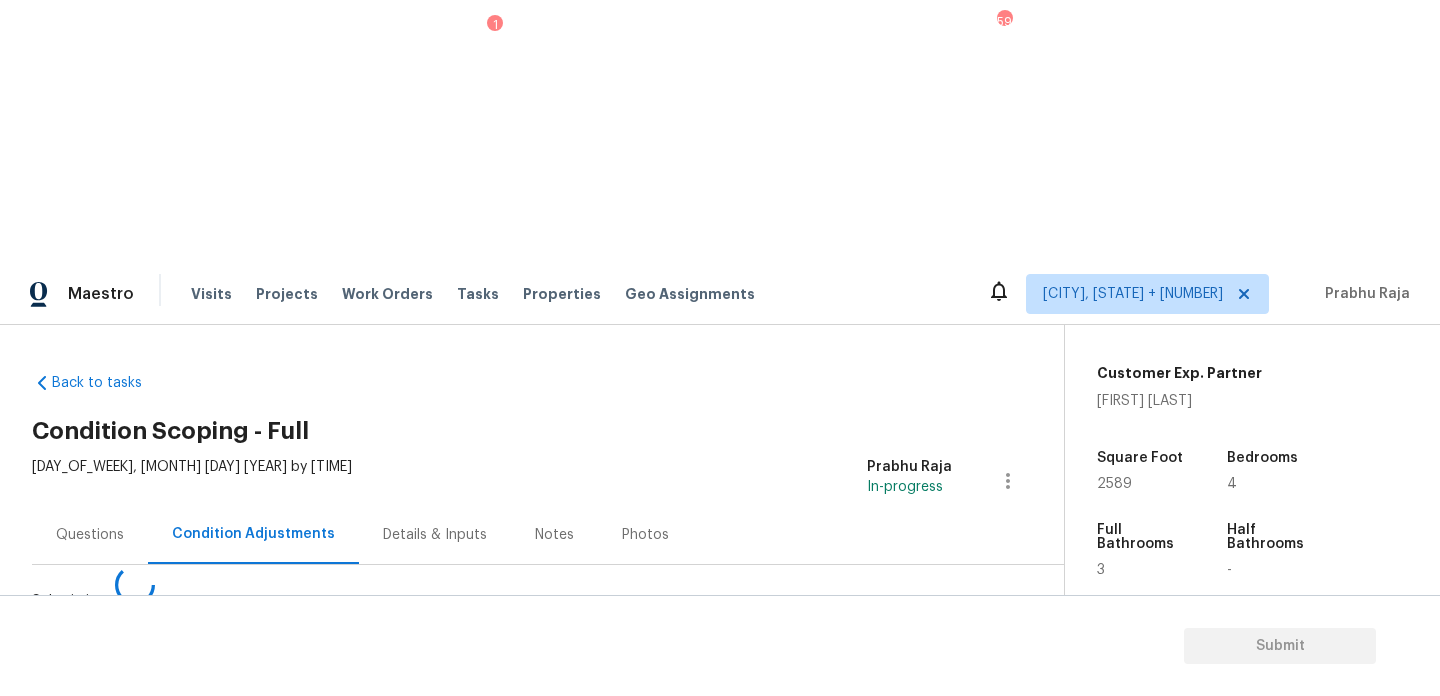 scroll, scrollTop: 0, scrollLeft: 0, axis: both 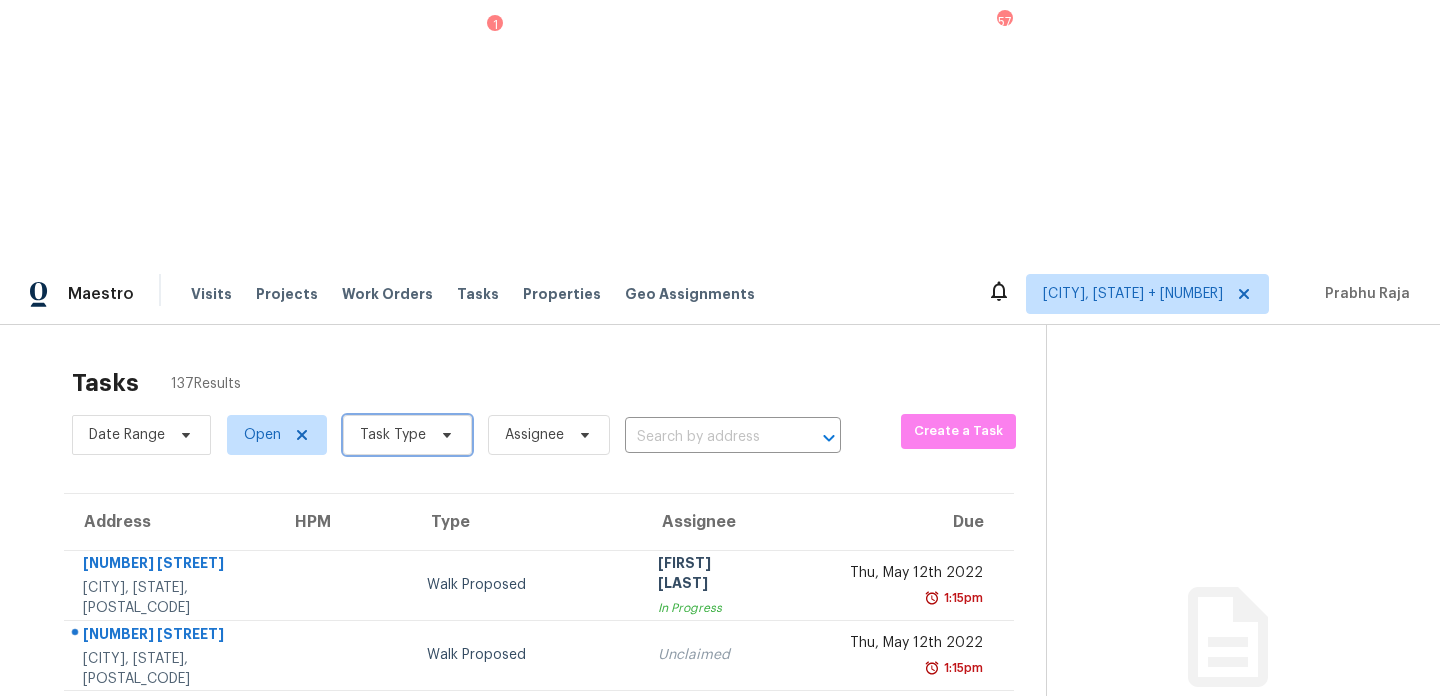 click on "Task Type" at bounding box center [407, 435] 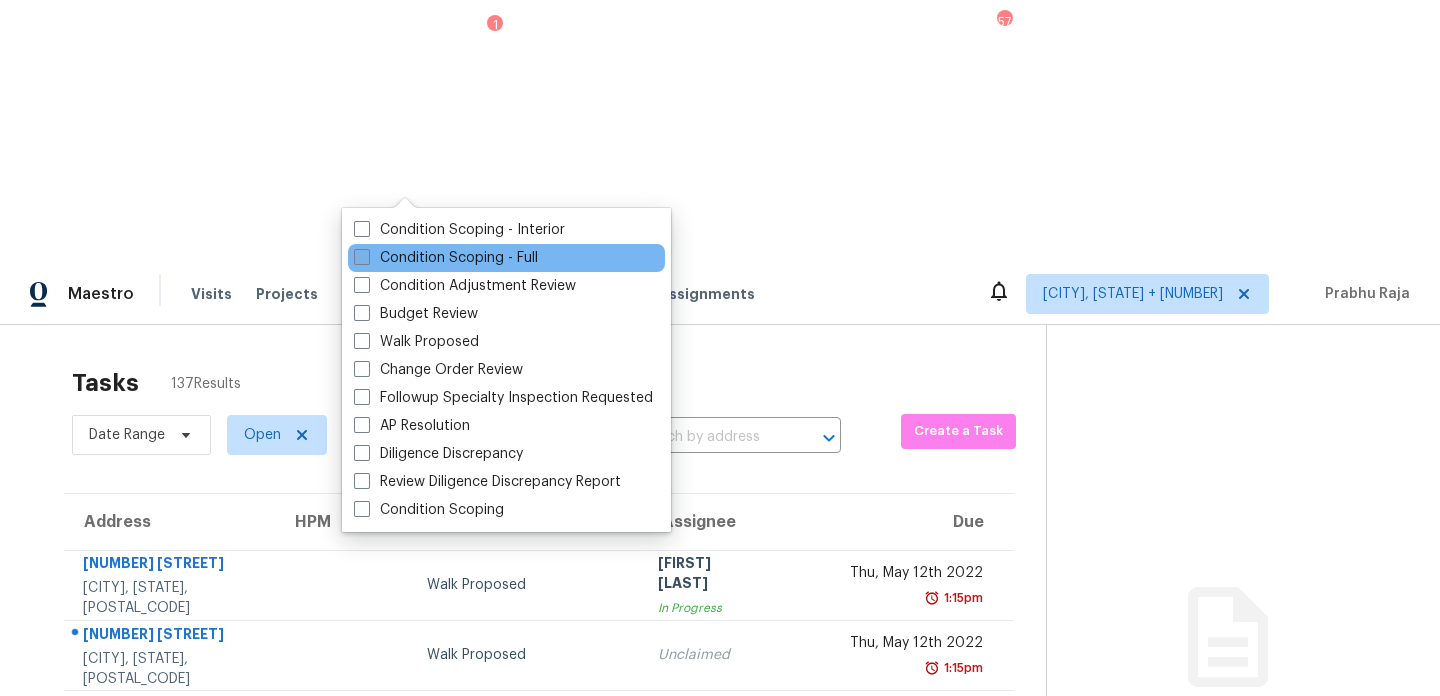 click on "Condition Scoping - Full" at bounding box center (446, 258) 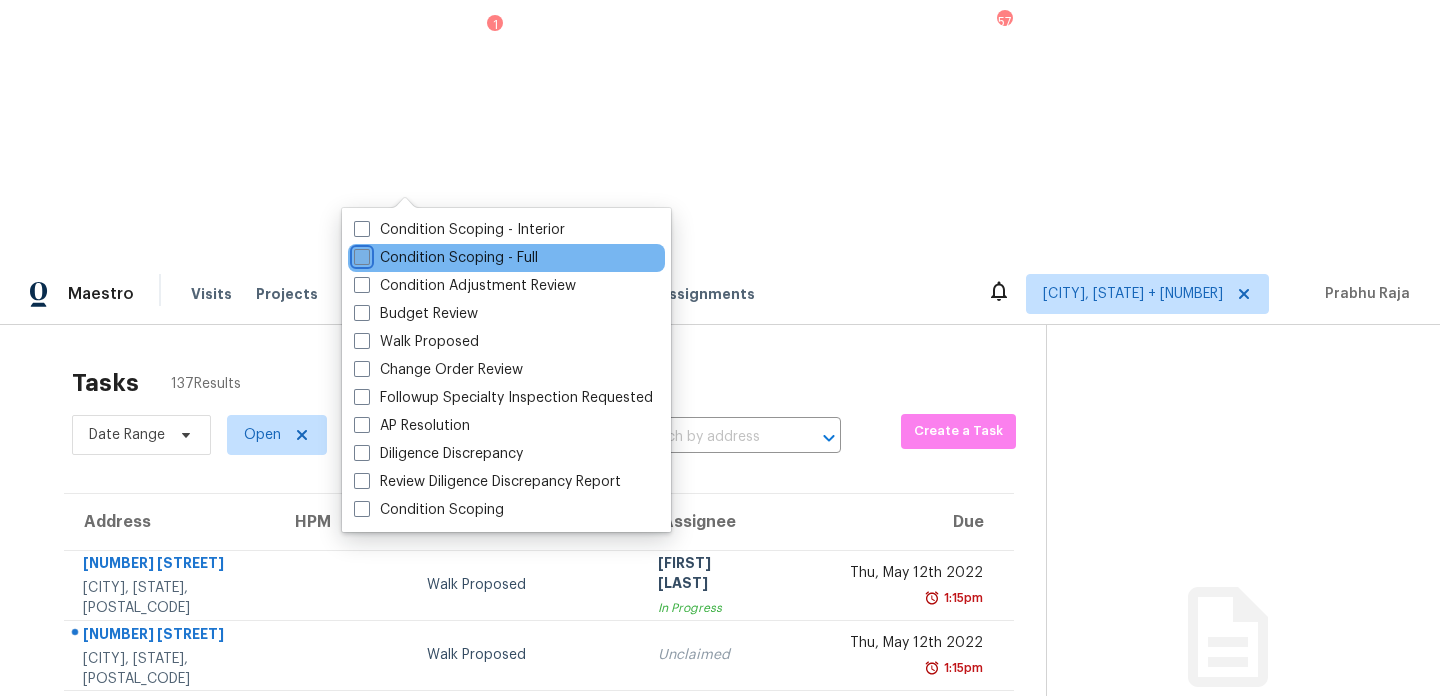click on "Condition Scoping - Full" at bounding box center (360, 254) 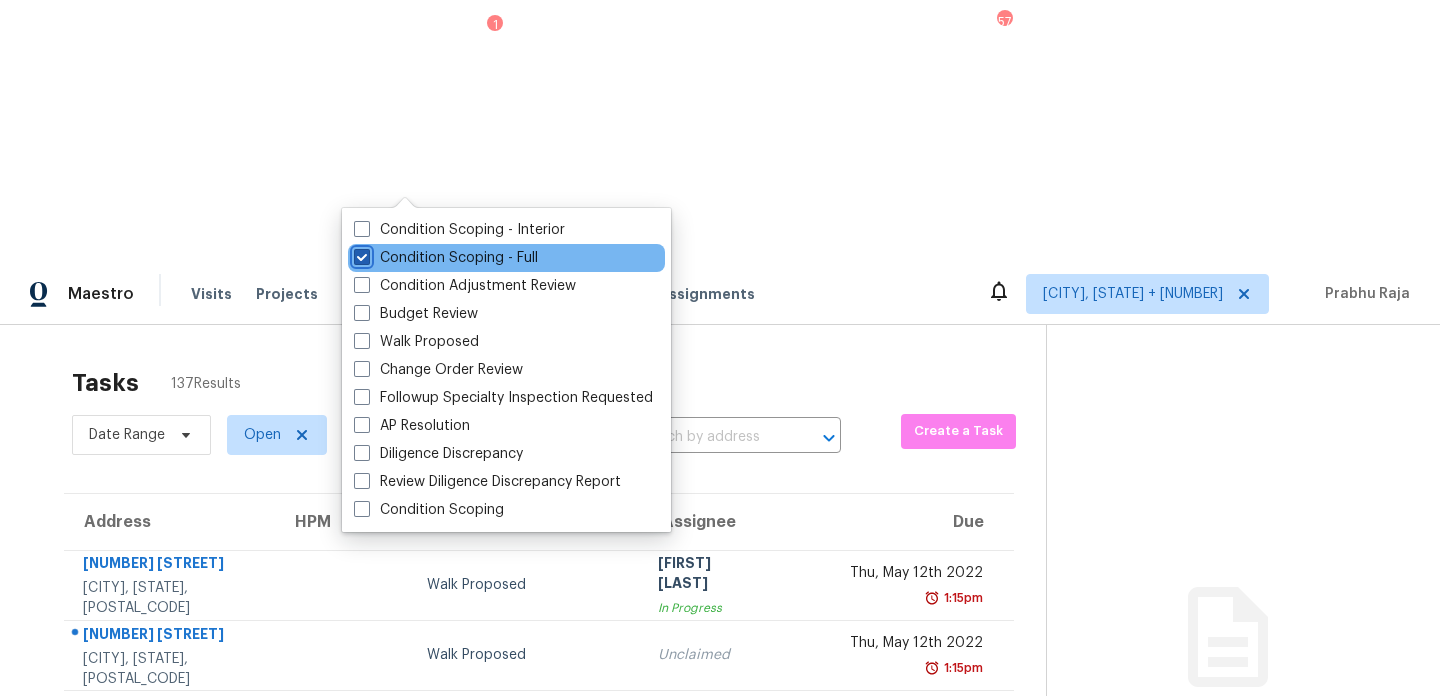 checkbox on "true" 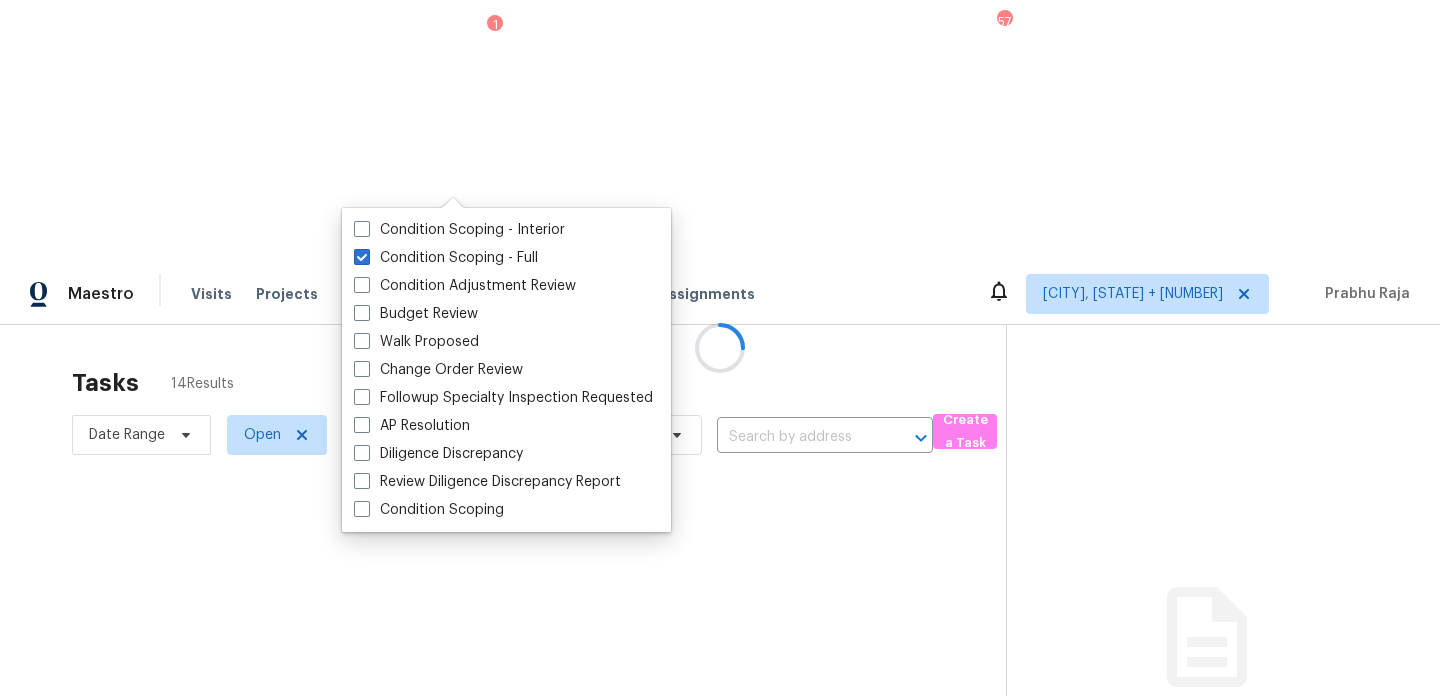 click at bounding box center [720, 348] 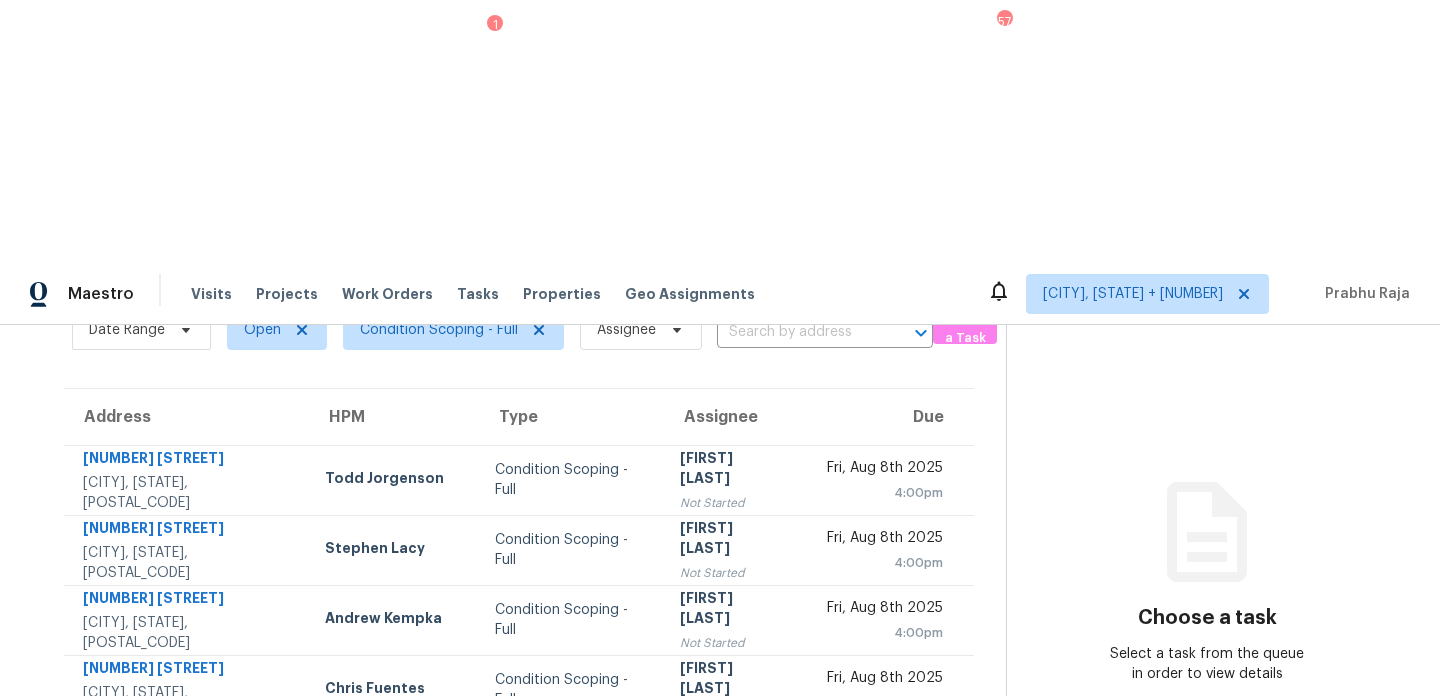 scroll, scrollTop: 58, scrollLeft: 0, axis: vertical 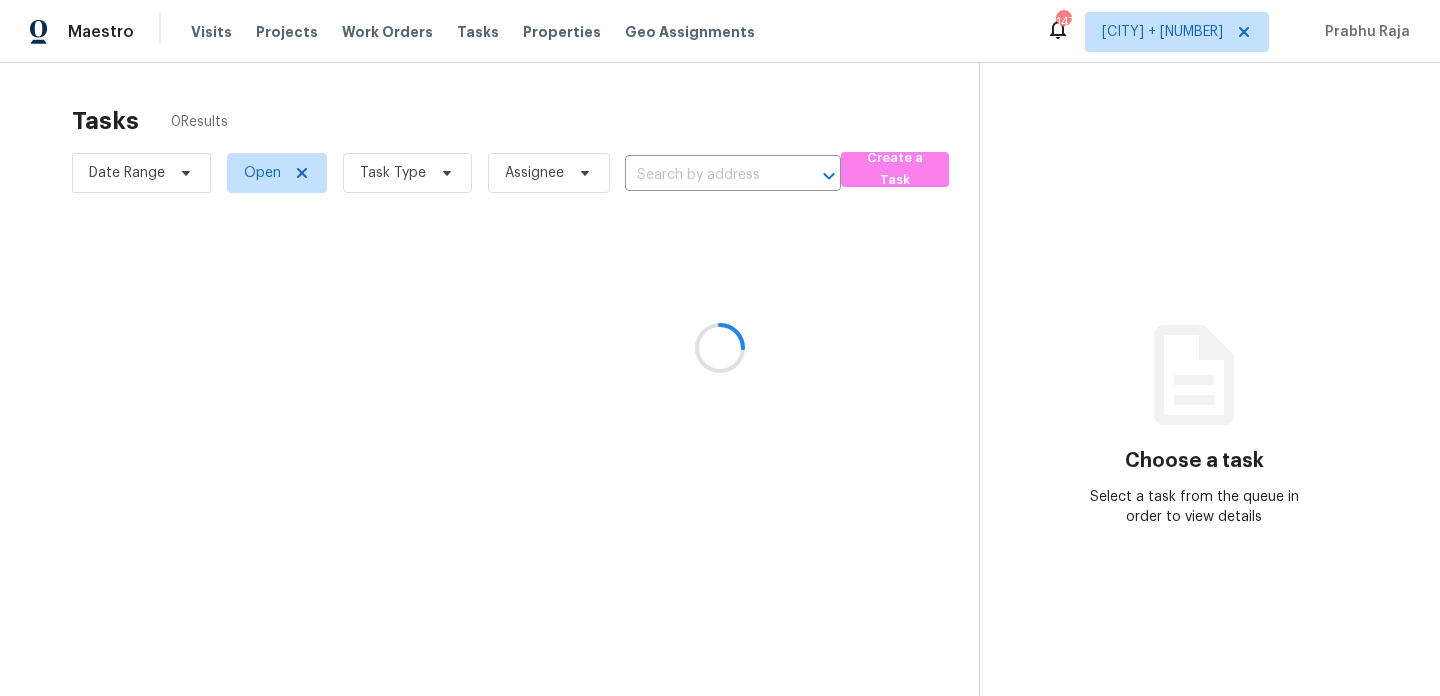 click at bounding box center [720, 348] 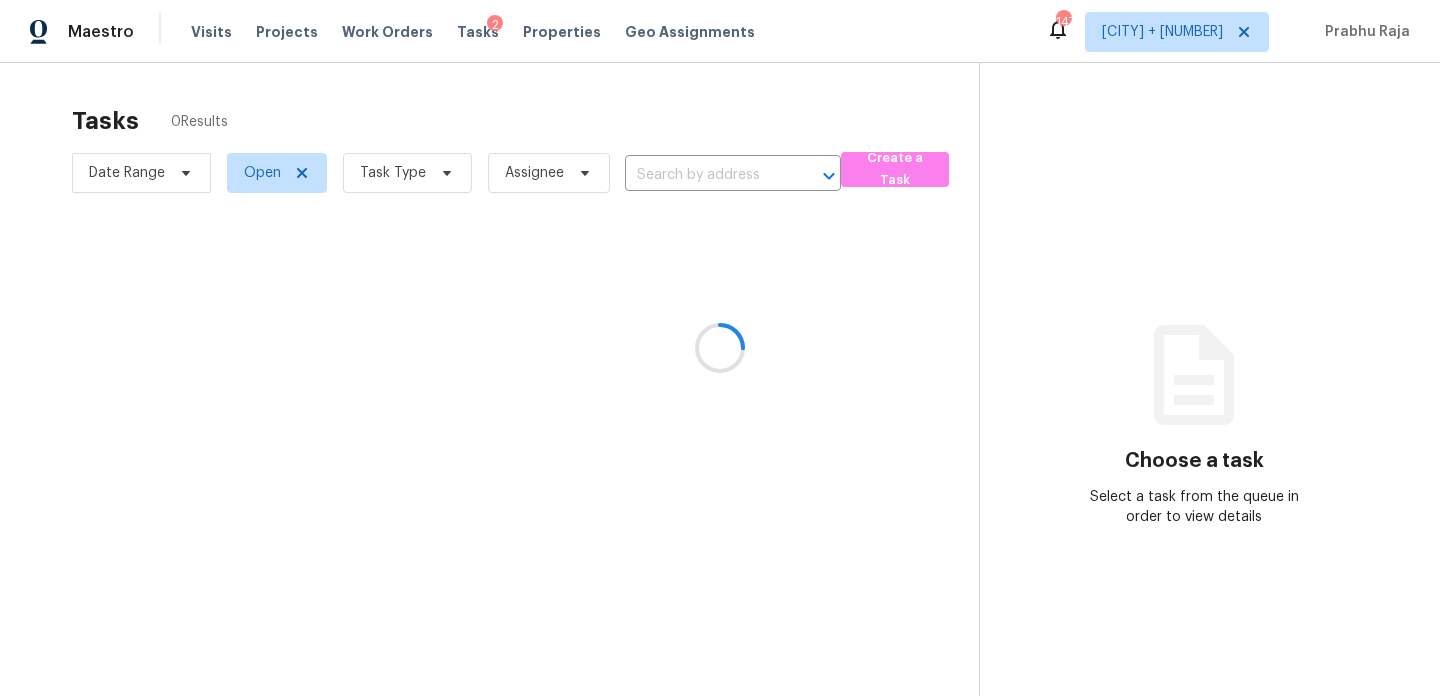 click at bounding box center (720, 348) 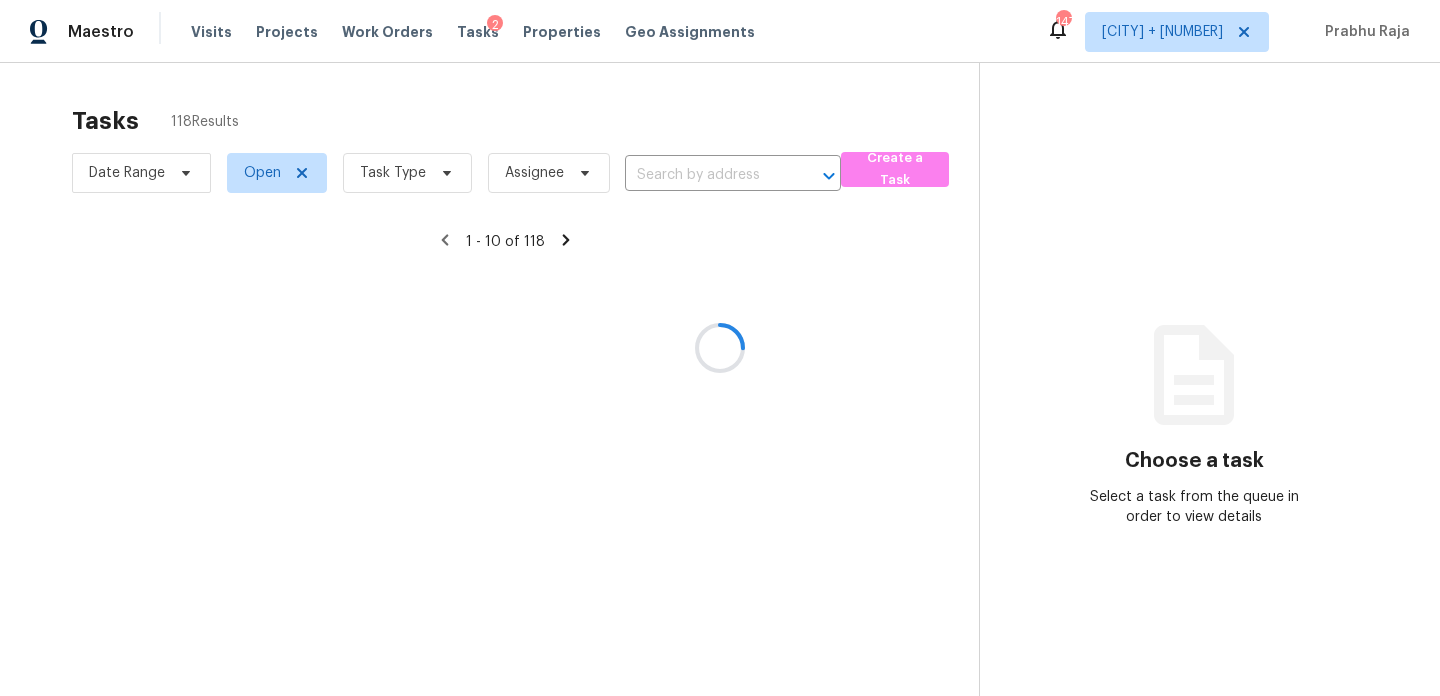 click at bounding box center (720, 348) 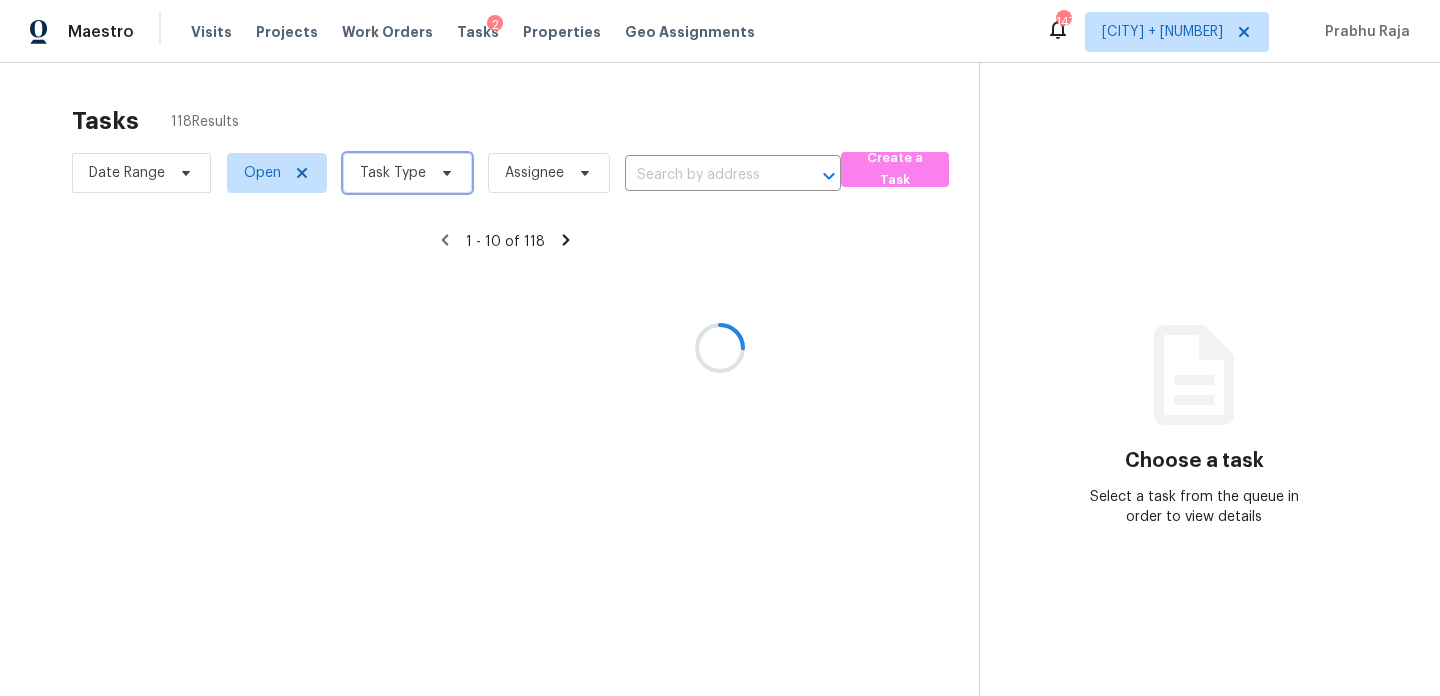 click on "Task Type" at bounding box center (393, 173) 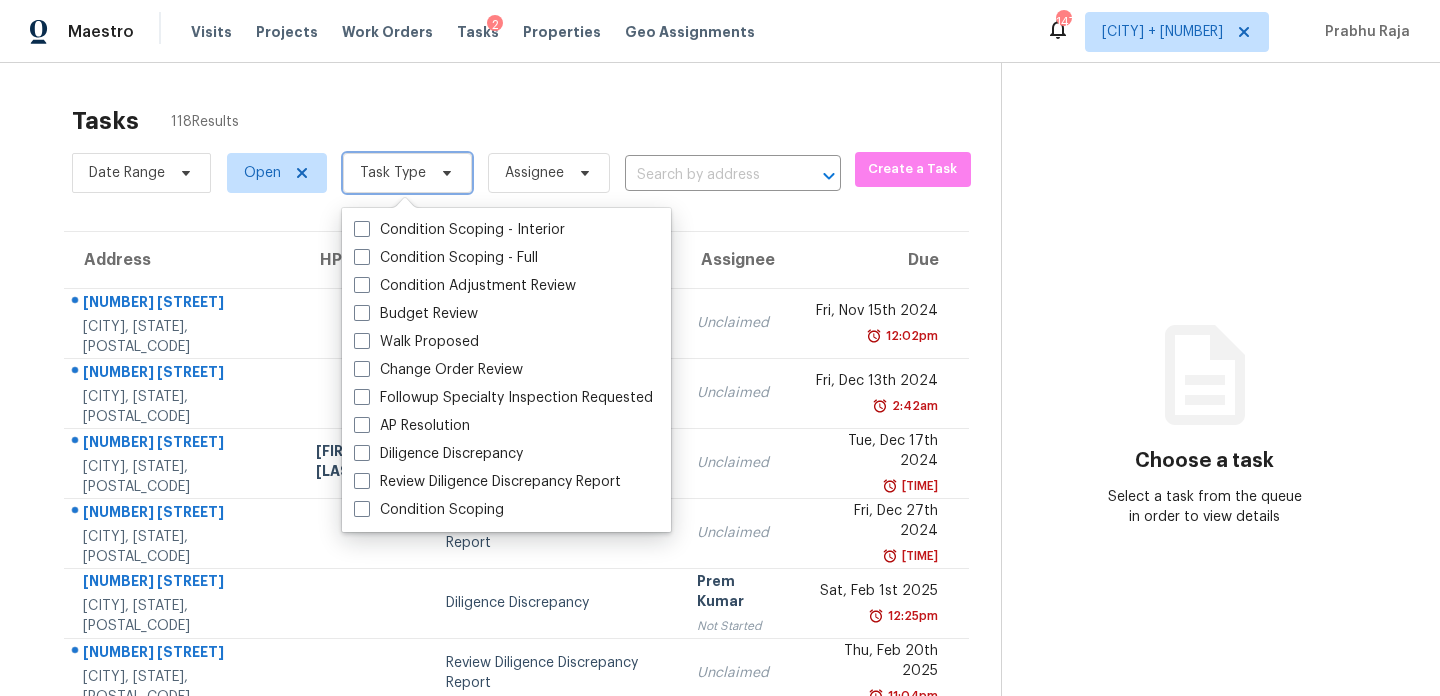 click on "Task Type" at bounding box center [393, 173] 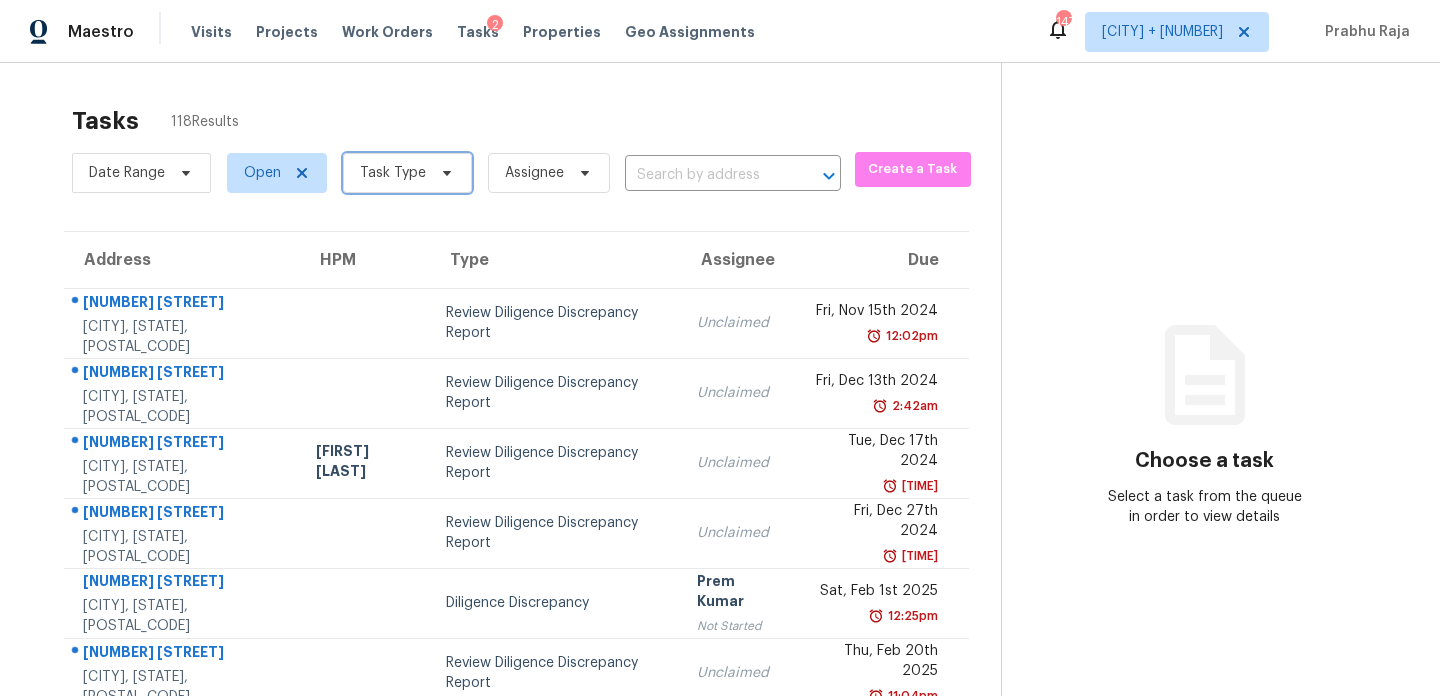 click on "Task Type" at bounding box center [393, 173] 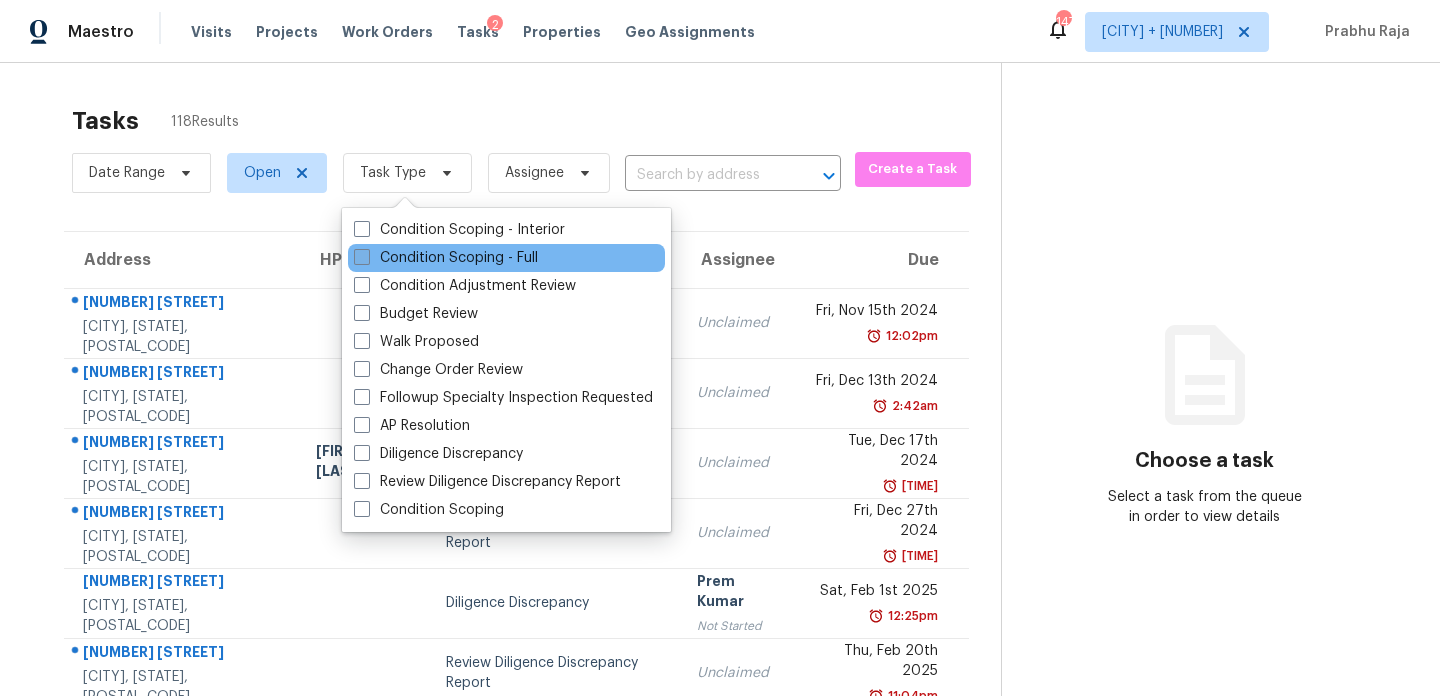 click on "Condition Scoping - Full" at bounding box center [446, 258] 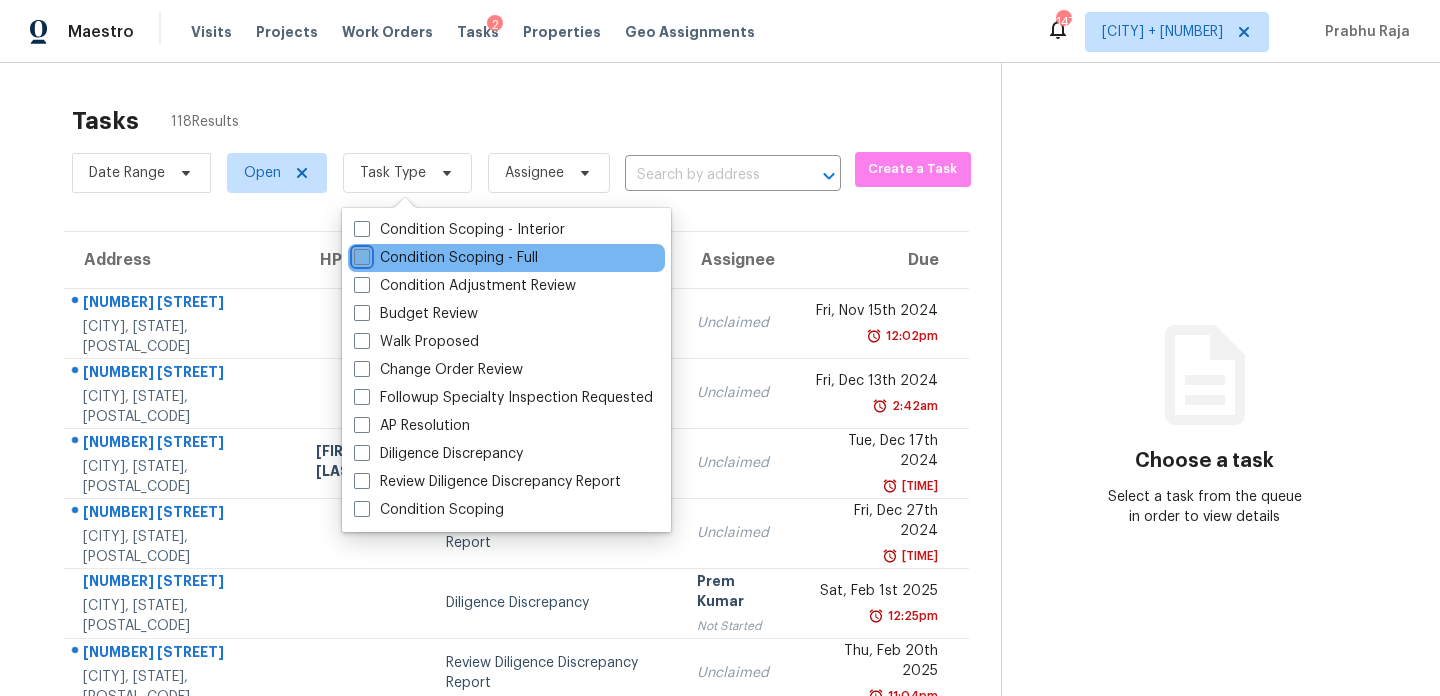 click on "Condition Scoping - Full" at bounding box center [360, 254] 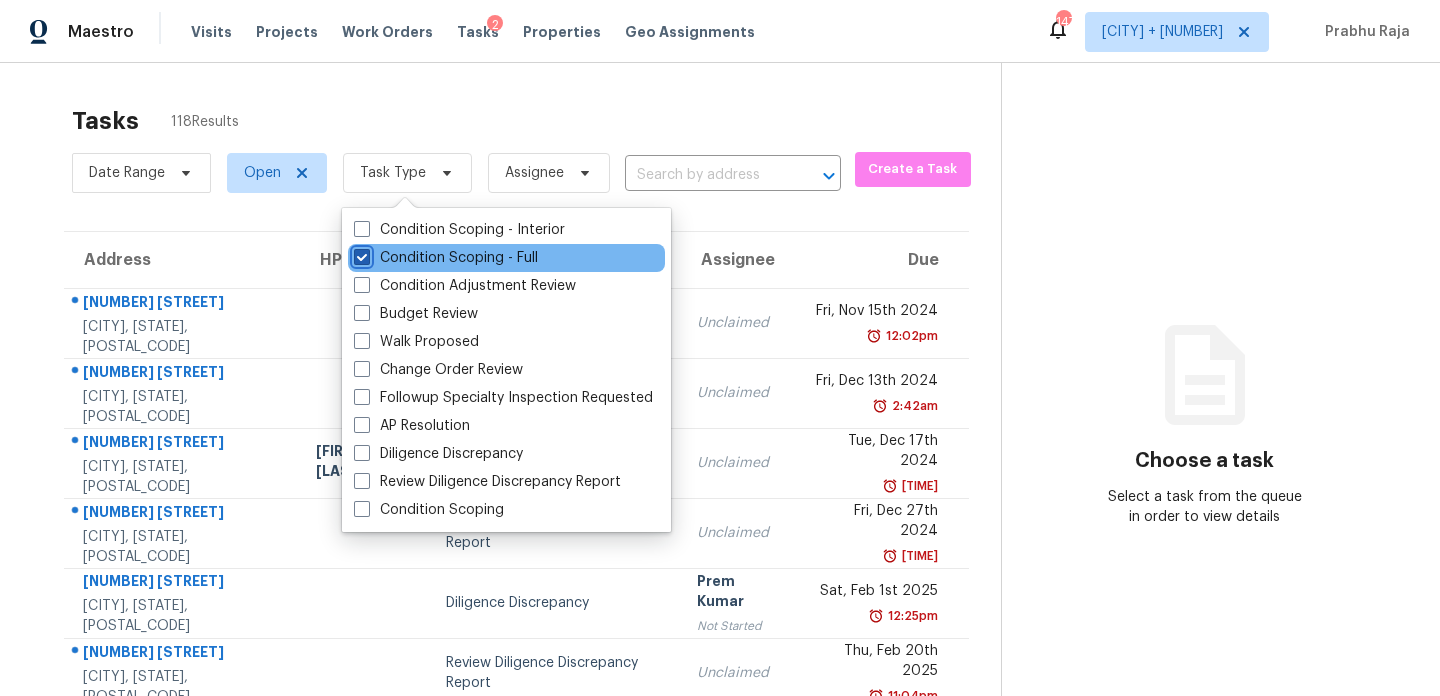 checkbox on "true" 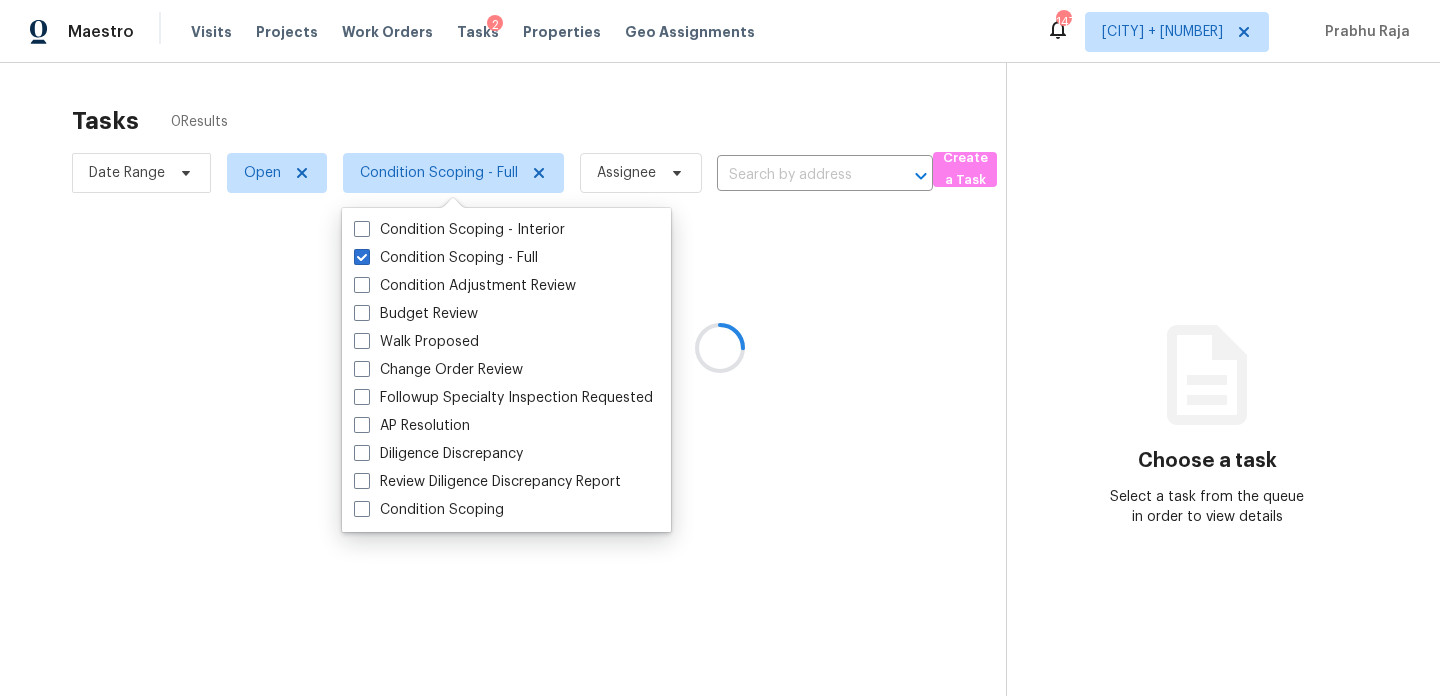 click at bounding box center (720, 348) 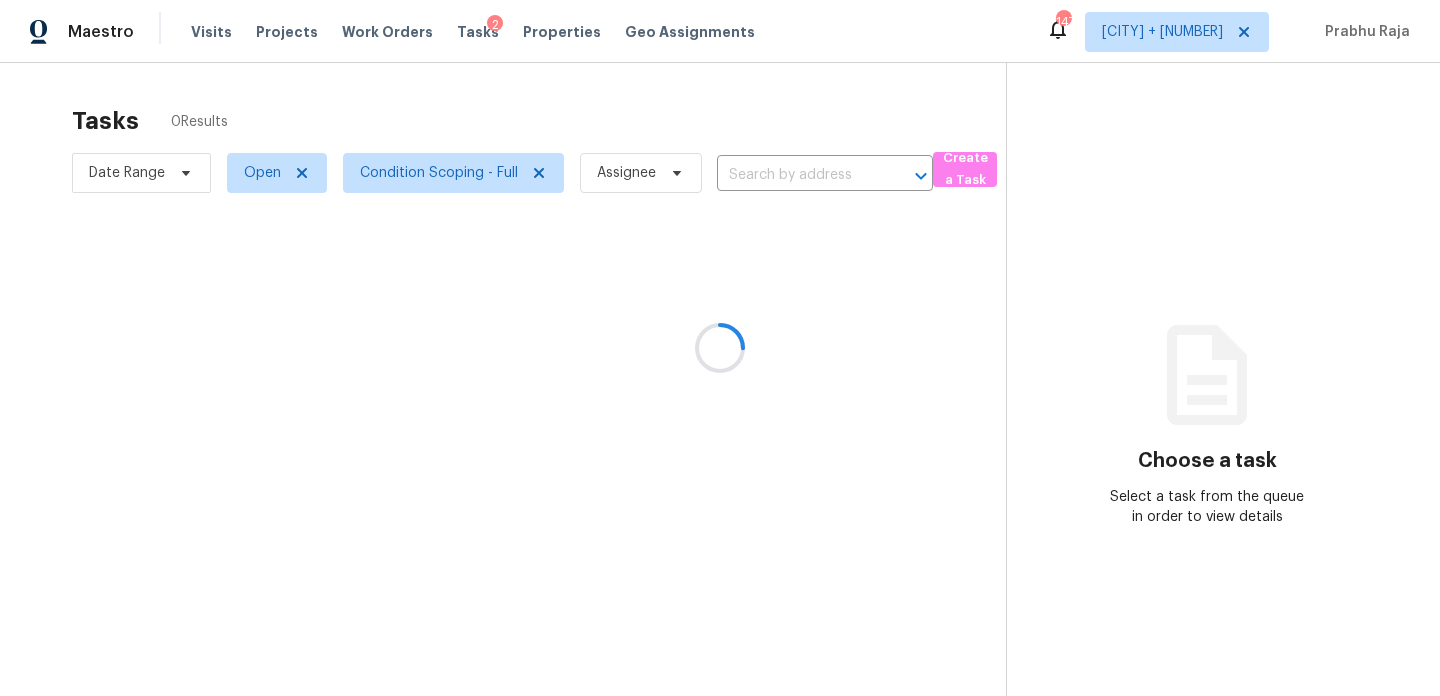 click at bounding box center [720, 348] 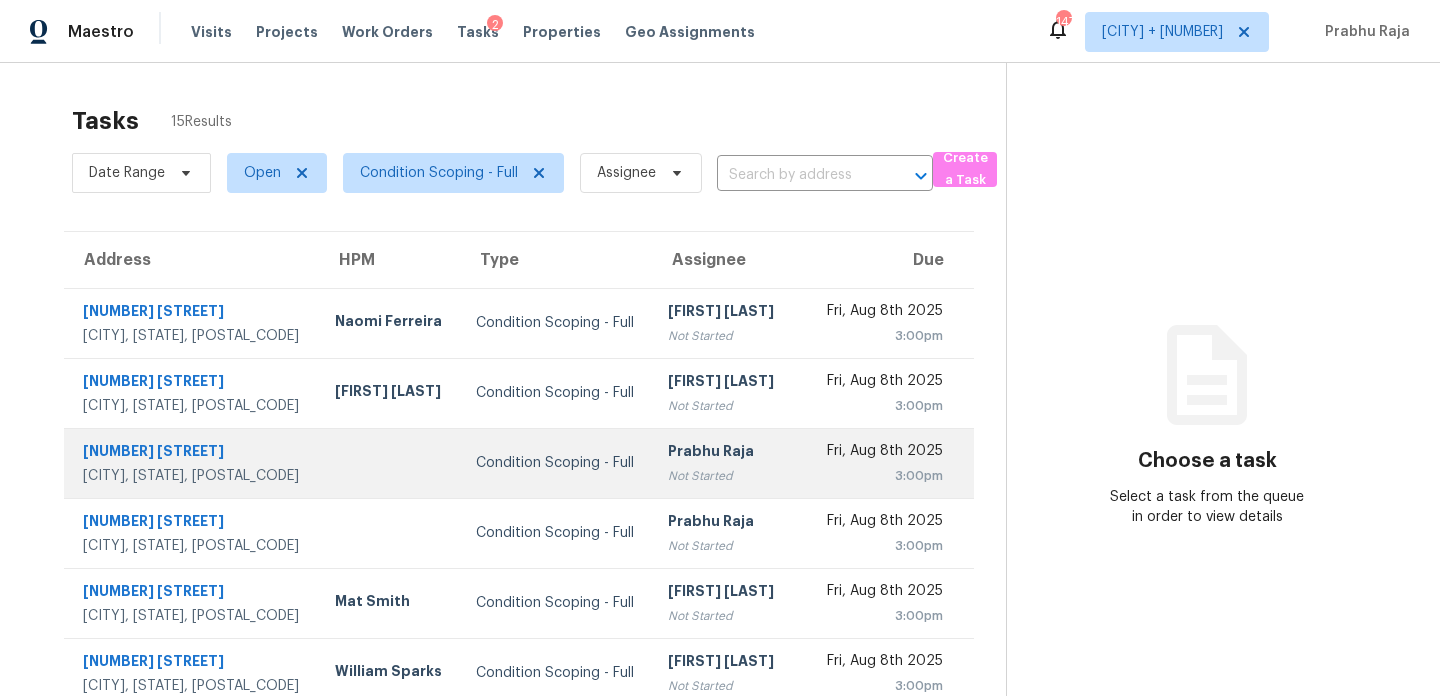 click on "Not Started" at bounding box center (722, 476) 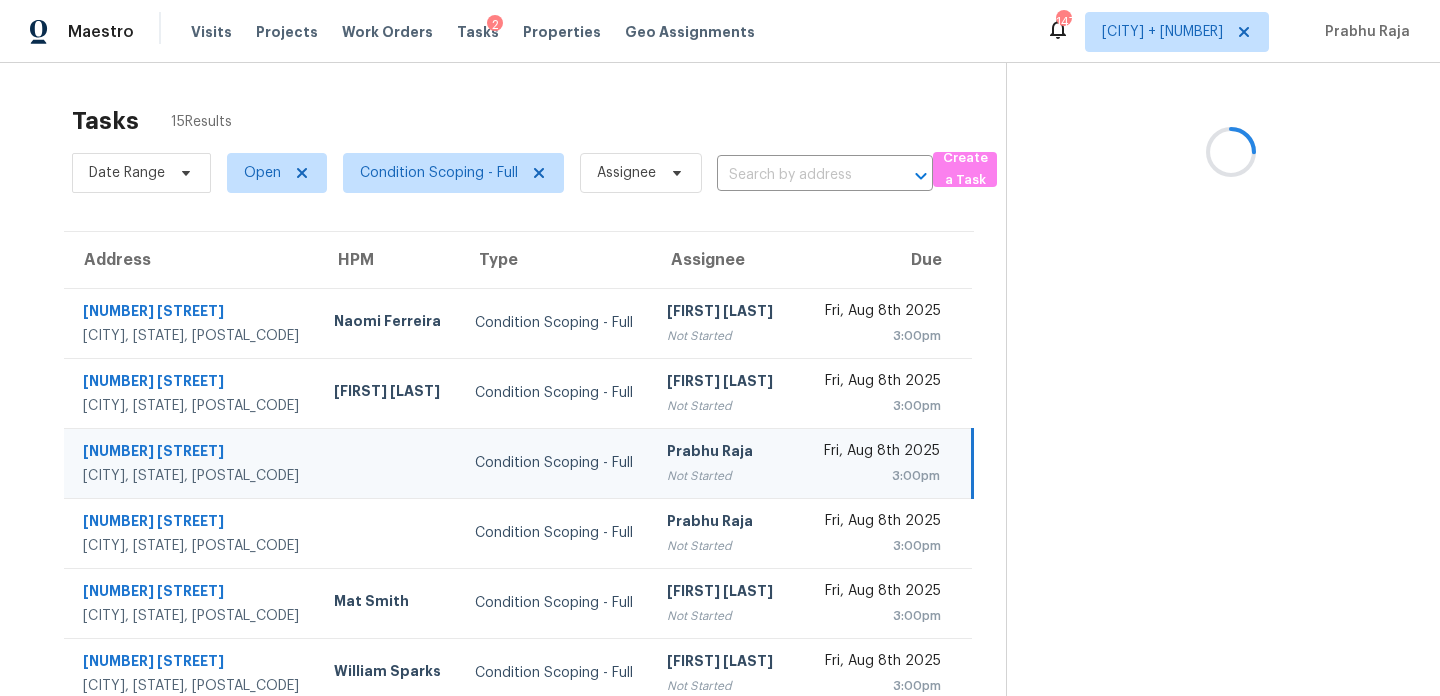 click on "Not Started" at bounding box center [721, 476] 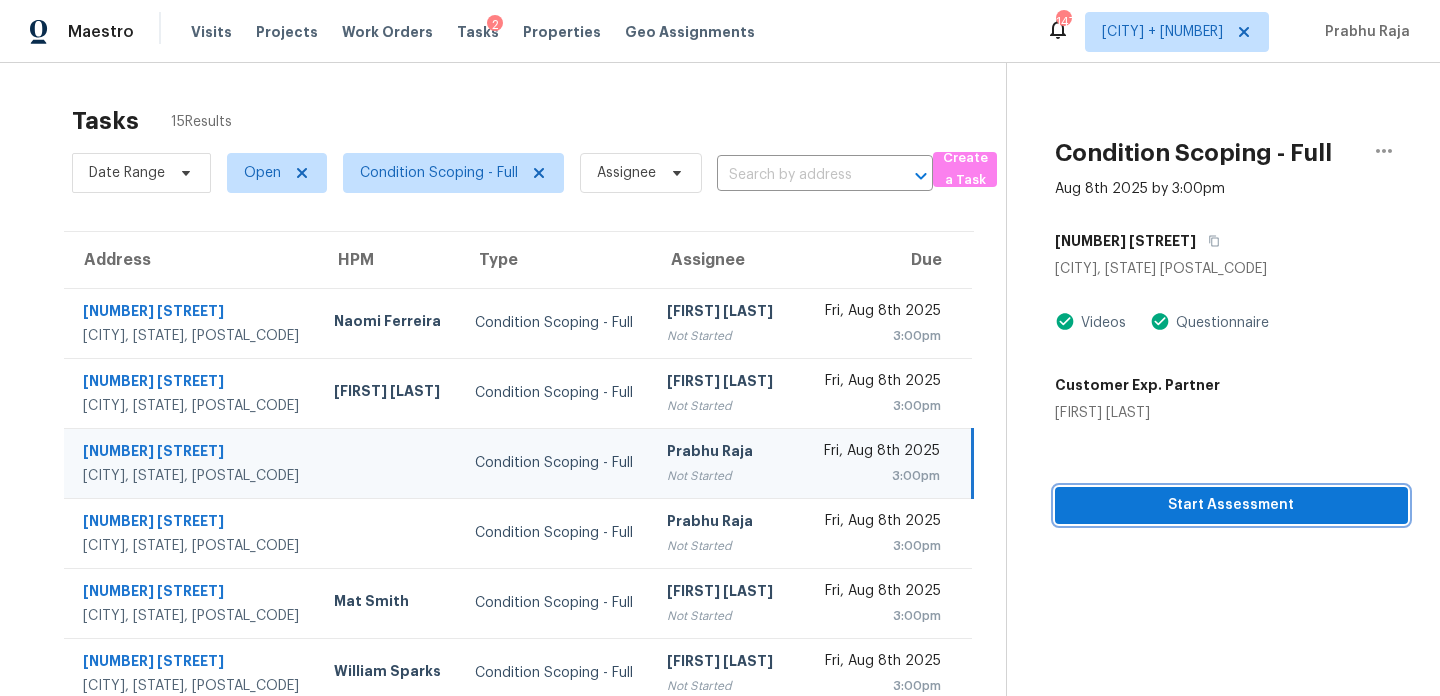click on "Start Assessment" at bounding box center [1231, 505] 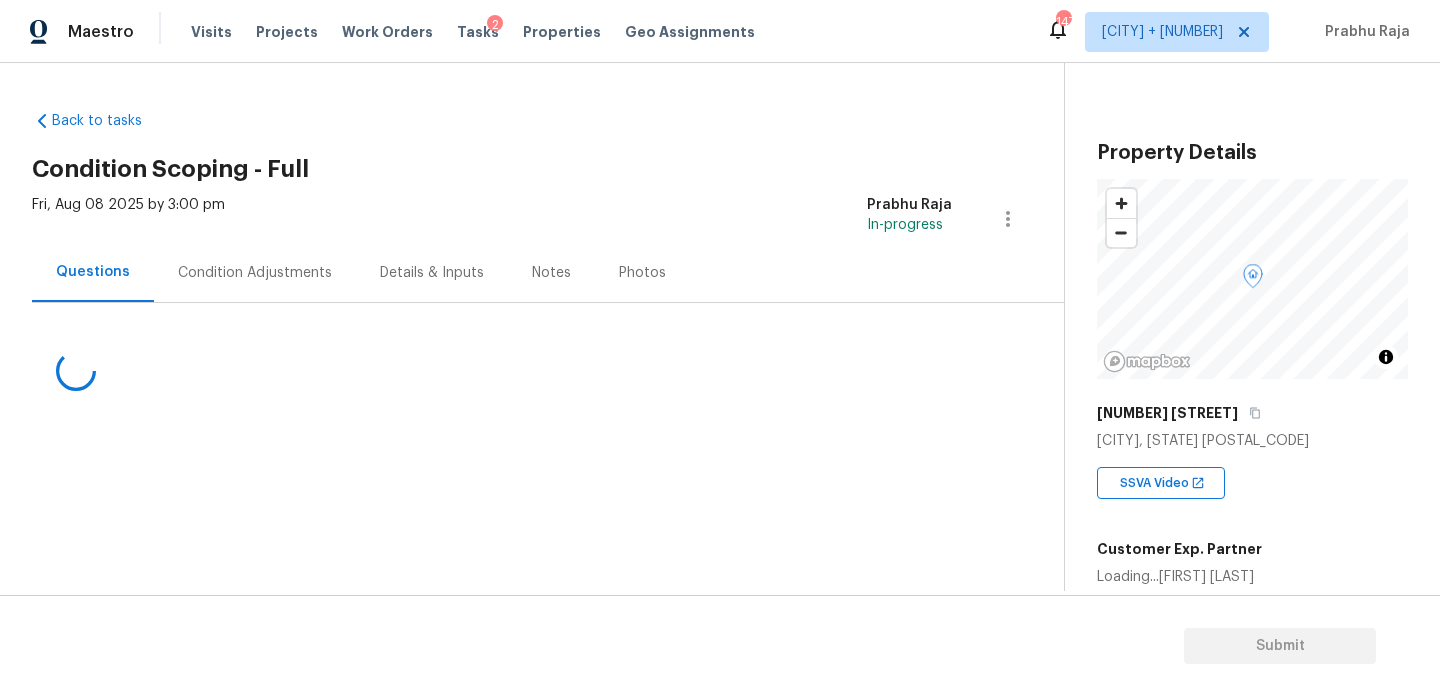 click on "Condition Adjustments" at bounding box center (255, 273) 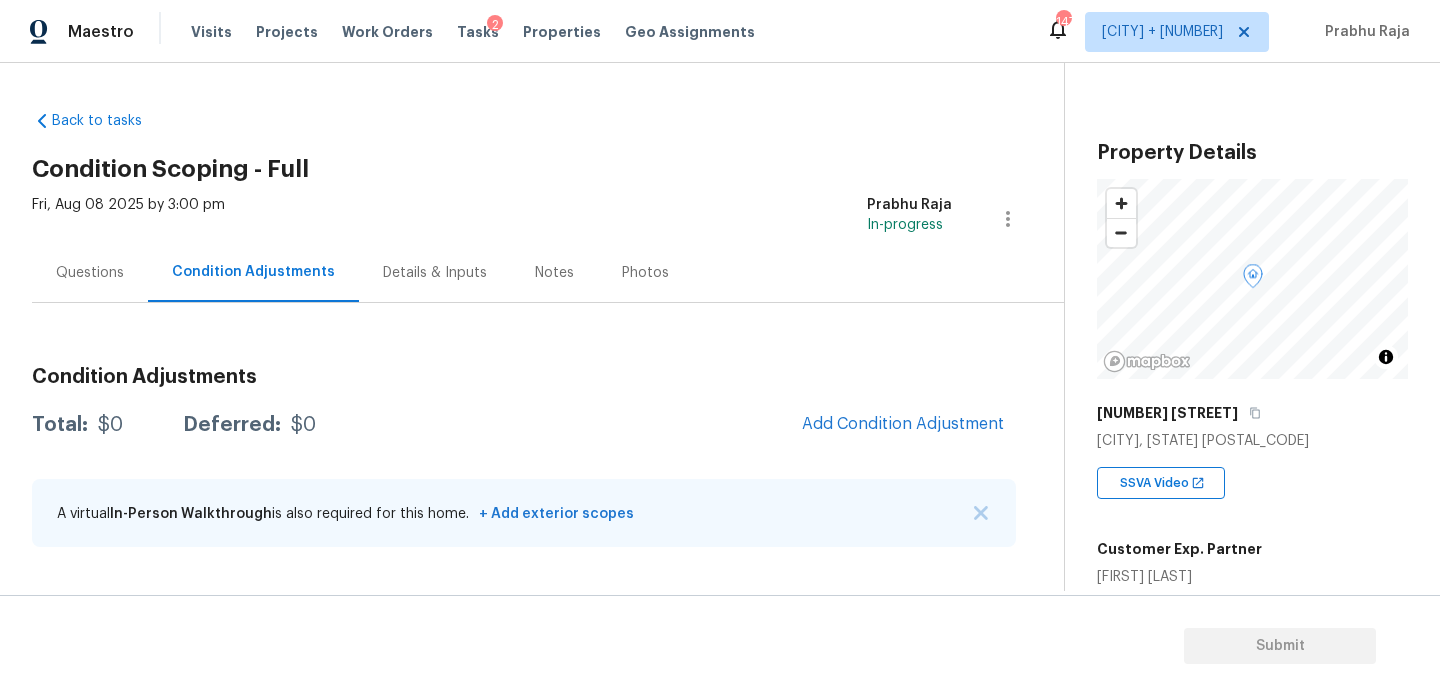 click on "Condition Adjustments" at bounding box center (524, 377) 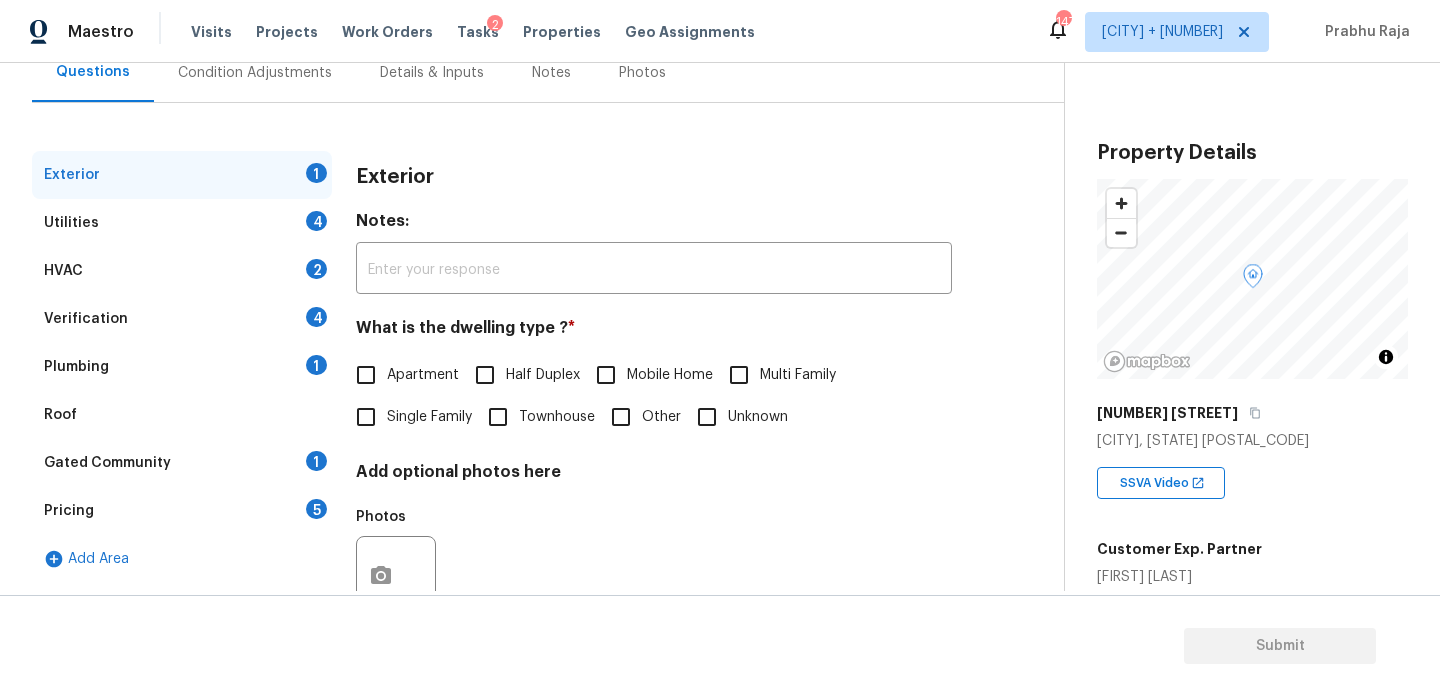 scroll, scrollTop: 267, scrollLeft: 0, axis: vertical 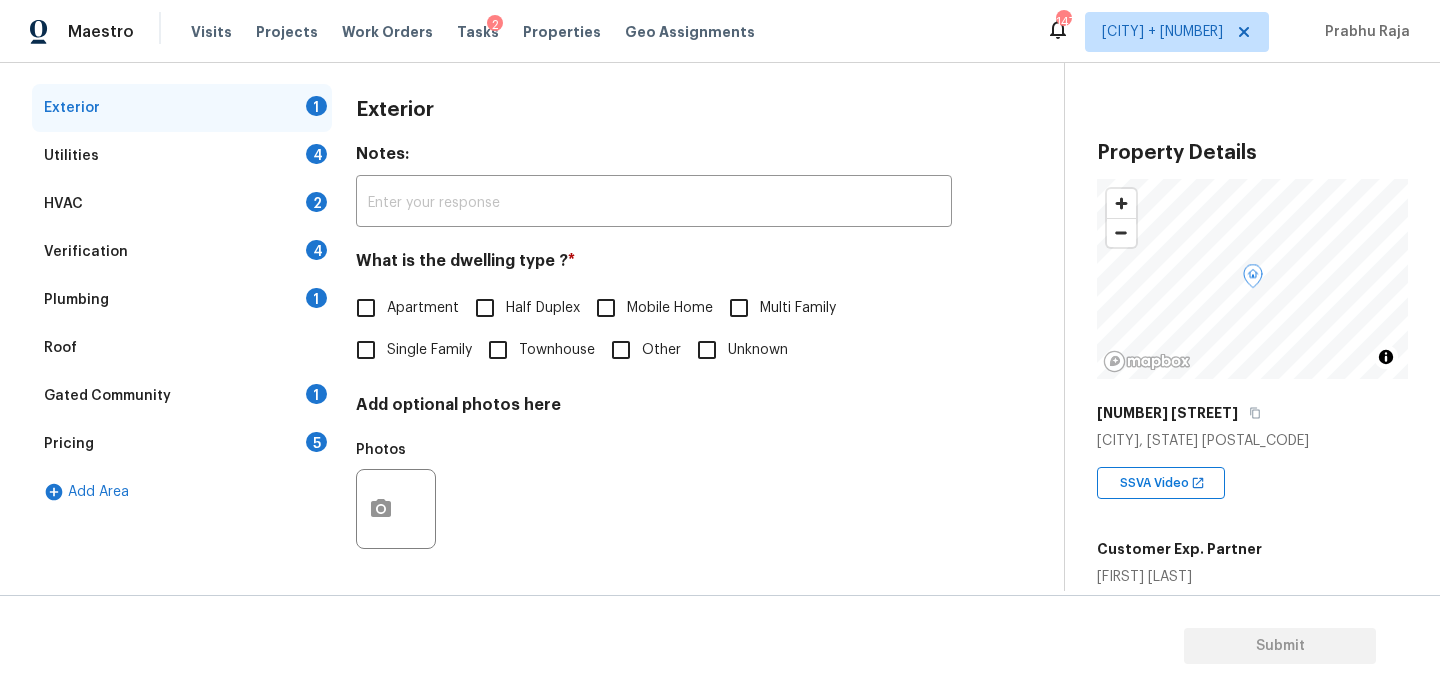click on "Verification 4" at bounding box center [182, 252] 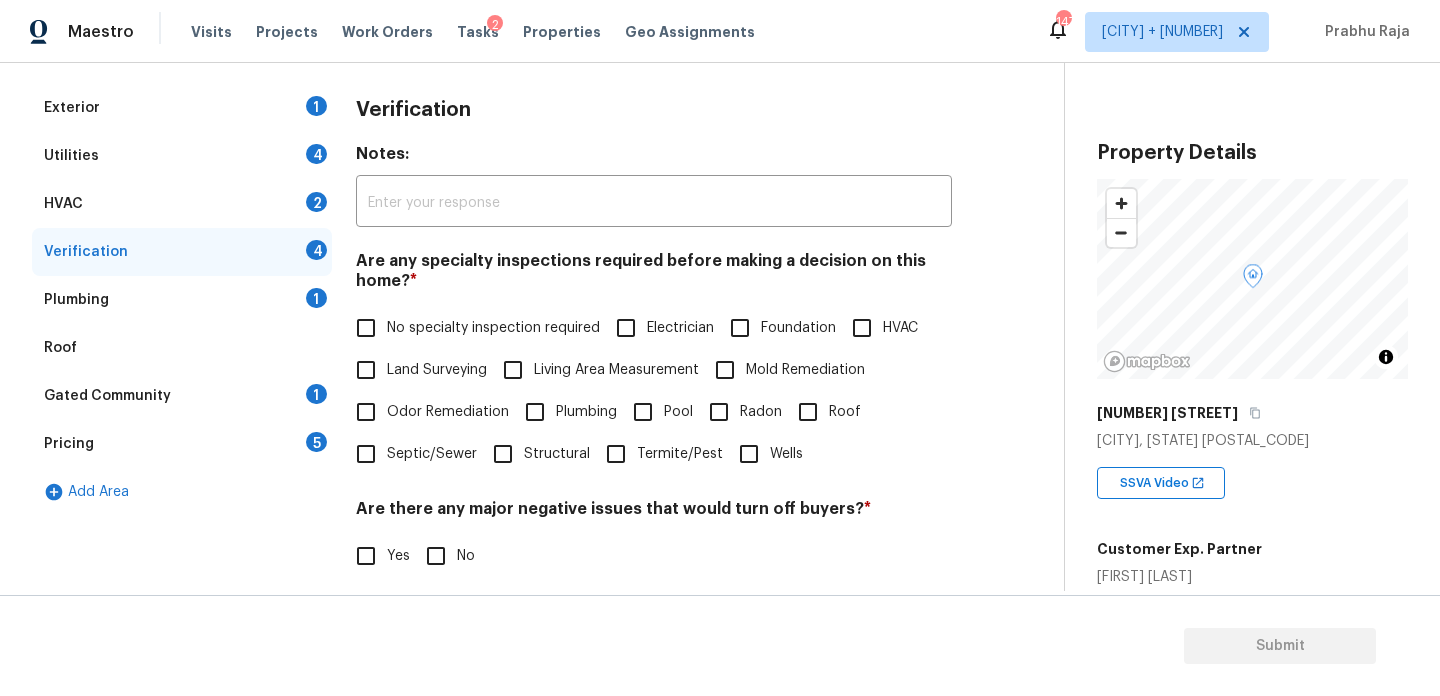 click on "Pricing 5" at bounding box center (182, 444) 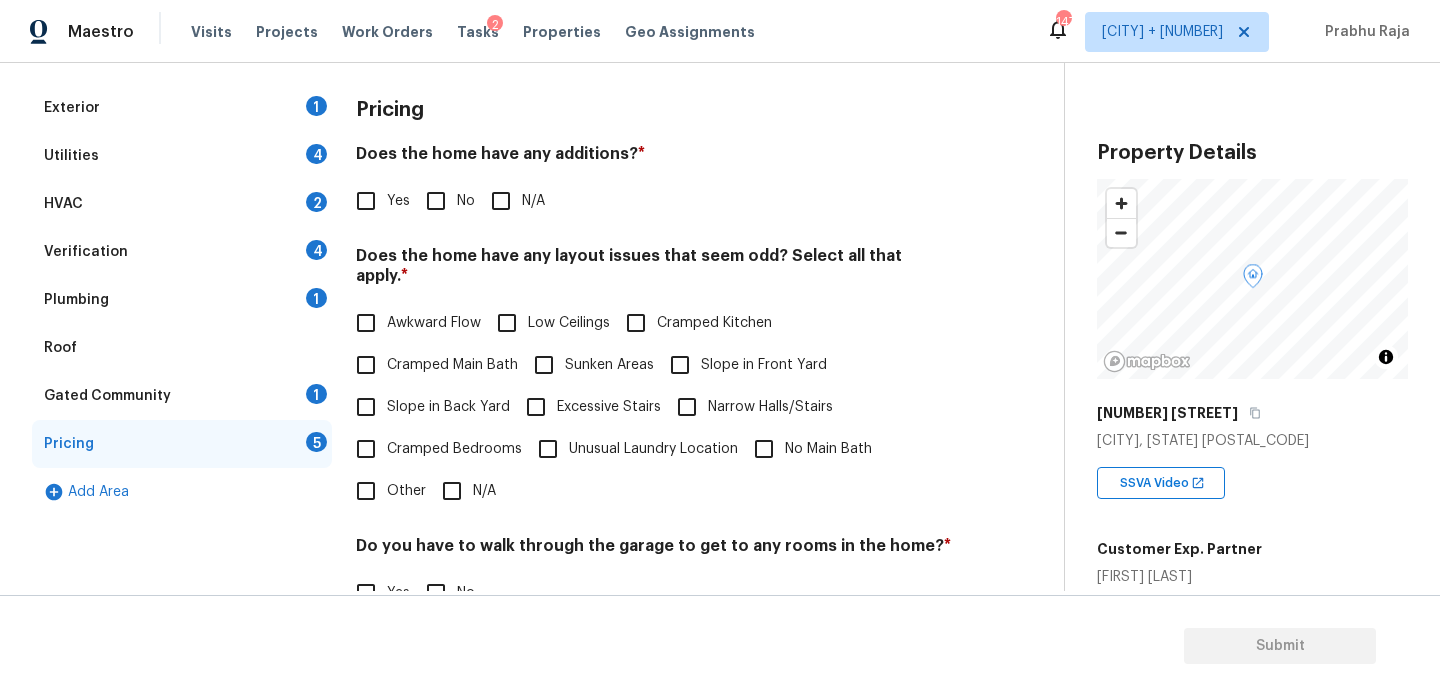 click on "Plumbing 1" at bounding box center (182, 300) 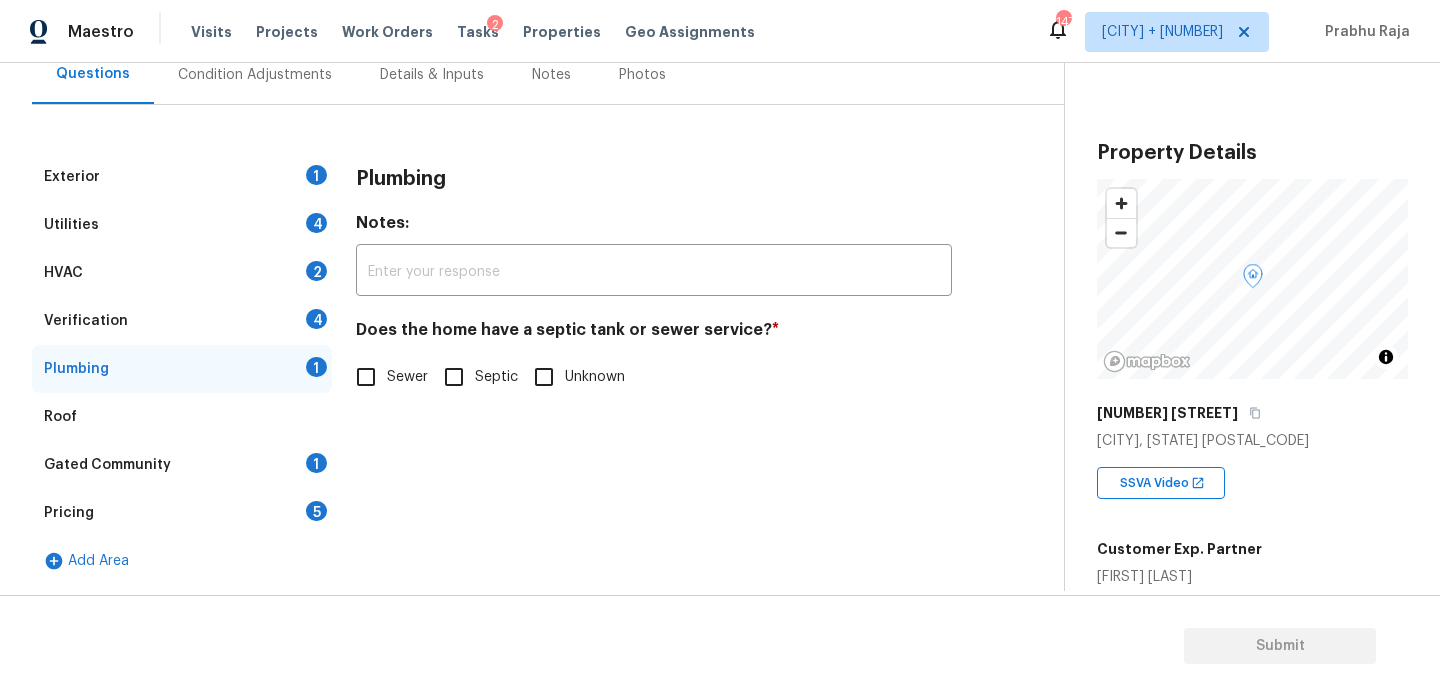 click on "Verification 4" at bounding box center [182, 321] 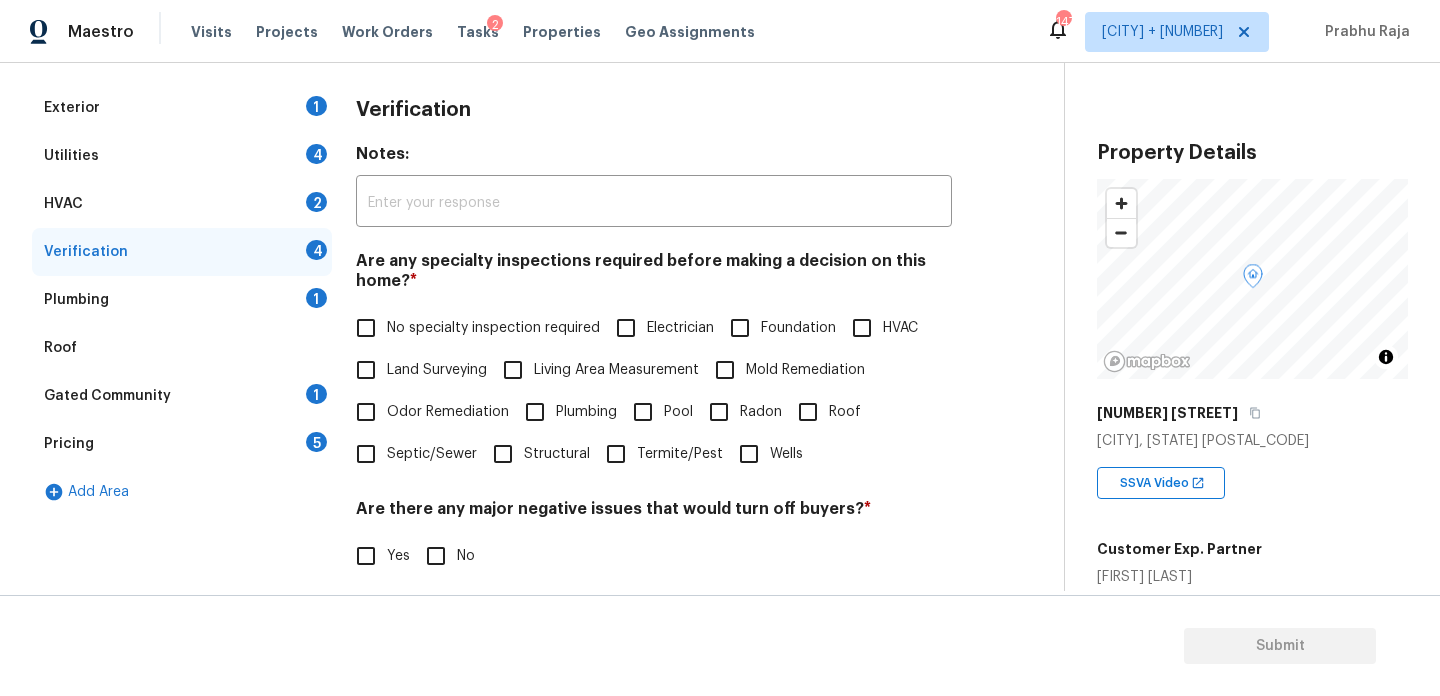 click on "Plumbing 1" at bounding box center (182, 300) 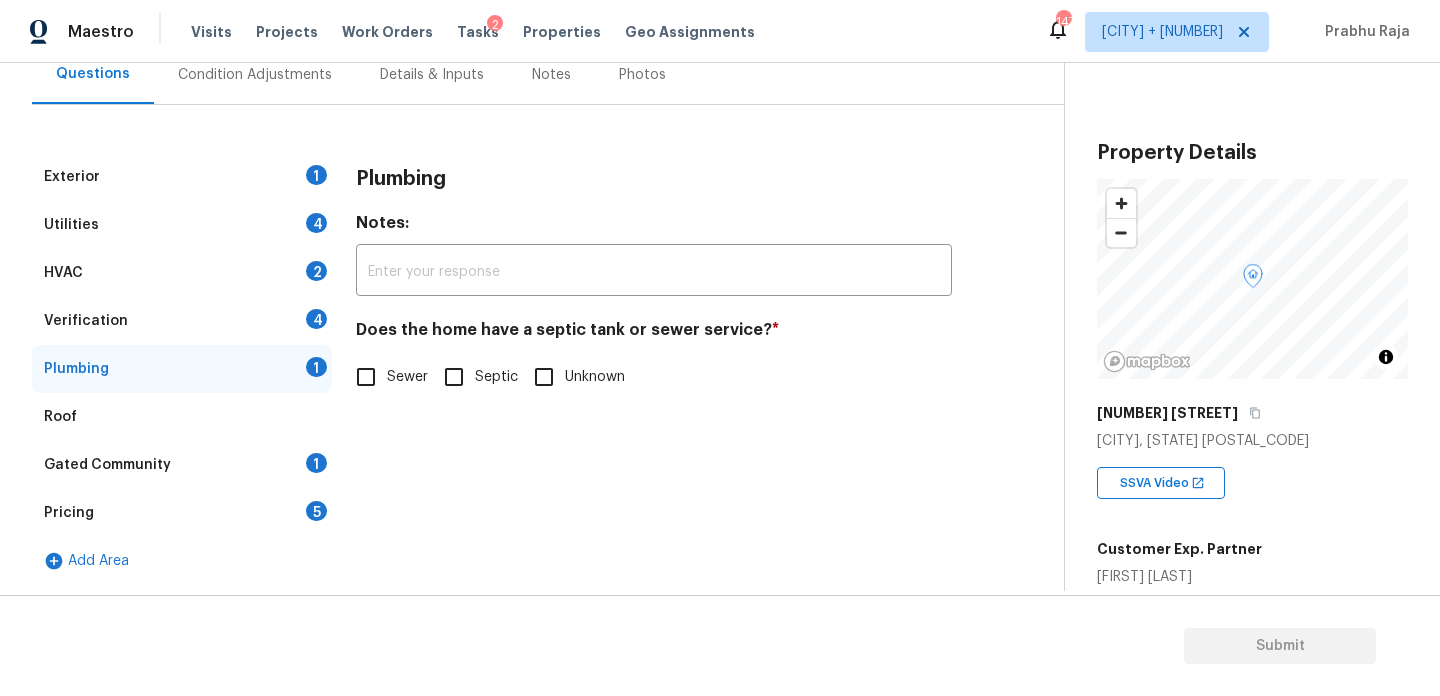click on "Verification 4" at bounding box center (182, 321) 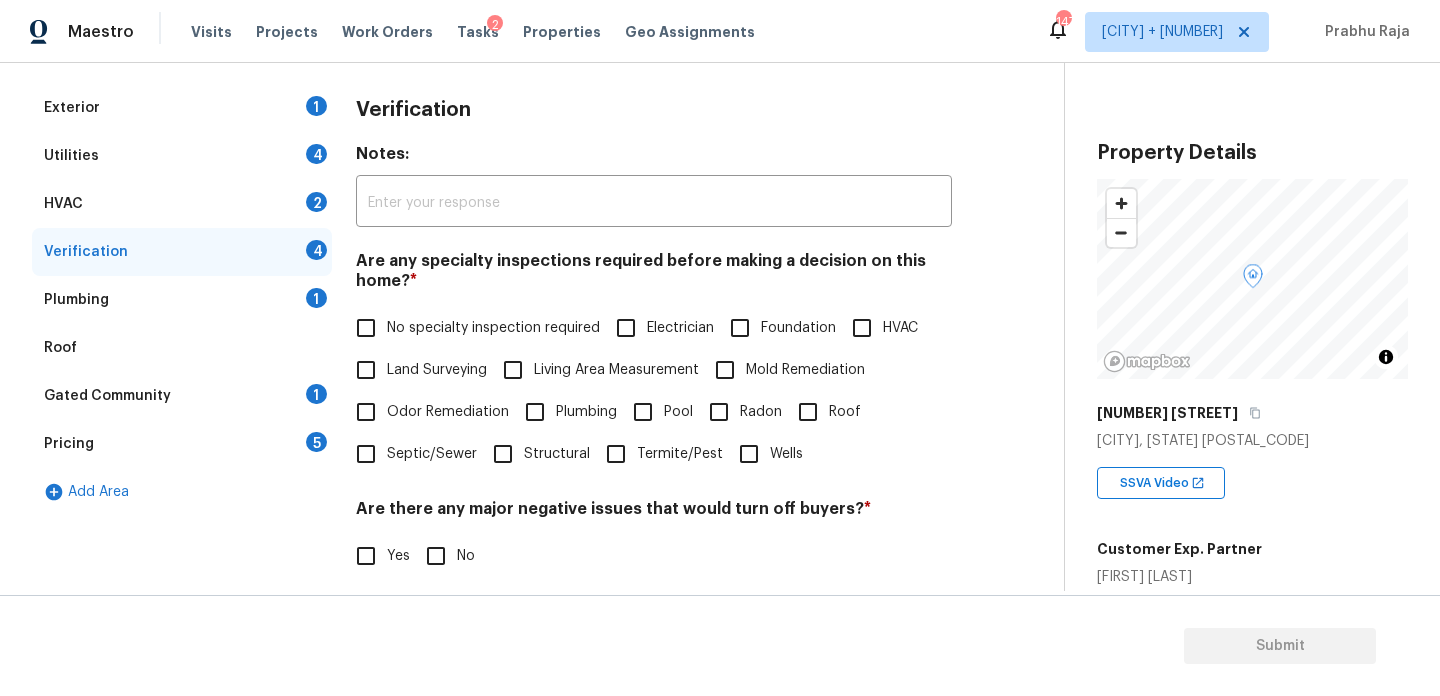 click on "Pricing 5" at bounding box center (182, 444) 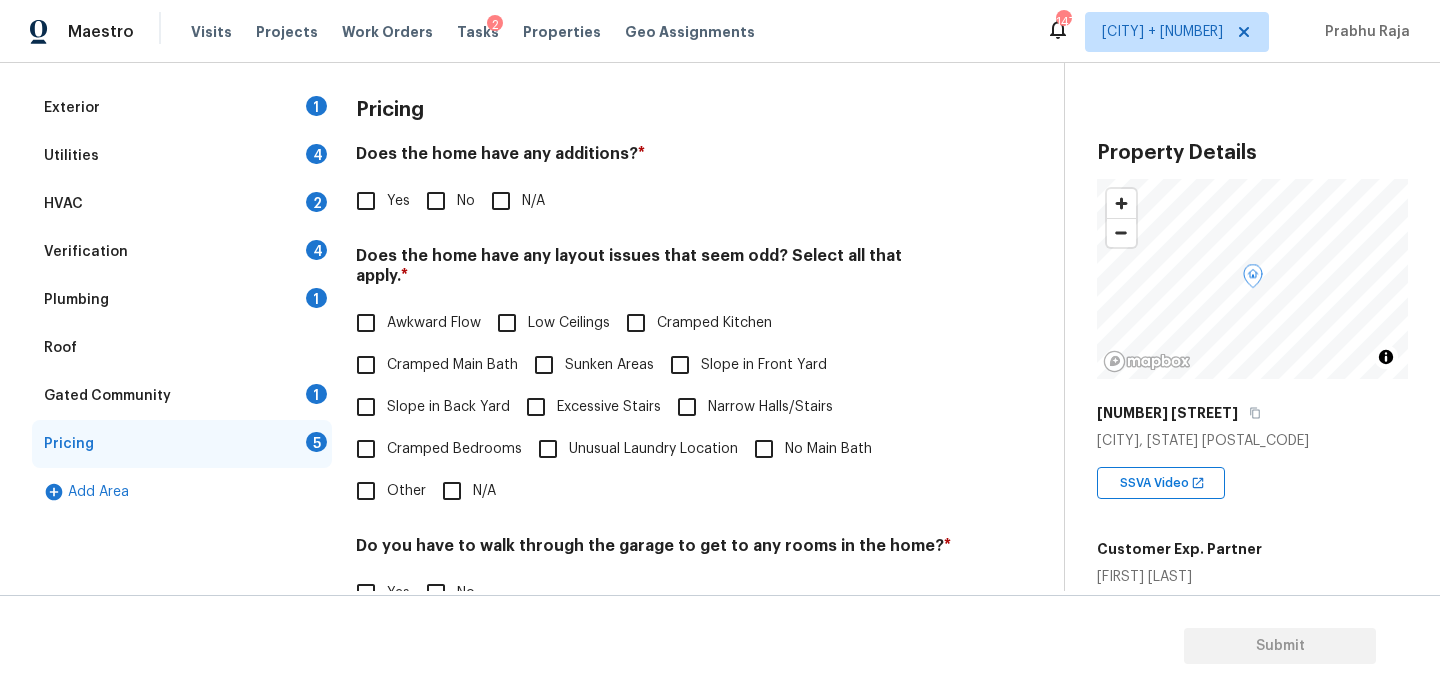 click on "4" at bounding box center (316, 250) 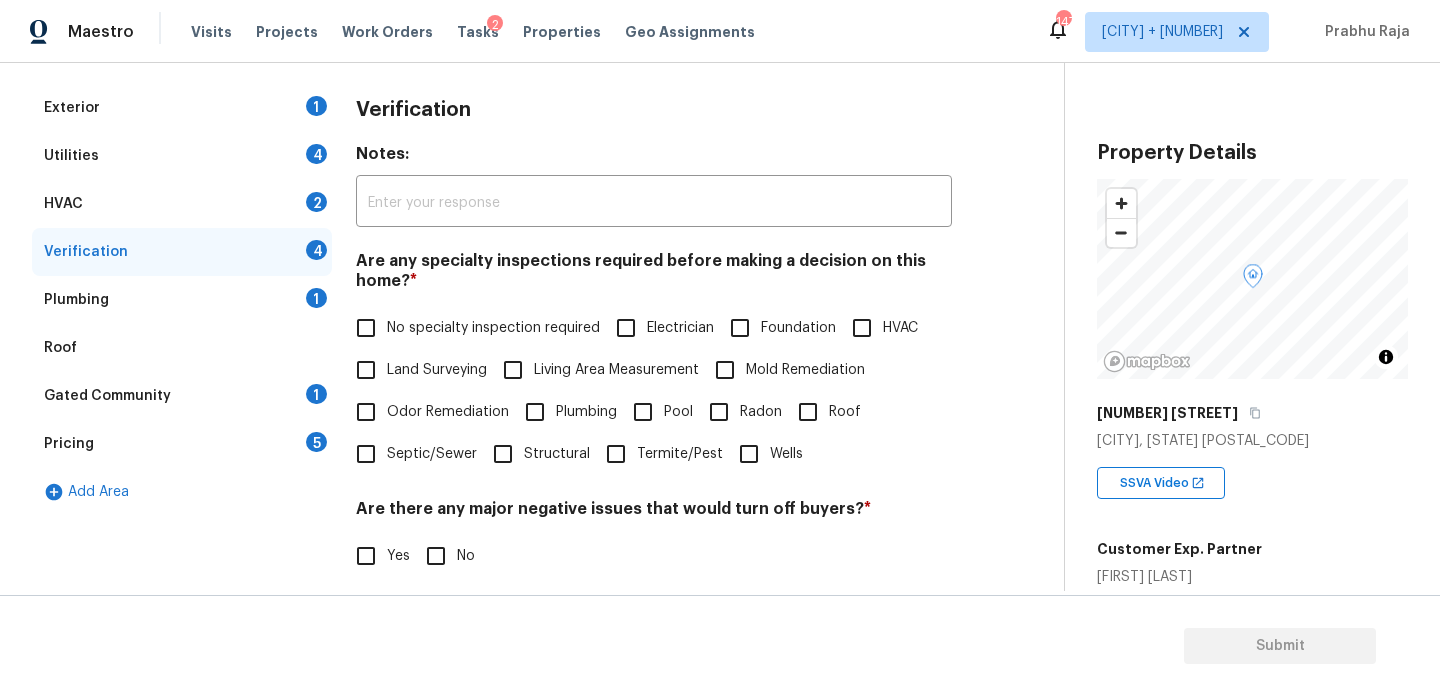 click on "Pricing 5" at bounding box center (182, 444) 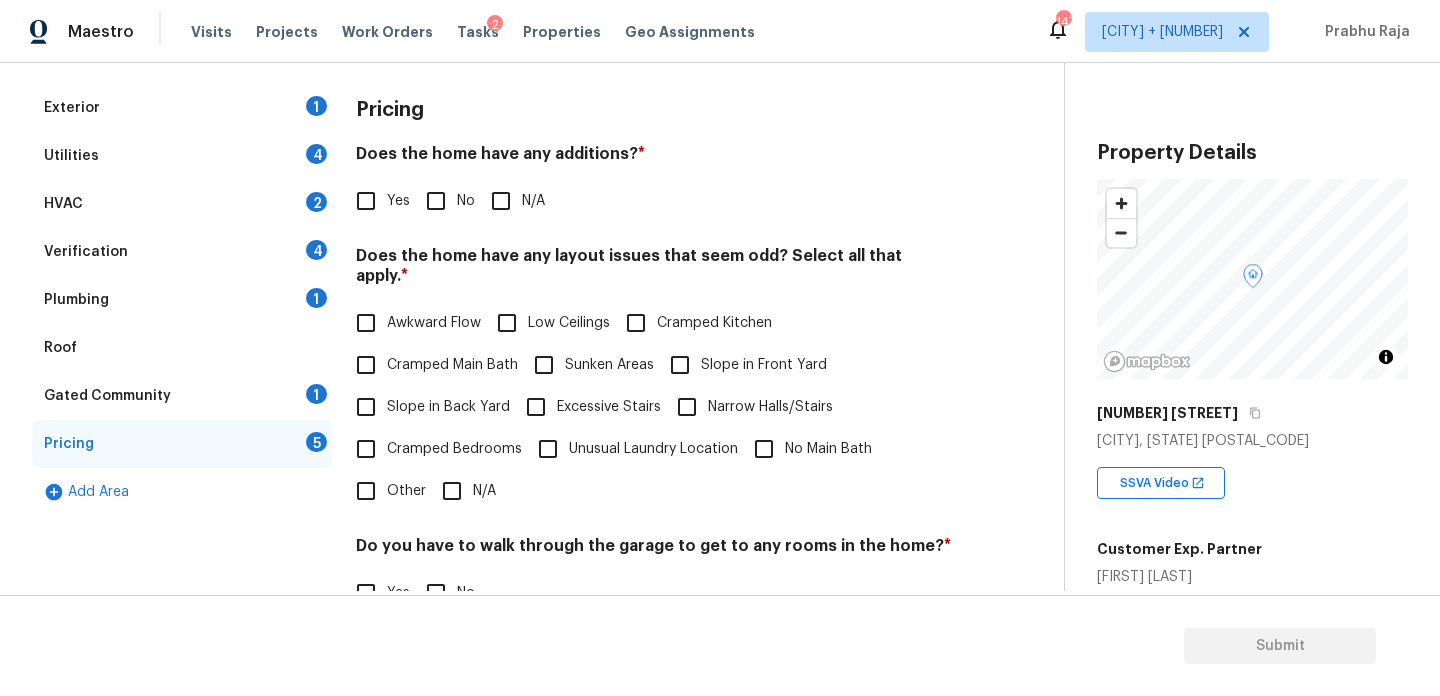 click on "Verification 4" at bounding box center [182, 252] 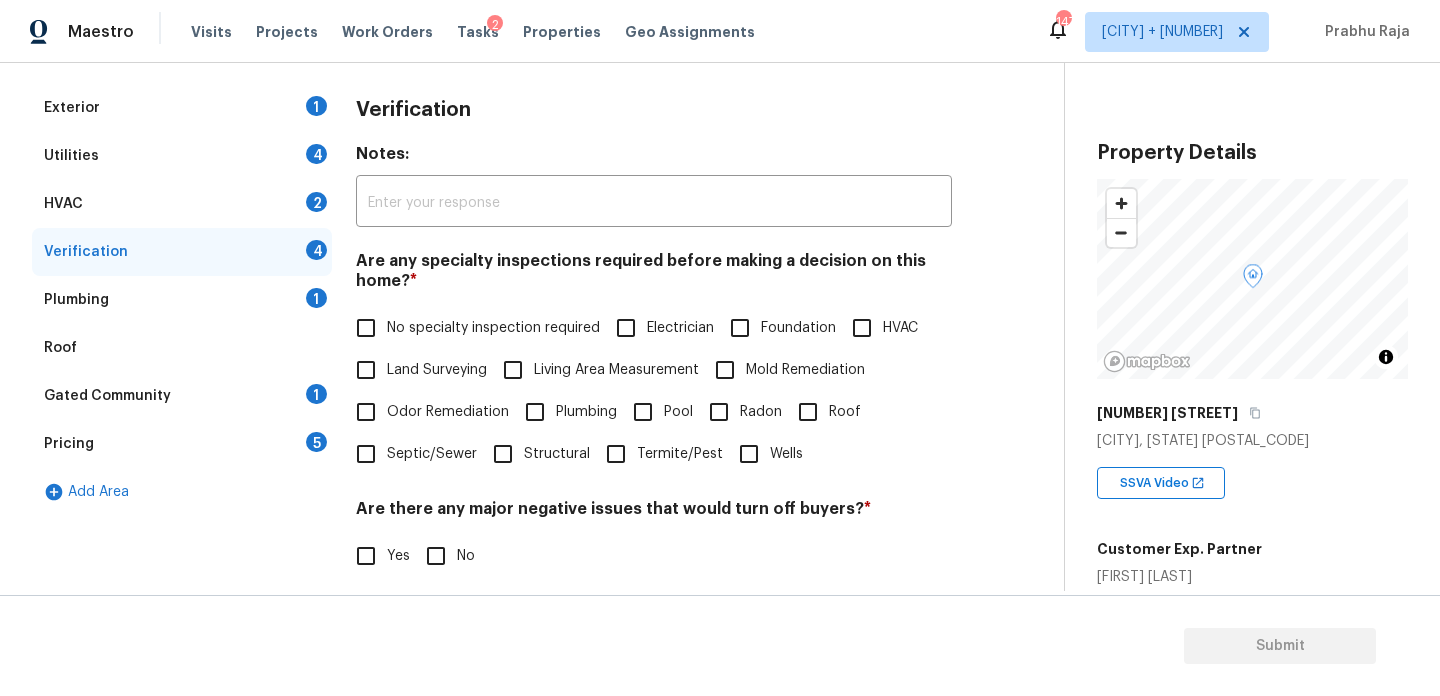 scroll, scrollTop: 507, scrollLeft: 0, axis: vertical 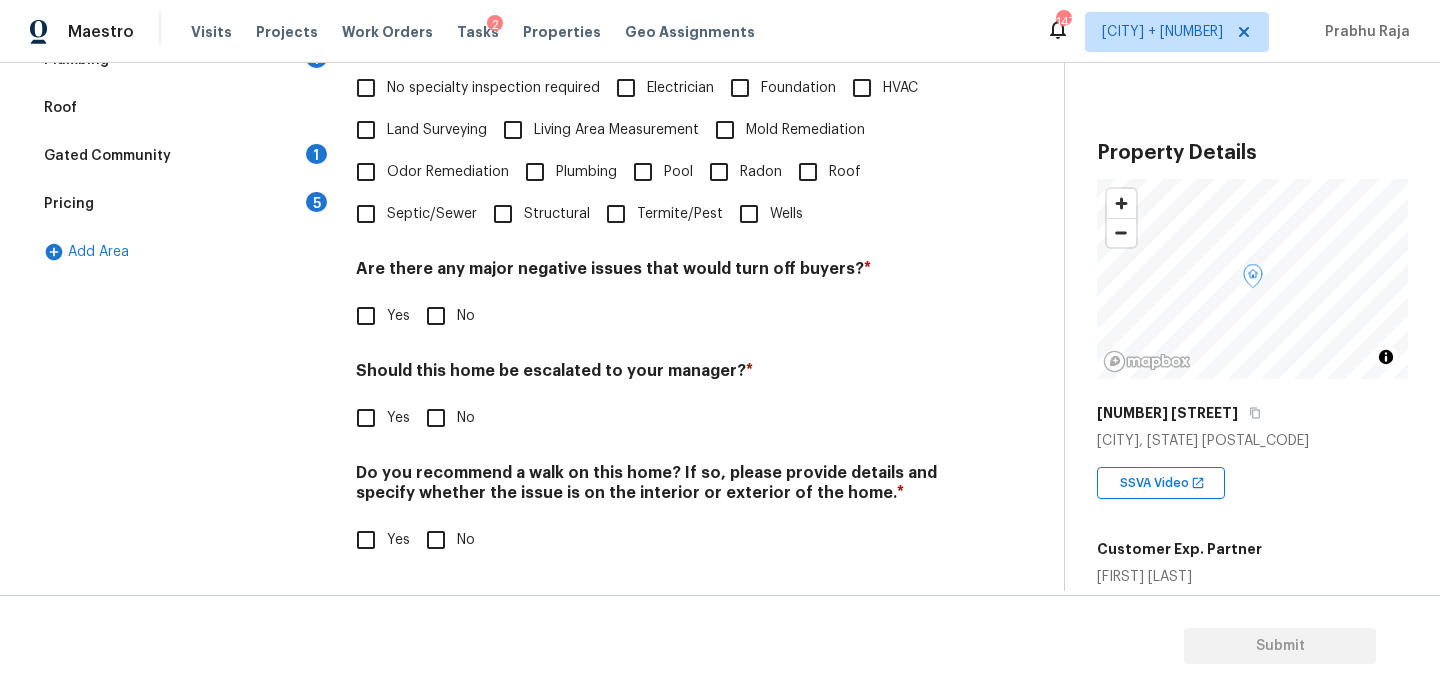click on "Yes" at bounding box center [366, 418] 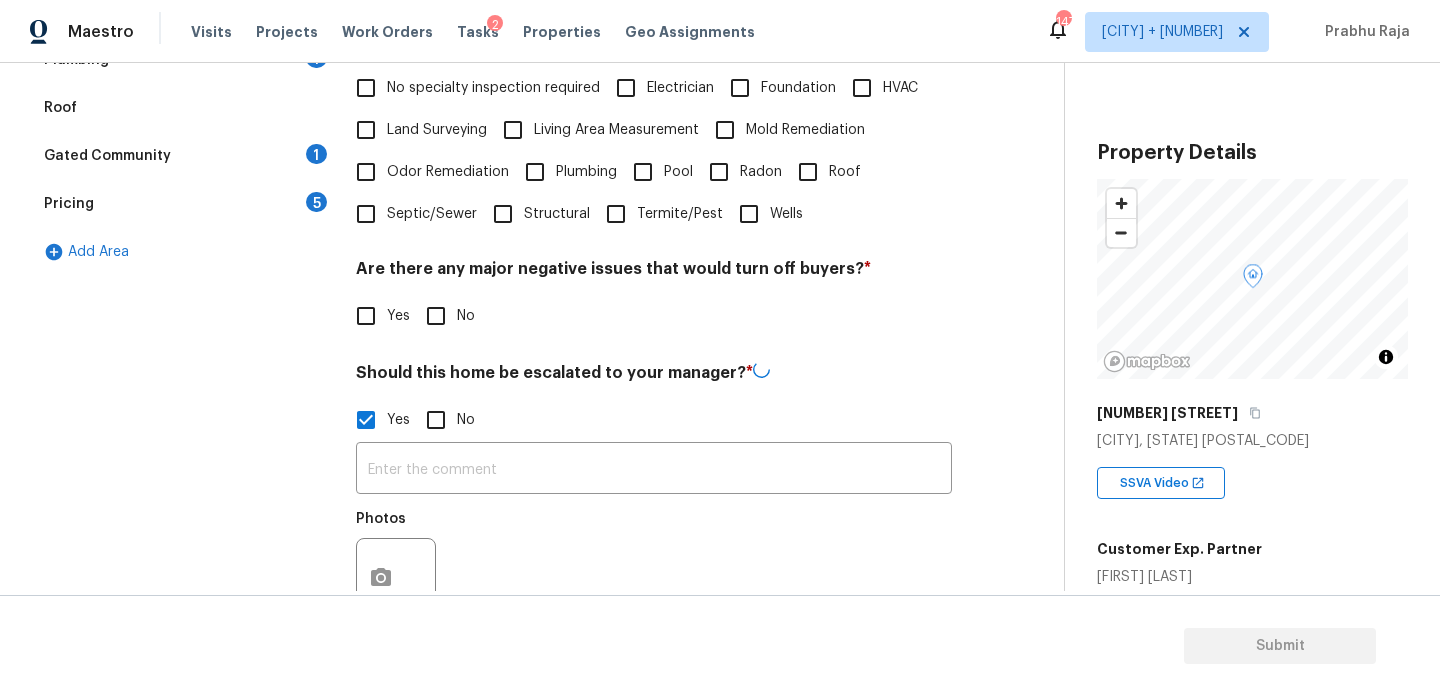 click on "​ Photos" at bounding box center [654, 535] 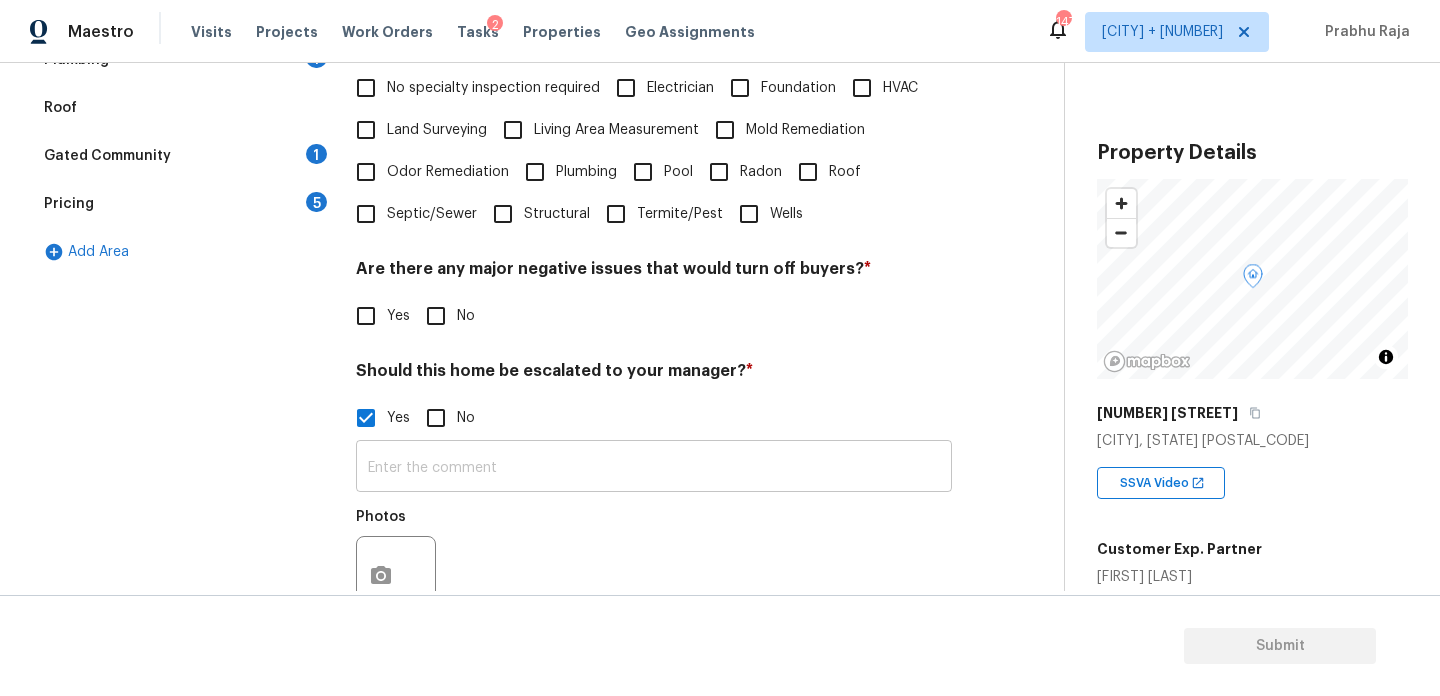 click at bounding box center [654, 468] 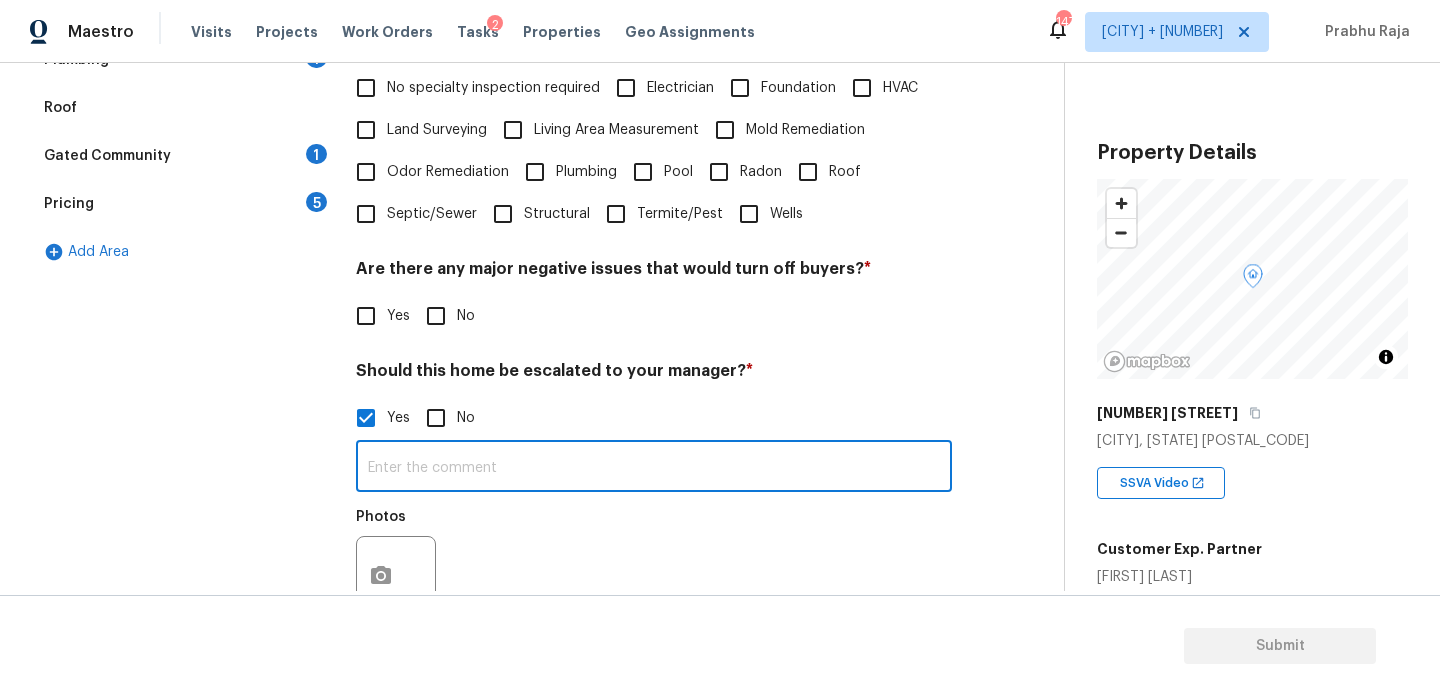 paste on "ALA Pilot.. Escalating for Volusia County review.. No issues noted.," 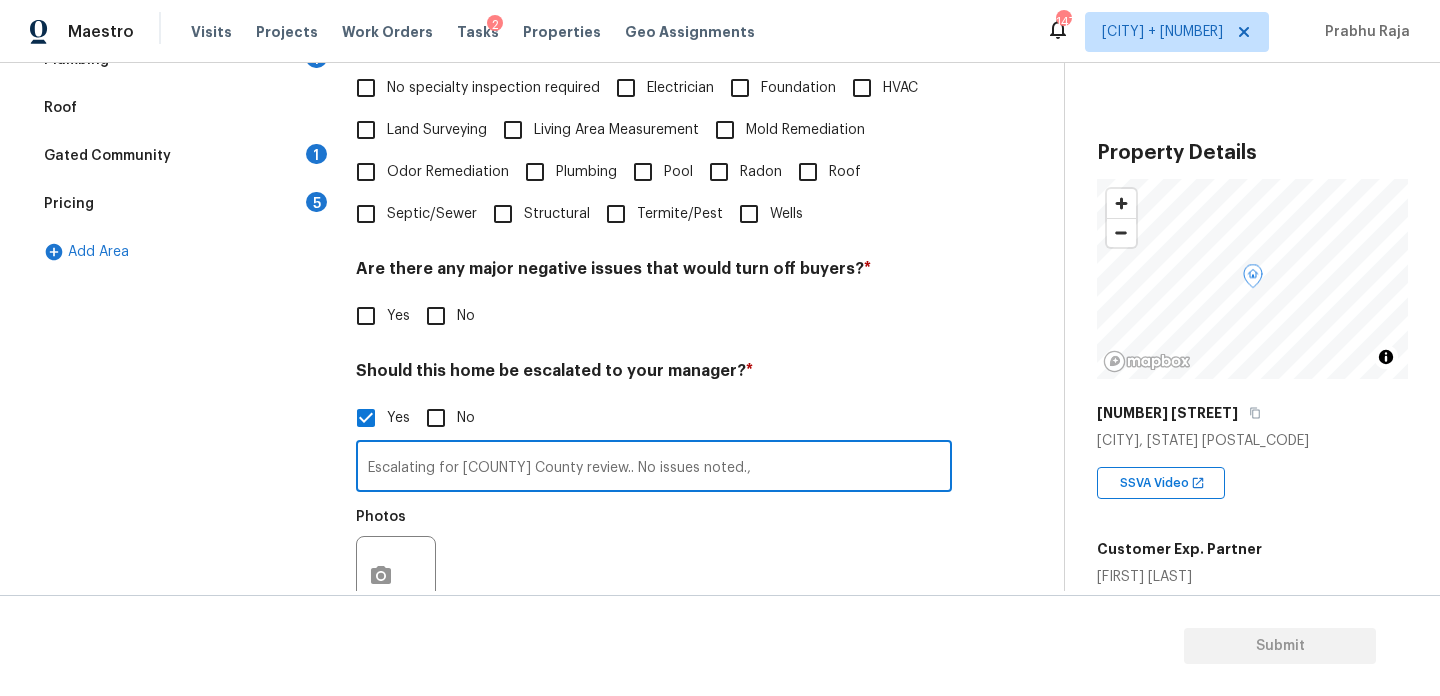 type on "ALA Pilot.. Escalating for Volusia County review.. No issues noted.," 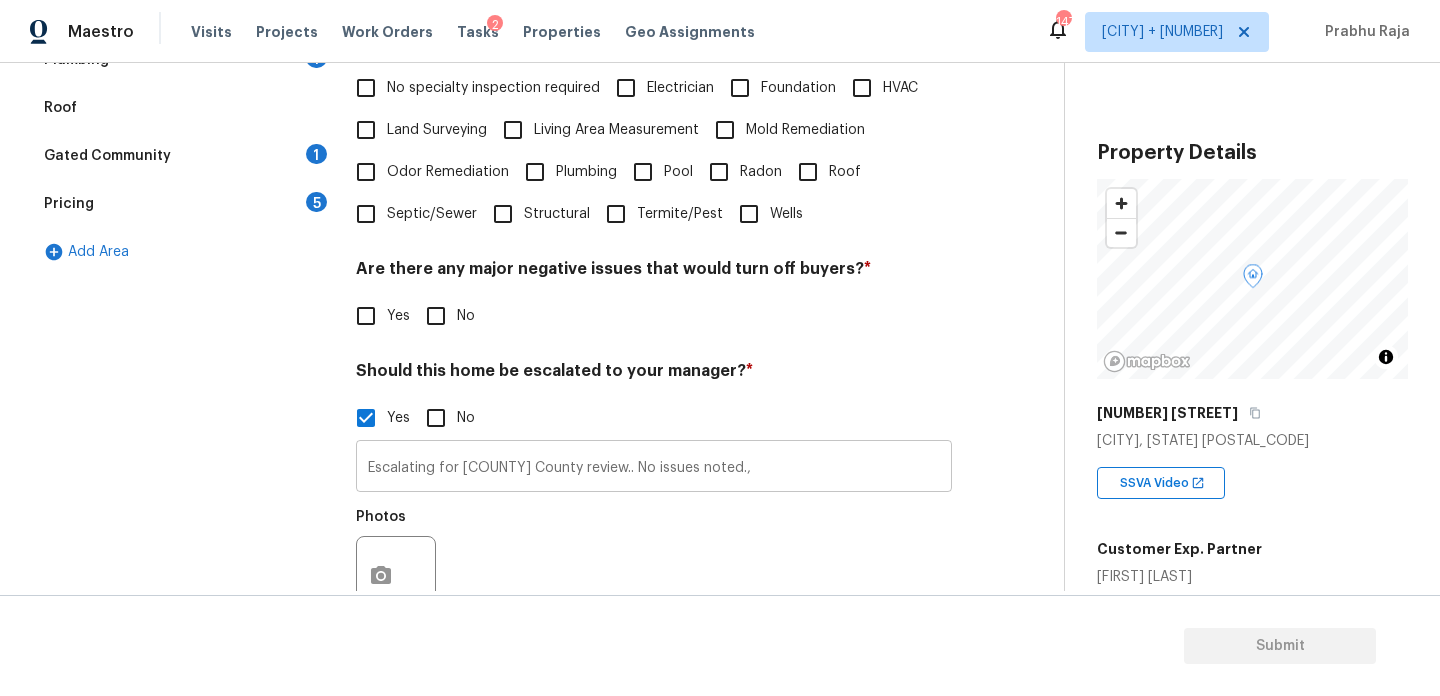 scroll, scrollTop: 697, scrollLeft: 0, axis: vertical 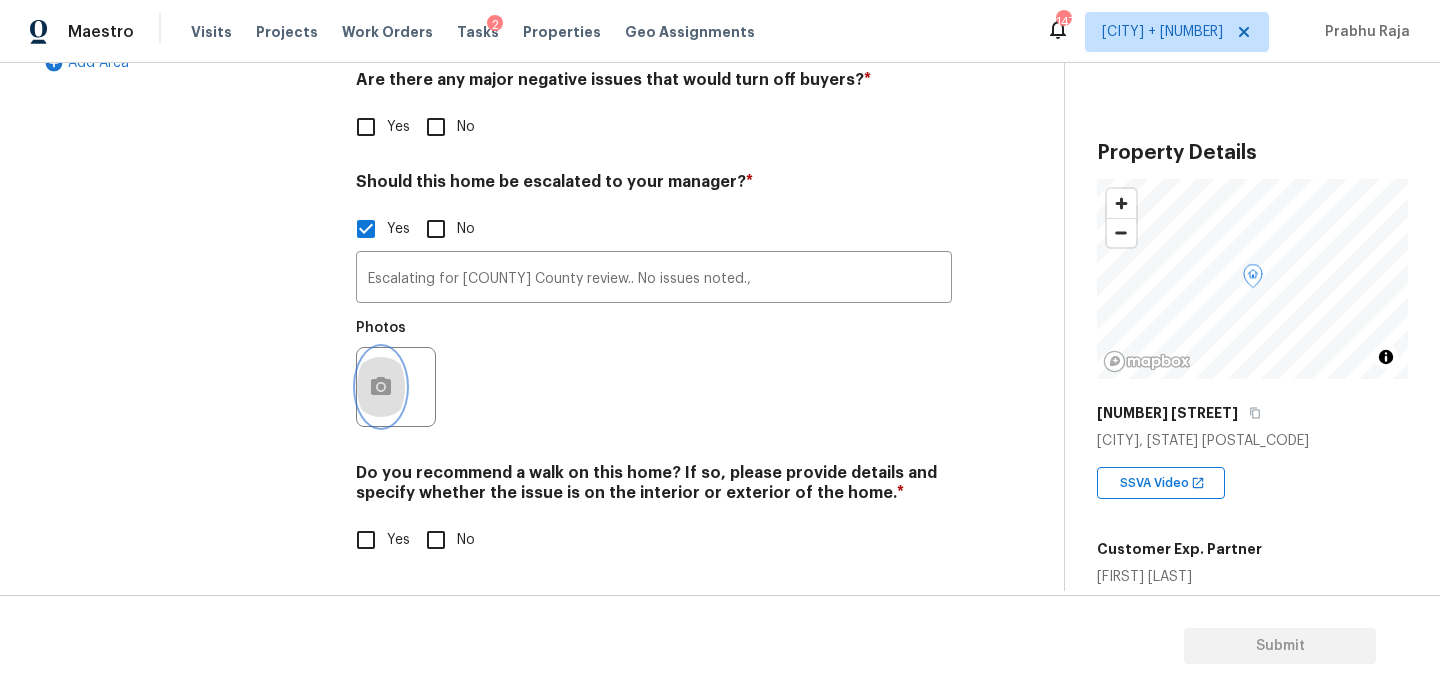 click 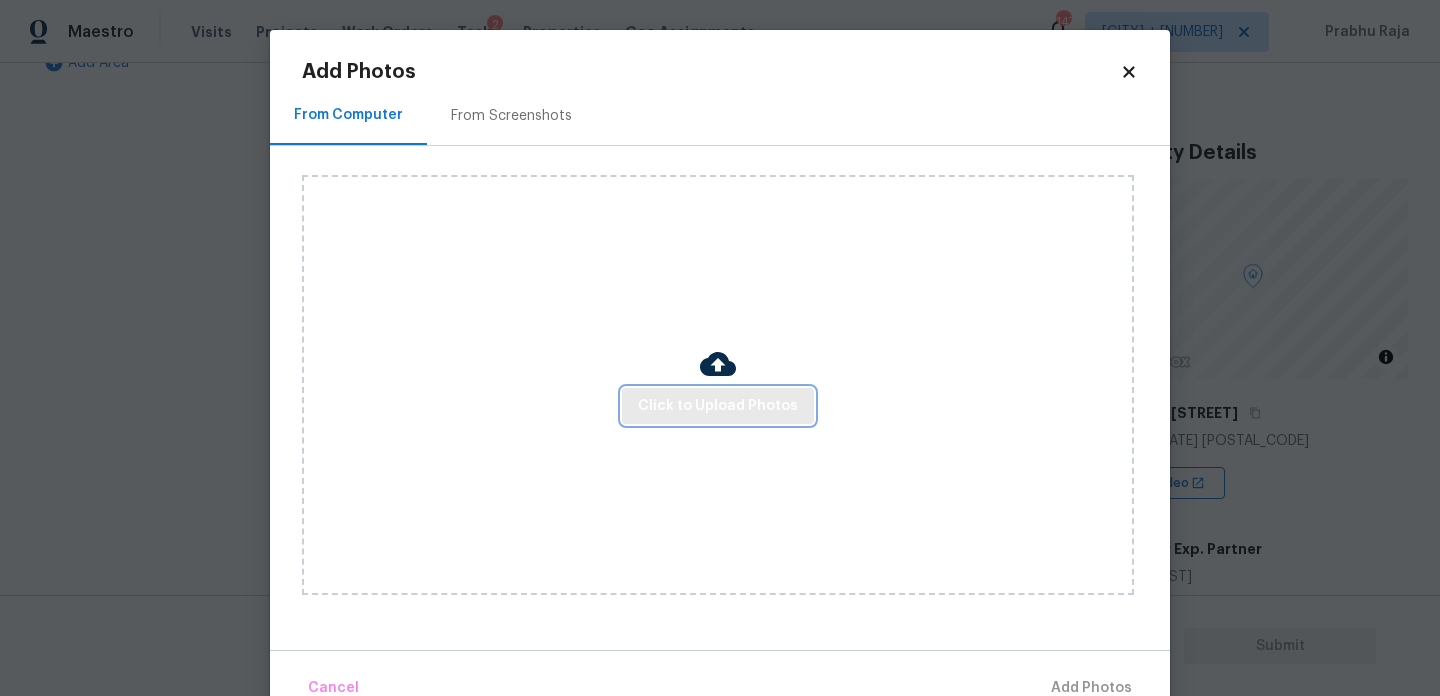 click on "Click to Upload Photos" at bounding box center (718, 406) 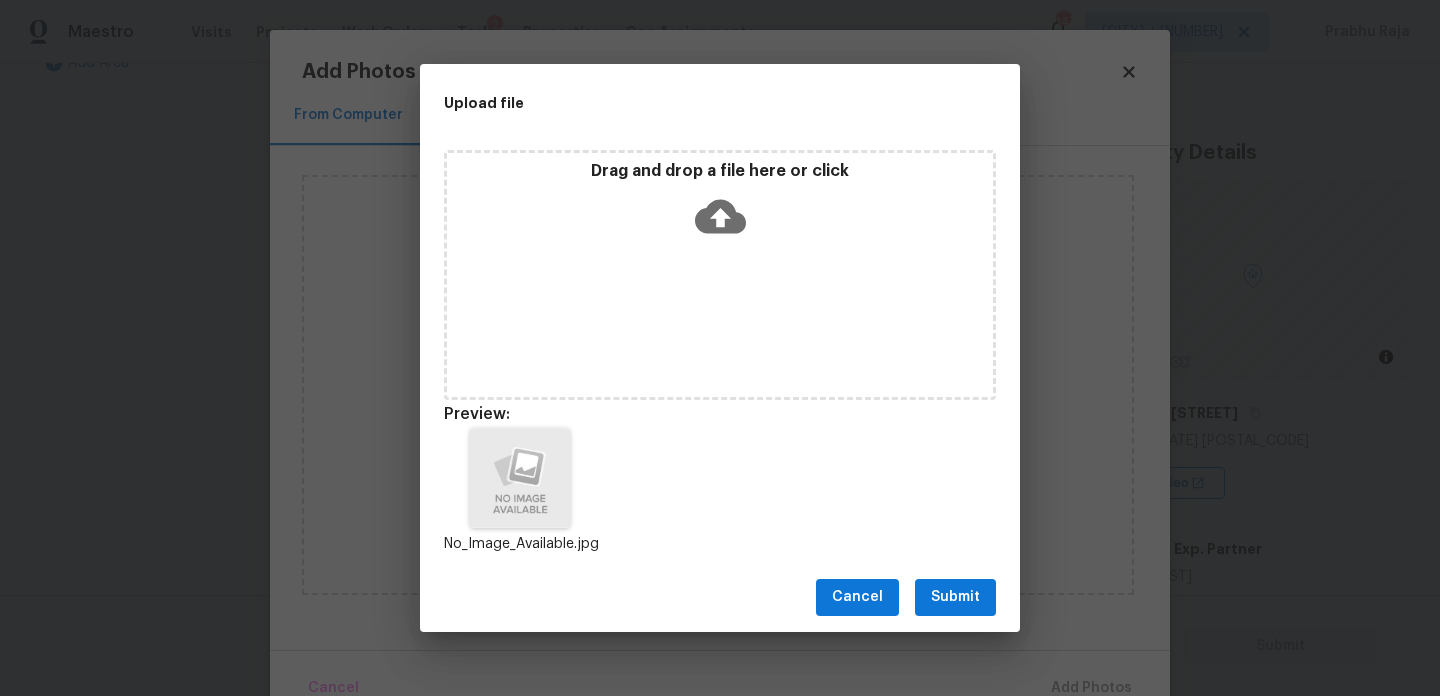 scroll, scrollTop: 16, scrollLeft: 0, axis: vertical 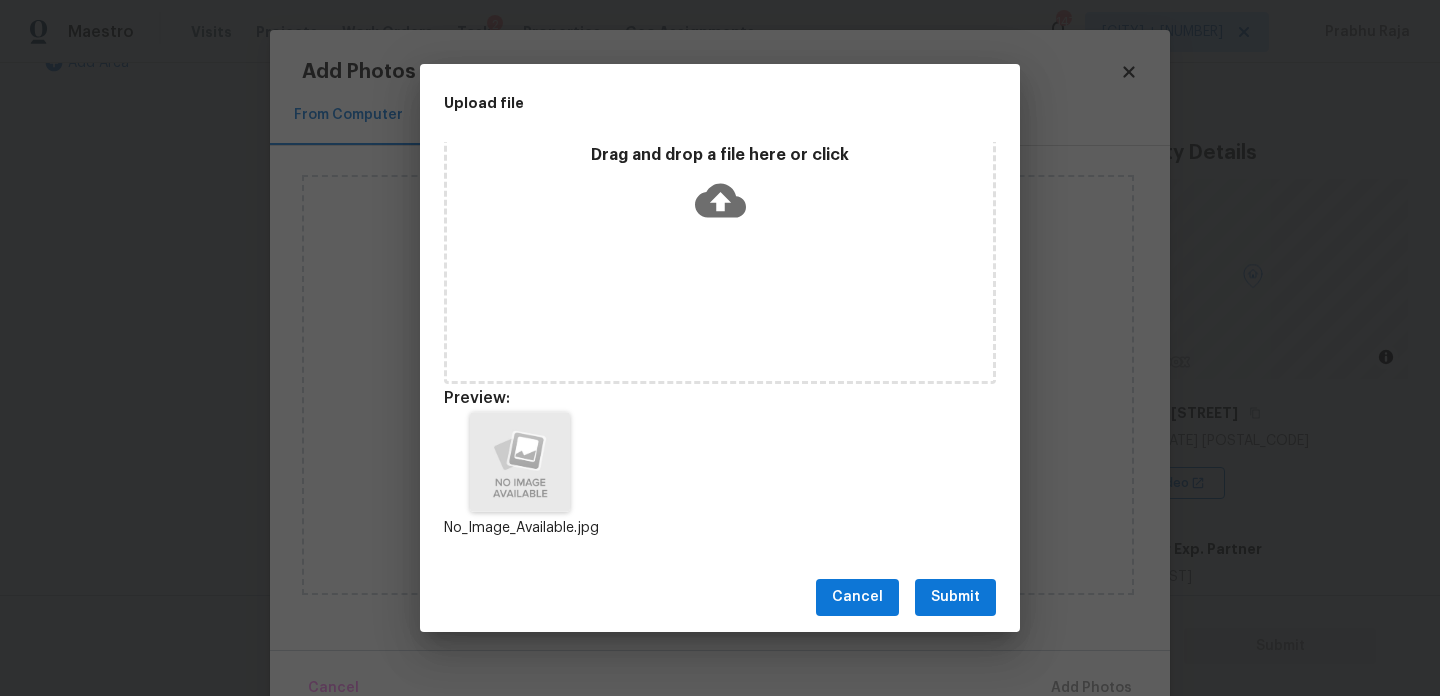 click on "Submit" at bounding box center (955, 597) 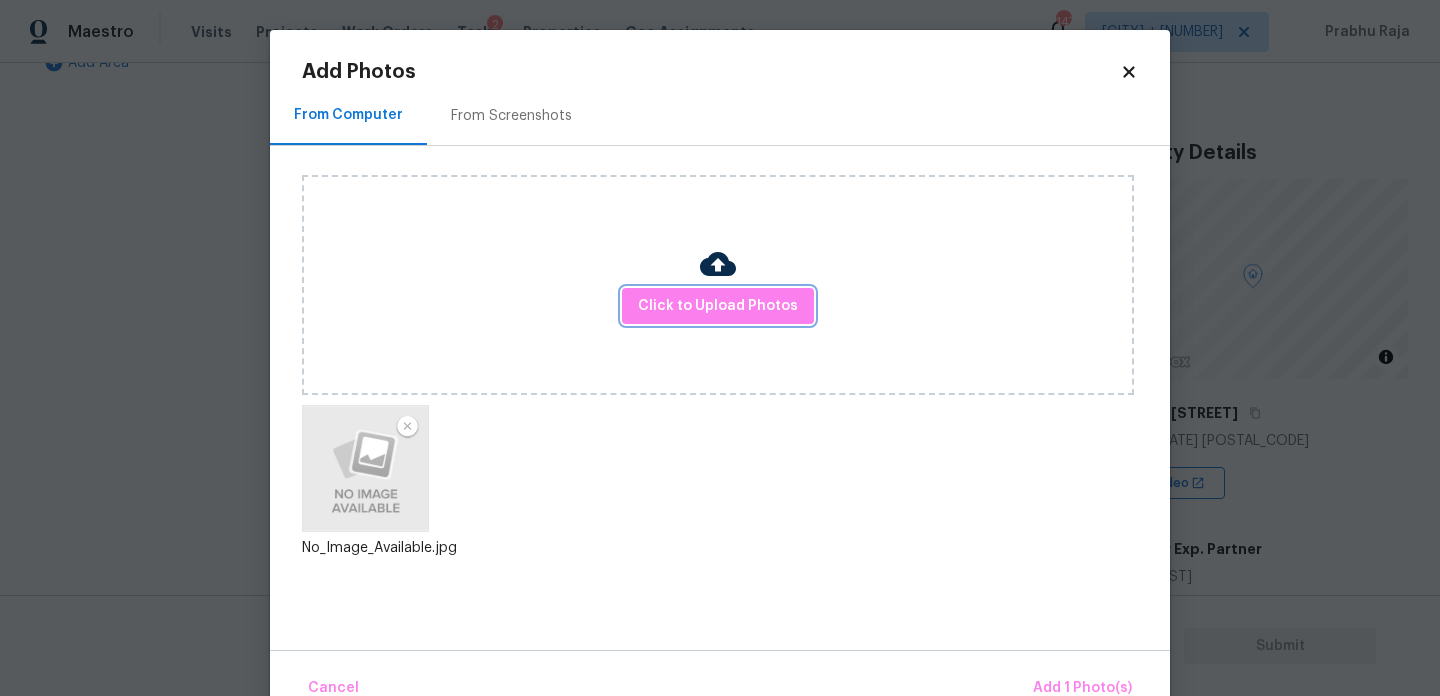 scroll, scrollTop: 0, scrollLeft: 0, axis: both 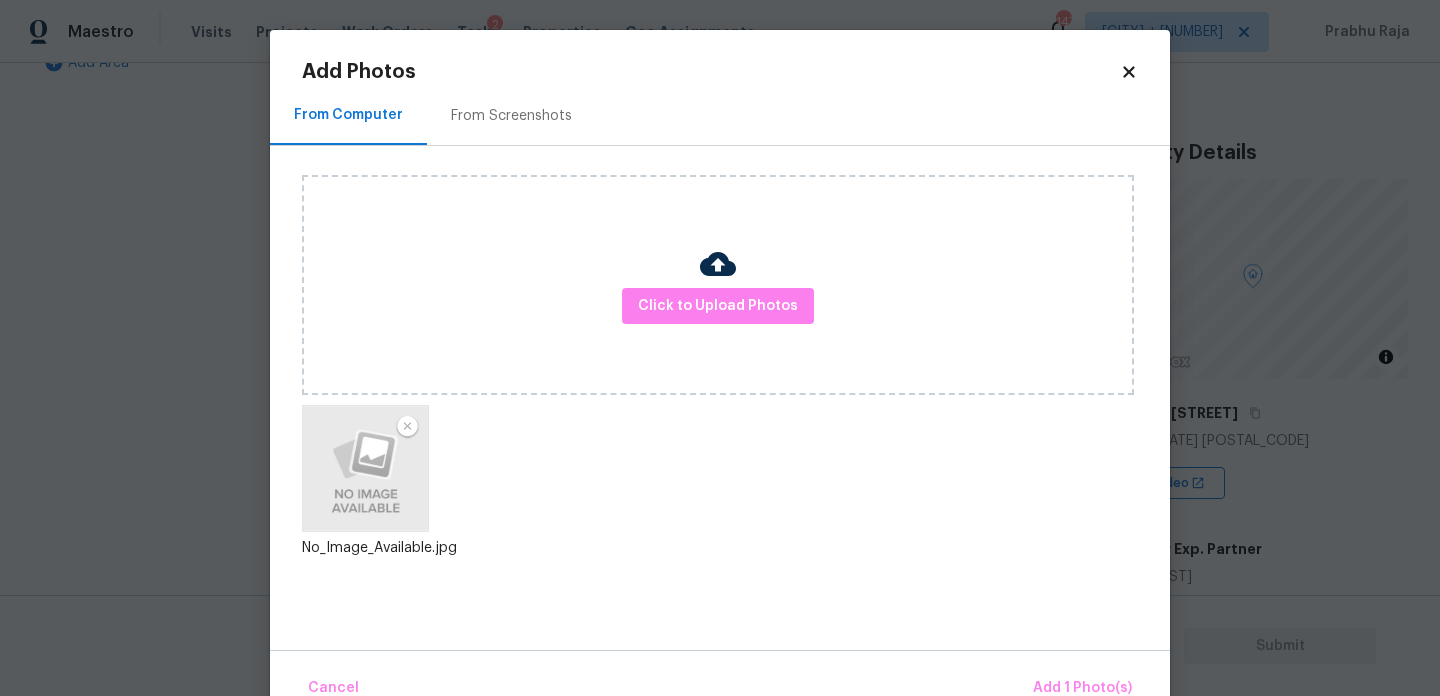 click on "Cancel Add 1 Photo(s)" at bounding box center [720, 680] 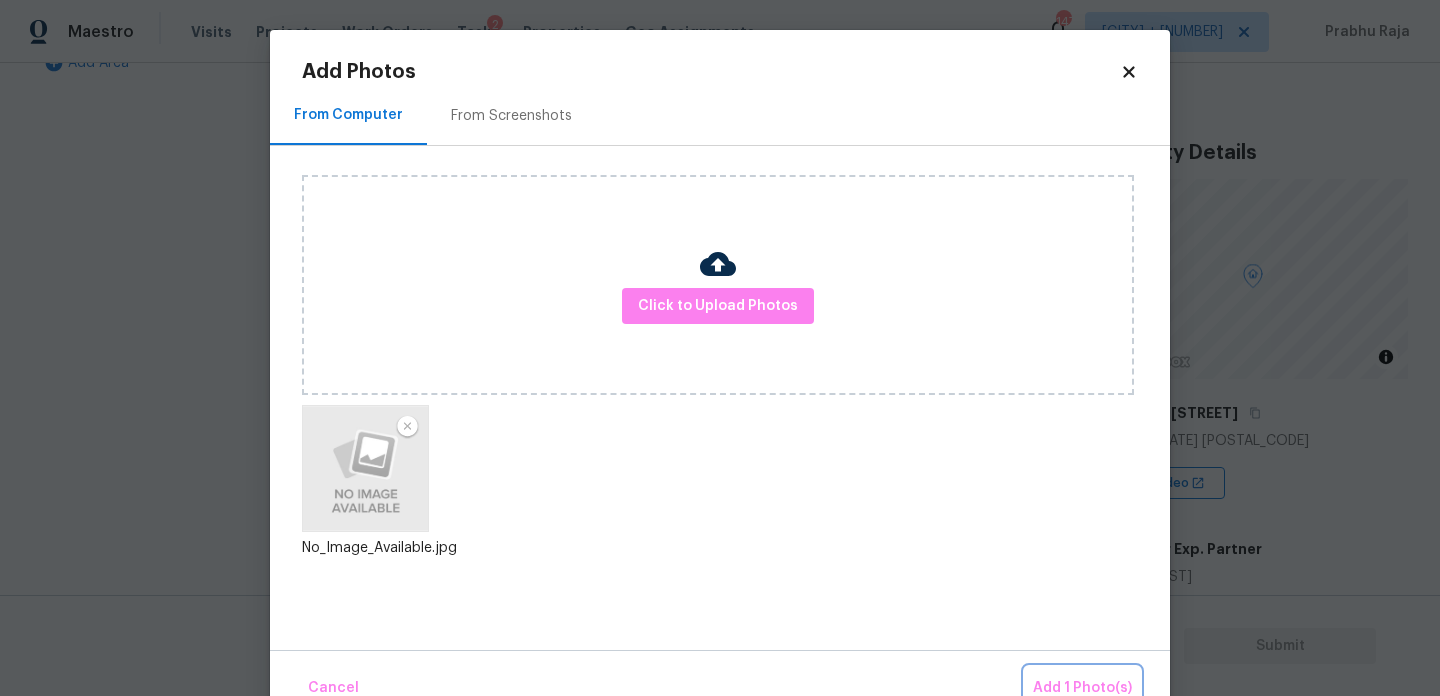click on "Add 1 Photo(s)" at bounding box center [1082, 688] 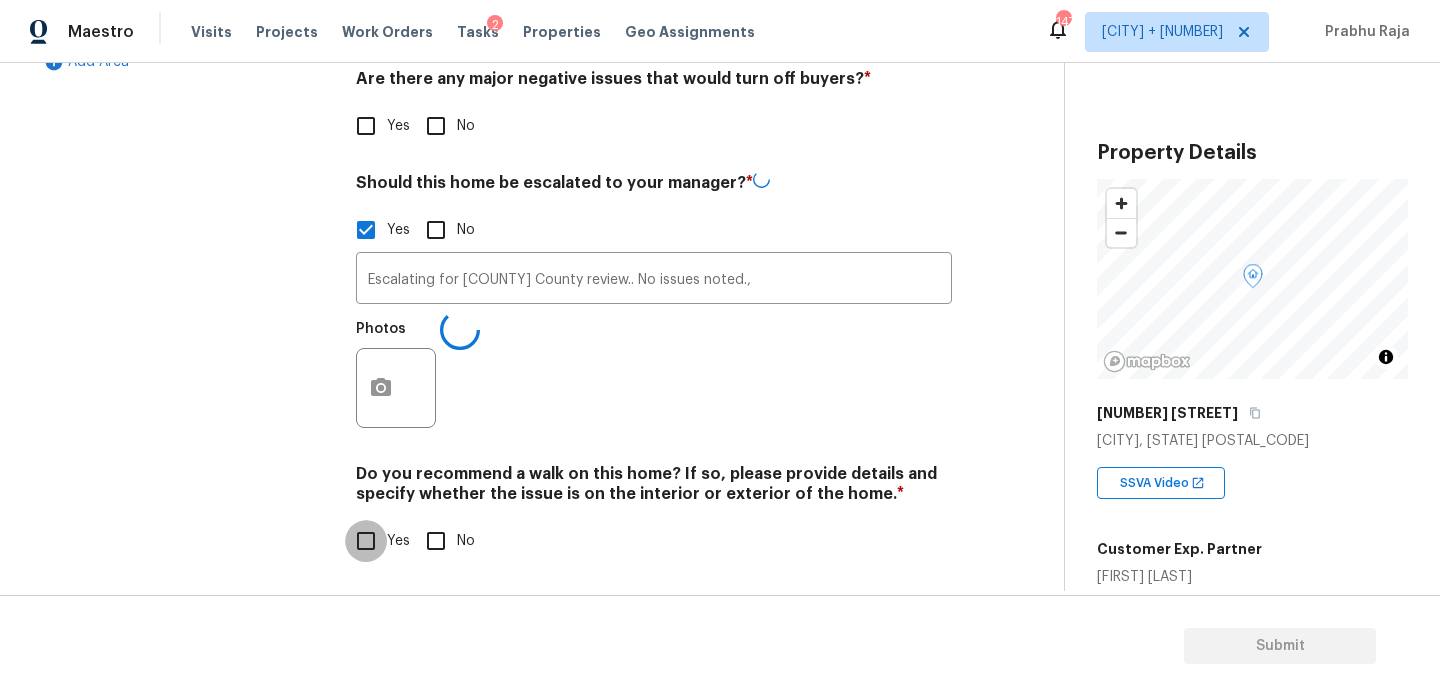 click on "Yes" at bounding box center (366, 541) 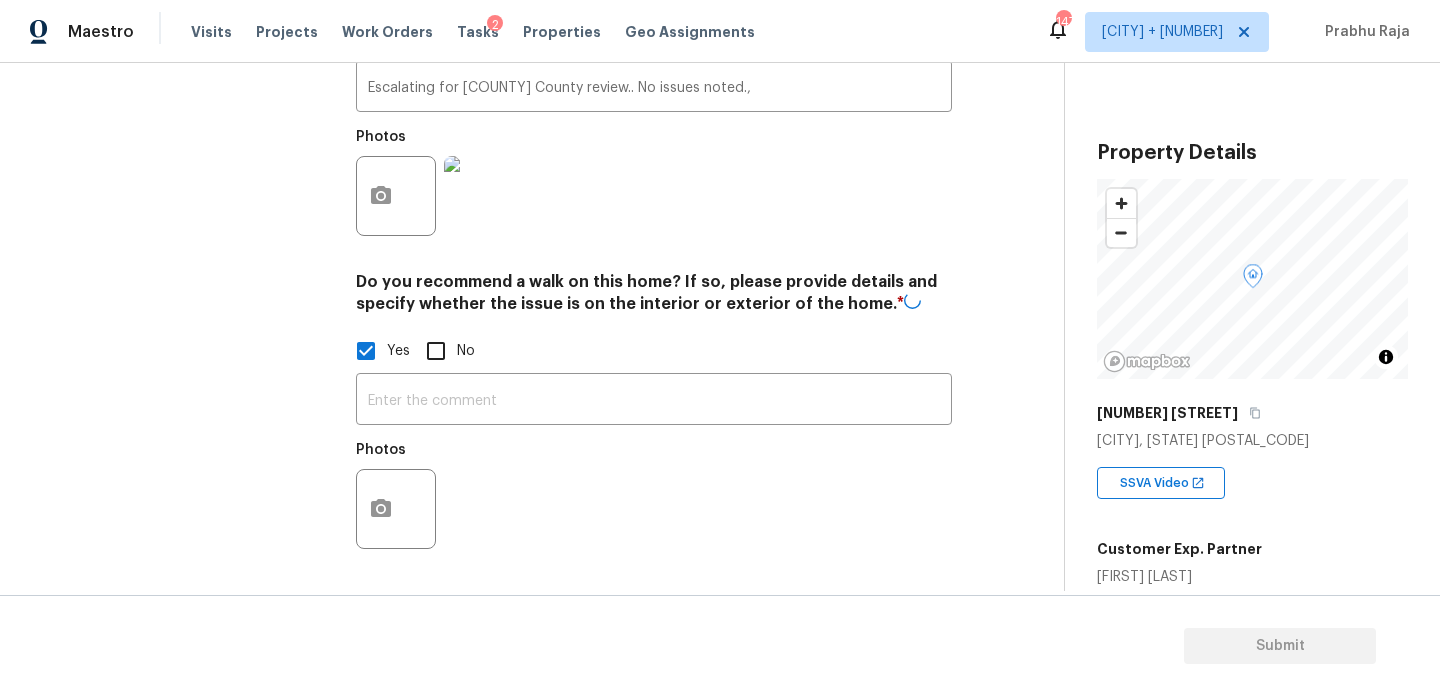 checkbox on "false" 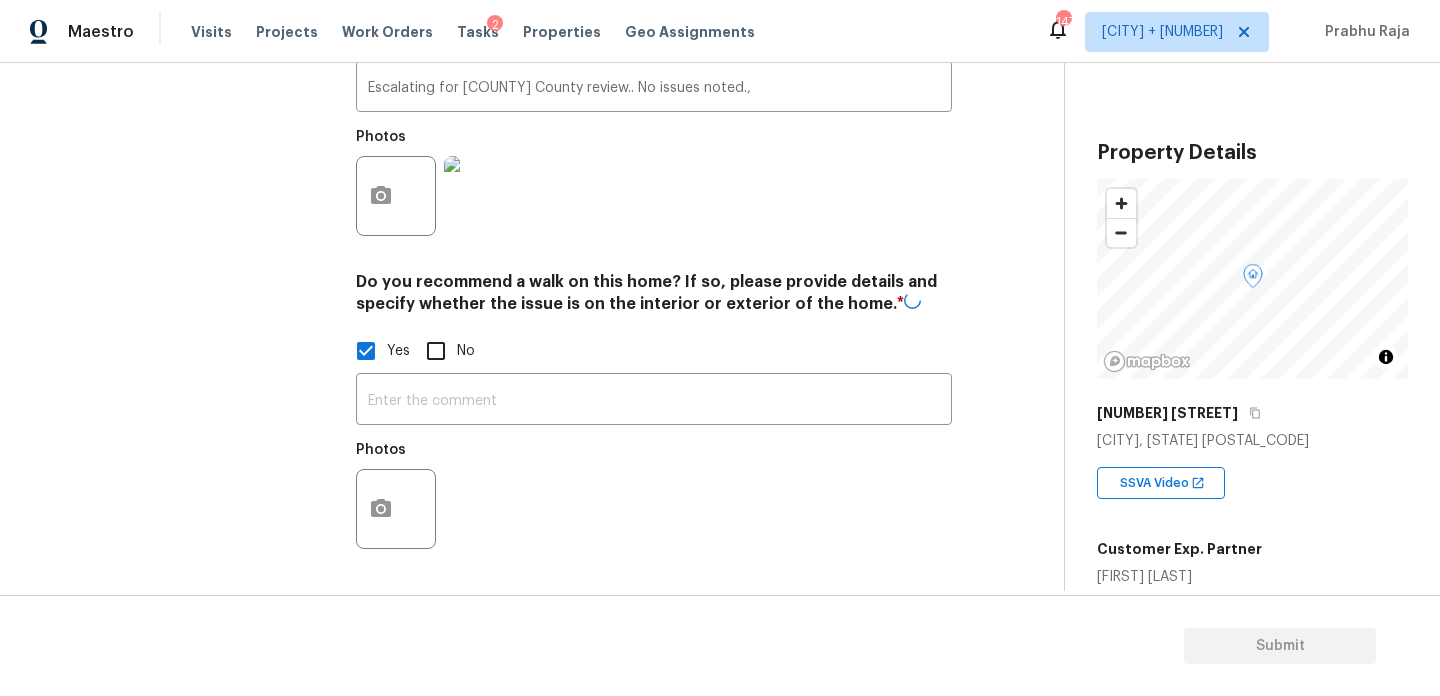 scroll, scrollTop: 717, scrollLeft: 0, axis: vertical 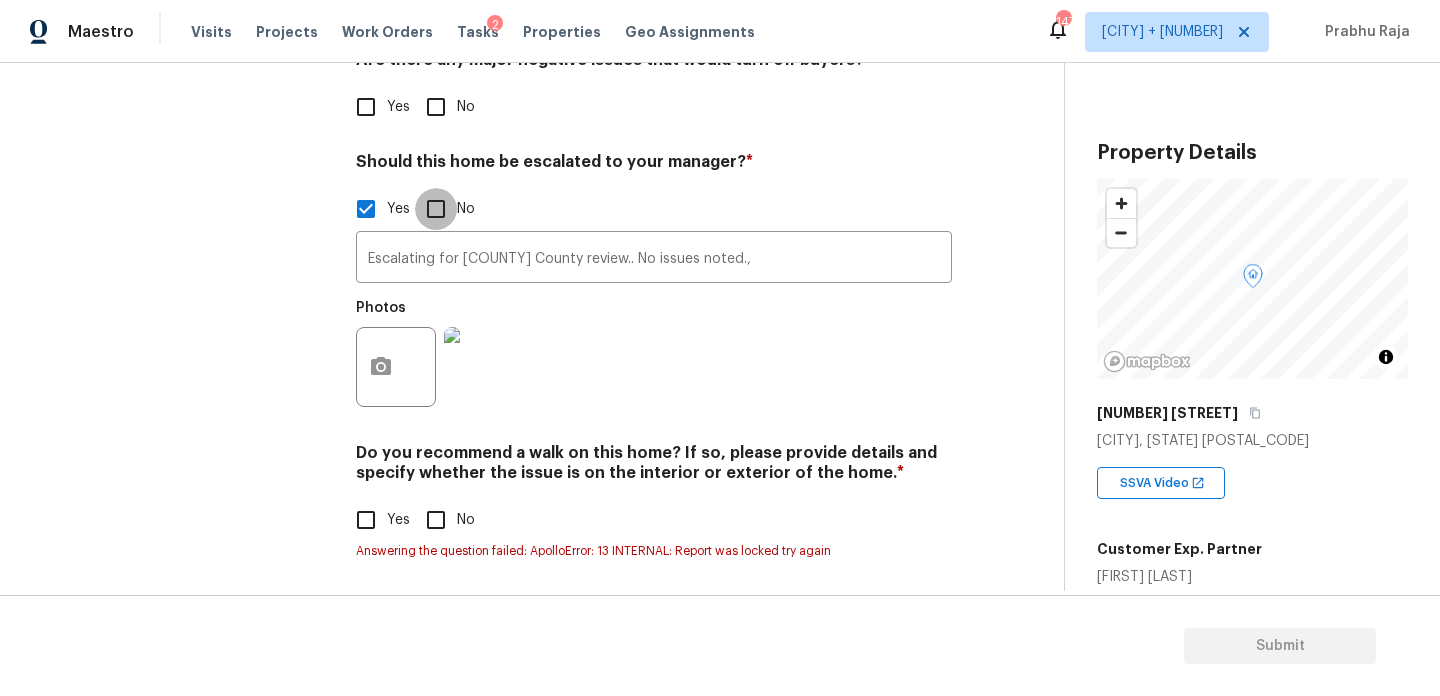 click on "No" at bounding box center (436, 209) 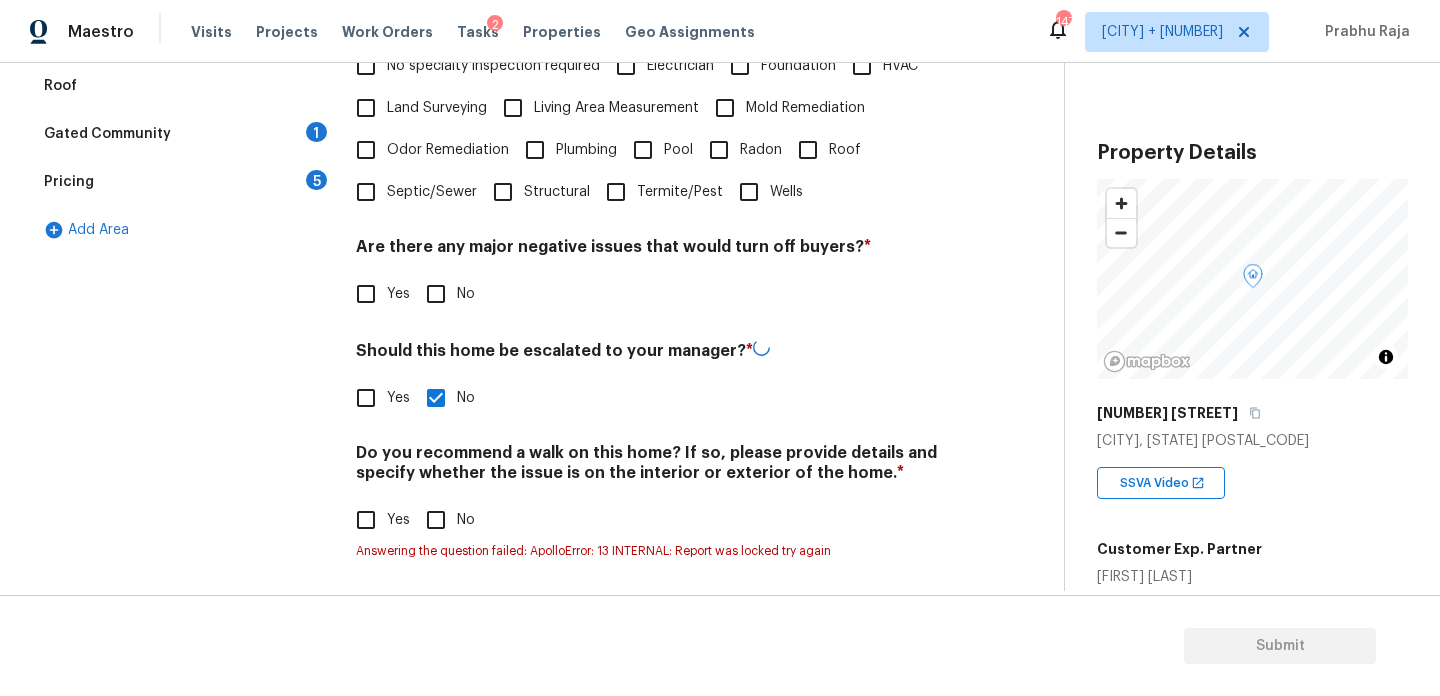 scroll, scrollTop: 529, scrollLeft: 0, axis: vertical 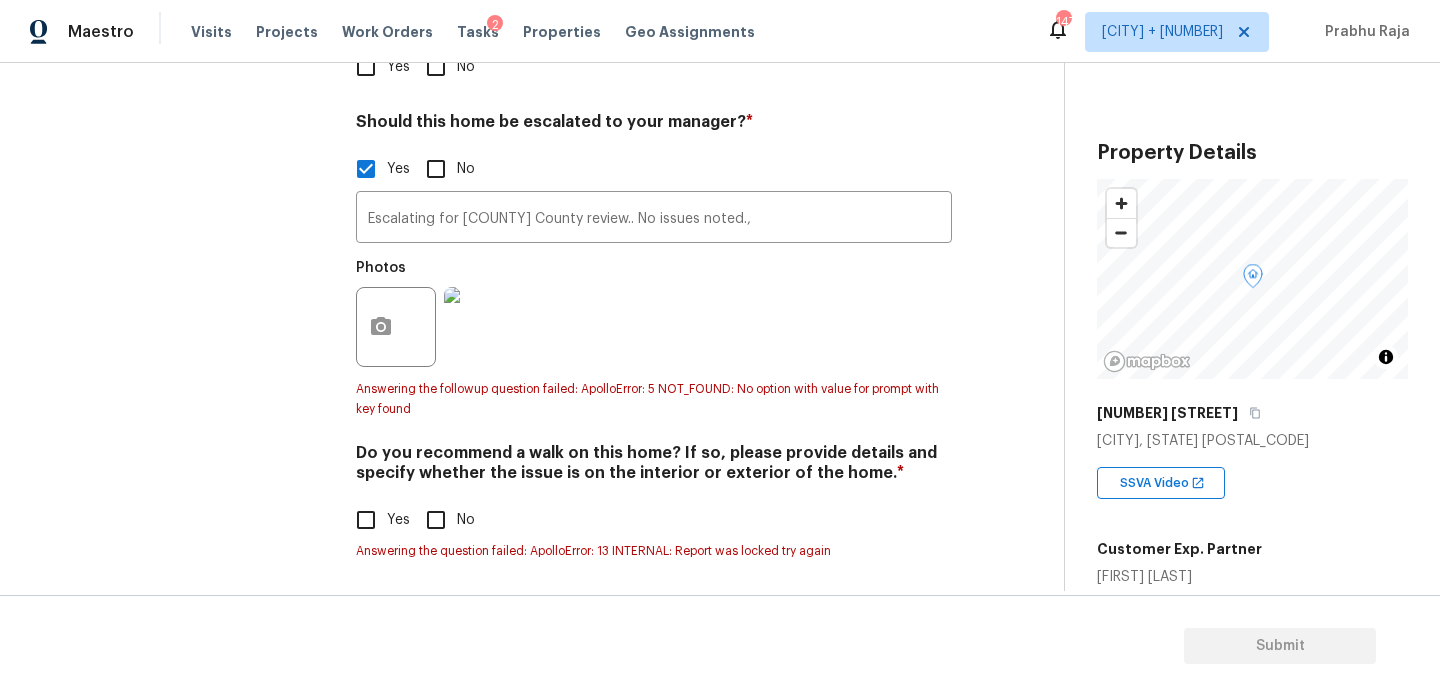 click on "No" at bounding box center [436, 520] 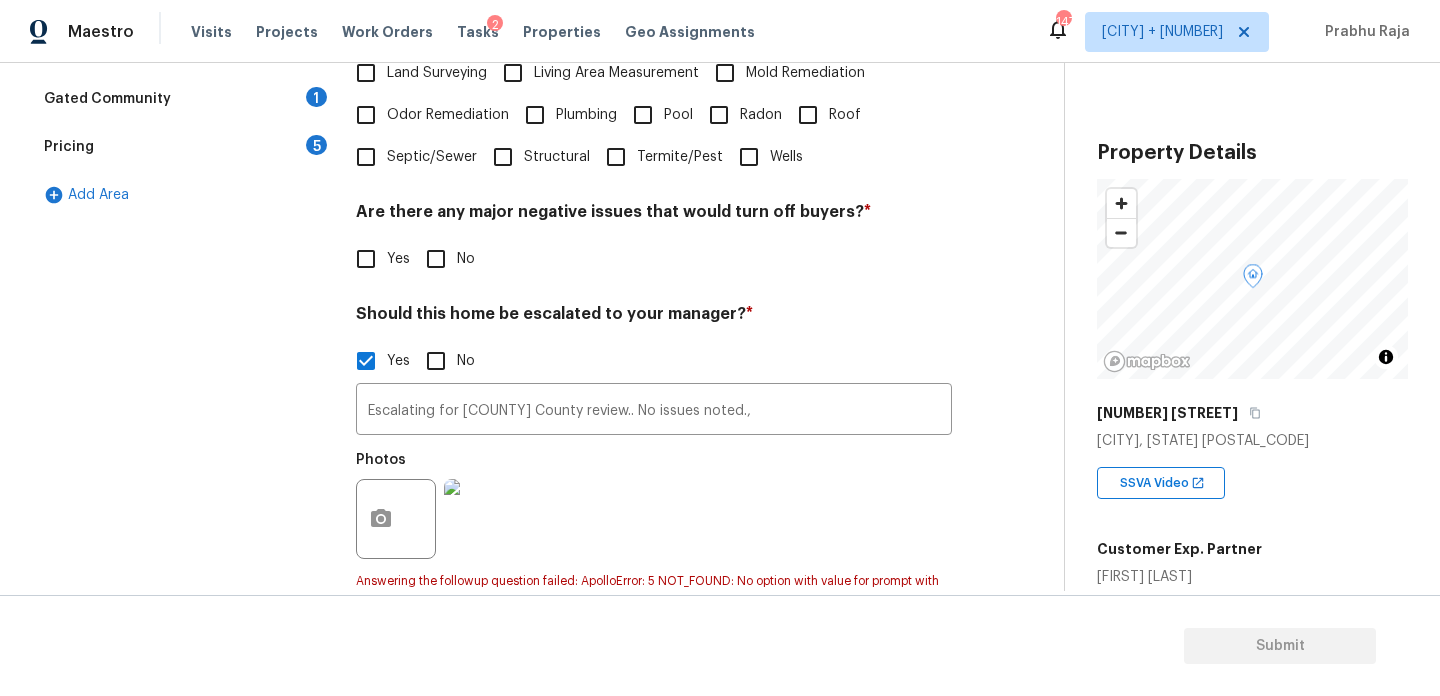 scroll, scrollTop: 560, scrollLeft: 0, axis: vertical 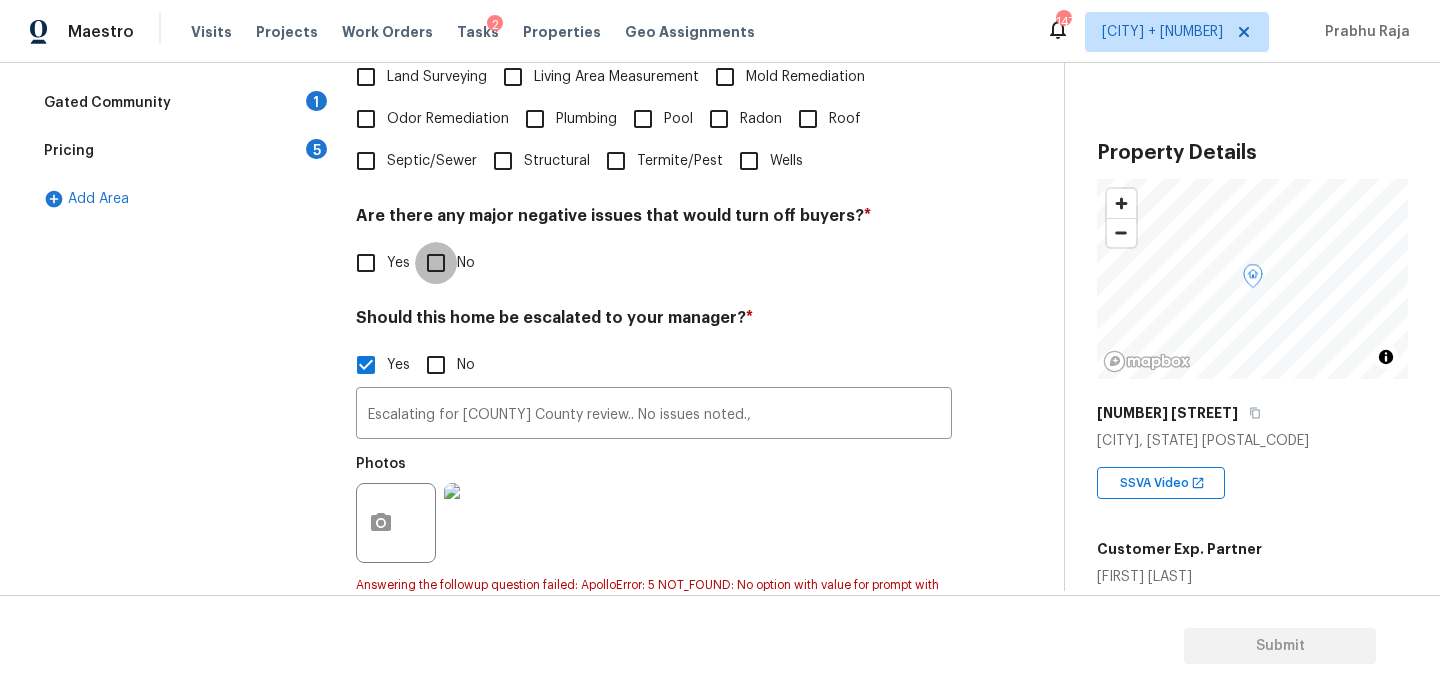 click on "No" at bounding box center (436, 263) 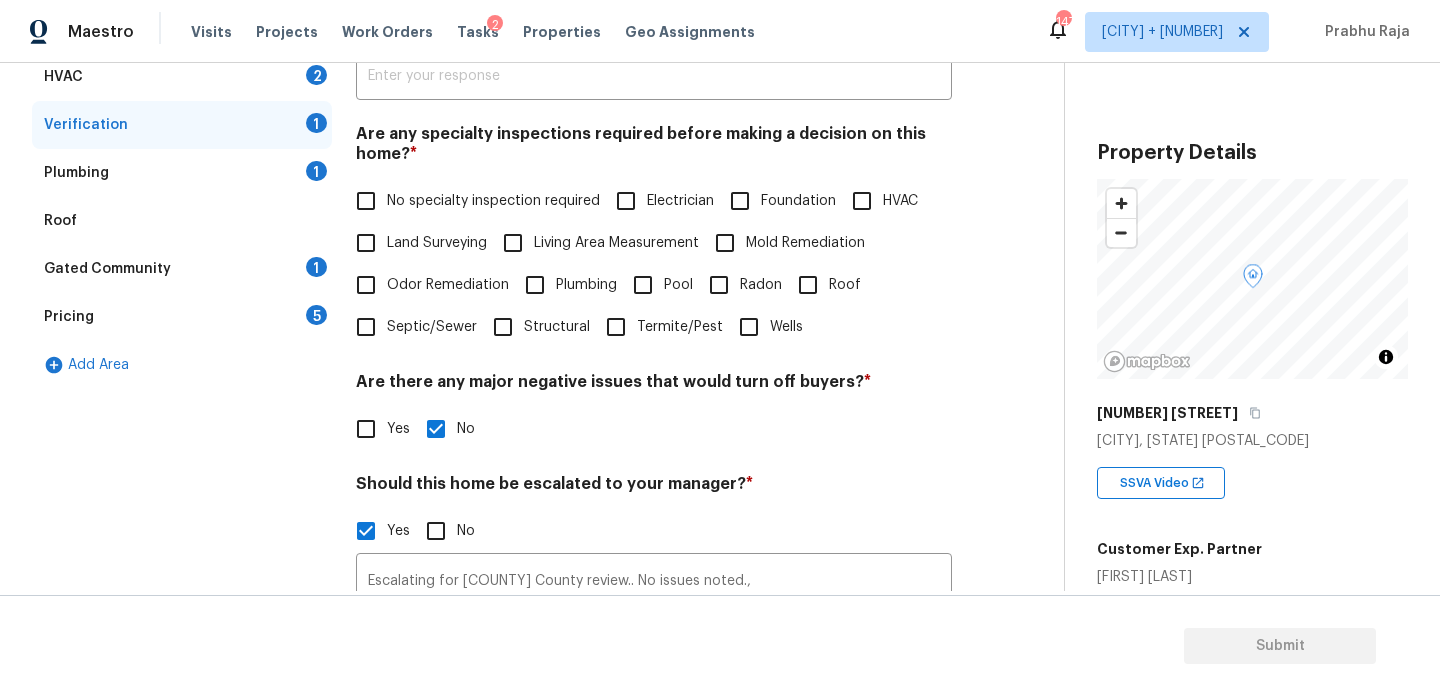 click on "No specialty inspection required" at bounding box center [366, 201] 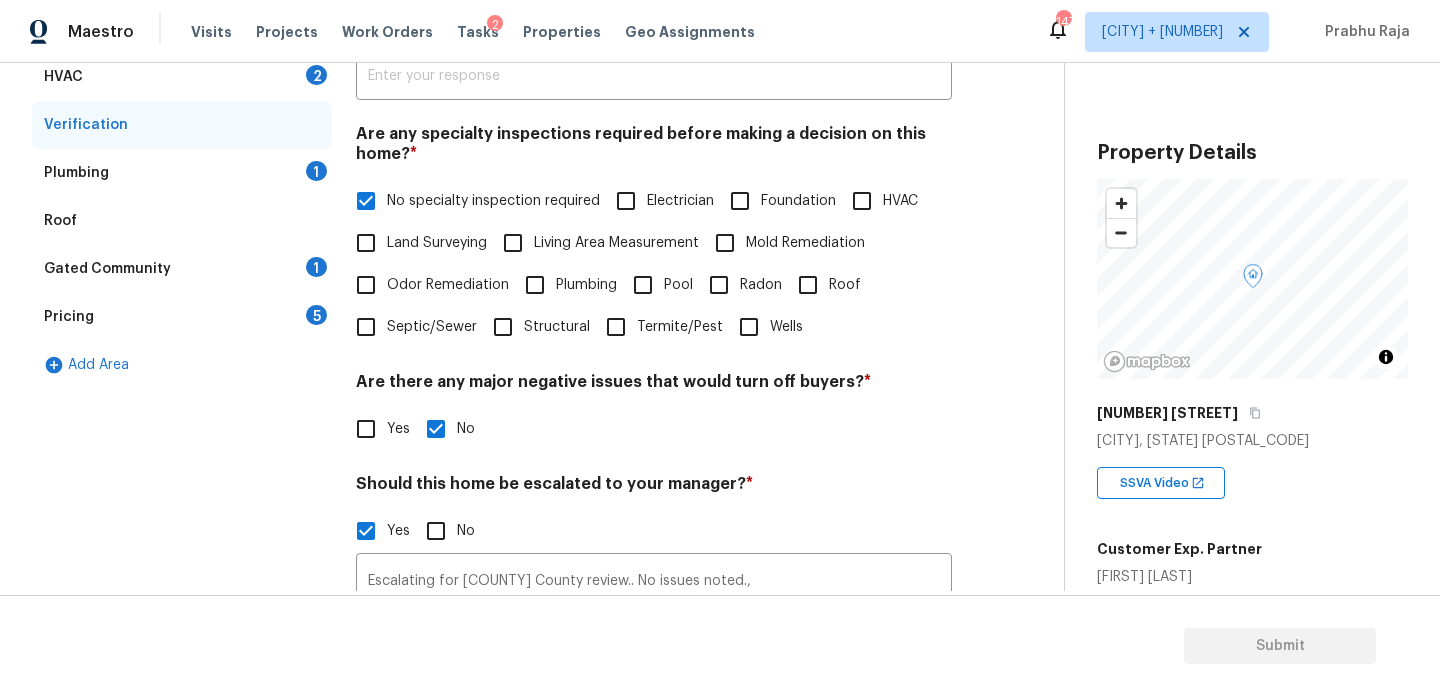 scroll, scrollTop: 80, scrollLeft: 0, axis: vertical 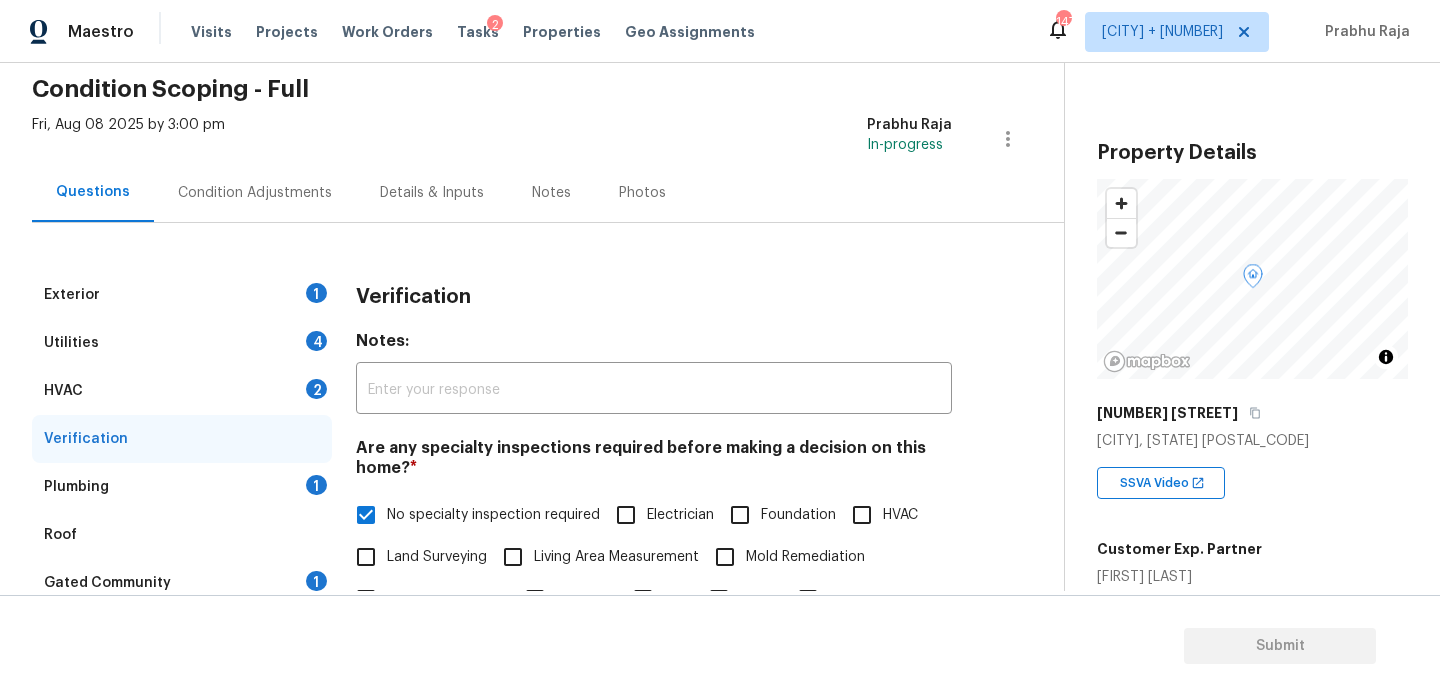 click on "Condition Adjustments" at bounding box center [255, 193] 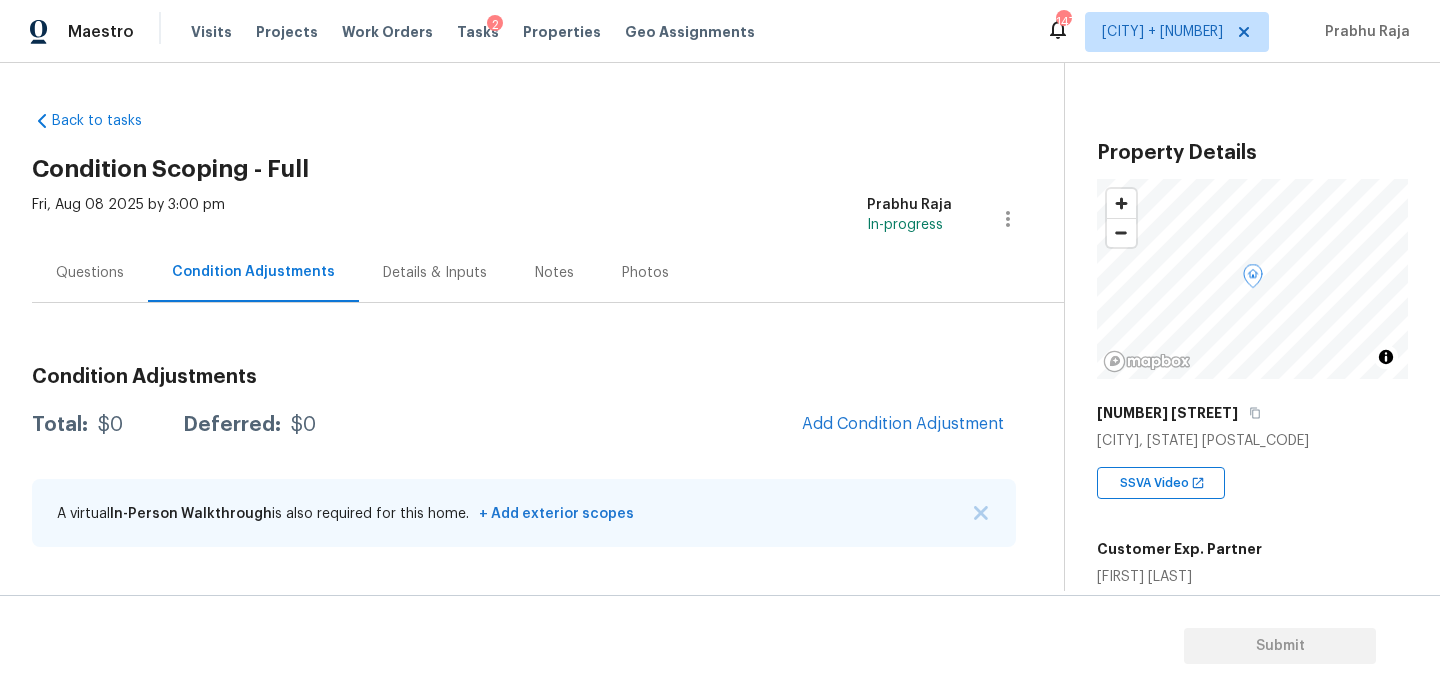 scroll, scrollTop: 383, scrollLeft: 0, axis: vertical 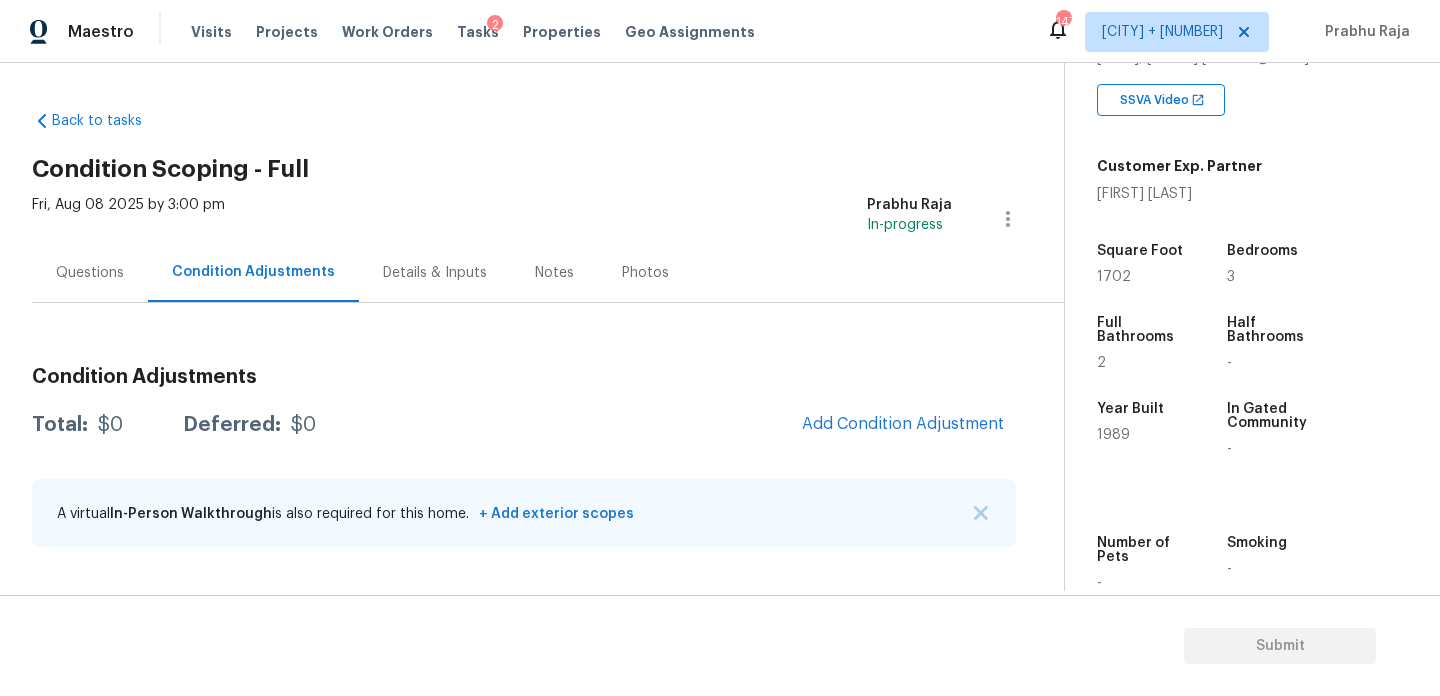 click on "1702" at bounding box center (1114, 277) 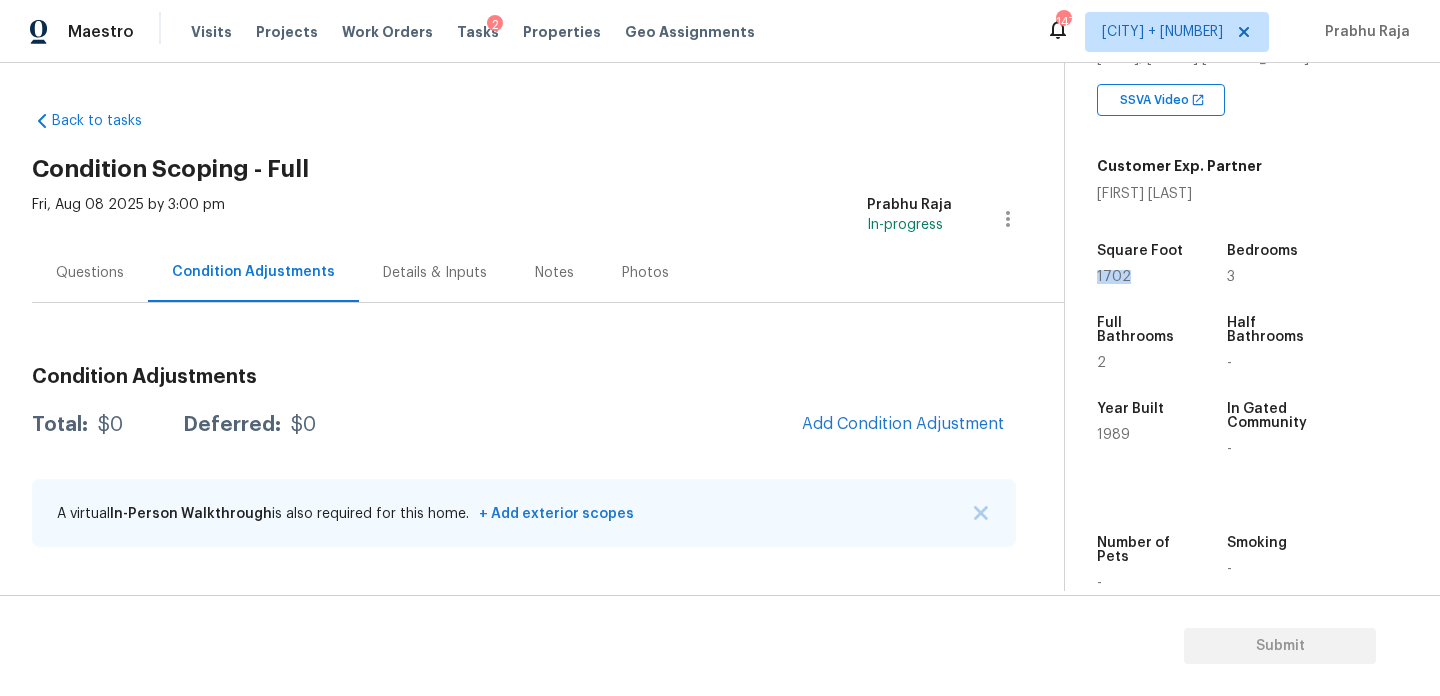 copy on "1702" 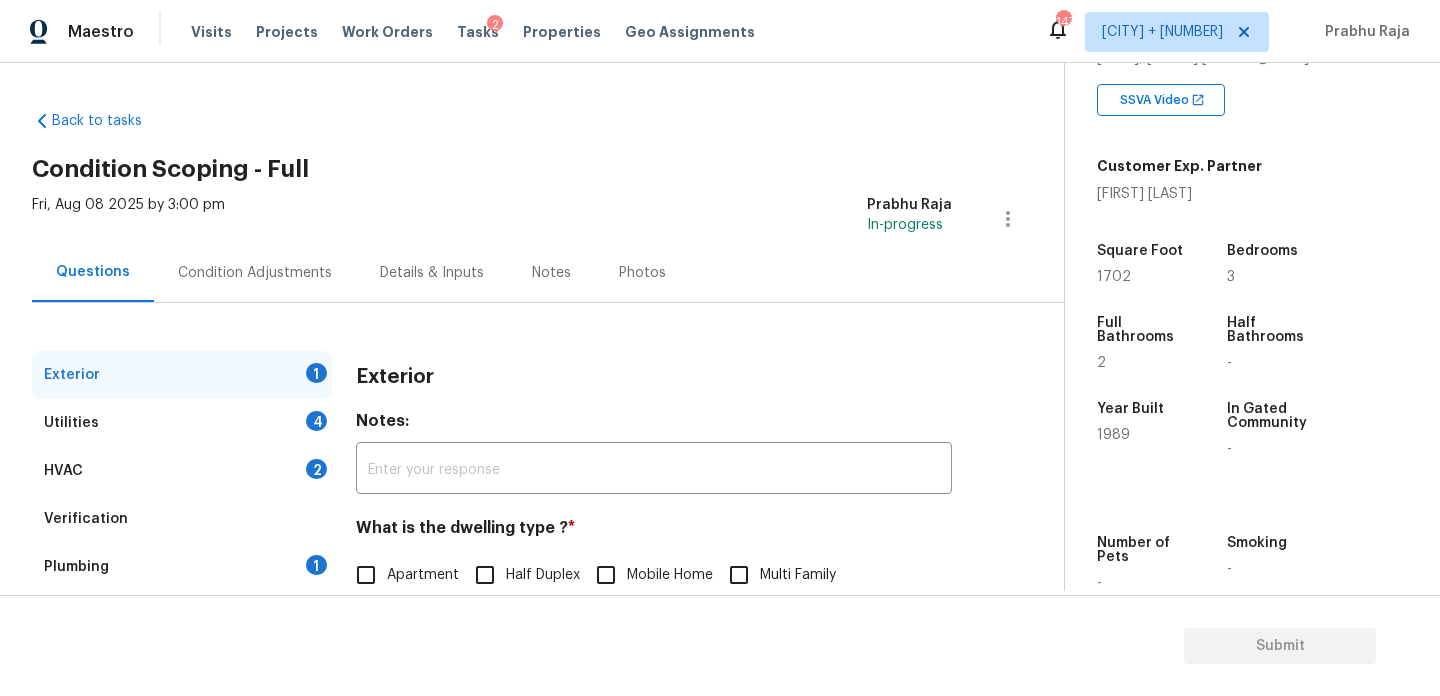 scroll, scrollTop: 267, scrollLeft: 0, axis: vertical 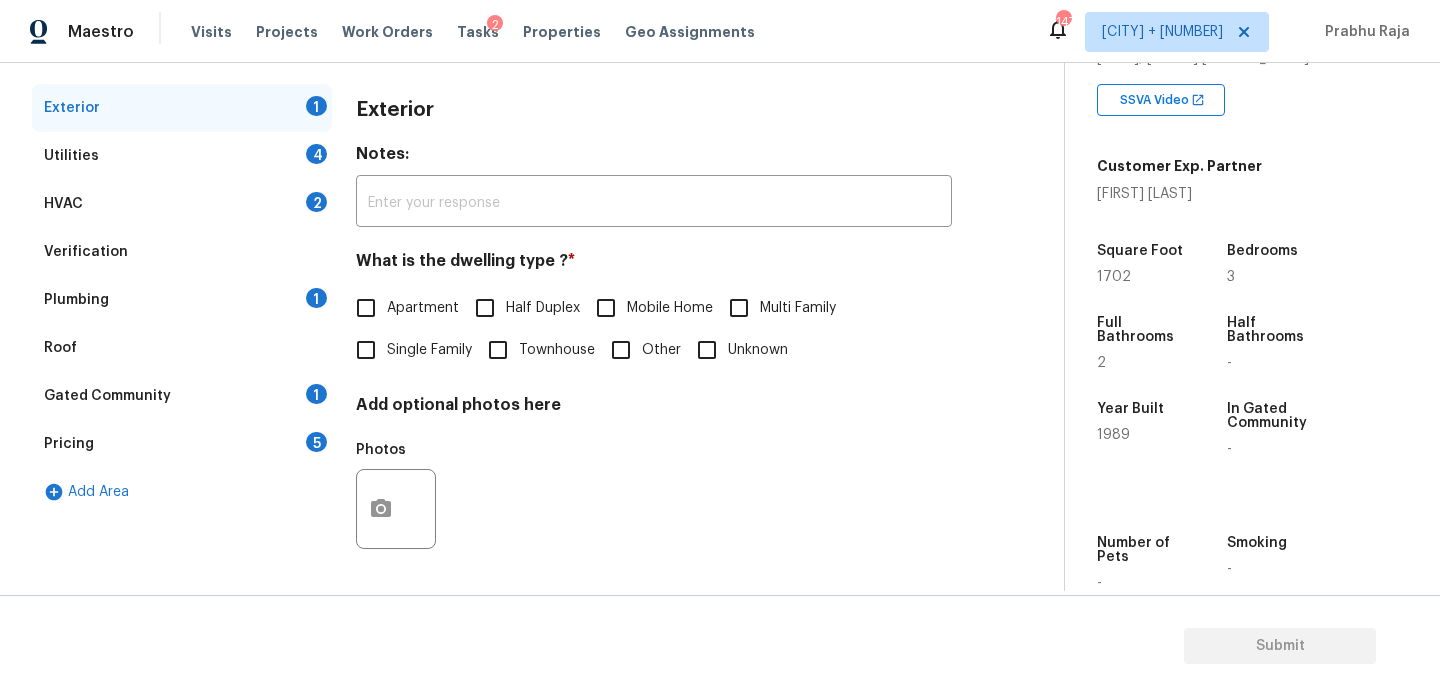 click on "Pricing 5" at bounding box center [182, 444] 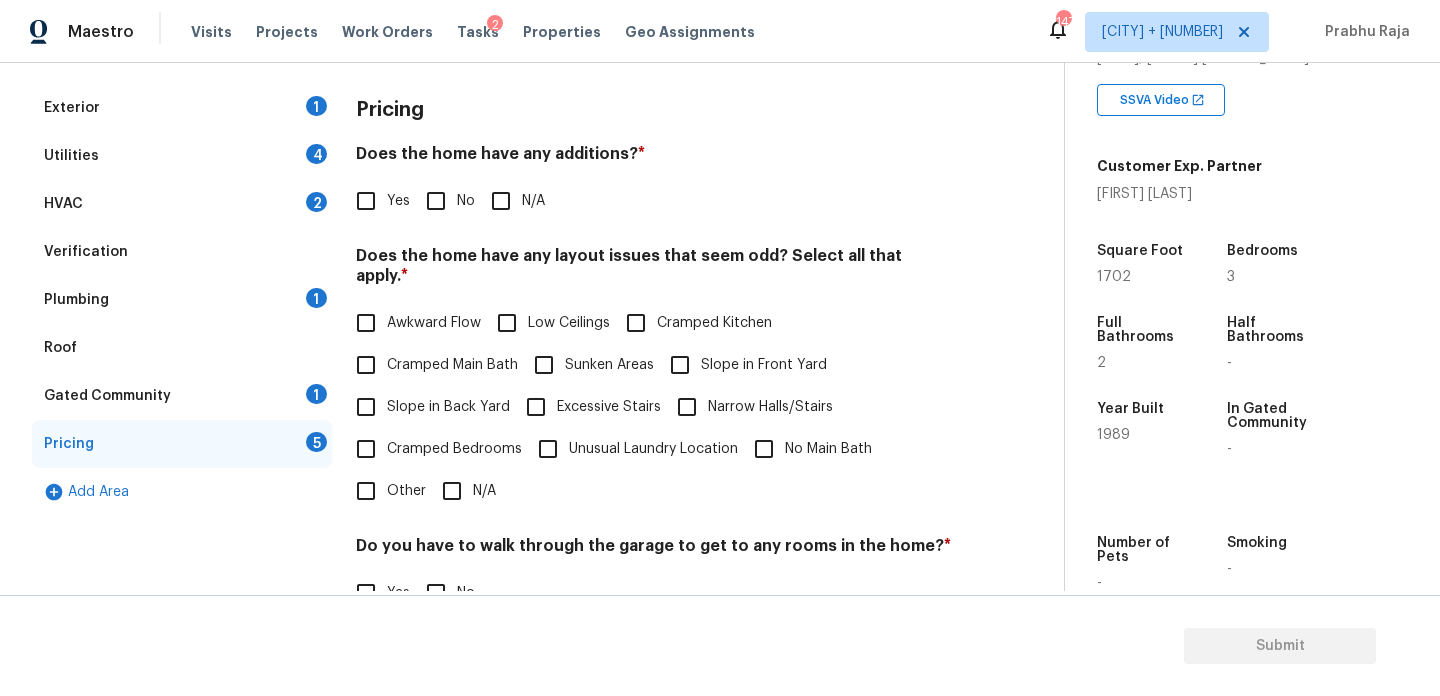 click on "Slope in Back Yard" at bounding box center [366, 407] 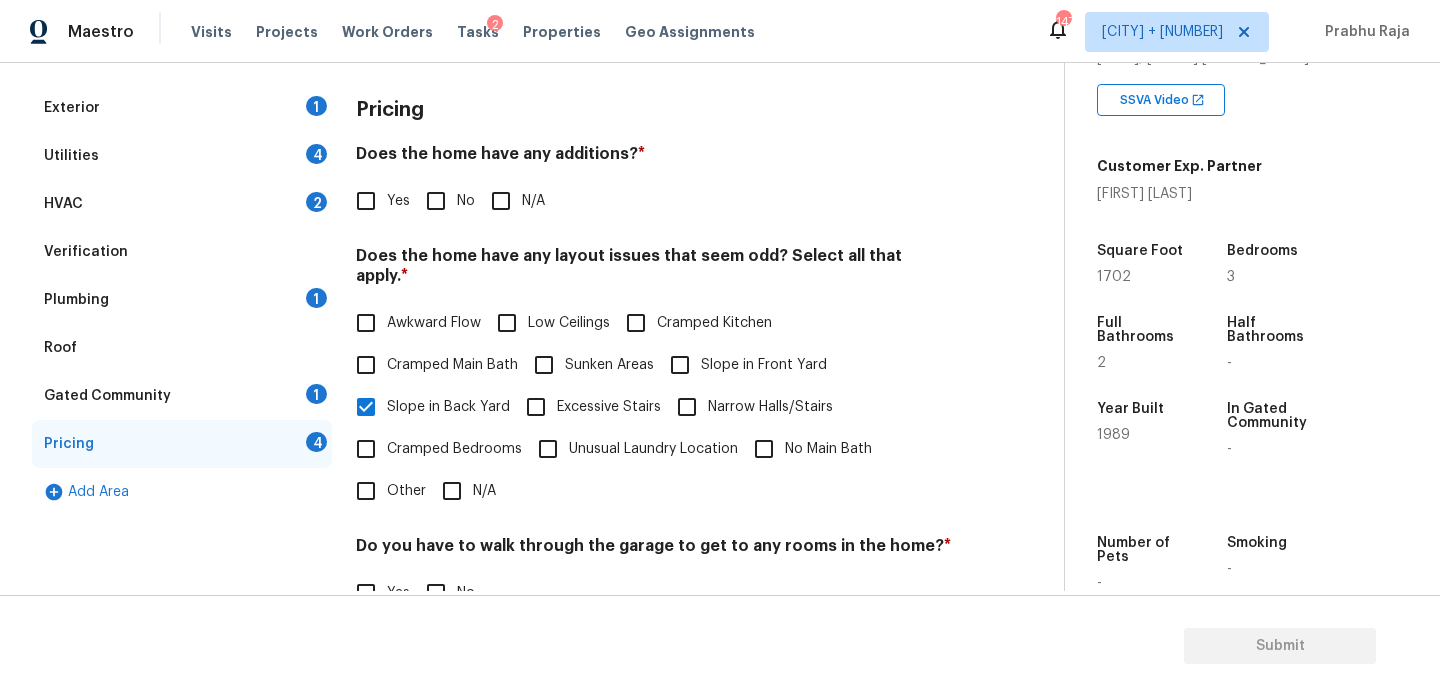 click on "Slope in Front Yard" at bounding box center (680, 365) 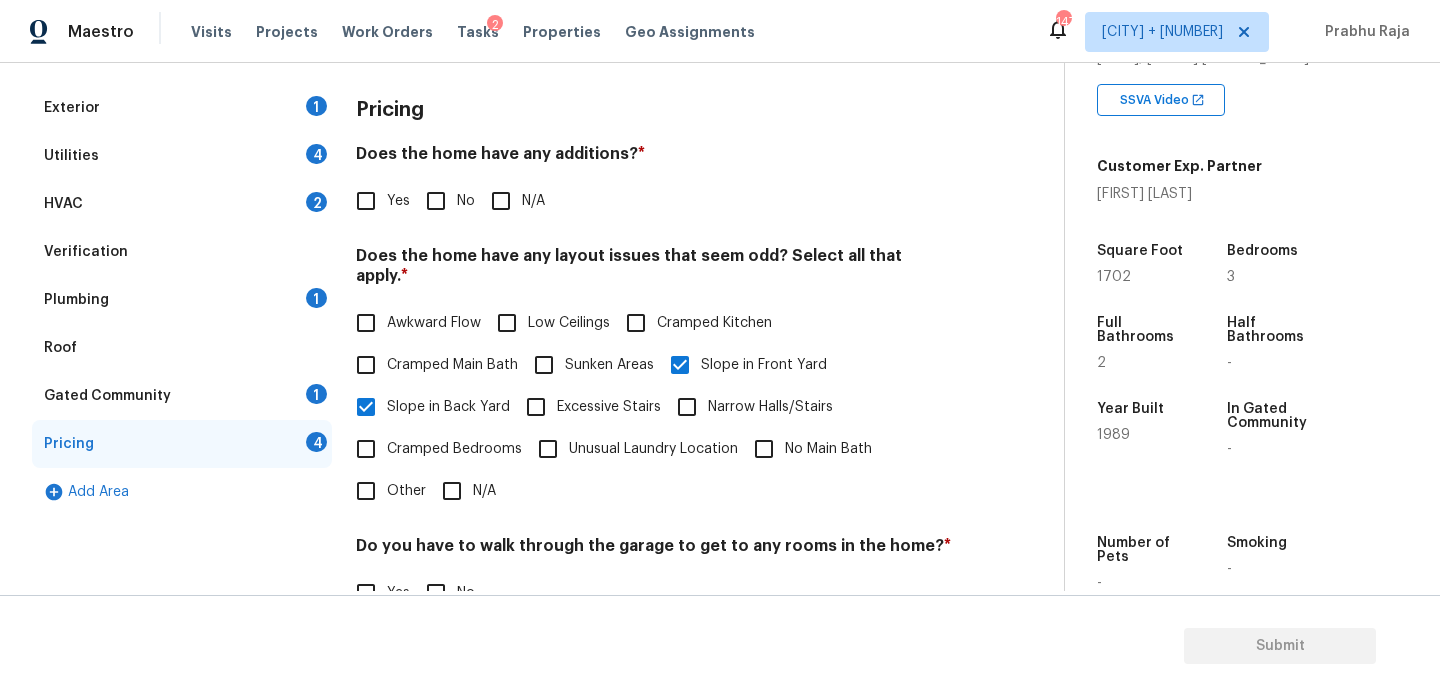click on "No" at bounding box center [466, 201] 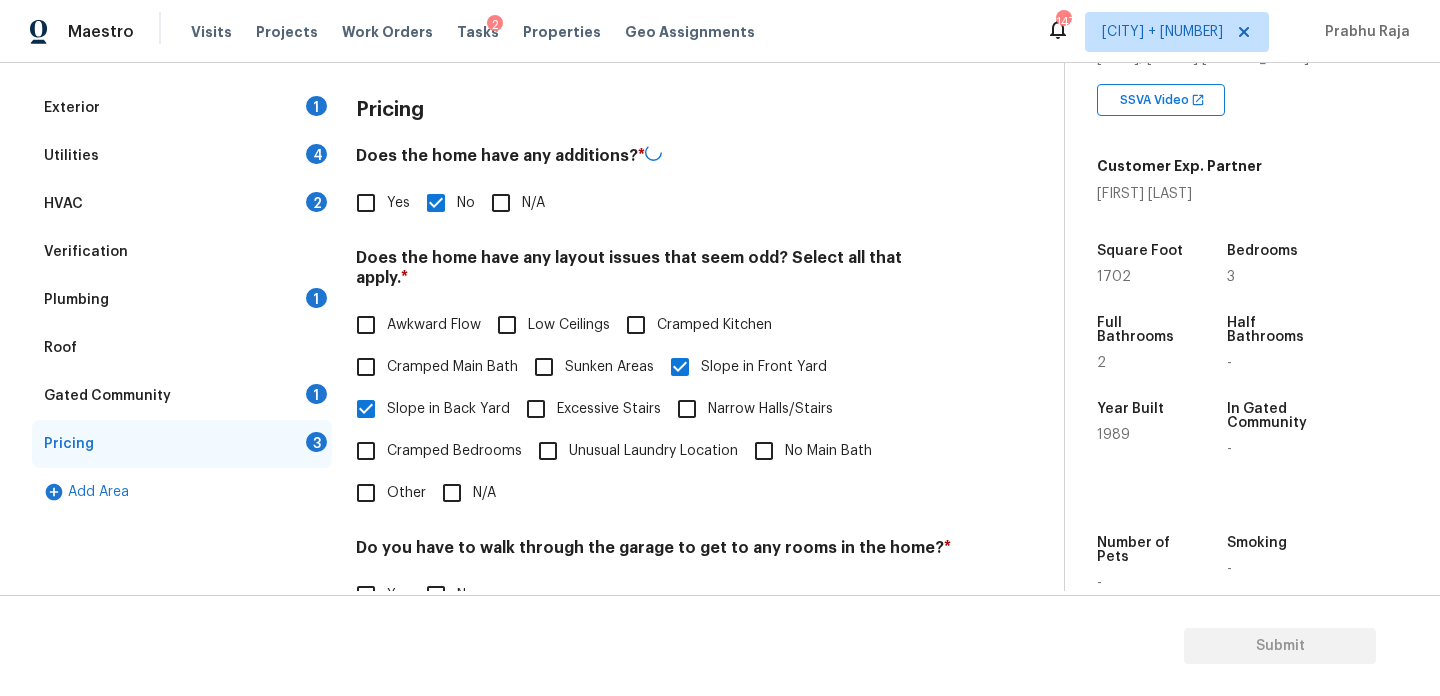 scroll, scrollTop: 504, scrollLeft: 0, axis: vertical 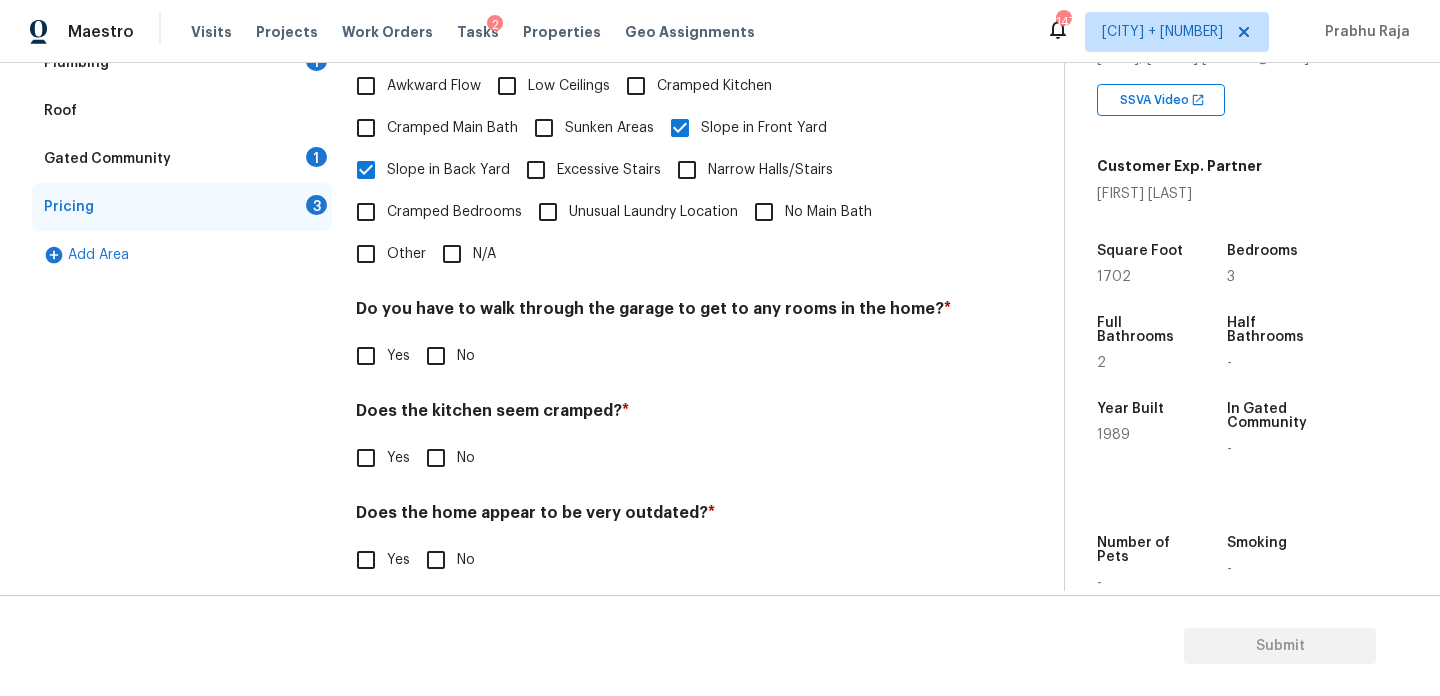 click on "No" at bounding box center [436, 356] 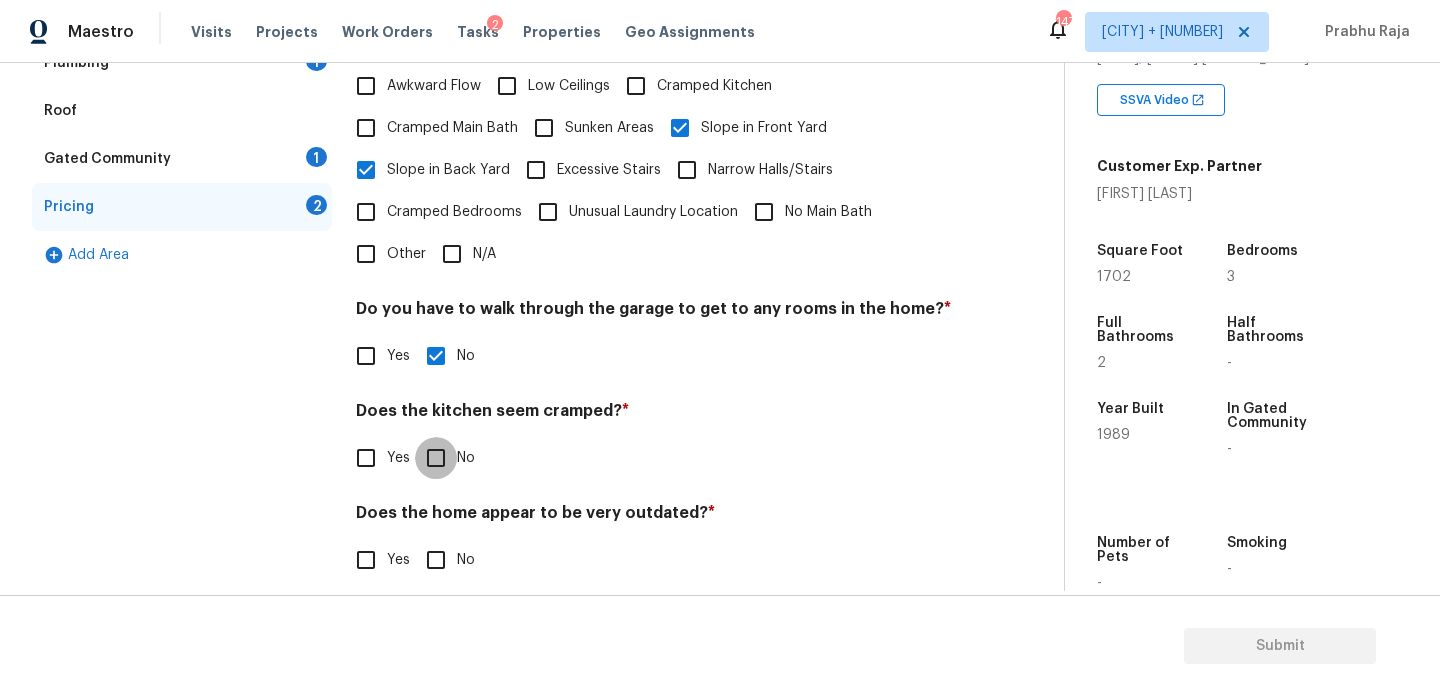 click on "No" at bounding box center [436, 458] 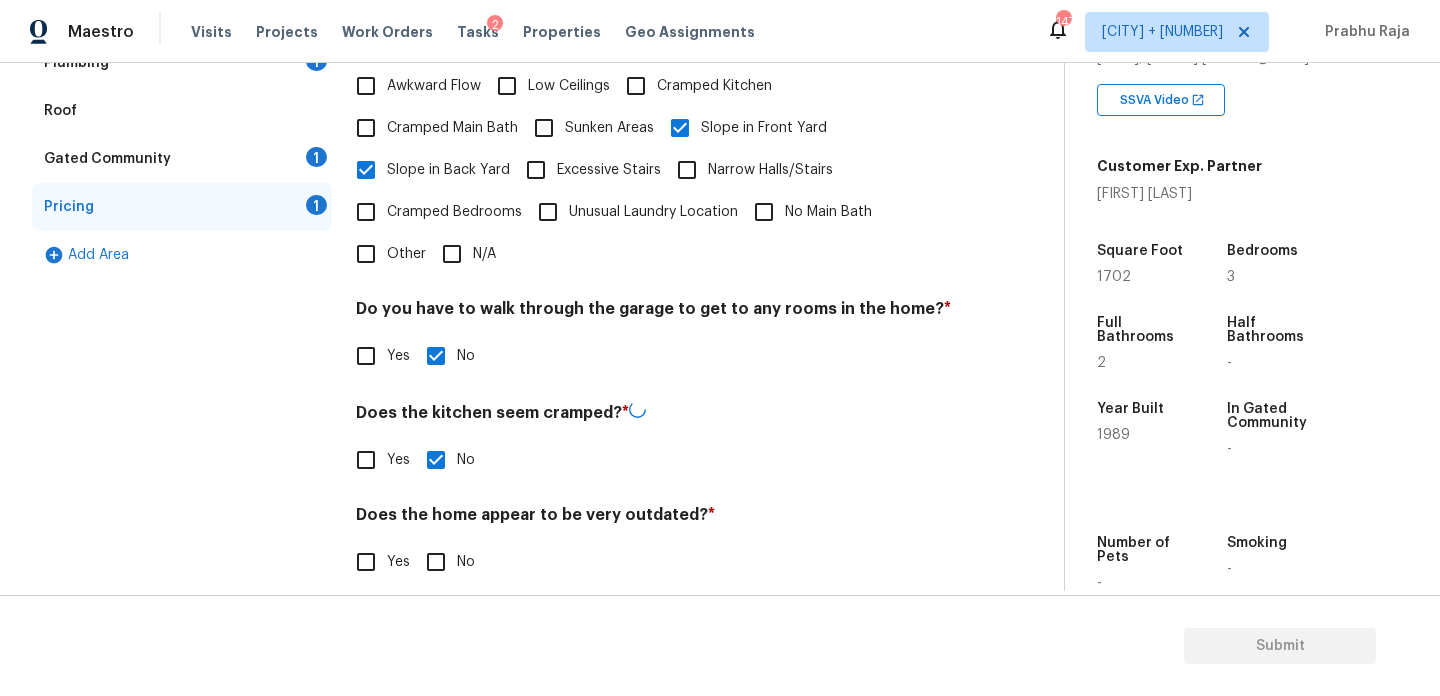 click on "No" at bounding box center (436, 562) 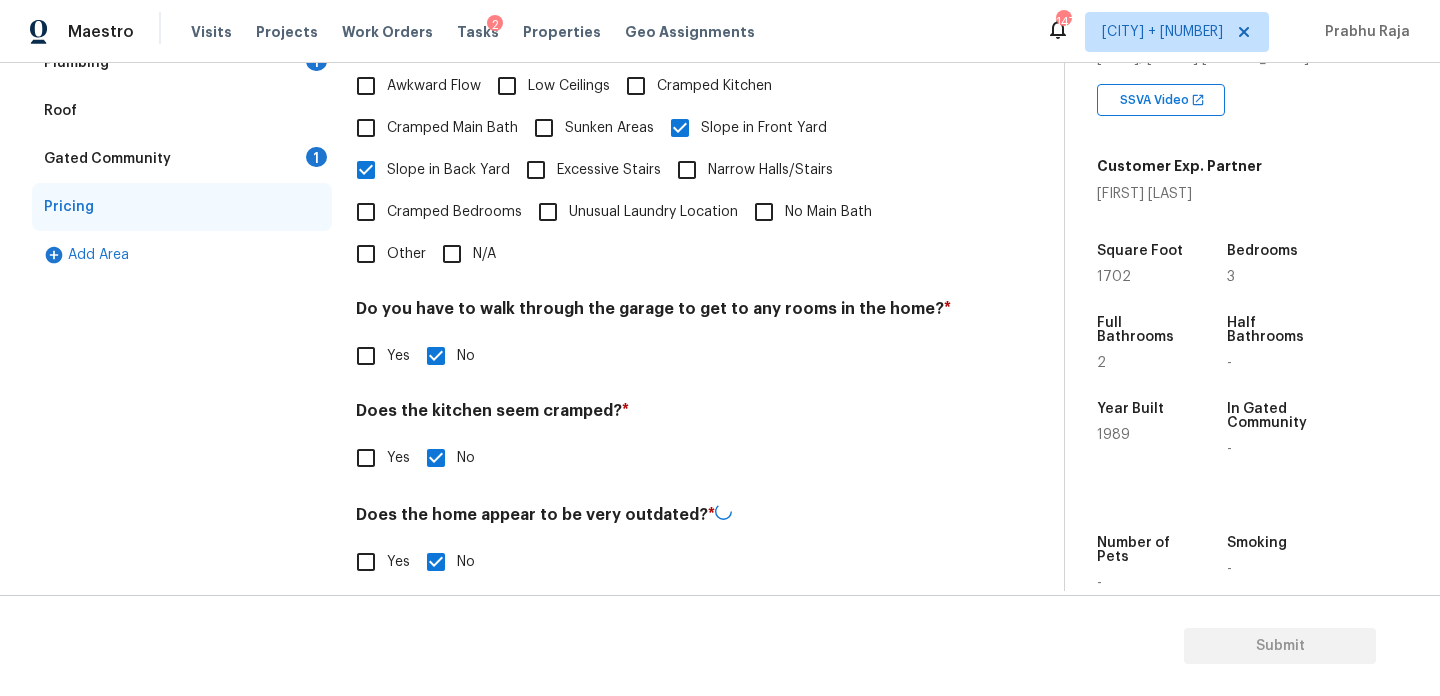 click on "No" at bounding box center (436, 562) 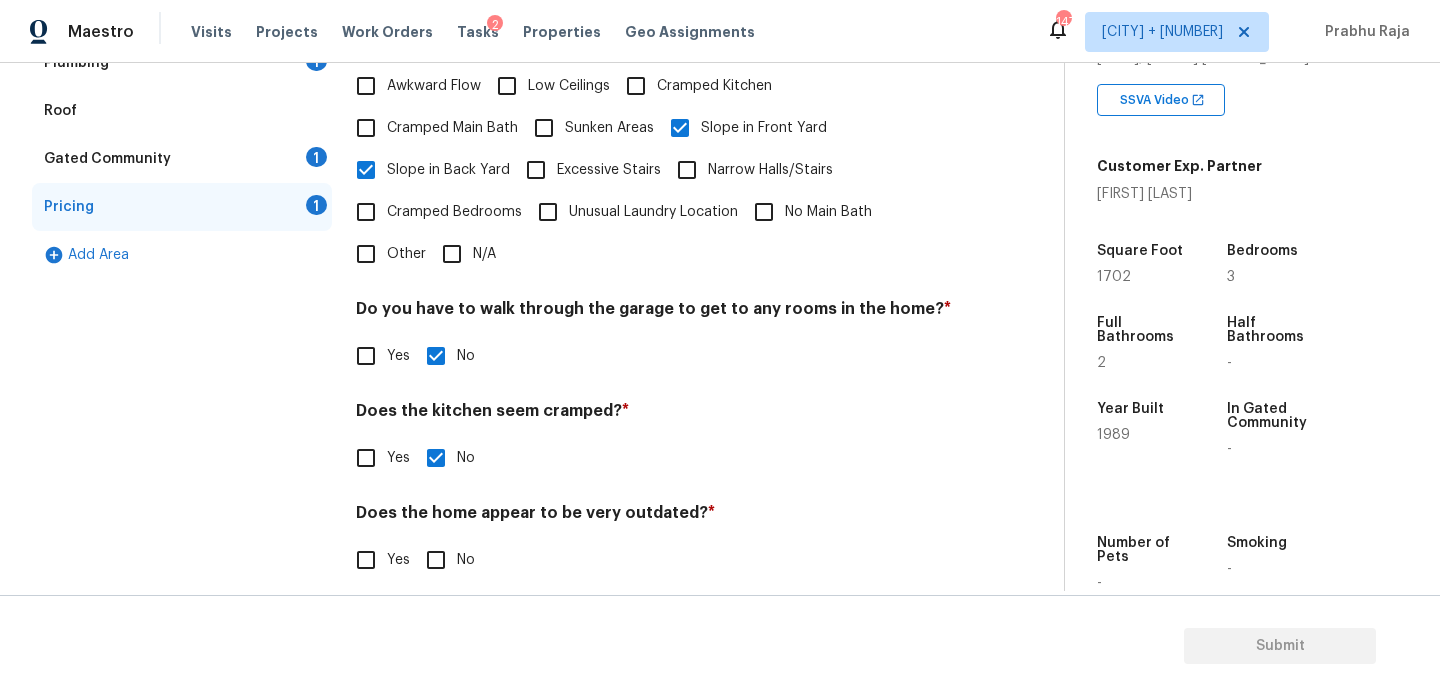 click on "No" at bounding box center (436, 560) 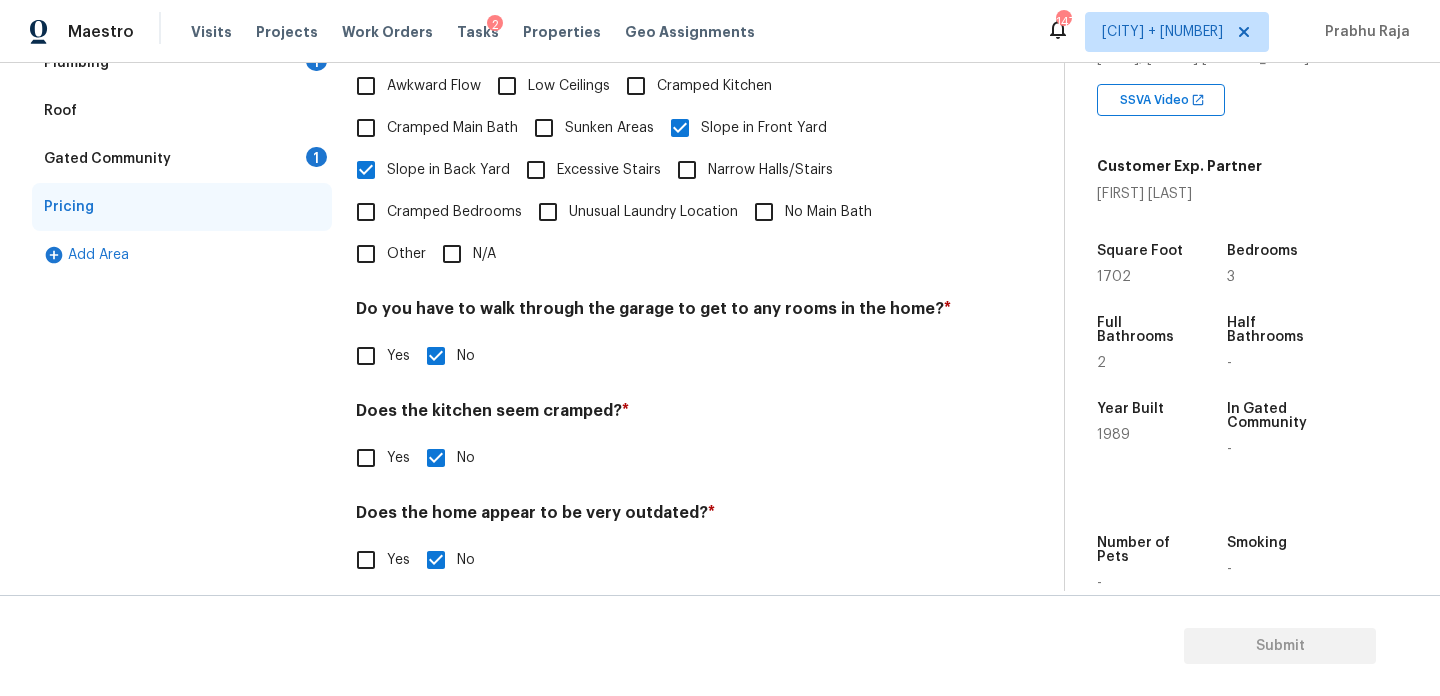 scroll, scrollTop: 0, scrollLeft: 0, axis: both 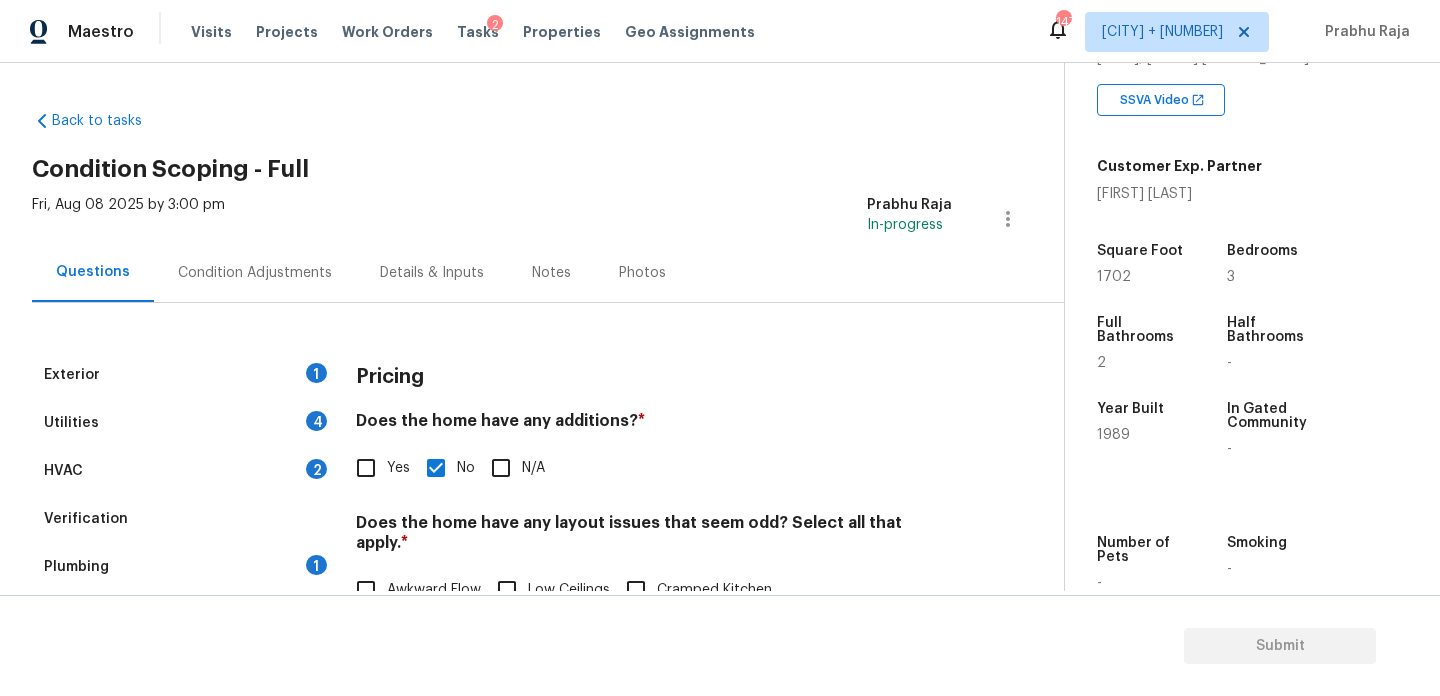 click on "Condition Adjustments" at bounding box center [255, 272] 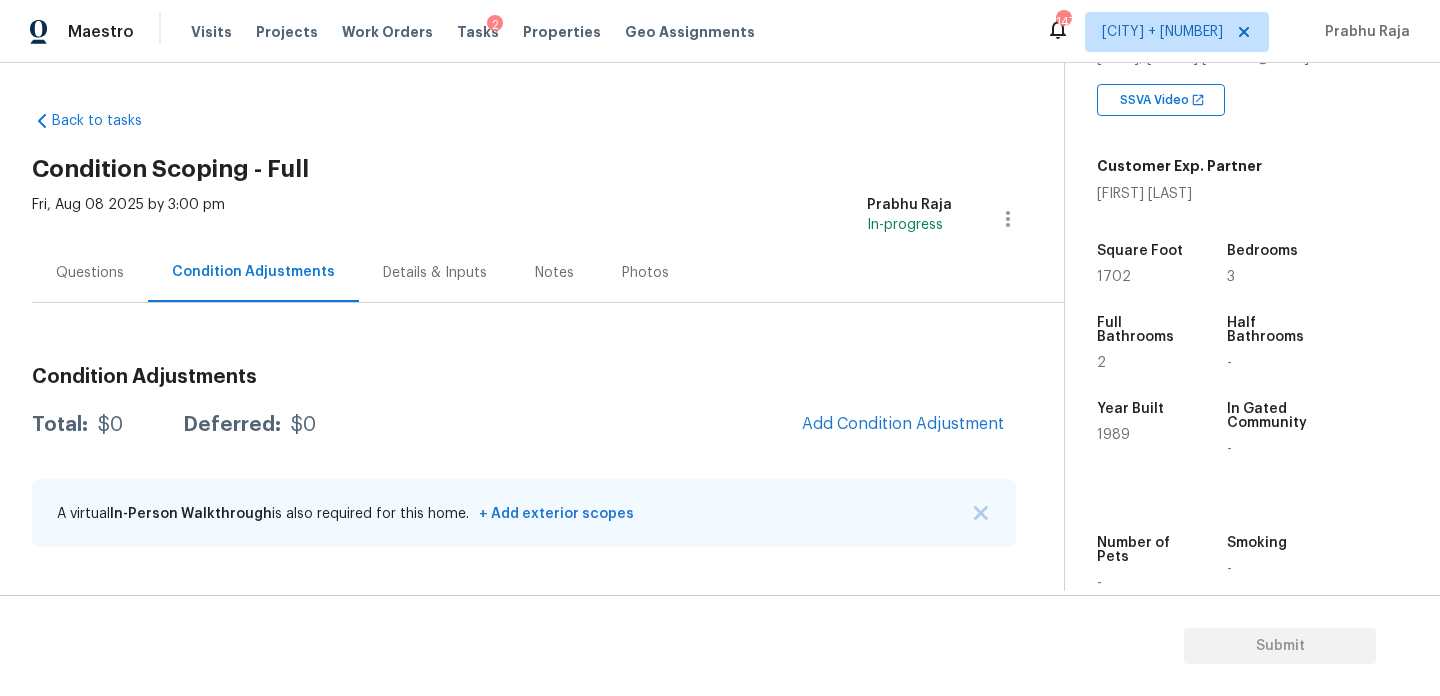 click on "Condition Adjustments Total:  $0 Deferred:  $0 Add Condition Adjustment A virtual  In-Person Walkthrough  is also required for this home.   + Add exterior scopes" at bounding box center (524, 458) 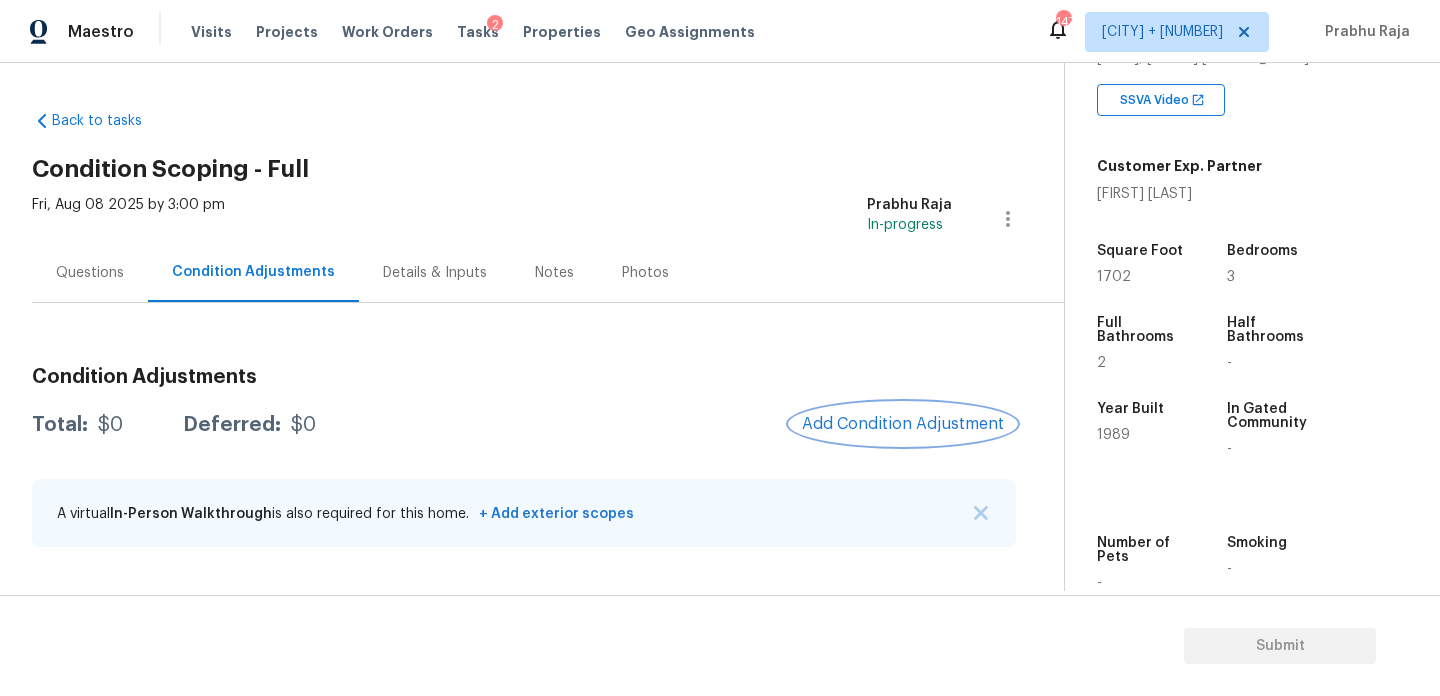 click on "Add Condition Adjustment" at bounding box center (903, 424) 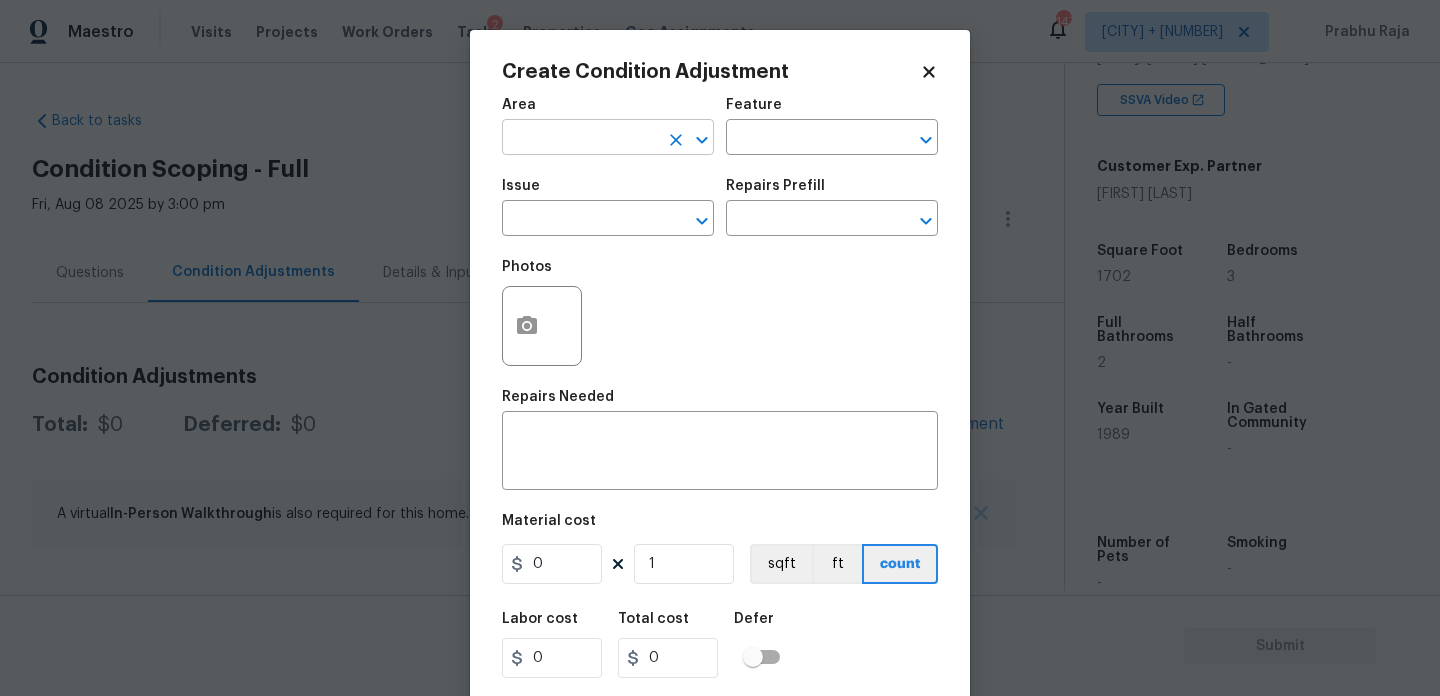 click at bounding box center (580, 139) 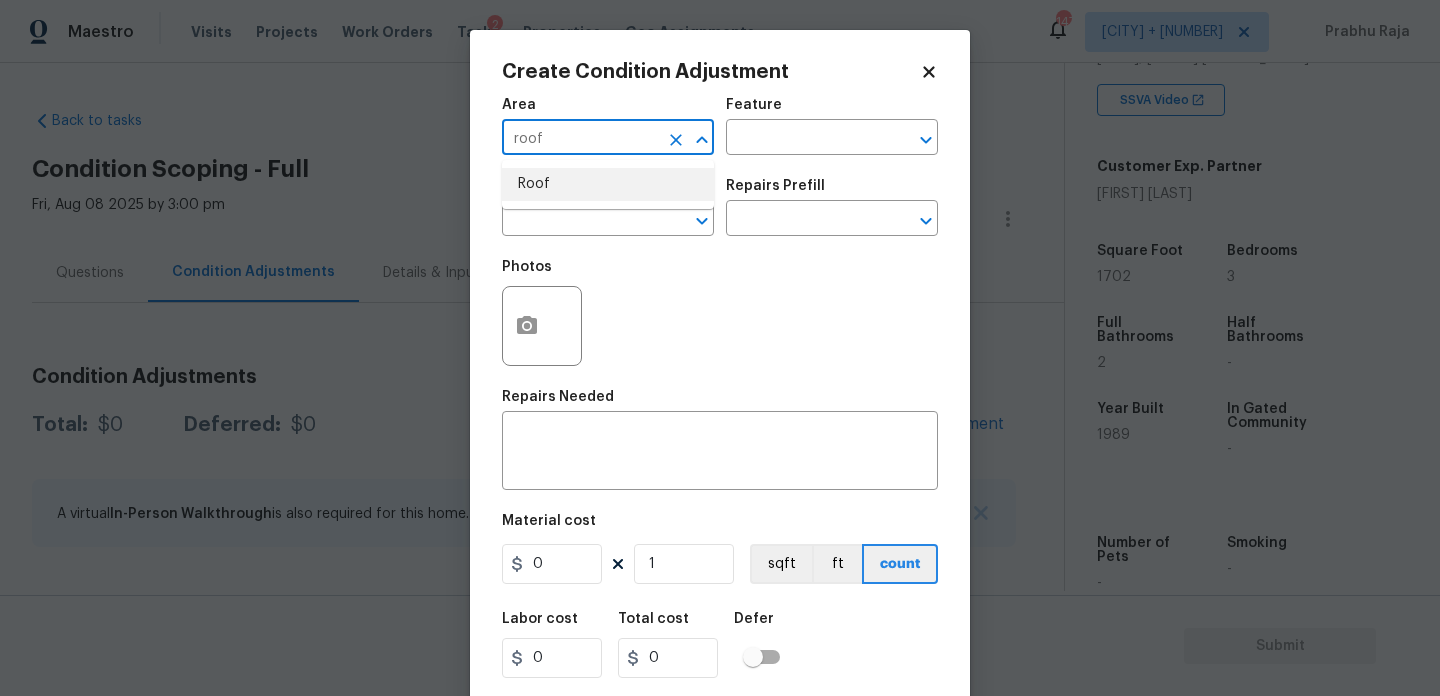 click on "Roof" at bounding box center (608, 184) 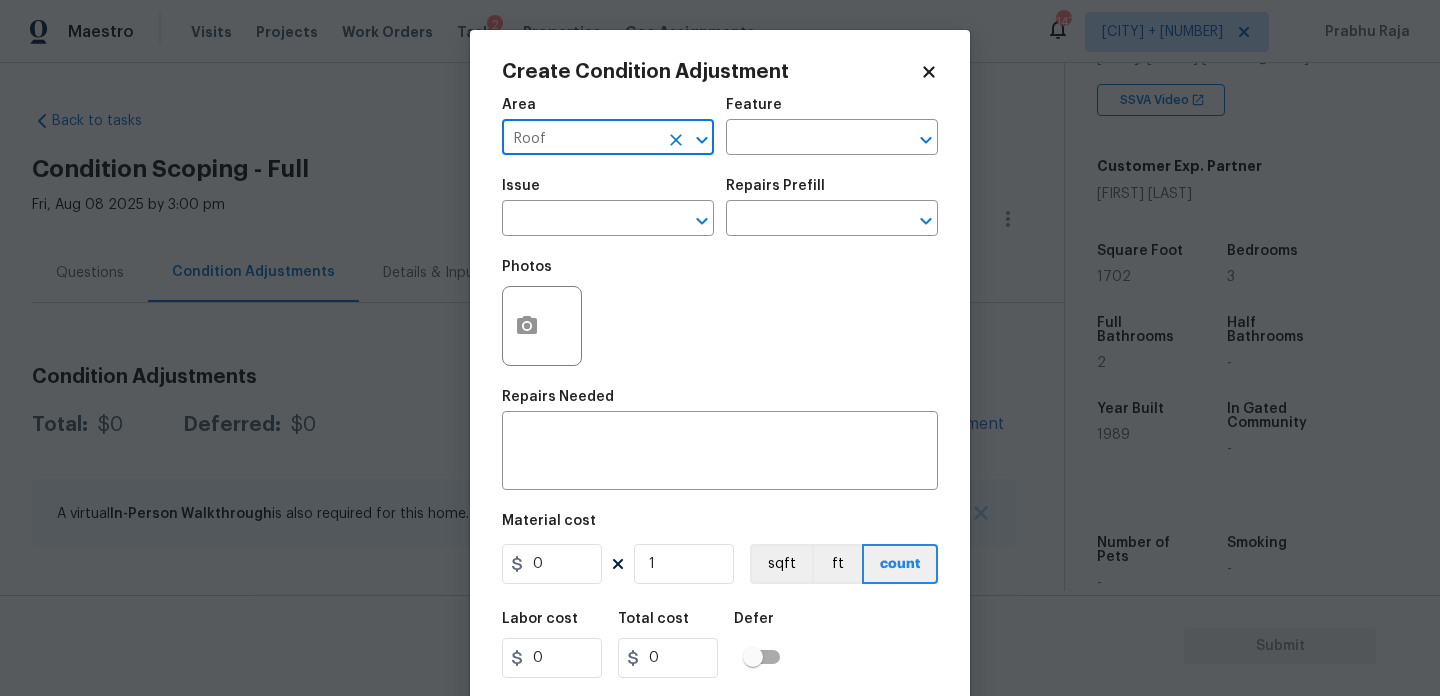 type on "Roof" 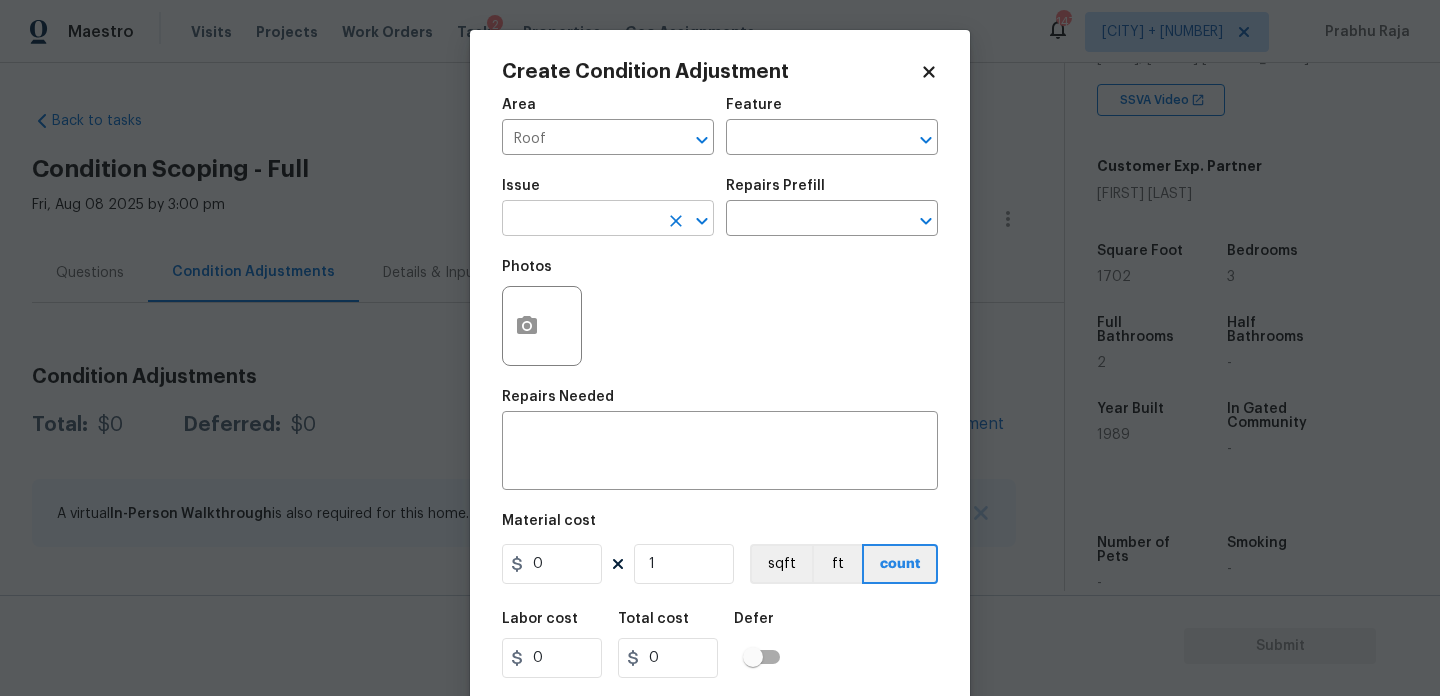 click at bounding box center [580, 220] 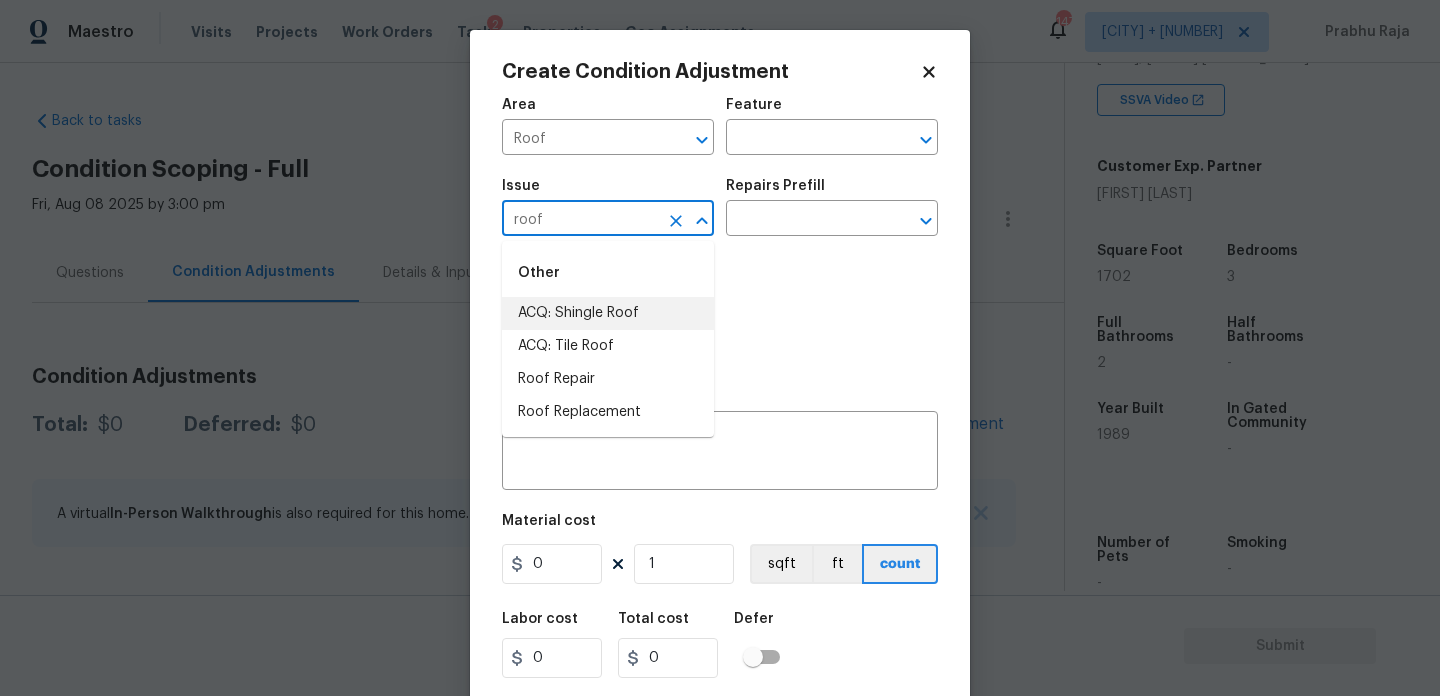 click on "ACQ: Shingle Roof" at bounding box center (608, 313) 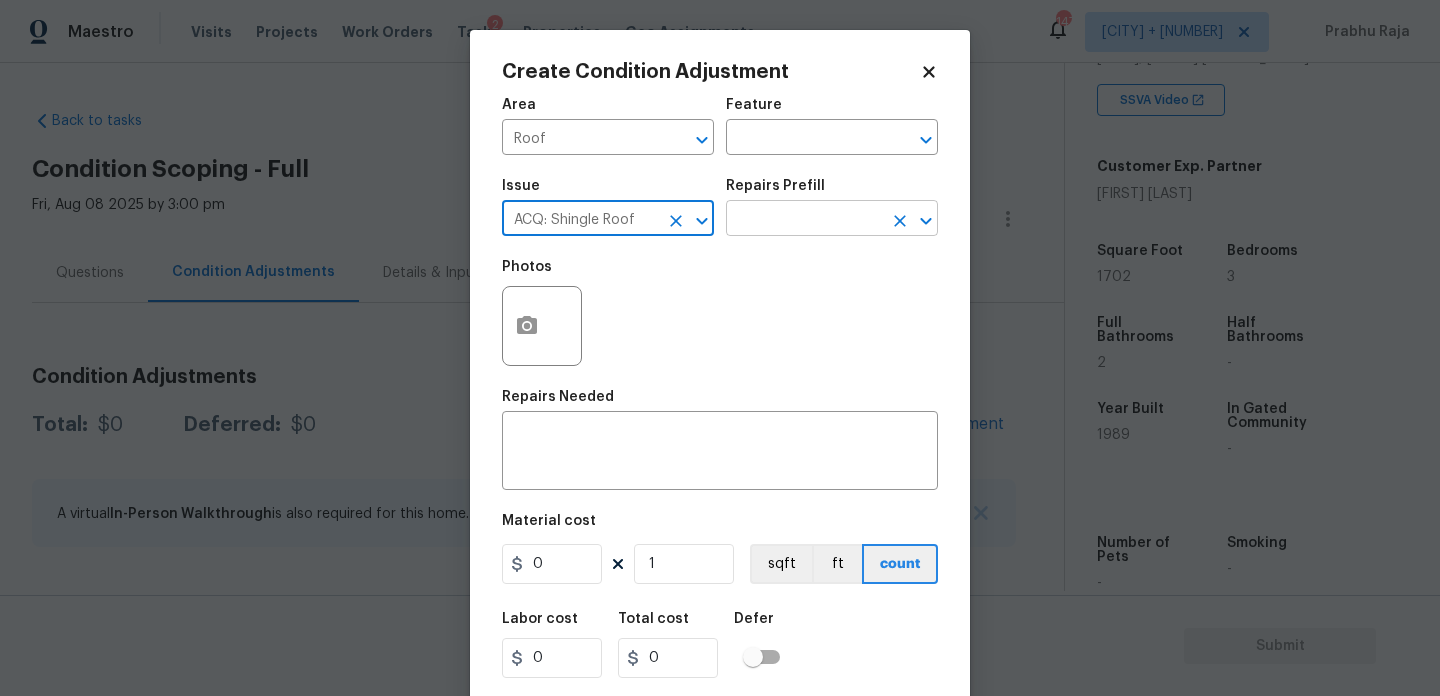 type on "ACQ: Shingle Roof" 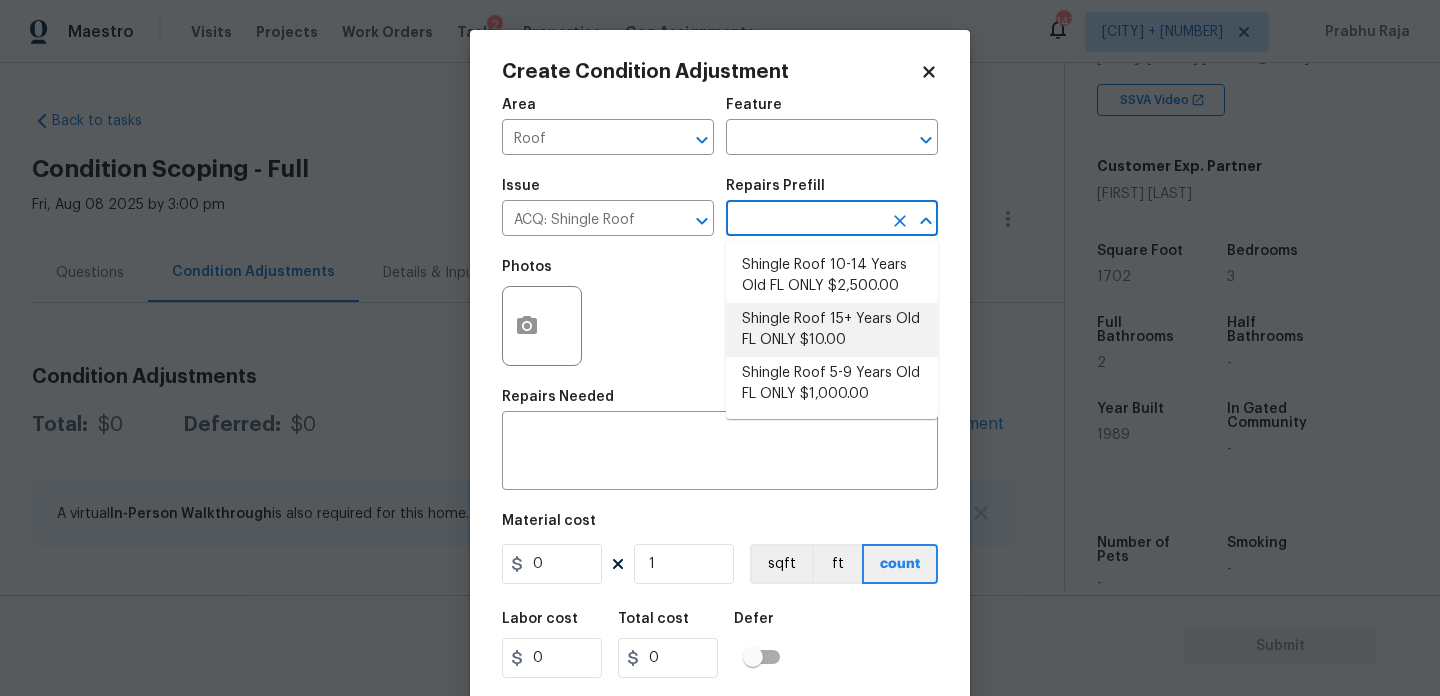 click on "Shingle Roof 15+ Years Old FL ONLY $10.00" at bounding box center (832, 330) 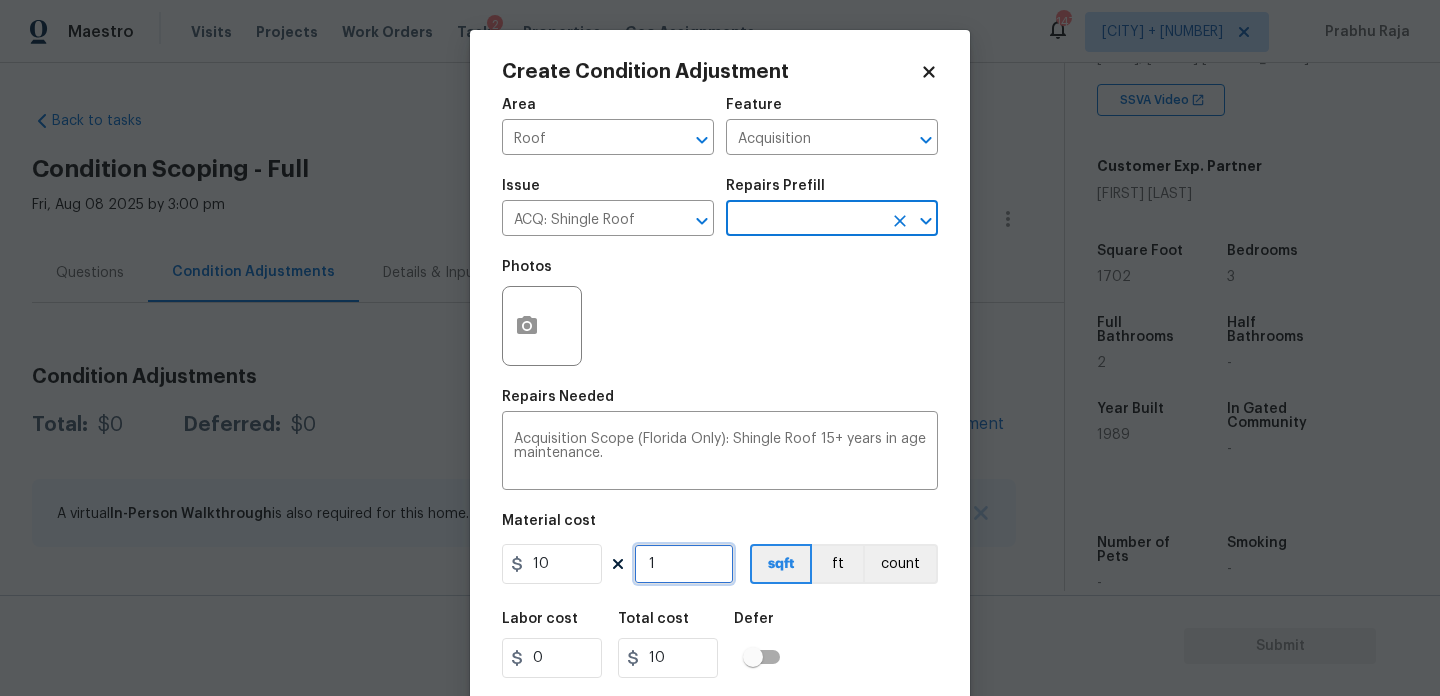 click on "1" at bounding box center [684, 564] 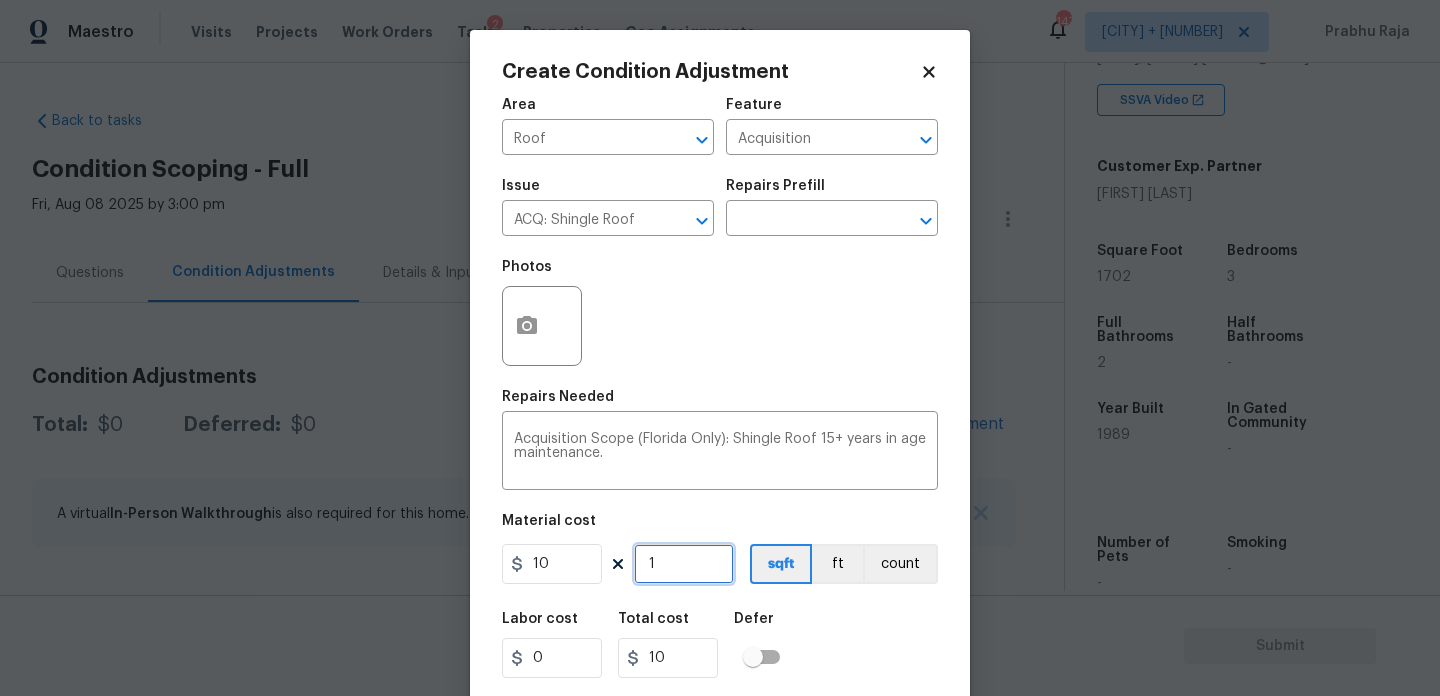 type on "0" 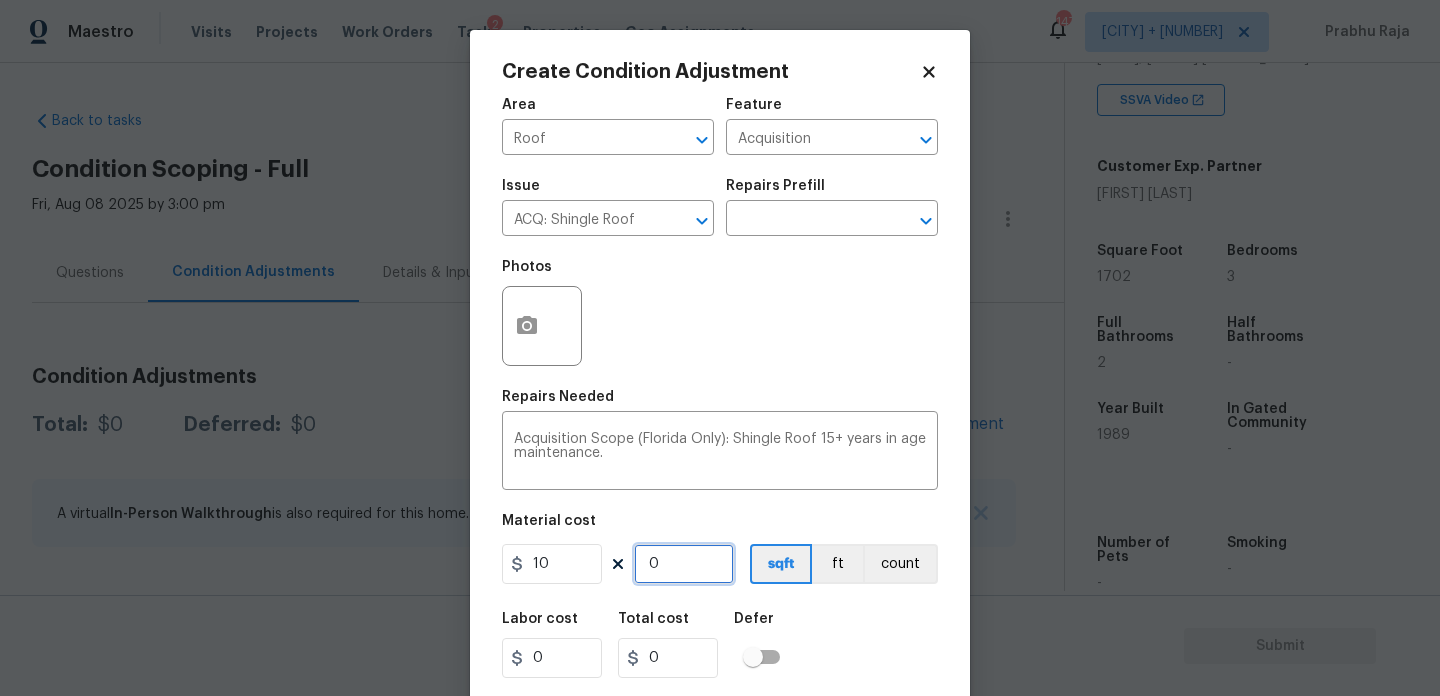 paste on "1702" 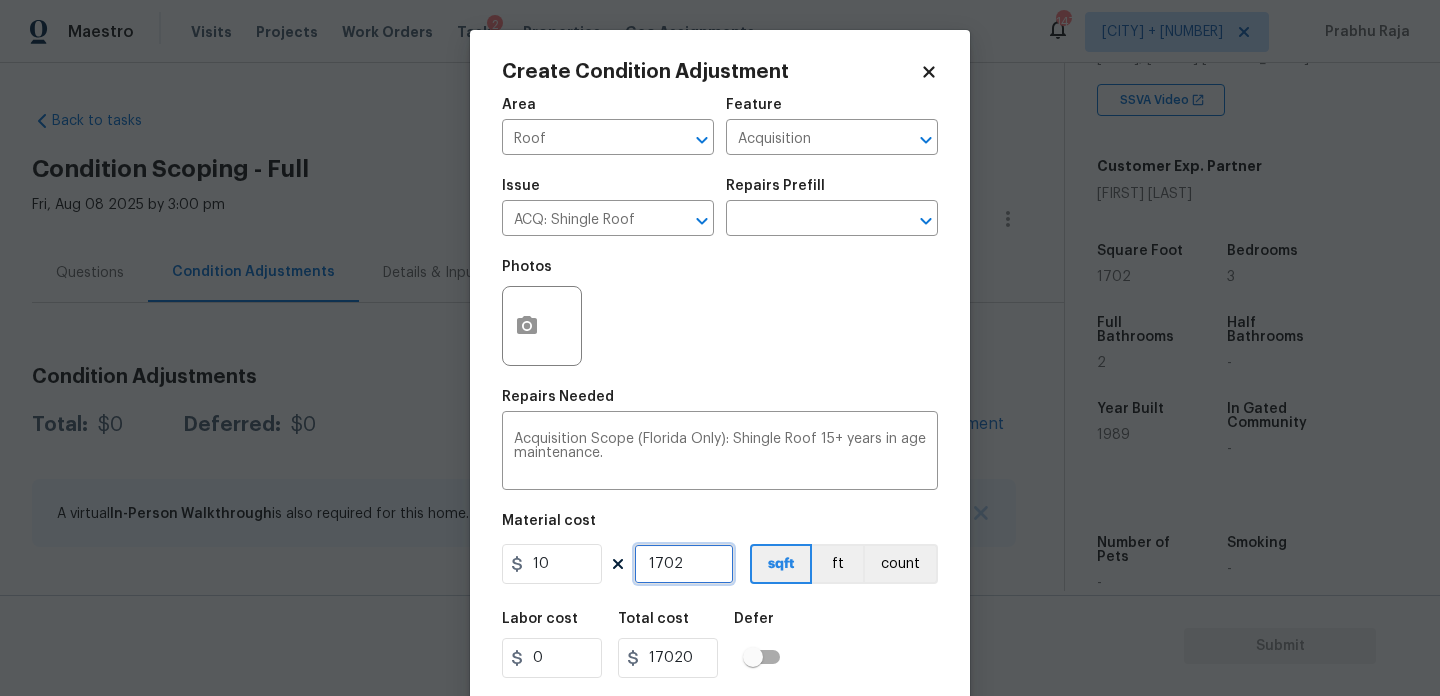 scroll, scrollTop: 51, scrollLeft: 0, axis: vertical 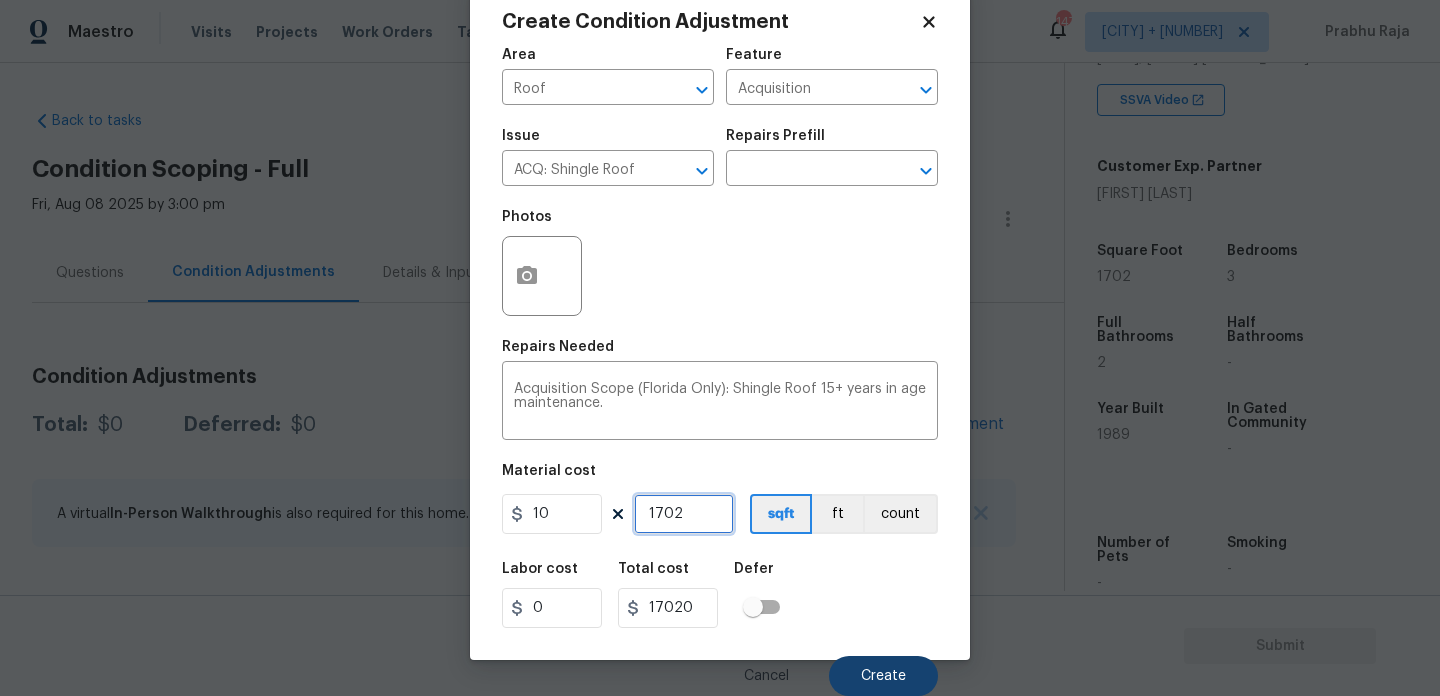 type on "1702" 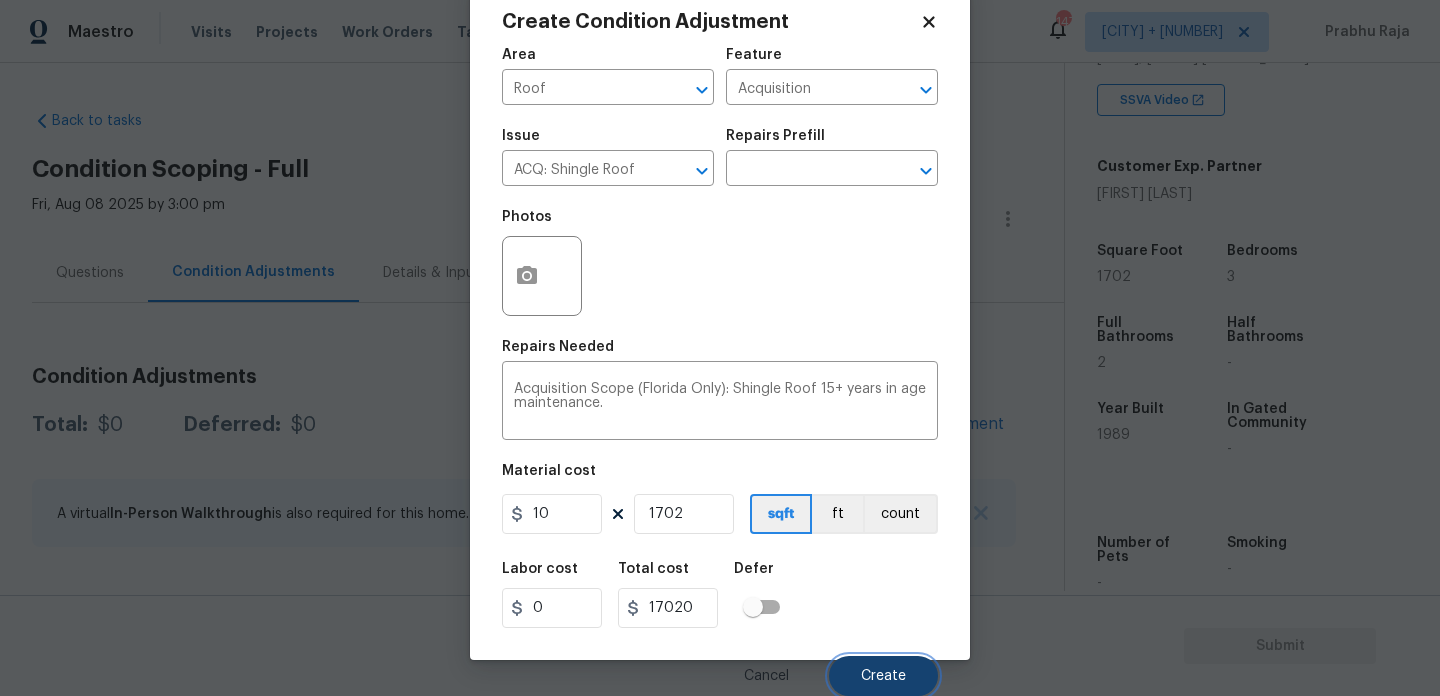 click on "Create" at bounding box center [883, 676] 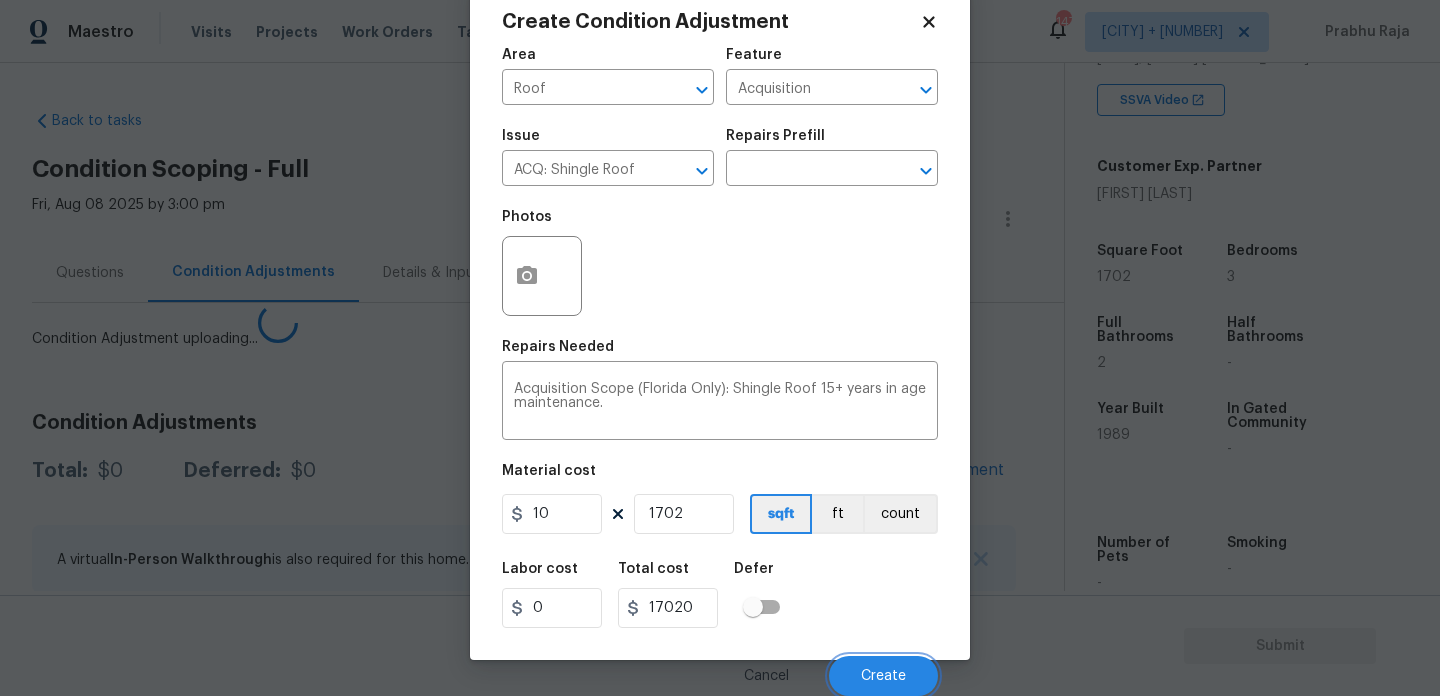 scroll, scrollTop: 44, scrollLeft: 0, axis: vertical 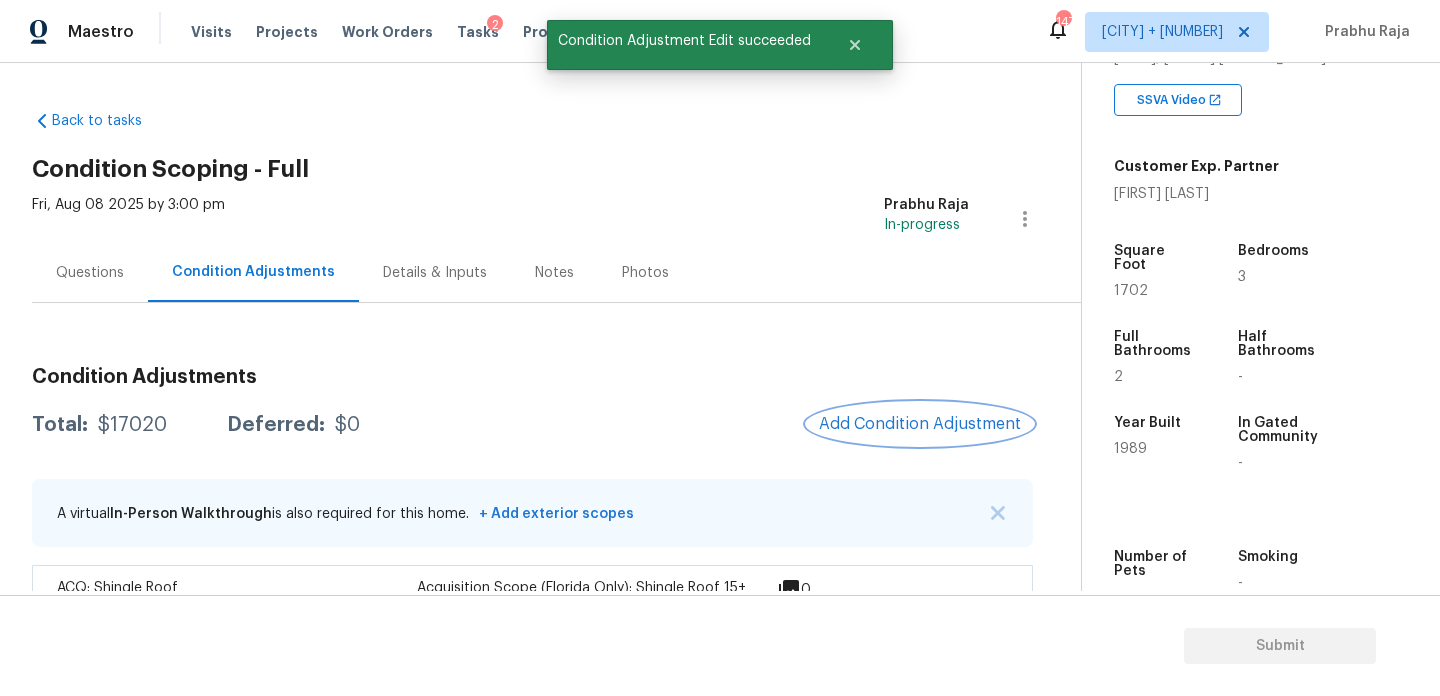 click on "Add Condition Adjustment" at bounding box center [920, 424] 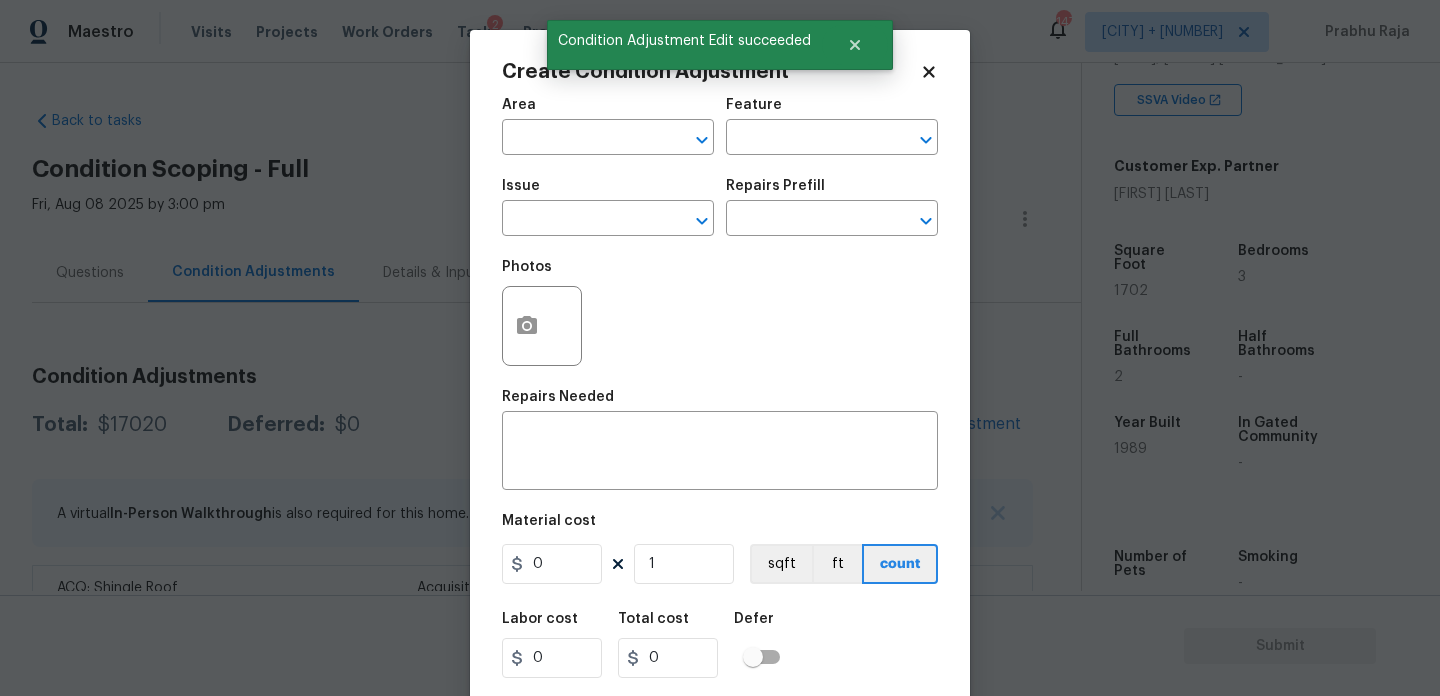 click on "x ​" at bounding box center (720, 453) 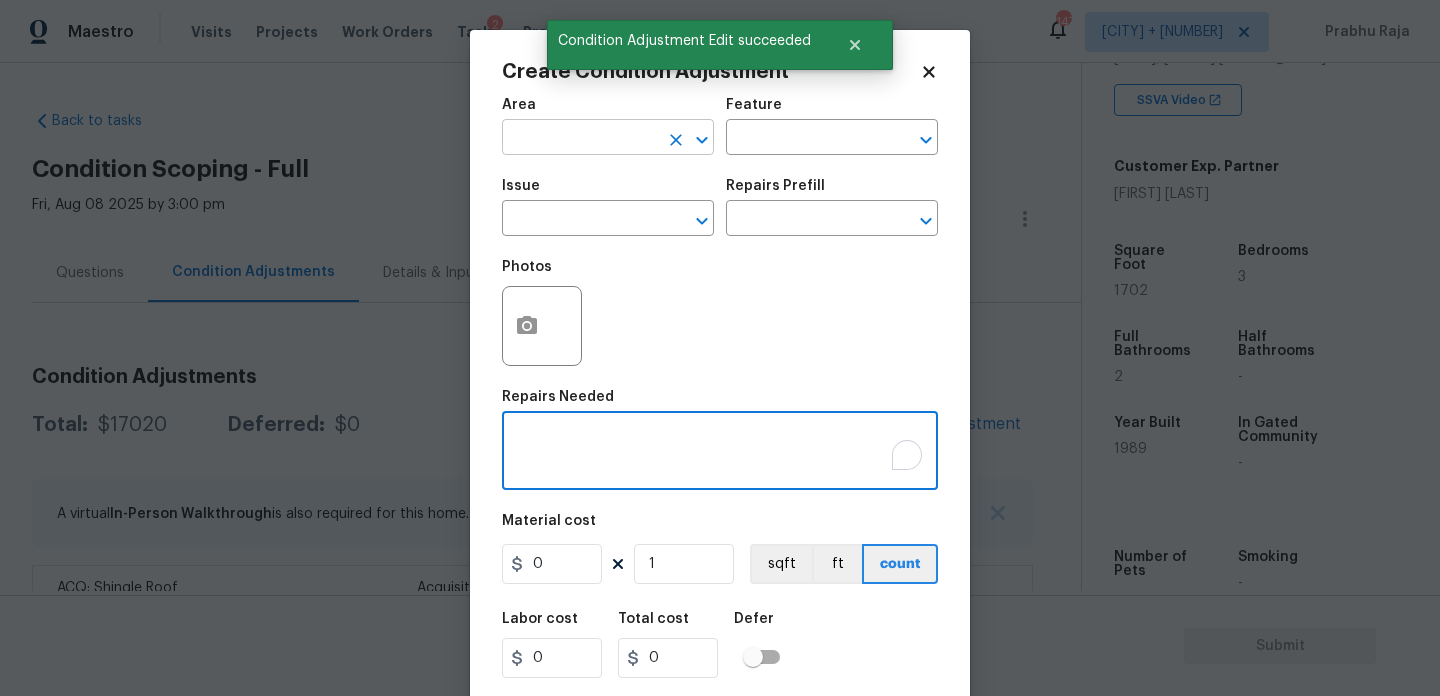 click at bounding box center (580, 139) 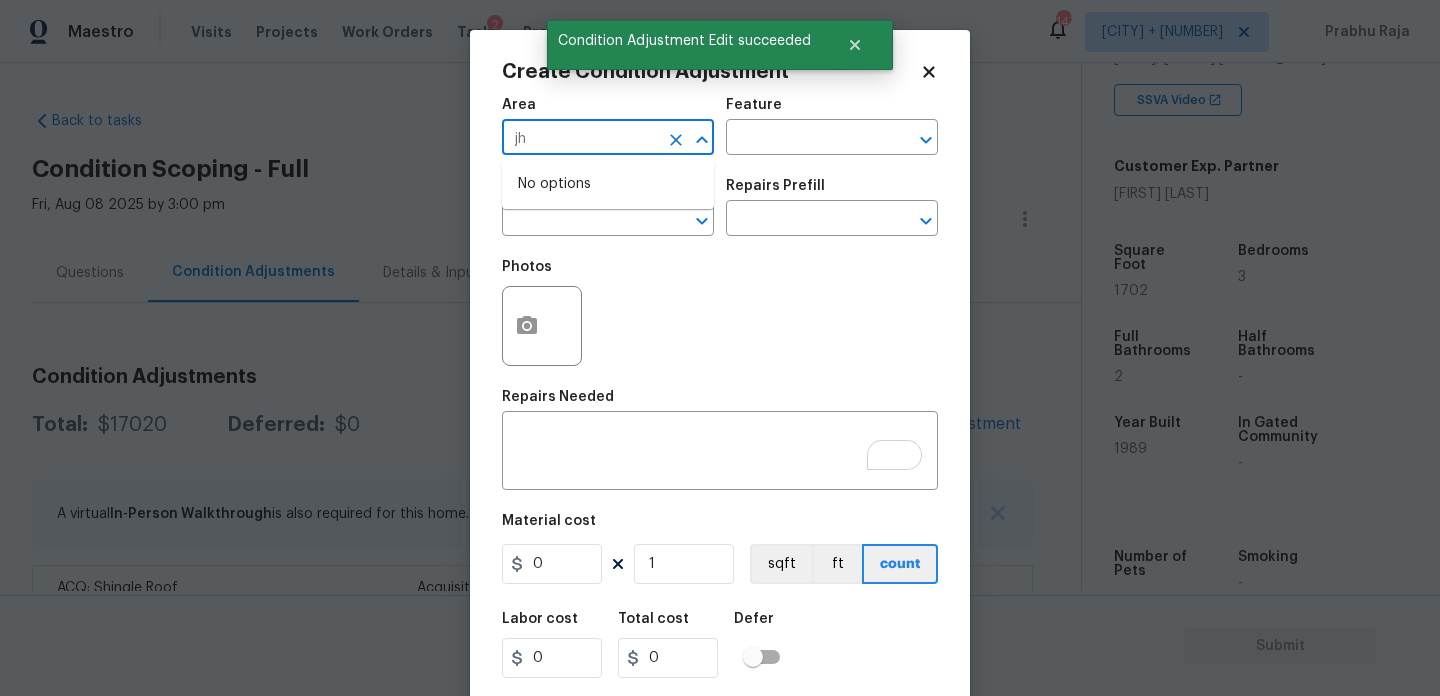 type on "j" 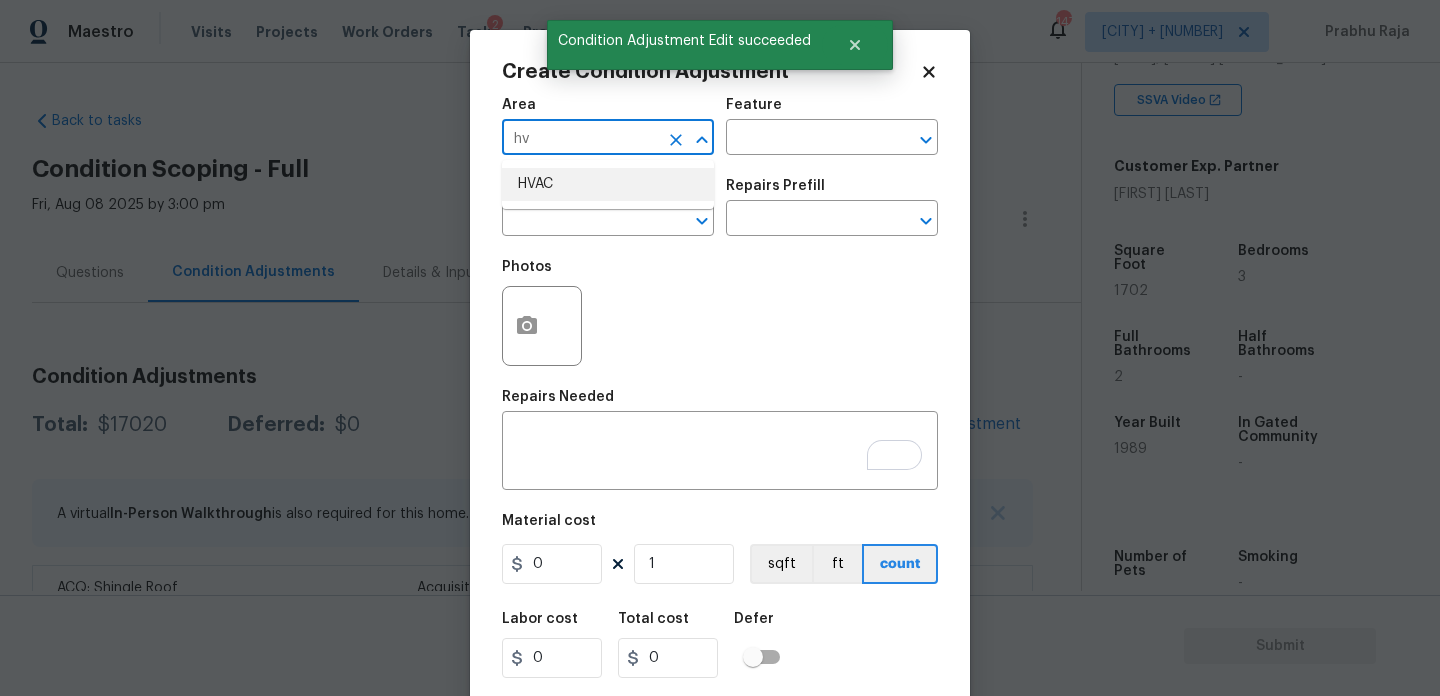 click on "HVAC" at bounding box center (608, 184) 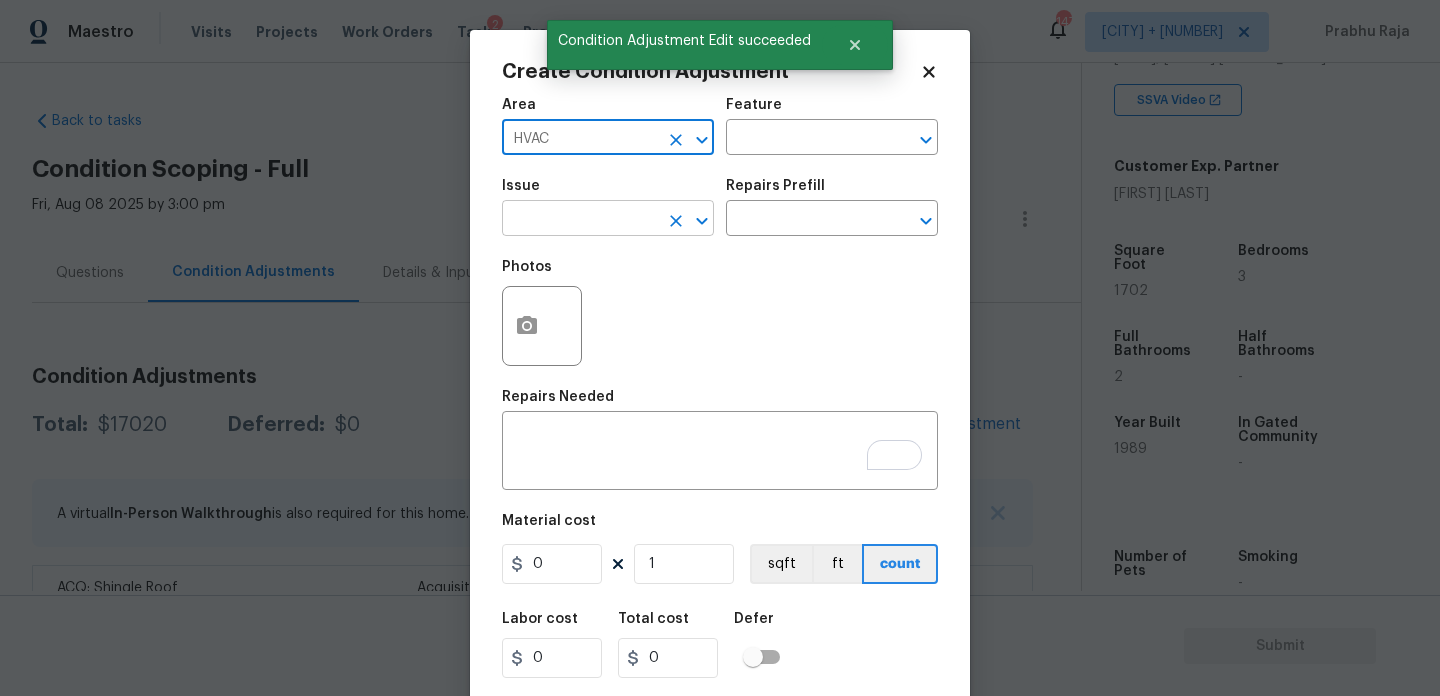 type on "HVAC" 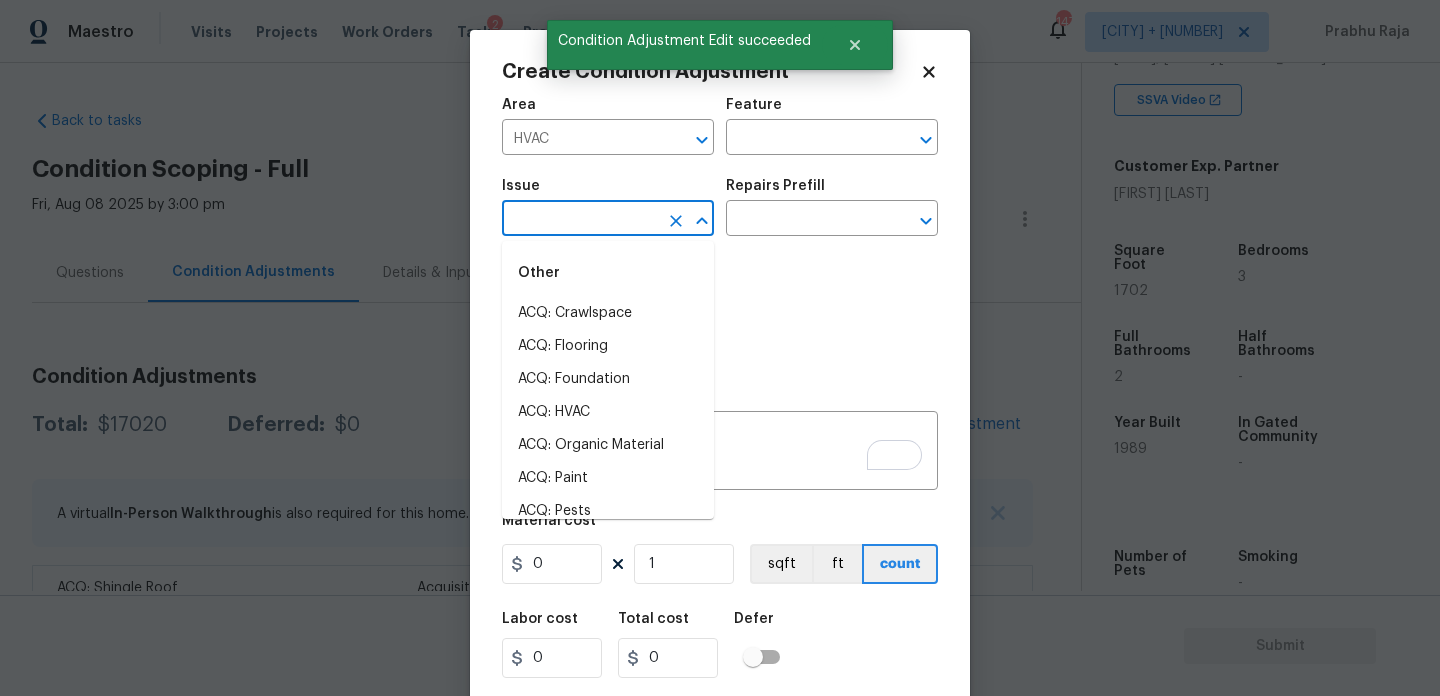 click at bounding box center [580, 220] 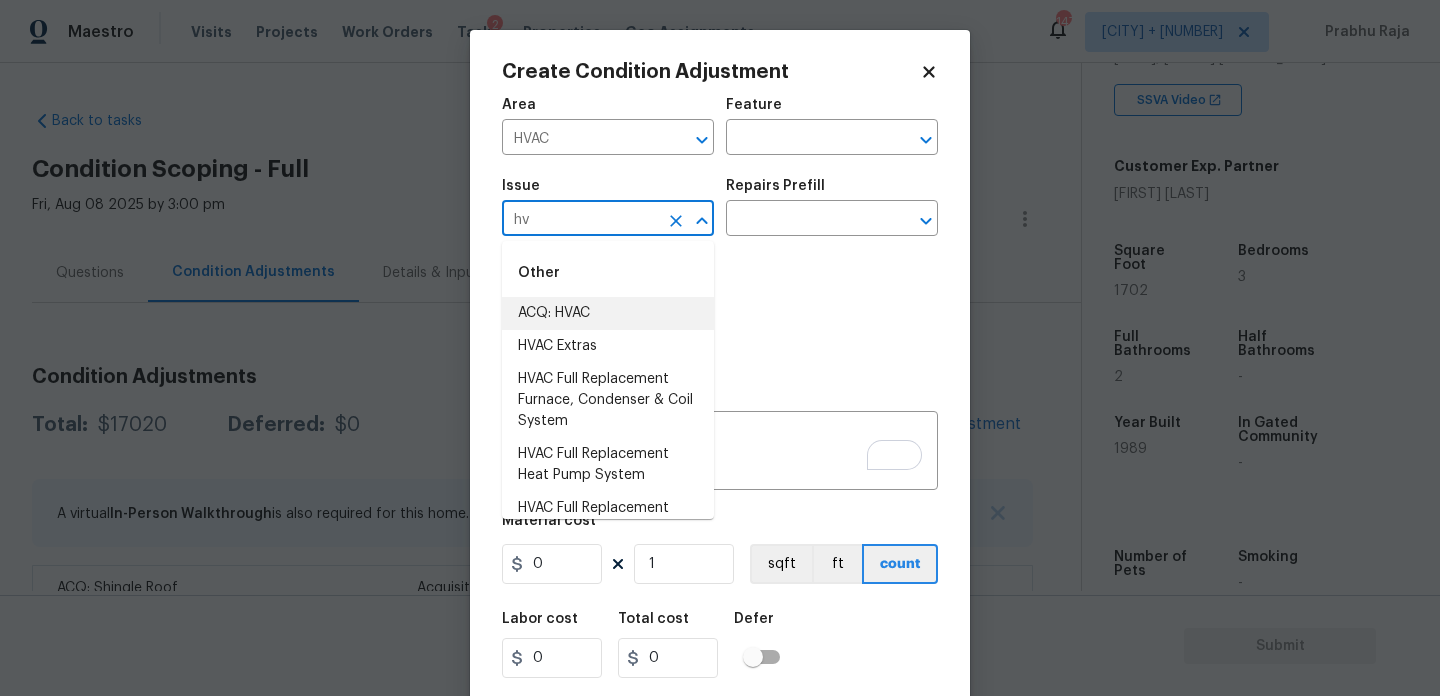 click on "ACQ: HVAC" at bounding box center [608, 313] 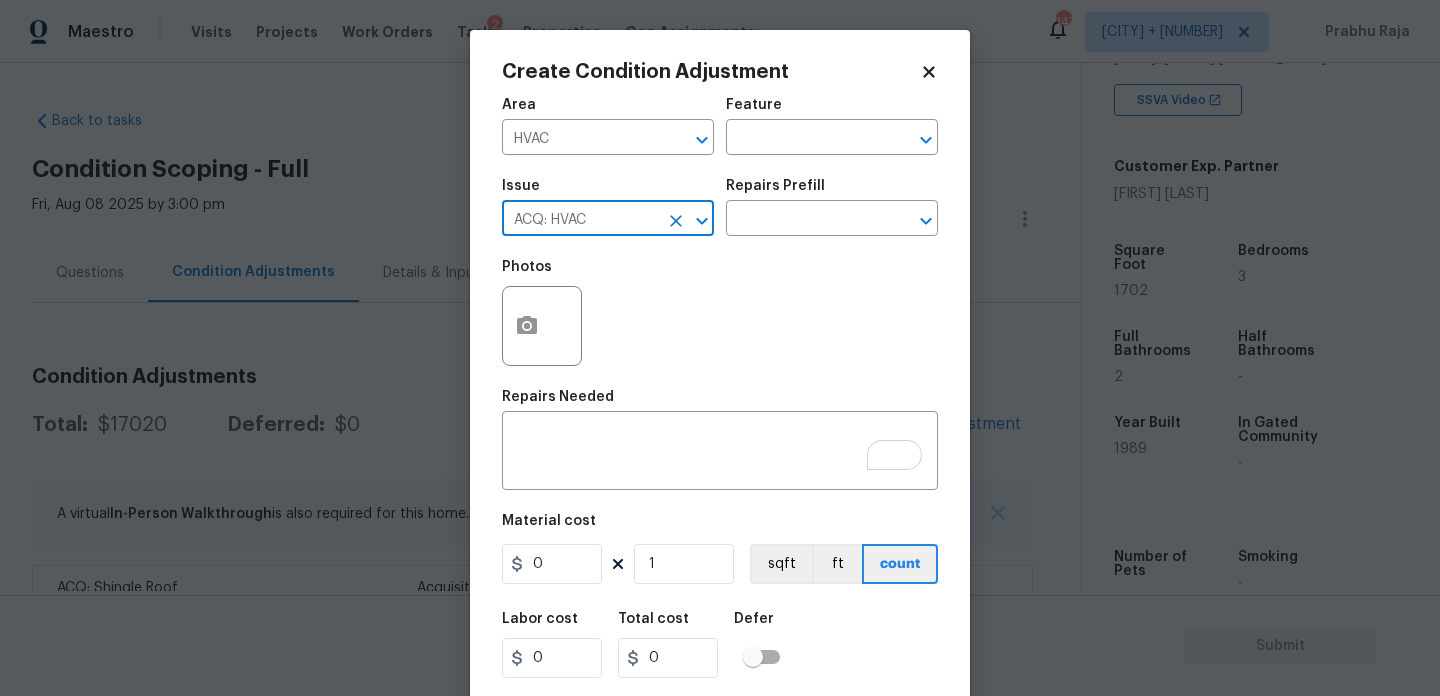 type on "ACQ: HVAC" 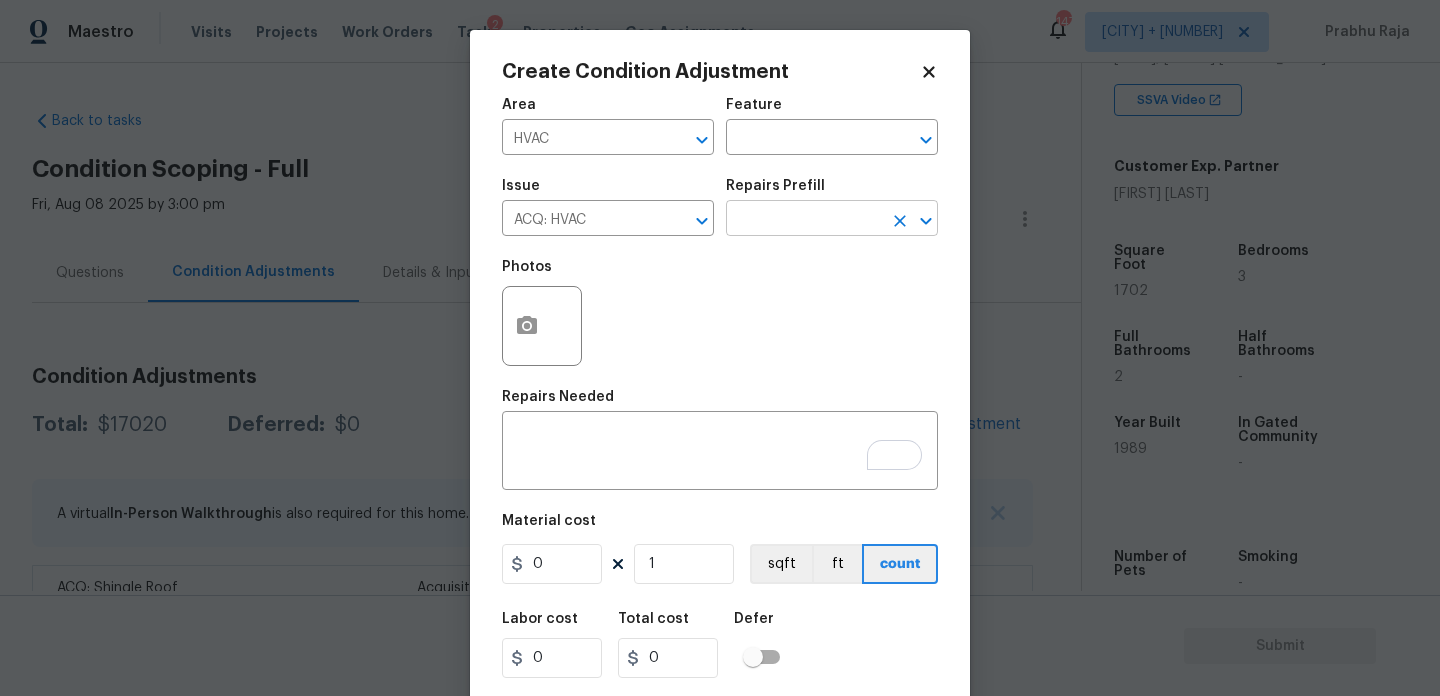 click at bounding box center (804, 220) 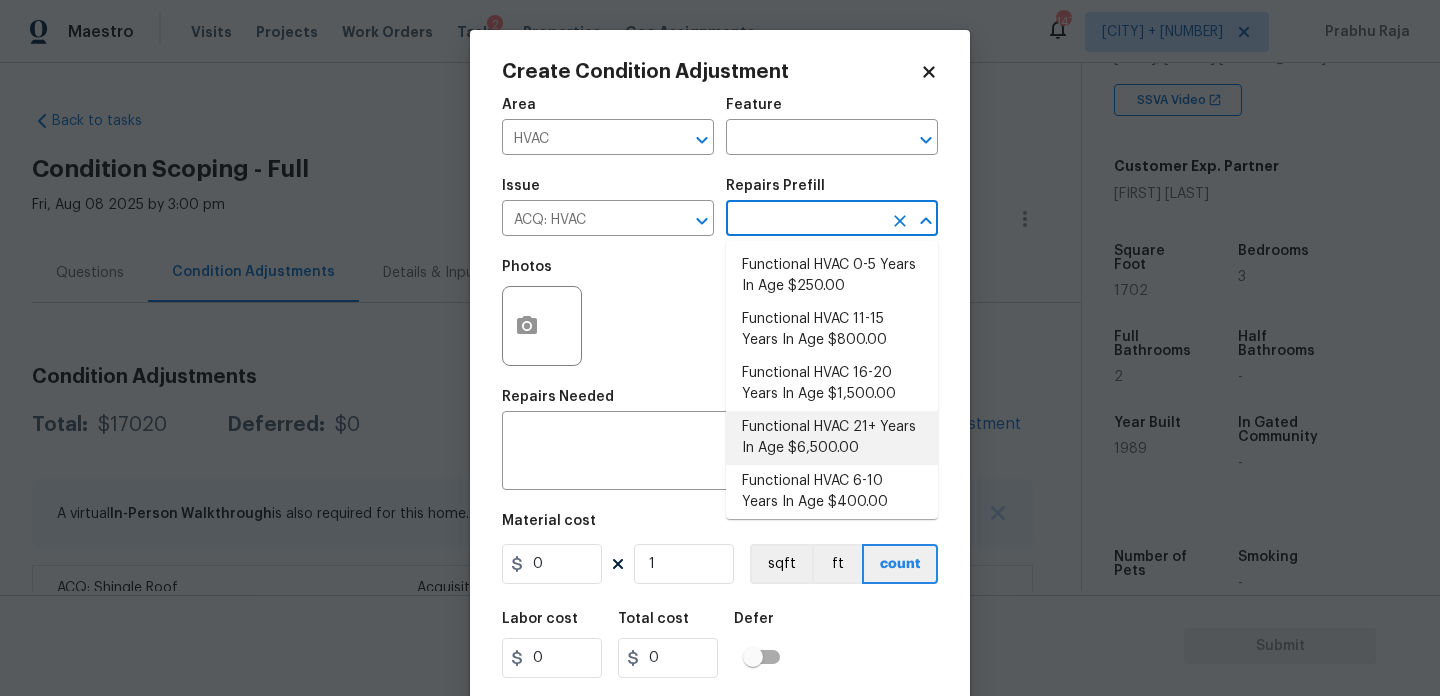 click on "Functional HVAC 21+ Years In Age $6,500.00" at bounding box center [832, 438] 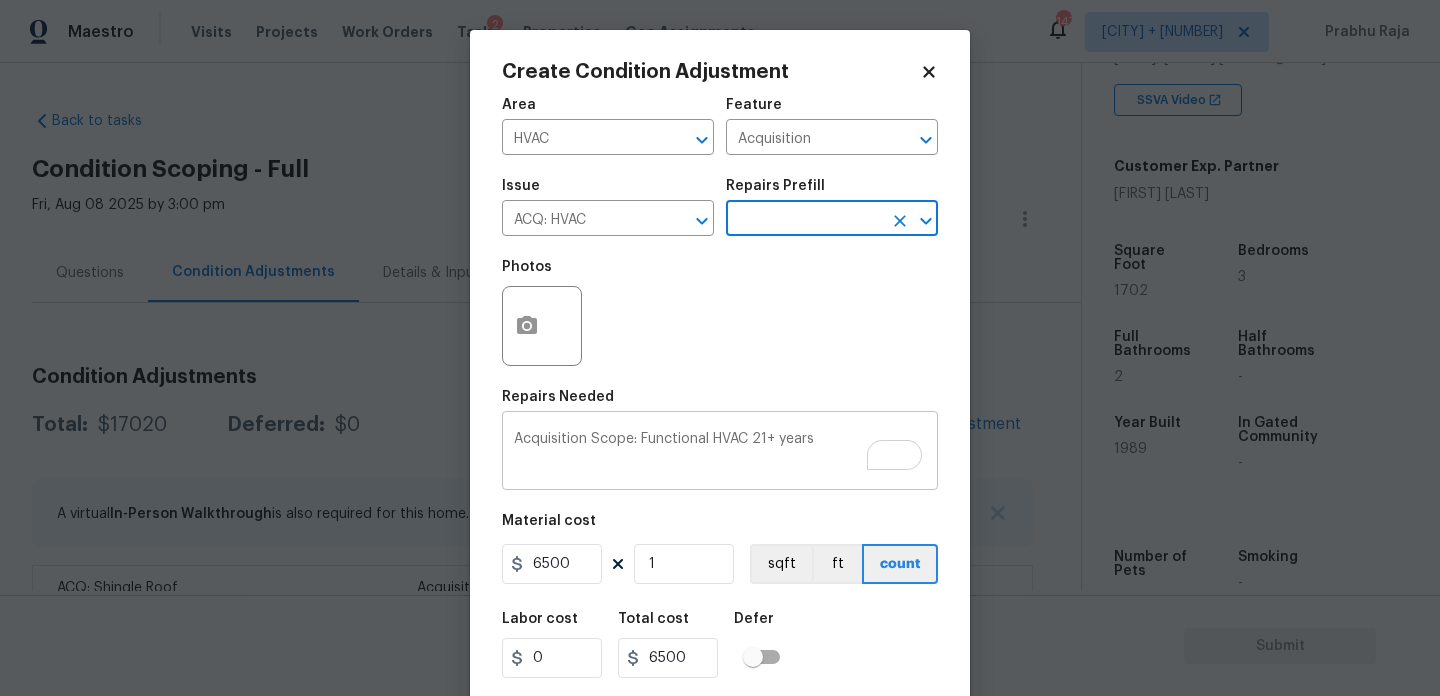 scroll, scrollTop: 51, scrollLeft: 0, axis: vertical 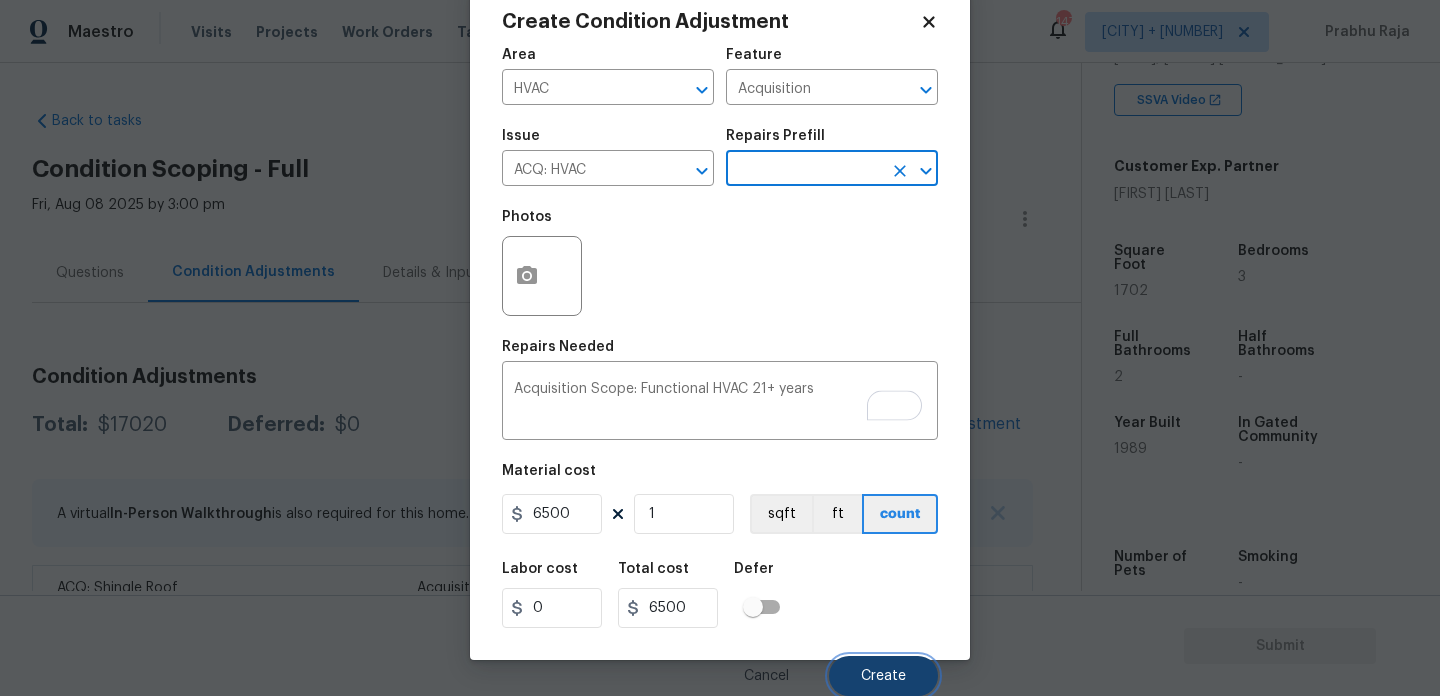 click on "Create" at bounding box center (883, 676) 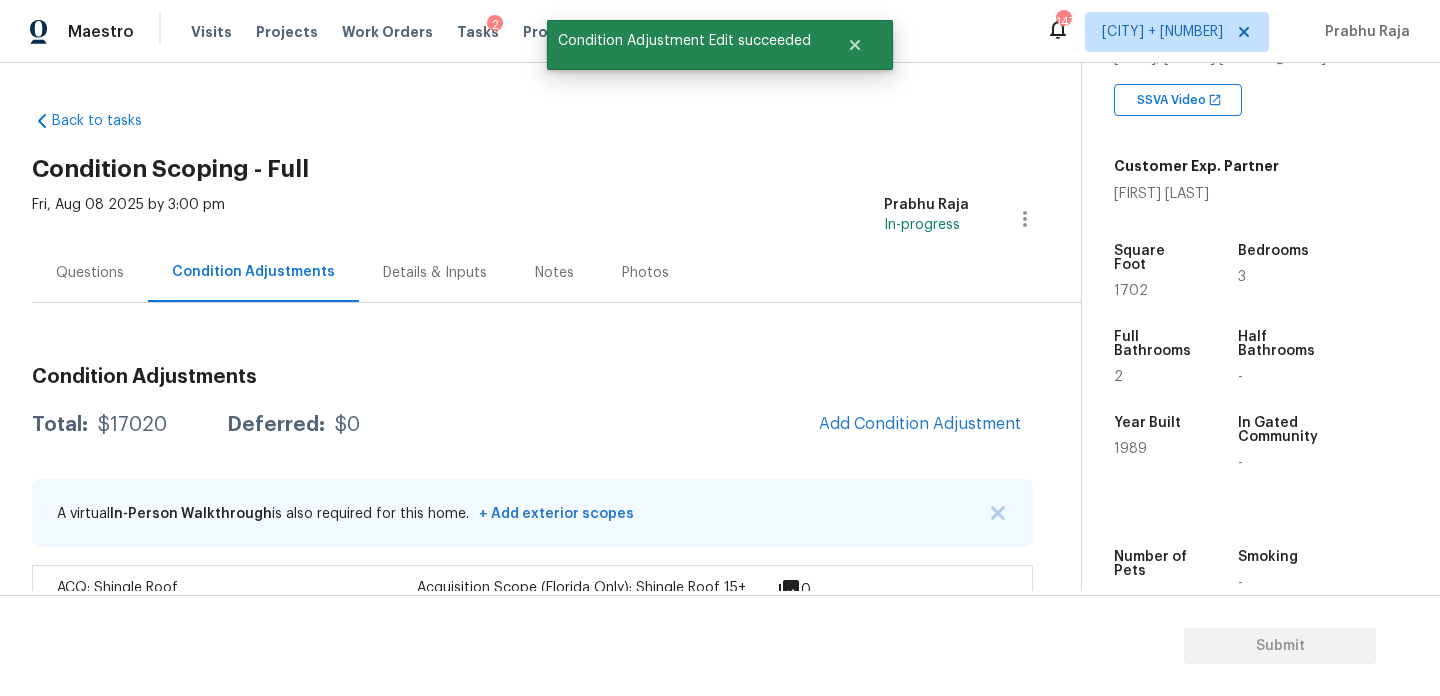 scroll, scrollTop: 44, scrollLeft: 0, axis: vertical 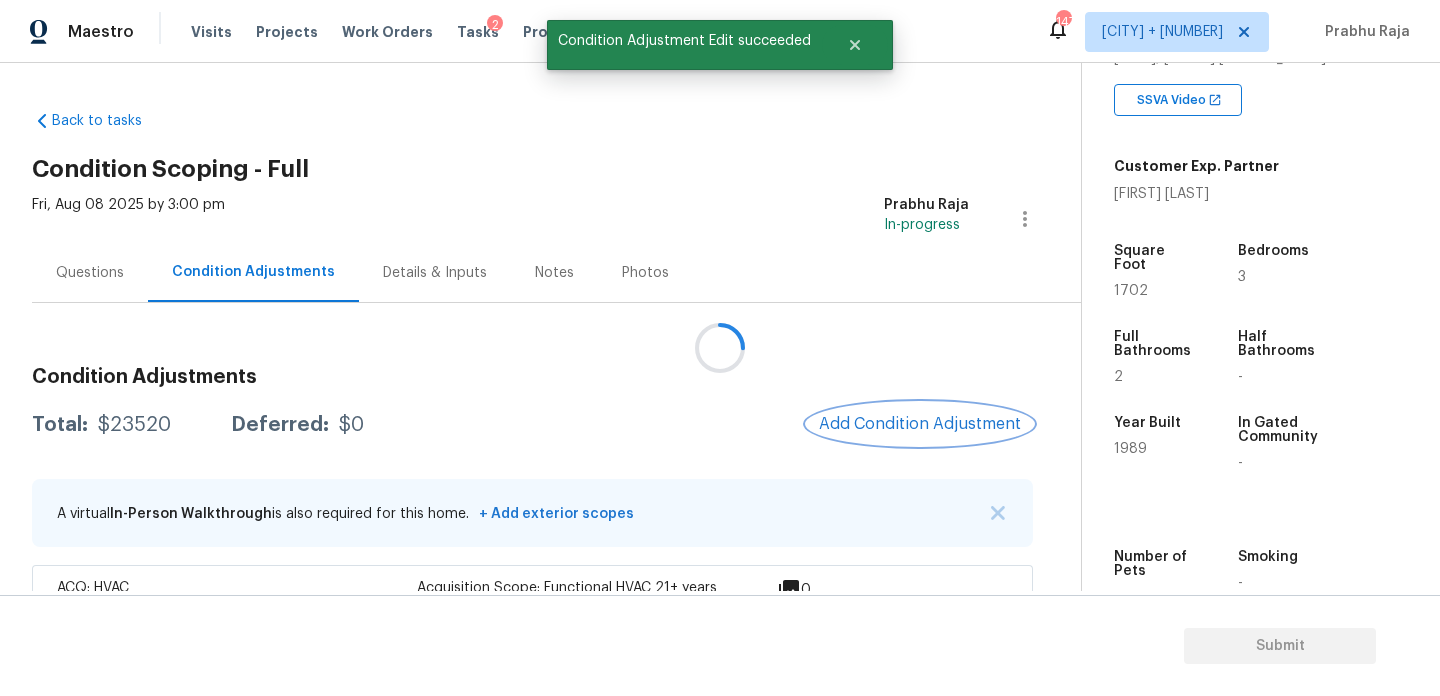 click on "Add Condition Adjustment" at bounding box center [920, 424] 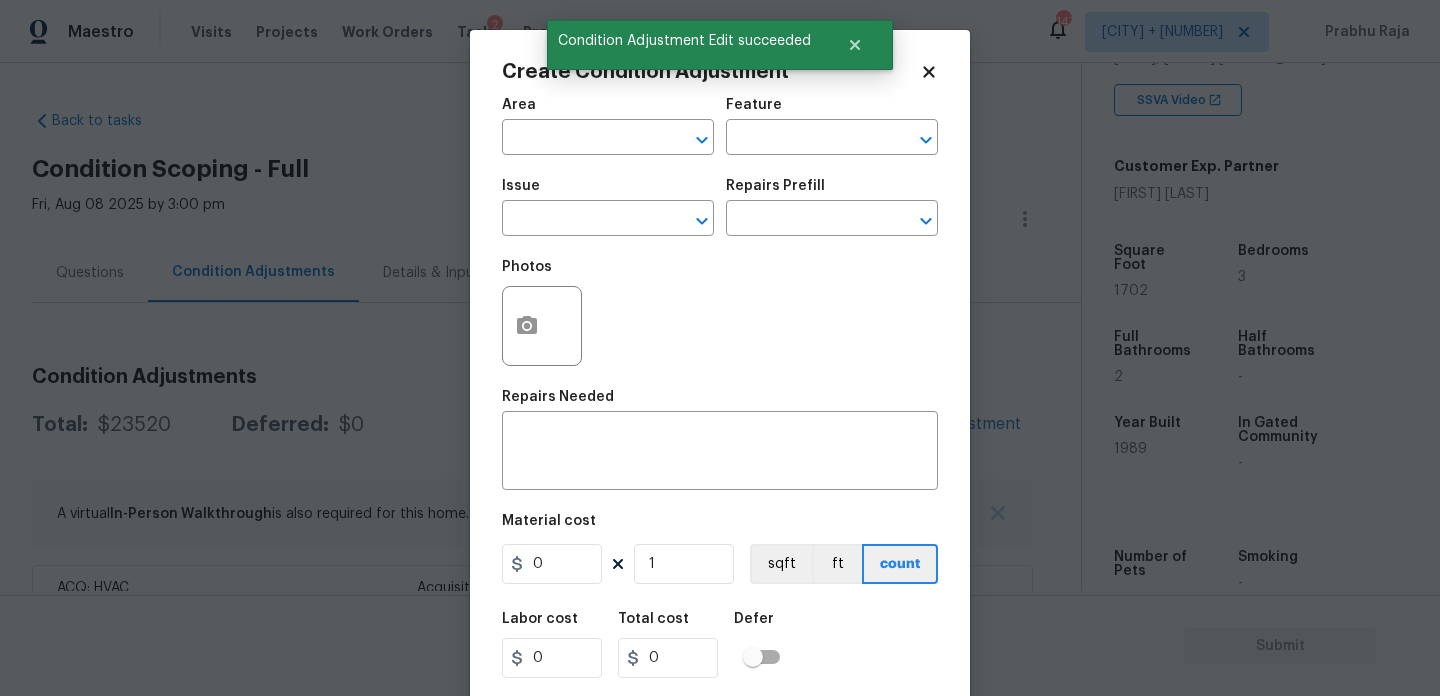 click on "x ​" at bounding box center [720, 453] 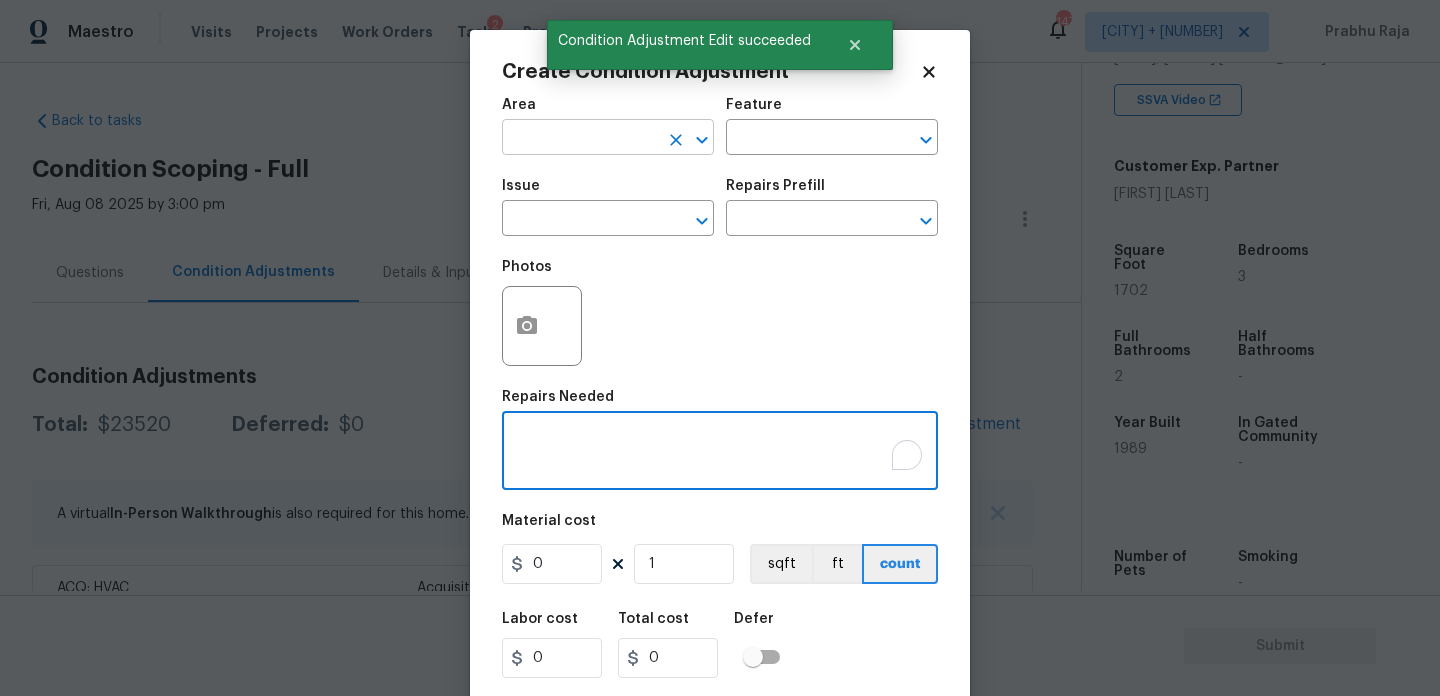 click at bounding box center [580, 139] 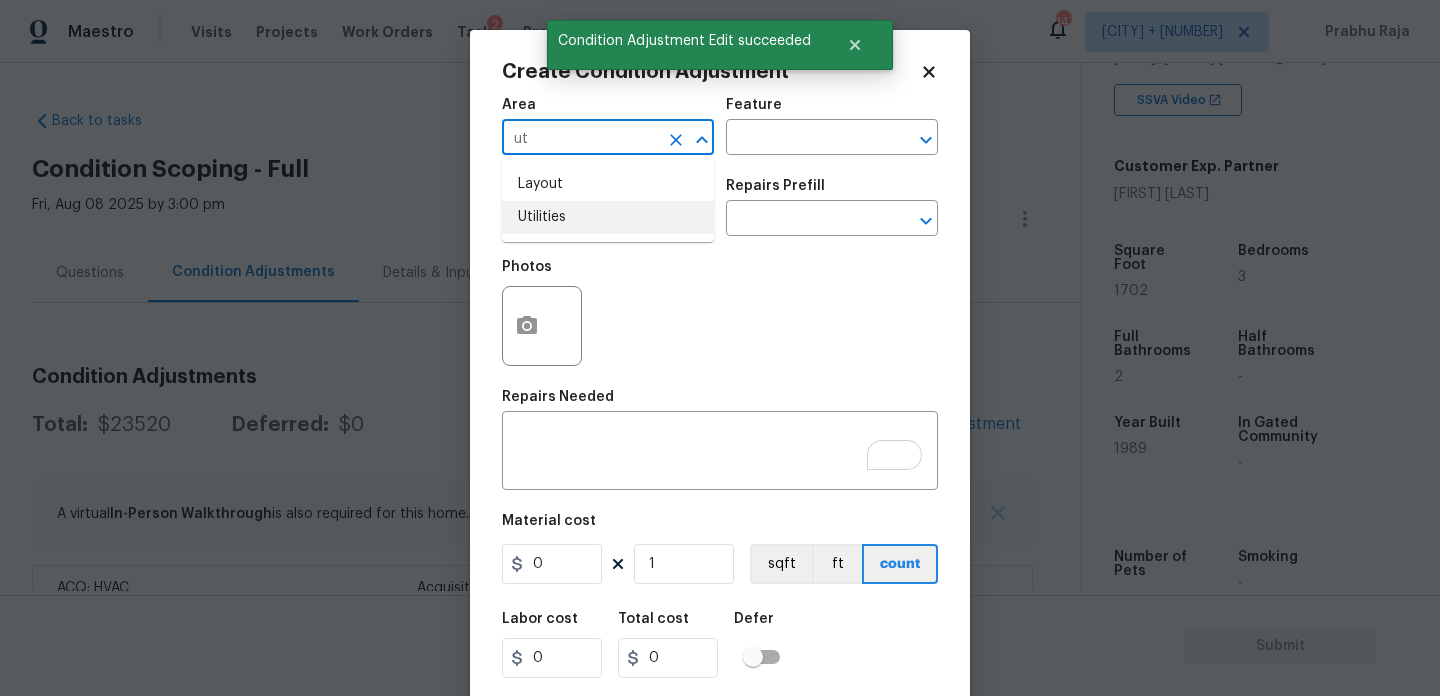 click on "Utilities" at bounding box center [608, 217] 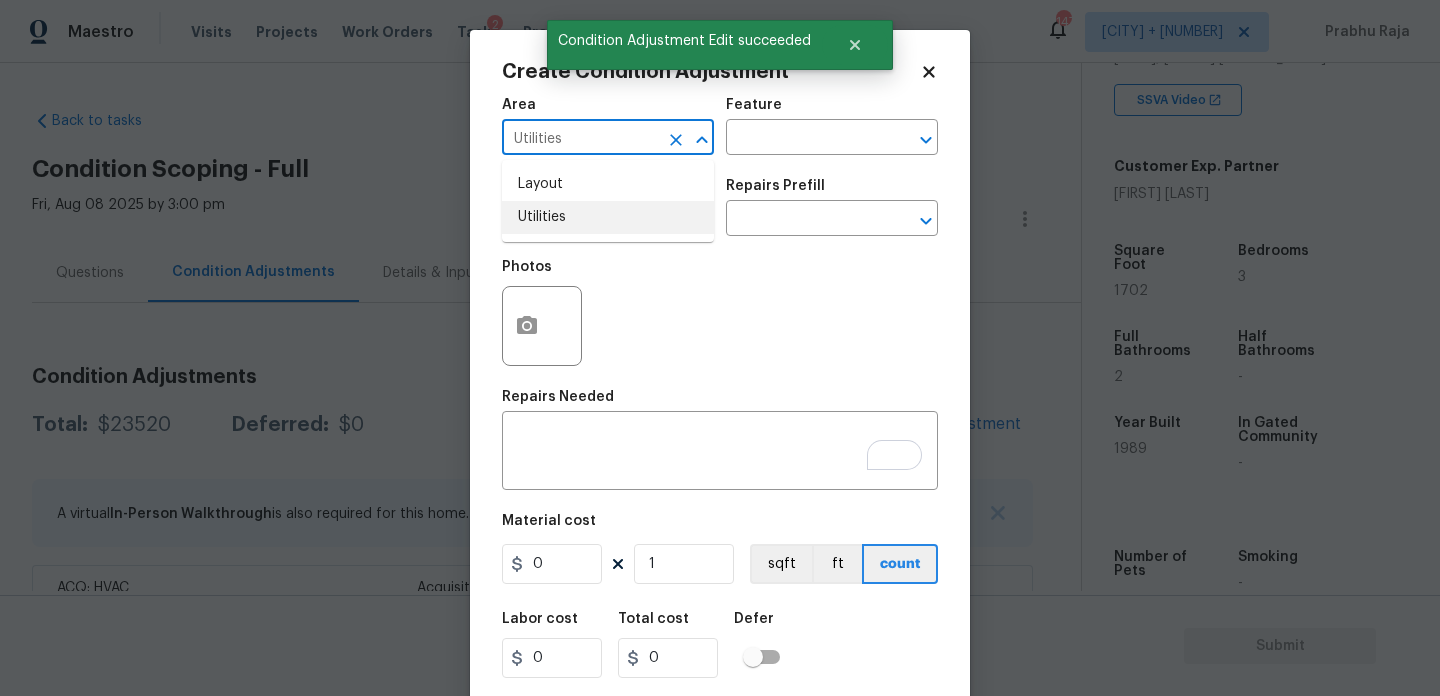 type on "Utilities" 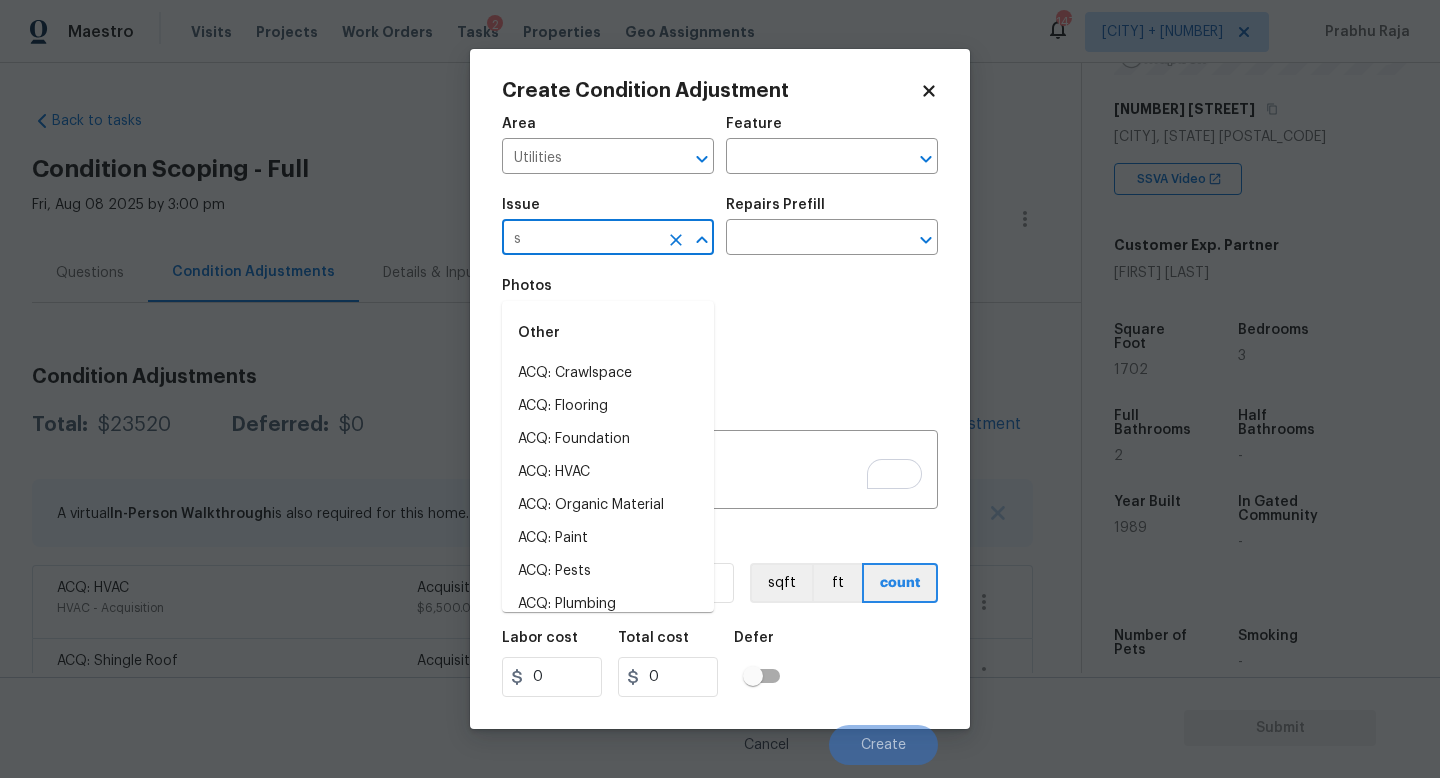 scroll, scrollTop: 383, scrollLeft: 0, axis: vertical 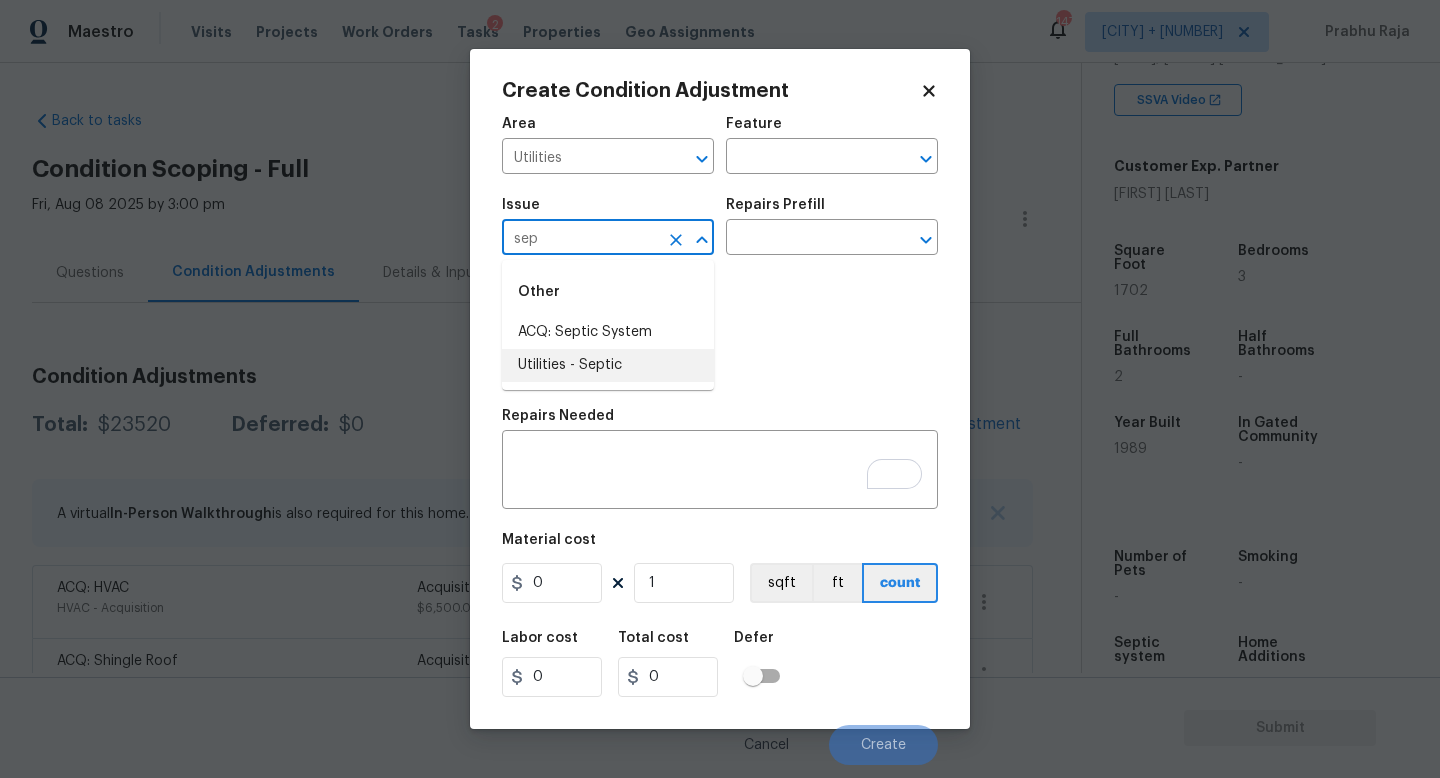 click on "Utilities - Septic" at bounding box center [608, 365] 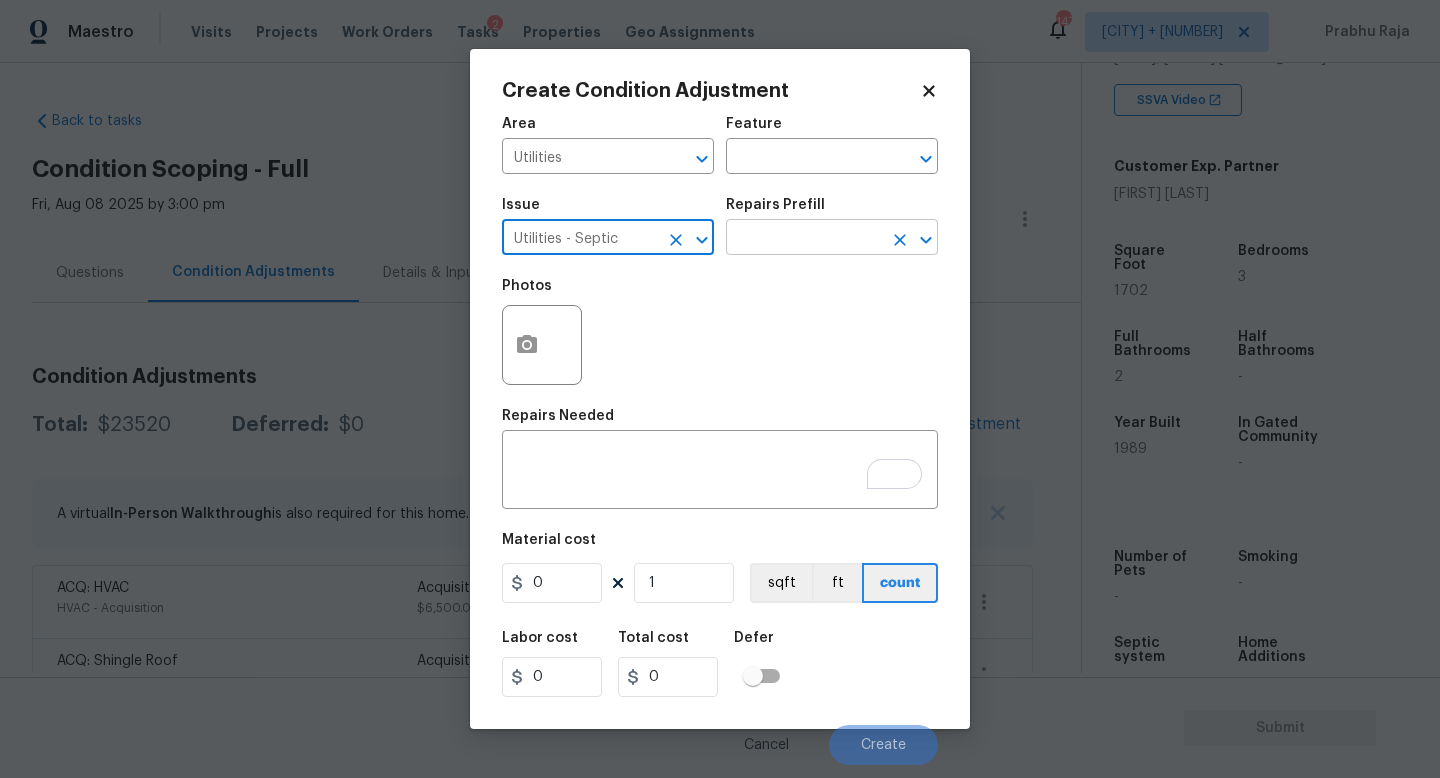 type on "Utilities - Septic" 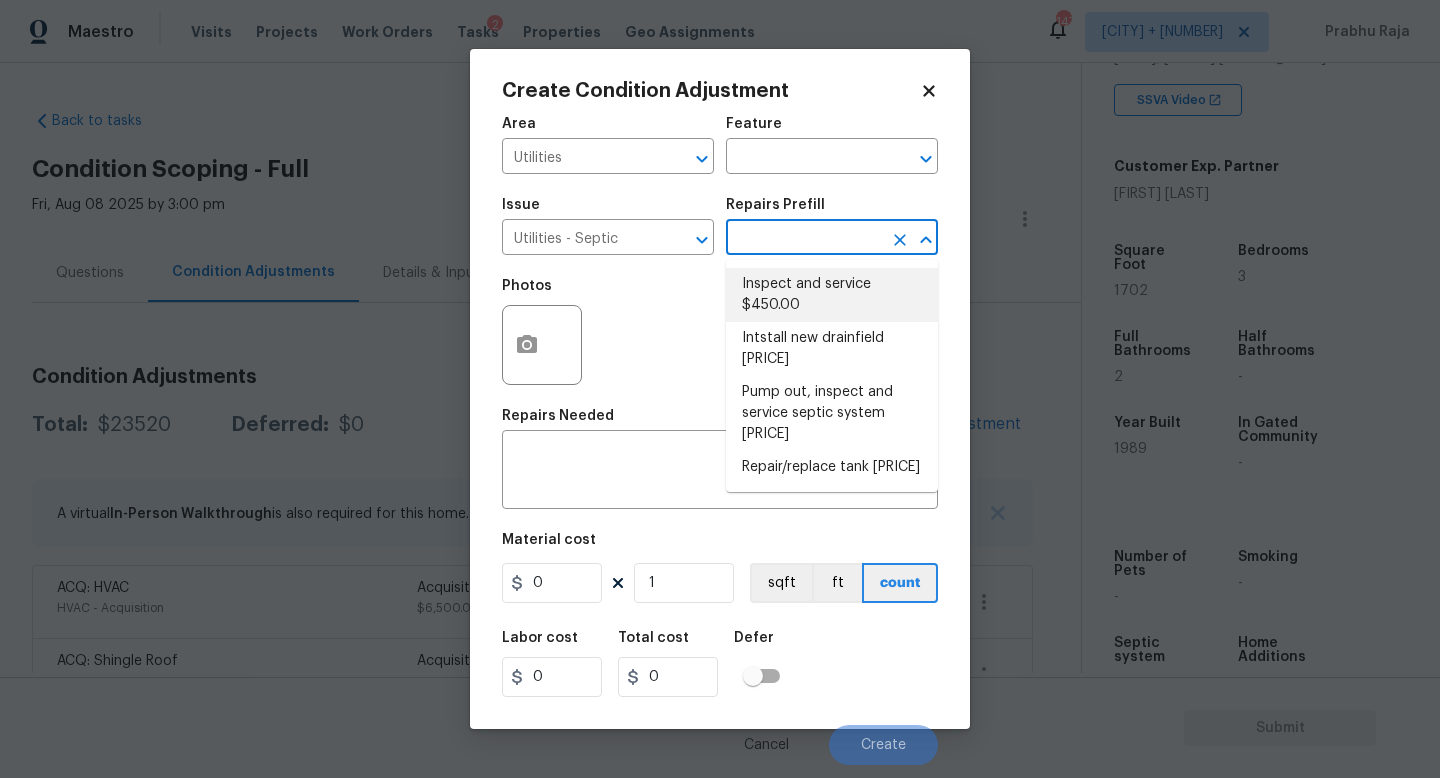 click on "Inspect and service $450.00" at bounding box center [832, 295] 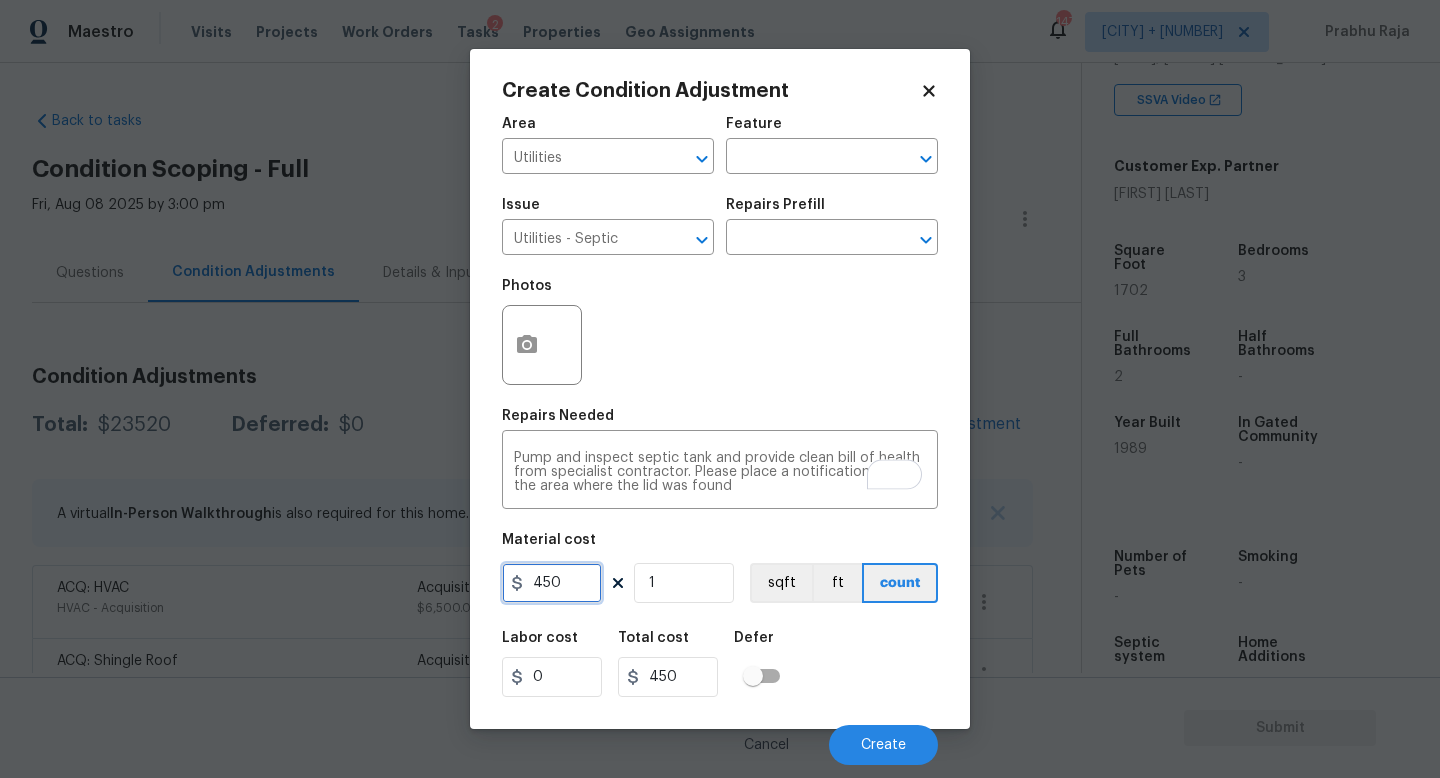 drag, startPoint x: 569, startPoint y: 600, endPoint x: 401, endPoint y: 599, distance: 168.00298 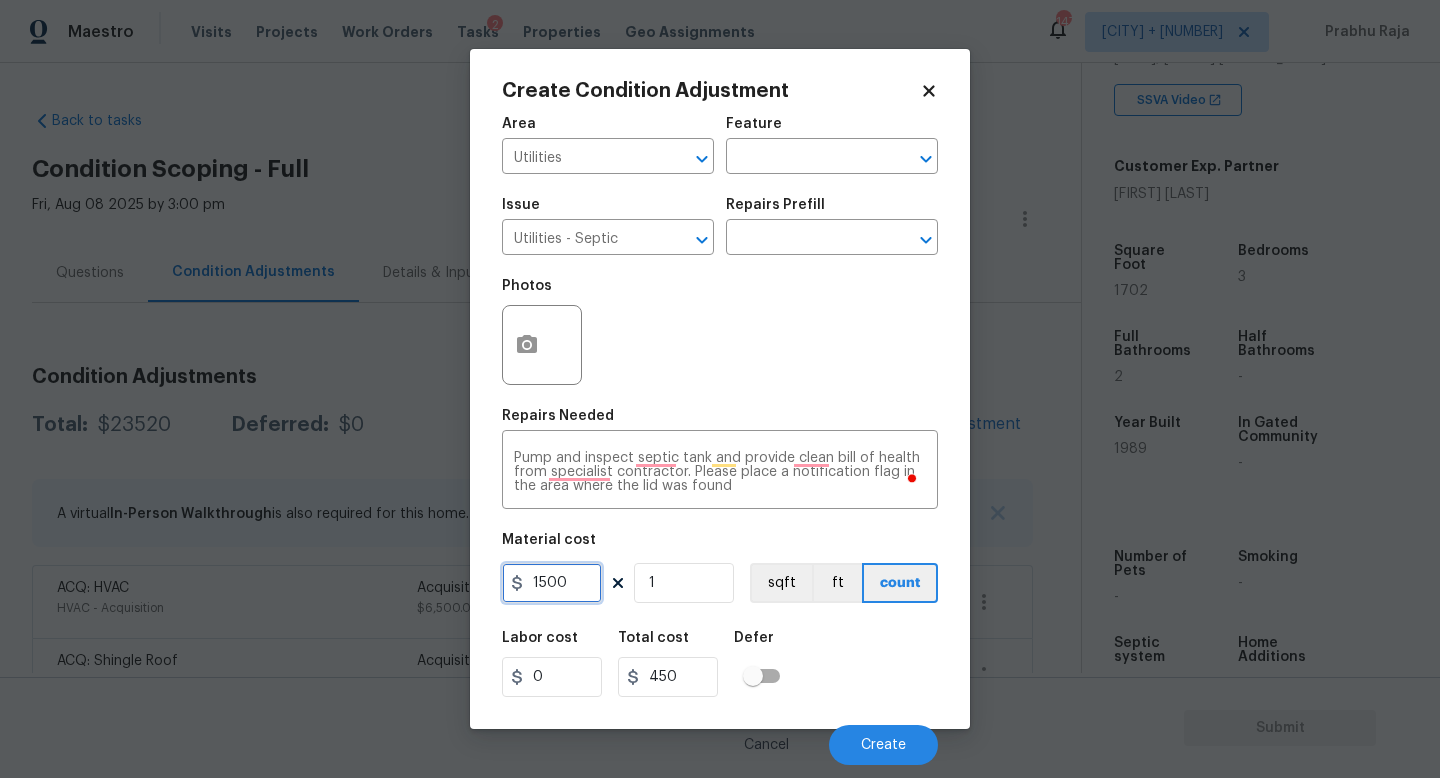type on "1500" 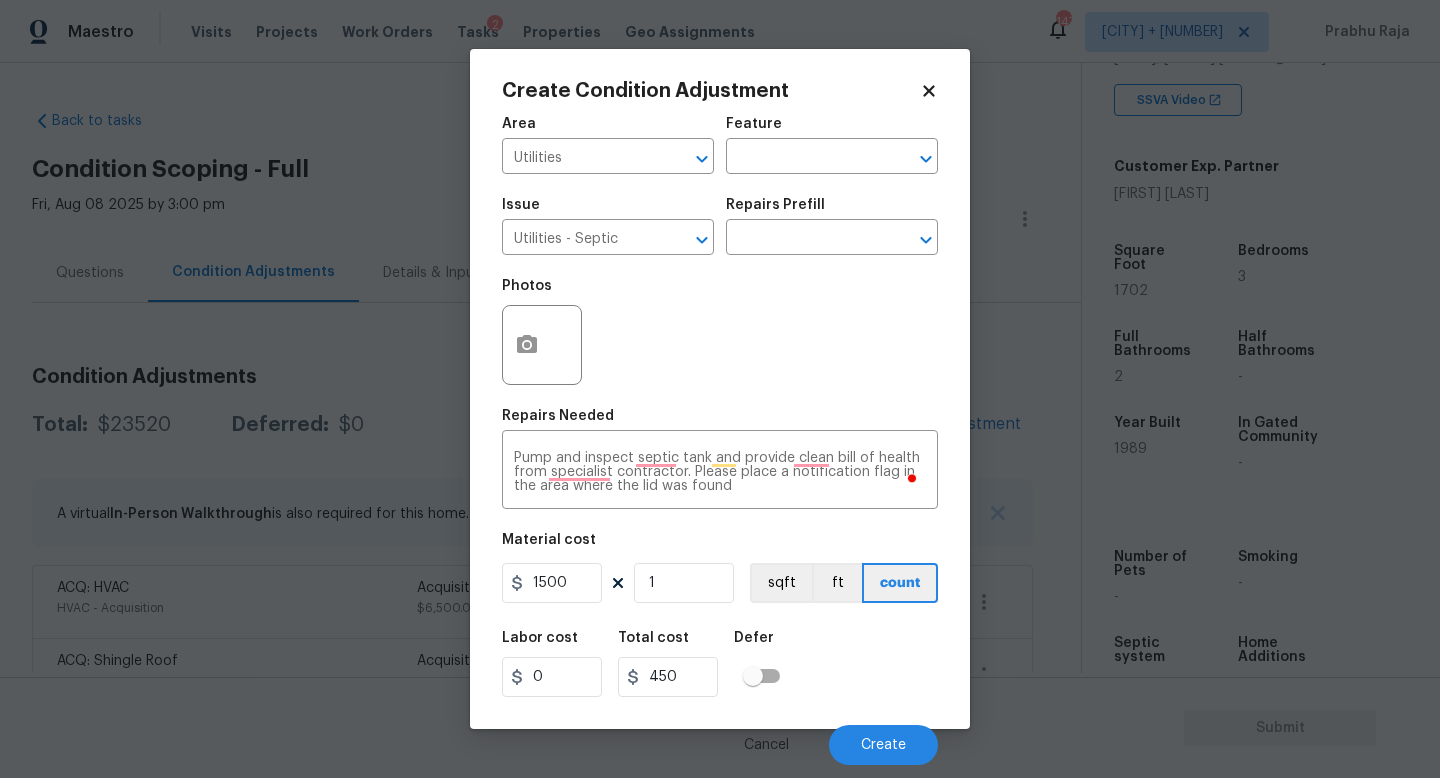 click on "Photos" at bounding box center (720, 332) 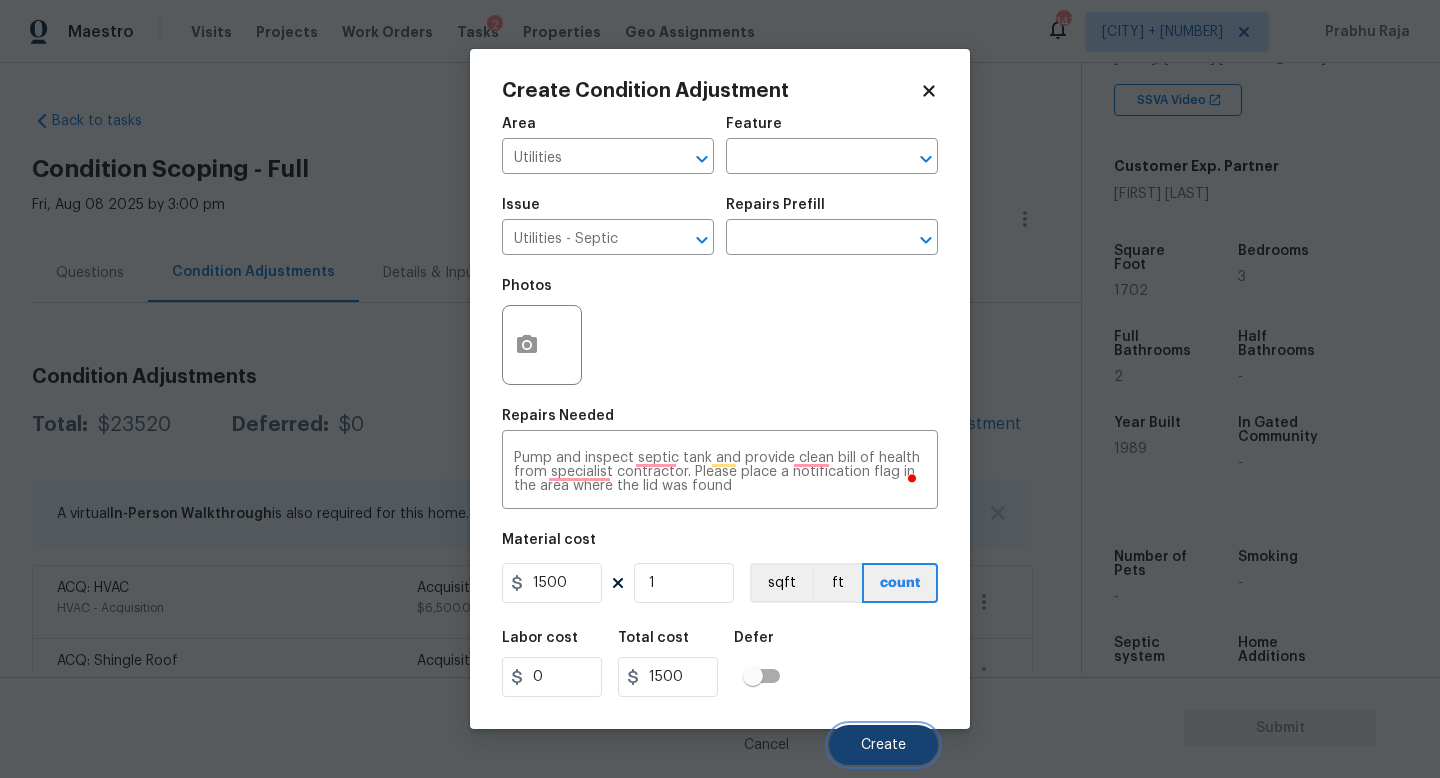 click on "Create" at bounding box center (883, 745) 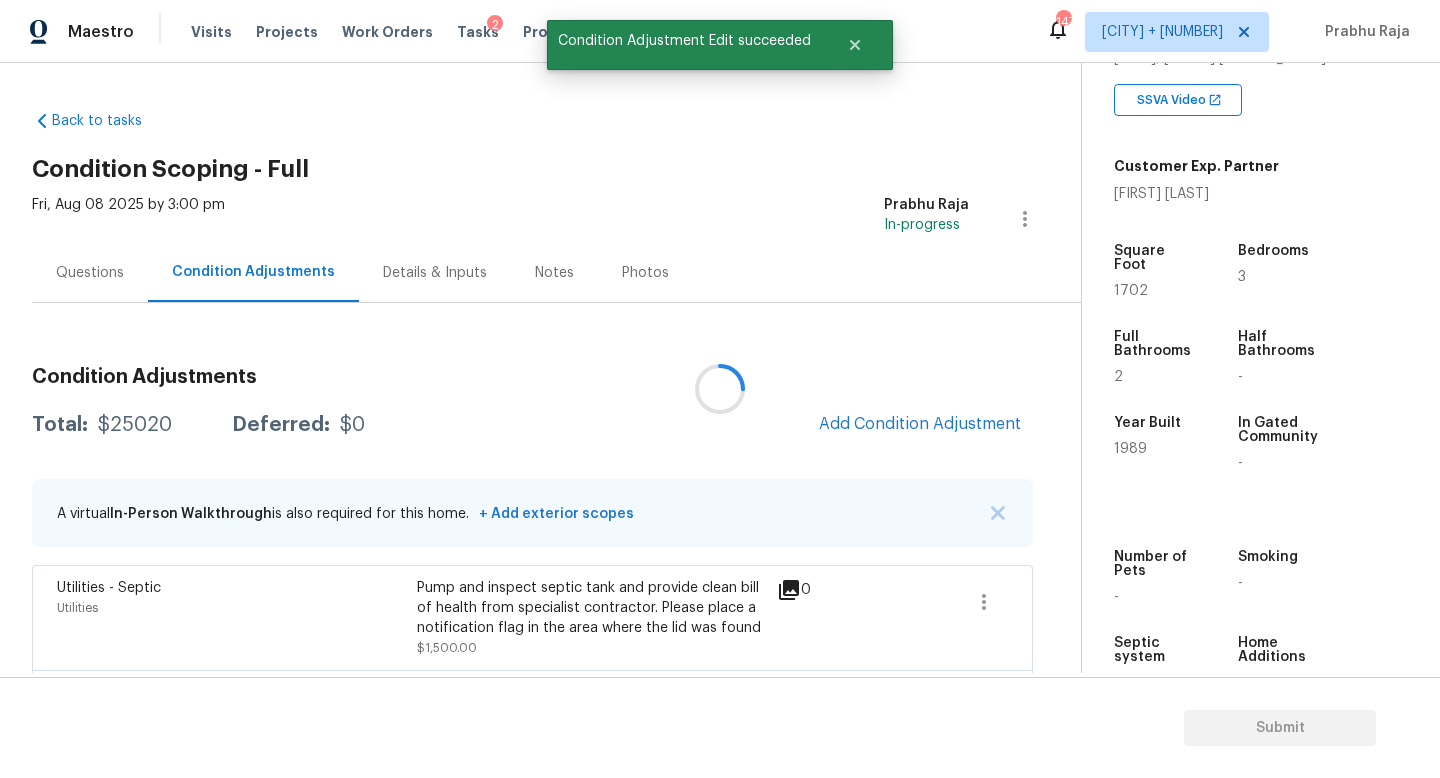 click at bounding box center (720, 389) 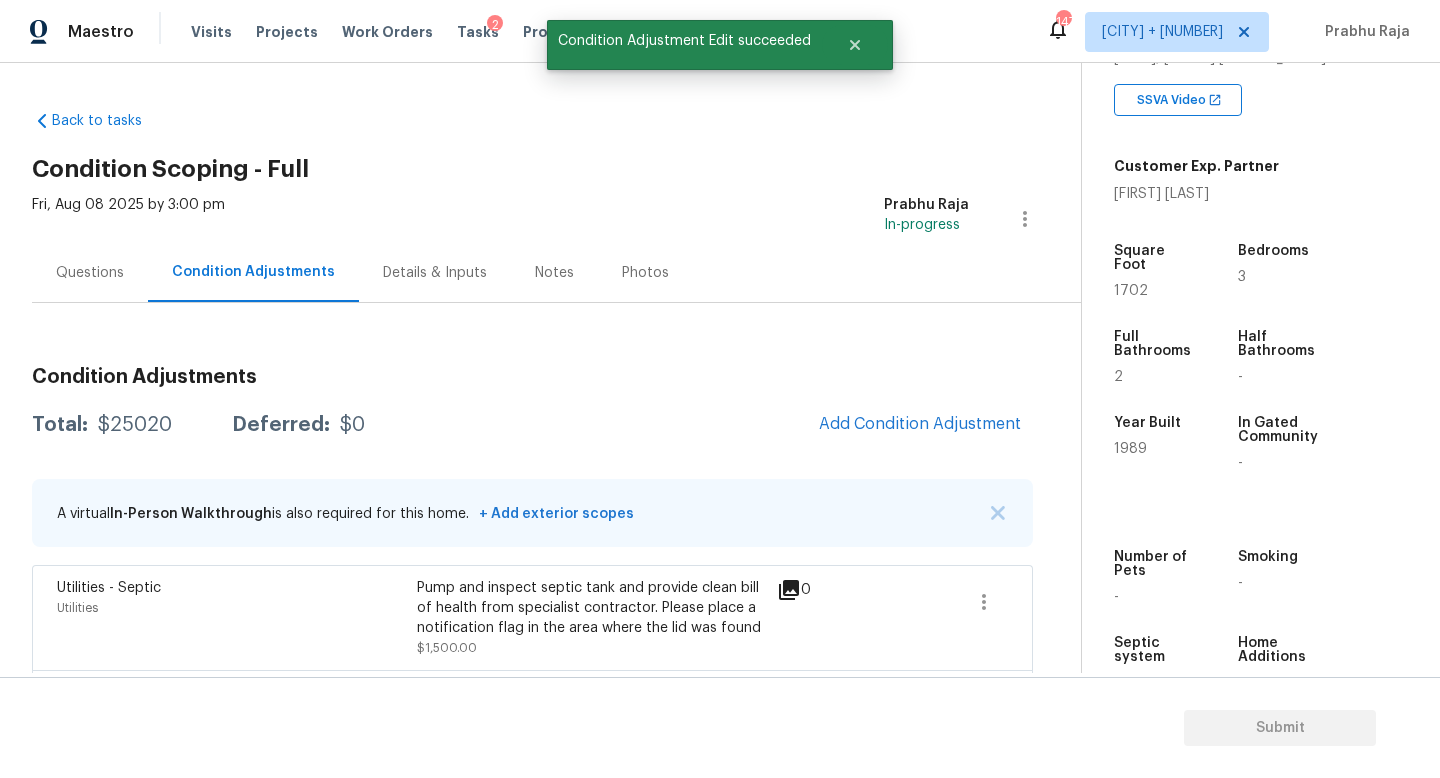 click on "Questions" at bounding box center (90, 272) 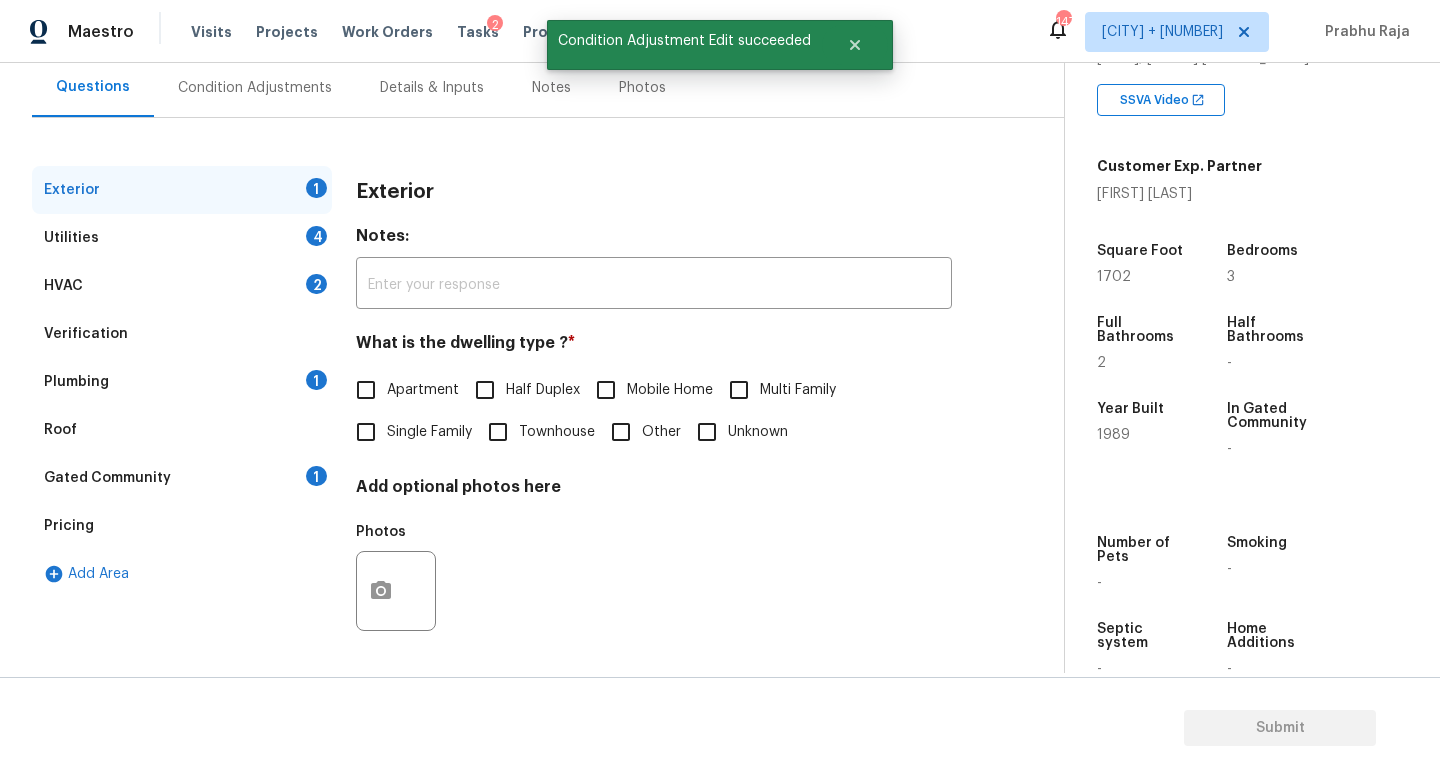 click on "Plumbing 1" at bounding box center (182, 382) 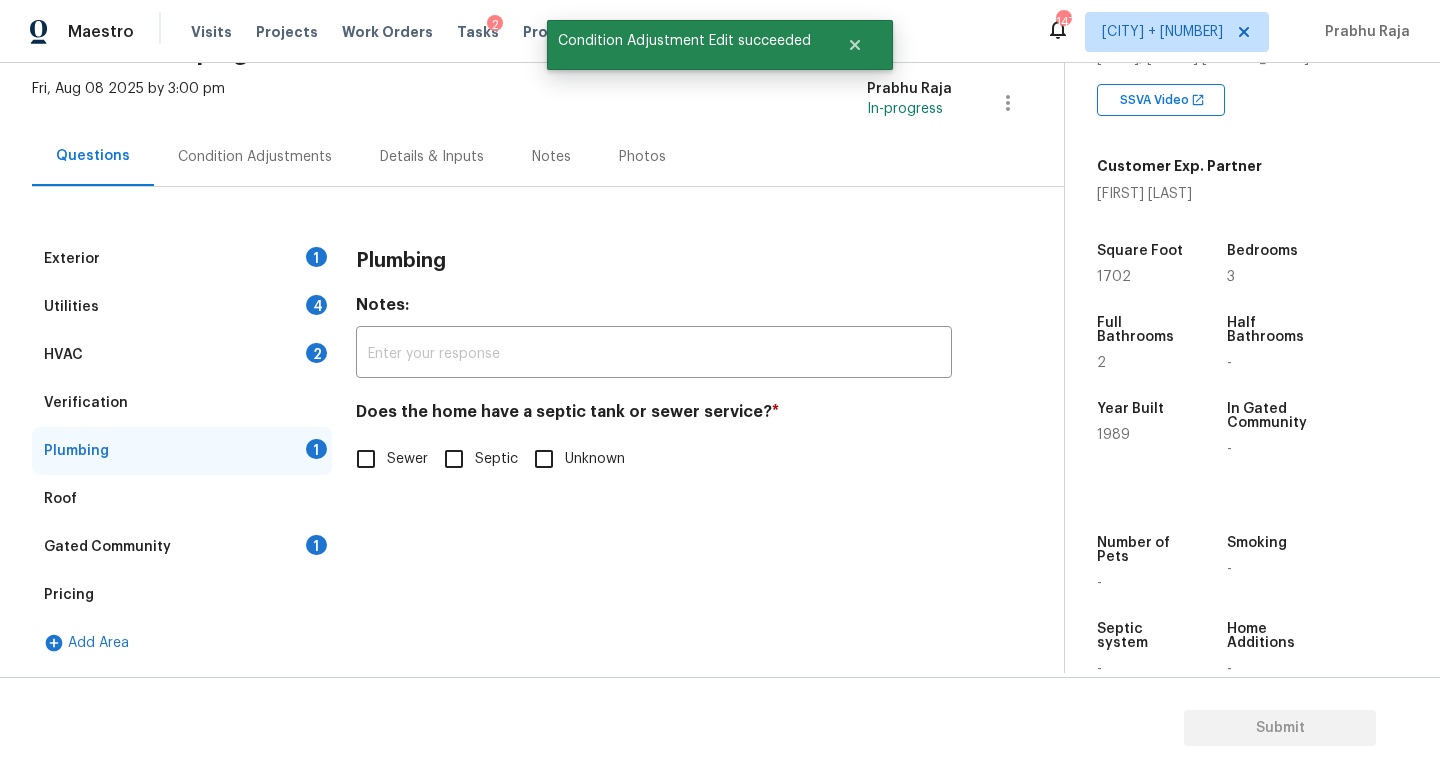 click on "Septic" at bounding box center [454, 459] 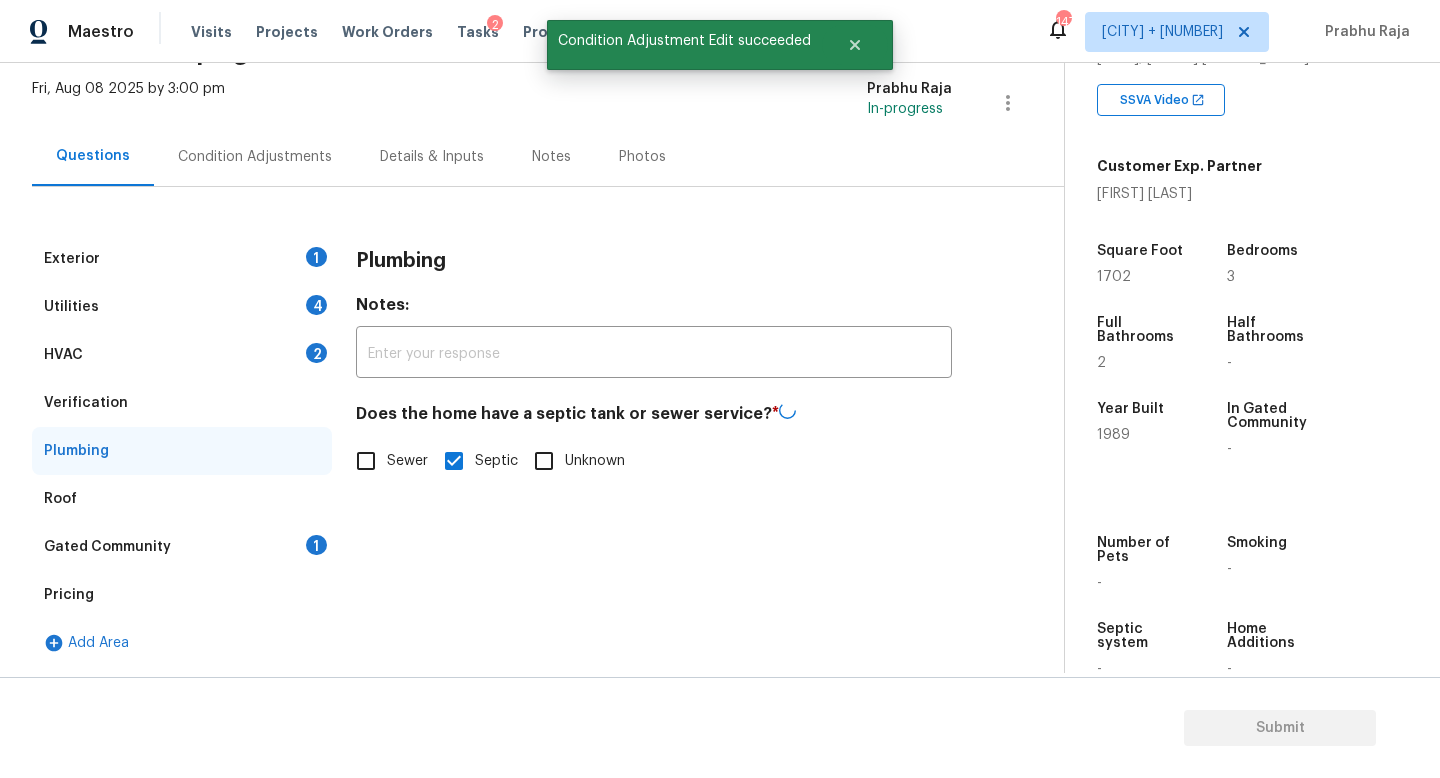 click on "Utilities 4" at bounding box center [182, 307] 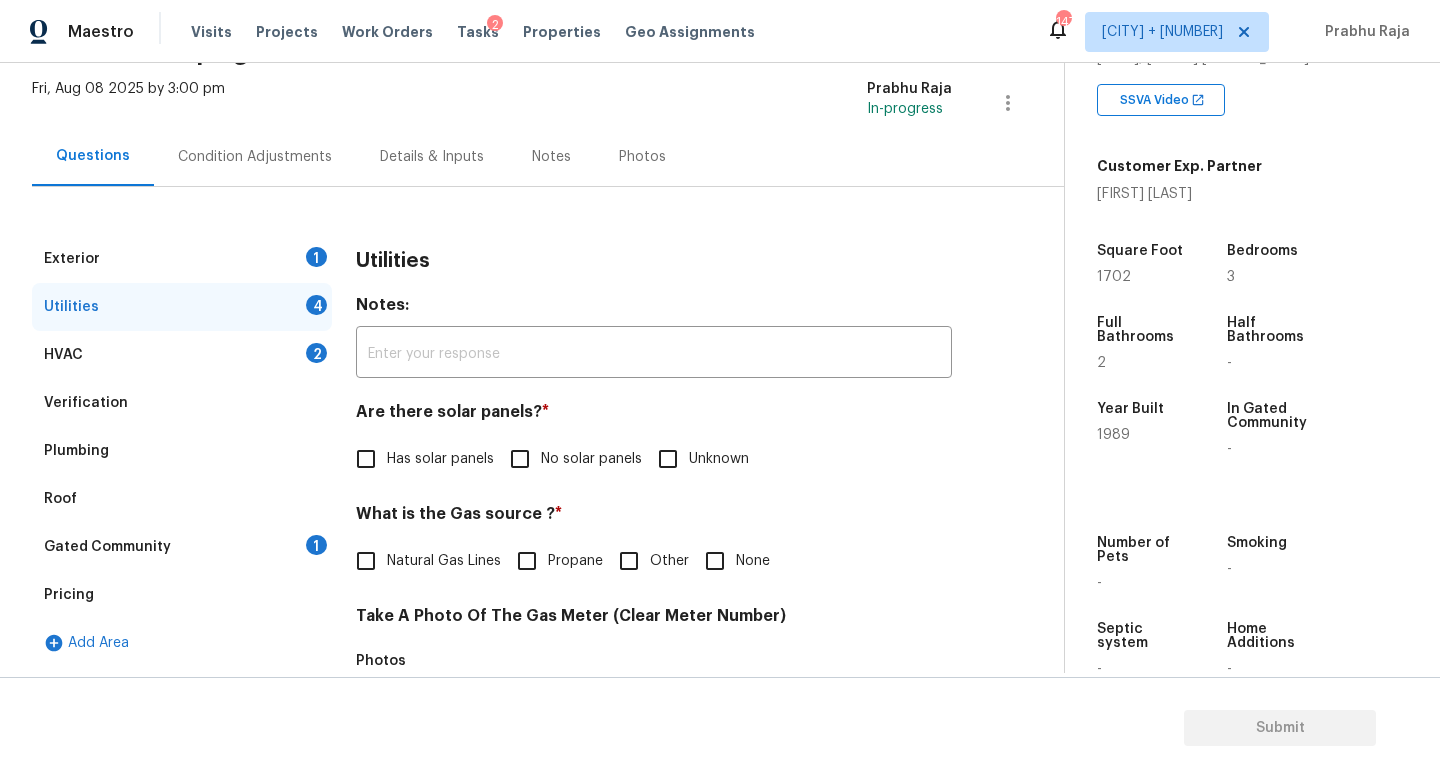 scroll, scrollTop: 727, scrollLeft: 0, axis: vertical 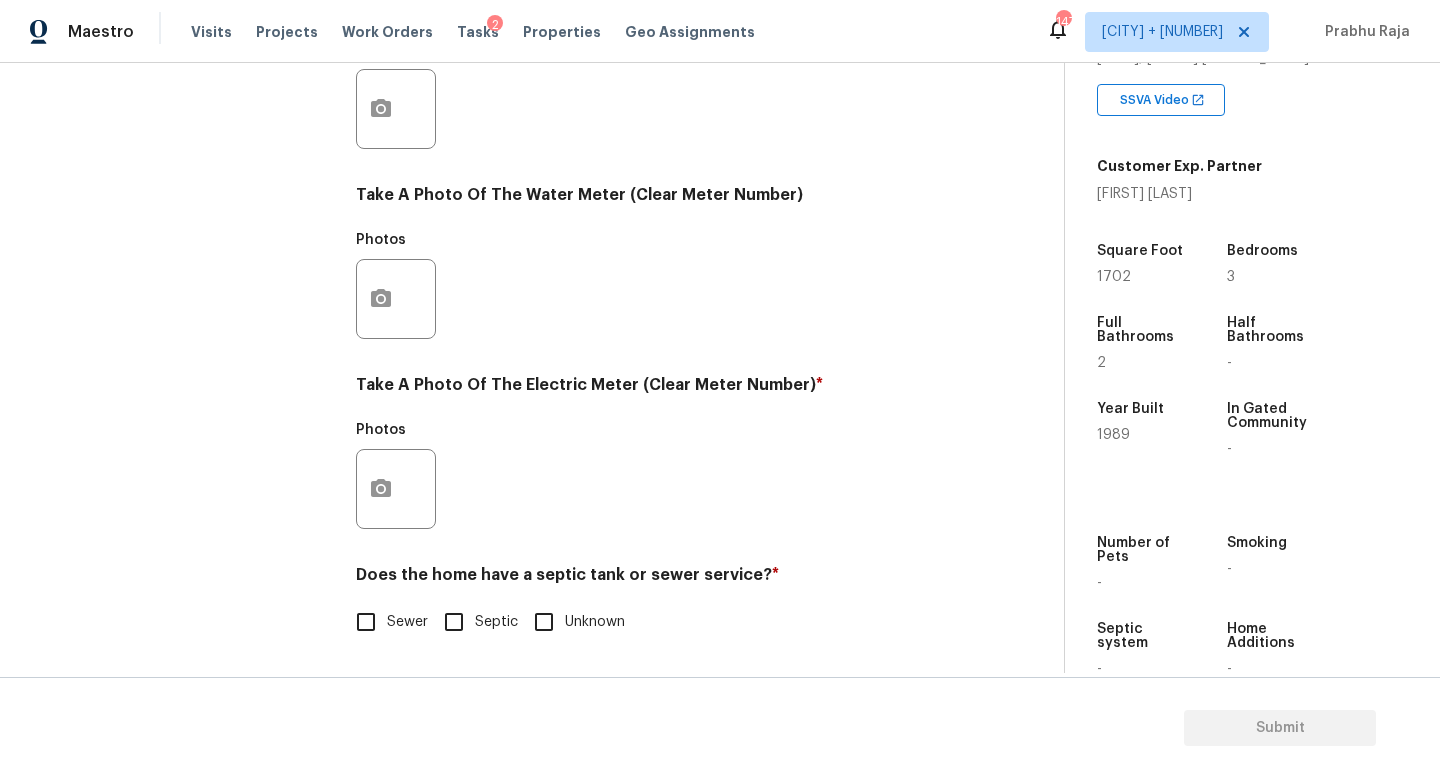 click on "Septic" at bounding box center (454, 622) 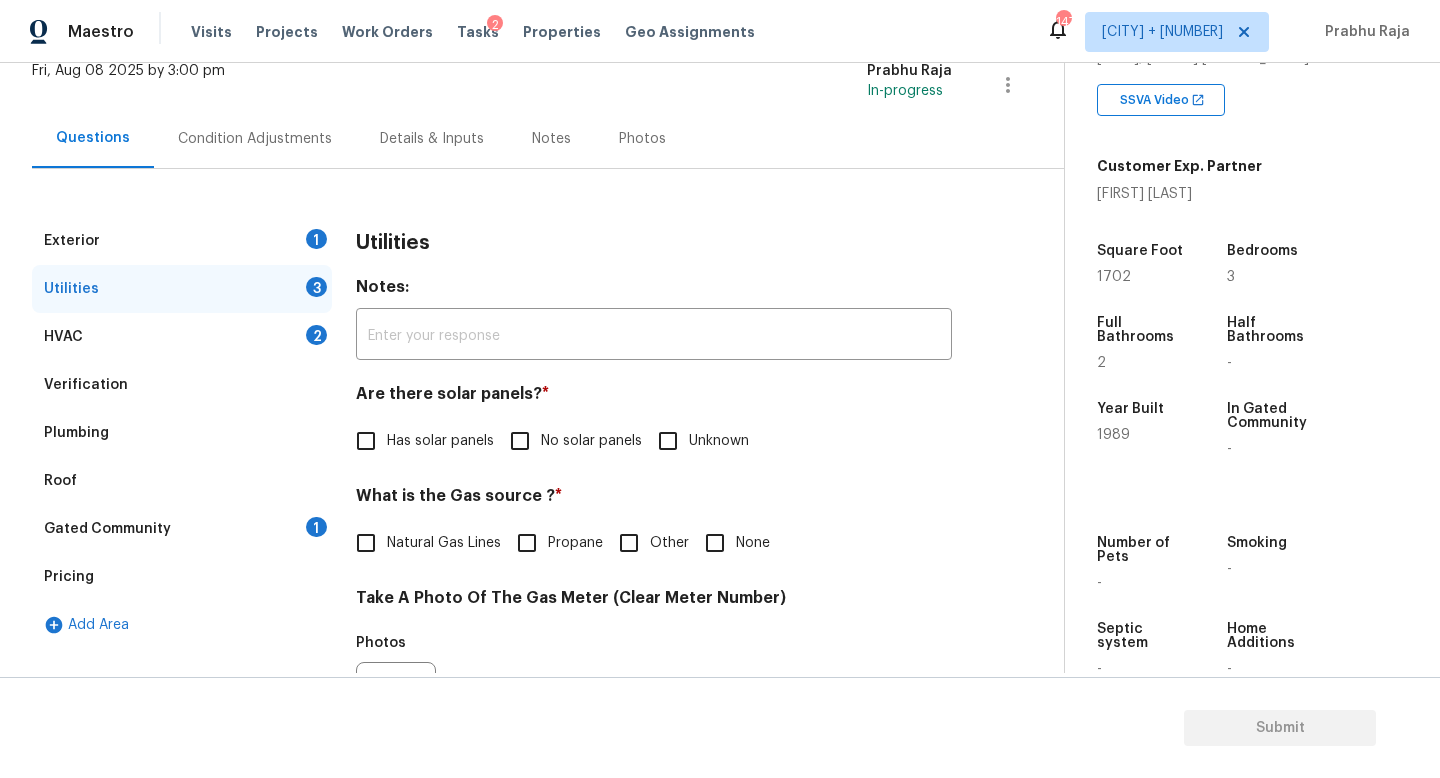 scroll, scrollTop: 0, scrollLeft: 0, axis: both 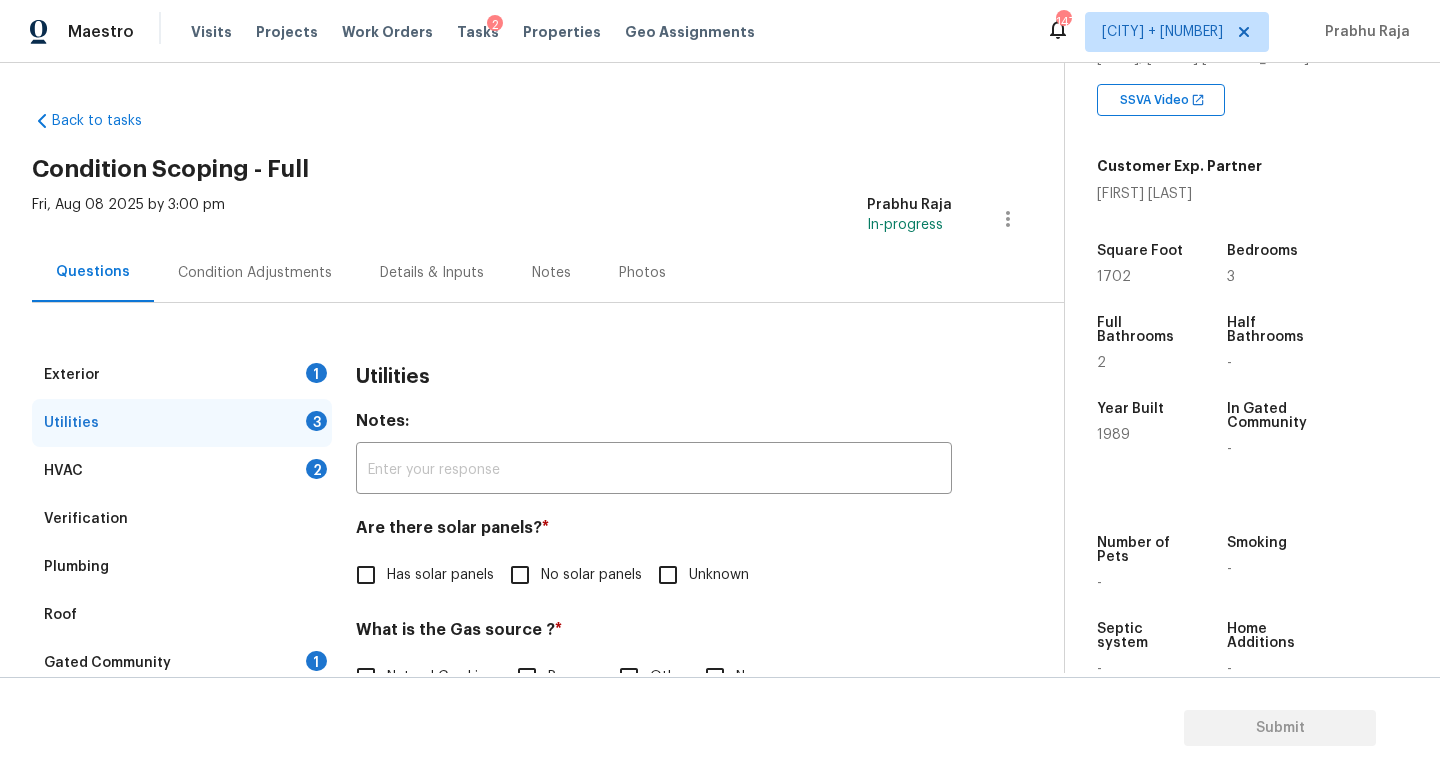 click on "Condition Adjustments" at bounding box center [255, 273] 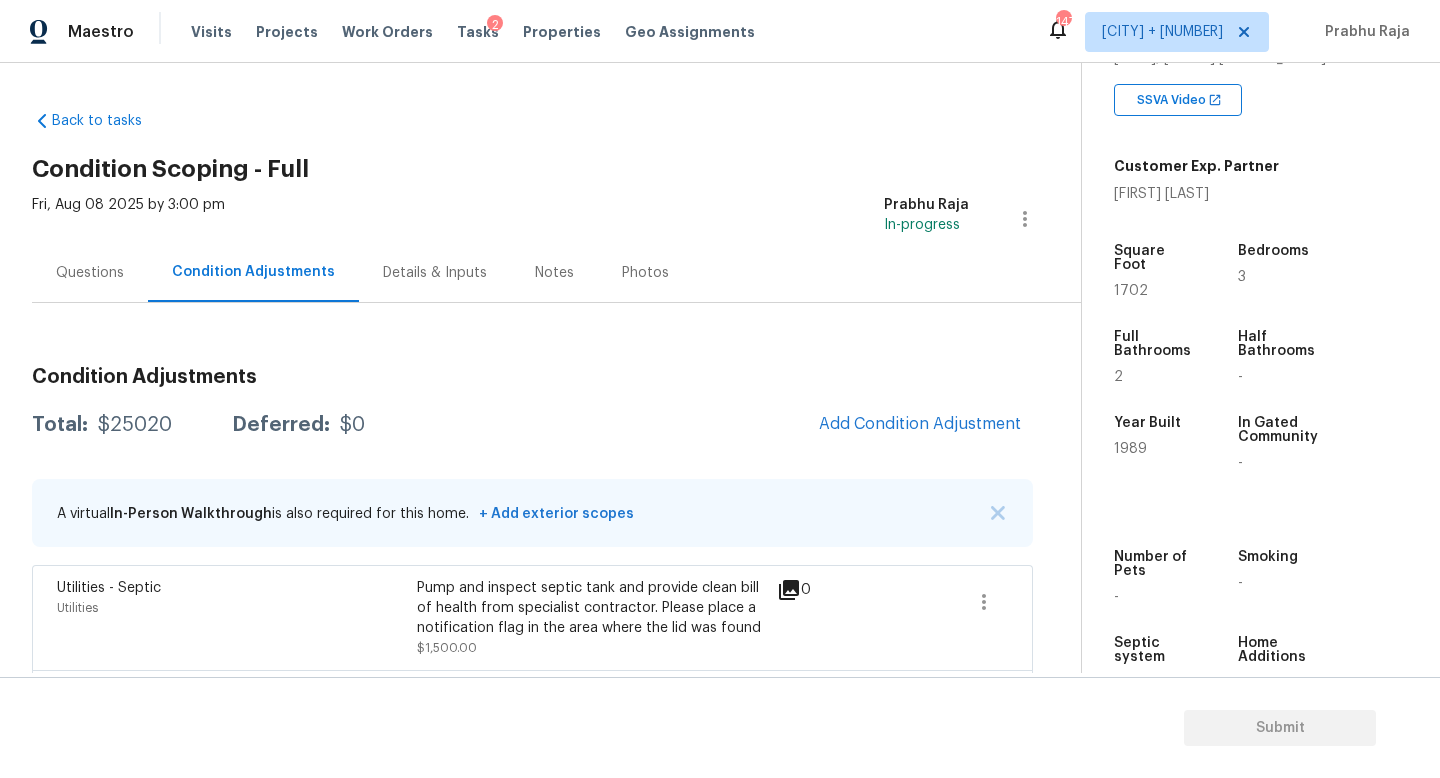 scroll, scrollTop: 163, scrollLeft: 0, axis: vertical 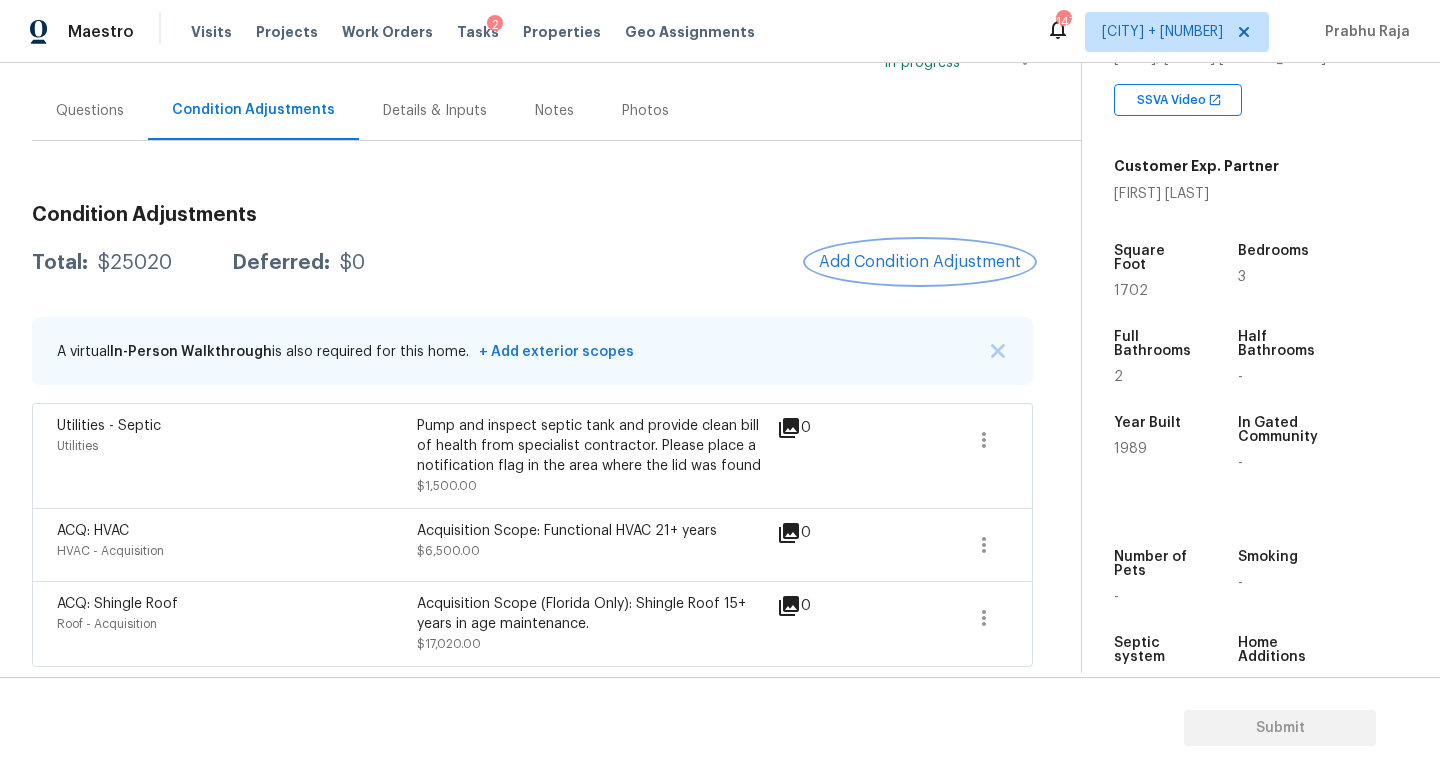 click on "Add Condition Adjustment" at bounding box center (920, 262) 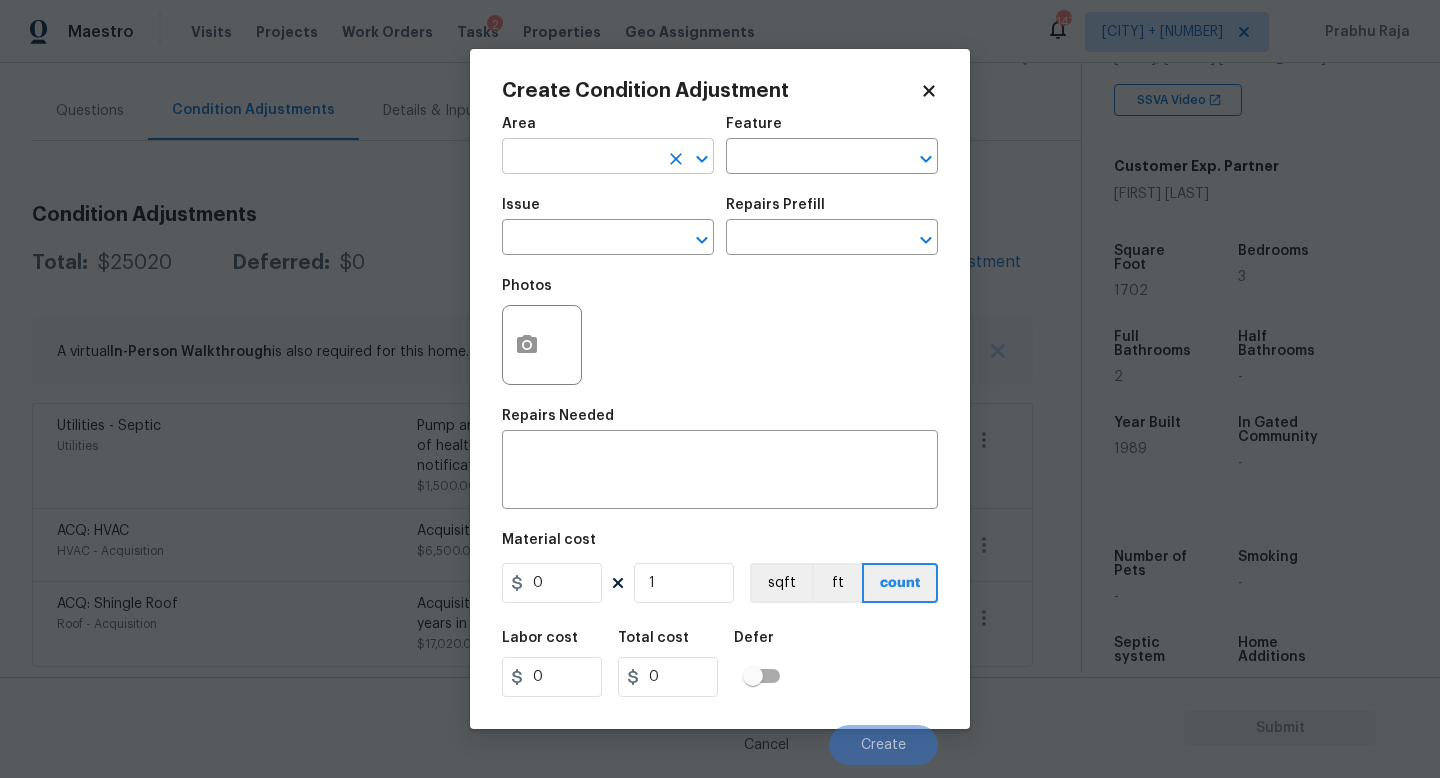 click at bounding box center [580, 158] 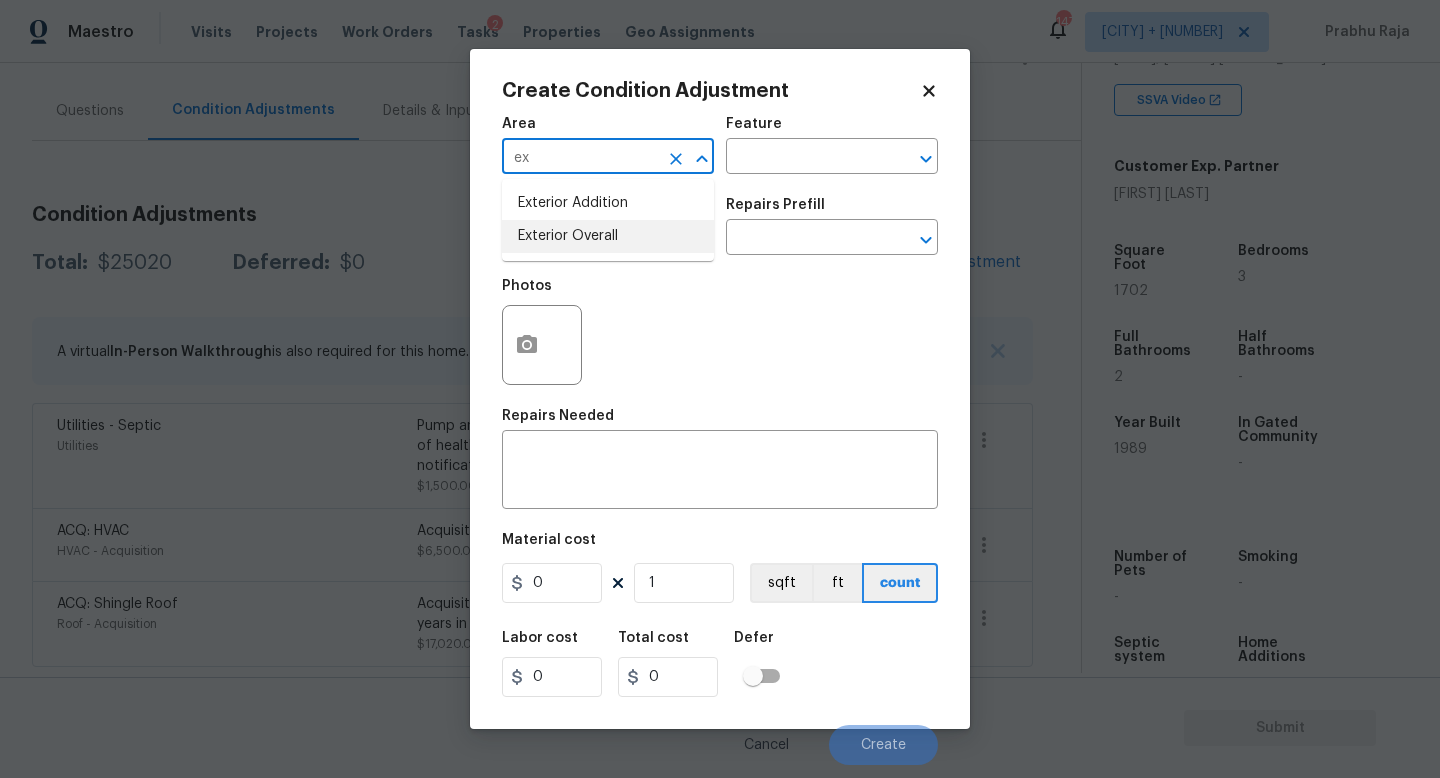 click on "Exterior Overall" at bounding box center (608, 236) 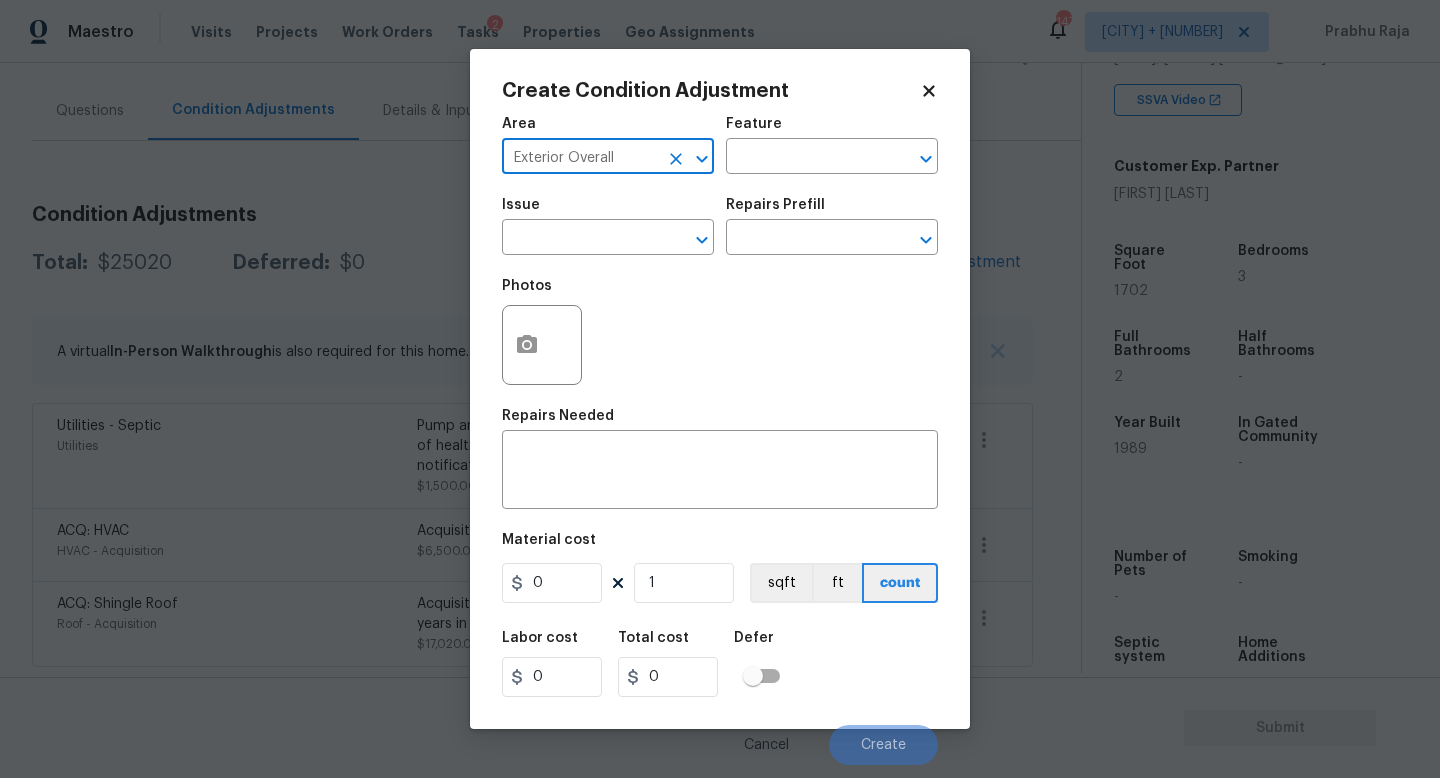 type on "Exterior Overall" 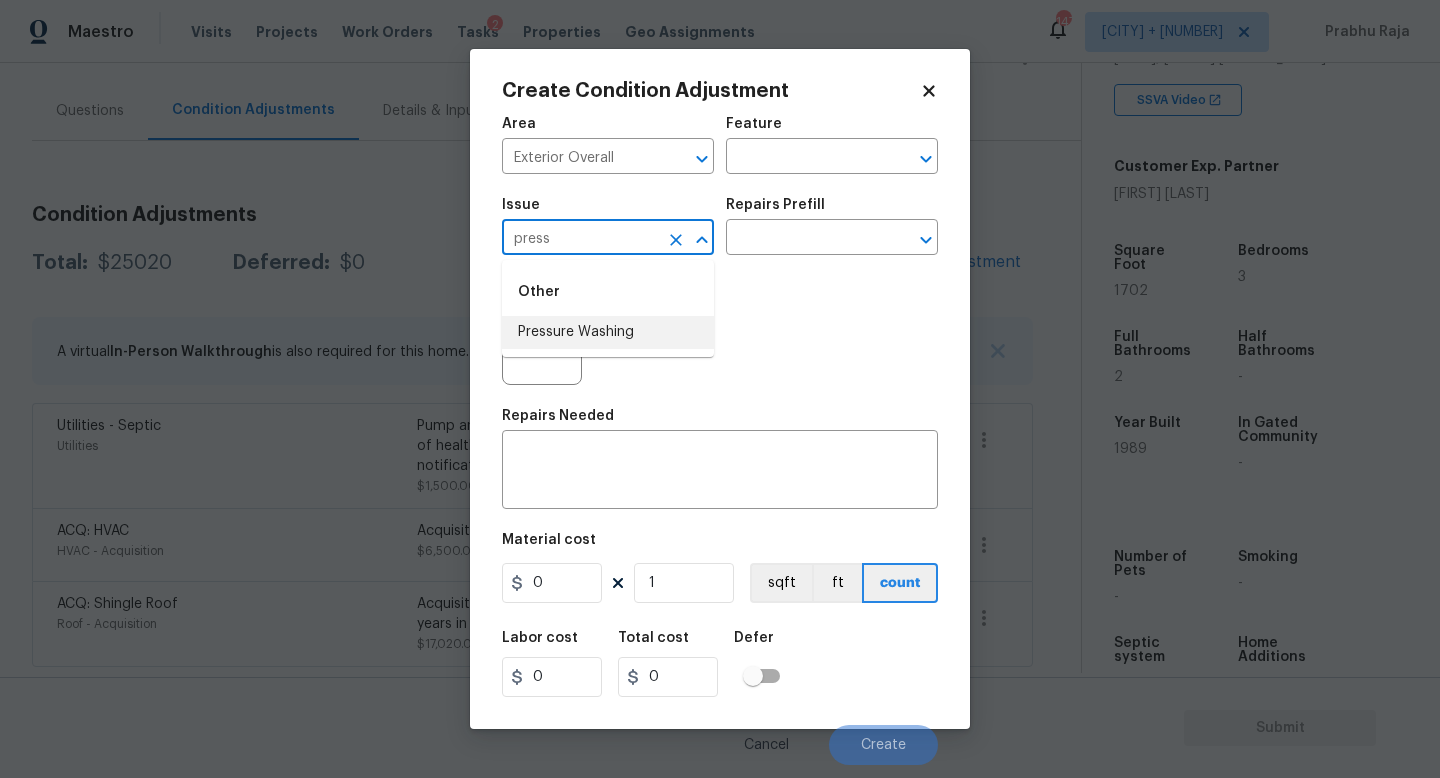 click on "Pressure Washing" at bounding box center (608, 332) 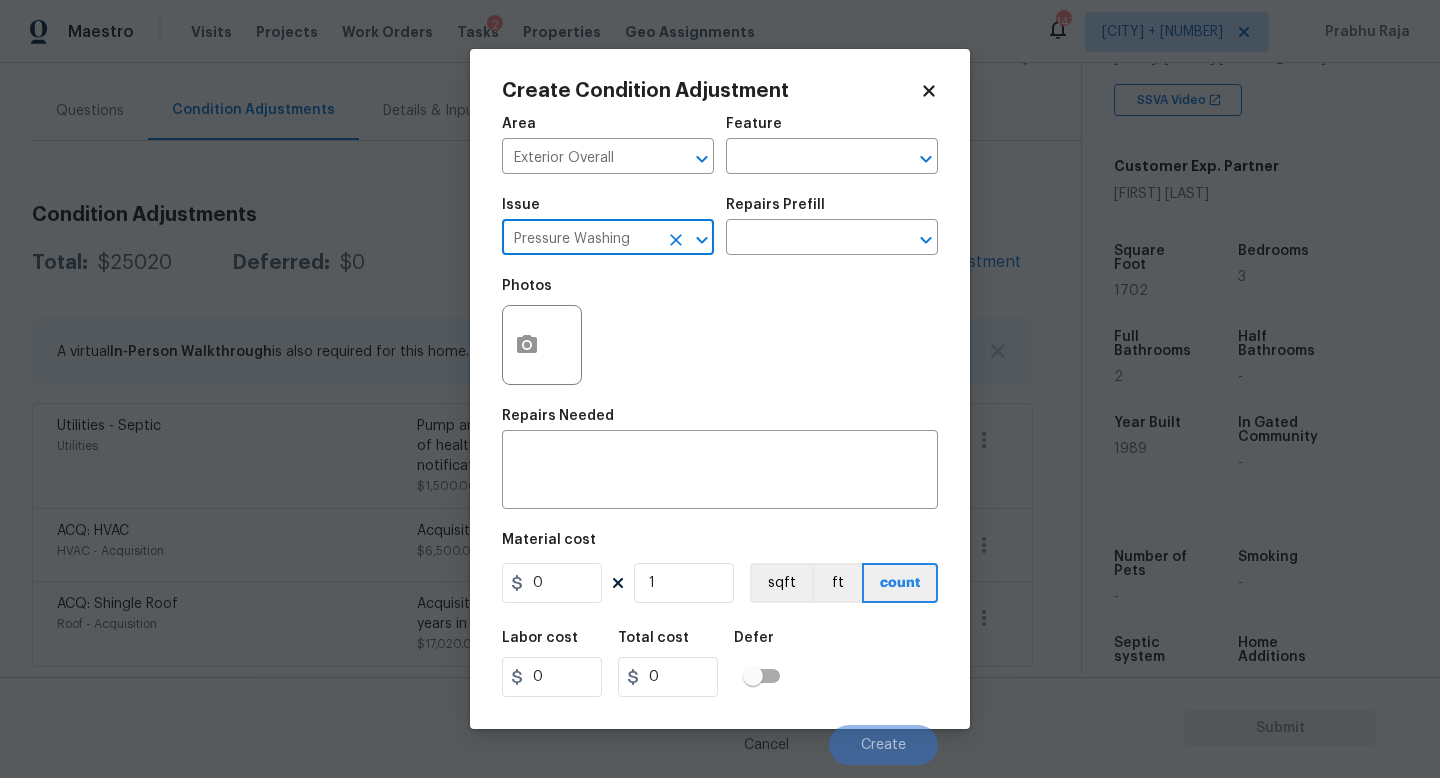 type on "Pressure Washing" 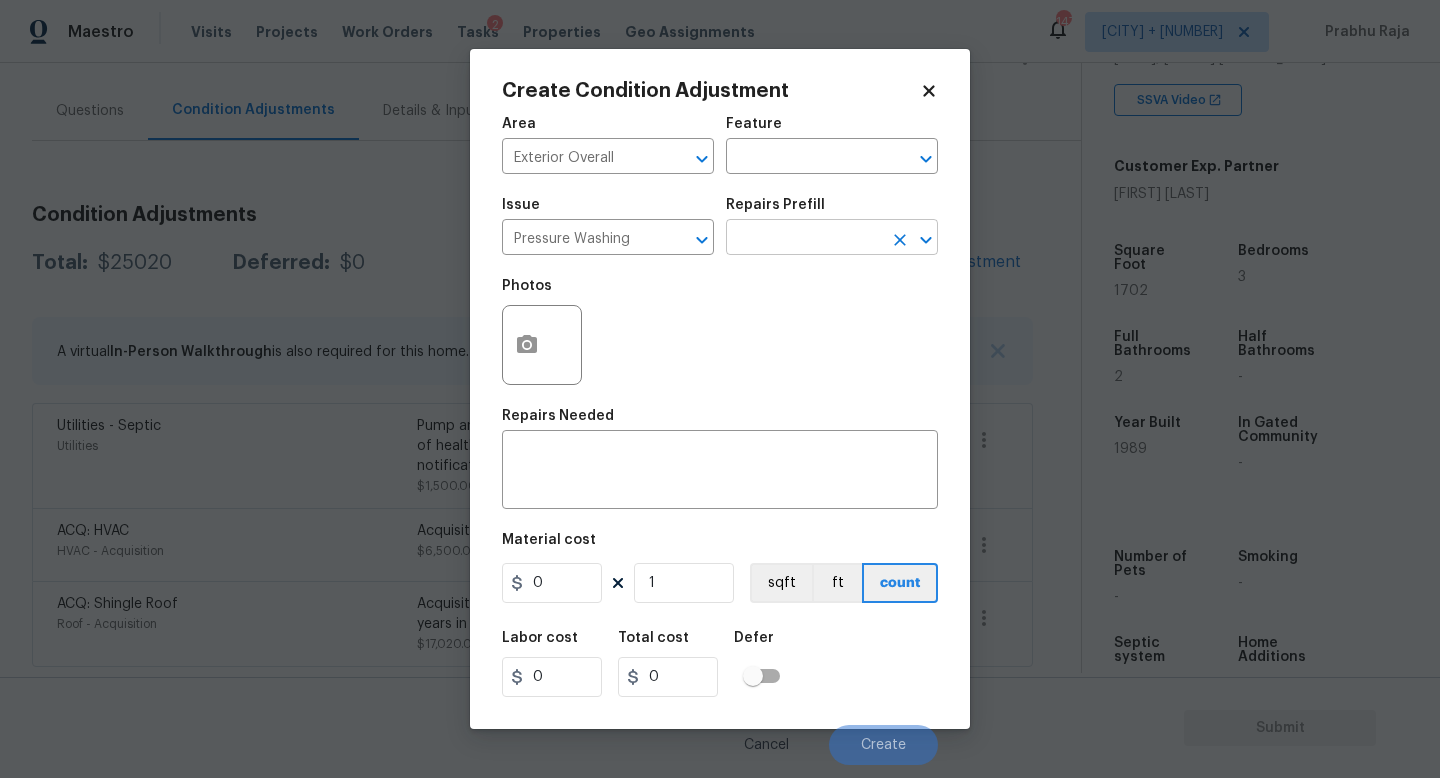 click at bounding box center (804, 239) 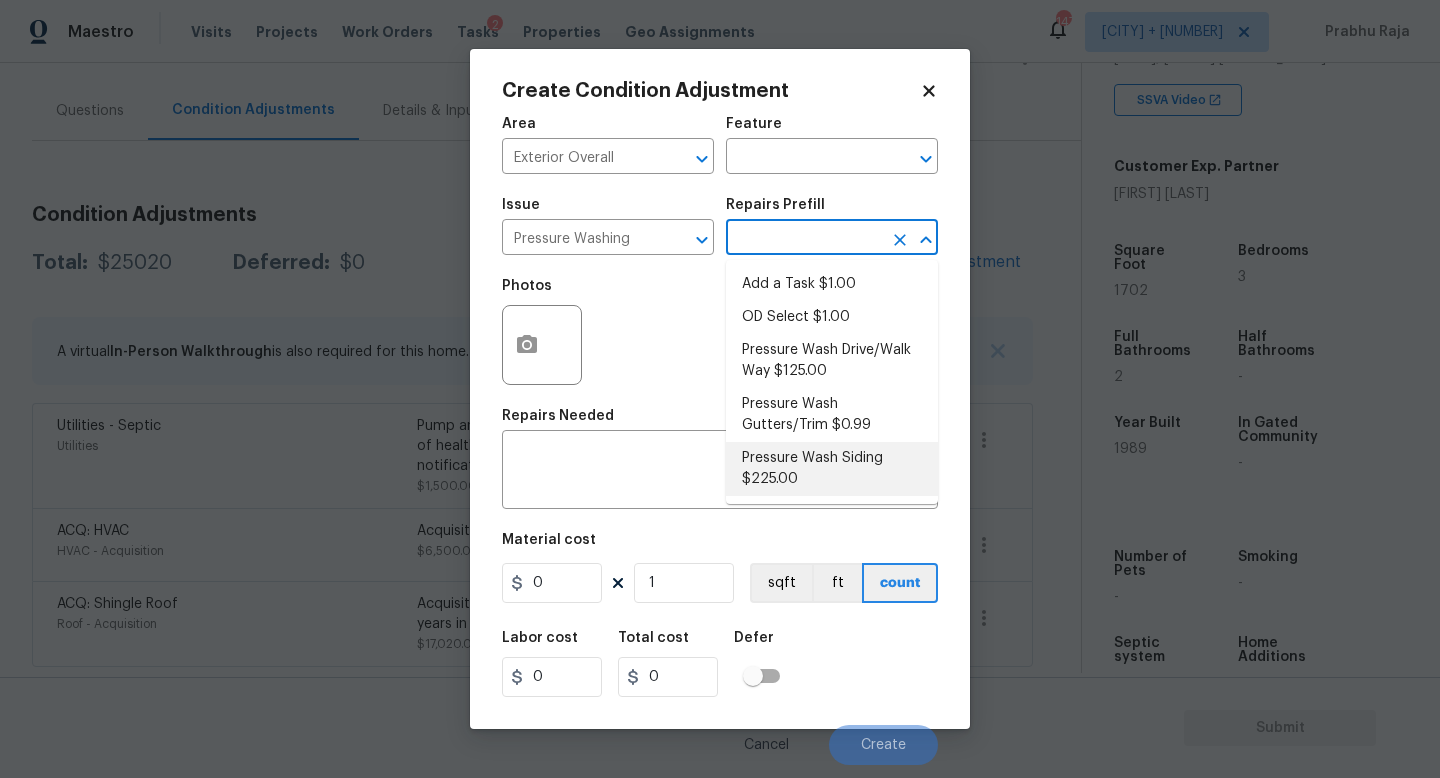 click on "Pressure Wash Siding $225.00" at bounding box center (832, 469) 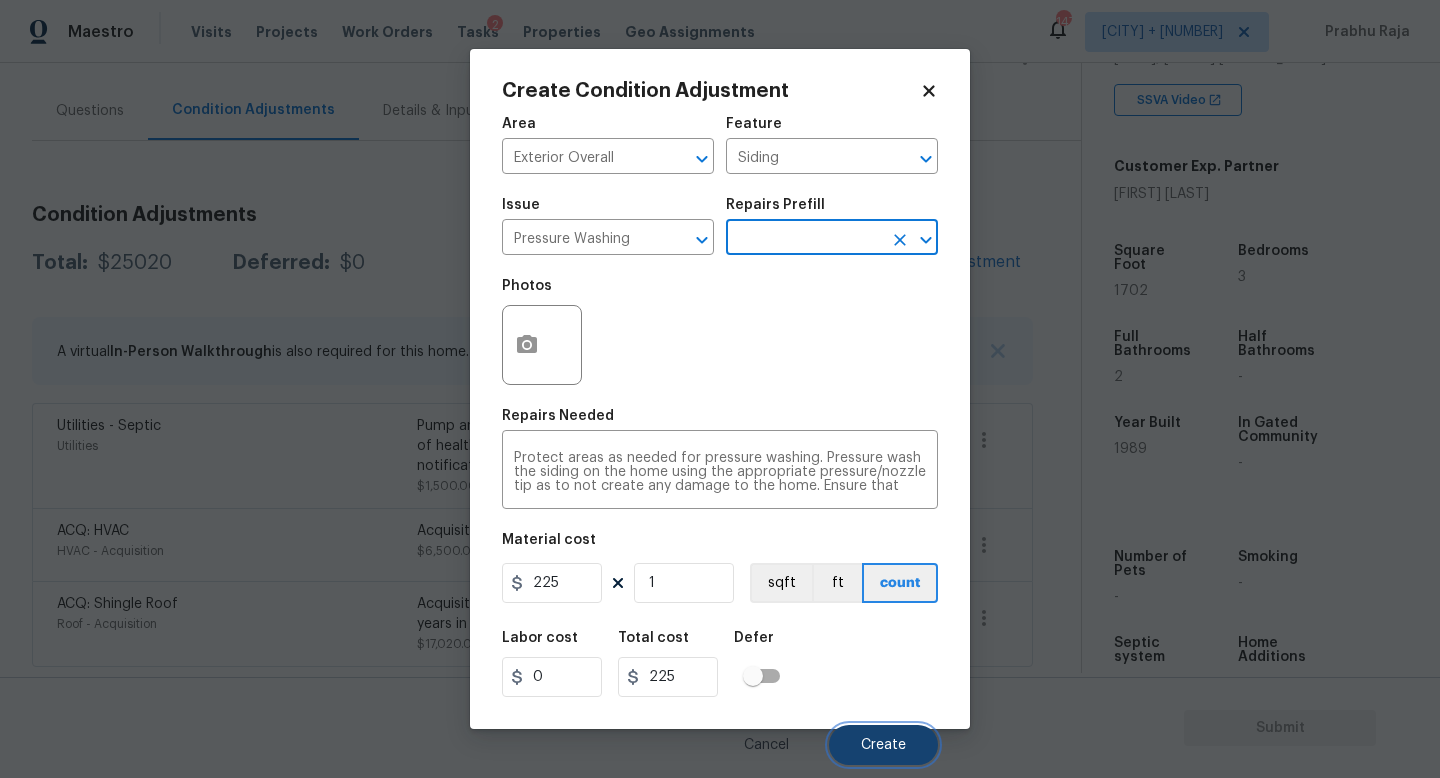click on "Create" at bounding box center [883, 745] 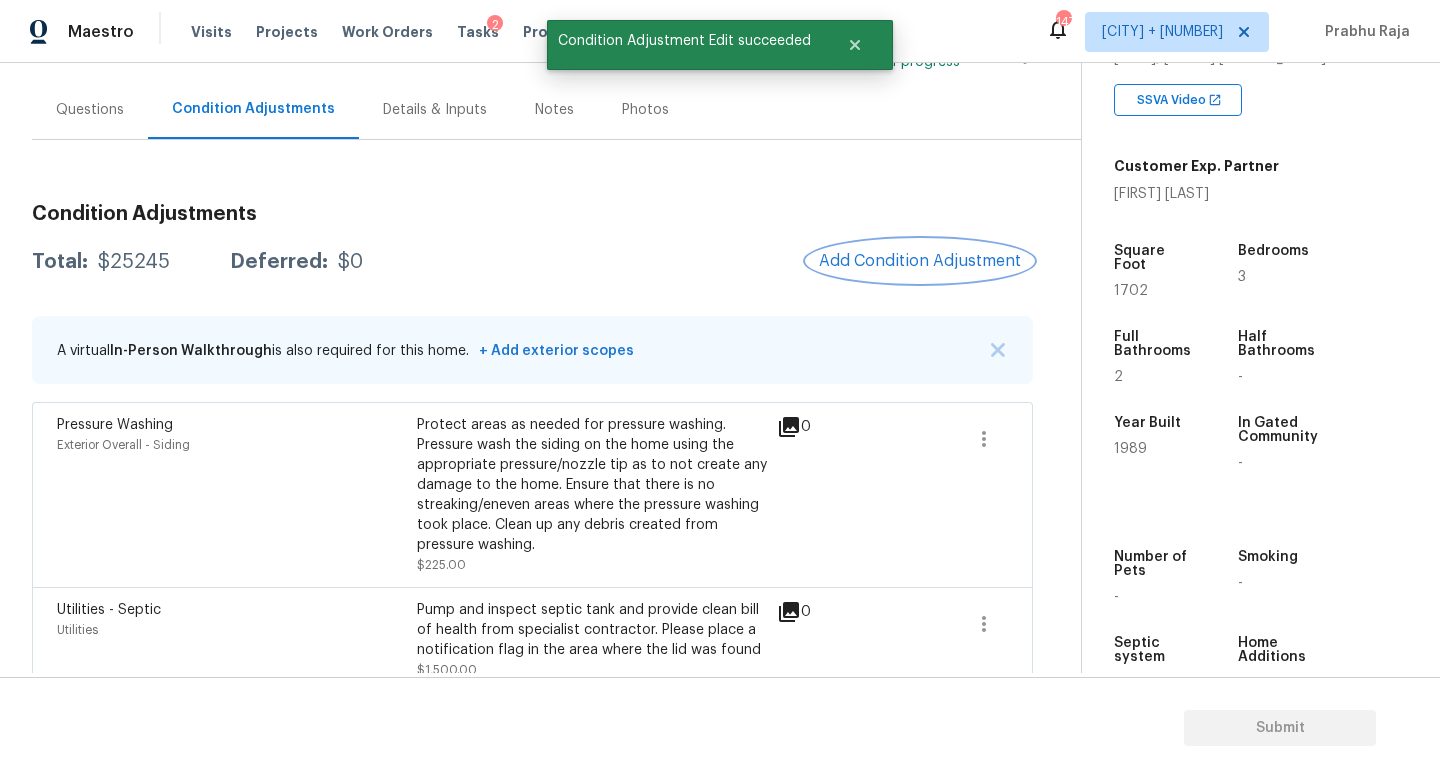 click on "Add Condition Adjustment" at bounding box center [920, 261] 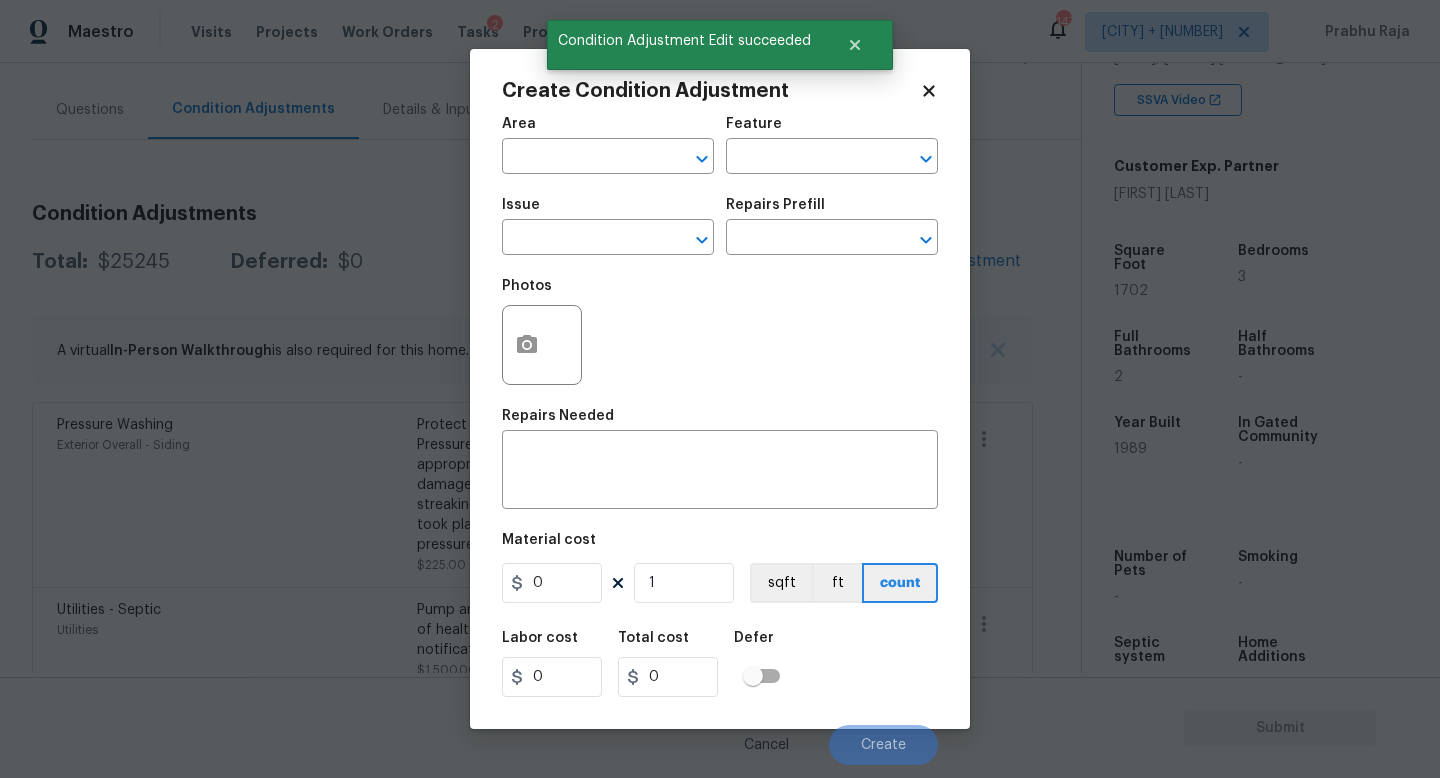 click on "Create Condition Adjustment Area ​ Feature ​ Issue ​ Repairs Prefill ​ Photos Repairs Needed x ​ Material cost 0 1 sqft ft count Labor cost 0 Total cost 0 Defer Cancel Create" at bounding box center [720, 389] 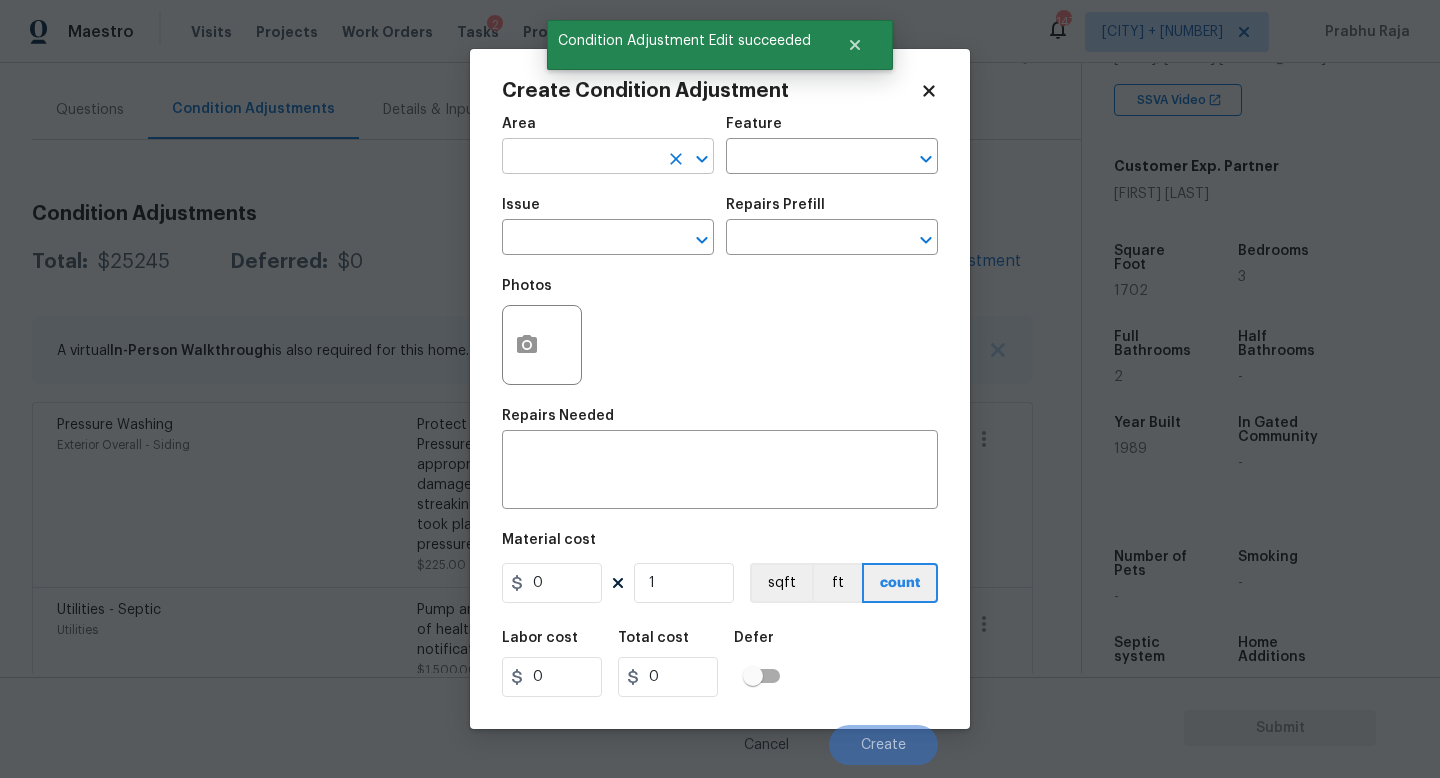 click at bounding box center [580, 158] 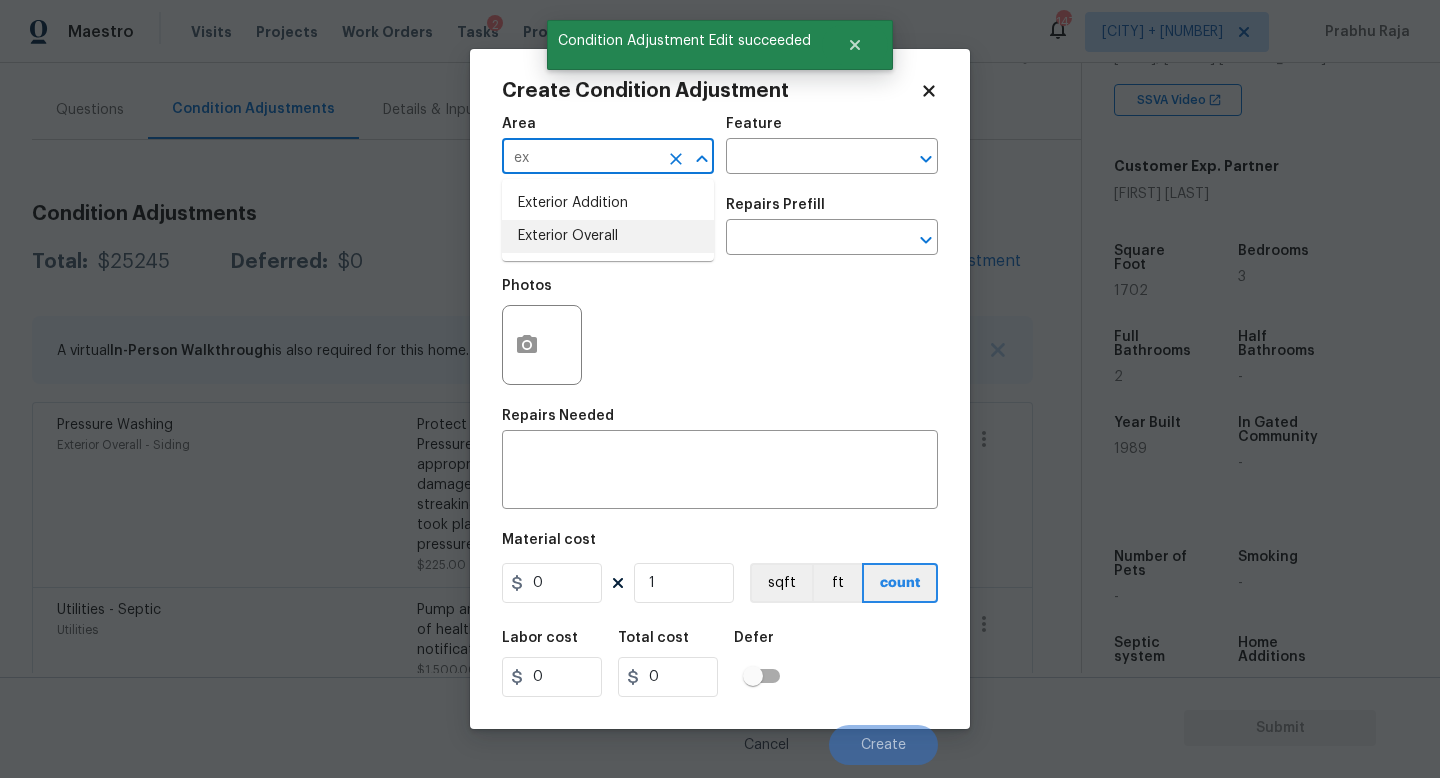 click on "Exterior Overall" at bounding box center [608, 236] 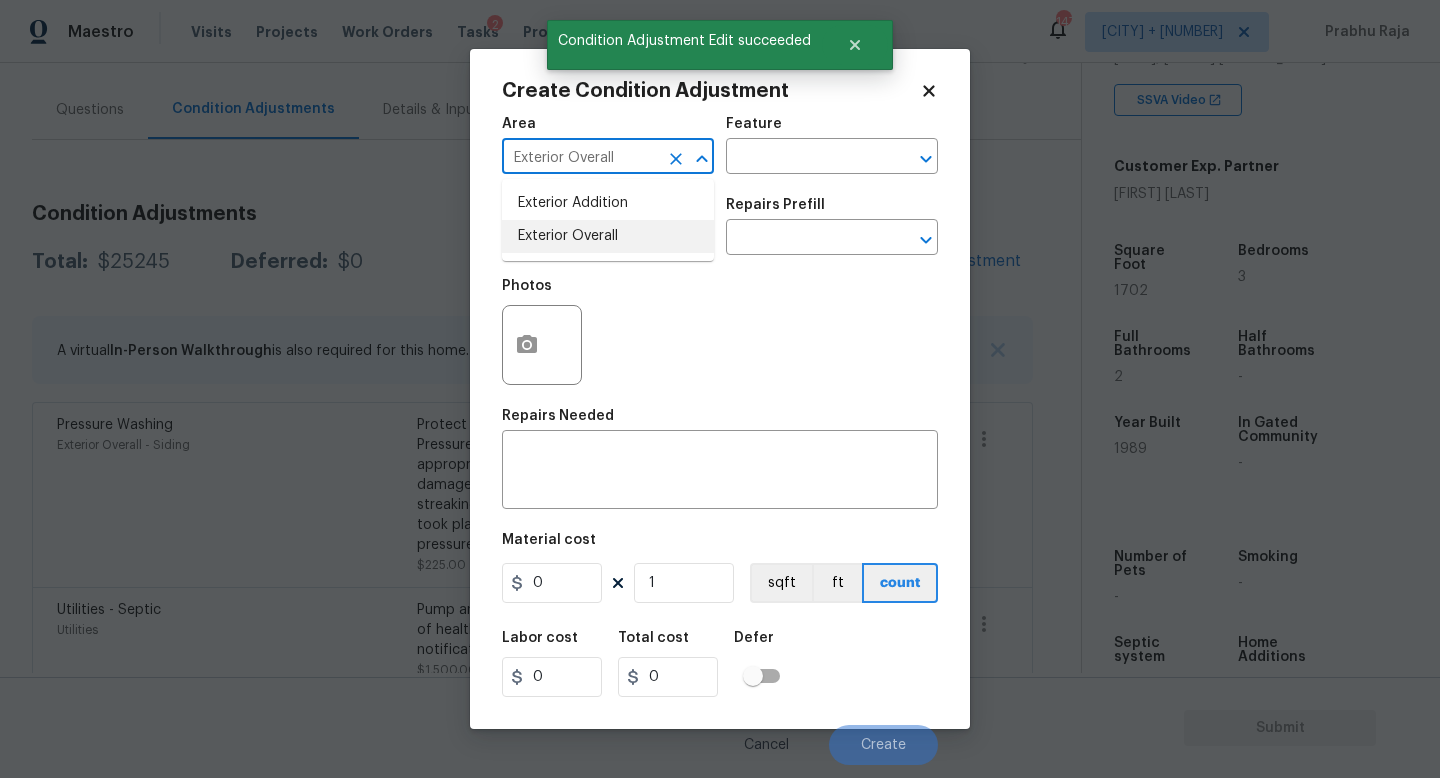 type on "Exterior Overall" 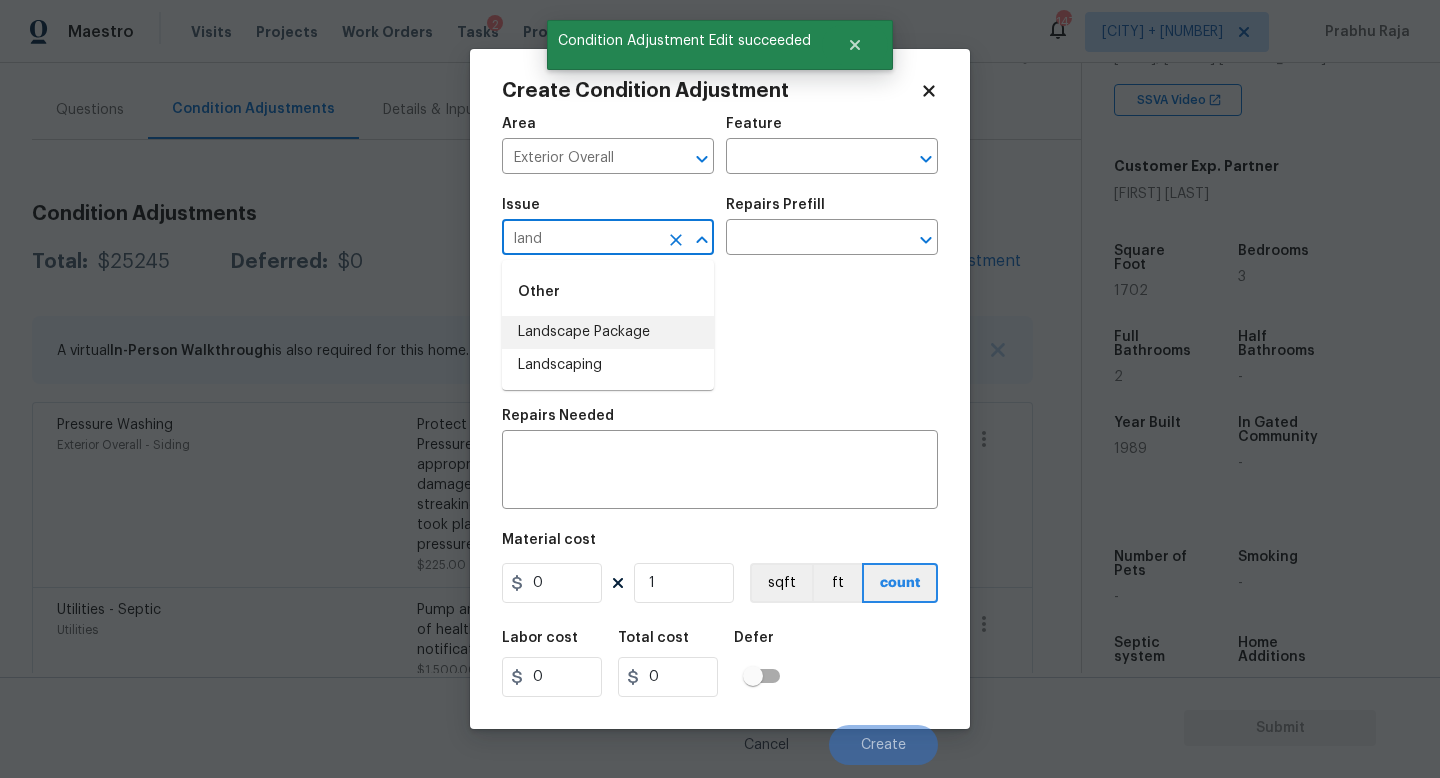 click on "Landscape Package" at bounding box center [608, 332] 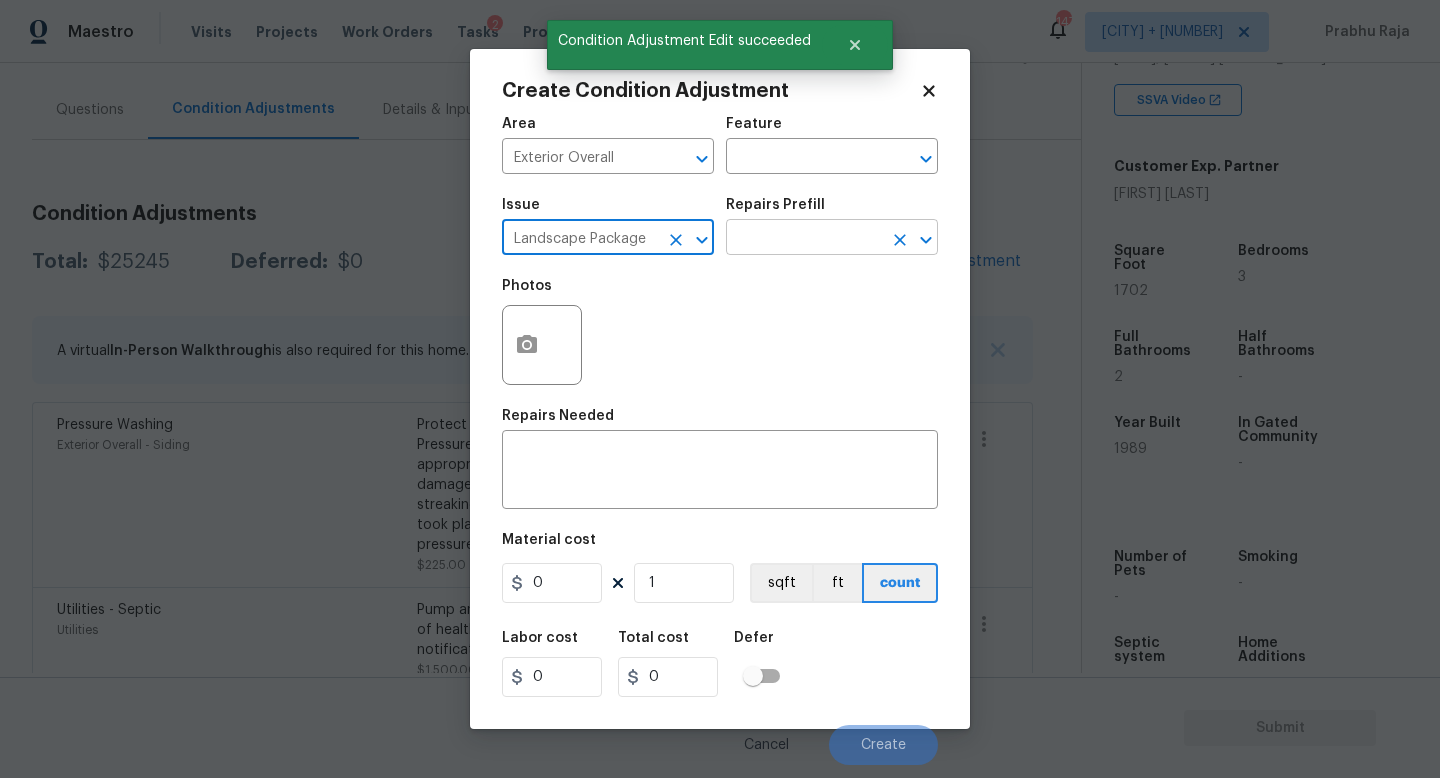 type on "Landscape Package" 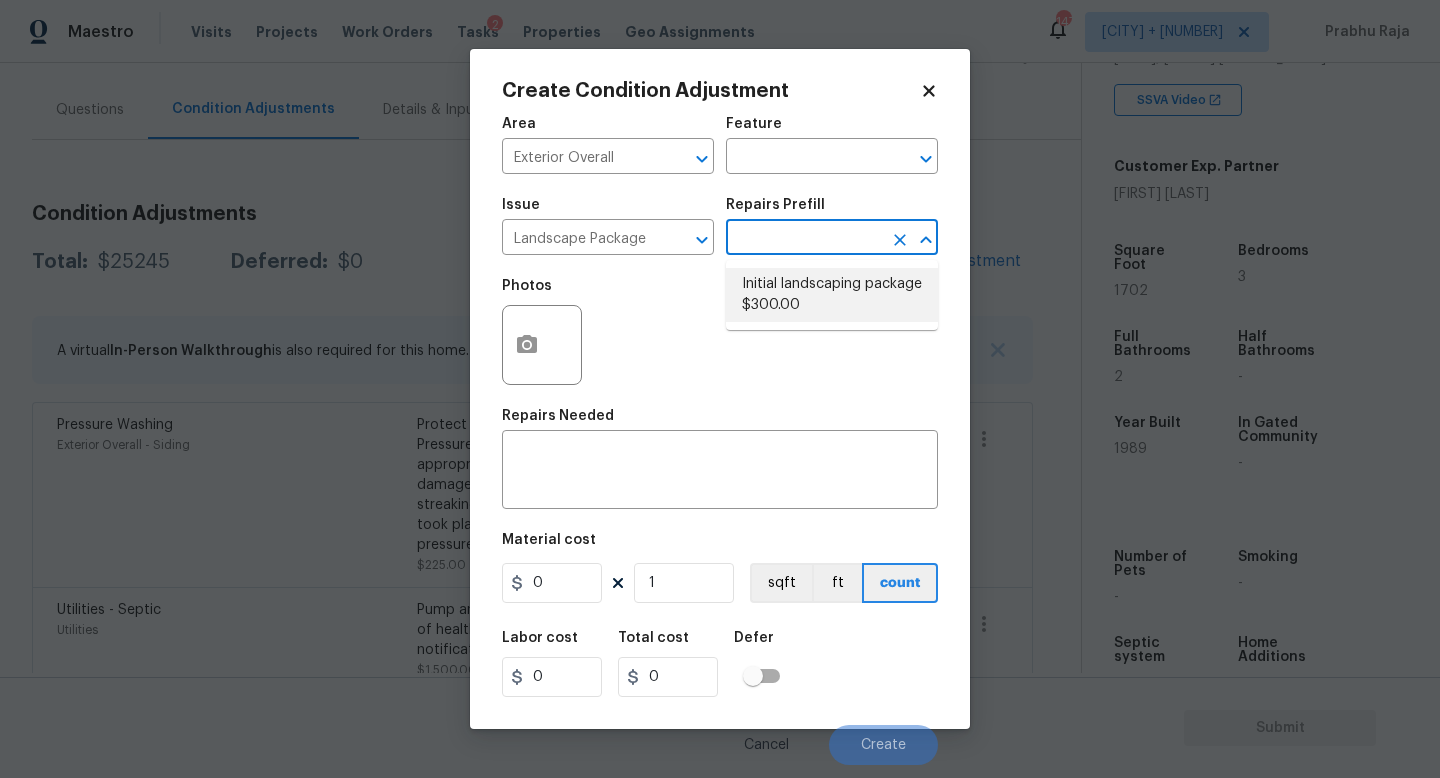 click on "Initial landscaping package $300.00" at bounding box center [832, 295] 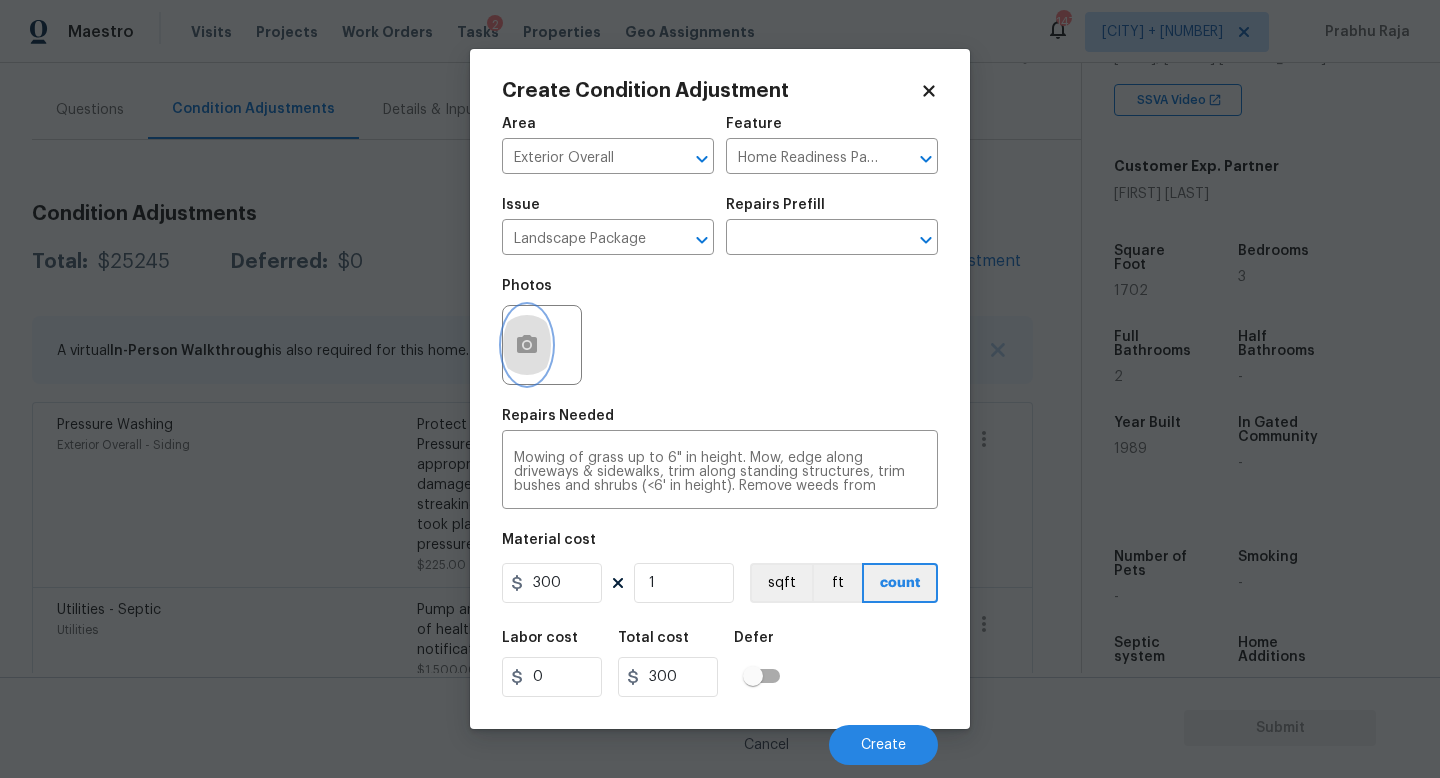 click 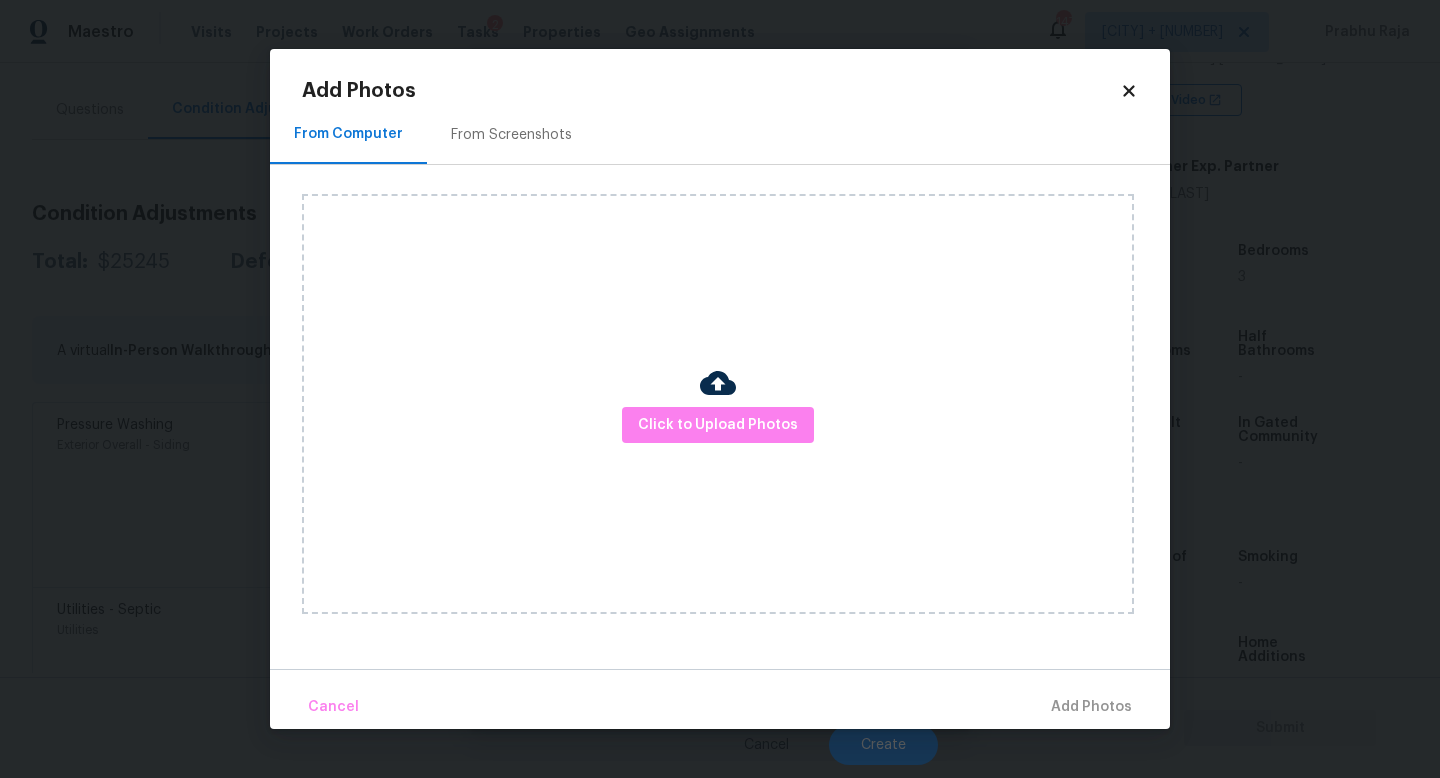click on "From Screenshots" at bounding box center (511, 134) 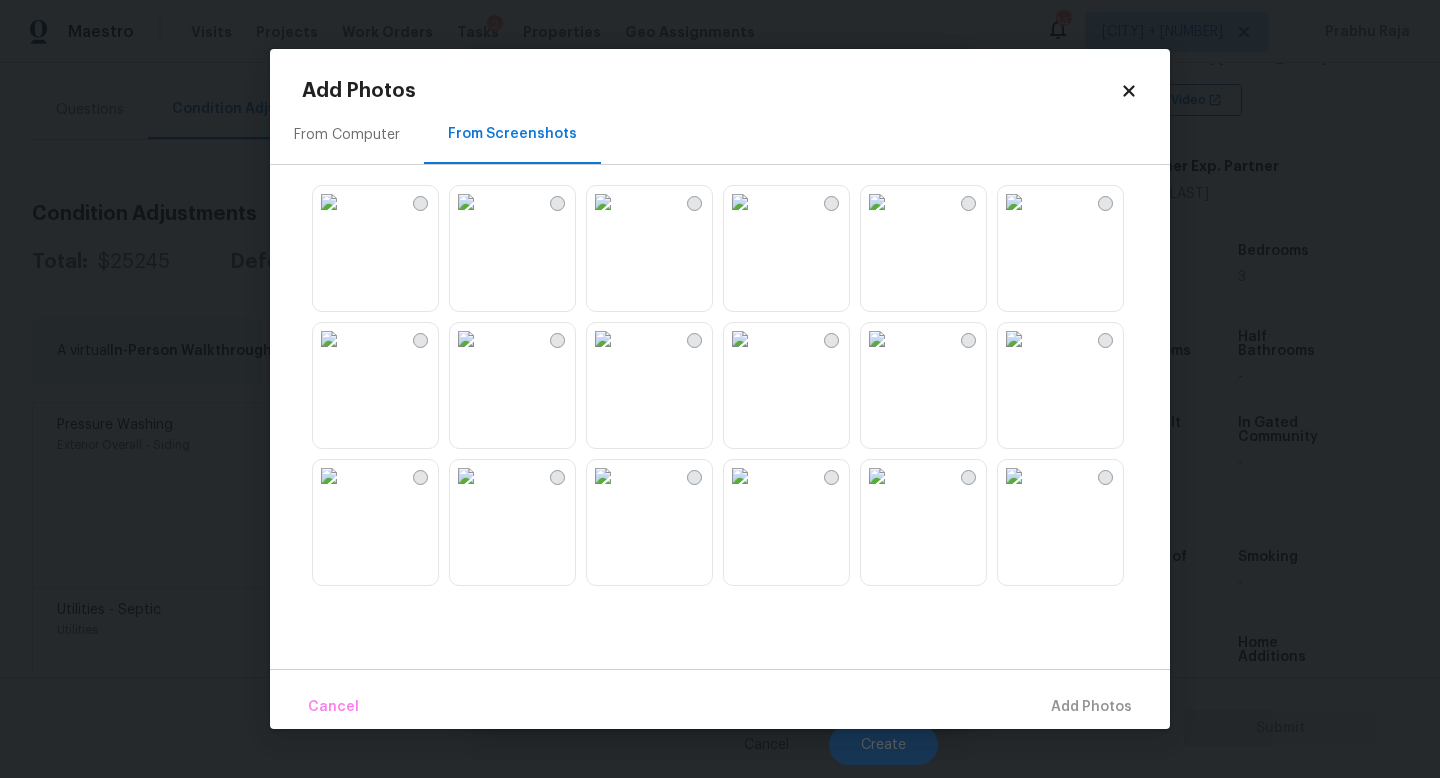 click at bounding box center (877, 476) 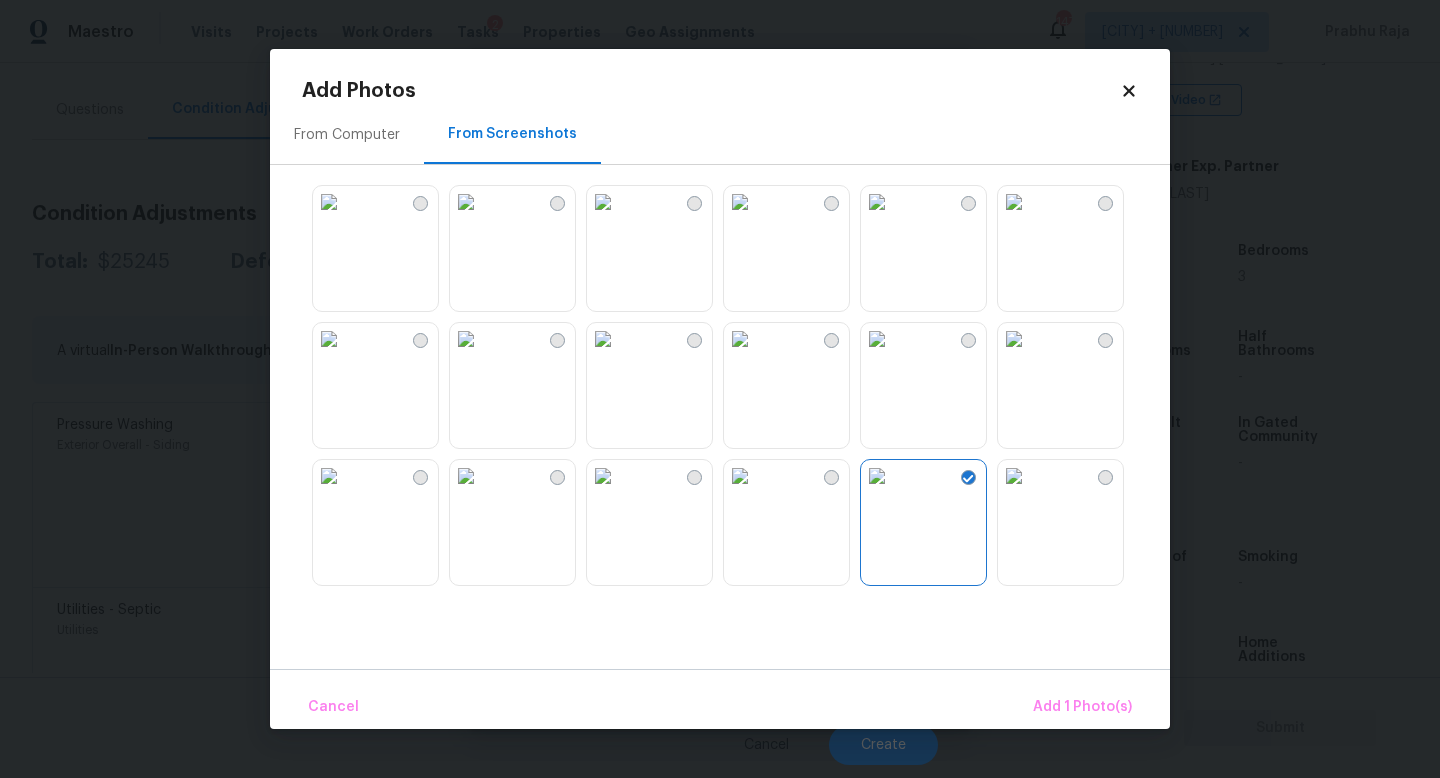 click at bounding box center (740, 476) 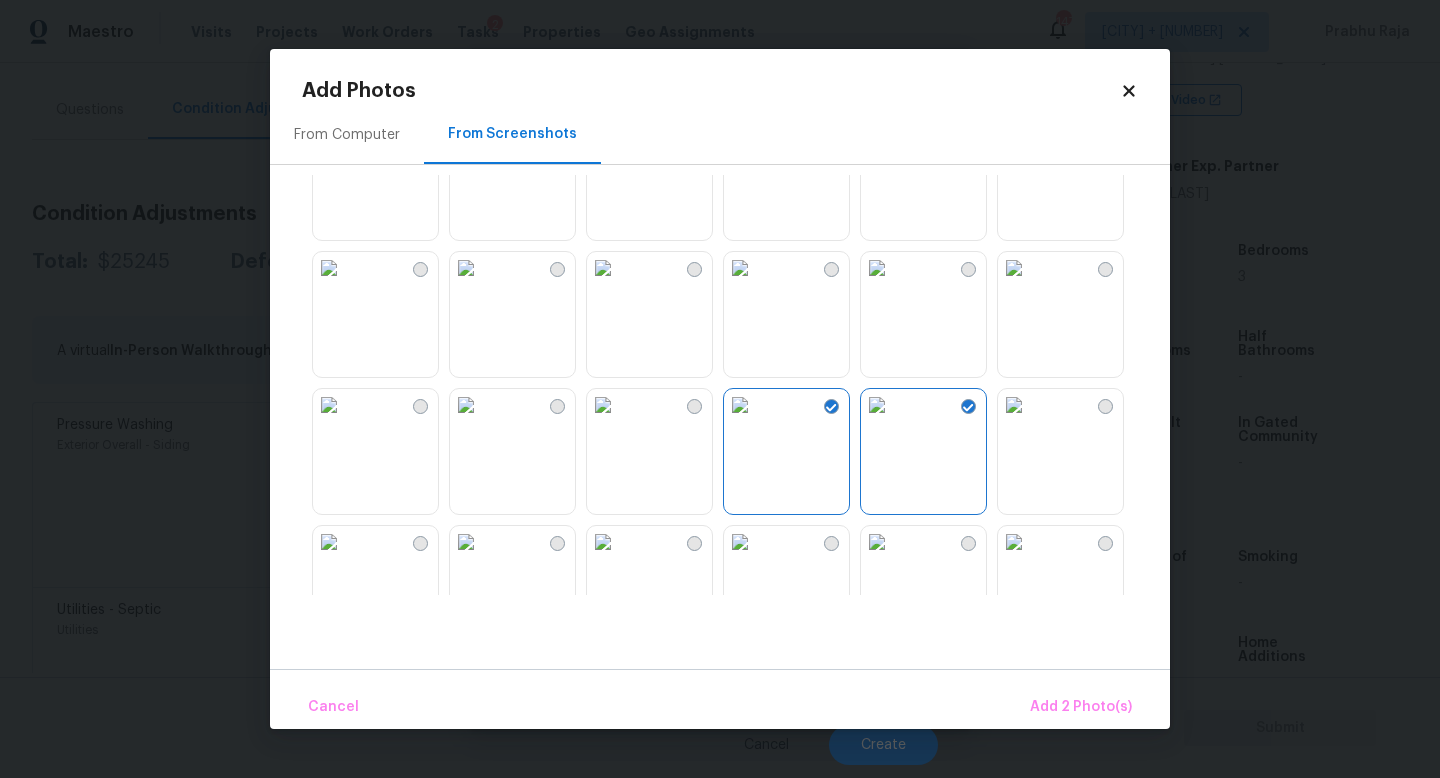 scroll, scrollTop: 75, scrollLeft: 0, axis: vertical 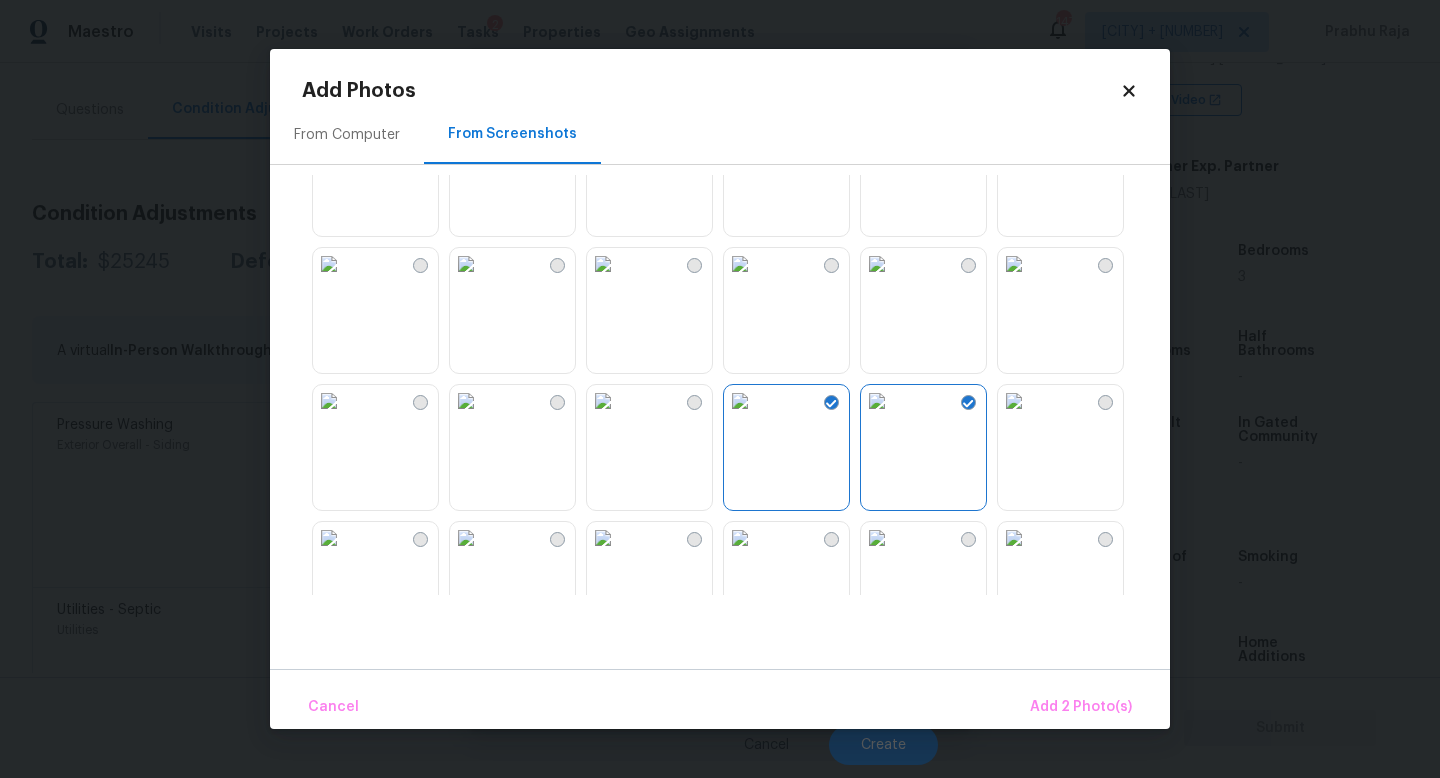 click at bounding box center [466, 264] 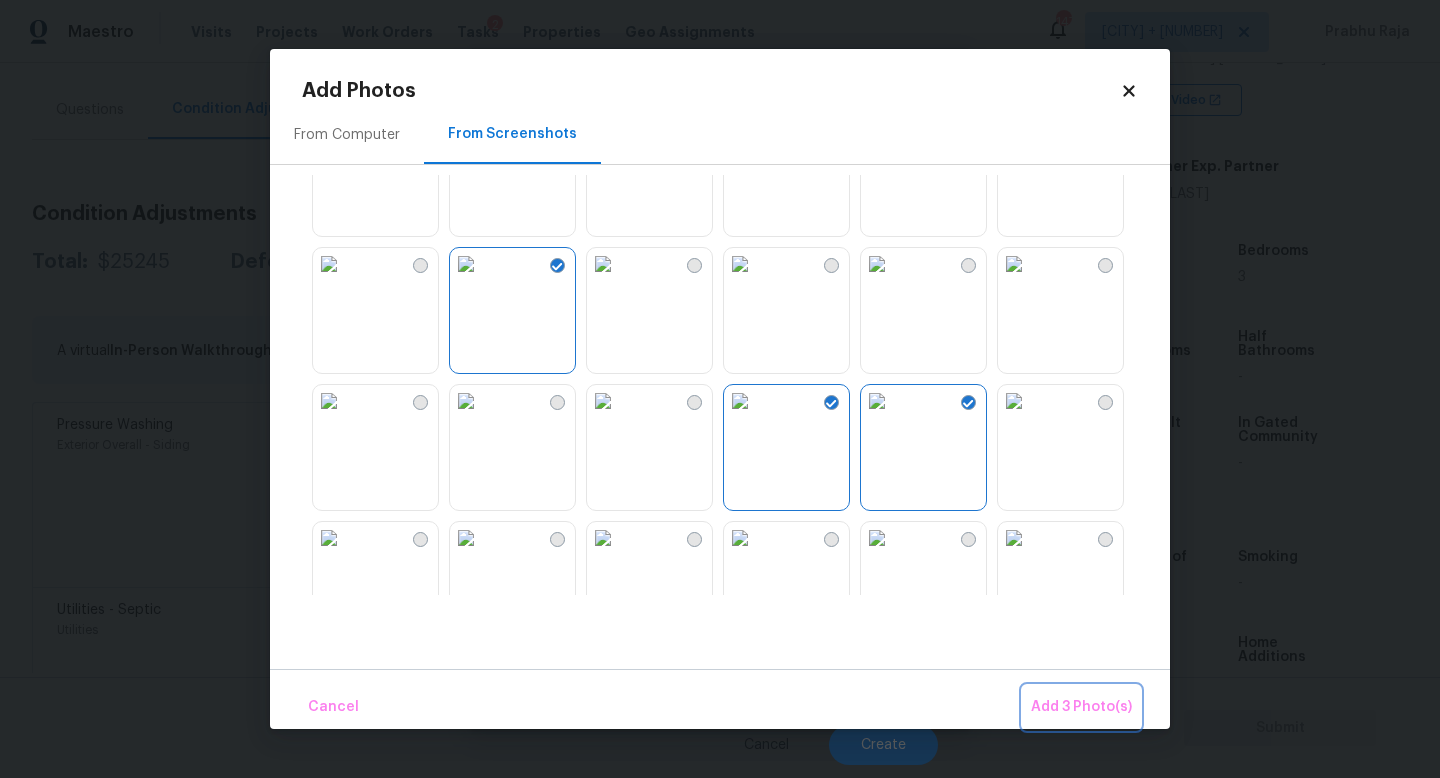 click on "Add 3 Photo(s)" at bounding box center (1081, 707) 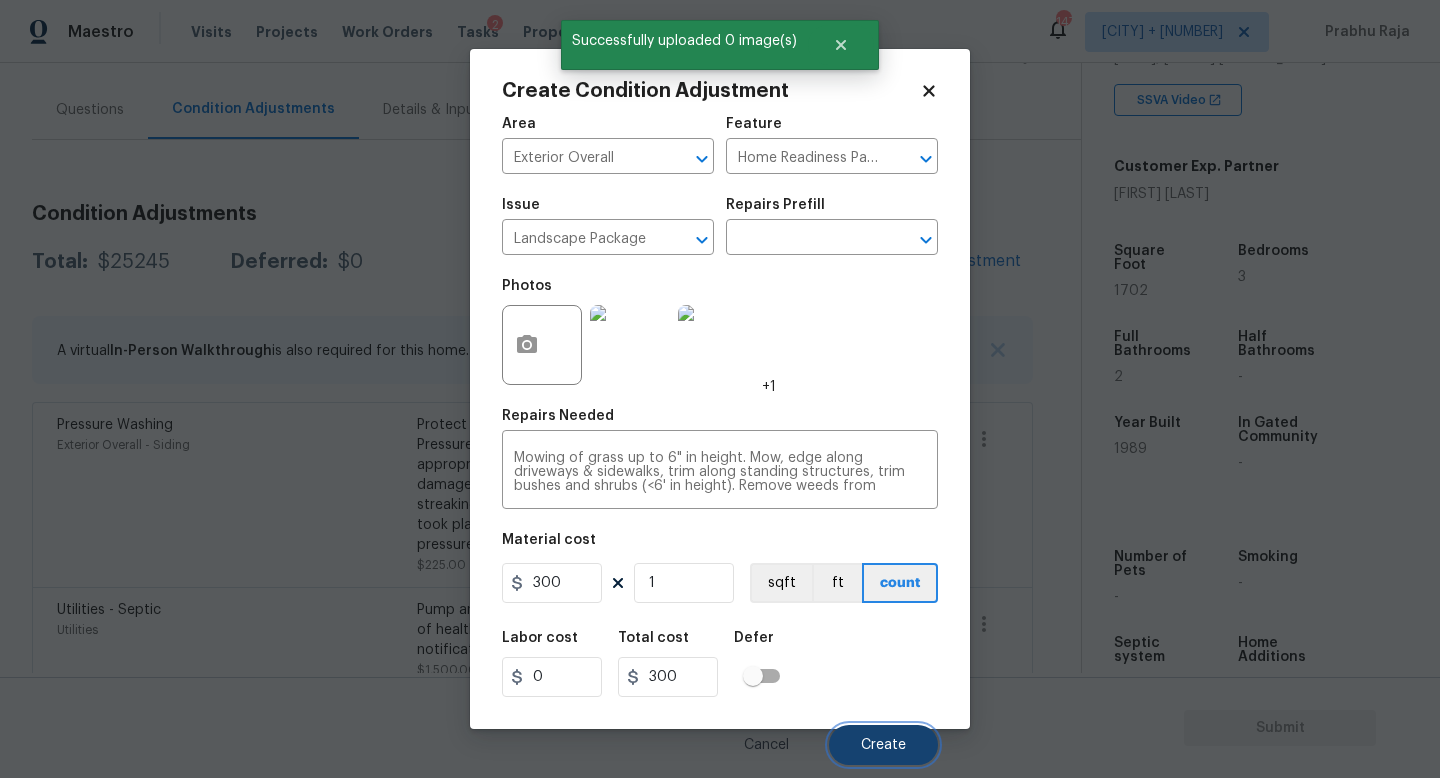 click on "Create" at bounding box center [883, 745] 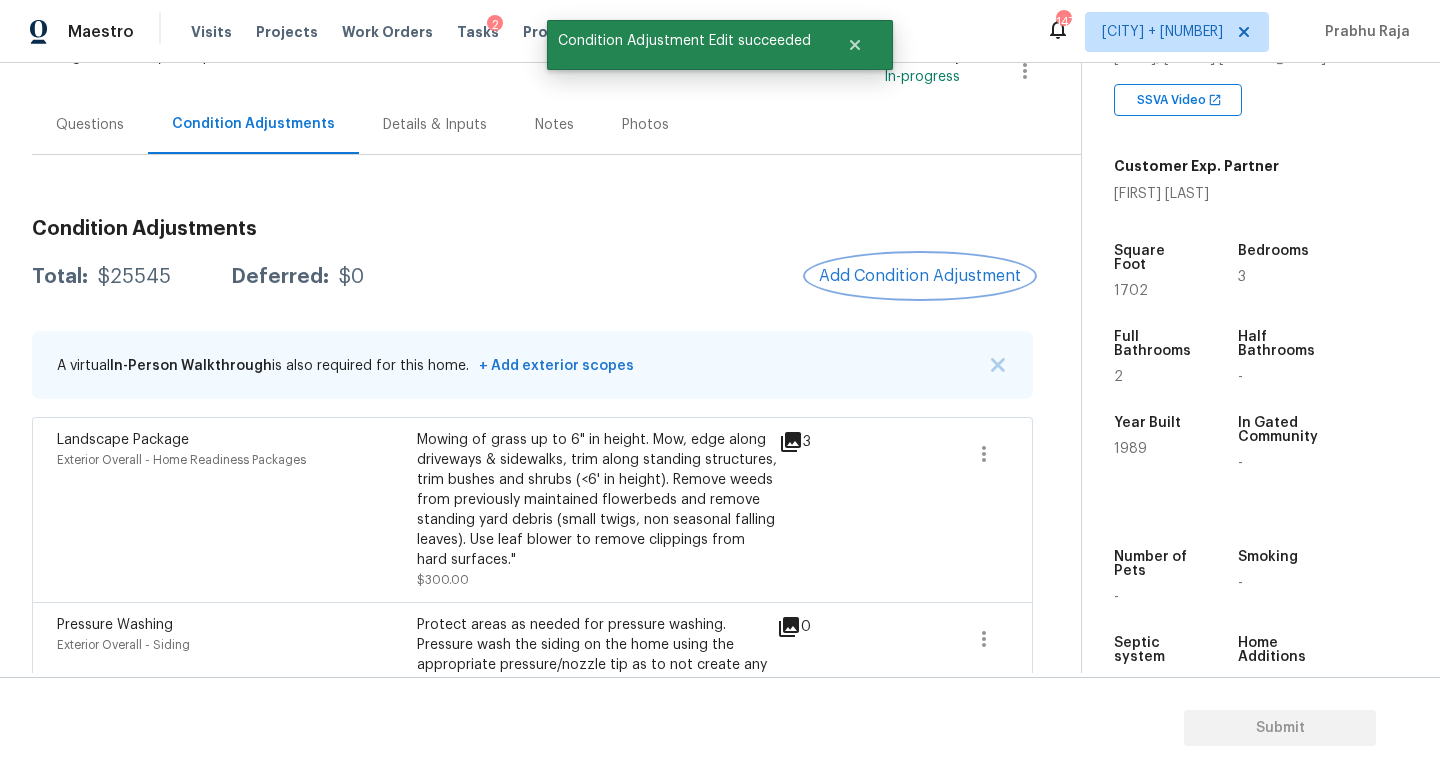 scroll, scrollTop: 141, scrollLeft: 0, axis: vertical 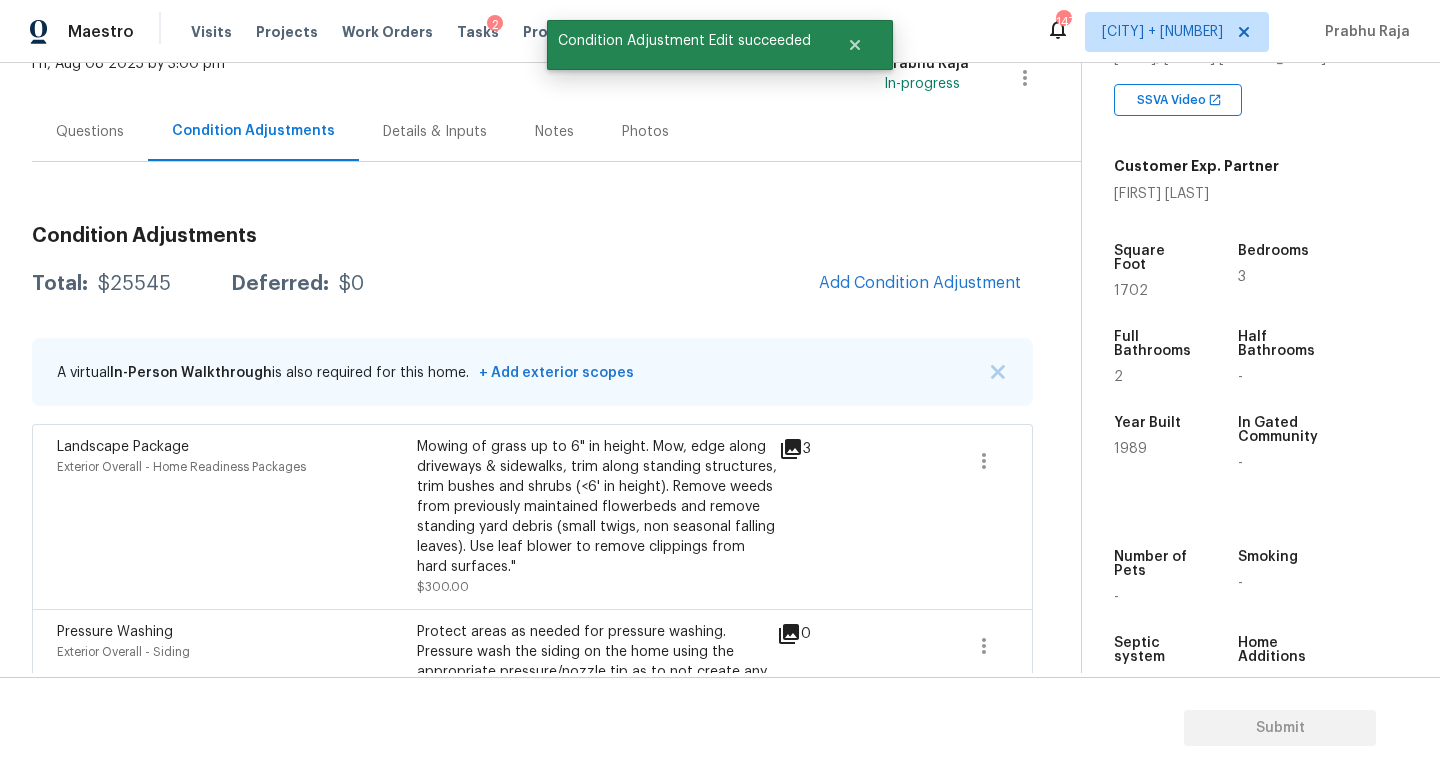 click on "Condition Adjustments Total:  $25545 Deferred:  $0 Add Condition Adjustment A virtual  In-Person Walkthrough  is also required for this home.   + Add exterior scopes Landscape Package Exterior Overall - Home Readiness Packages Mowing of grass up to 6" in height. Mow, edge along driveways & sidewalks, trim along standing structures, trim bushes and shrubs (<6' in height). Remove weeds from previously maintained flowerbeds and remove standing yard debris (small twigs, non seasonal falling leaves).  Use leaf blower to remove clippings from hard surfaces." $300.00   3 Pressure Washing Exterior Overall - Siding Protect areas as needed for pressure washing. Pressure wash the siding on the home using the appropriate pressure/nozzle tip as to not create any damage to the home. Ensure that there is no streaking/eneven areas where the pressure washing took place. Clean up any debris created from pressure washing. $225.00   0 Utilities - Septic Utilities $1,500.00   0 ACQ: HVAC HVAC - Acquisition $6,500.00   0   0" at bounding box center (532, 634) 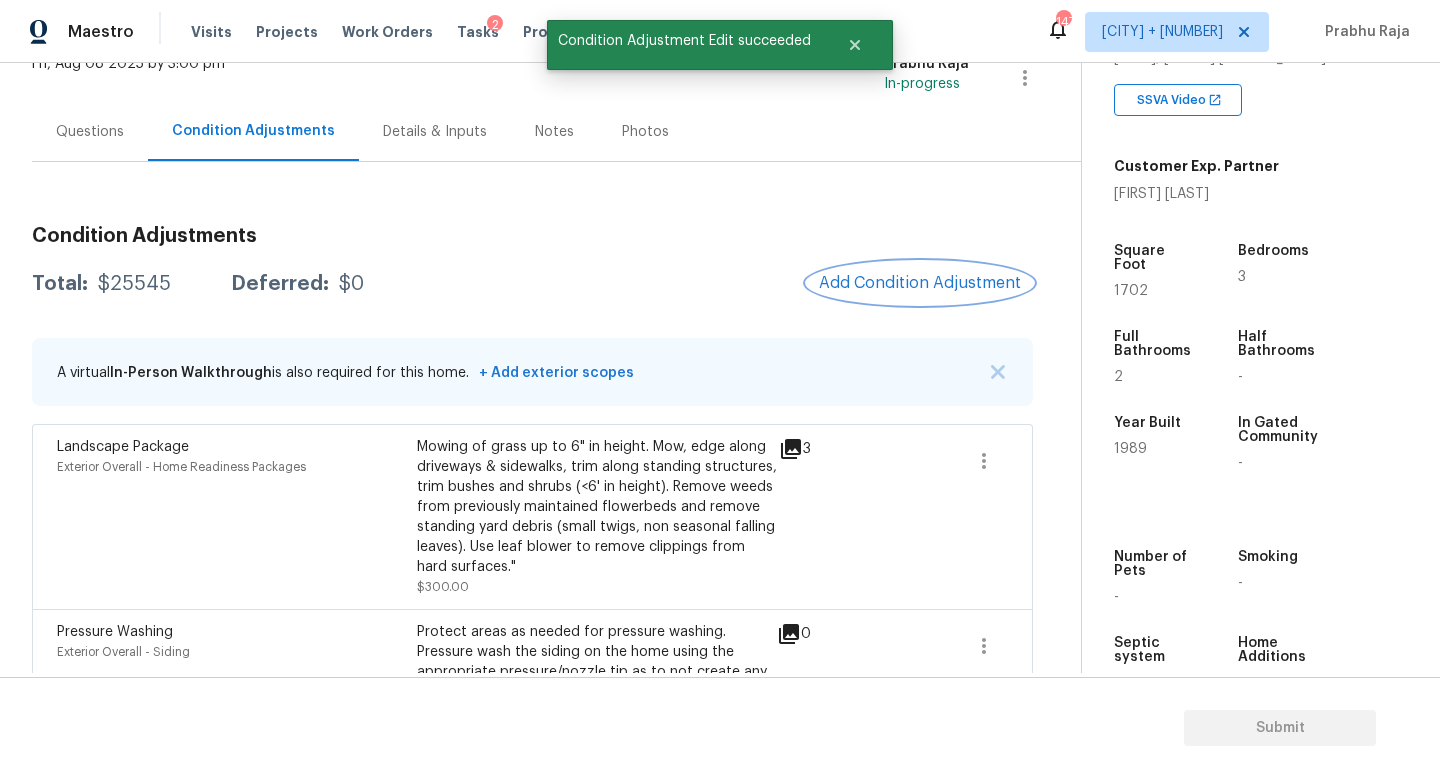 click on "Add Condition Adjustment" at bounding box center [920, 283] 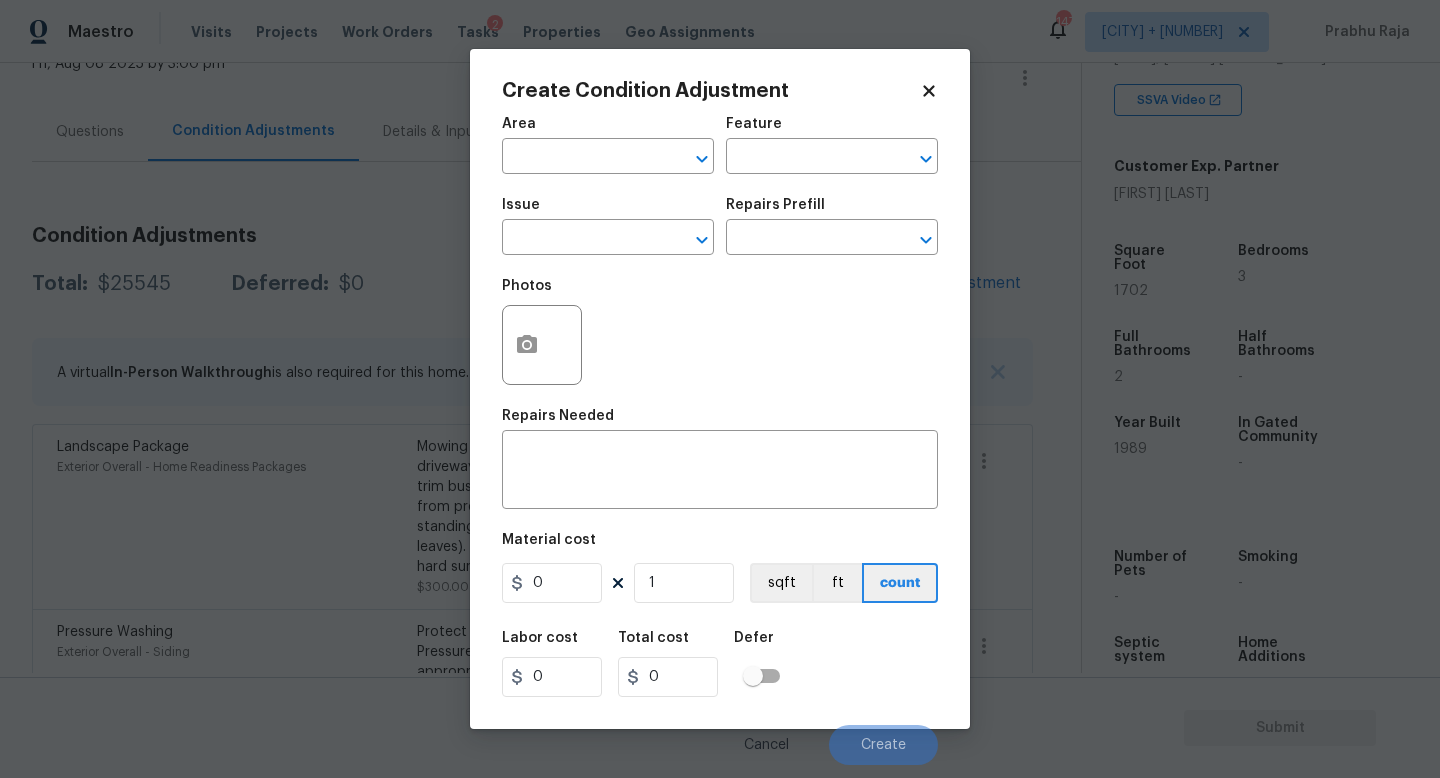 click on "Maestro Visits Projects Work Orders Tasks 2 Properties Geo Assignments 147 Jacksonville + 4 Prabhu Raja Back to tasks Condition Scoping - Full Fri, Aug 08 2025 by 3:00 pm   Prabhu Raja In-progress Questions Condition Adjustments Details & Inputs Notes Photos Condition Adjustments Total:  $25545 Deferred:  $0 Add Condition Adjustment A virtual  In-Person Walkthrough  is also required for this home.   + Add exterior scopes Landscape Package Exterior Overall - Home Readiness Packages Mowing of grass up to 6" in height. Mow, edge along driveways & sidewalks, trim along standing structures, trim bushes and shrubs (<6' in height). Remove weeds from previously maintained flowerbeds and remove standing yard debris (small twigs, non seasonal falling leaves).  Use leaf blower to remove clippings from hard surfaces." $300.00   3 Pressure Washing Exterior Overall - Siding $225.00   0 Utilities - Septic Utilities $1,500.00   0 ACQ: HVAC HVAC - Acquisition Acquisition Scope: Functional HVAC 21+ years $6,500.00   0   0" at bounding box center [720, 389] 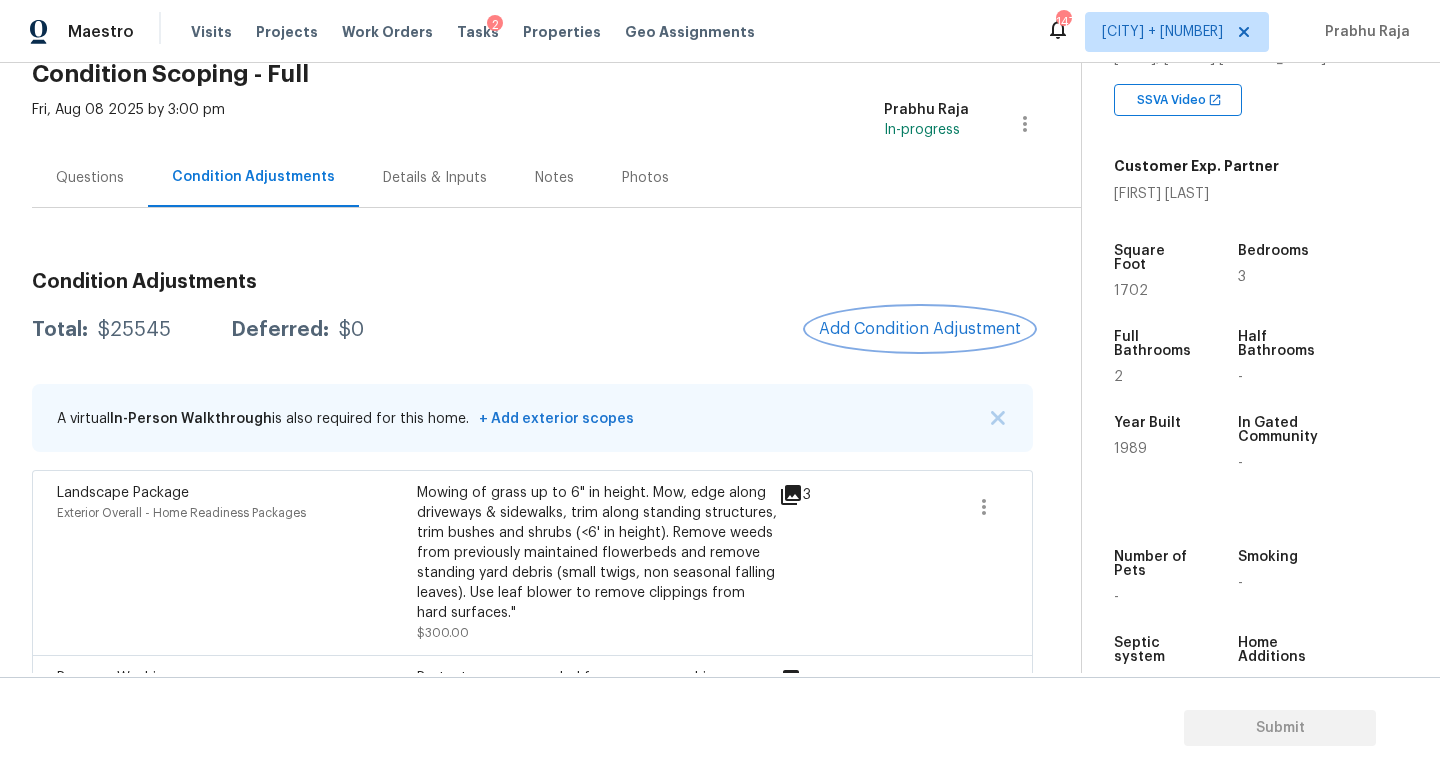 scroll, scrollTop: 8, scrollLeft: 0, axis: vertical 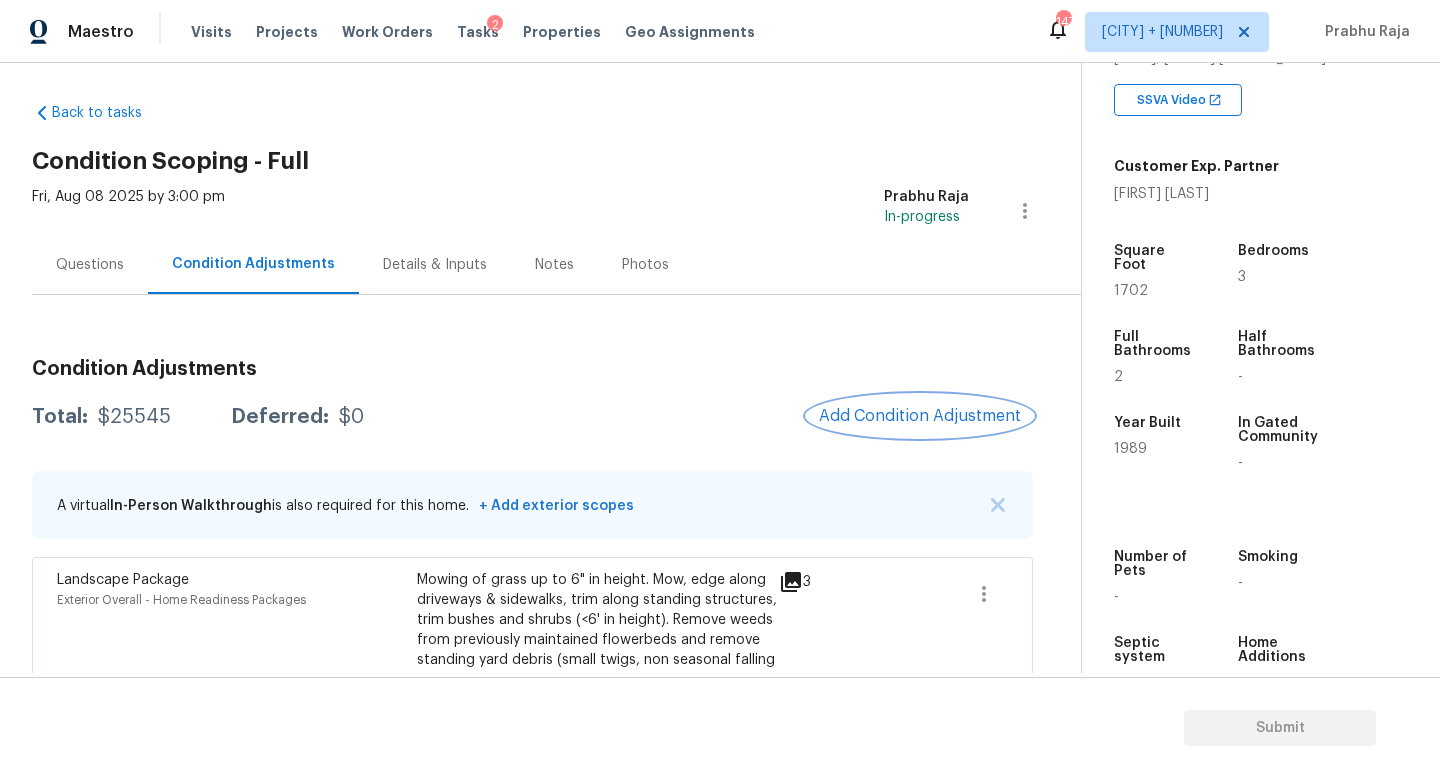 click on "Add Condition Adjustment" at bounding box center [920, 416] 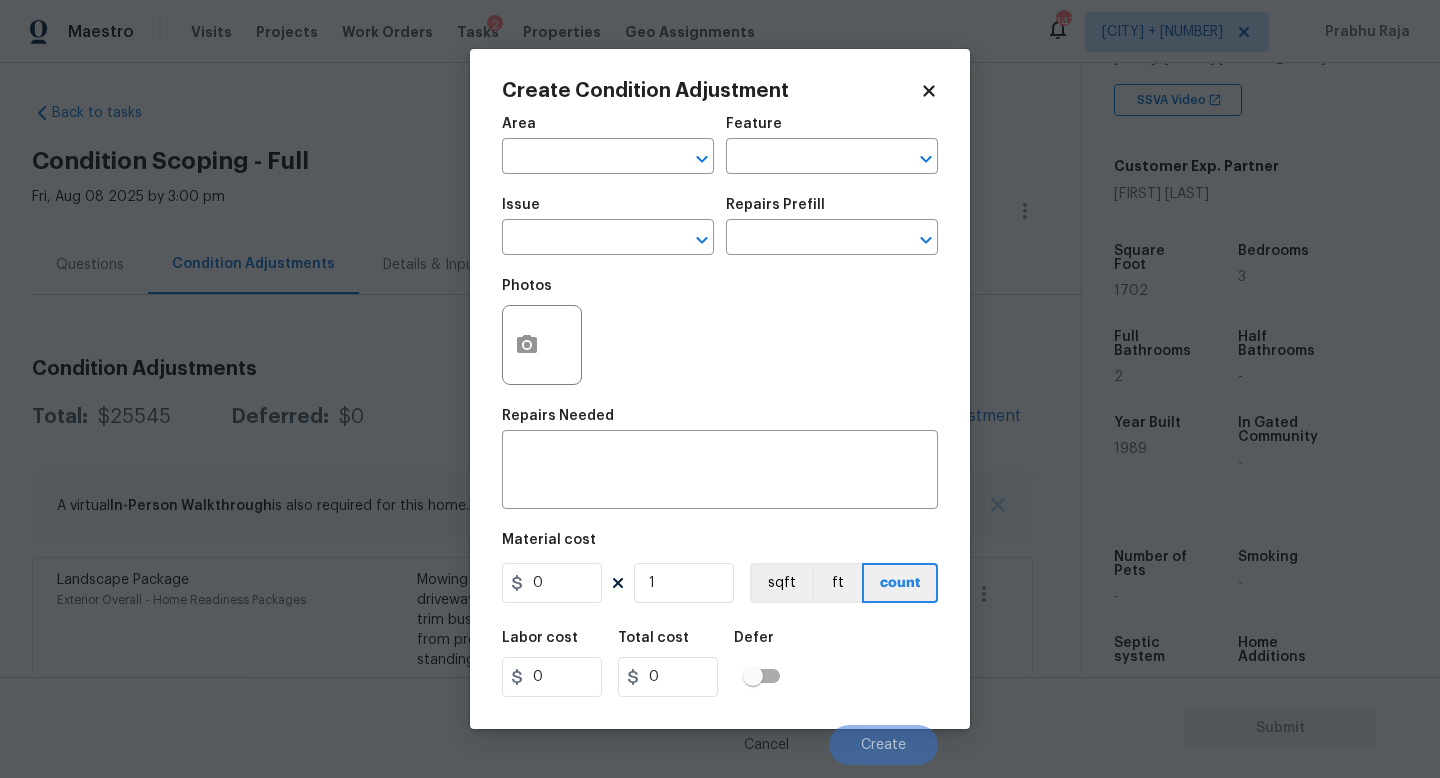 click on "Area" at bounding box center [608, 130] 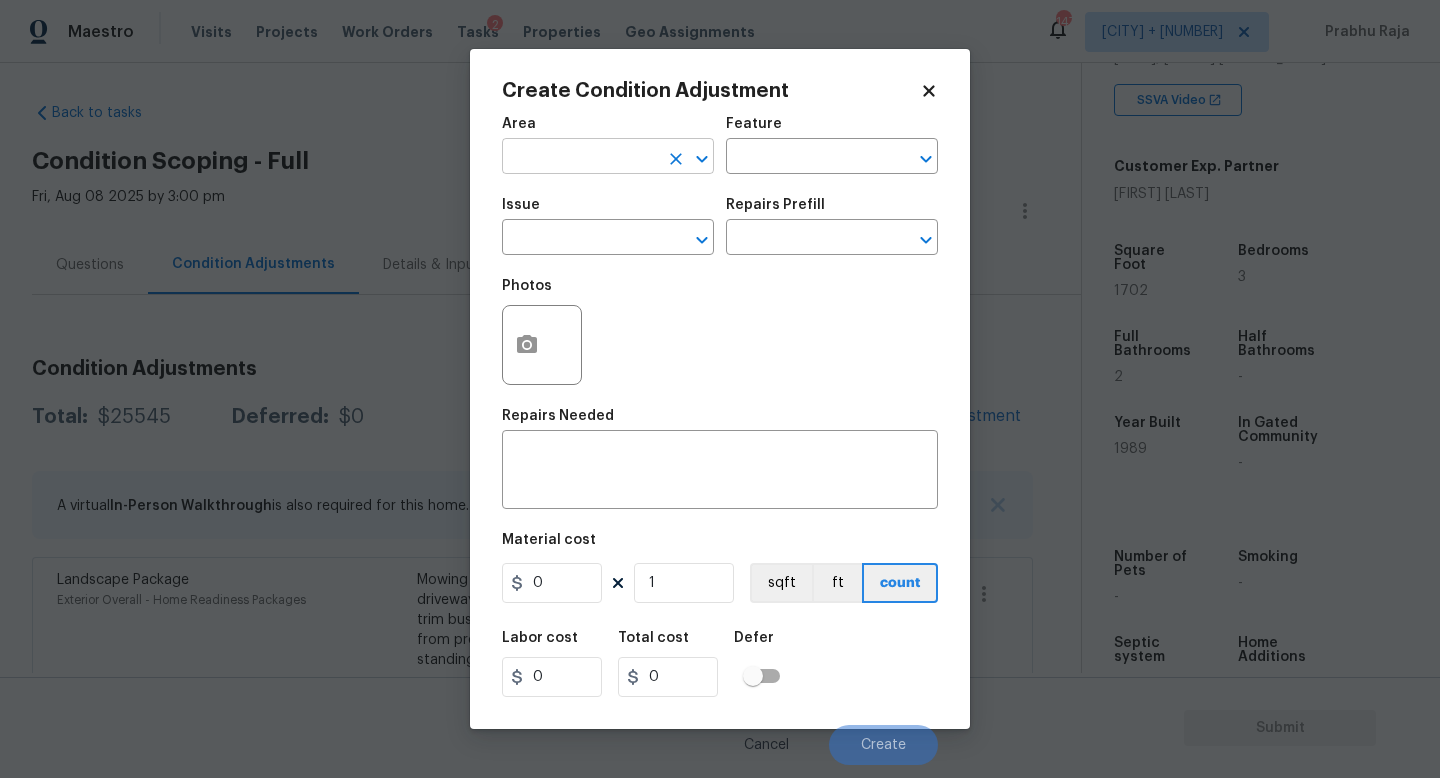 click at bounding box center [580, 158] 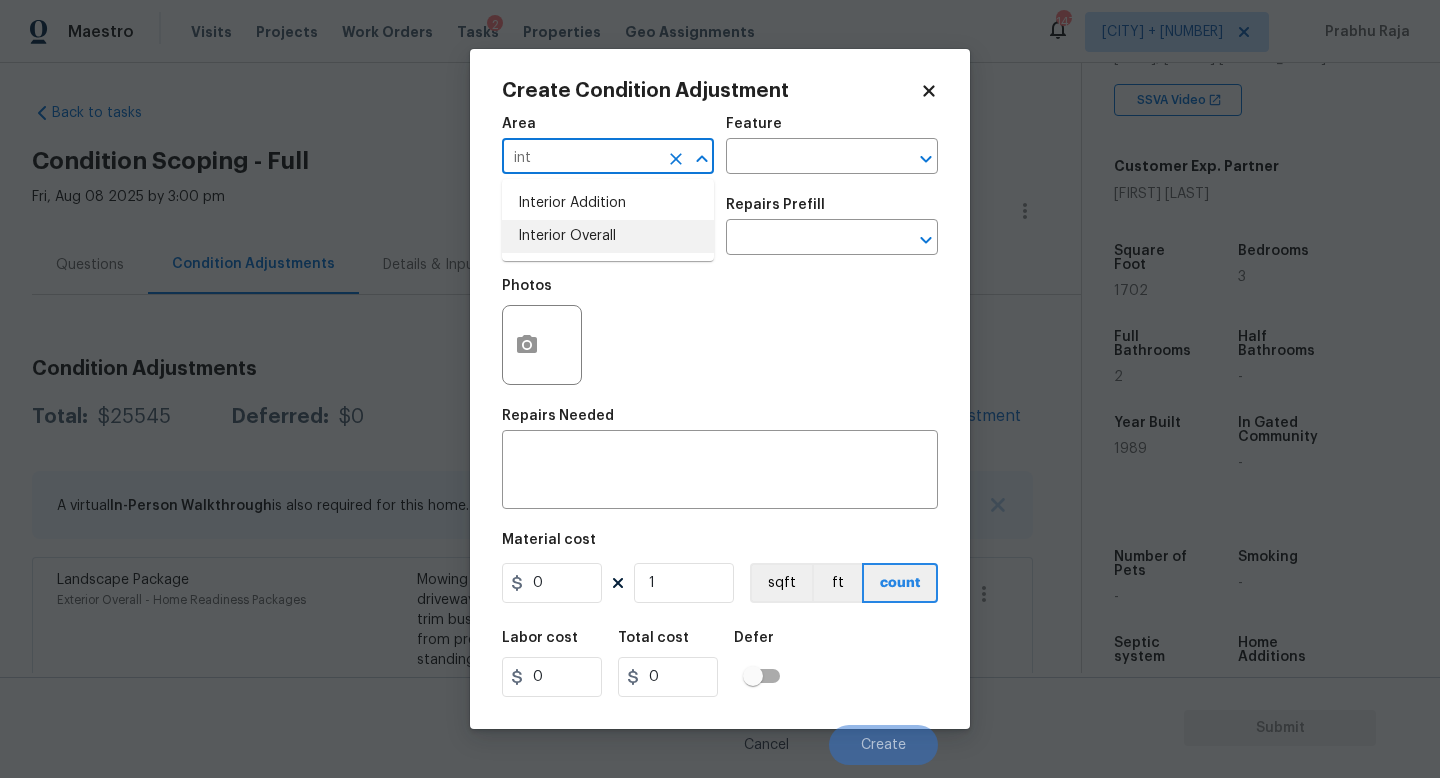 click on "Interior Overall" at bounding box center (608, 236) 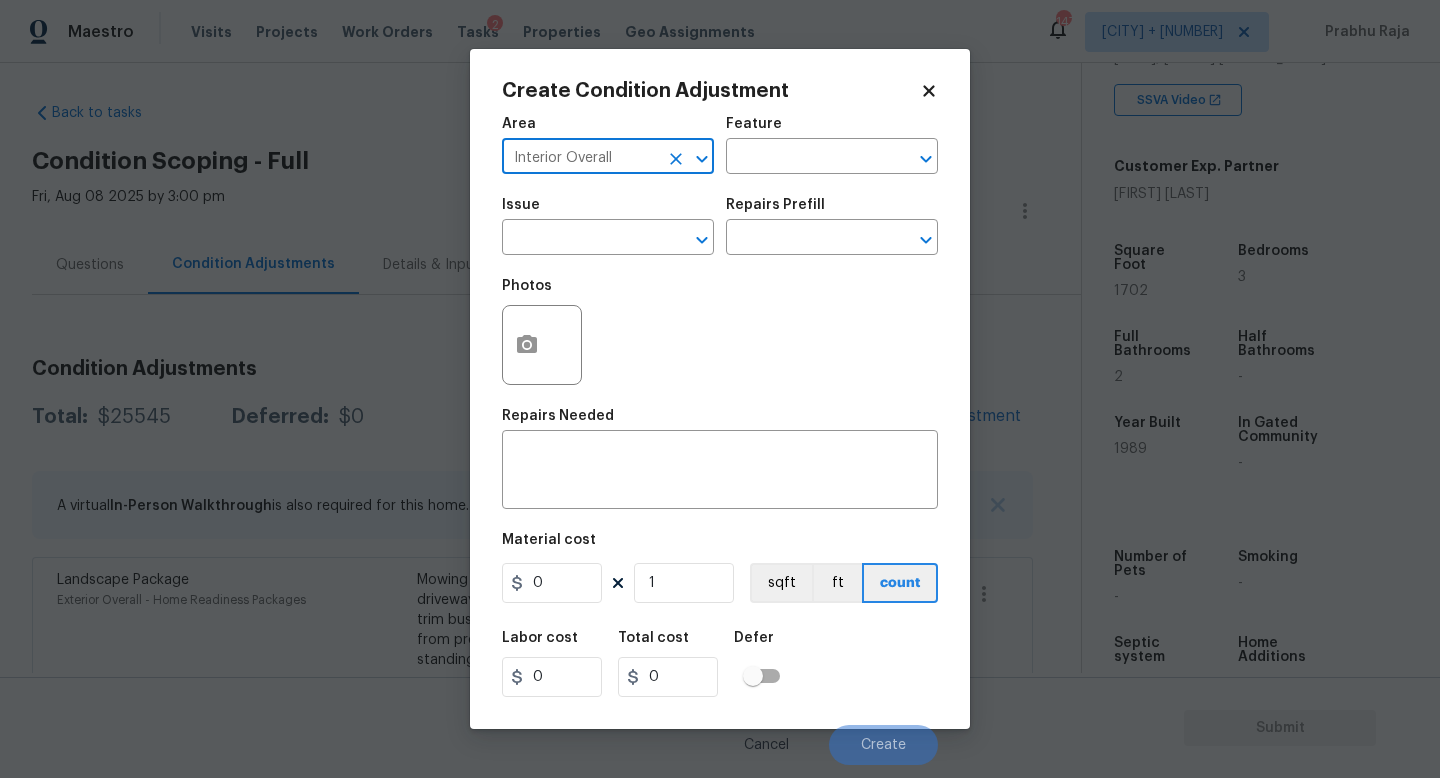 type on "Interior Overall" 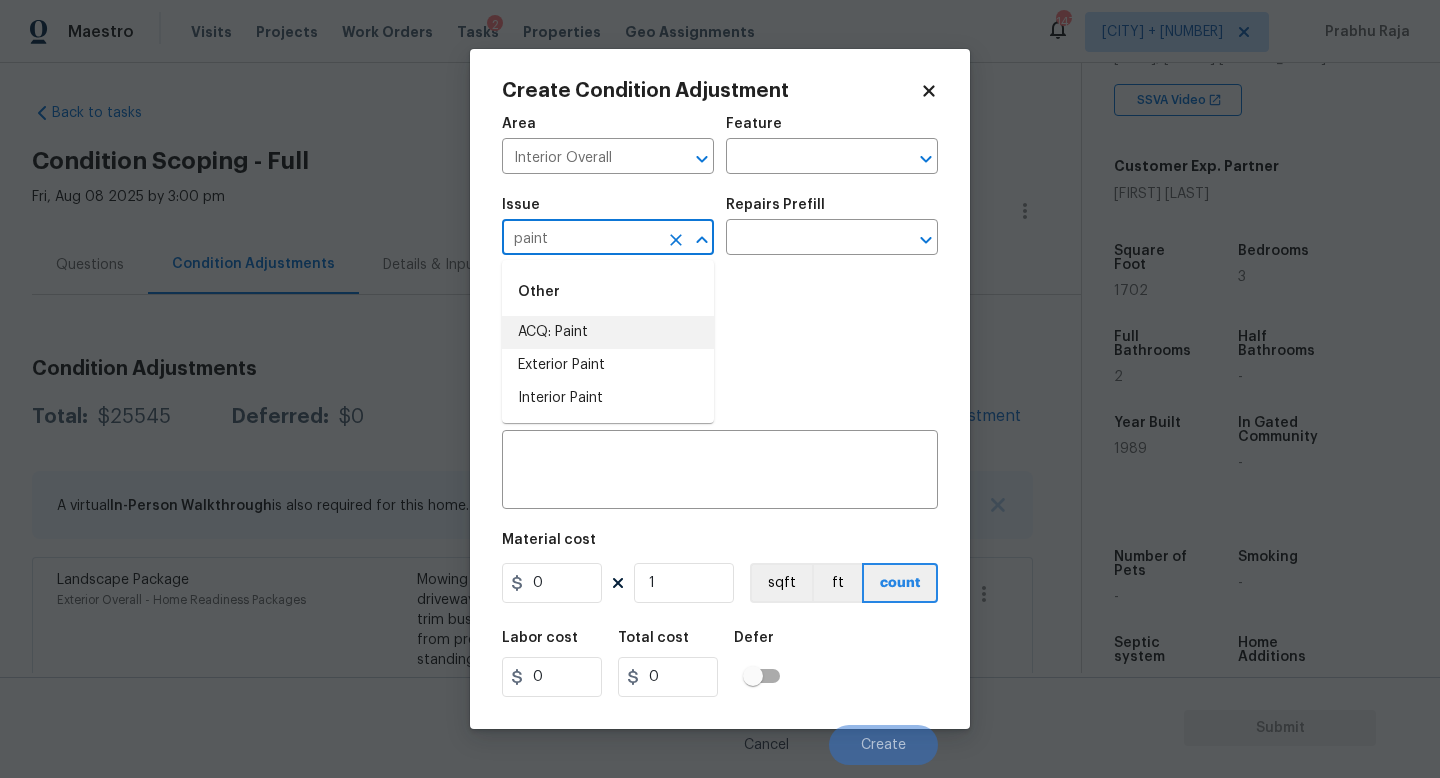 click on "ACQ: Paint" at bounding box center [608, 332] 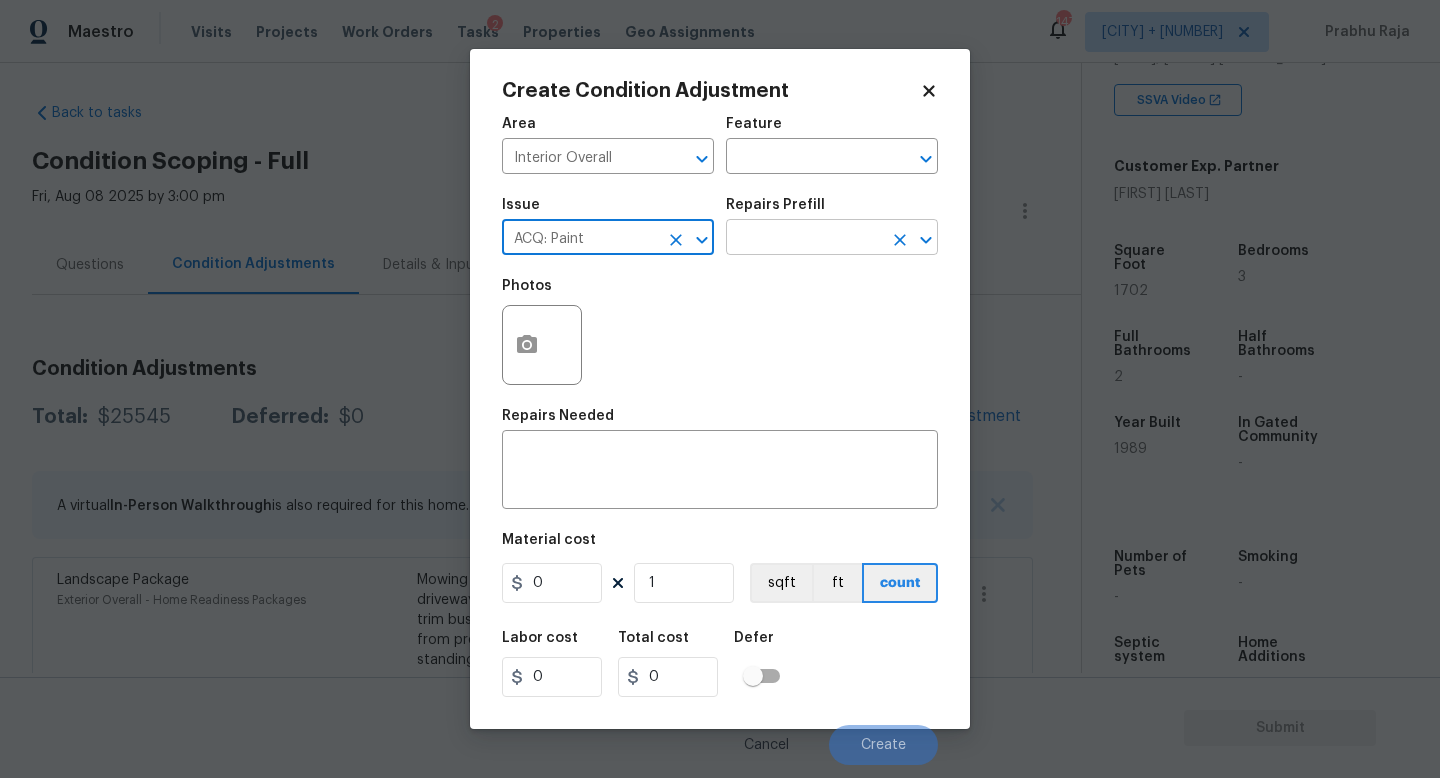 type on "ACQ: Paint" 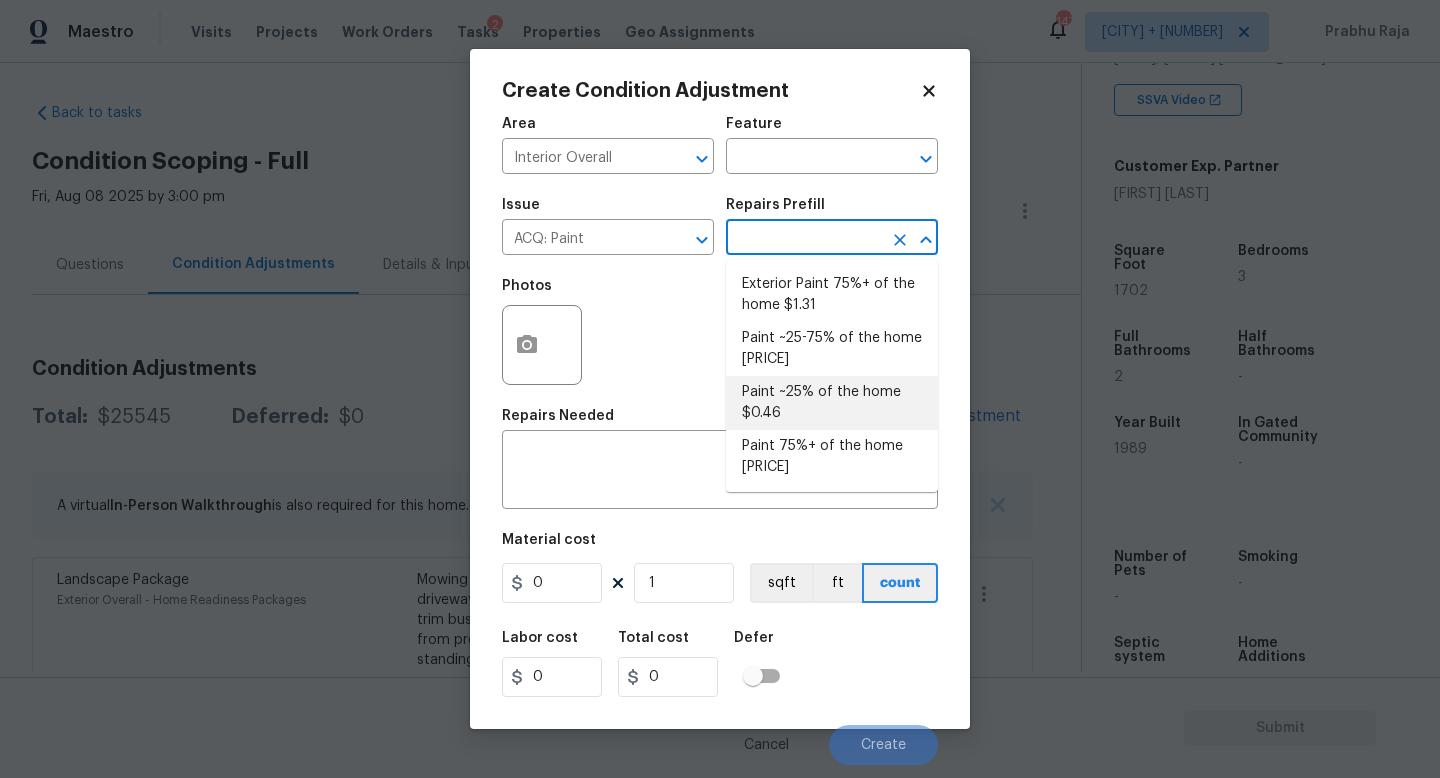 click on "Paint ~25% of the home $0.46" at bounding box center (832, 403) 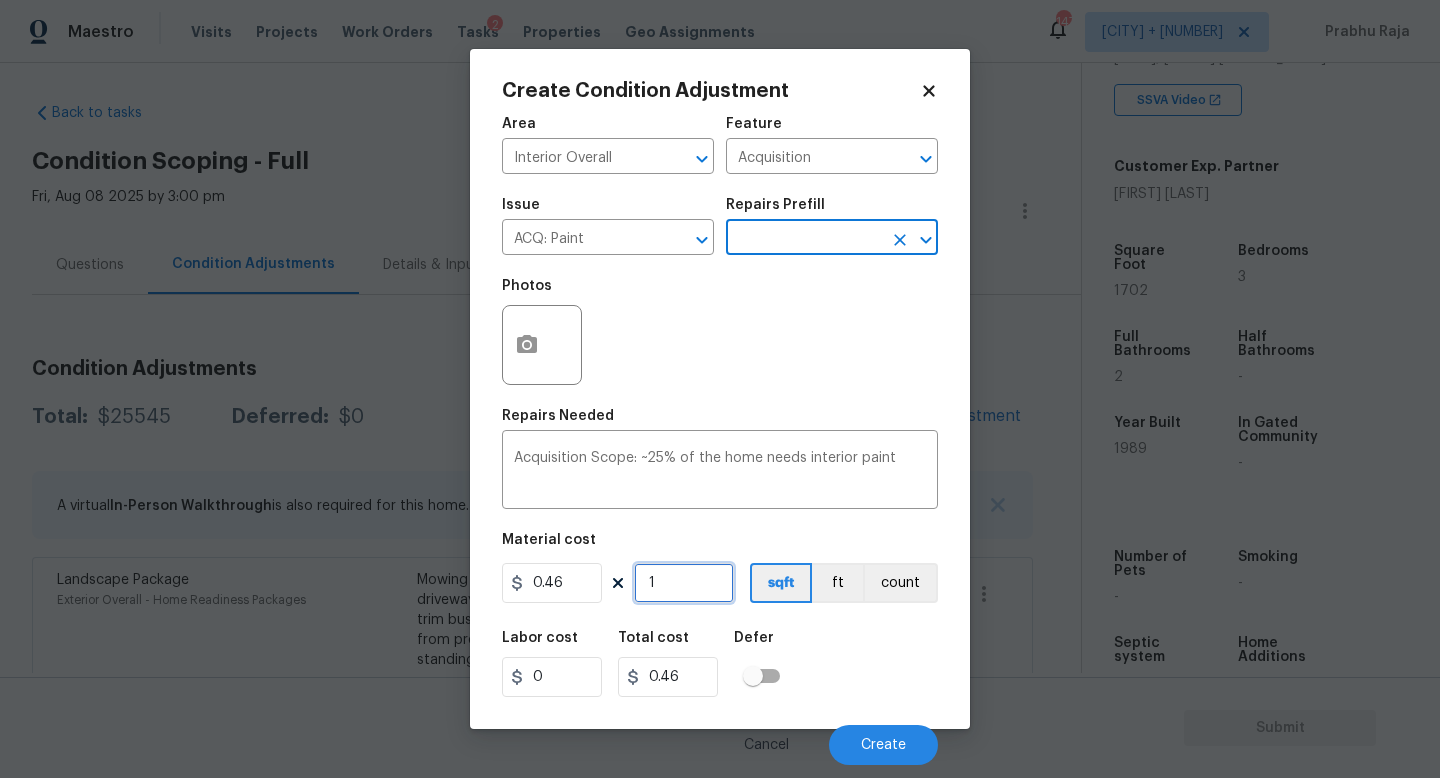 click on "1" at bounding box center [684, 583] 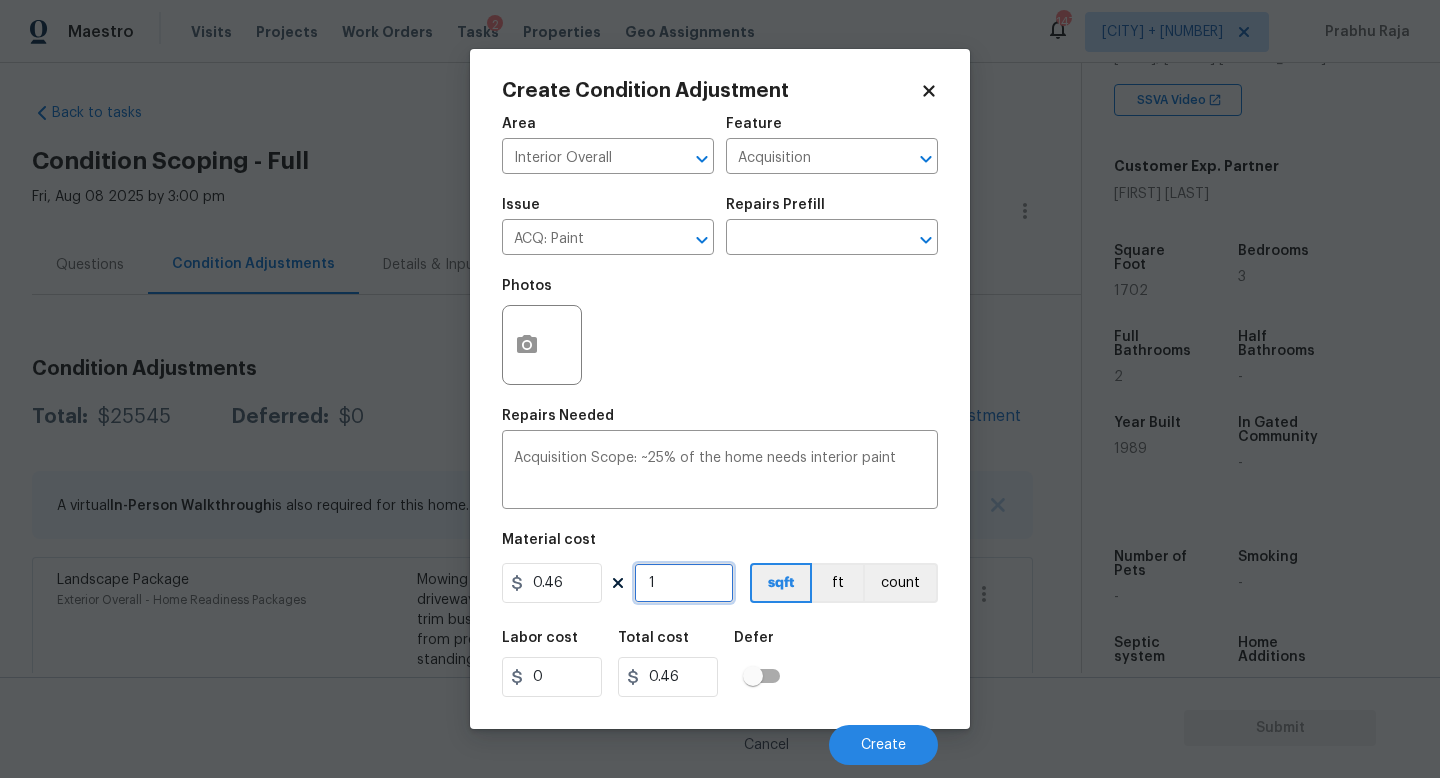type on "0" 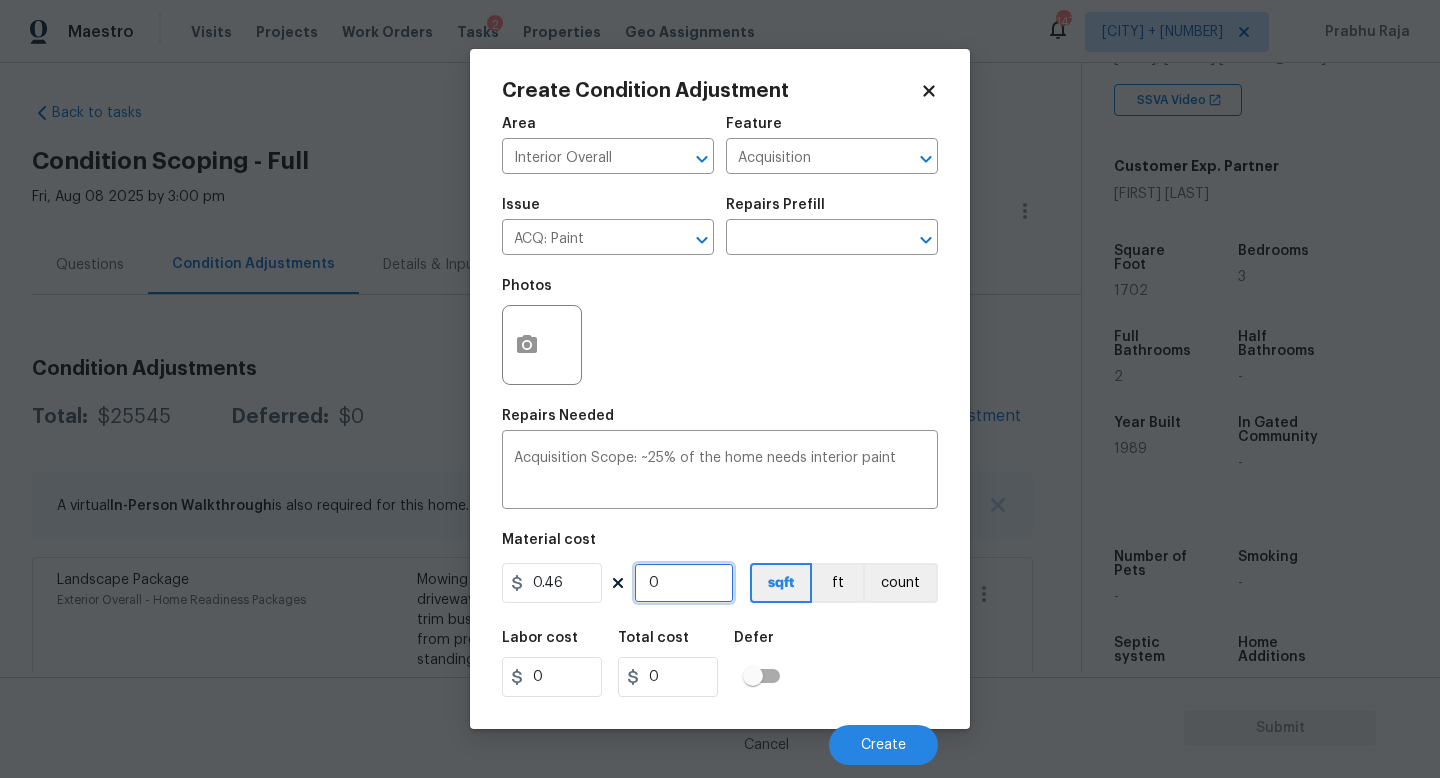 paste on "1702" 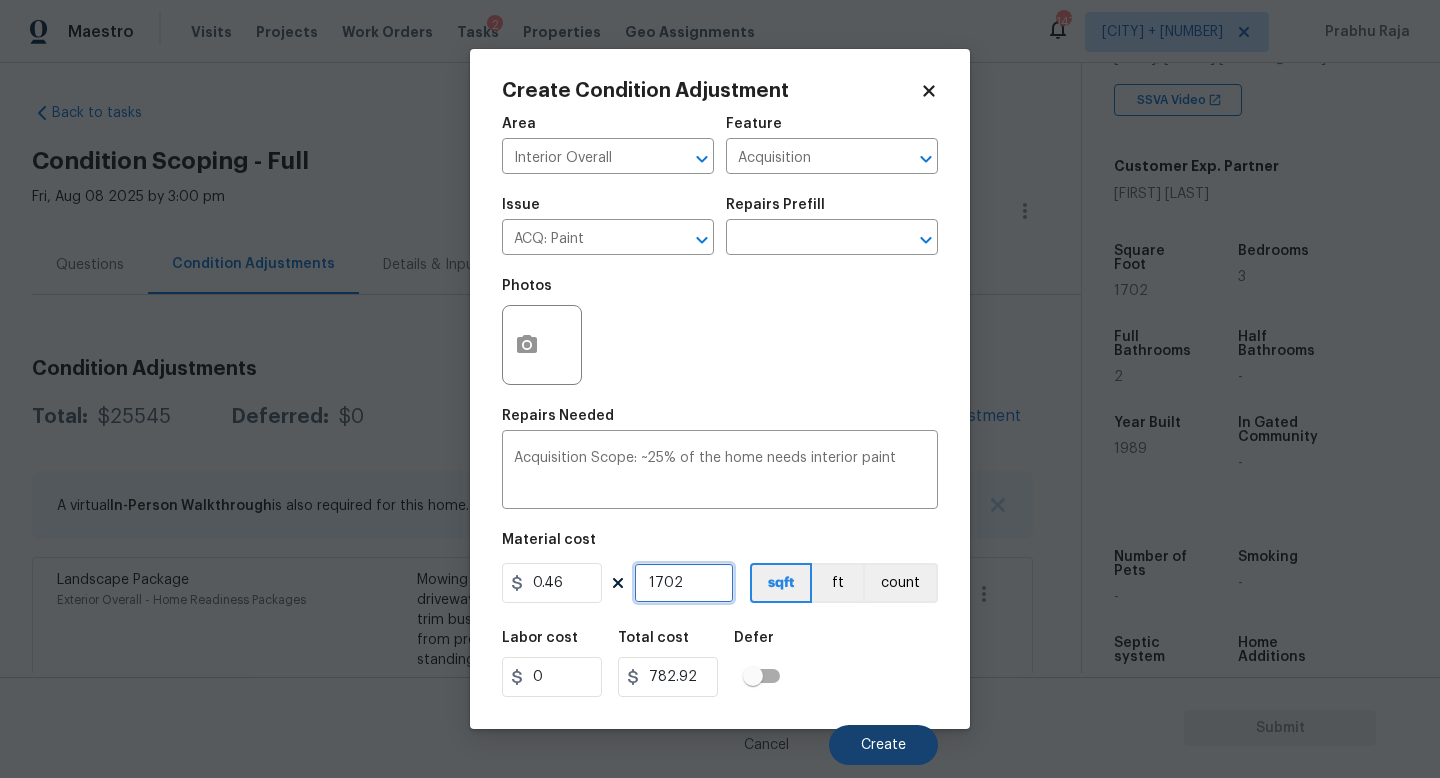 type on "1702" 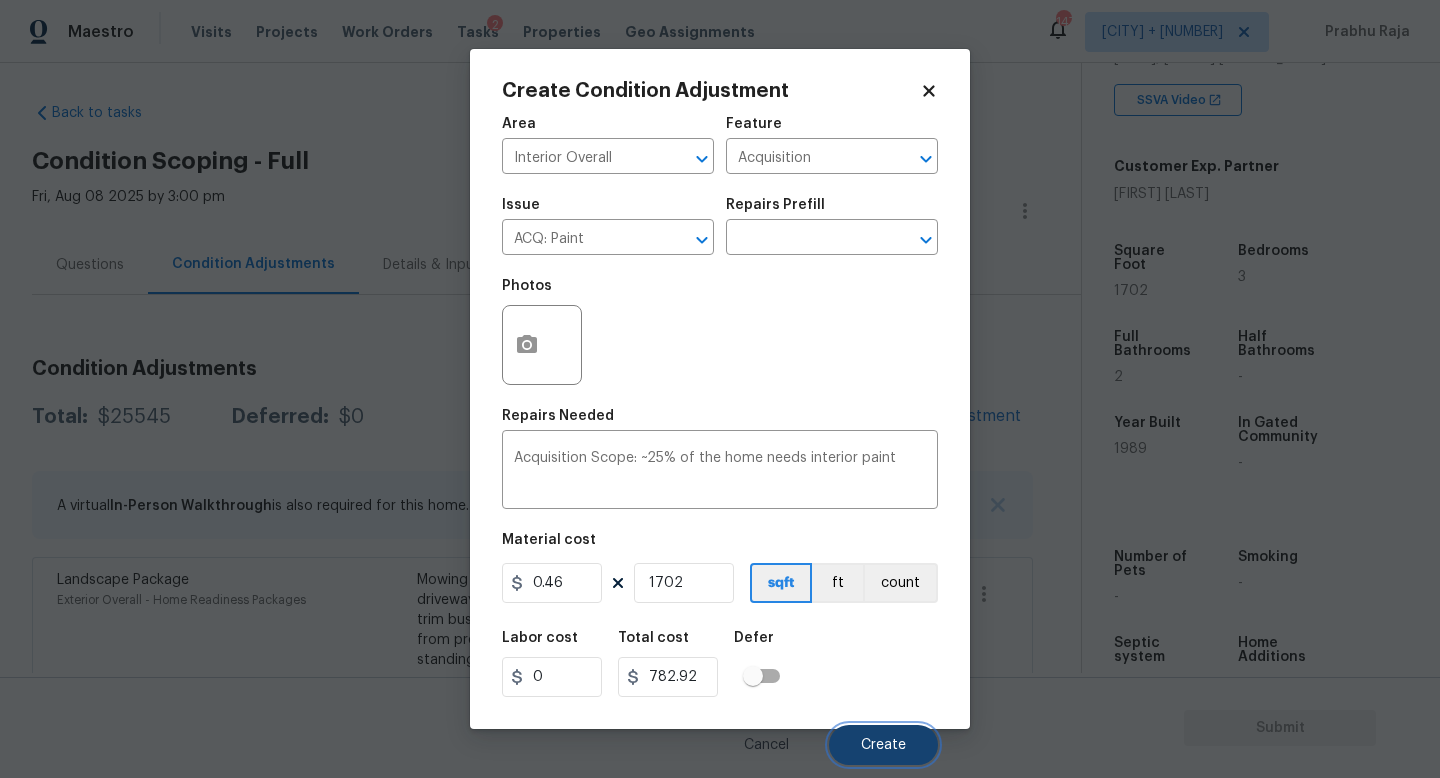 click on "Create" at bounding box center [883, 745] 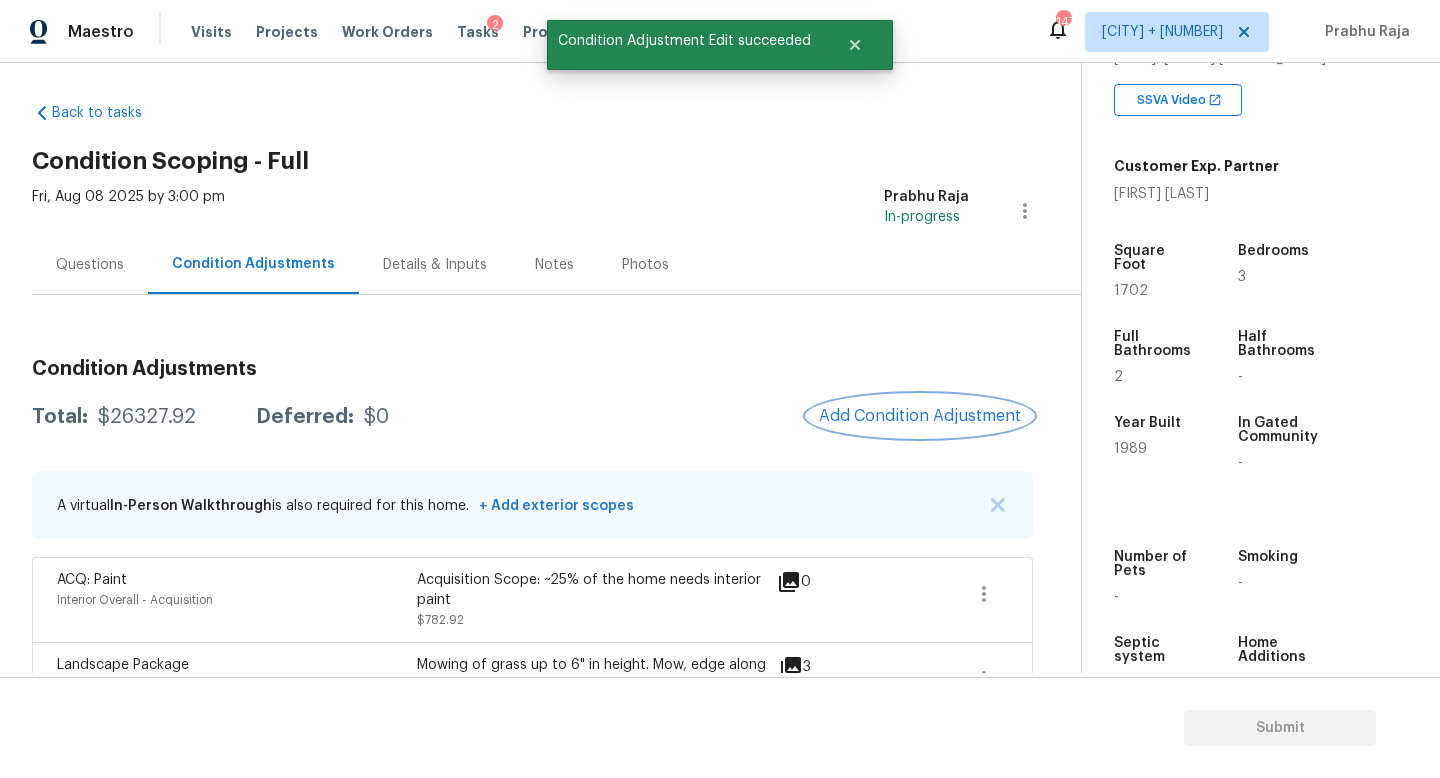 click on "Add Condition Adjustment" at bounding box center (920, 416) 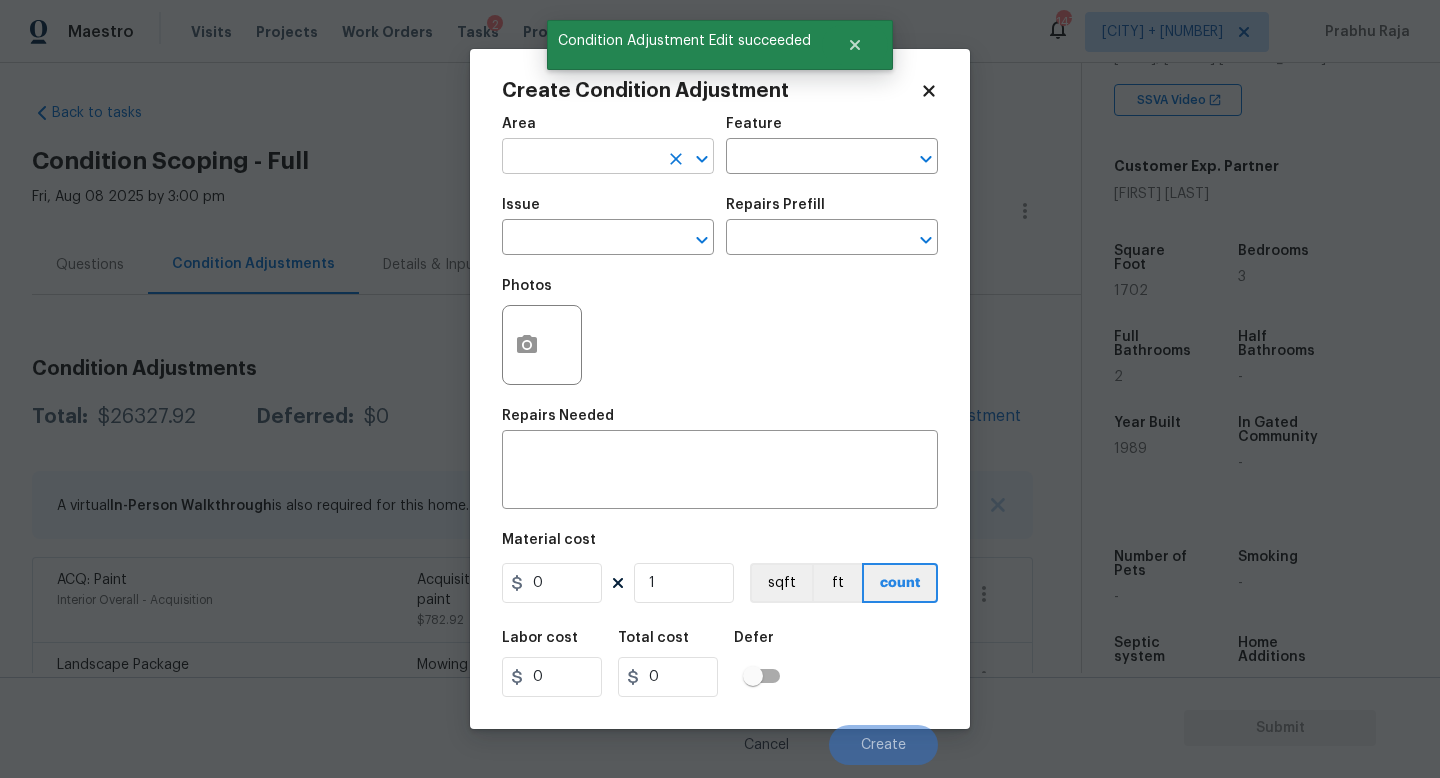 click at bounding box center [580, 158] 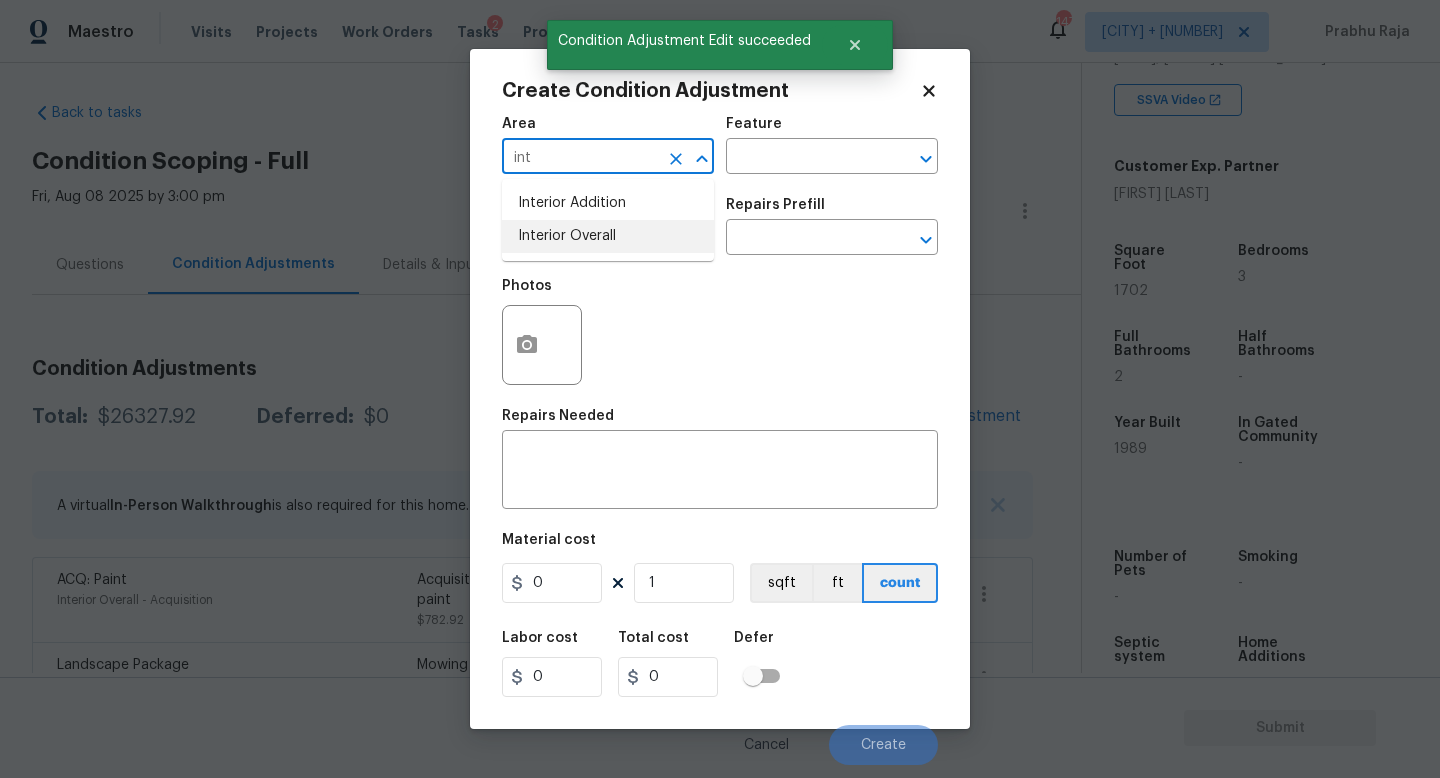 click on "Interior Overall" at bounding box center [608, 236] 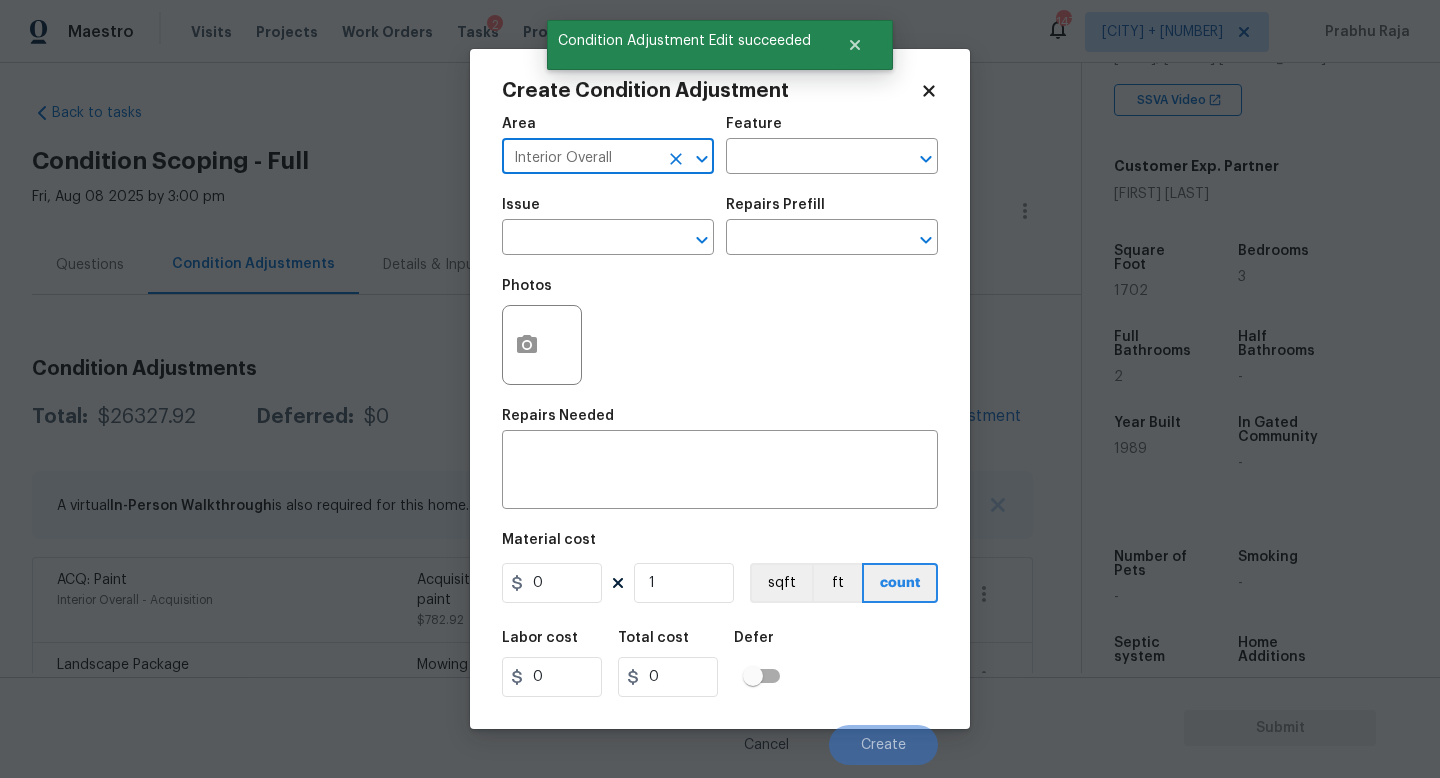 type on "Interior Overall" 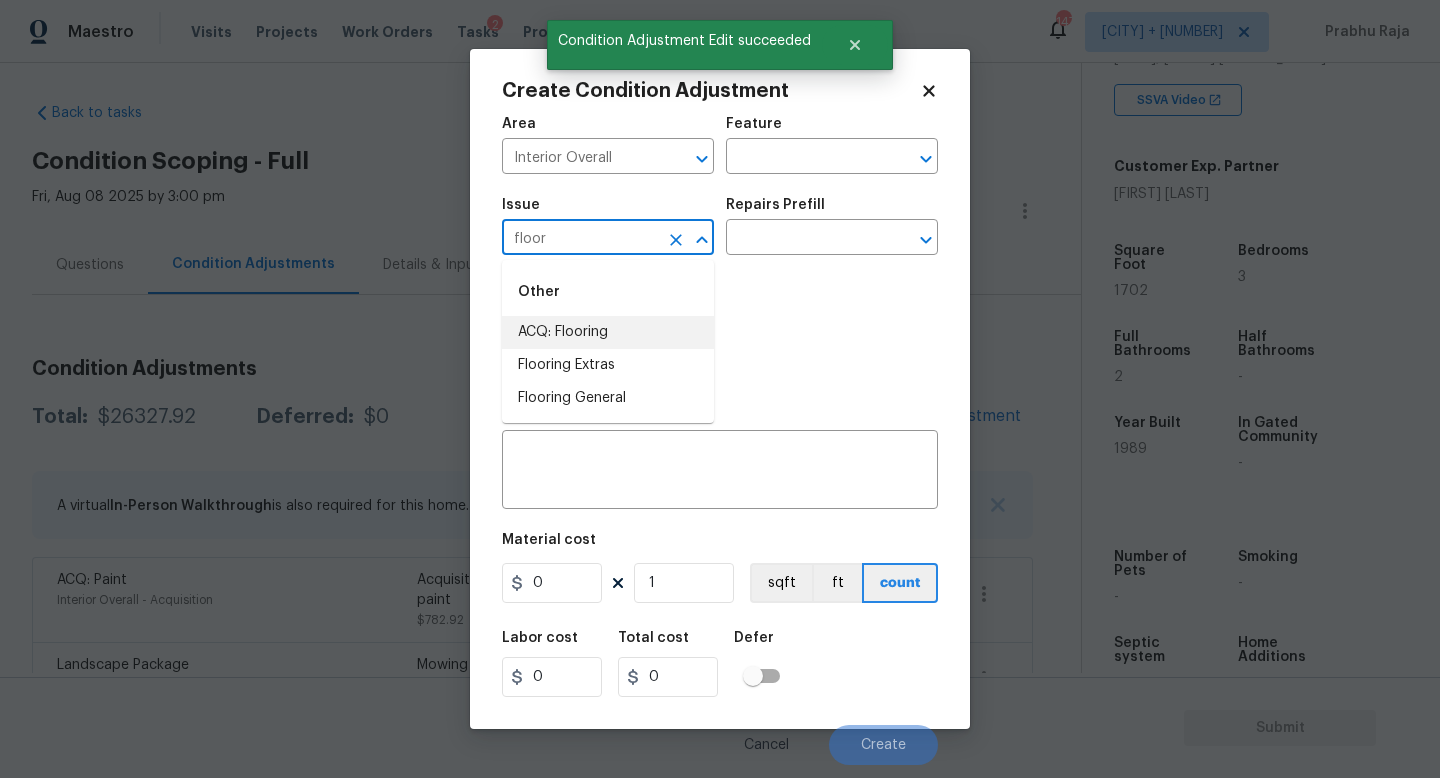 click on "ACQ: Flooring" at bounding box center (608, 332) 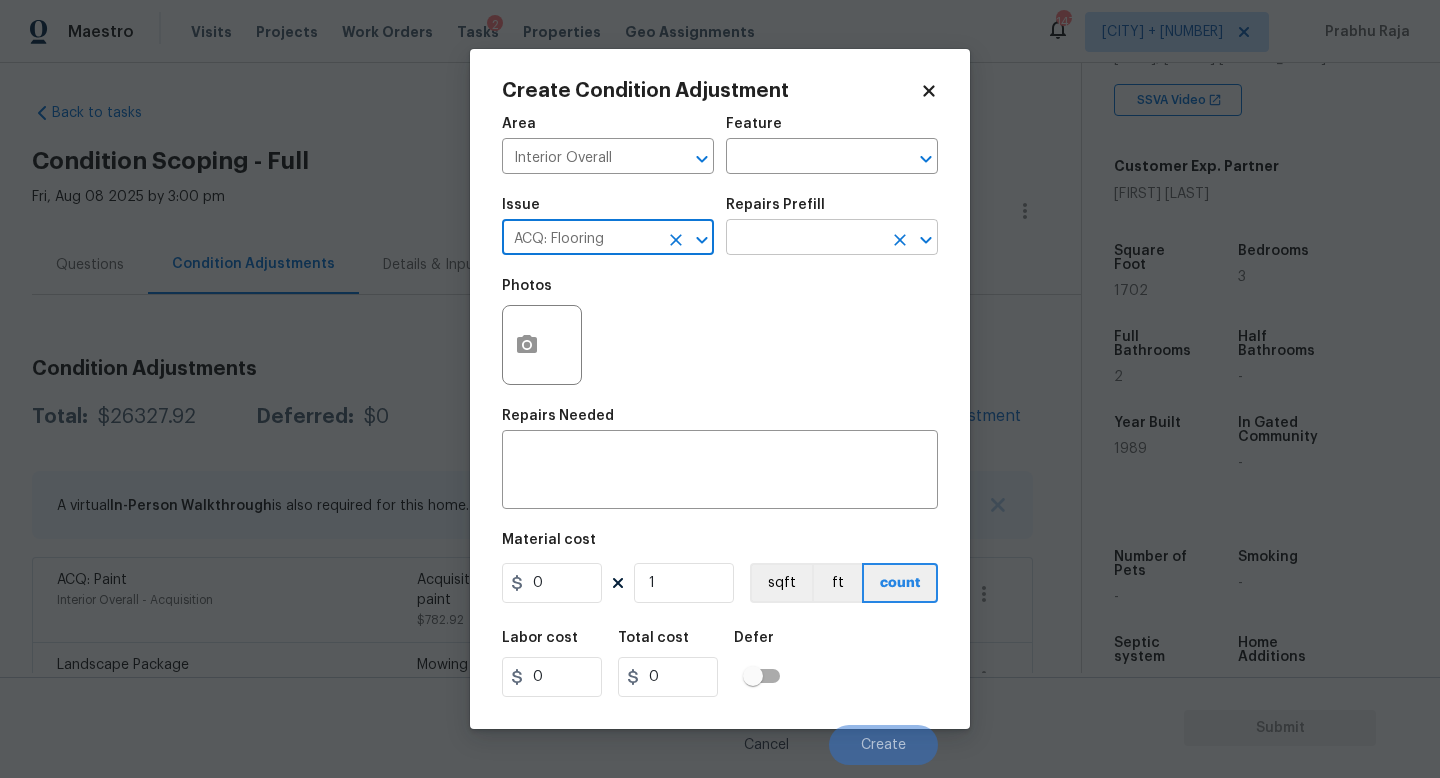 type on "ACQ: Flooring" 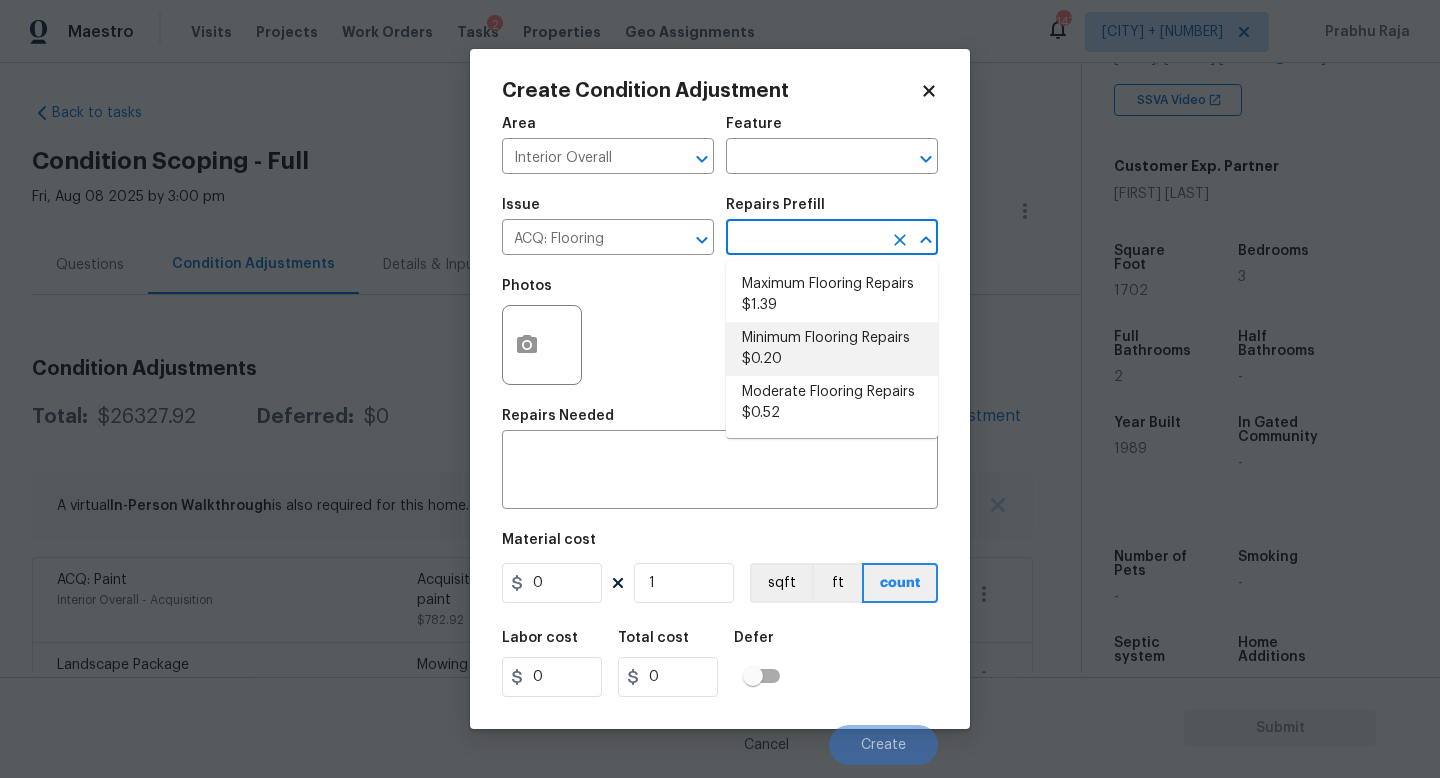 click on "Minimum Flooring Repairs $0.20" at bounding box center (832, 349) 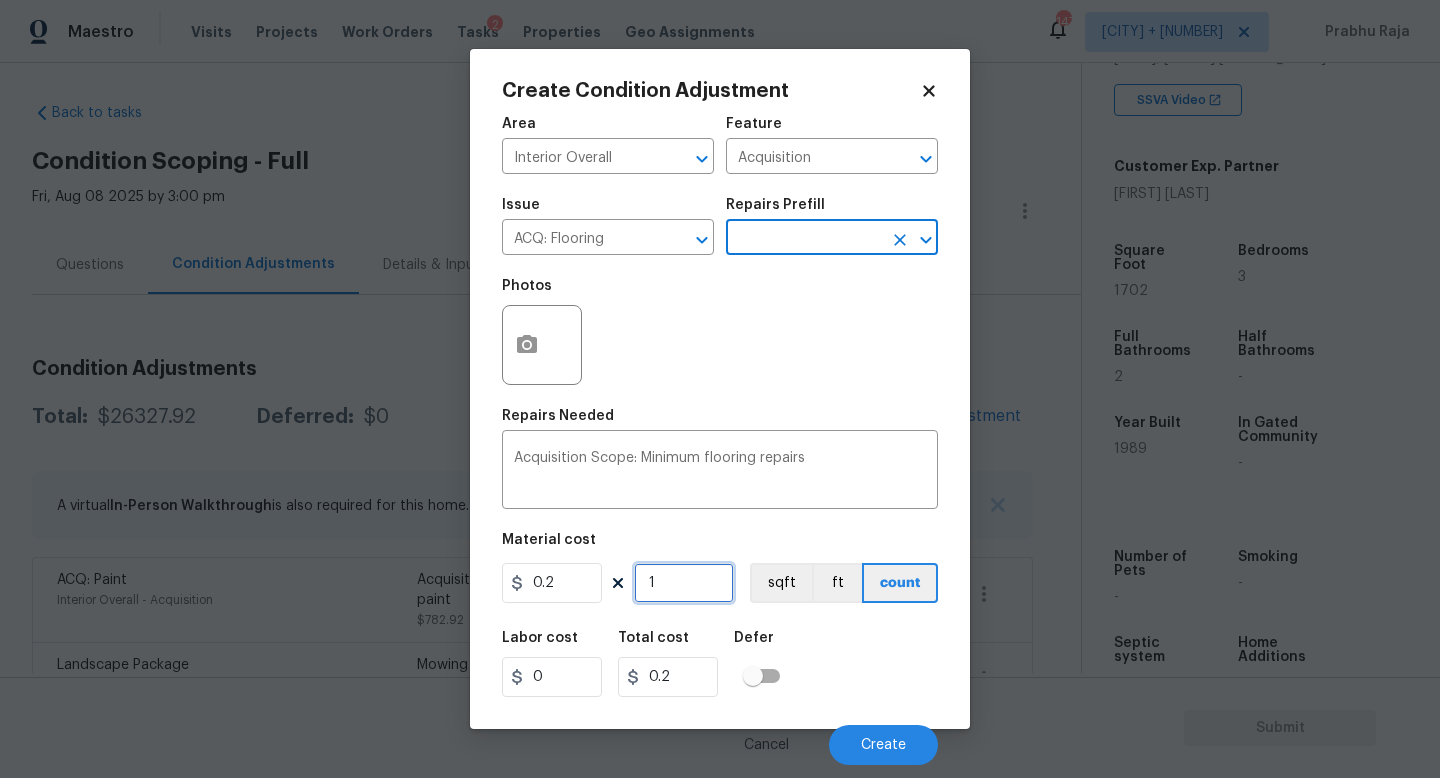 click on "1" at bounding box center (684, 583) 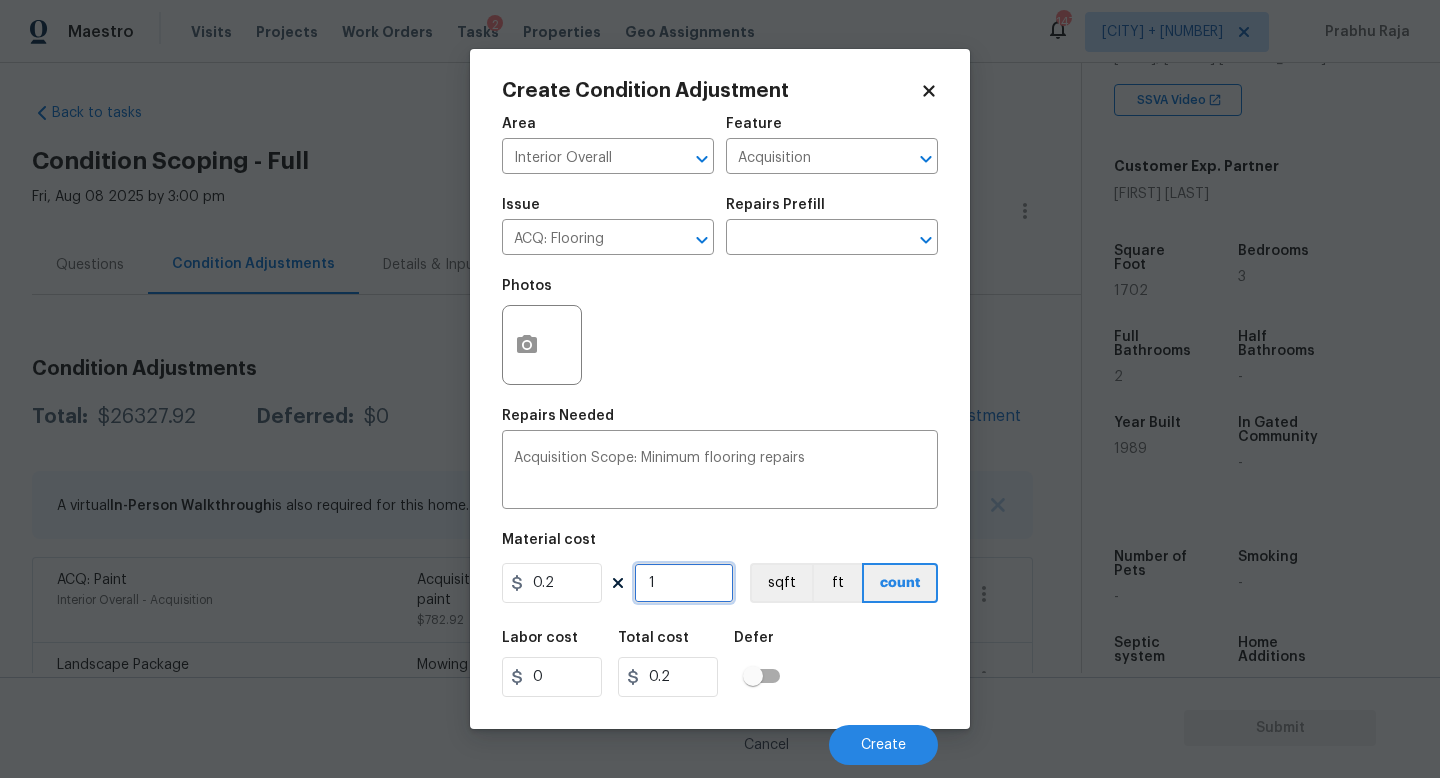 type on "0" 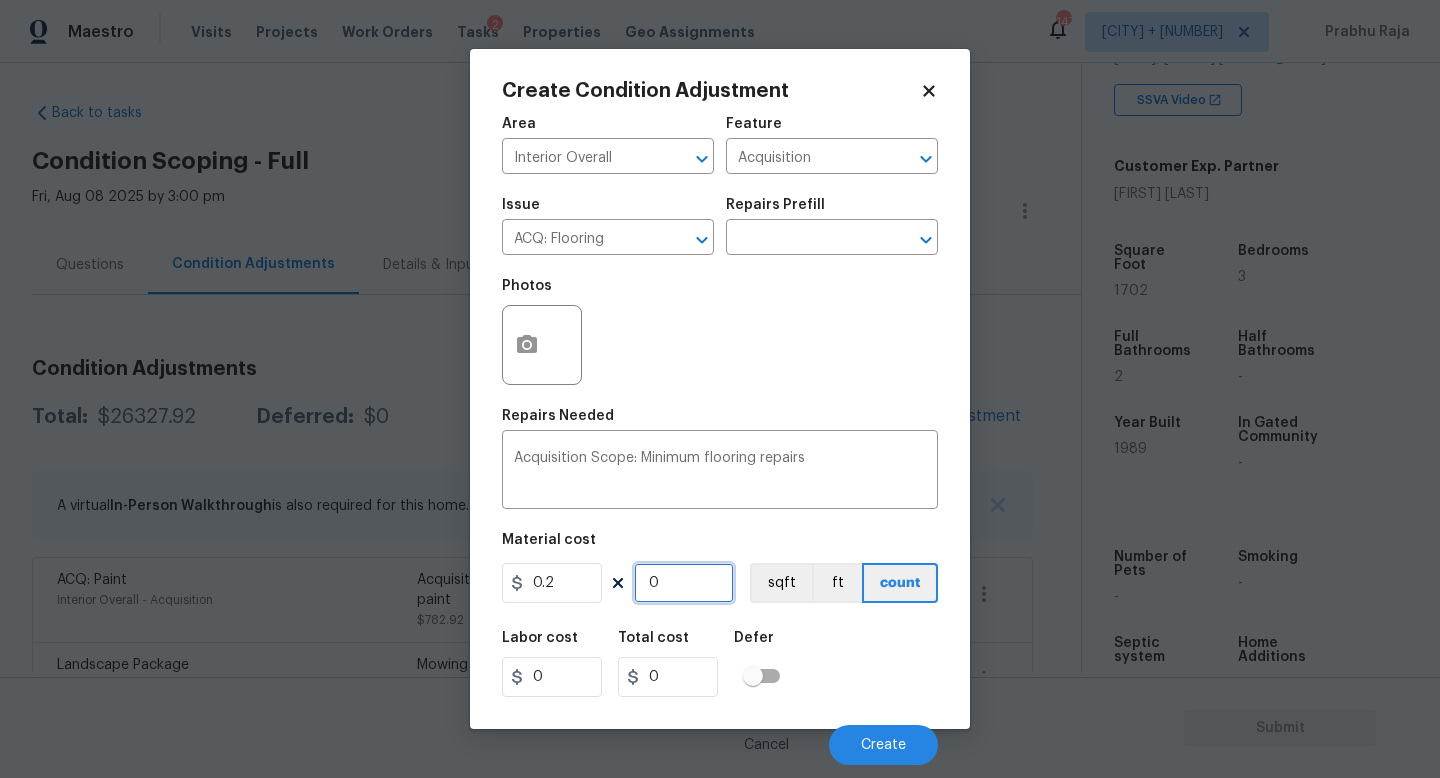 paste on "1702" 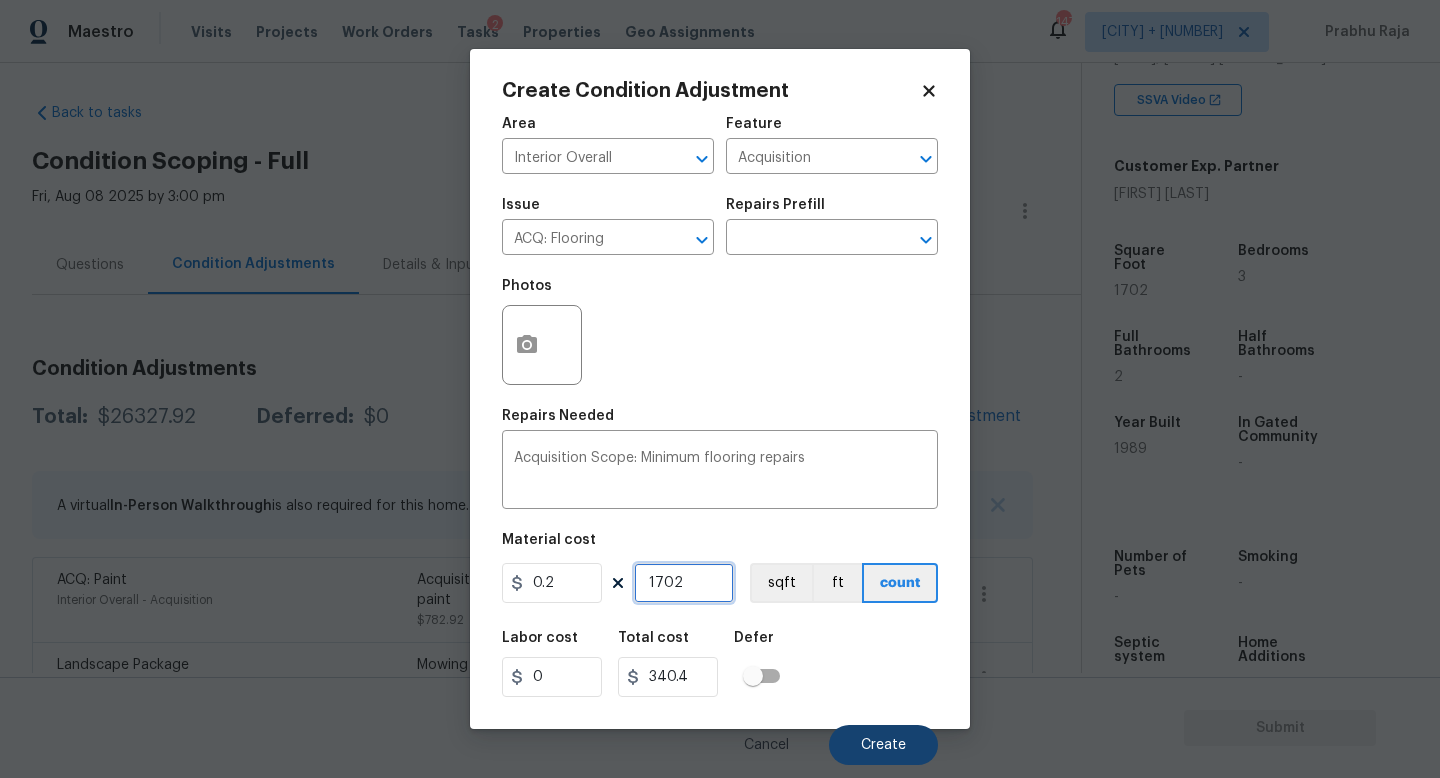type on "1702" 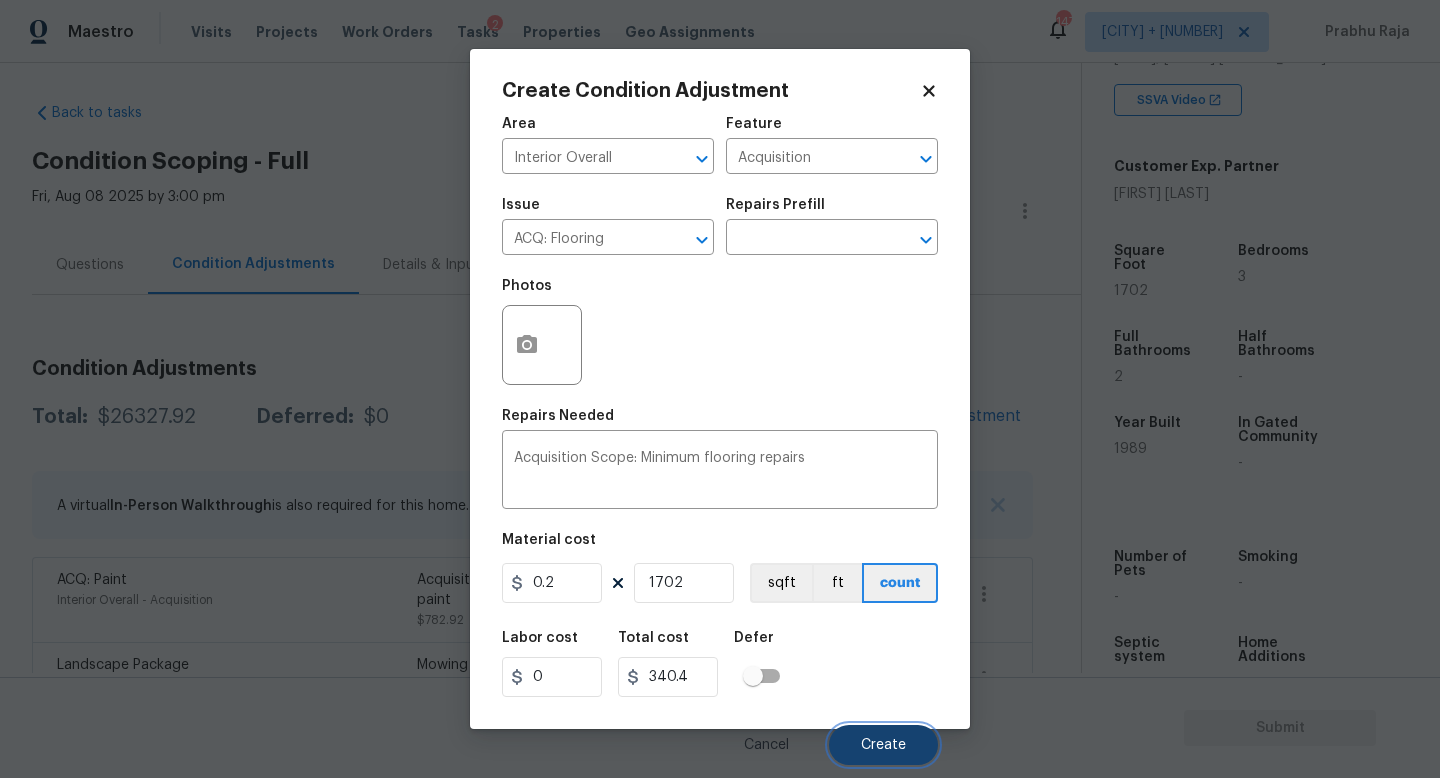 click on "Create" at bounding box center [883, 745] 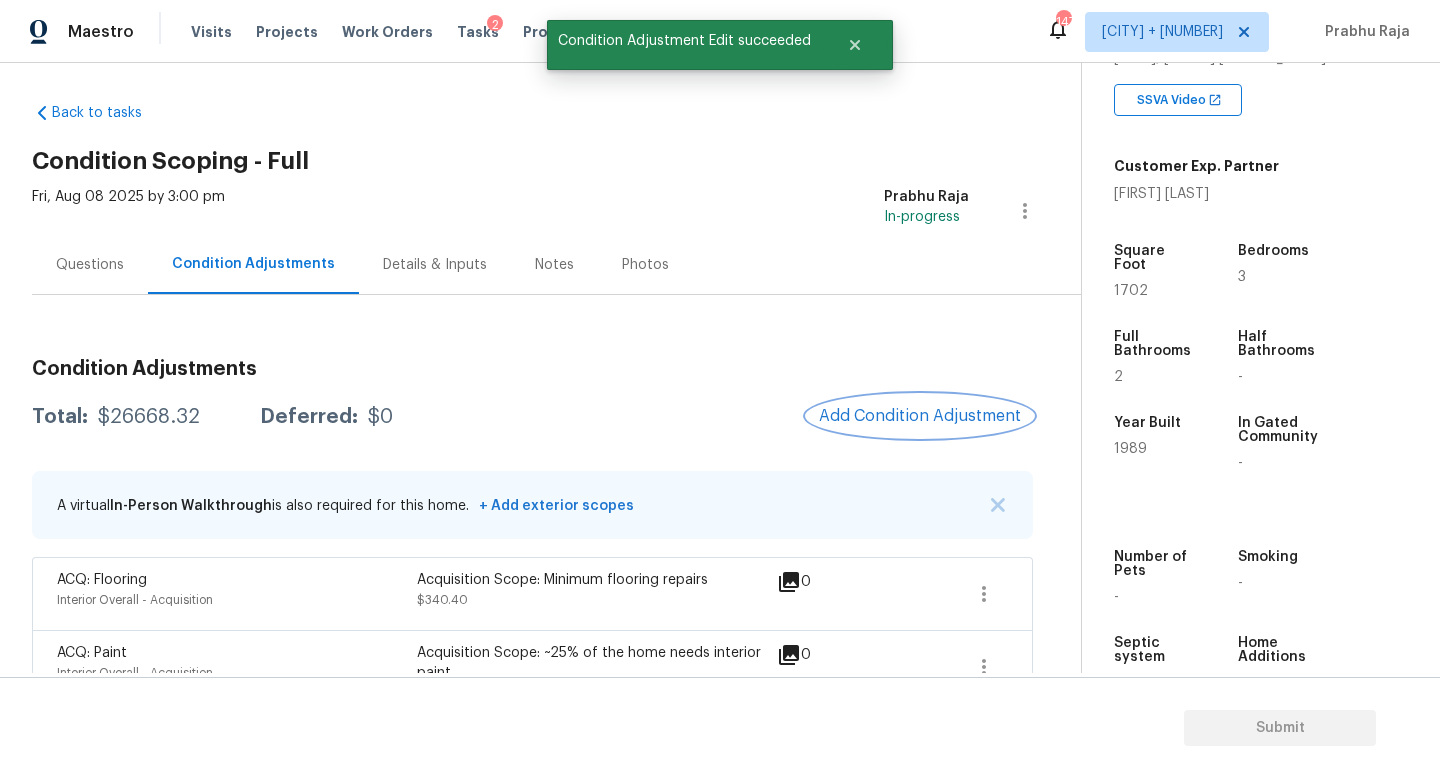 click on "Add Condition Adjustment" at bounding box center [920, 416] 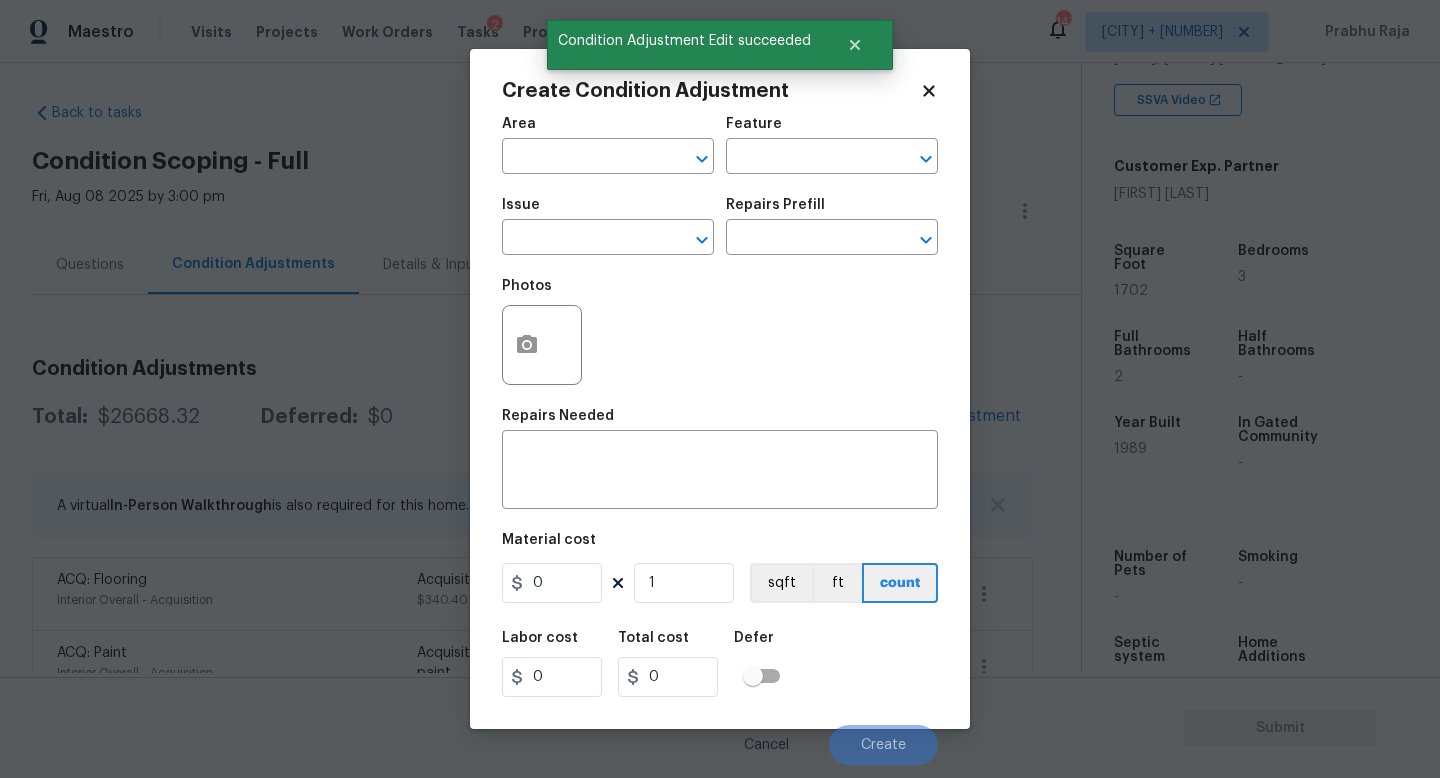 click on "Create Condition Adjustment Area ​ Feature ​ Issue ​ Repairs Prefill ​ Photos Repairs Needed x ​ Material cost 0 1 sqft ft count Labor cost 0 Total cost 0 Defer Cancel Create" at bounding box center [720, 389] 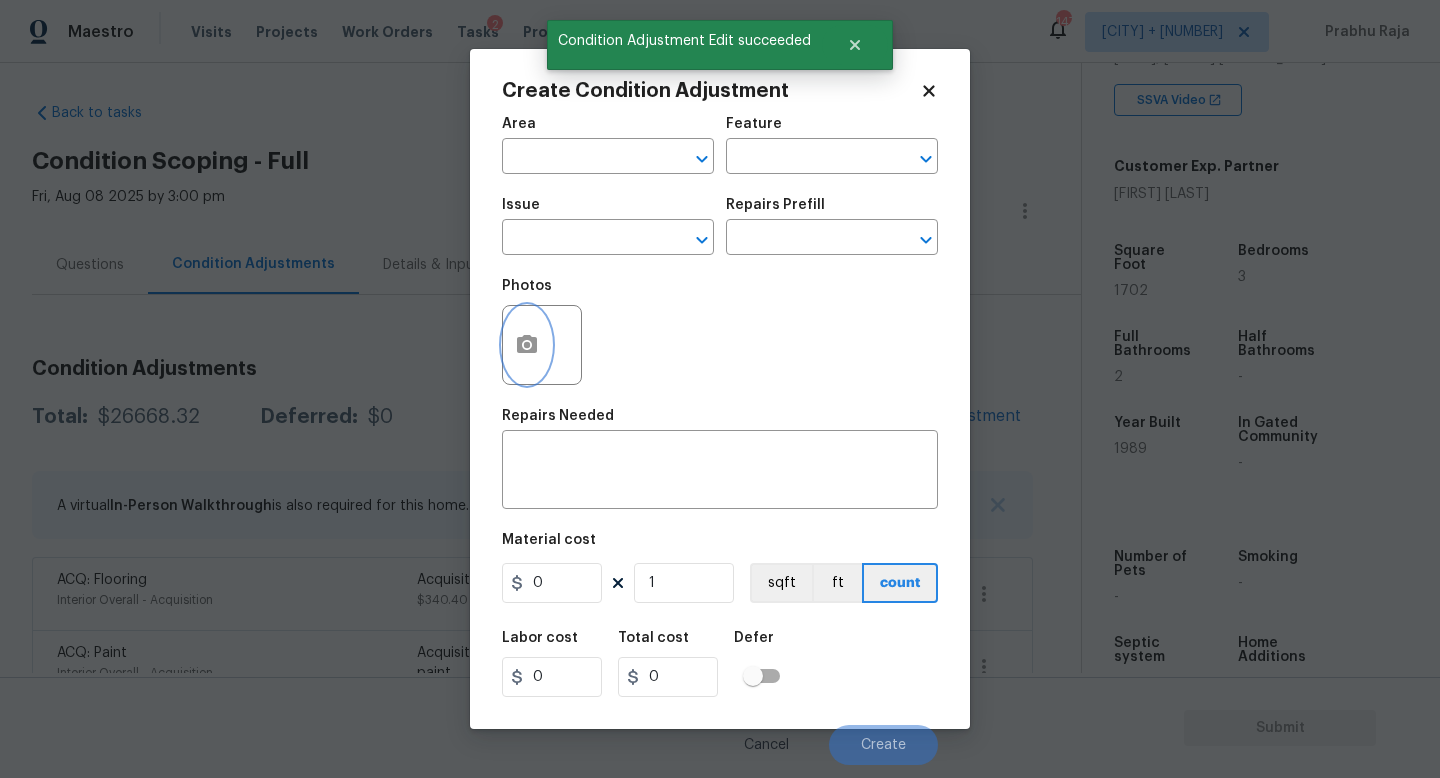 click 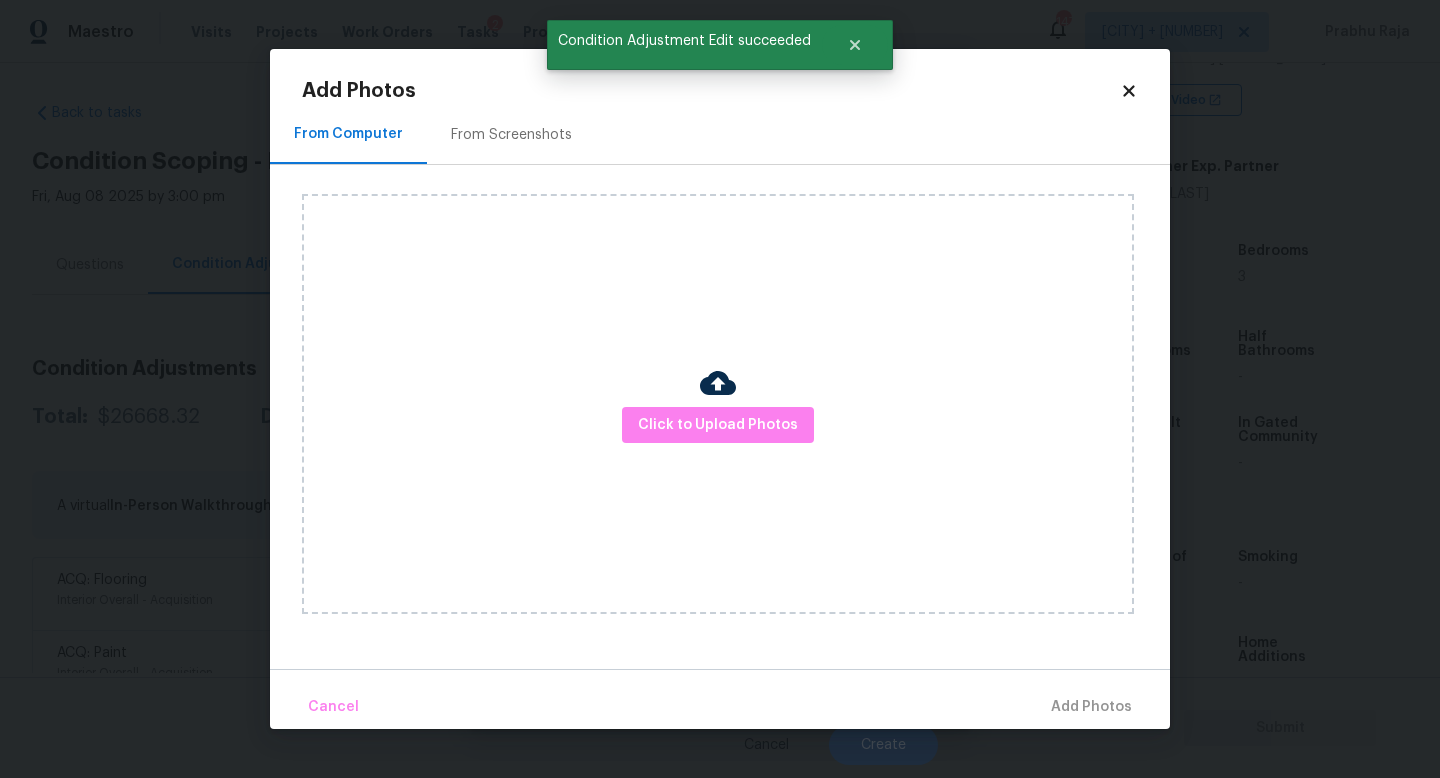 click on "From Screenshots" at bounding box center (511, 134) 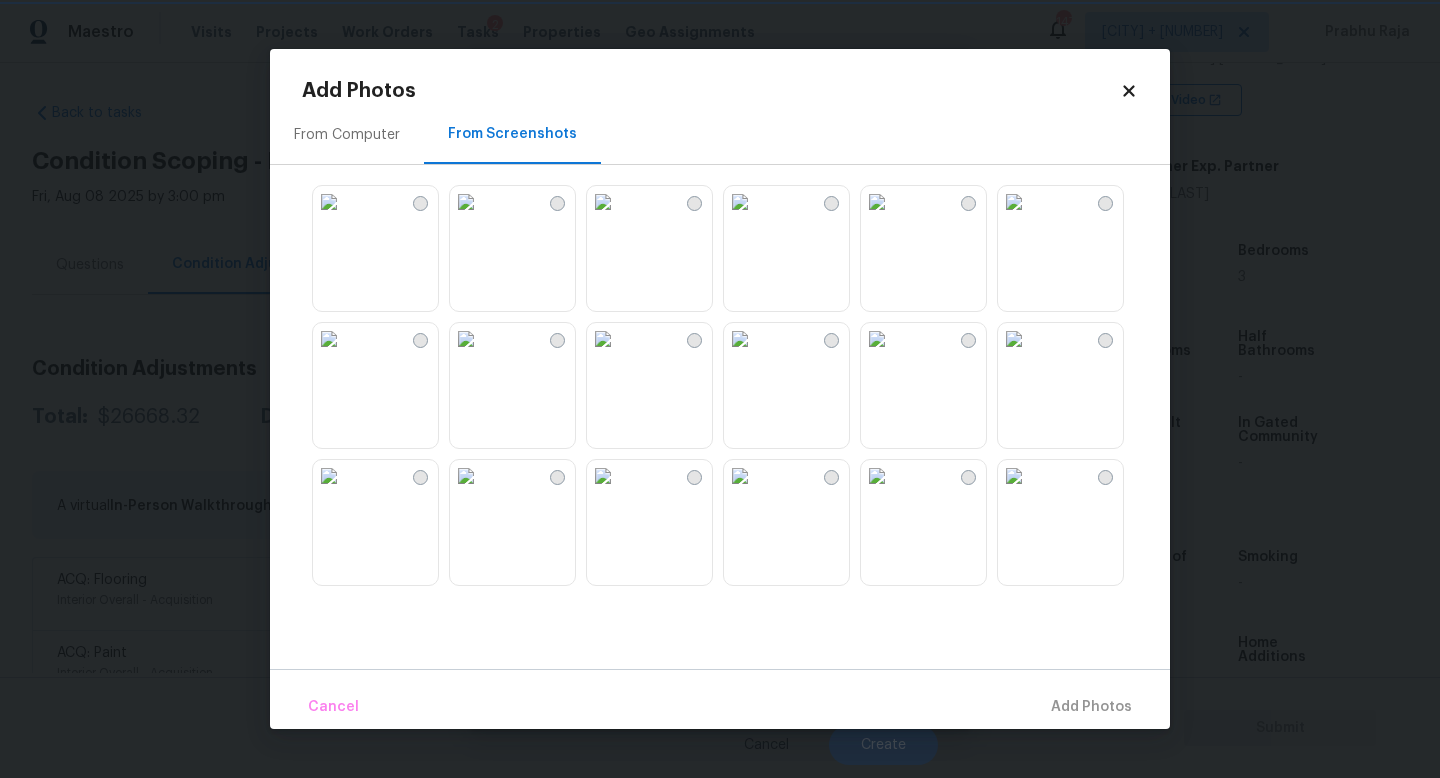 scroll, scrollTop: 1910, scrollLeft: 0, axis: vertical 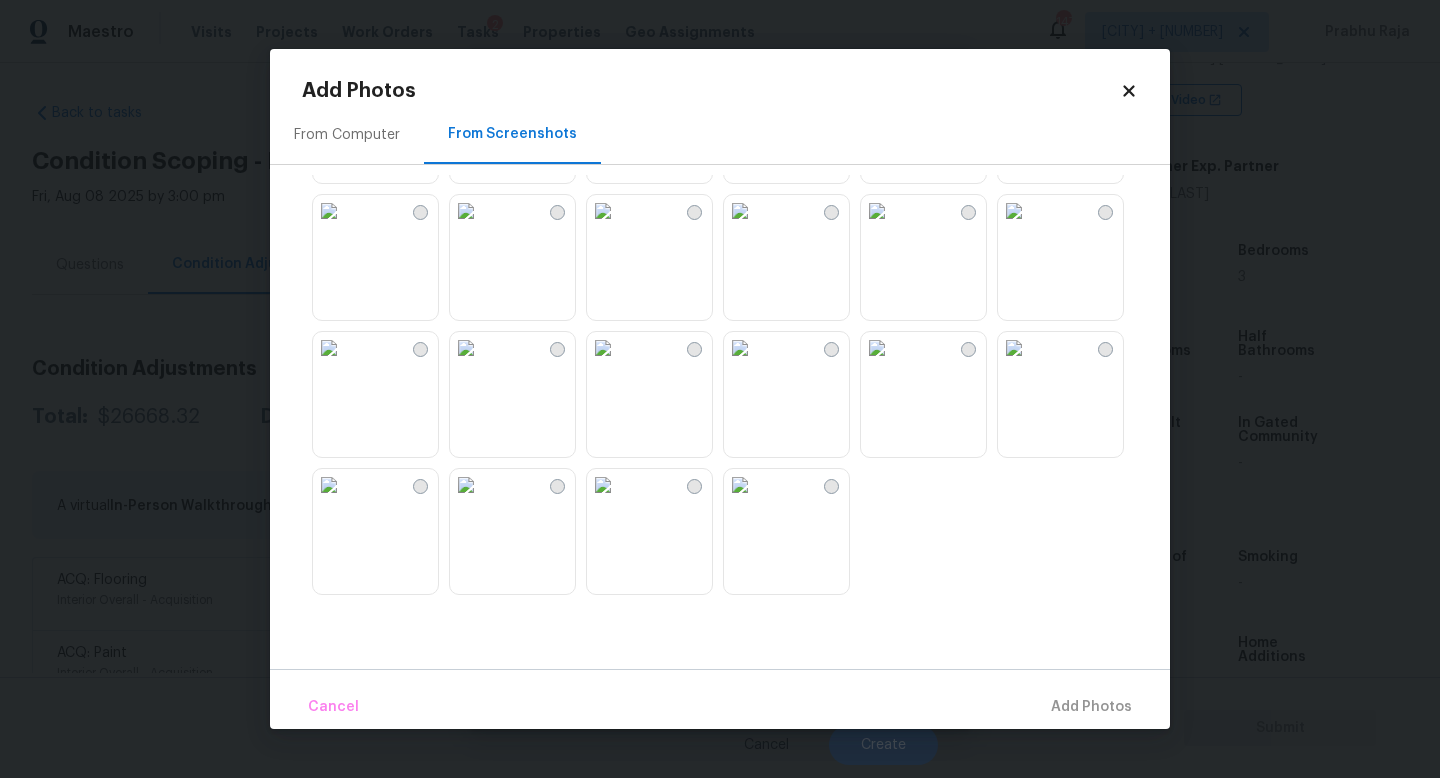 click at bounding box center (329, 348) 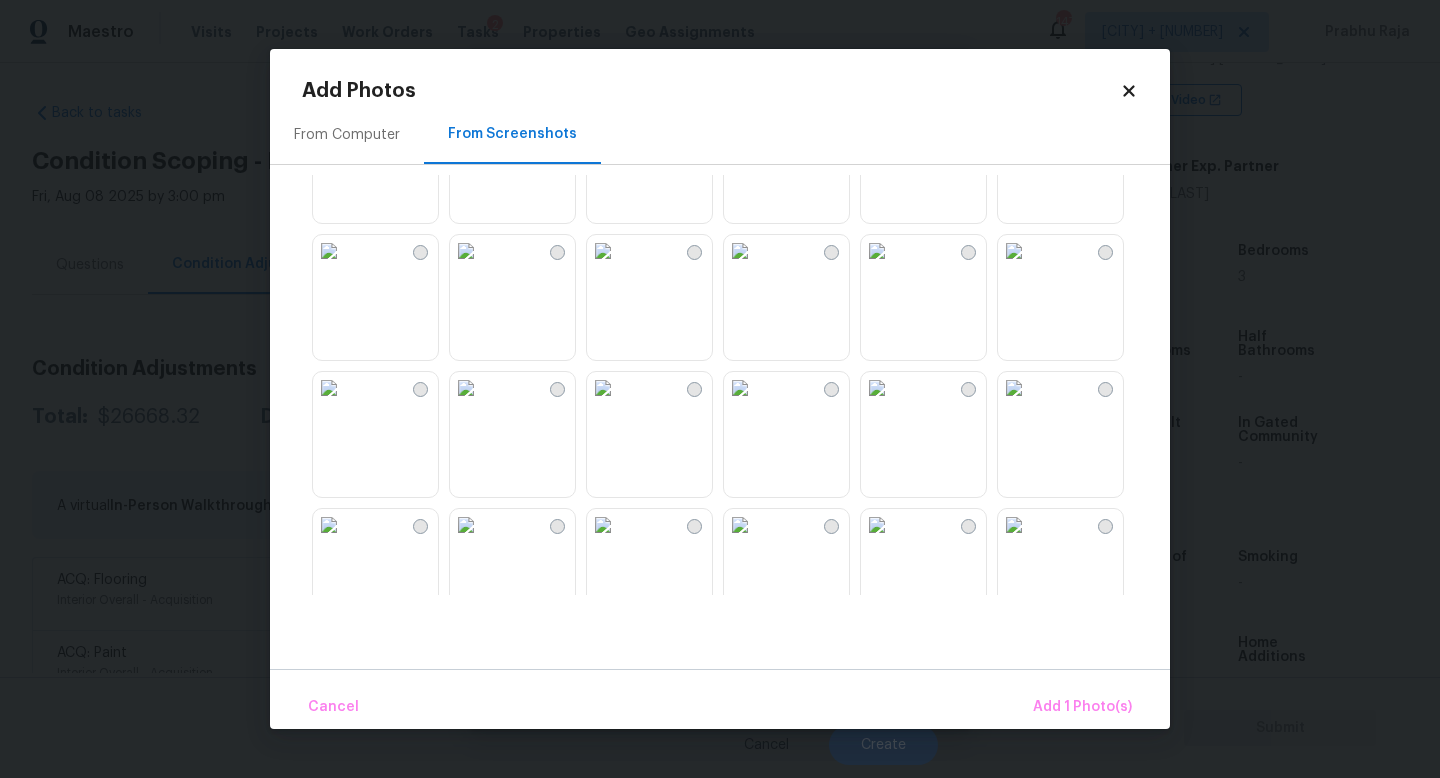 scroll, scrollTop: 0, scrollLeft: 0, axis: both 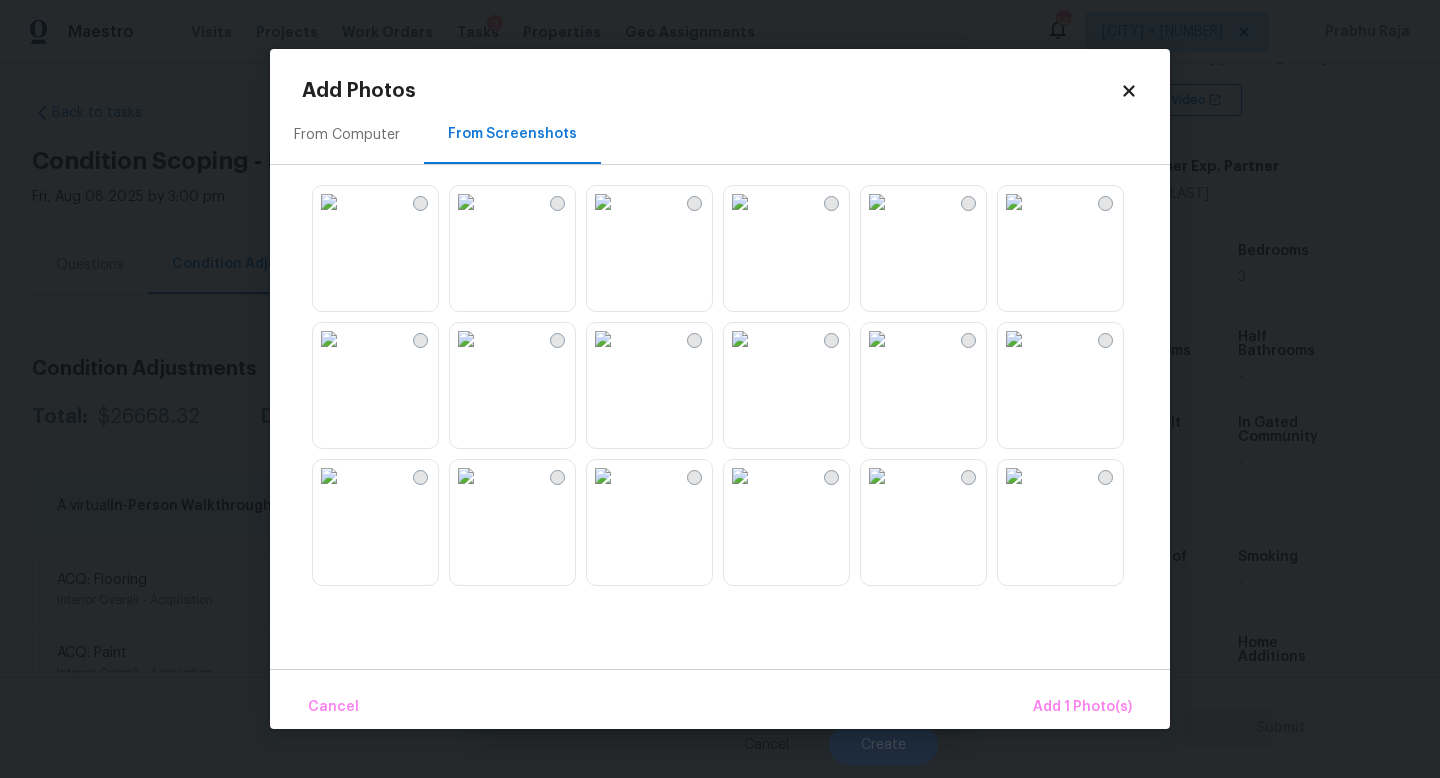 click at bounding box center [877, 339] 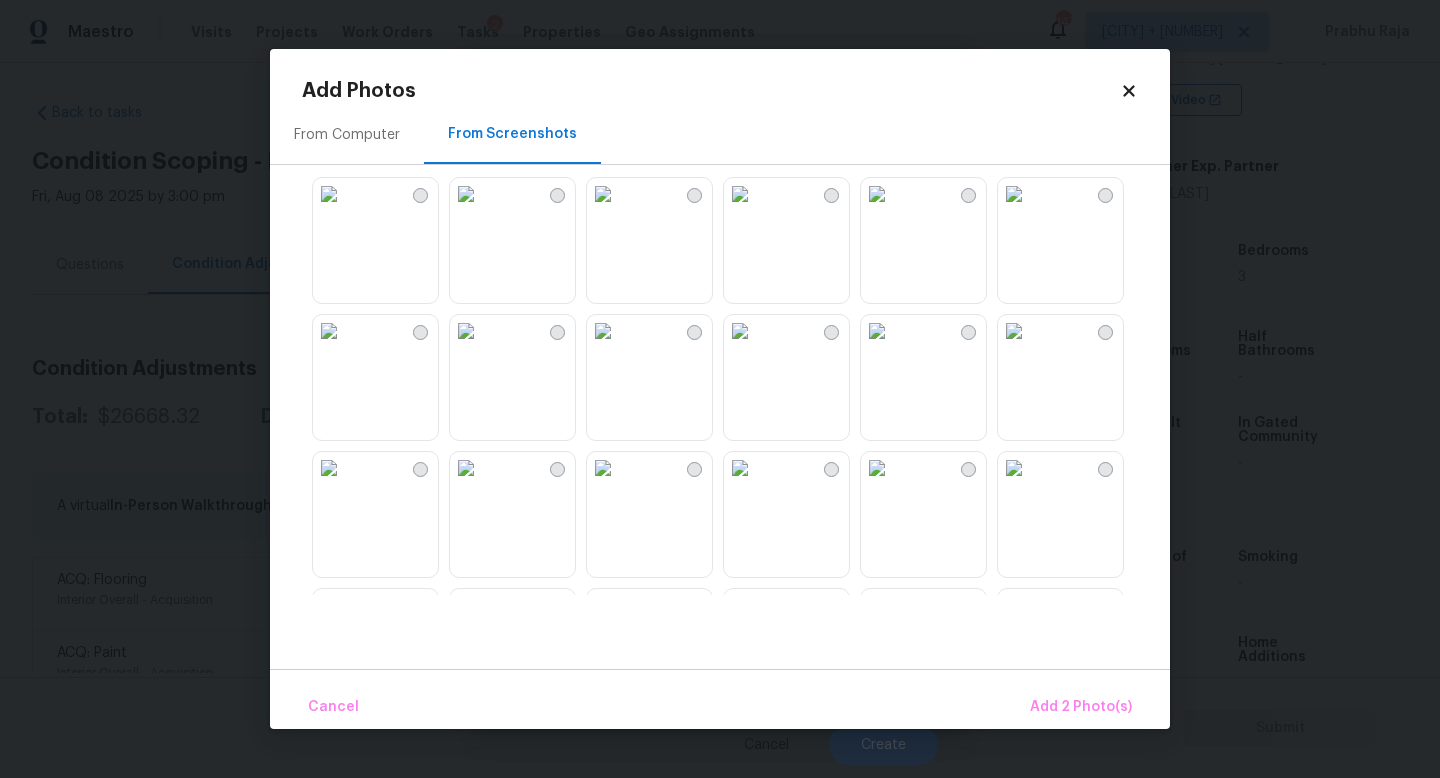 scroll, scrollTop: 1535, scrollLeft: 0, axis: vertical 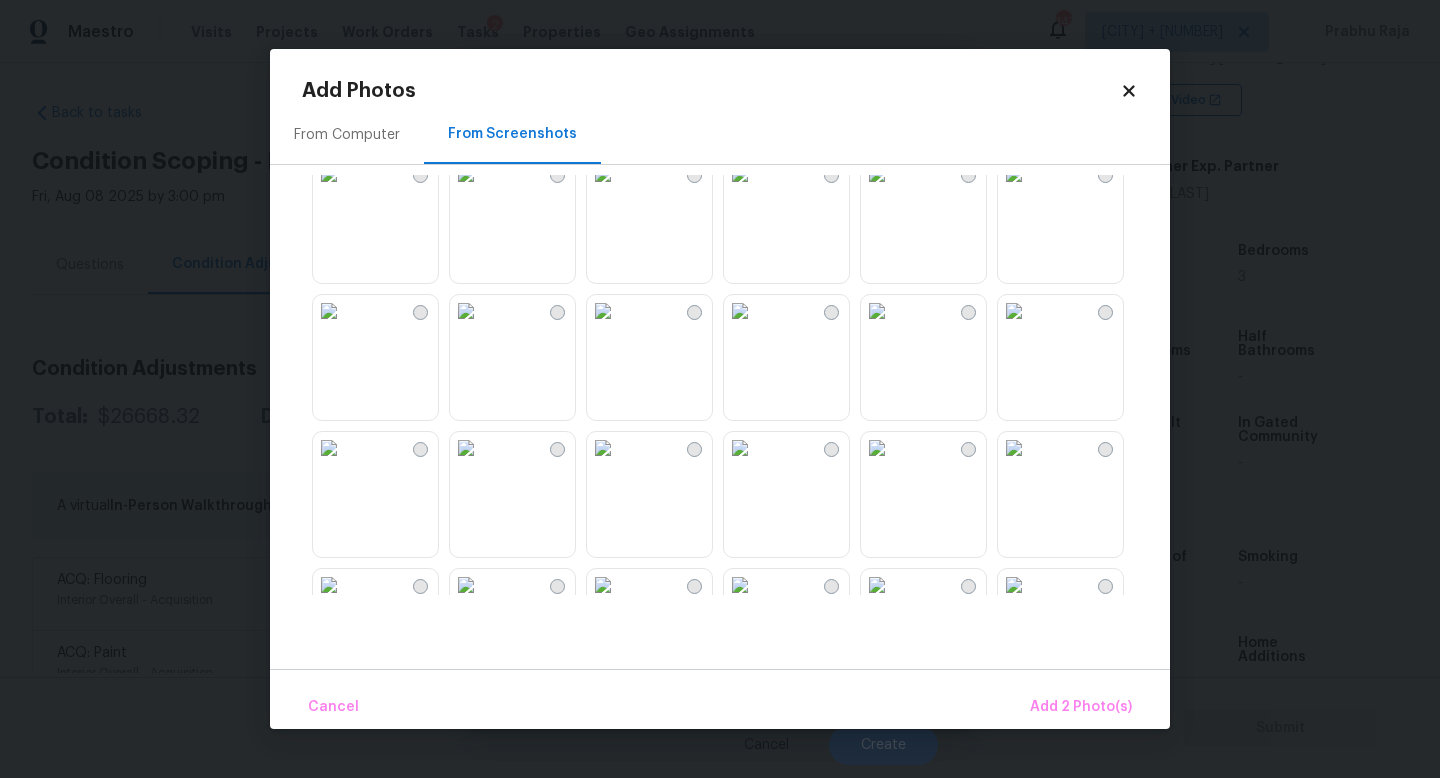 click at bounding box center [877, 448] 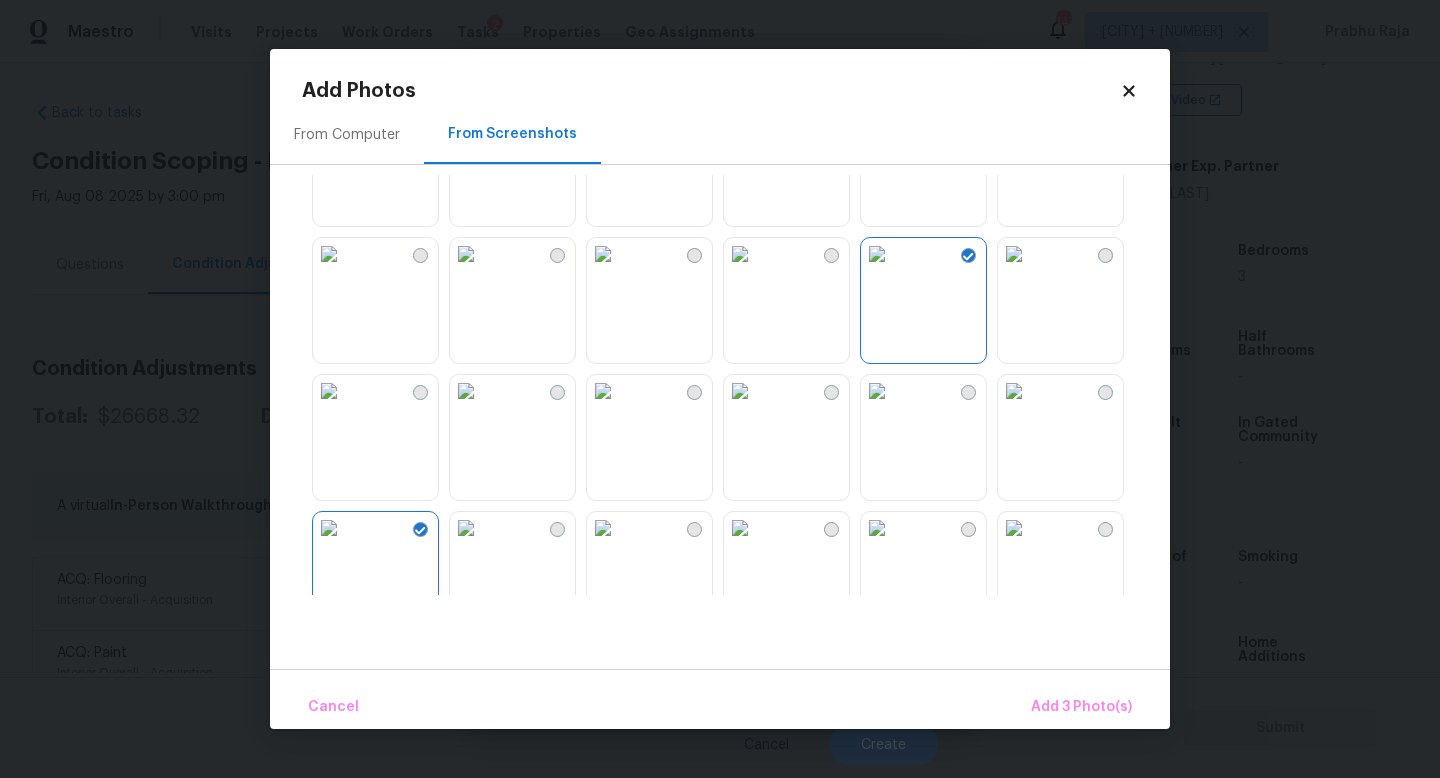 scroll, scrollTop: 1910, scrollLeft: 0, axis: vertical 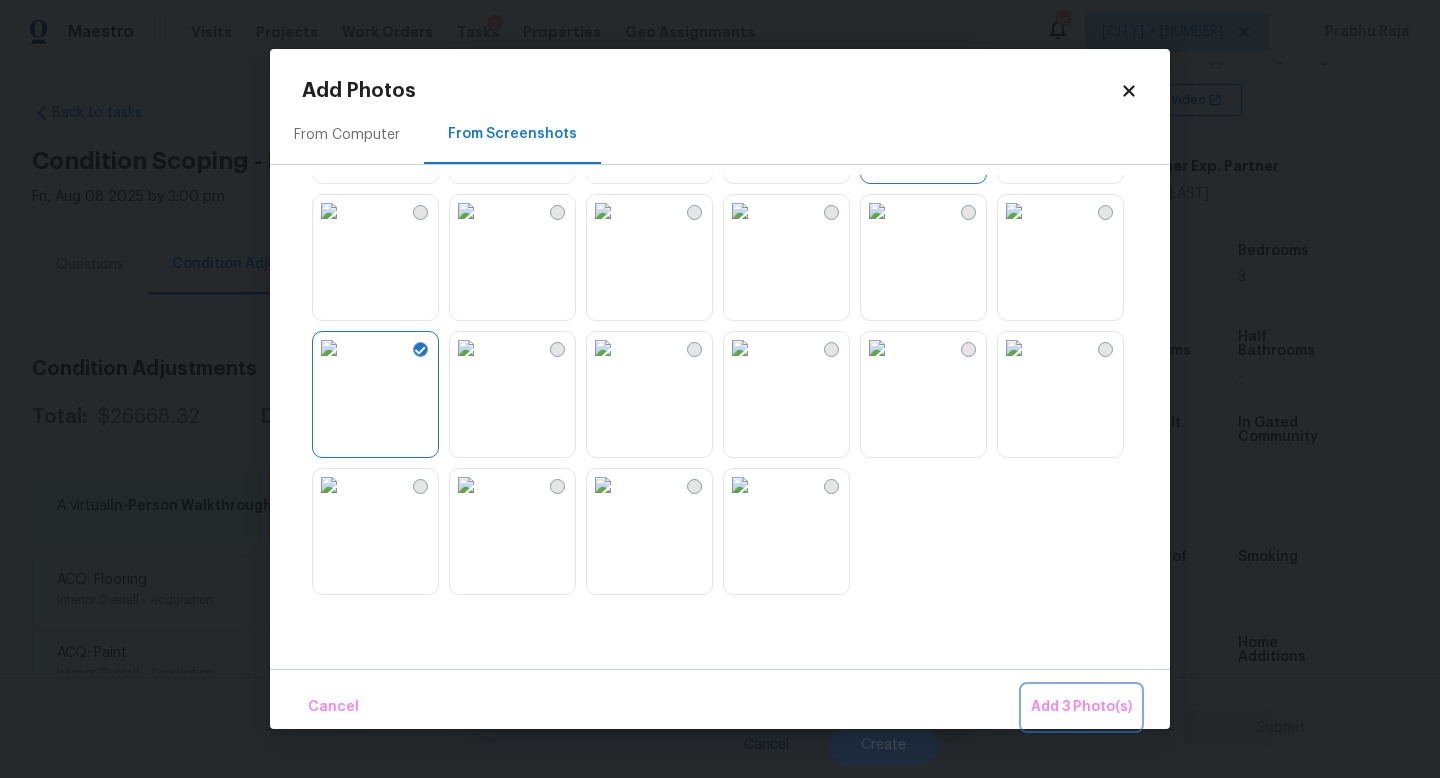 click on "Add 3 Photo(s)" at bounding box center (1081, 707) 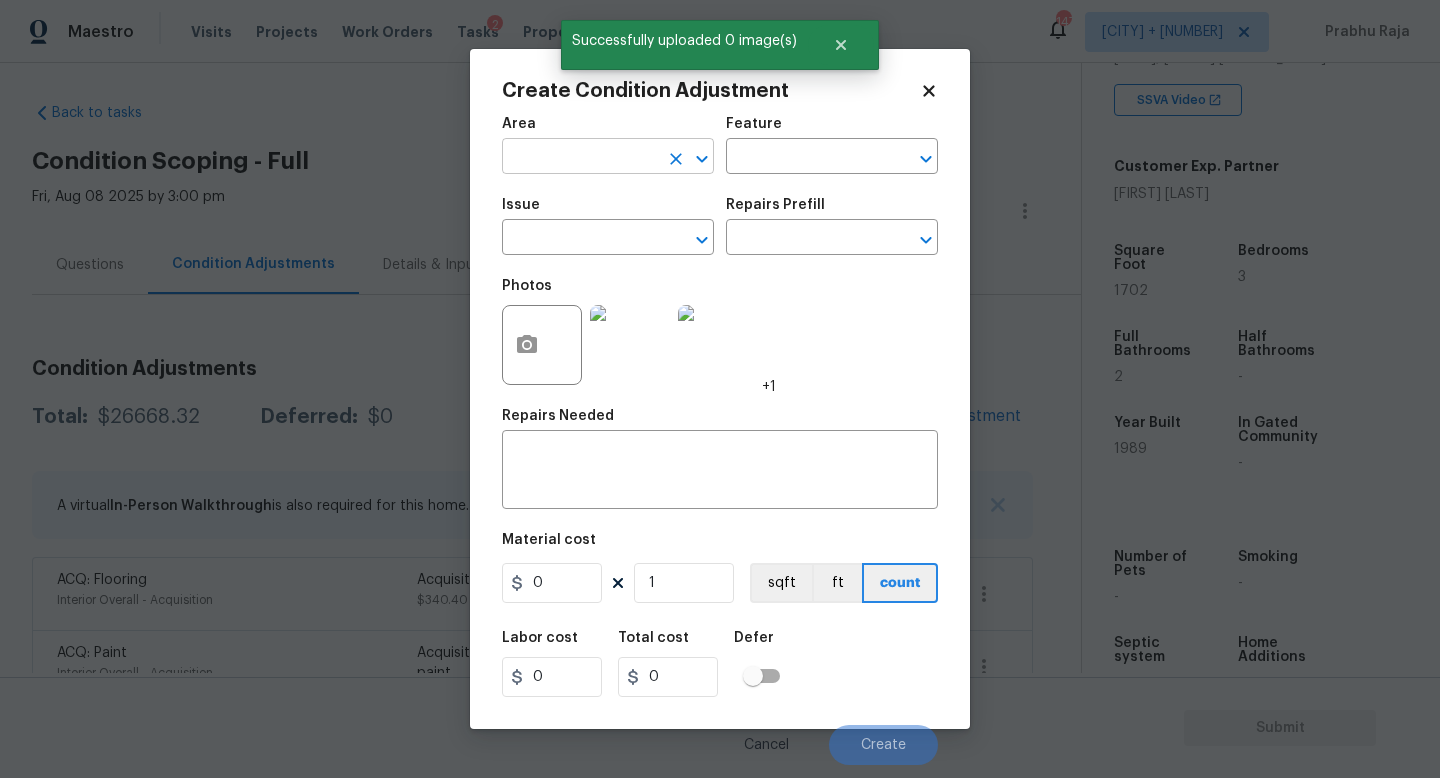 click at bounding box center (580, 158) 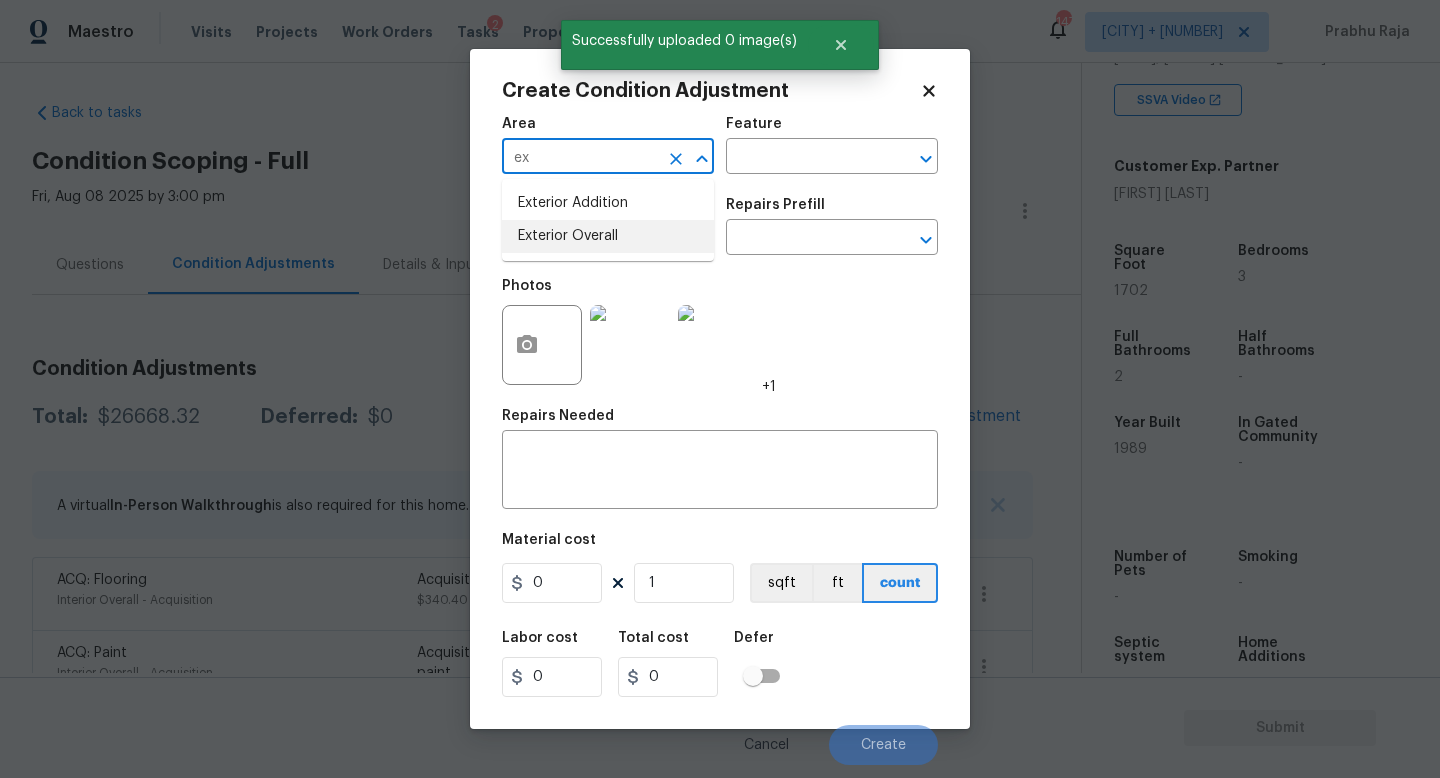 click on "Exterior Overall" at bounding box center (608, 236) 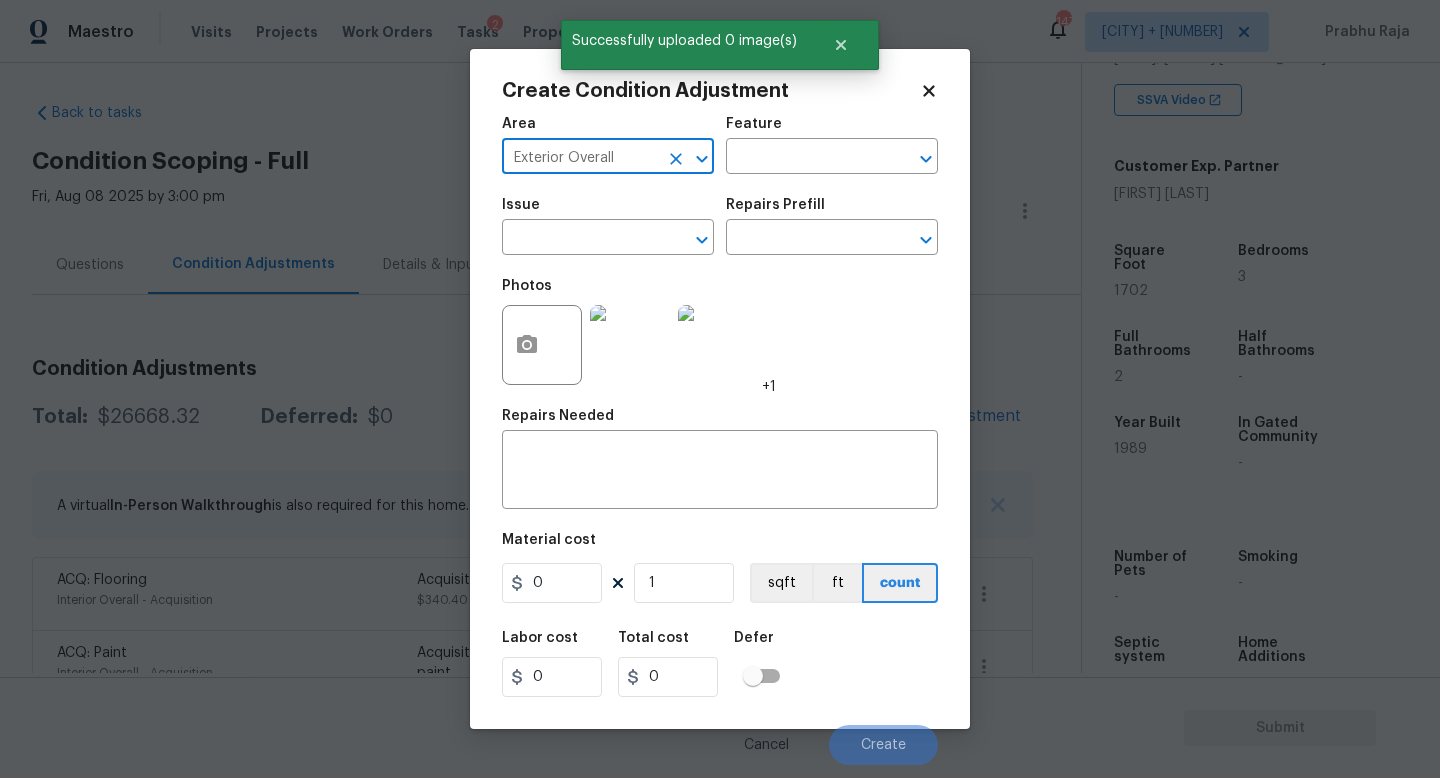 type on "Exterior Overall" 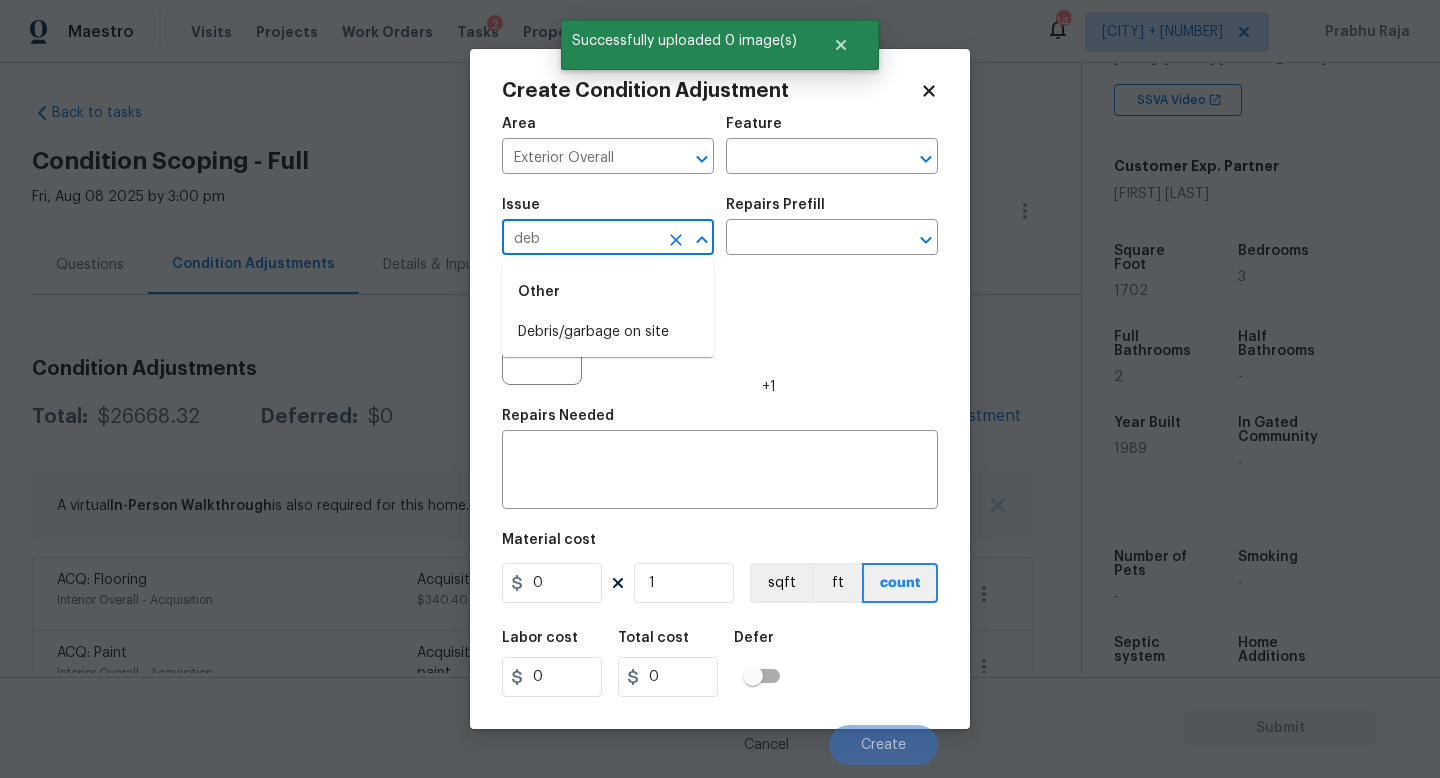 click on "Debris/garbage on site" at bounding box center (608, 332) 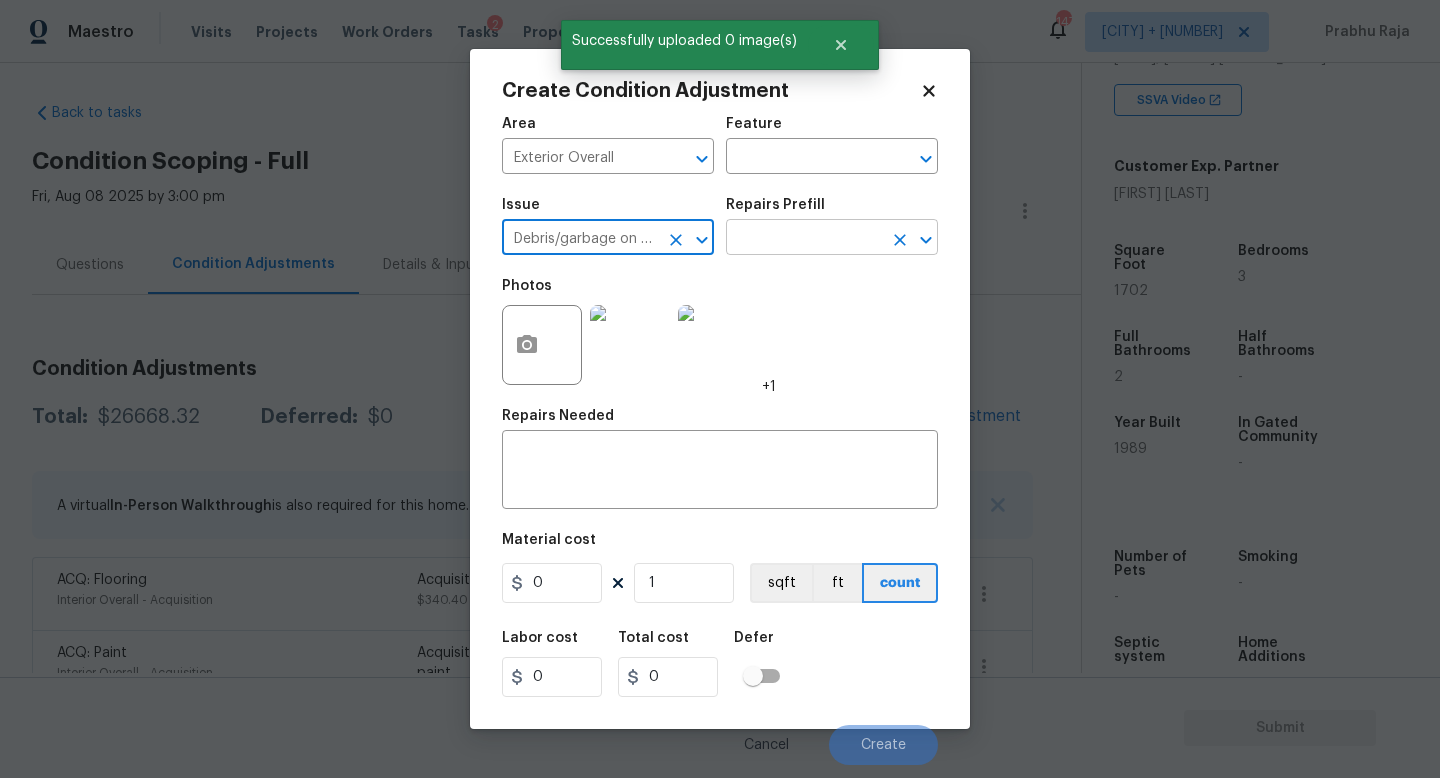 type on "Debris/garbage on site" 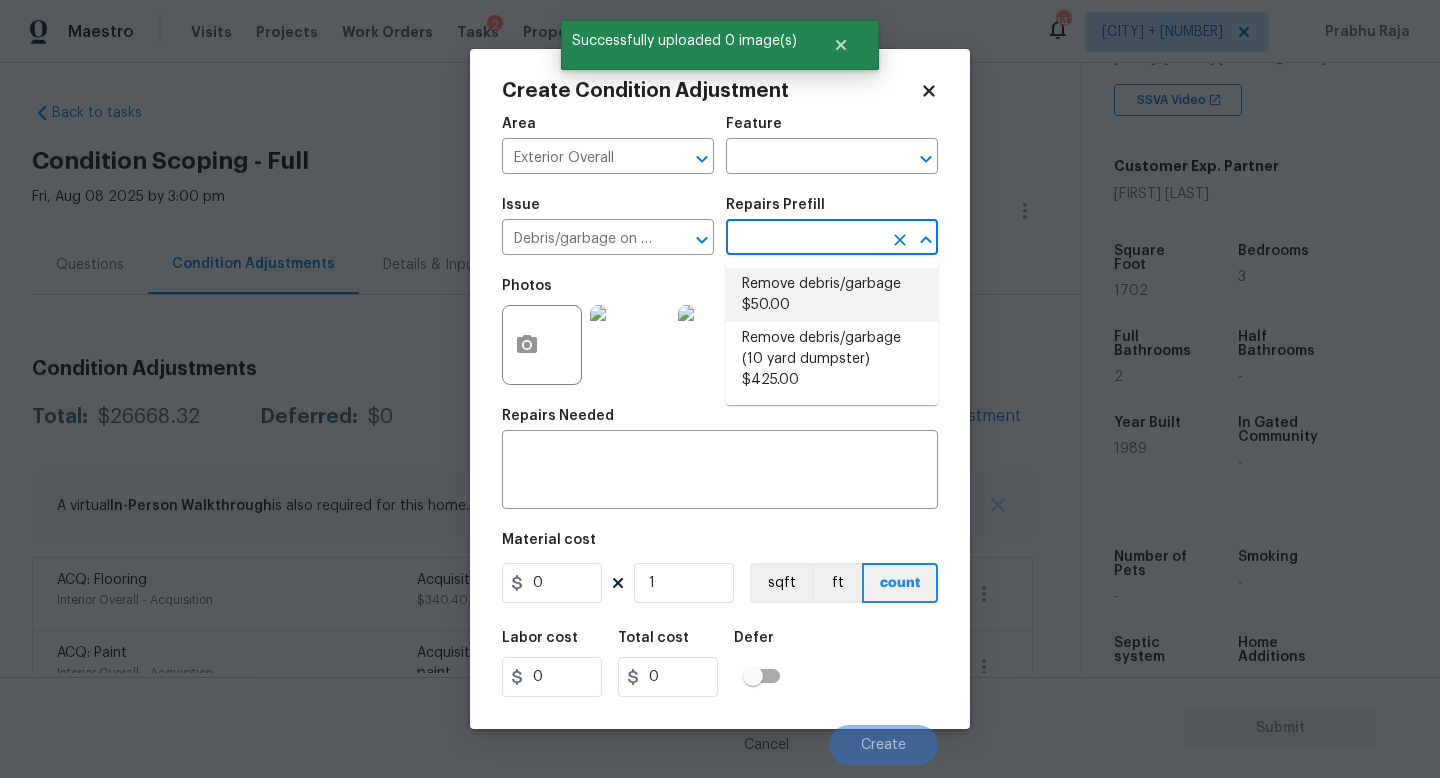 click on "Remove debris/garbage $50.00" at bounding box center (832, 295) 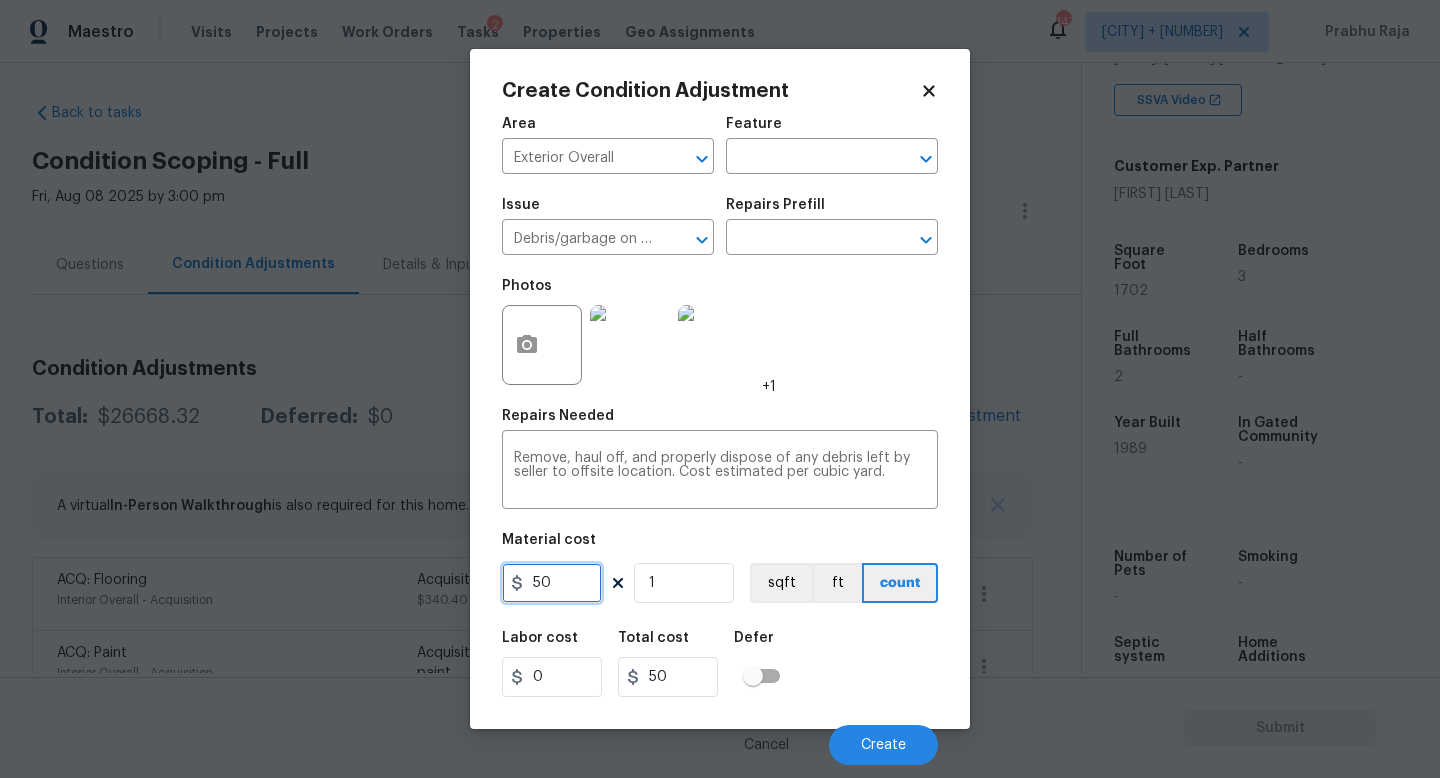 drag, startPoint x: 521, startPoint y: 589, endPoint x: 503, endPoint y: 588, distance: 18.027756 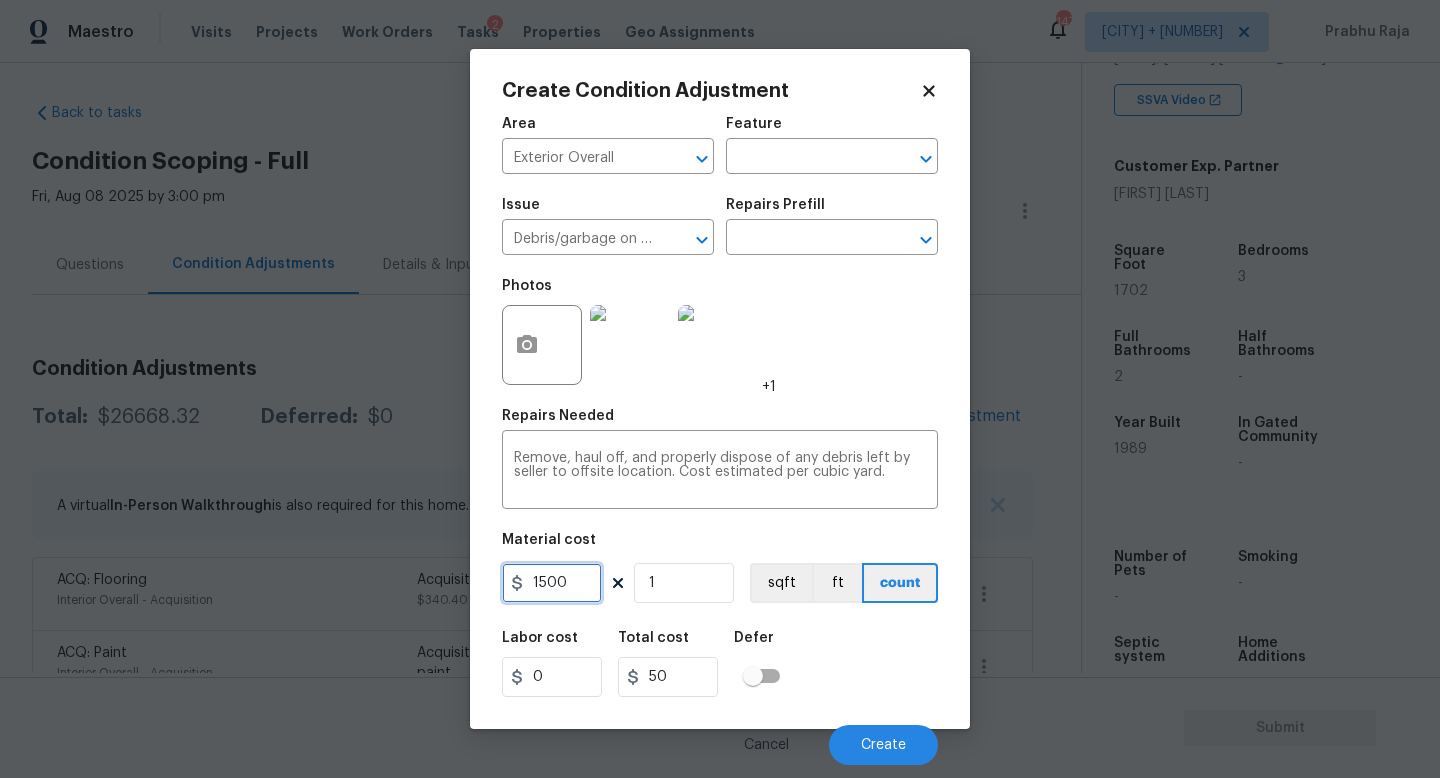 type on "1500" 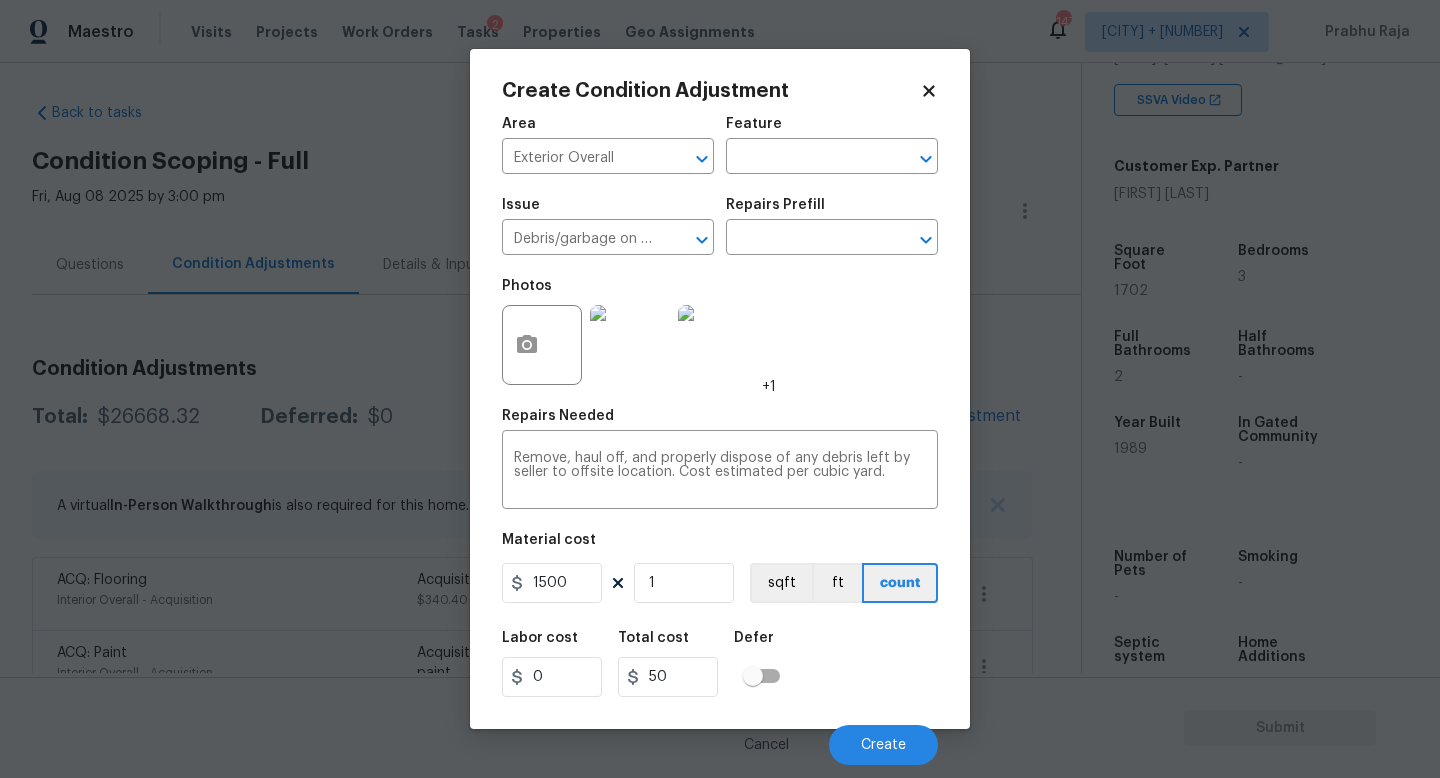 type on "1500" 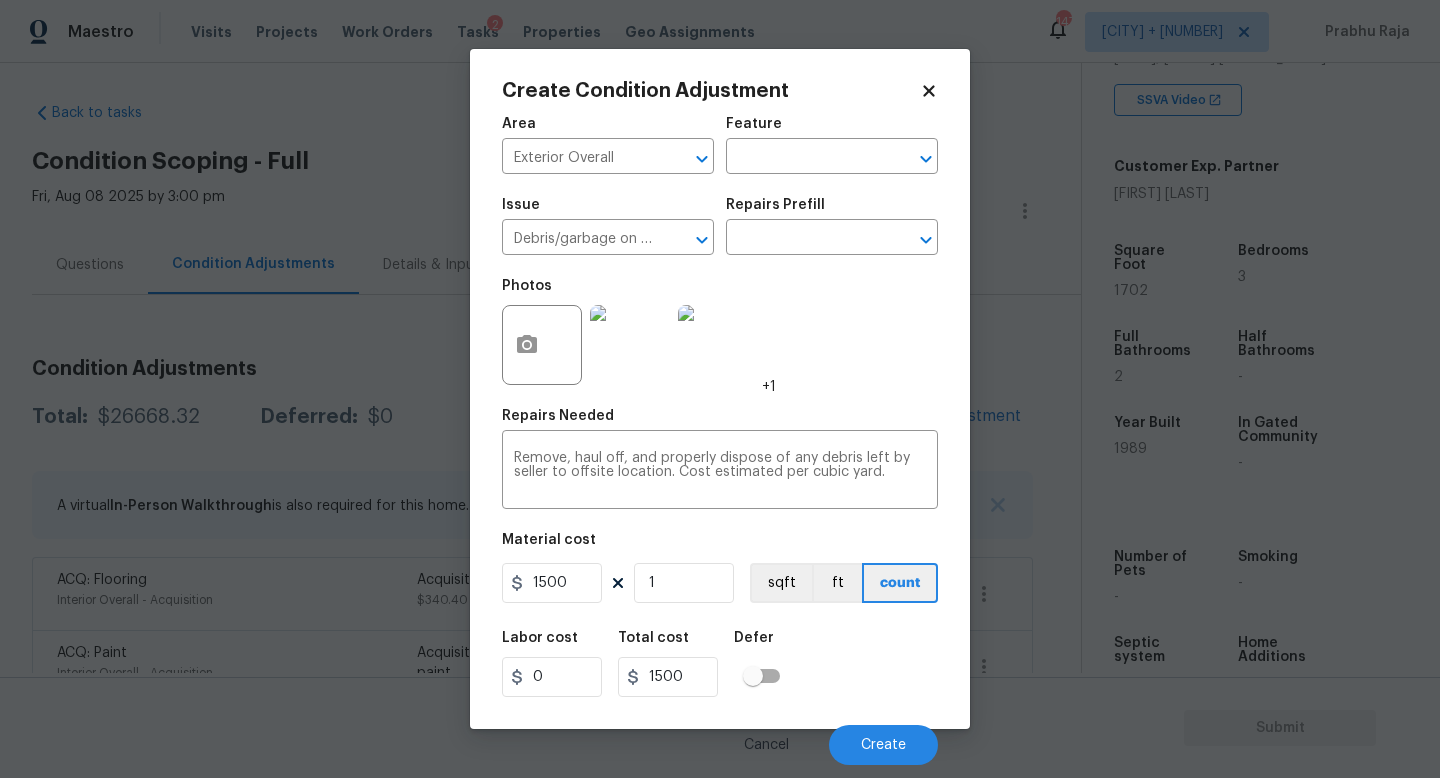click on "Photos  +1" at bounding box center [720, 332] 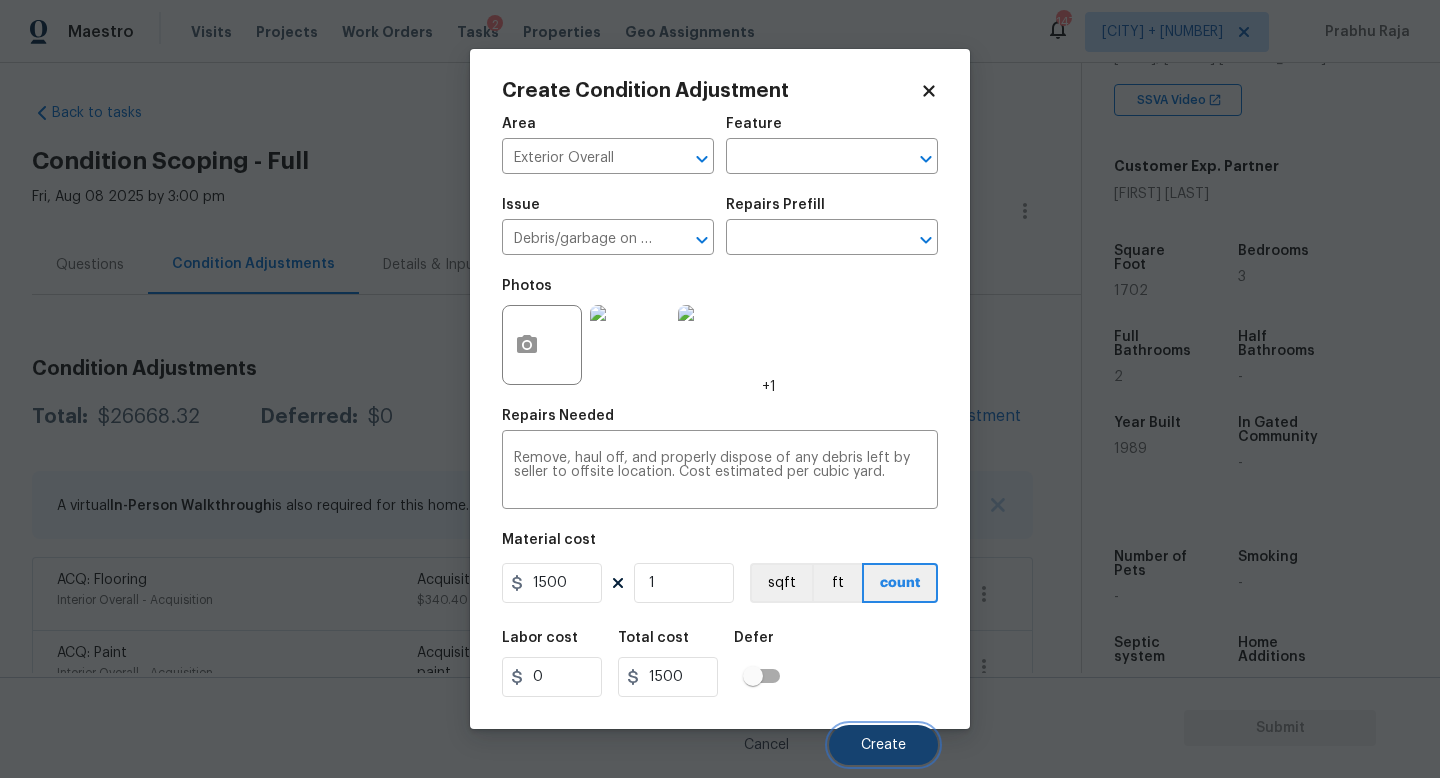 click on "Create" at bounding box center [883, 745] 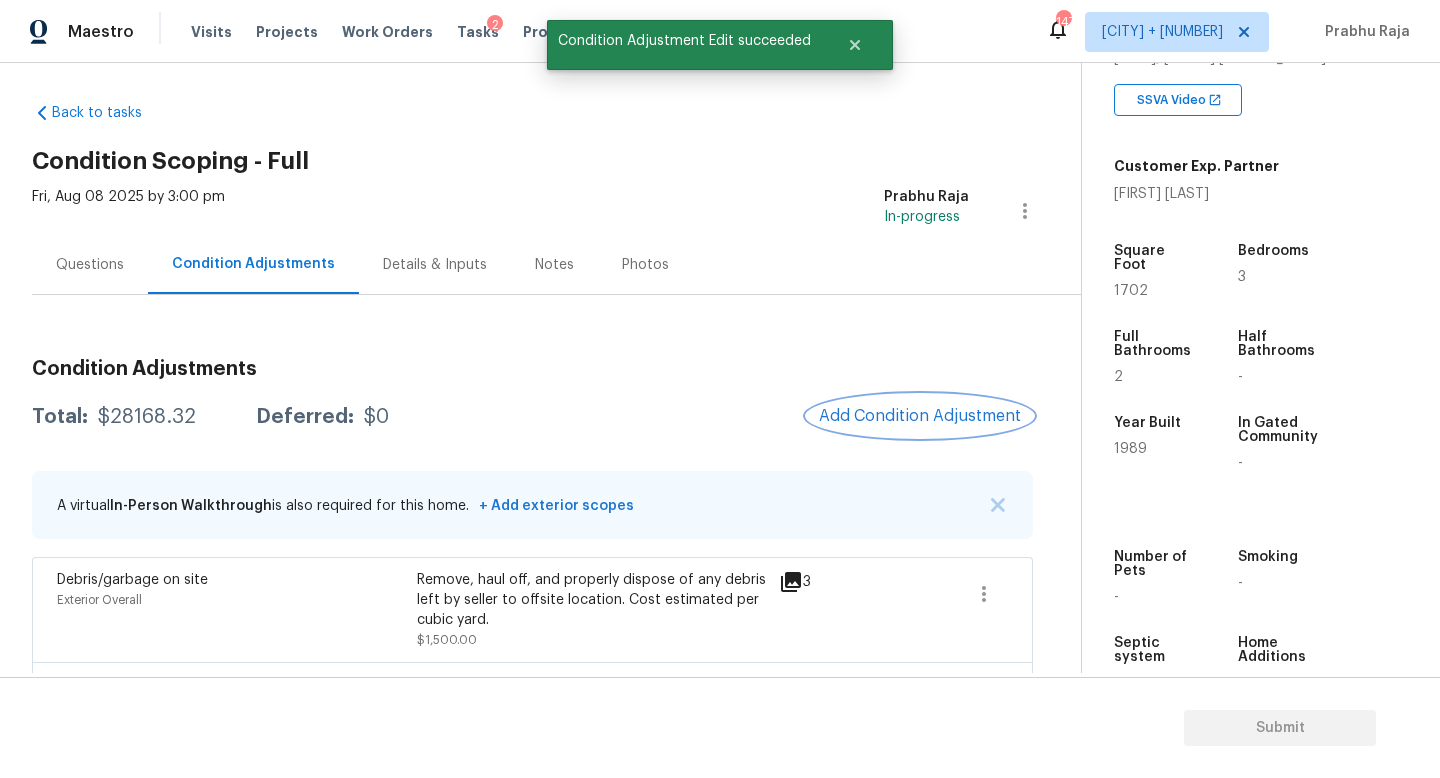 click on "Add Condition Adjustment" at bounding box center (920, 416) 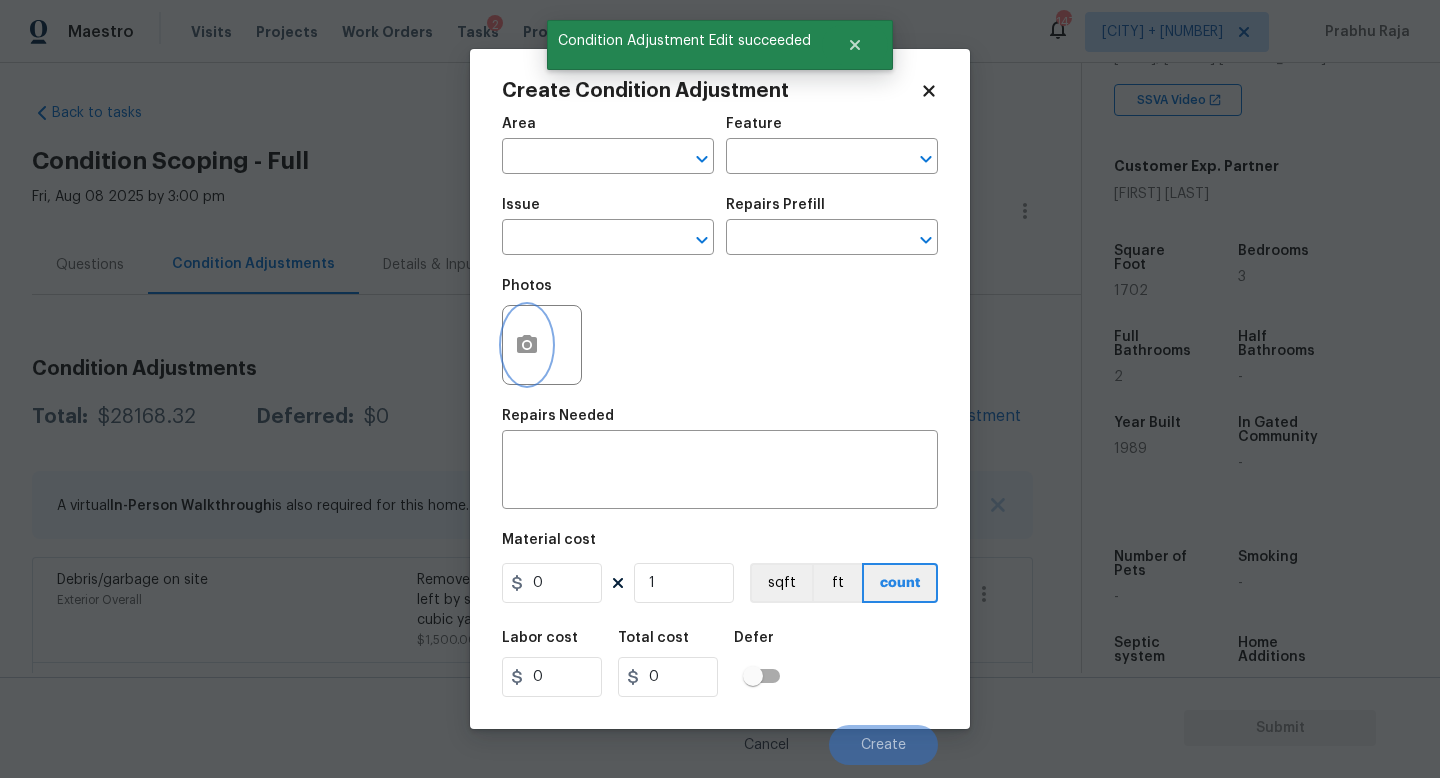 click at bounding box center [527, 345] 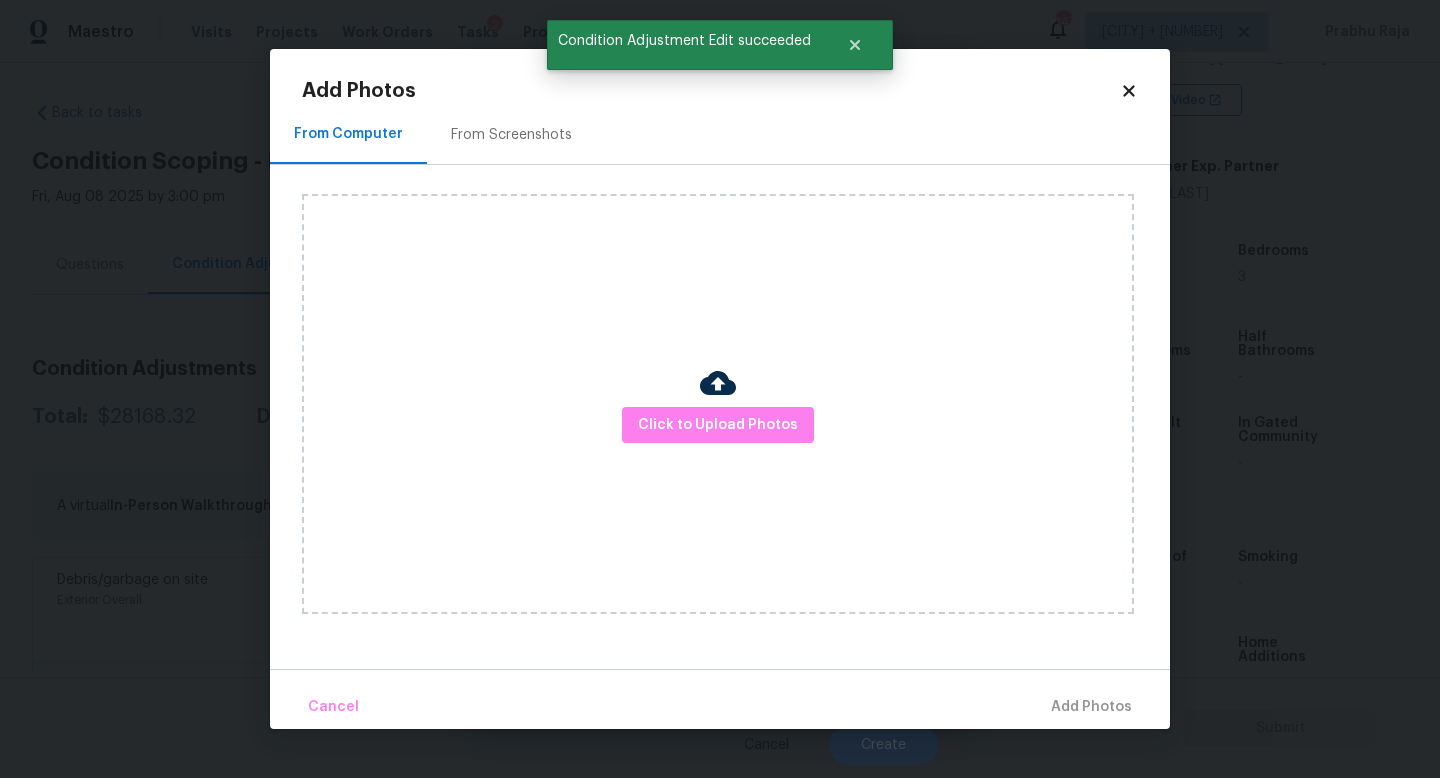 click on "From Screenshots" at bounding box center (511, 135) 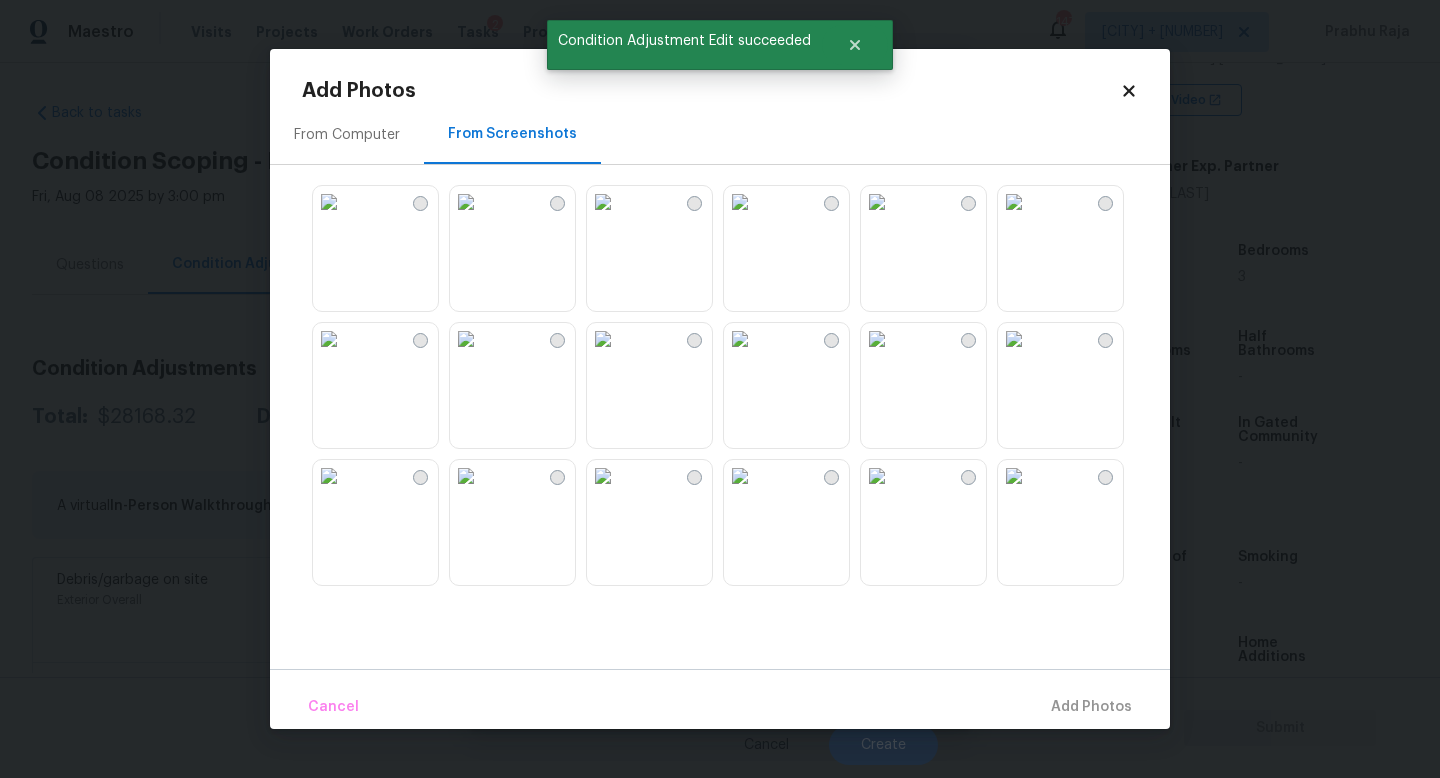 click at bounding box center (466, 476) 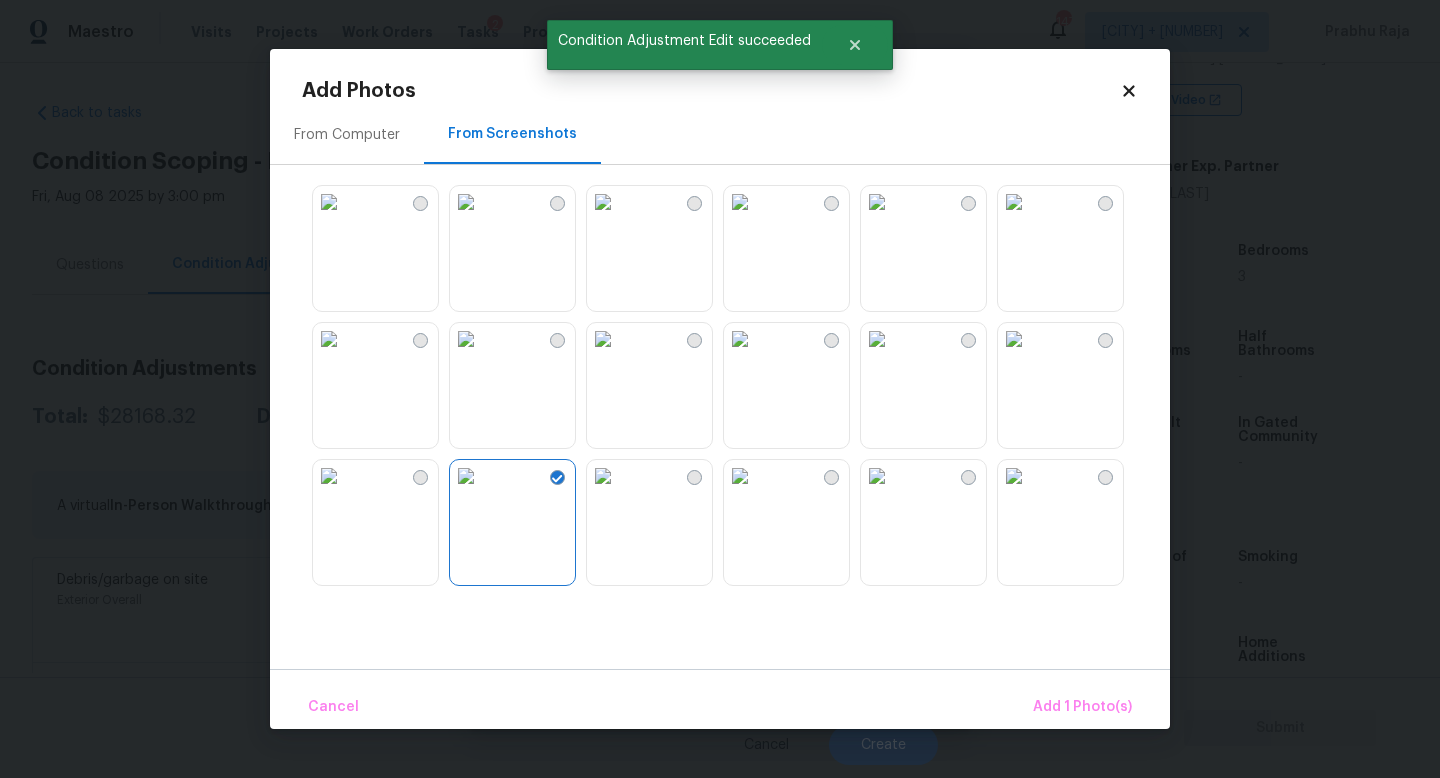 click at bounding box center (466, 476) 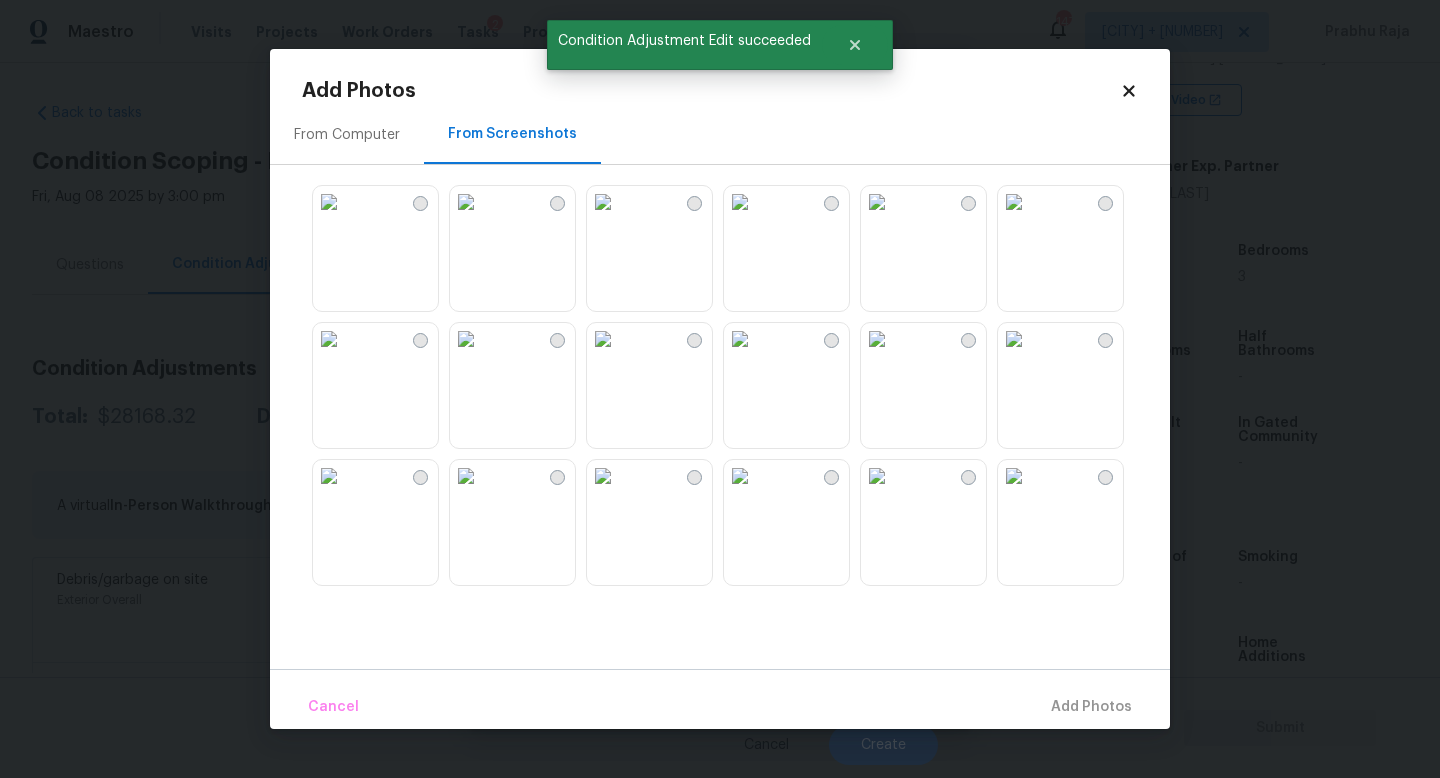 click at bounding box center [466, 476] 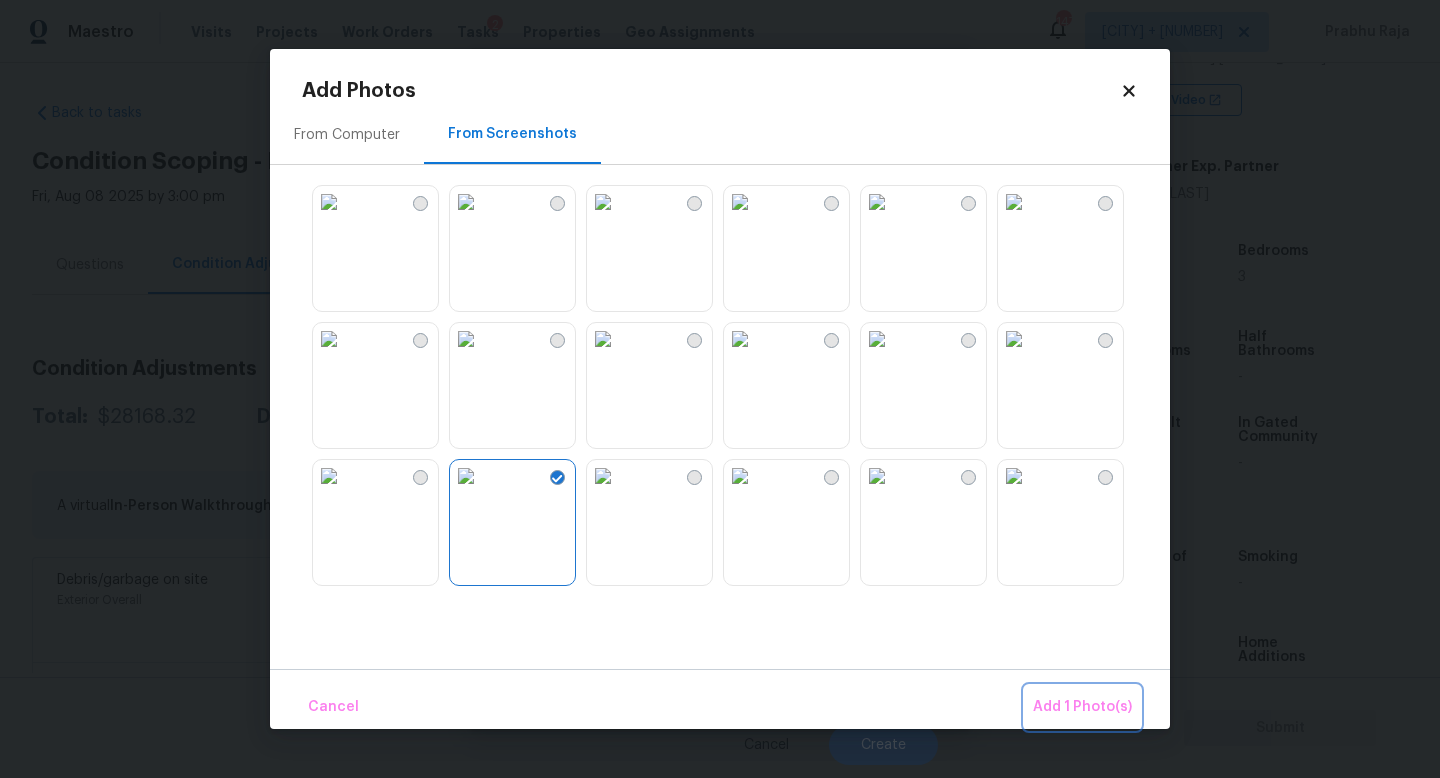 click on "Add 1 Photo(s)" at bounding box center [1082, 707] 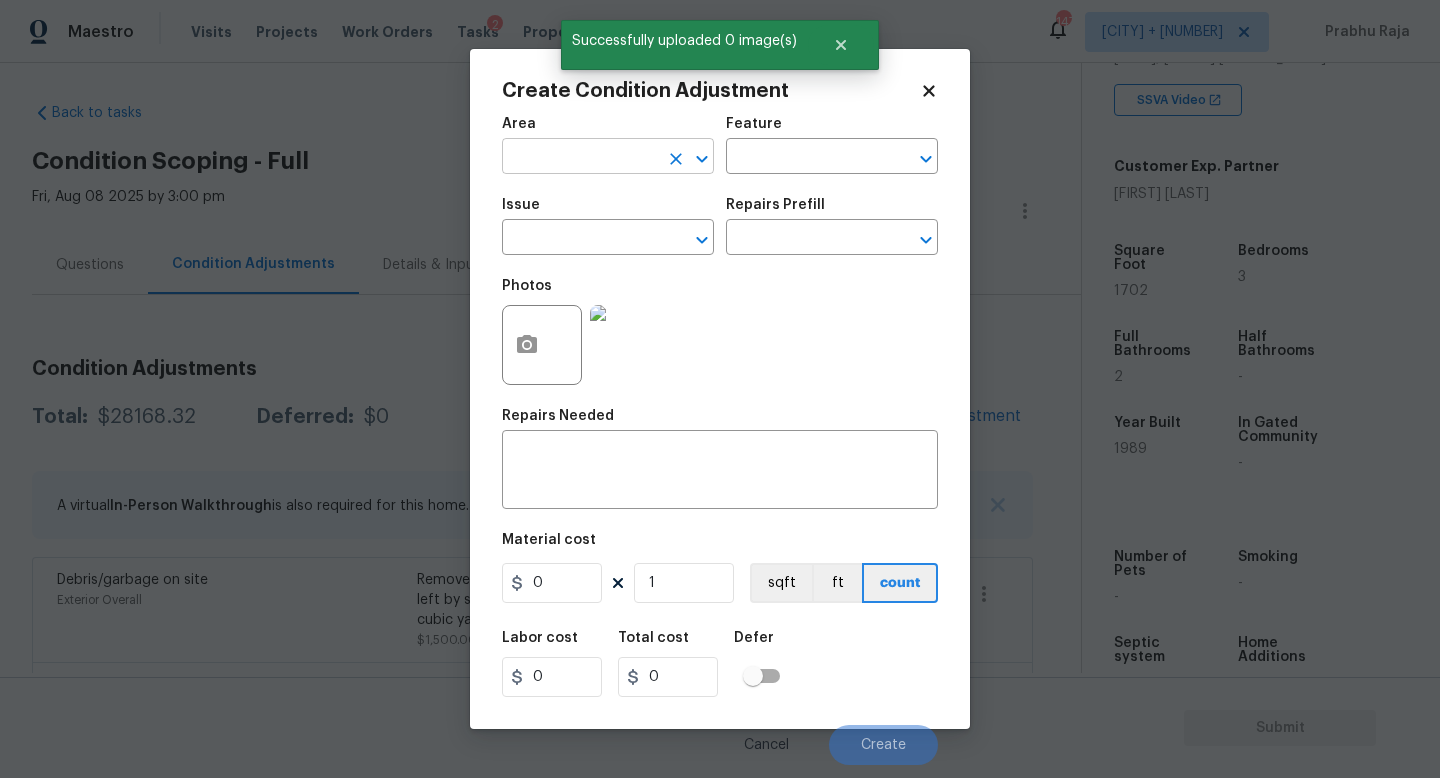 click at bounding box center (580, 158) 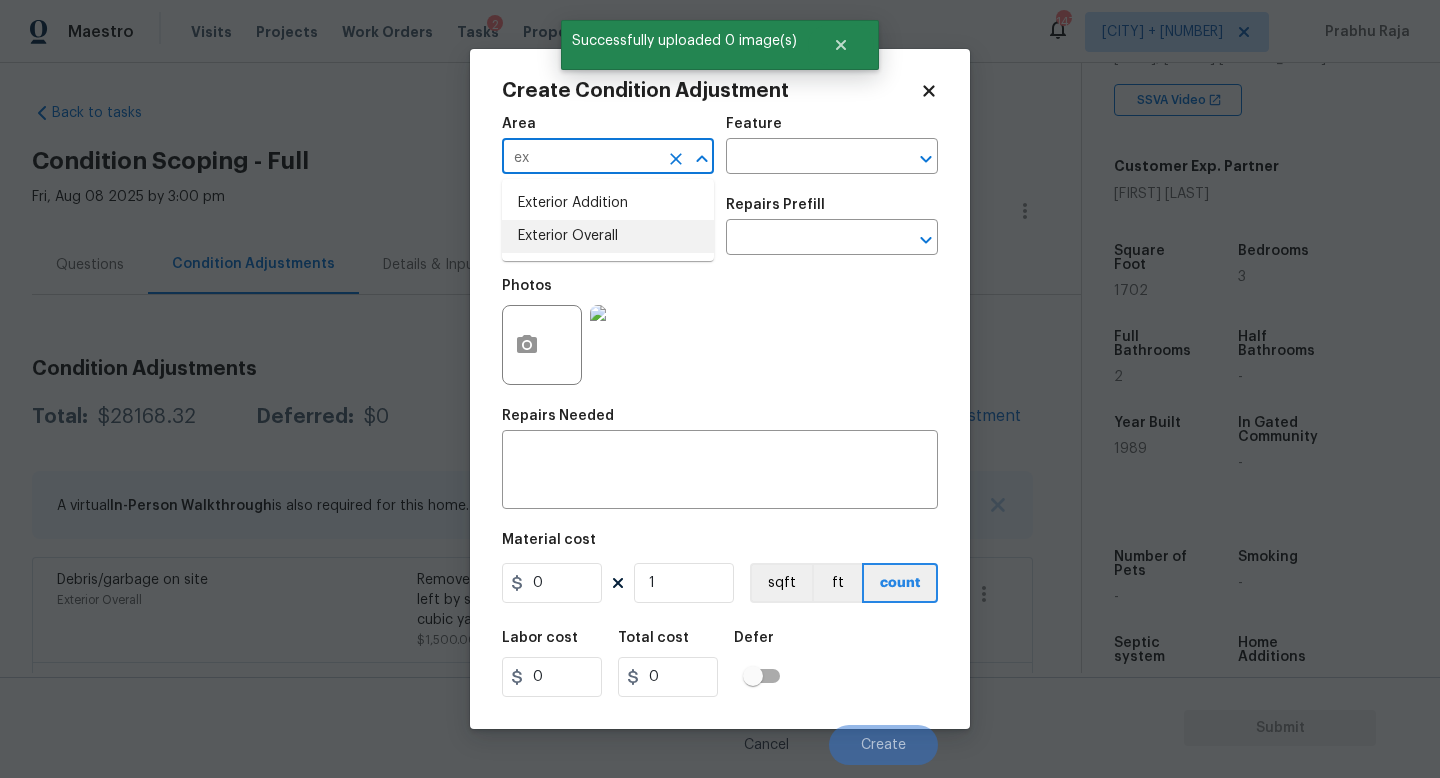 click on "Exterior Overall" at bounding box center (608, 236) 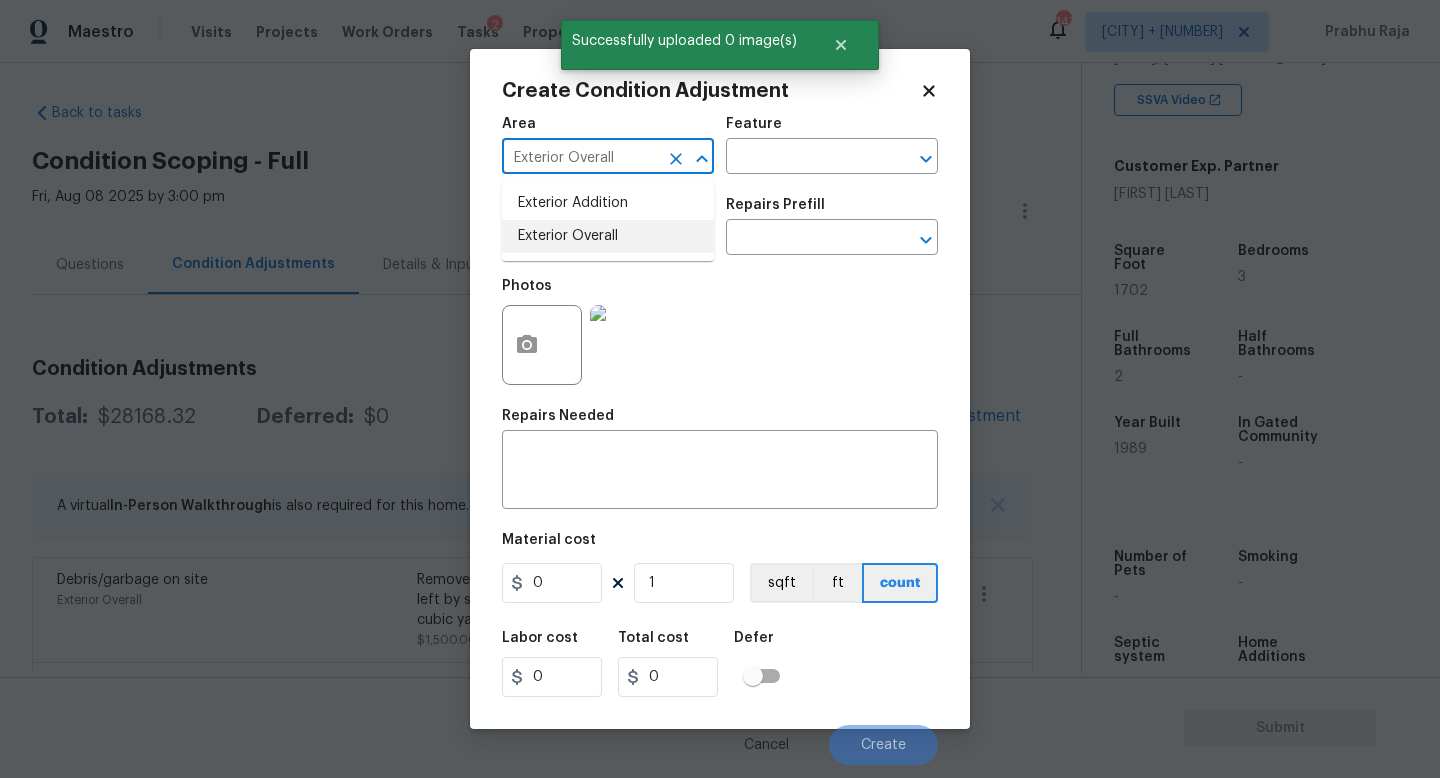 type on "Exterior Overall" 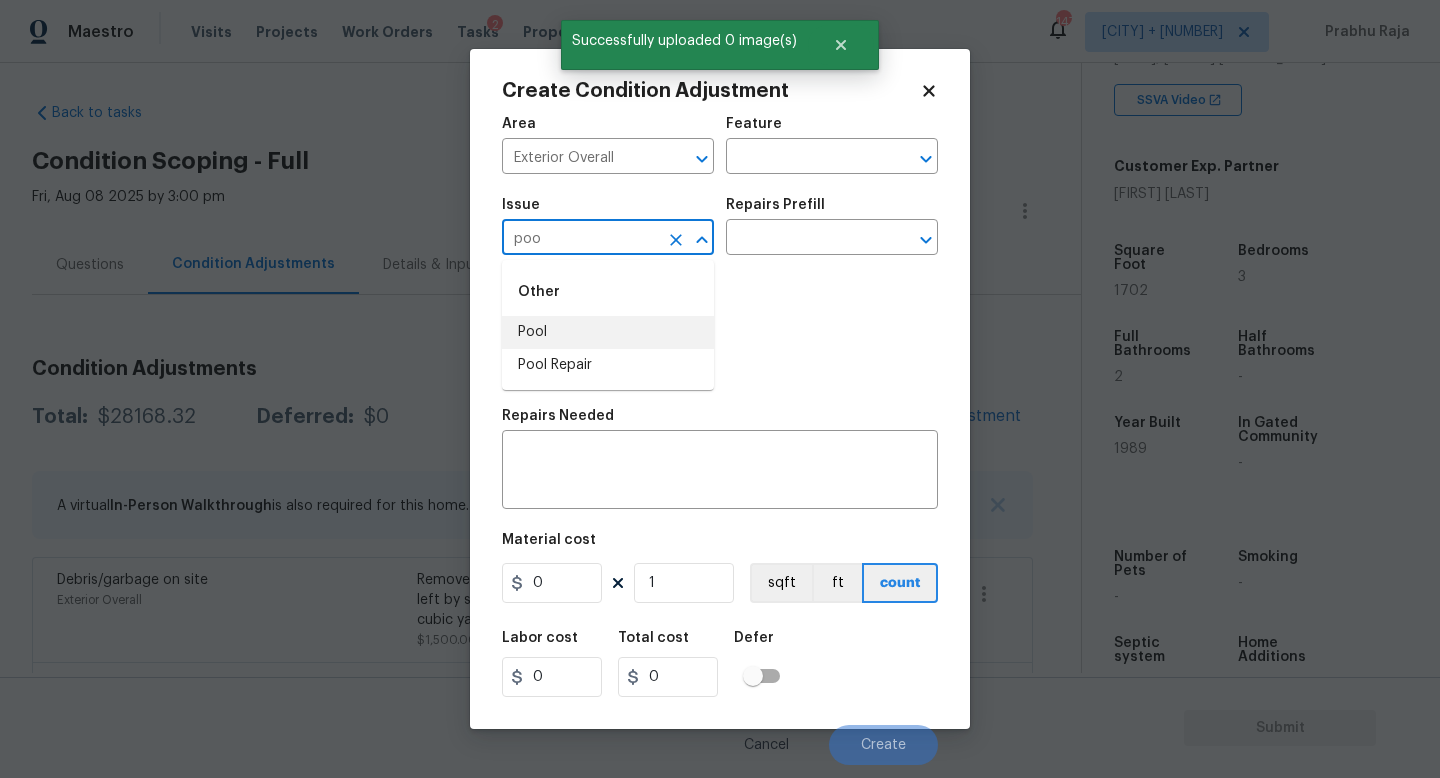 click on "Pool" at bounding box center (608, 332) 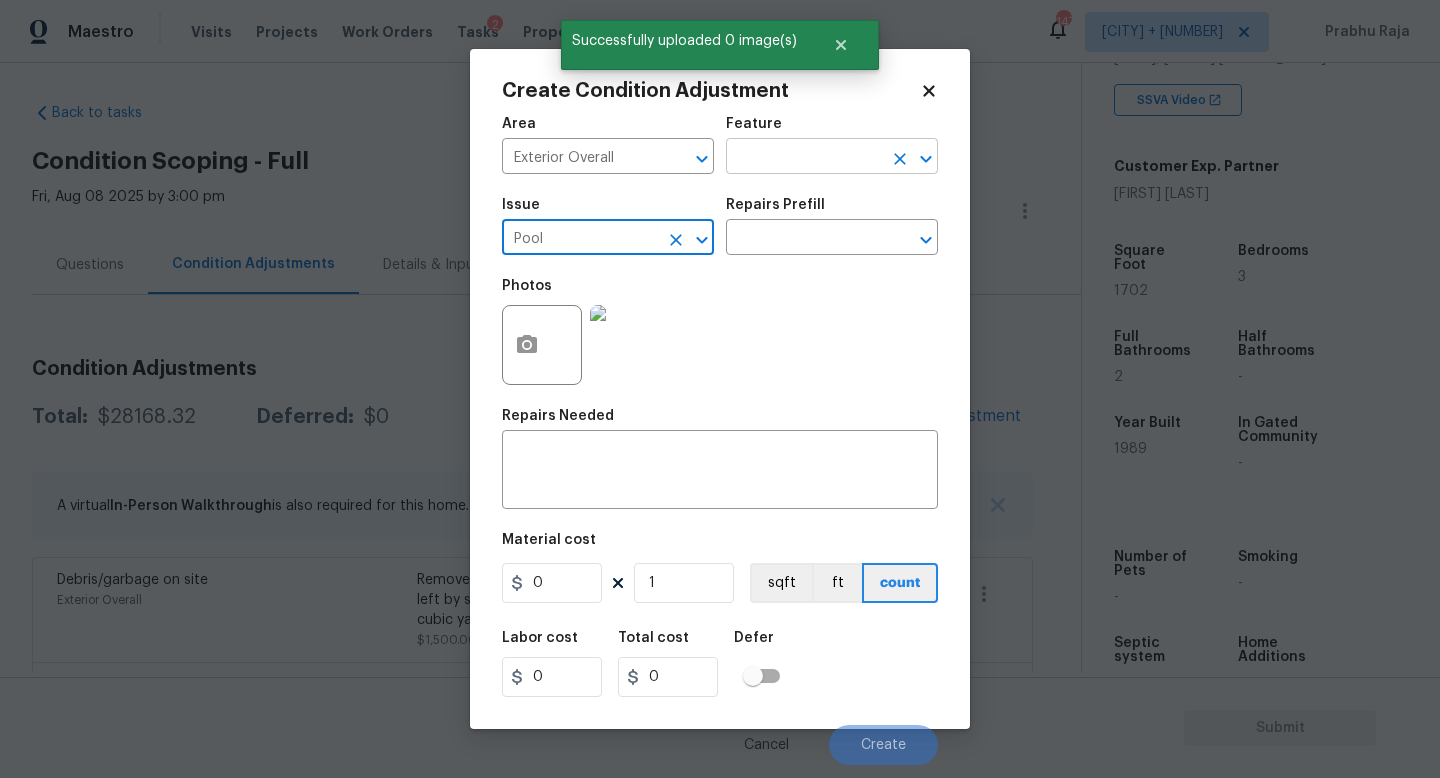 type on "Pool" 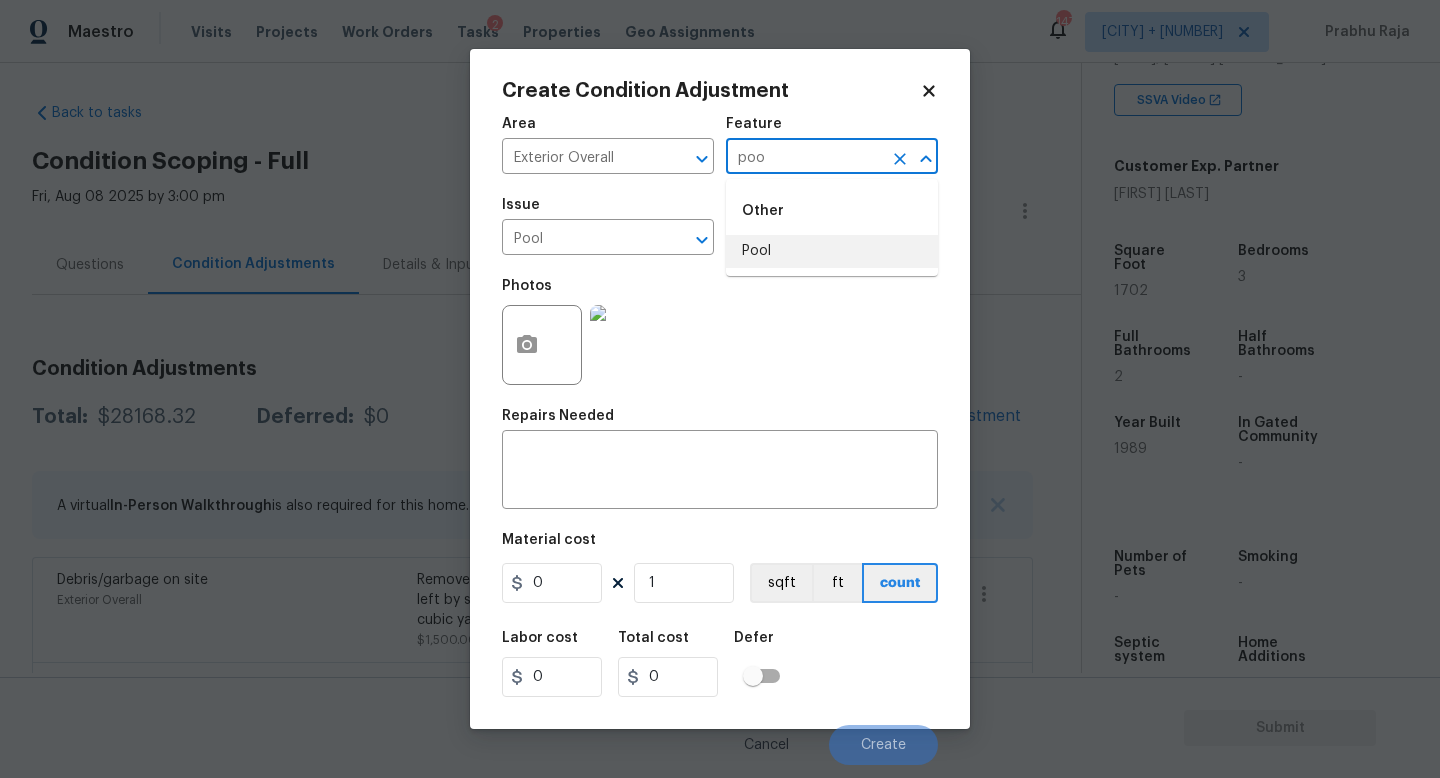 click on "Pool" at bounding box center (832, 251) 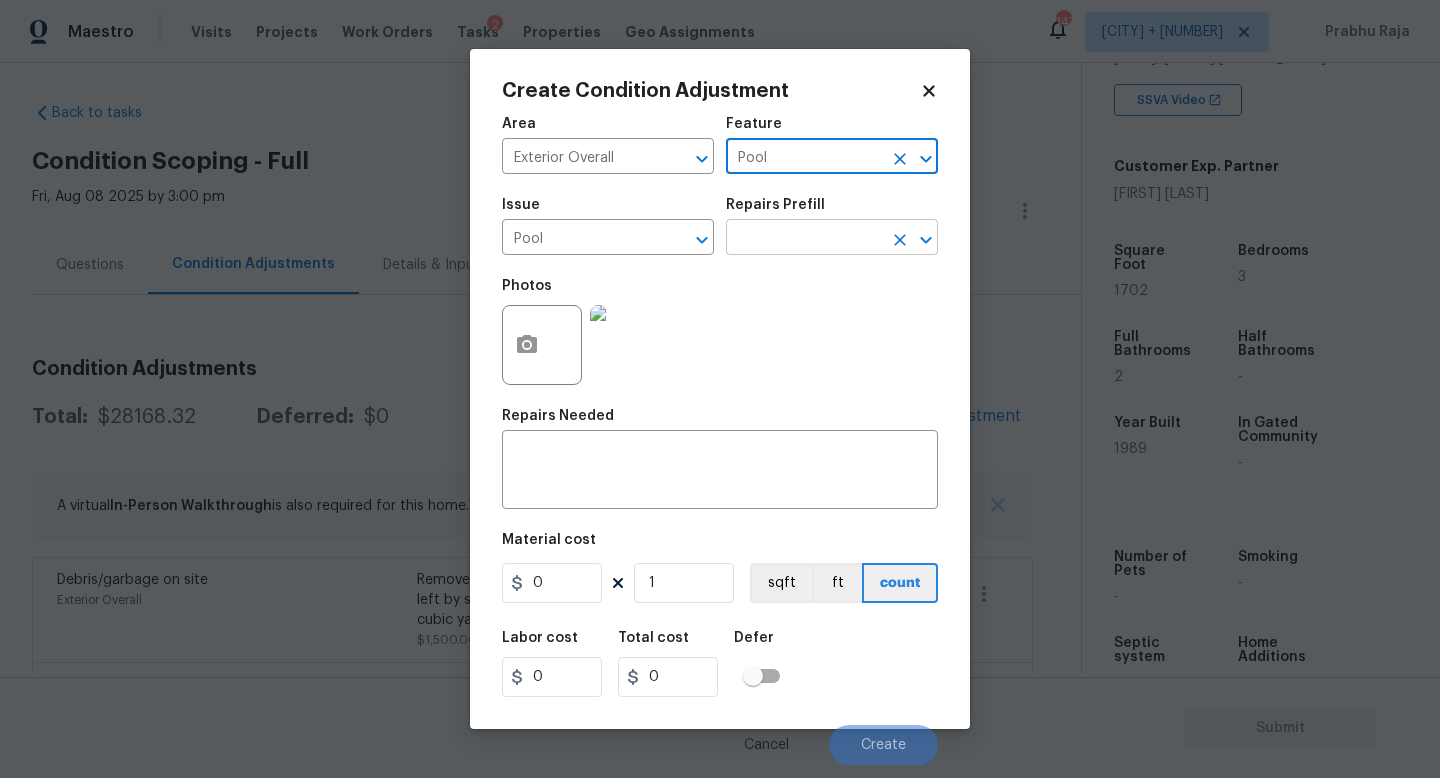 type on "Pool" 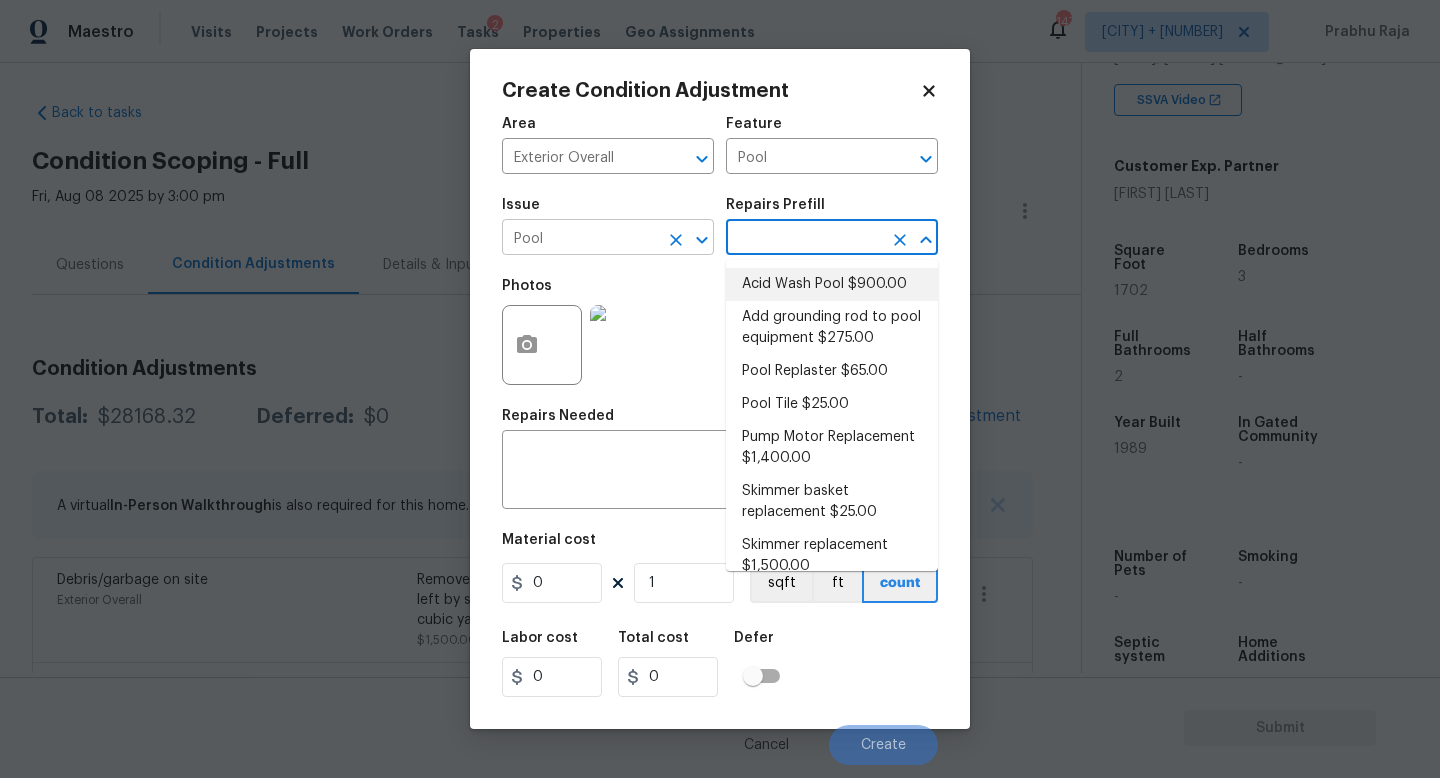 click 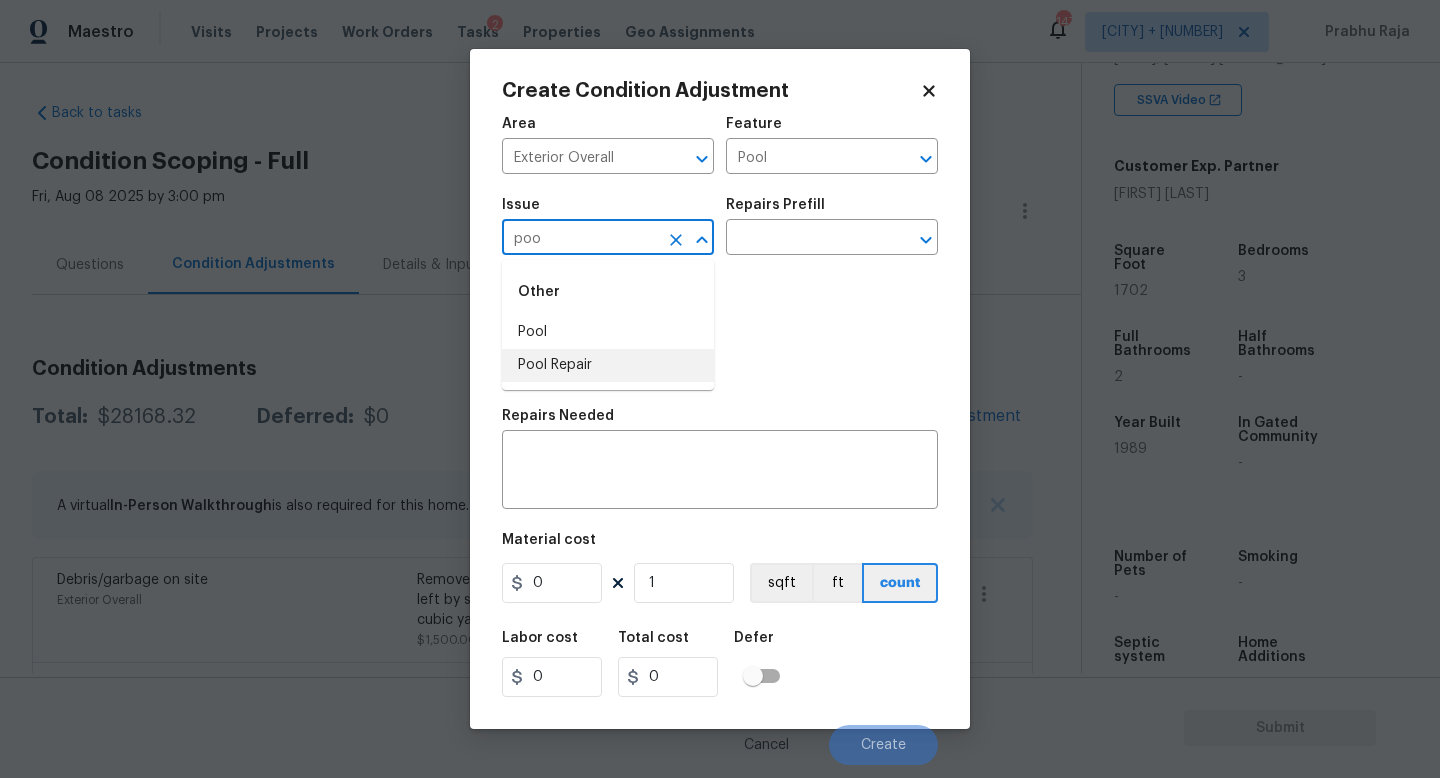 click on "Pool Repair" at bounding box center (608, 365) 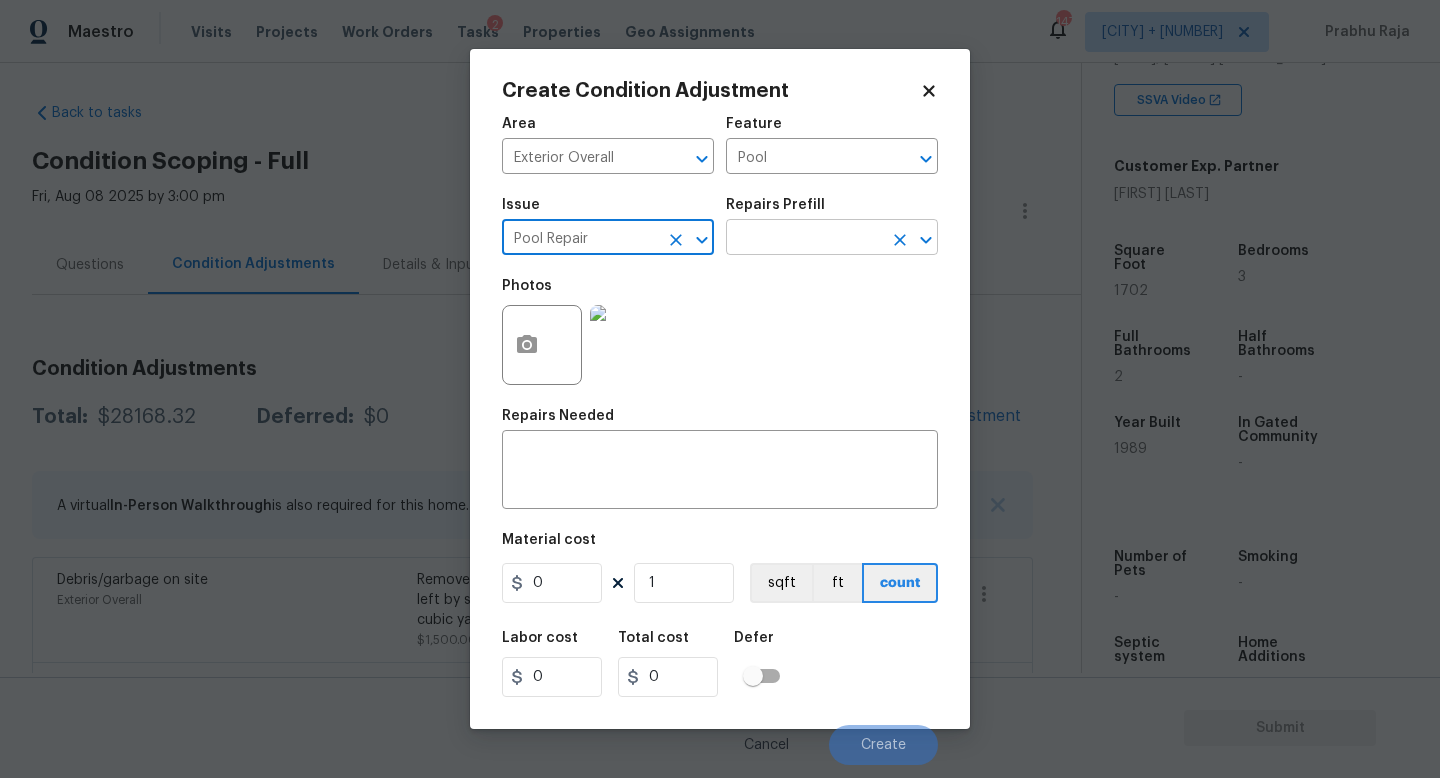 type on "Pool Repair" 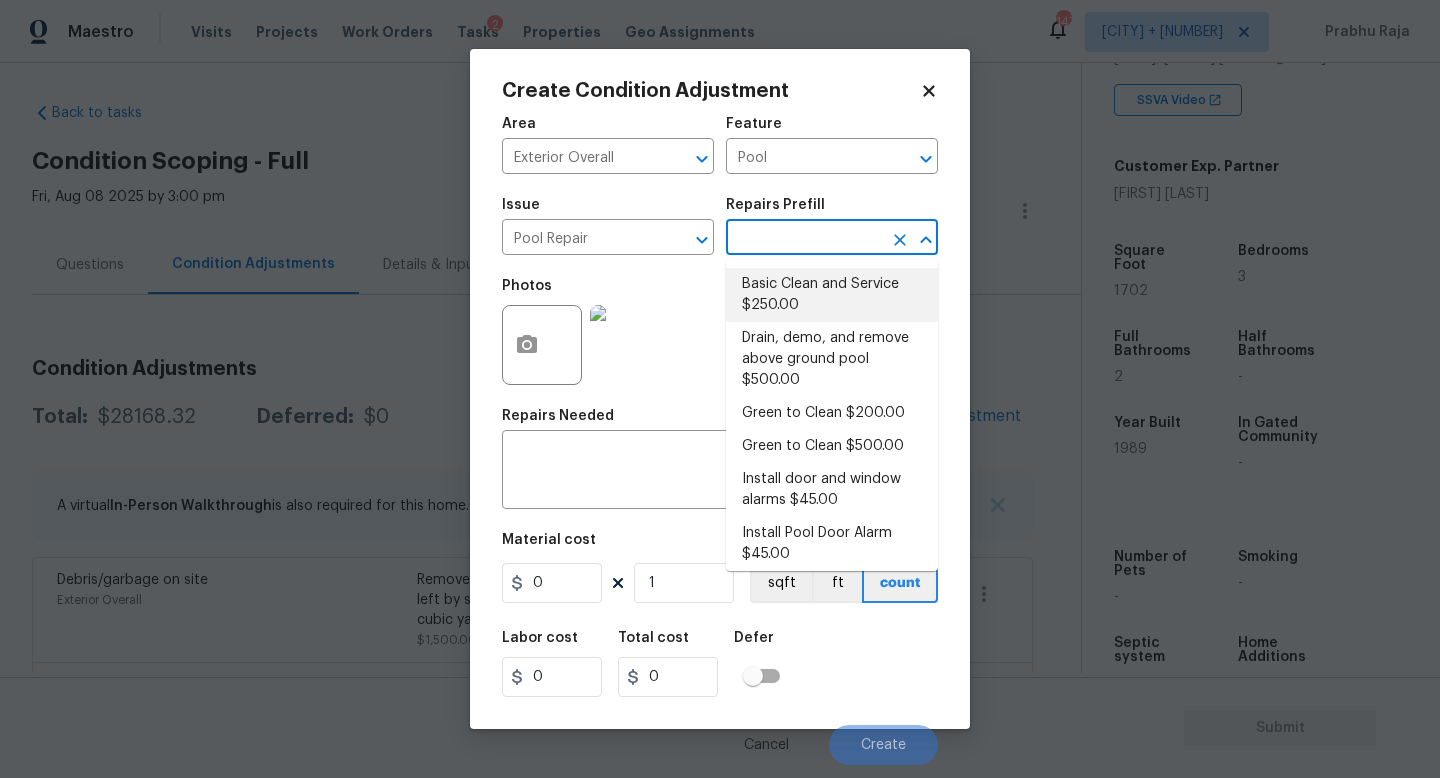 click on "Basic Clean and Service $250.00" at bounding box center (832, 295) 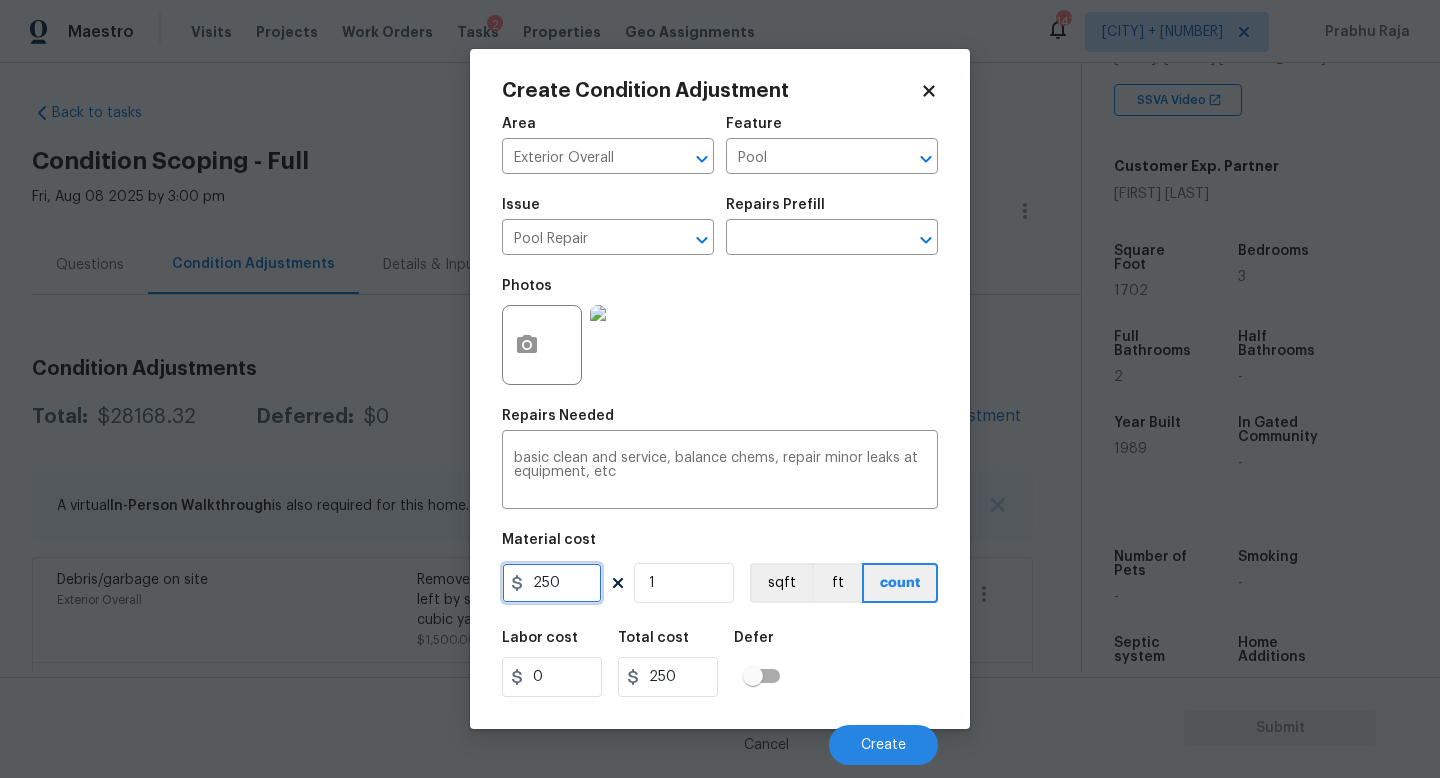 drag, startPoint x: 569, startPoint y: 586, endPoint x: 361, endPoint y: 583, distance: 208.02164 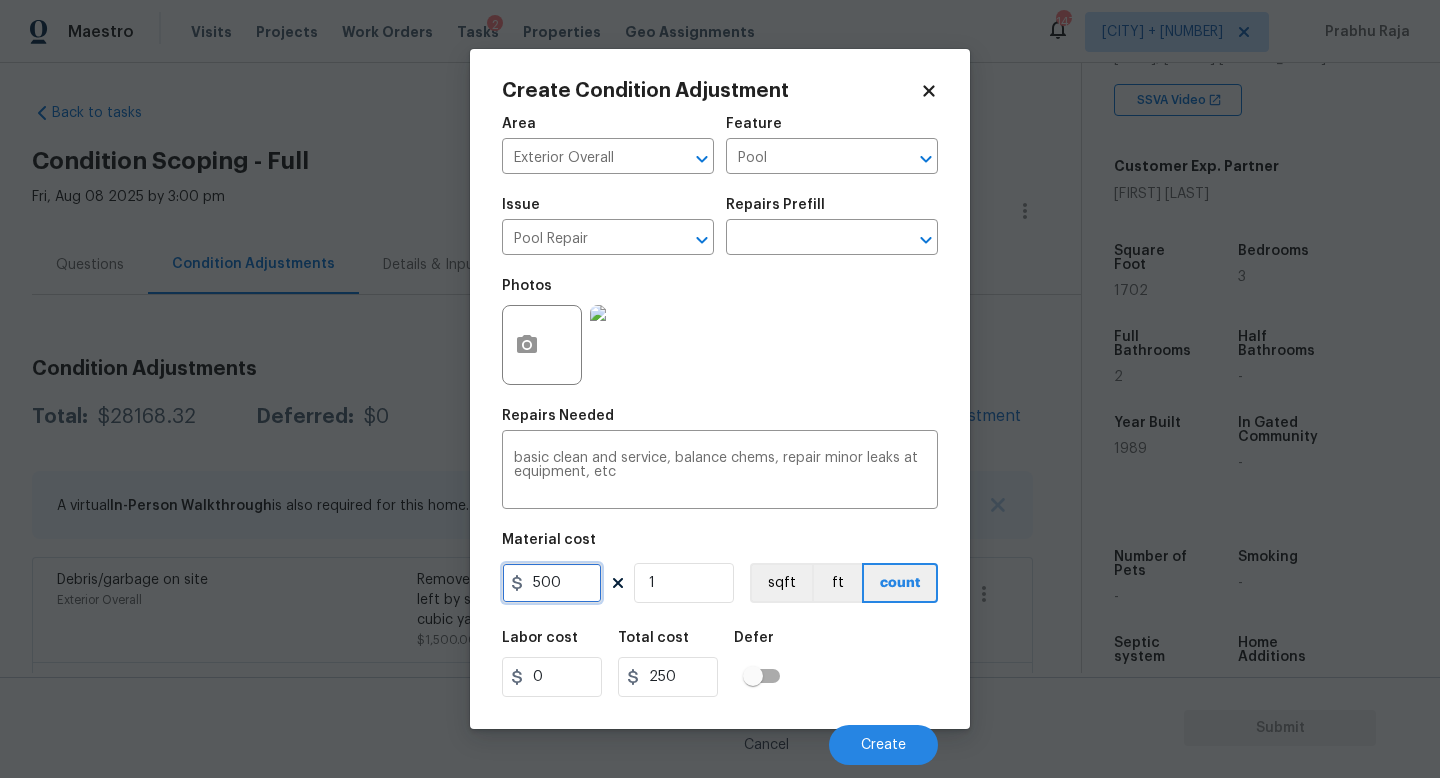 type on "500" 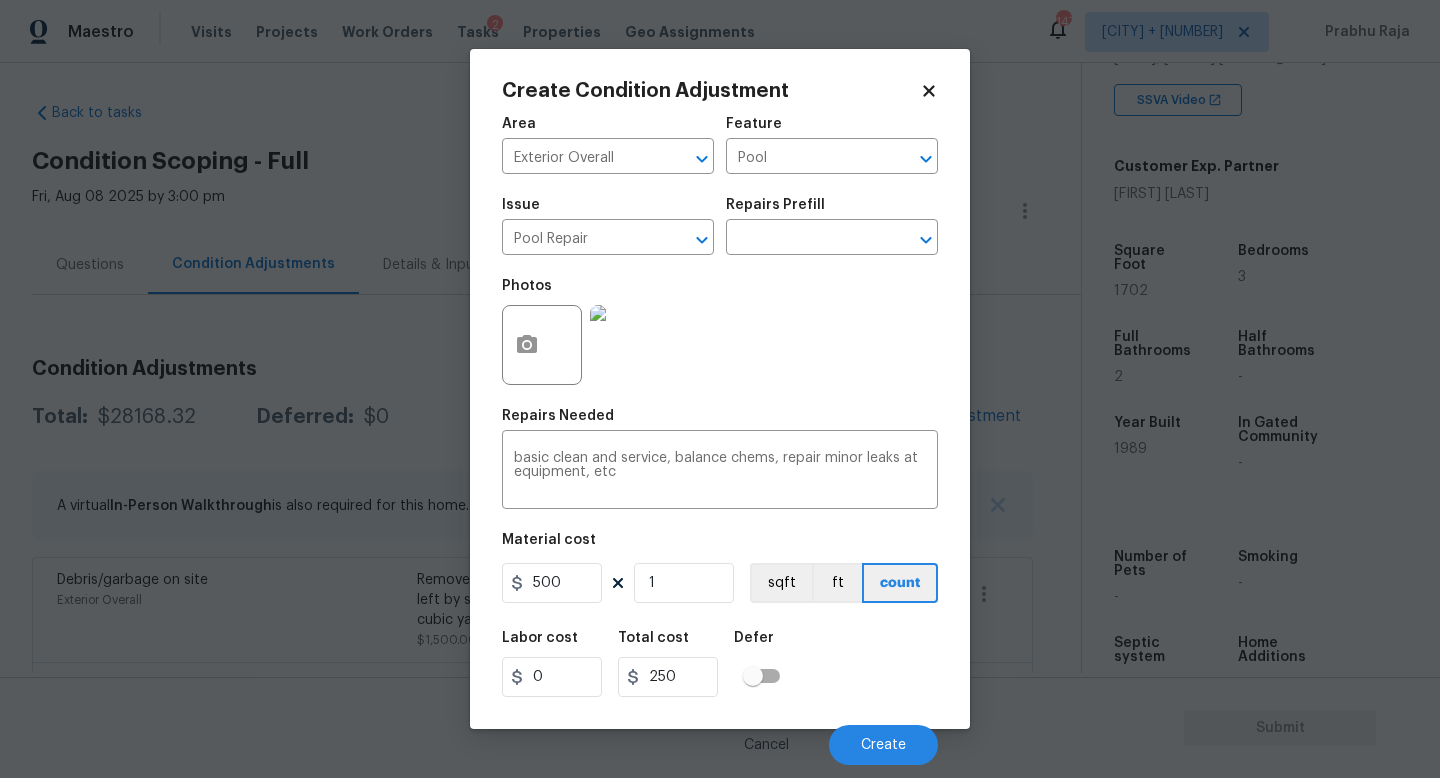 type on "500" 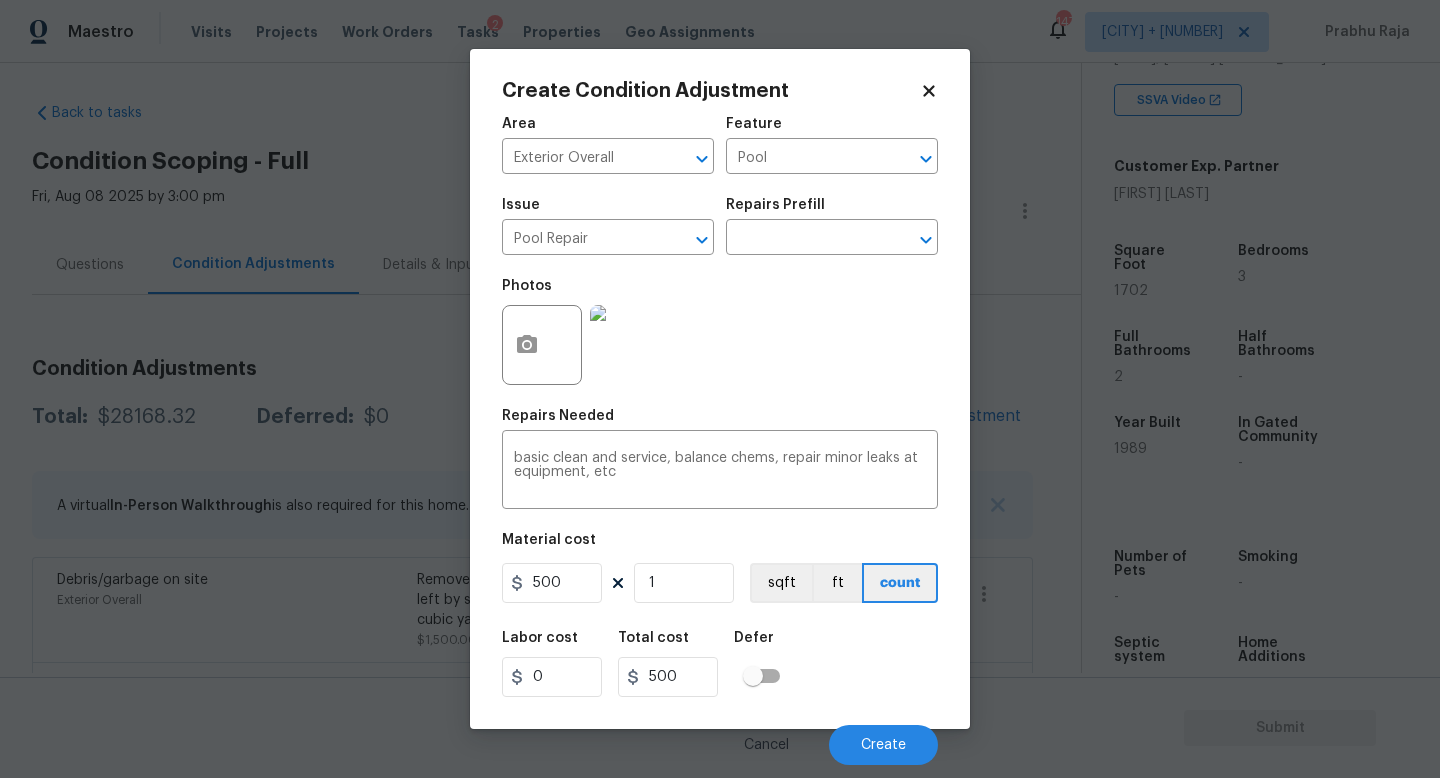 click on "Photos" at bounding box center (720, 332) 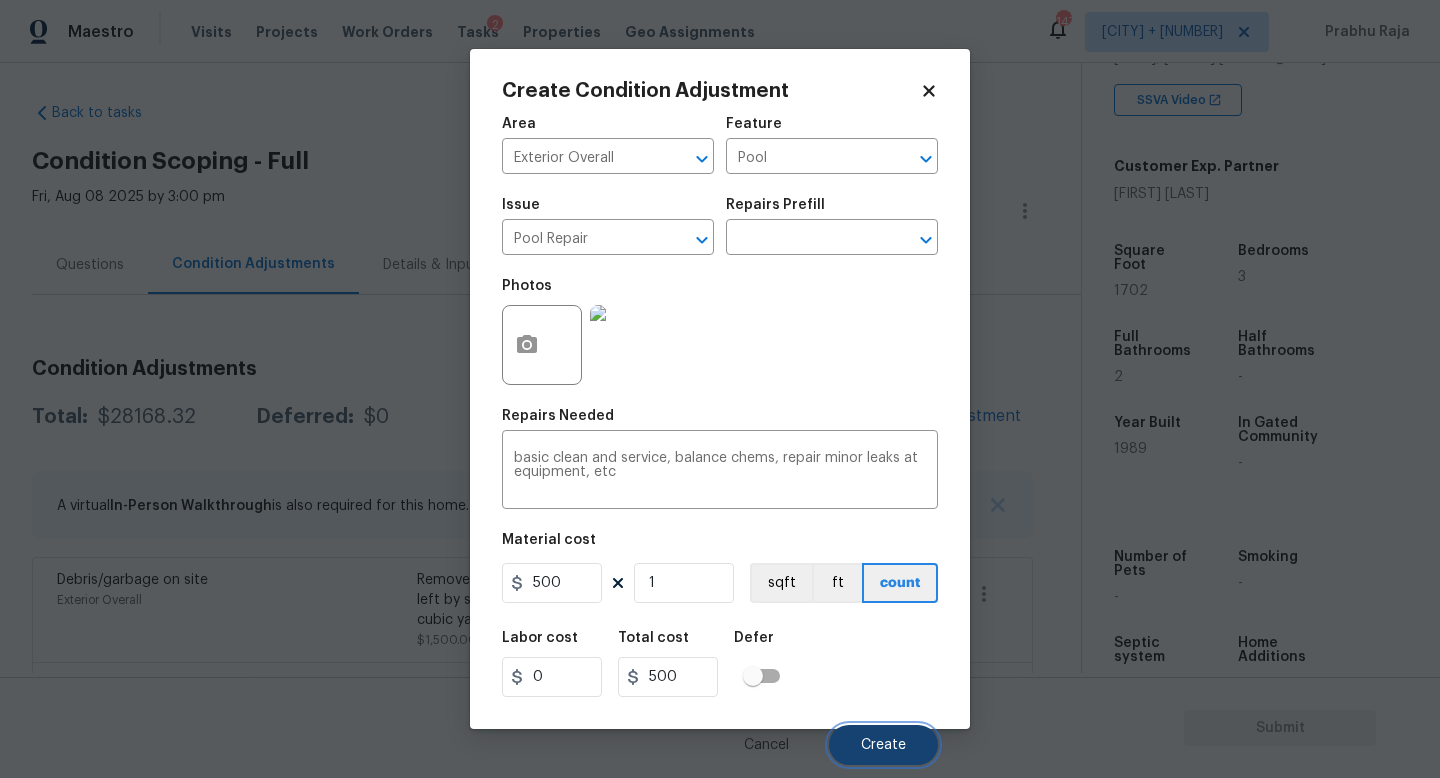 click on "Create" at bounding box center (883, 745) 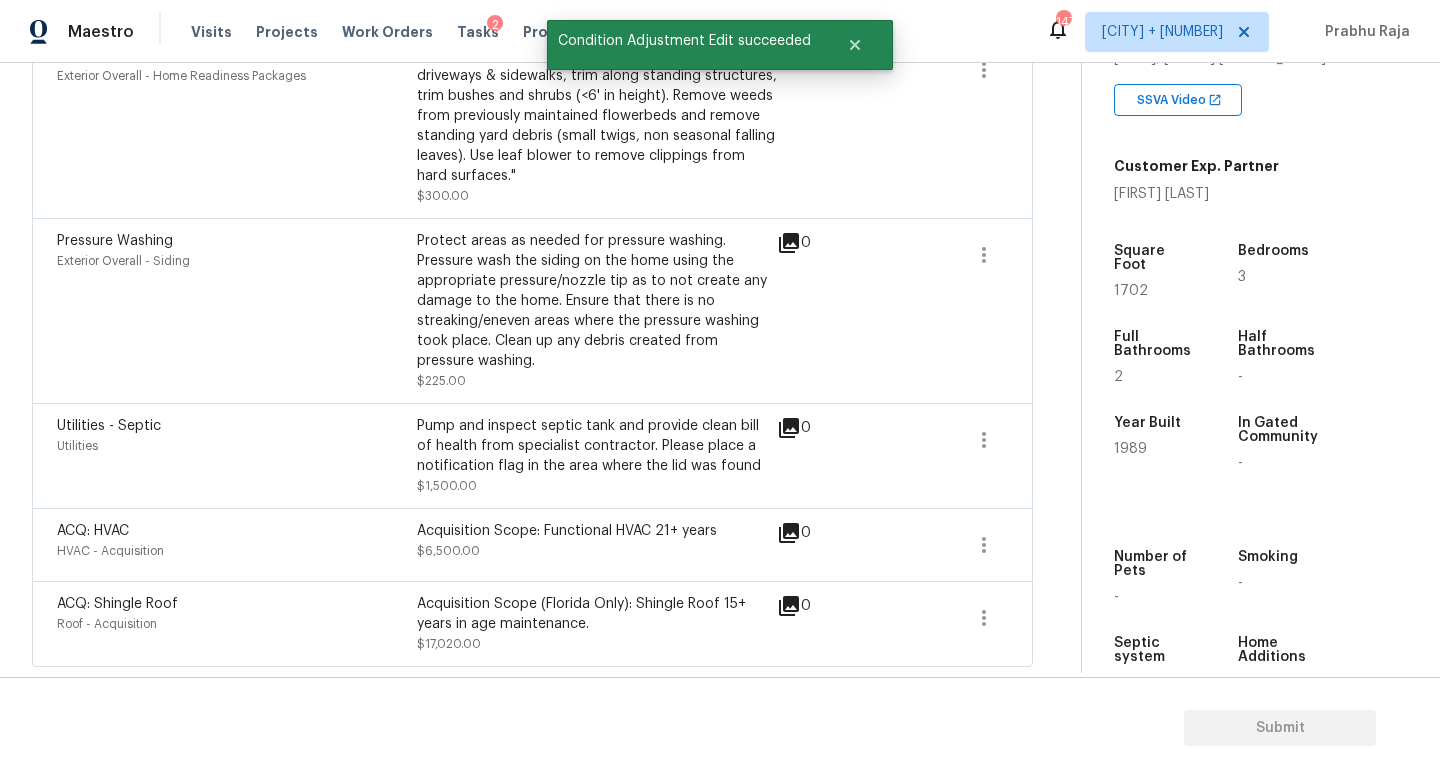 scroll, scrollTop: 0, scrollLeft: 0, axis: both 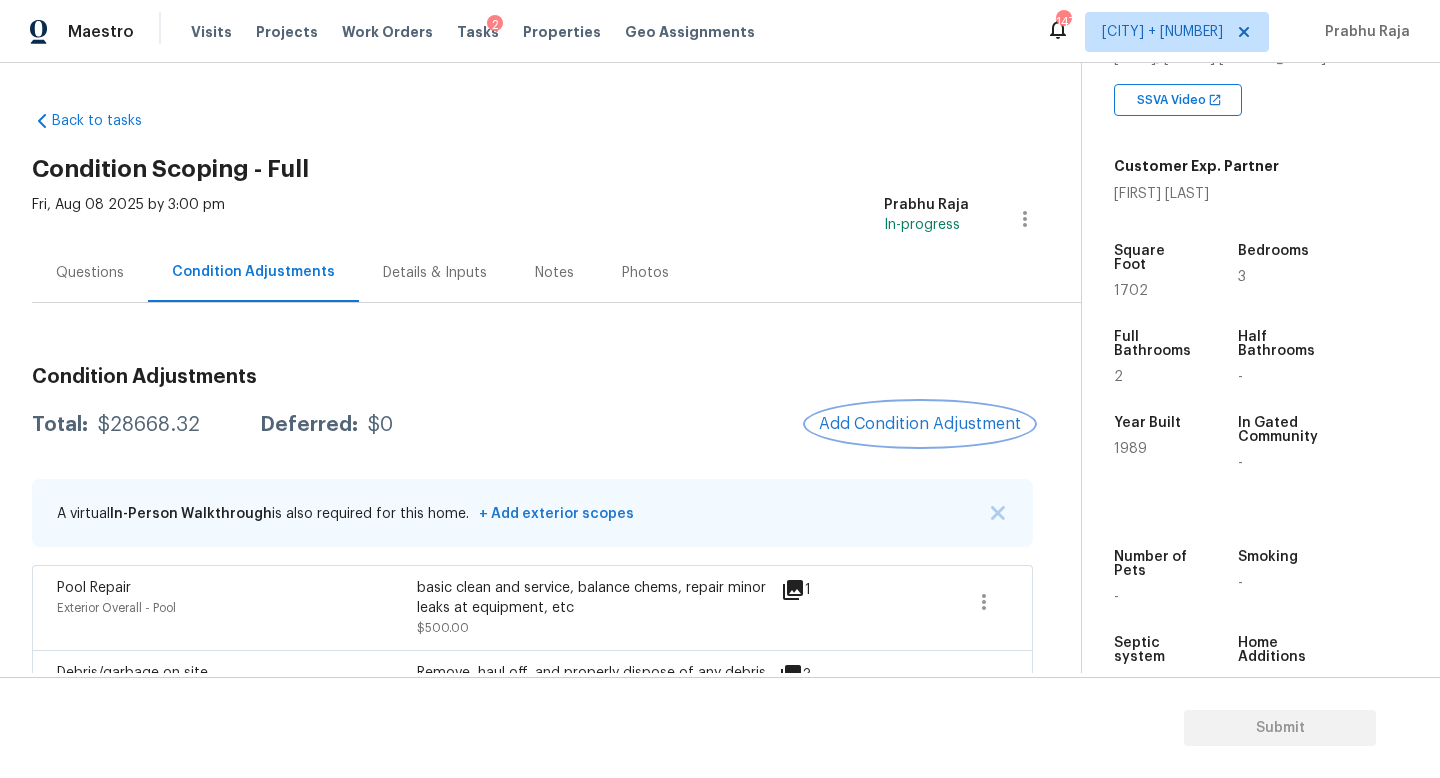 click on "Add Condition Adjustment" at bounding box center [920, 424] 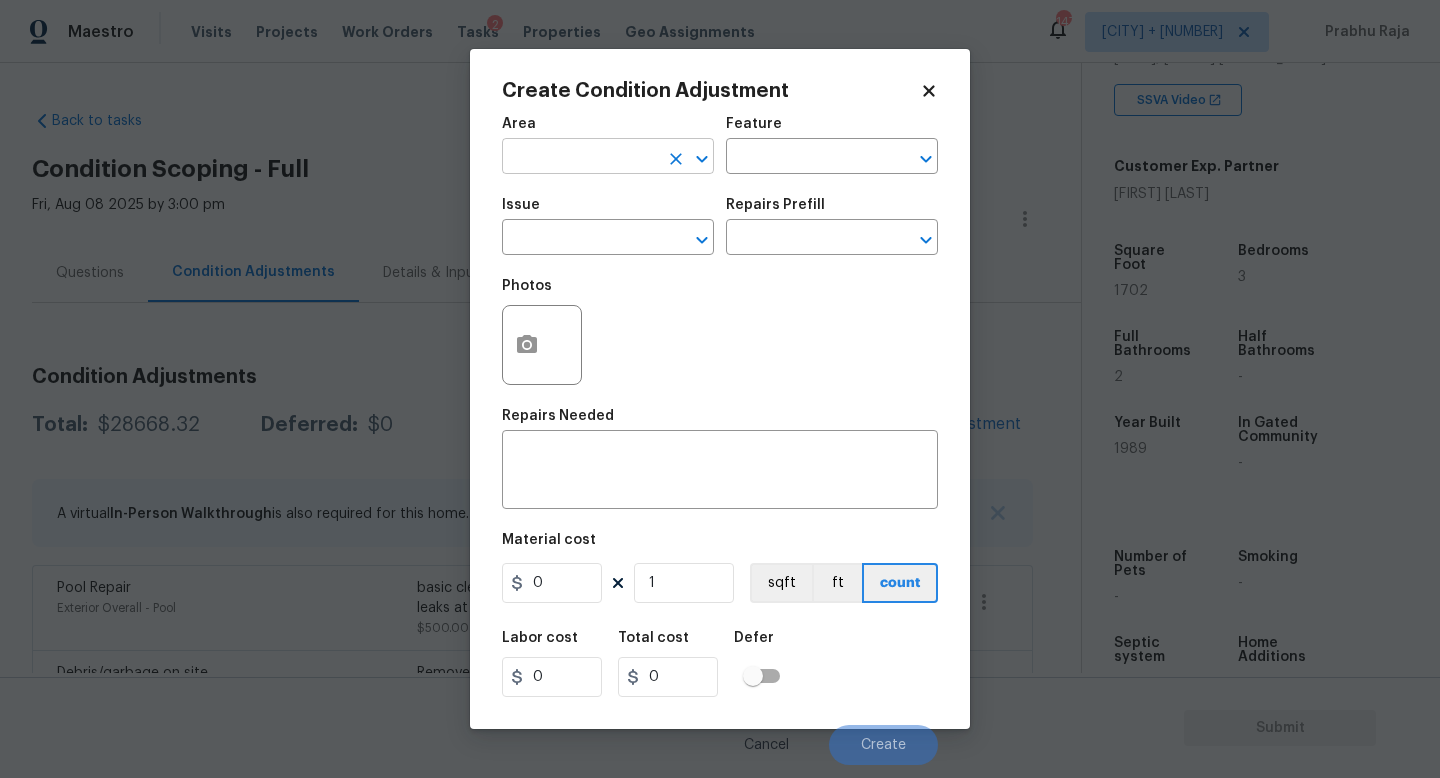 click at bounding box center (580, 158) 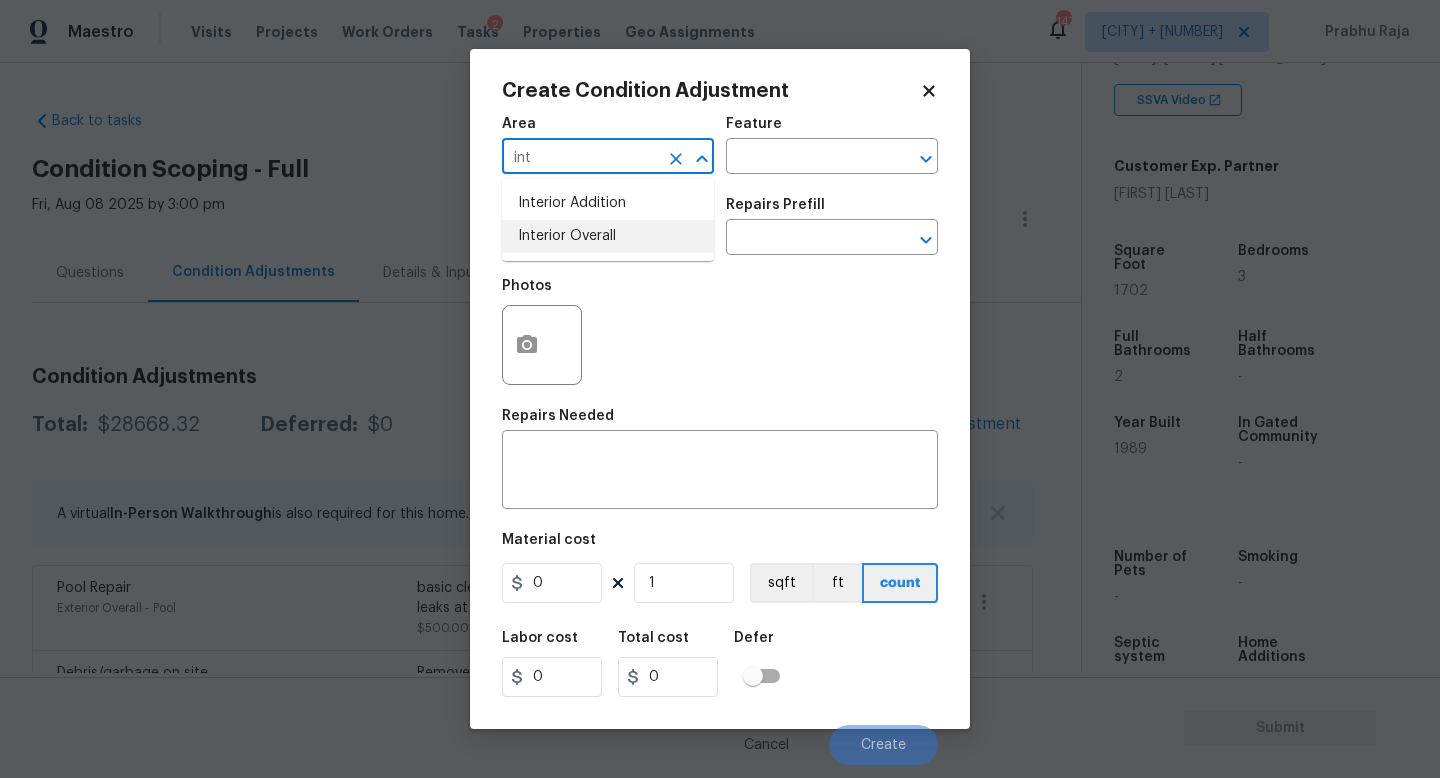 click on "Interior Overall" at bounding box center [608, 236] 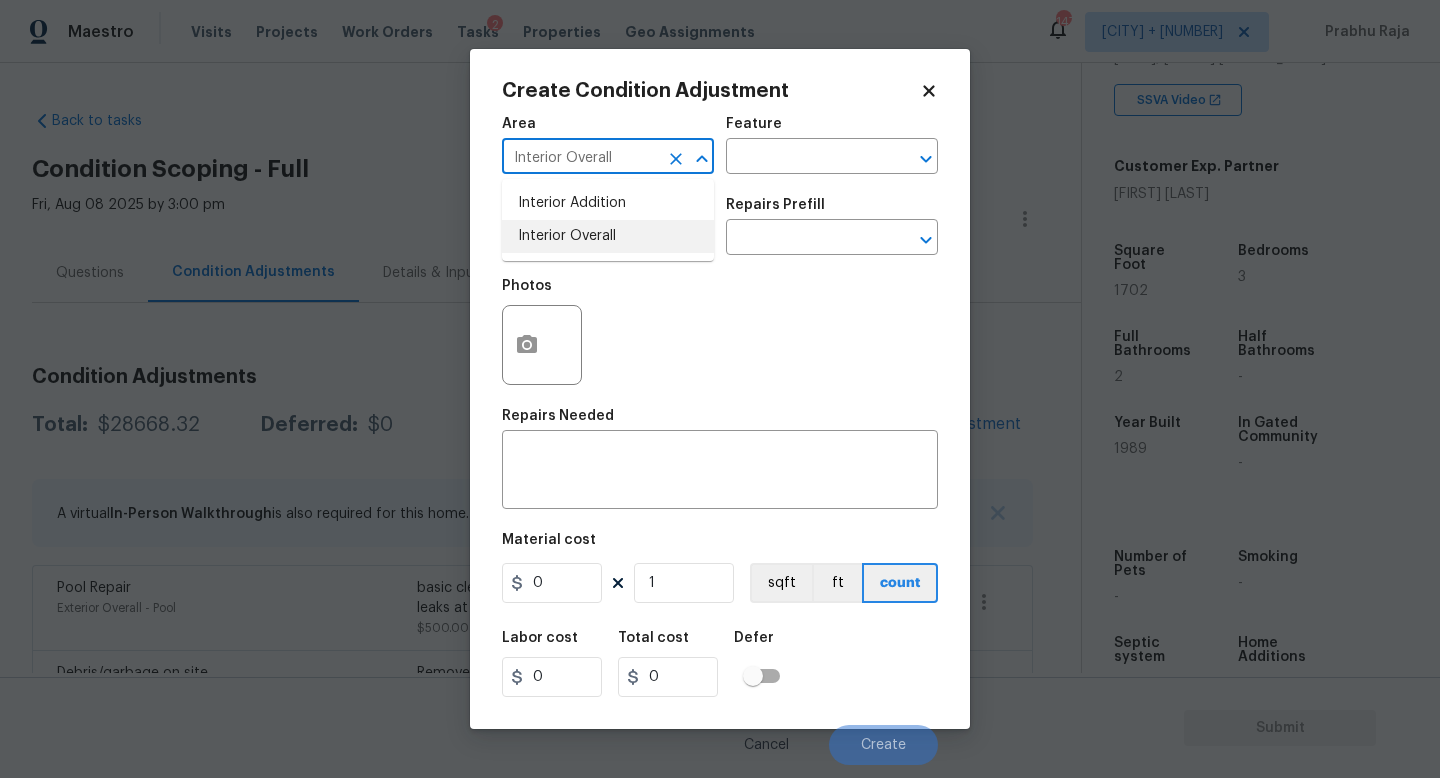 type on "Interior Overall" 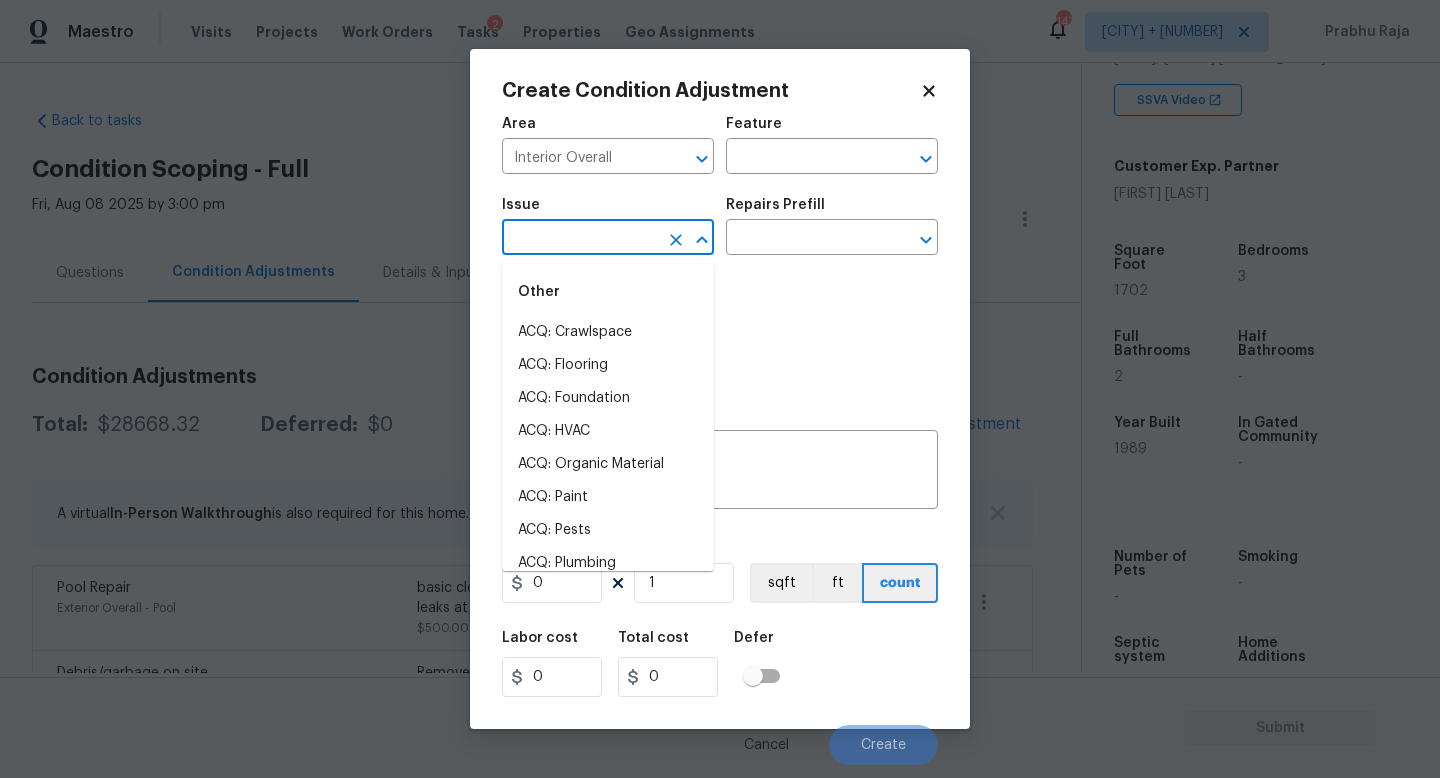 click at bounding box center (580, 239) 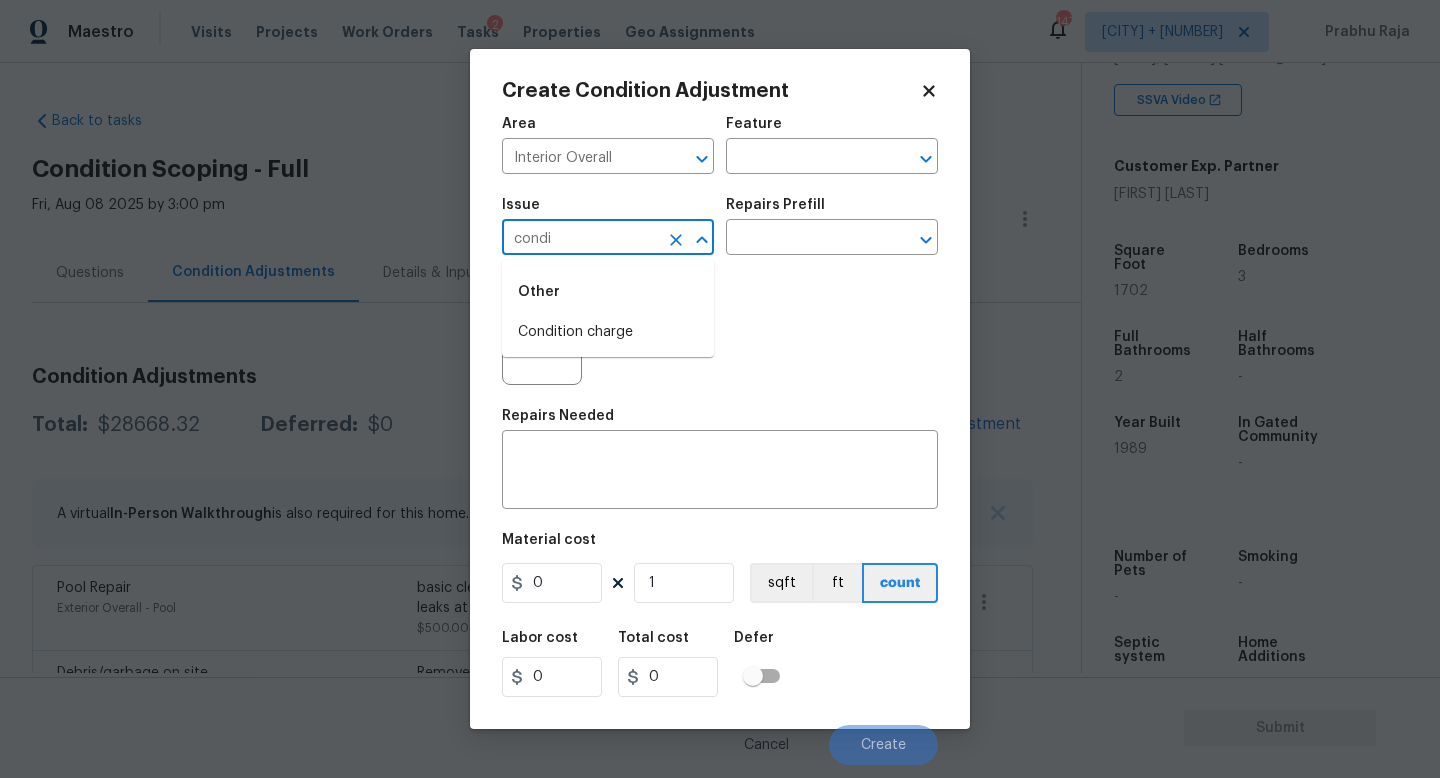click on "Other" at bounding box center (608, 292) 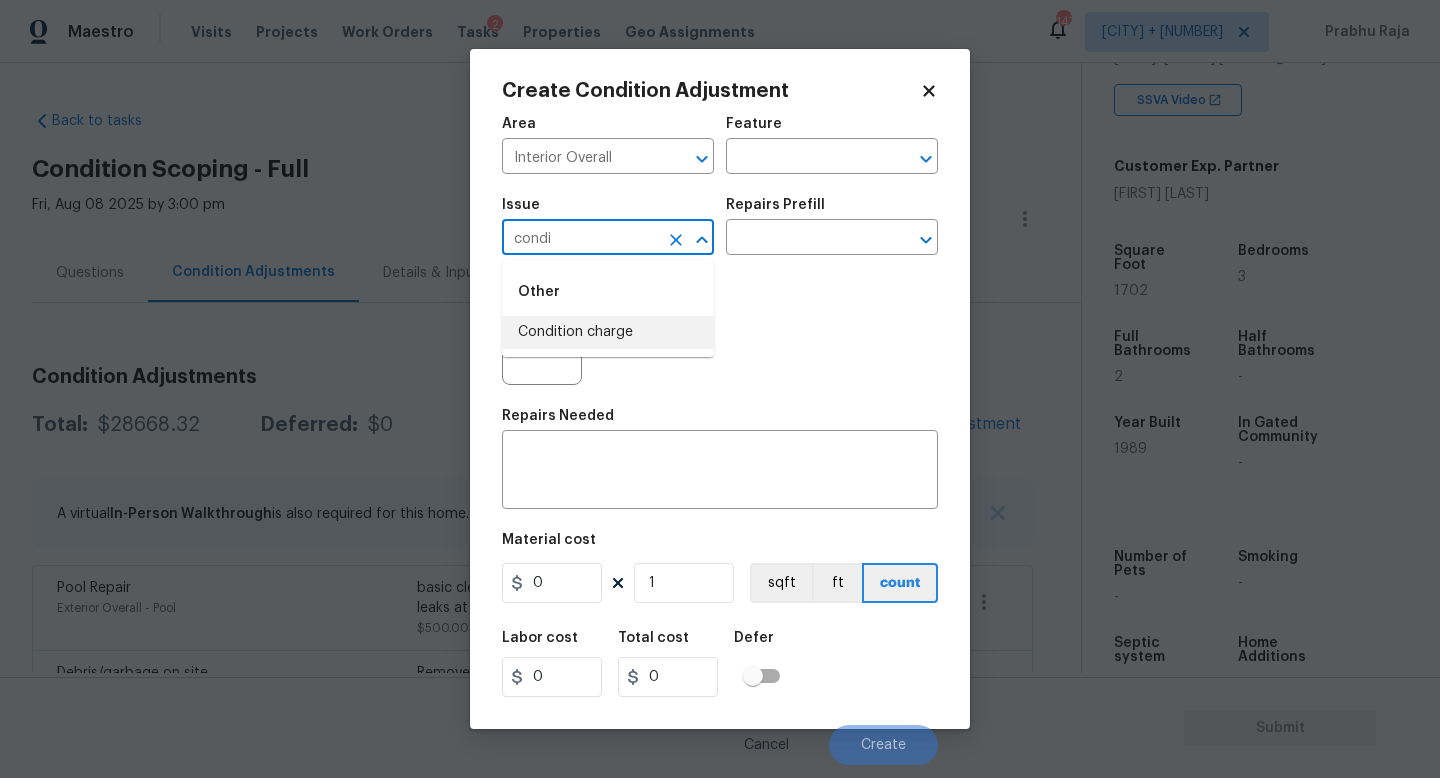 click on "Condition charge" at bounding box center [608, 332] 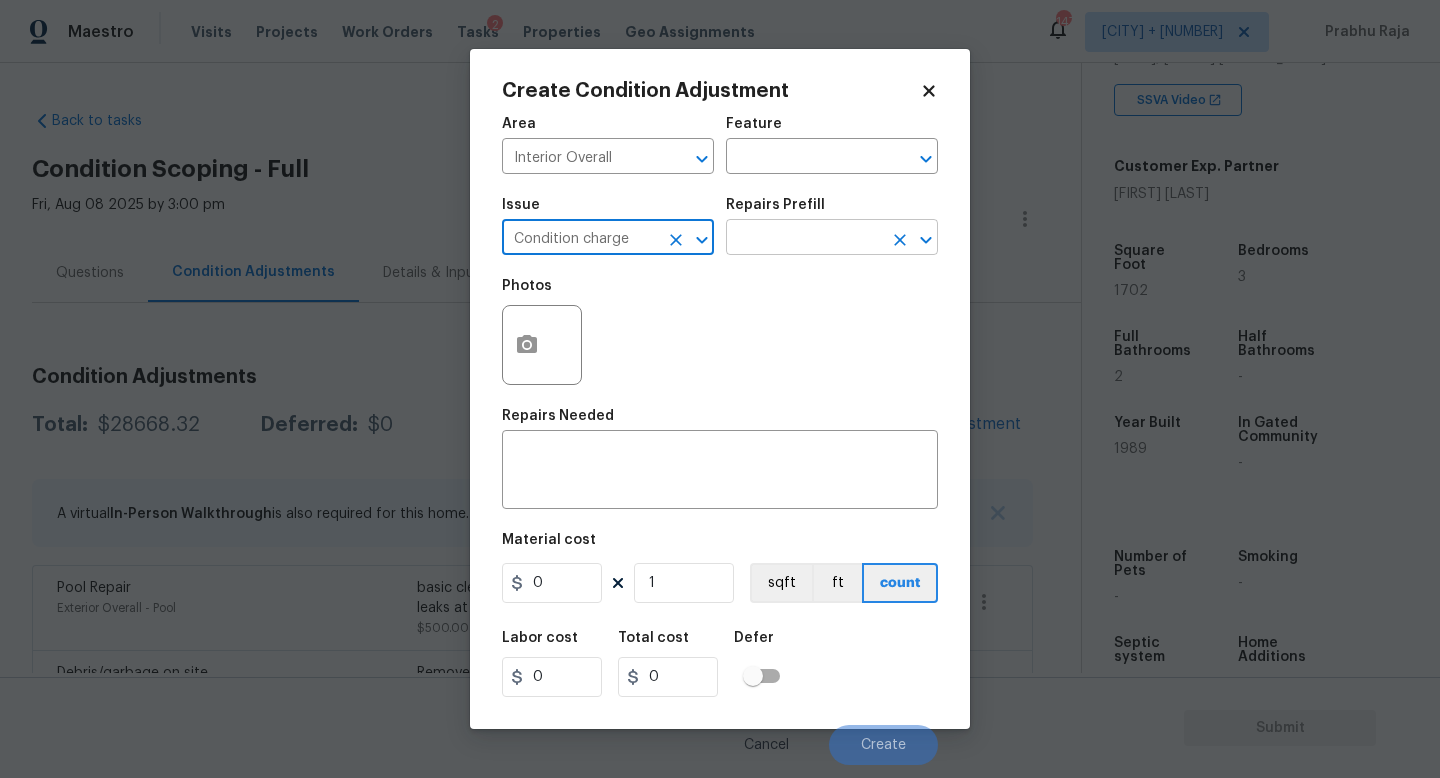 type on "Condition charge" 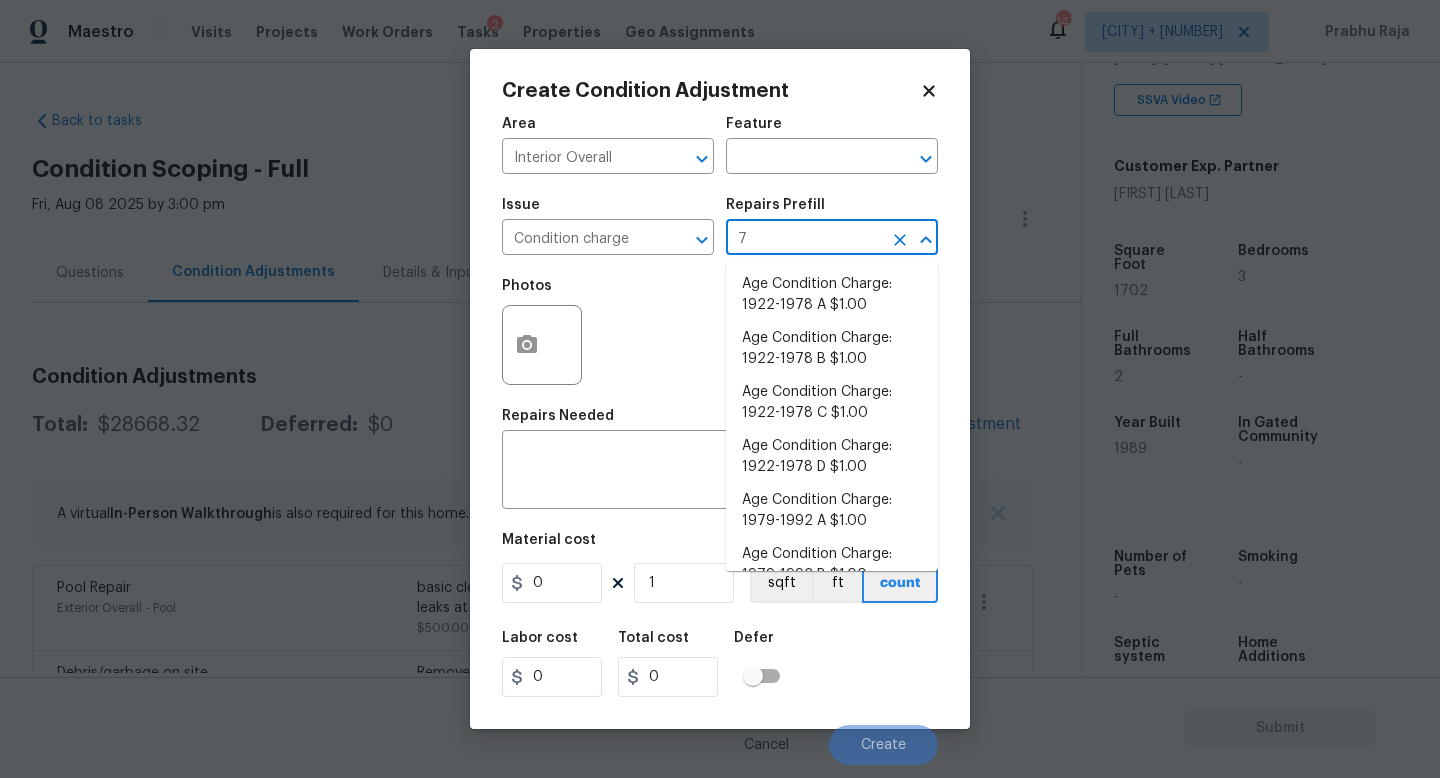 type on "79" 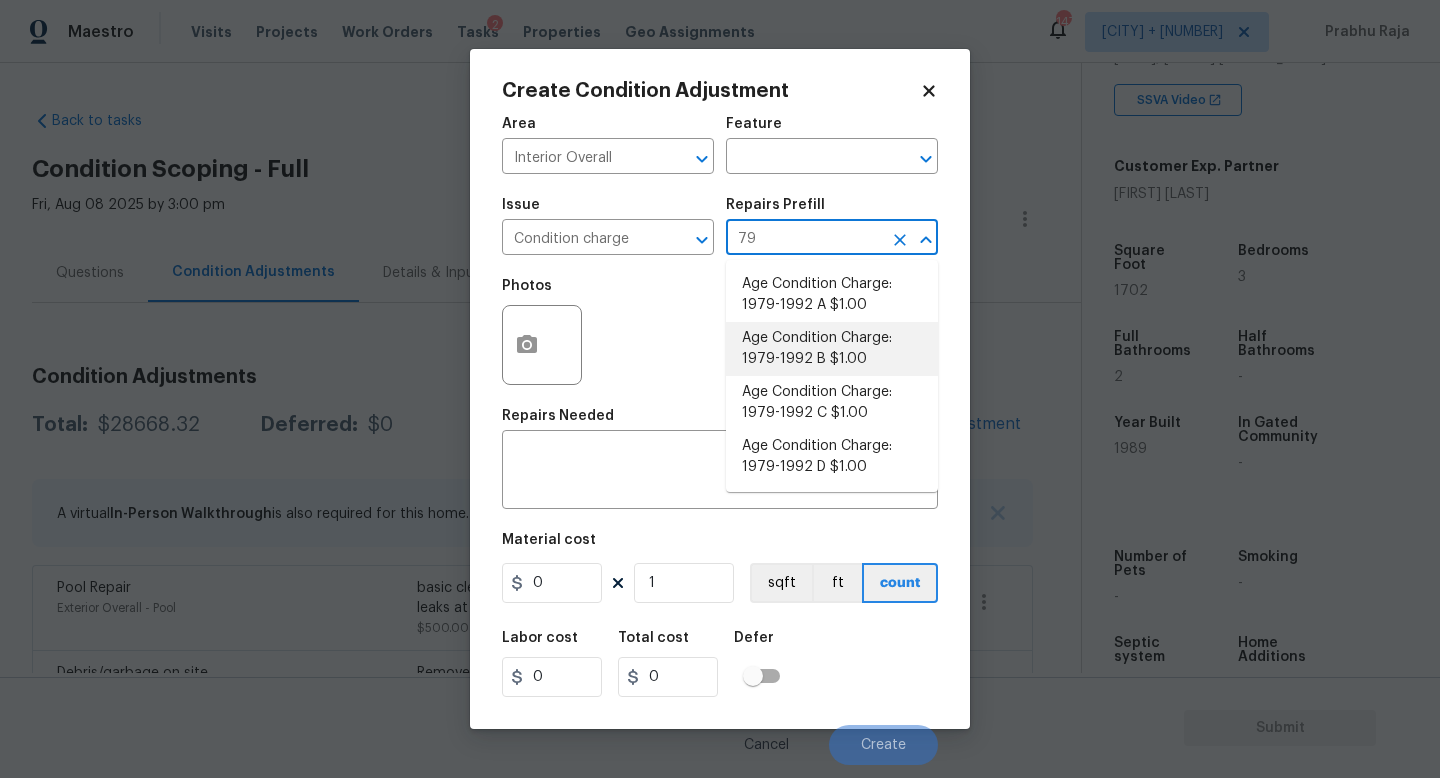 click on "Age Condition Charge: 1979-1992 B	 $1.00" at bounding box center [832, 349] 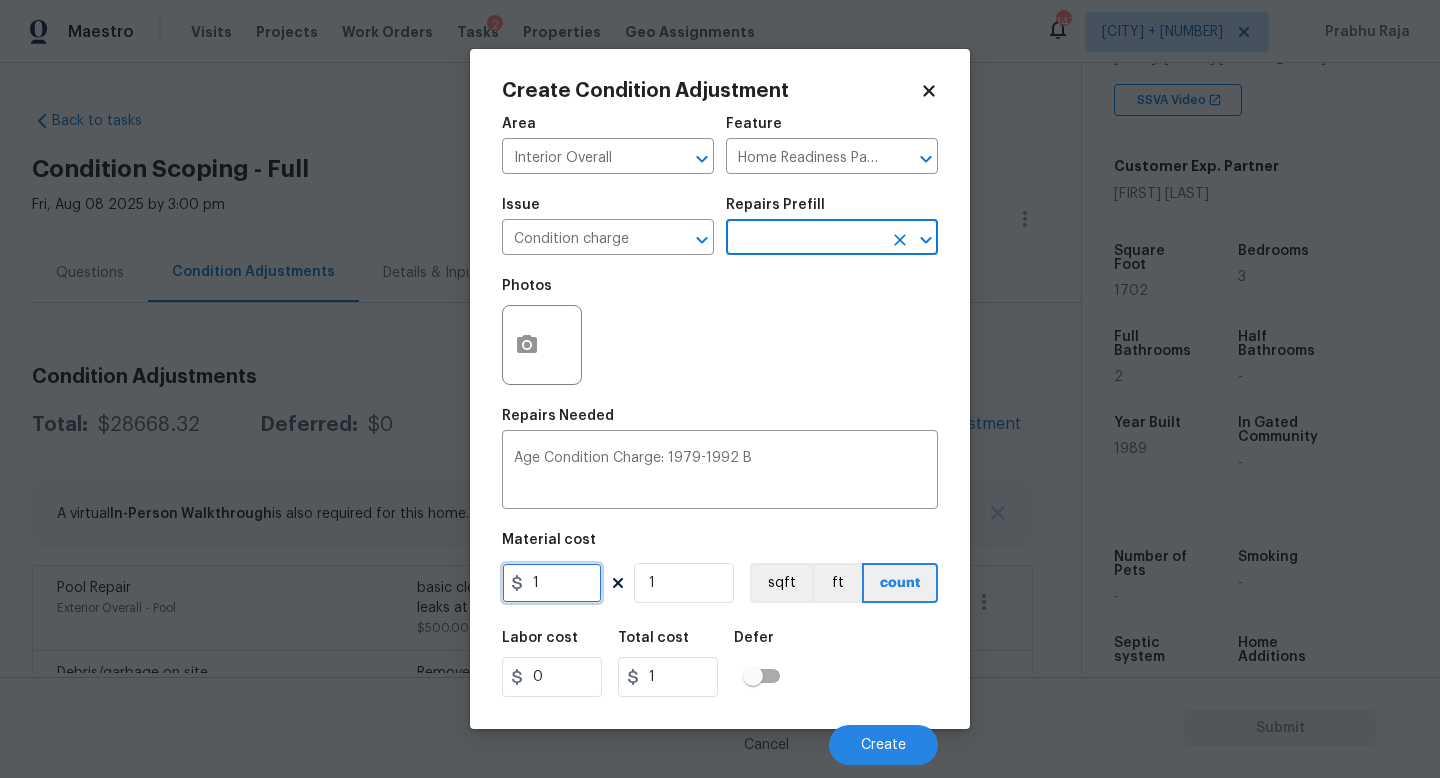 click on "1" at bounding box center (552, 583) 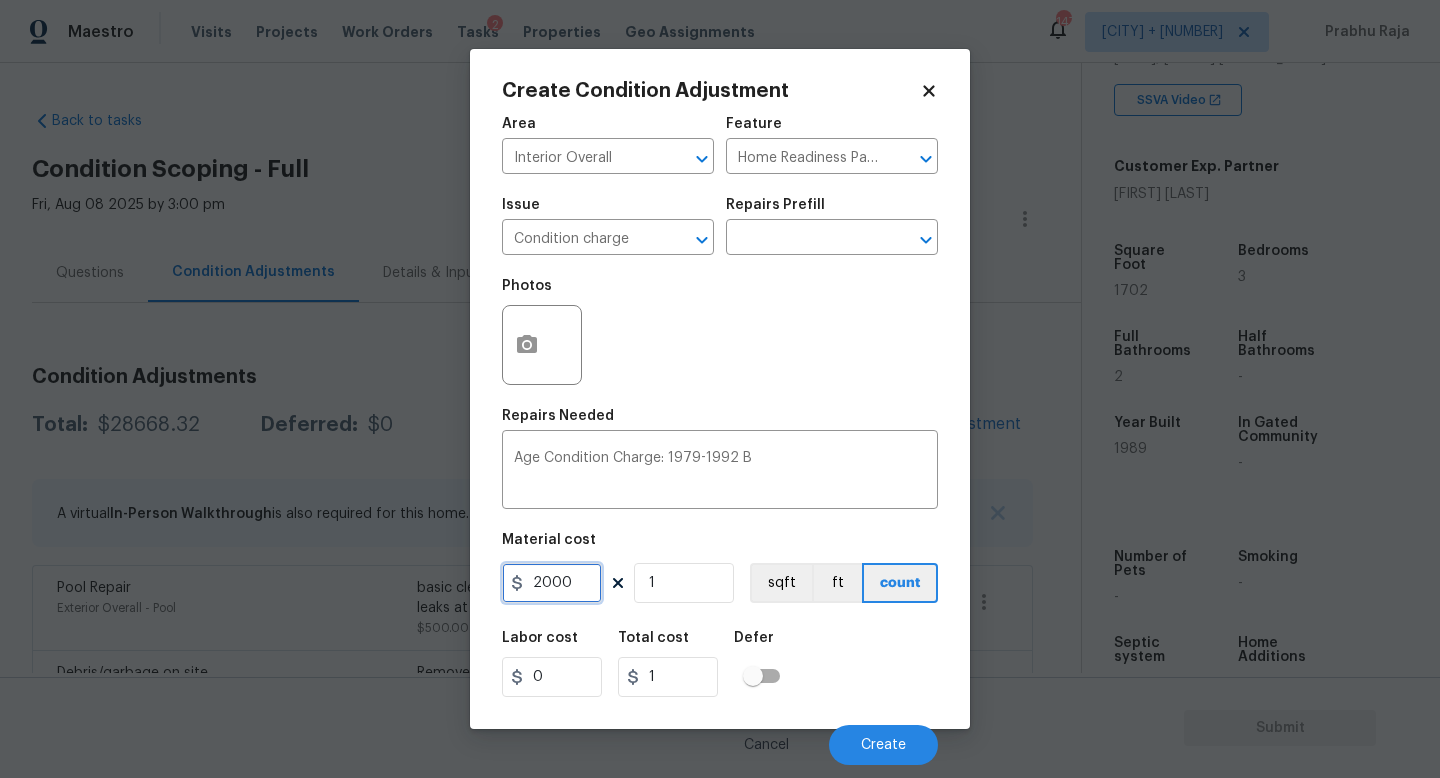 type on "2000" 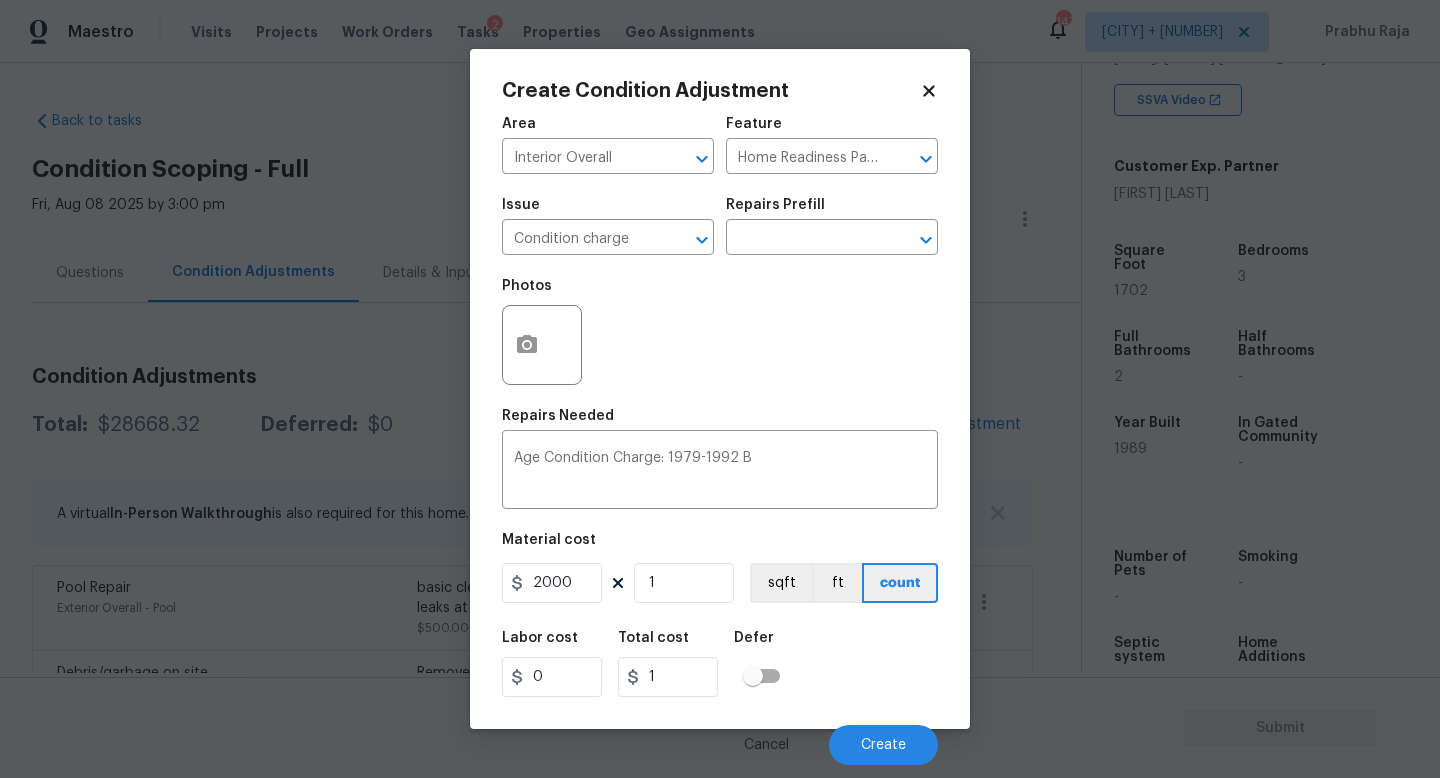 click on "Photos" at bounding box center [720, 332] 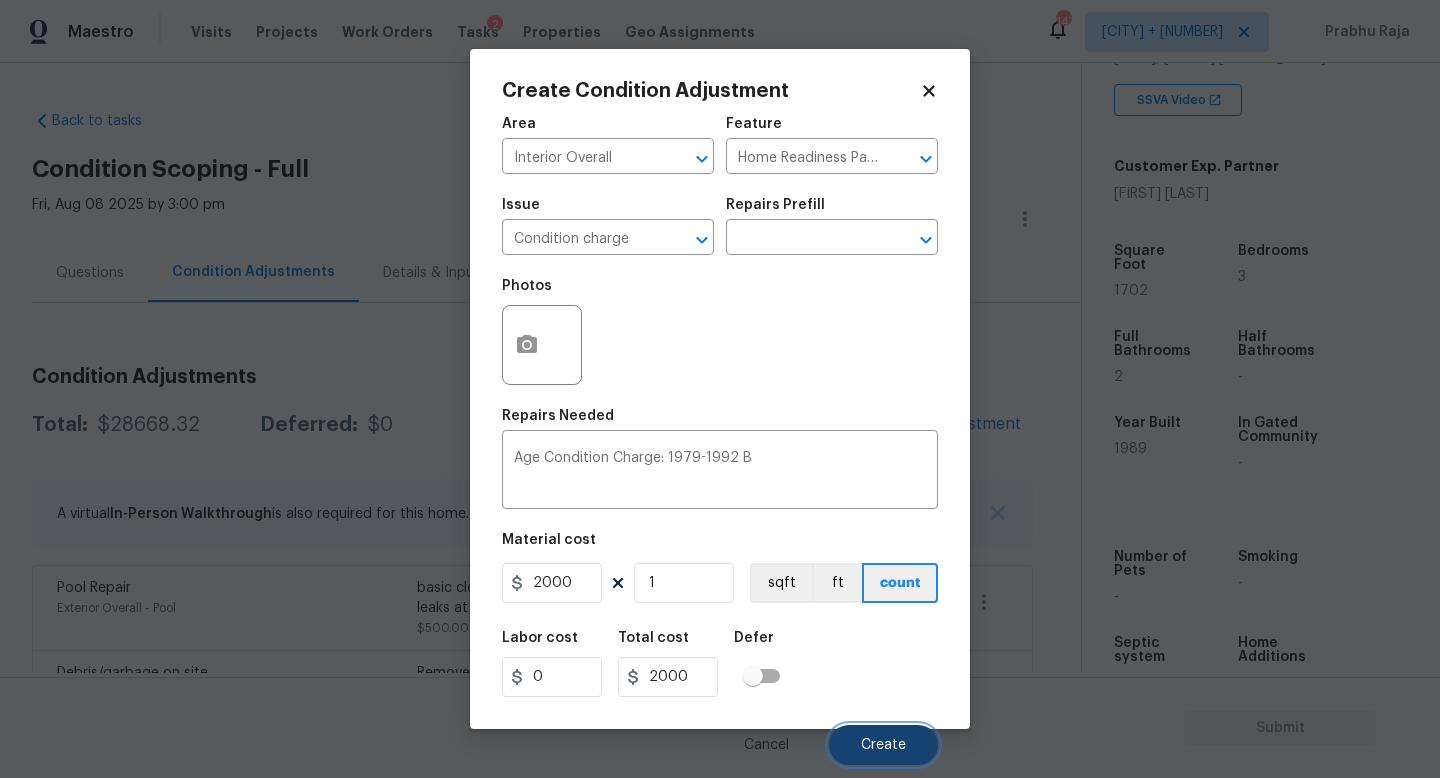 click on "Create" at bounding box center (883, 745) 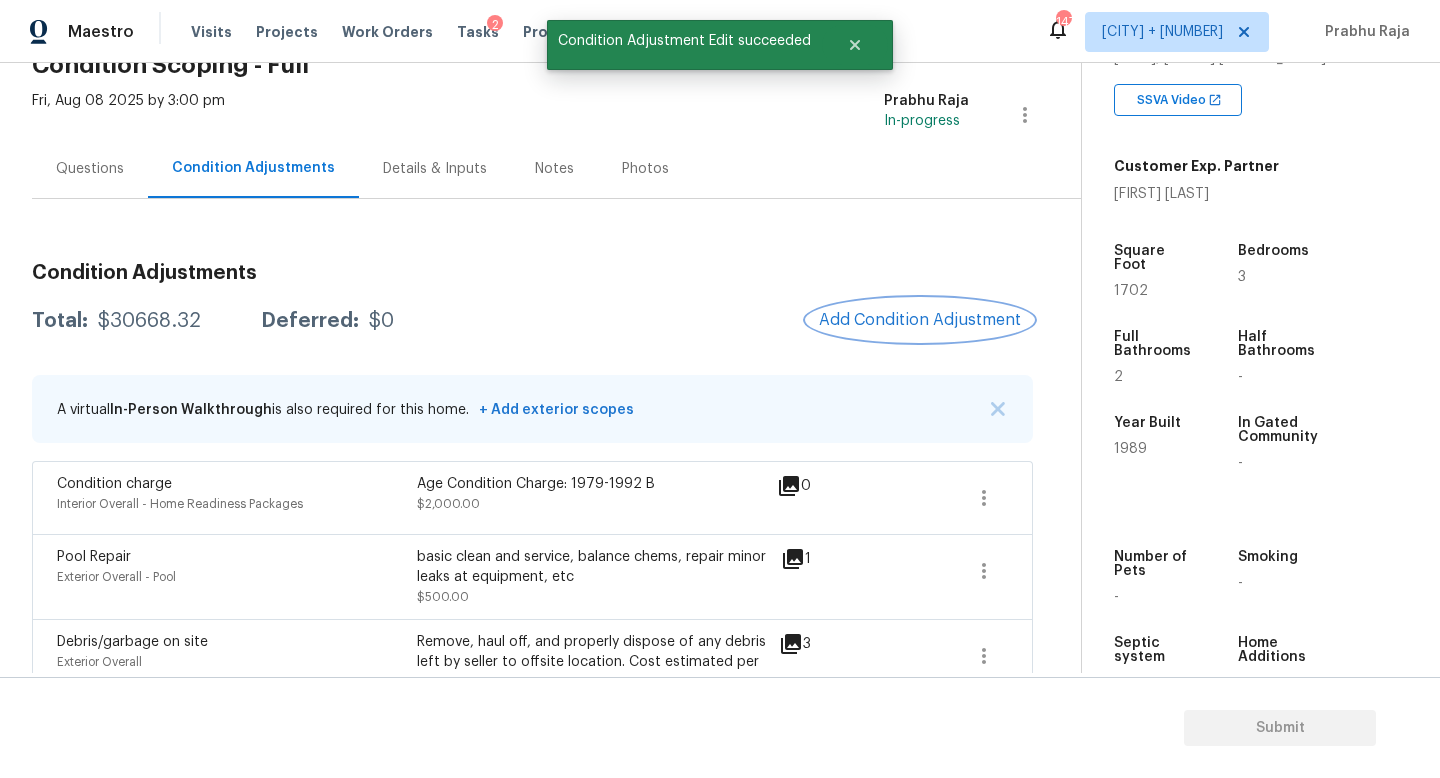 scroll, scrollTop: 106, scrollLeft: 0, axis: vertical 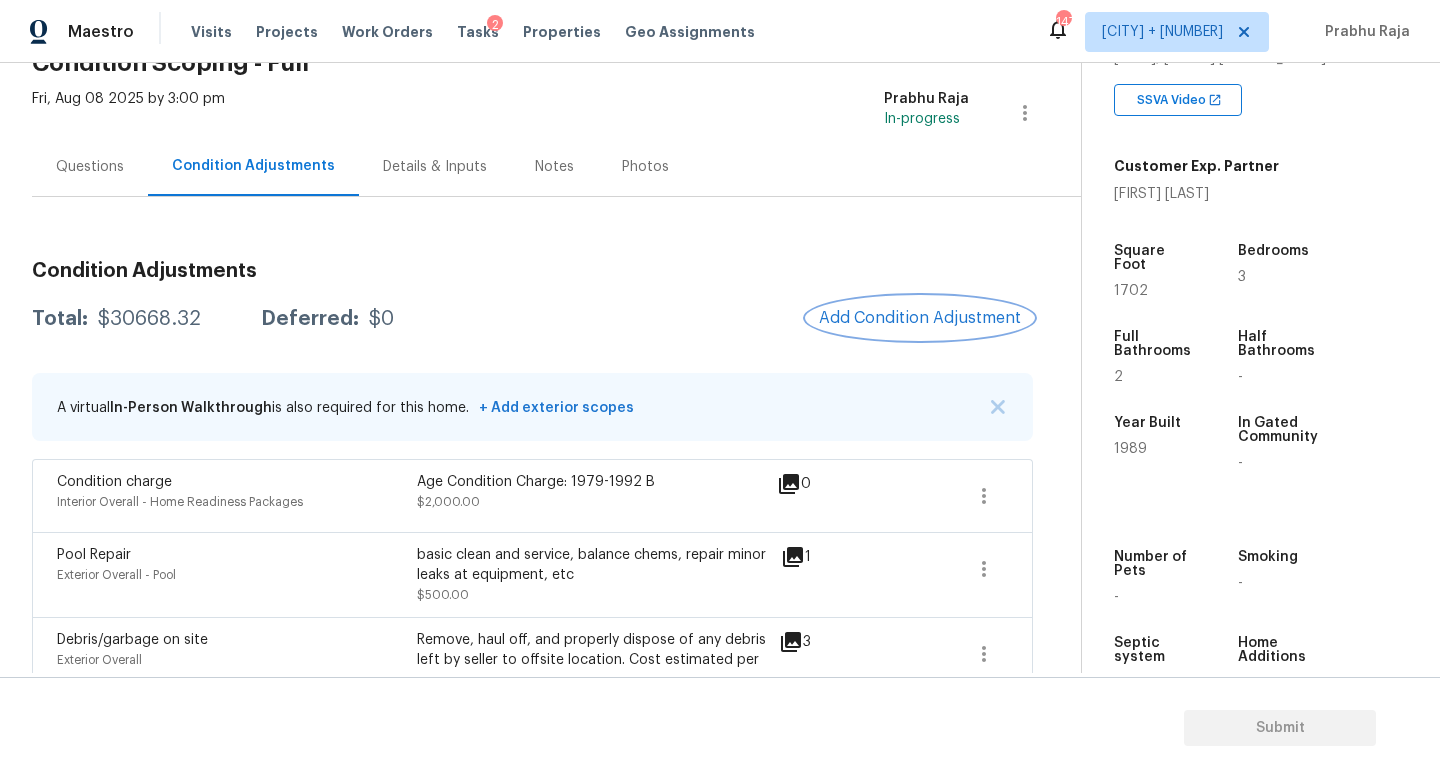 click on "Add Condition Adjustment" at bounding box center (920, 318) 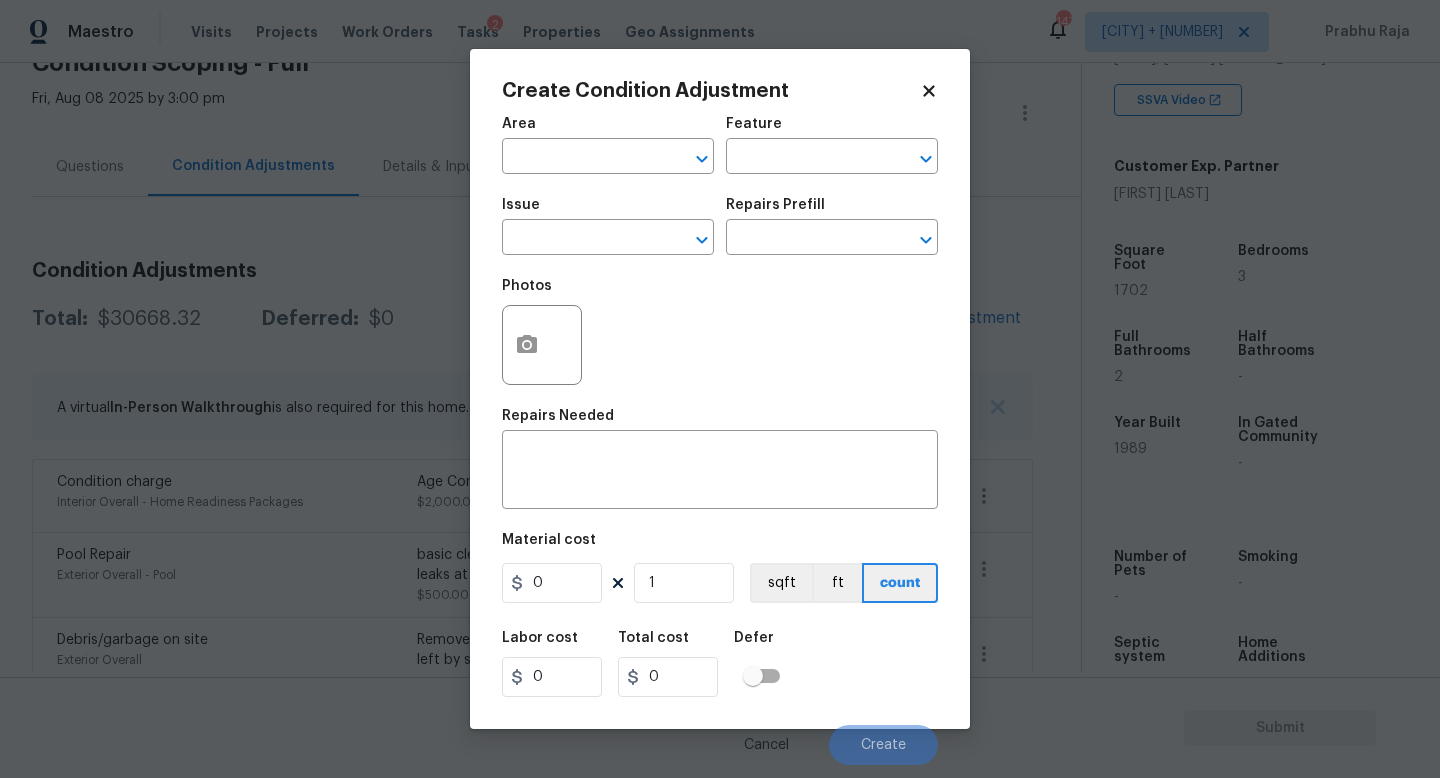 click on "Photos" at bounding box center [720, 332] 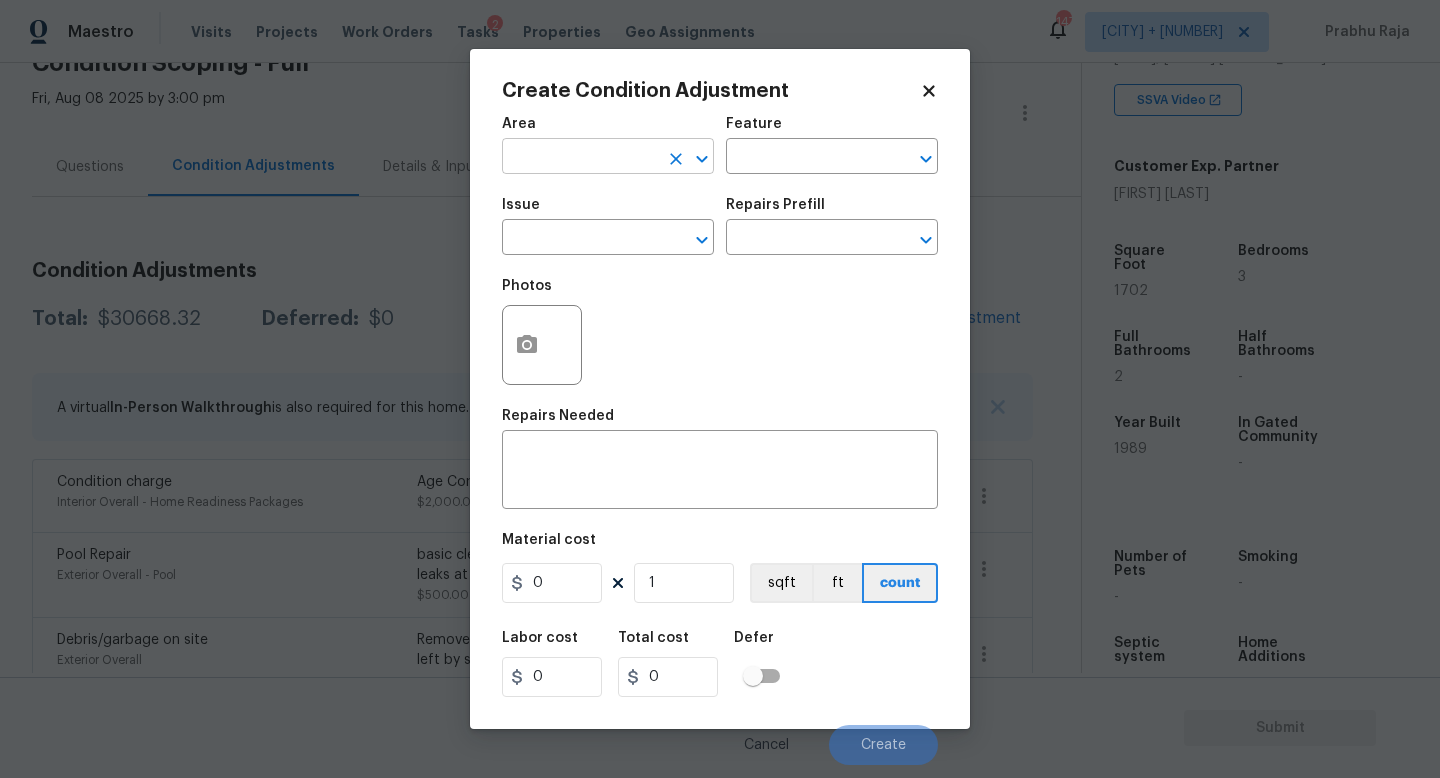 click at bounding box center [580, 158] 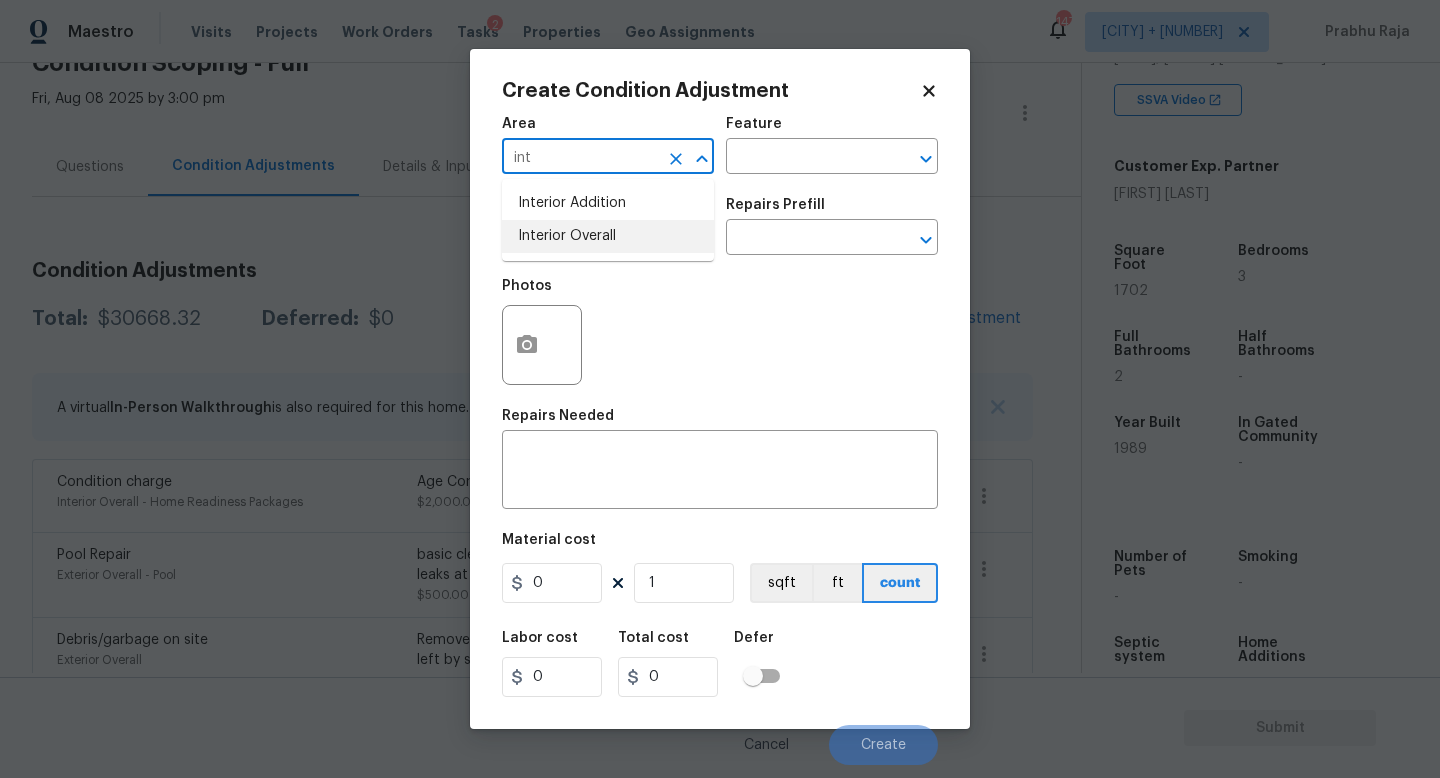click on "Interior Overall" at bounding box center [608, 236] 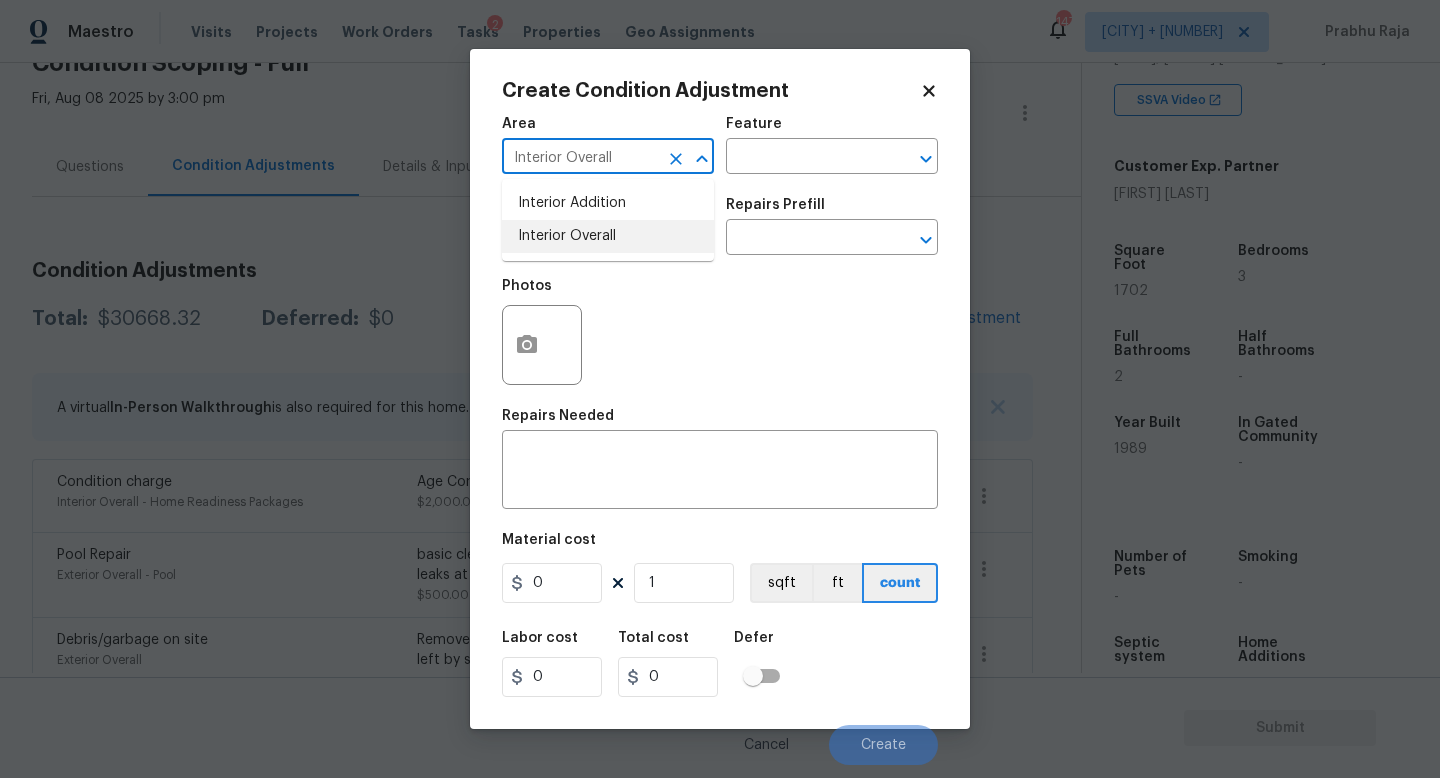 type on "Interior Overall" 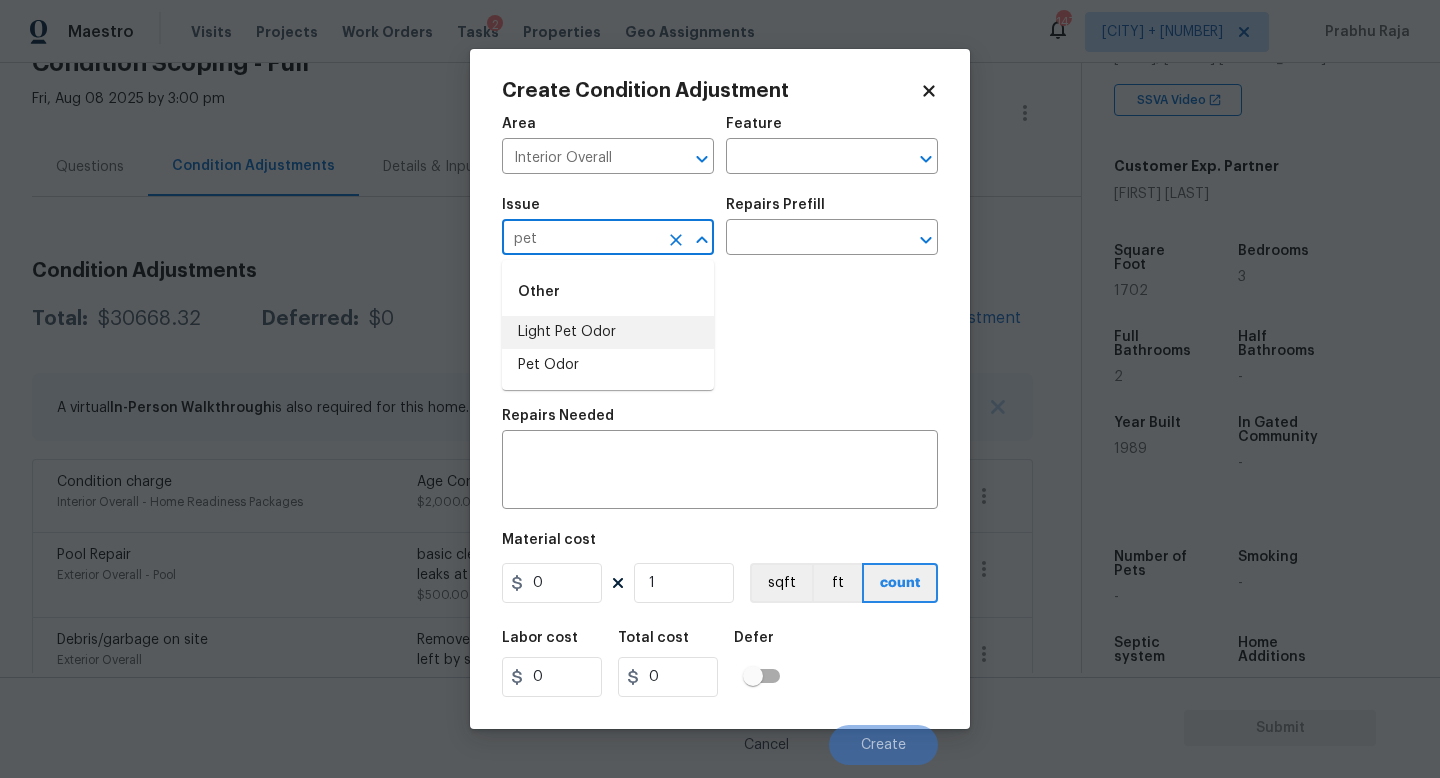 click on "Light Pet Odor" at bounding box center (608, 332) 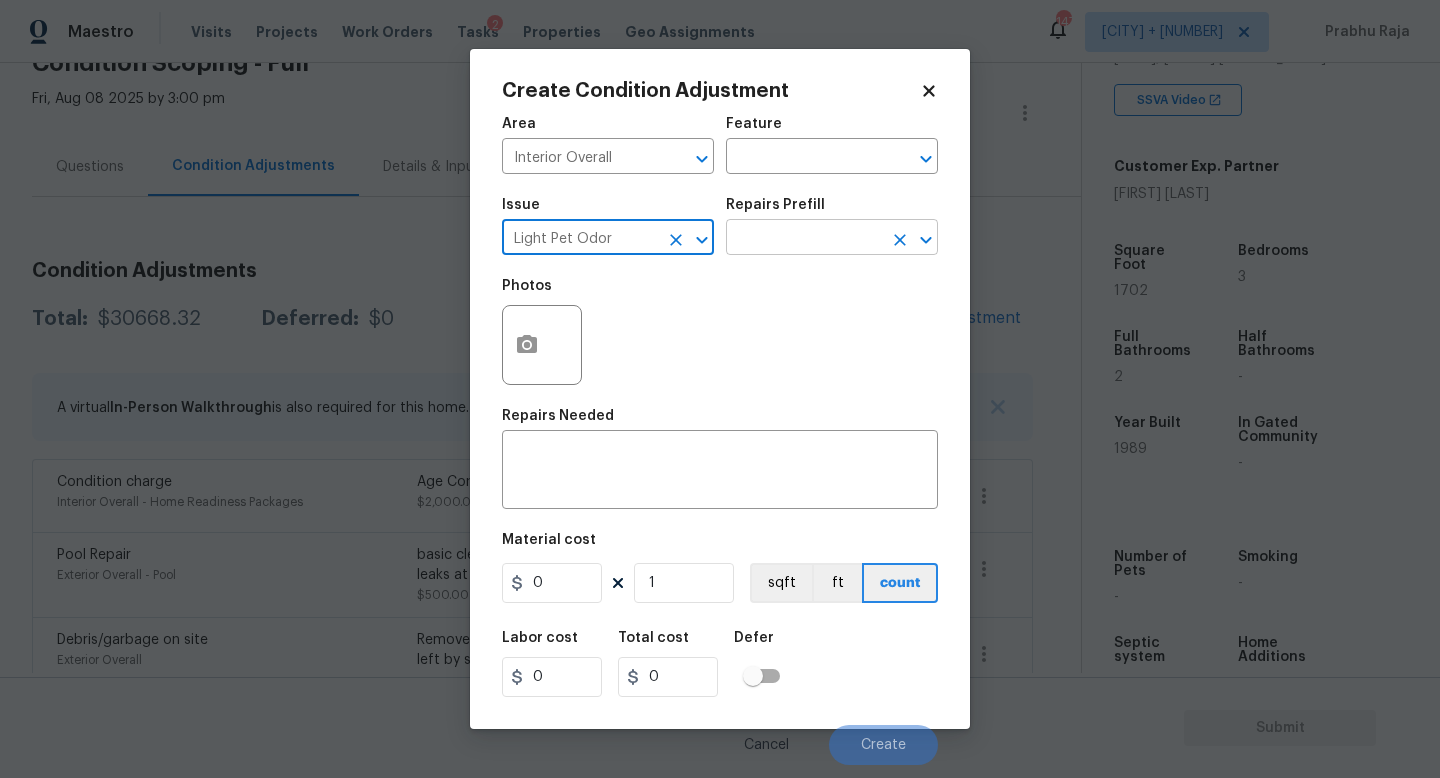 type on "Light Pet Odor" 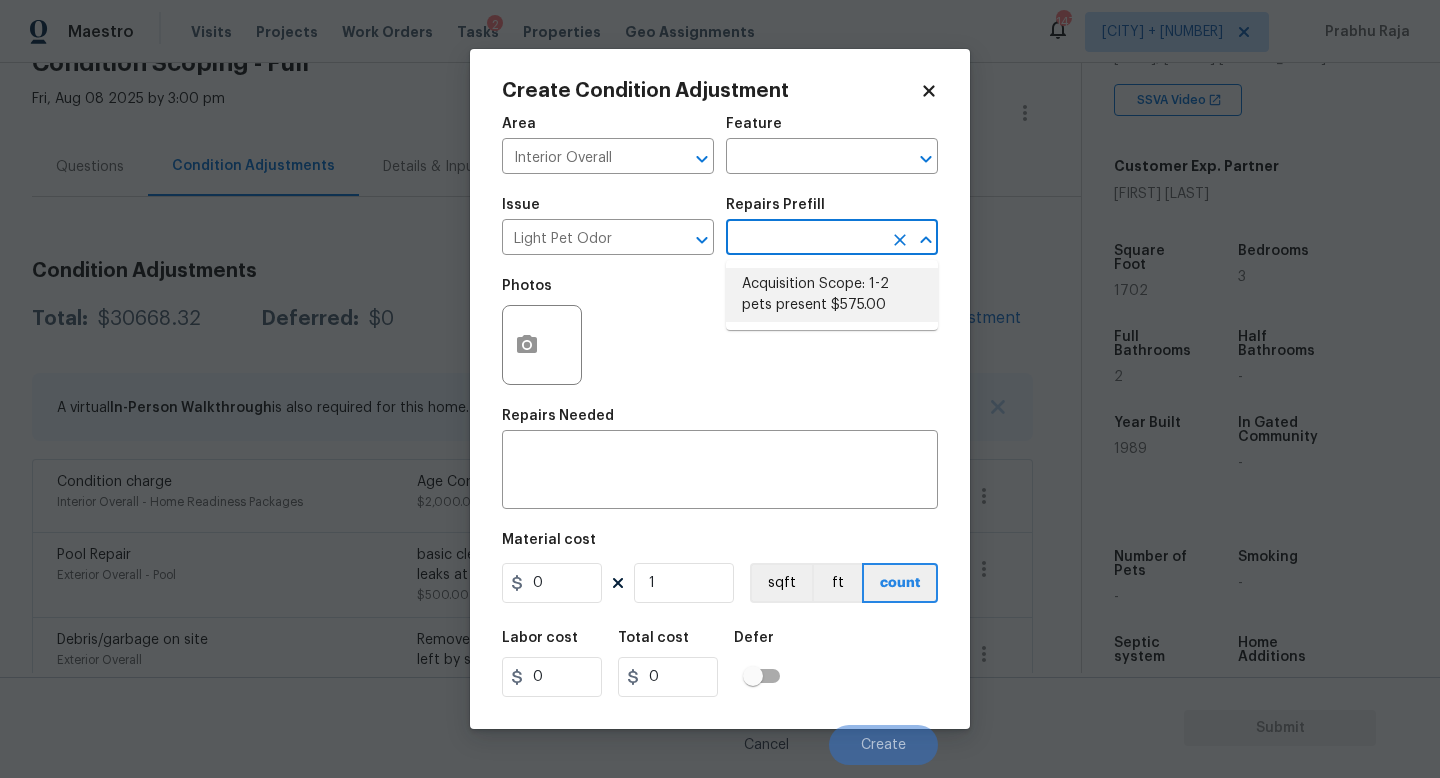 click on "Acquisition Scope: 1-2 pets present $575.00" at bounding box center [832, 295] 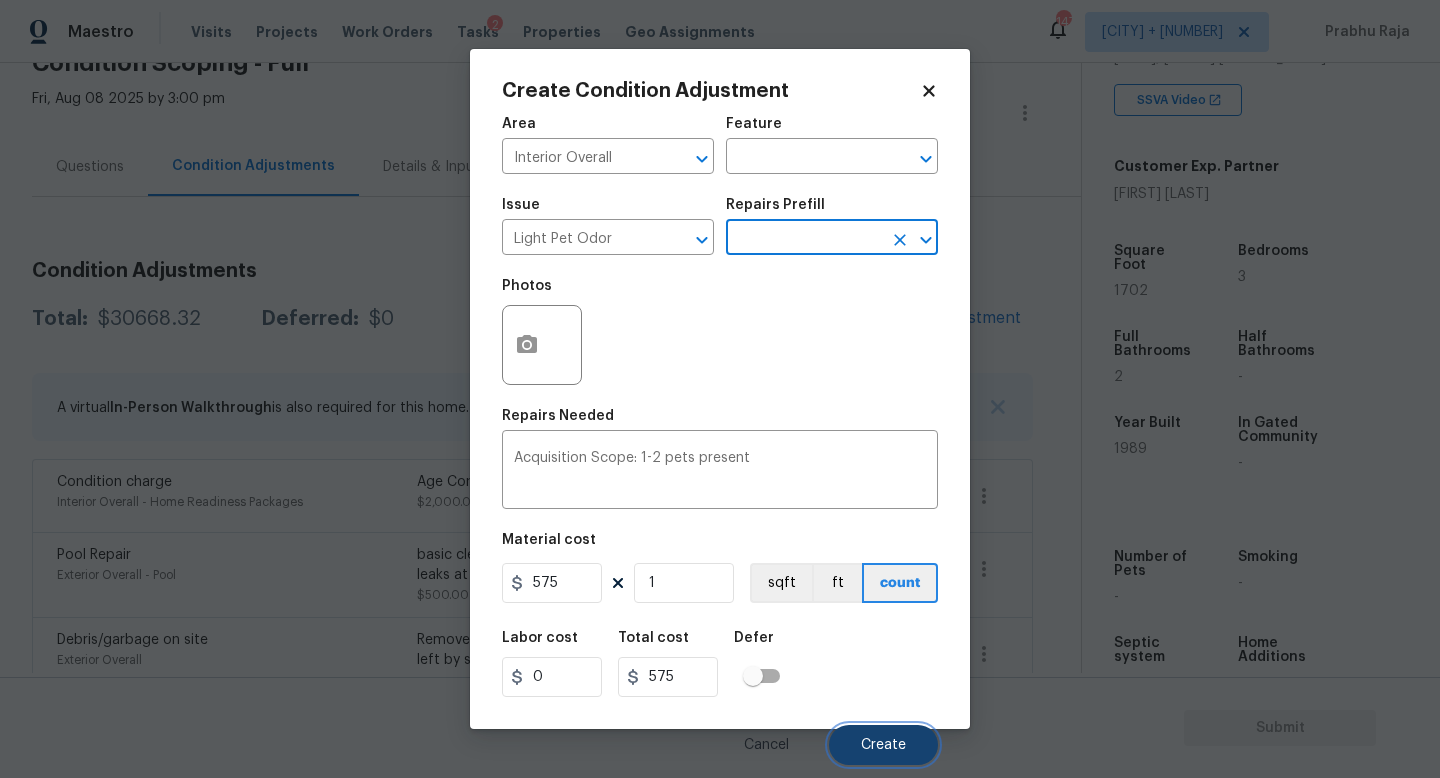 click on "Create" at bounding box center (883, 745) 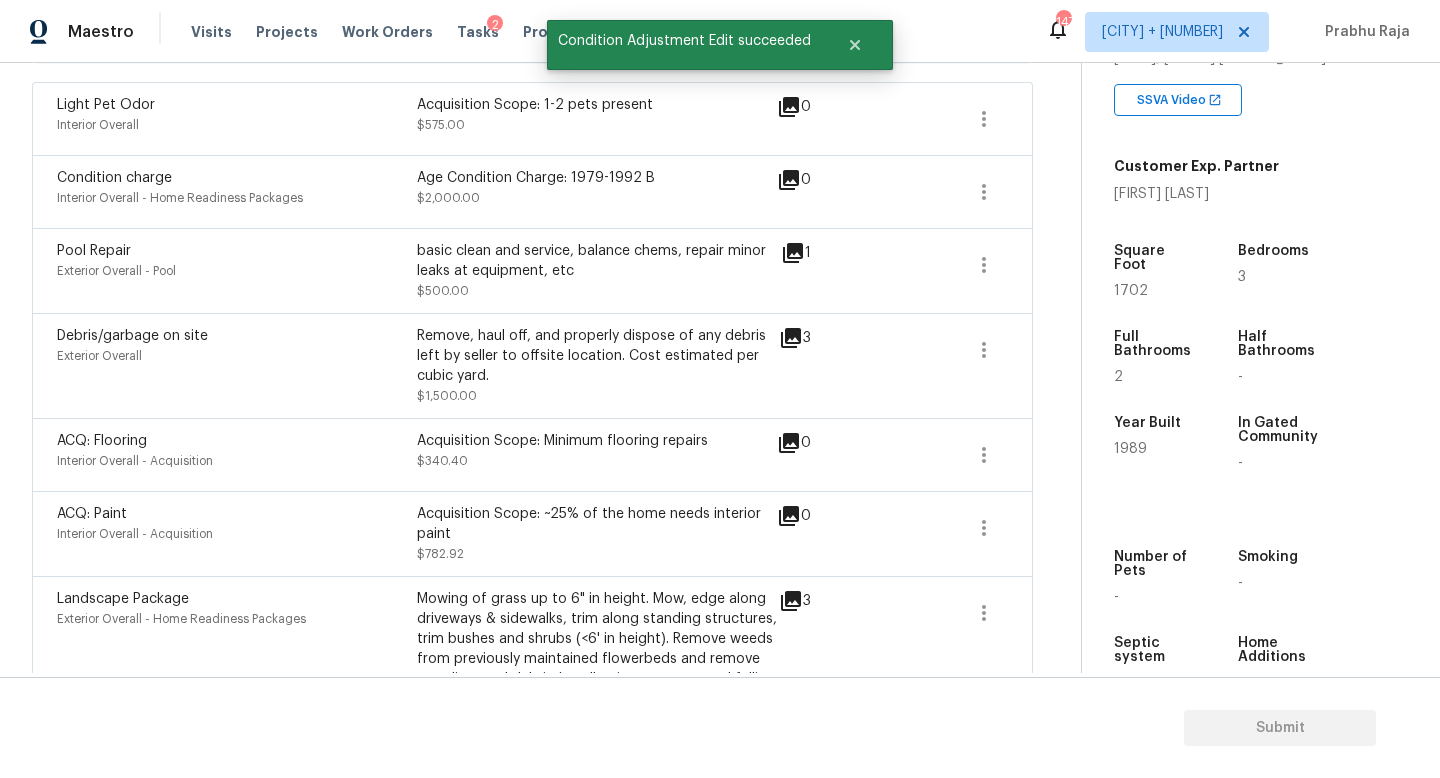 scroll, scrollTop: 488, scrollLeft: 0, axis: vertical 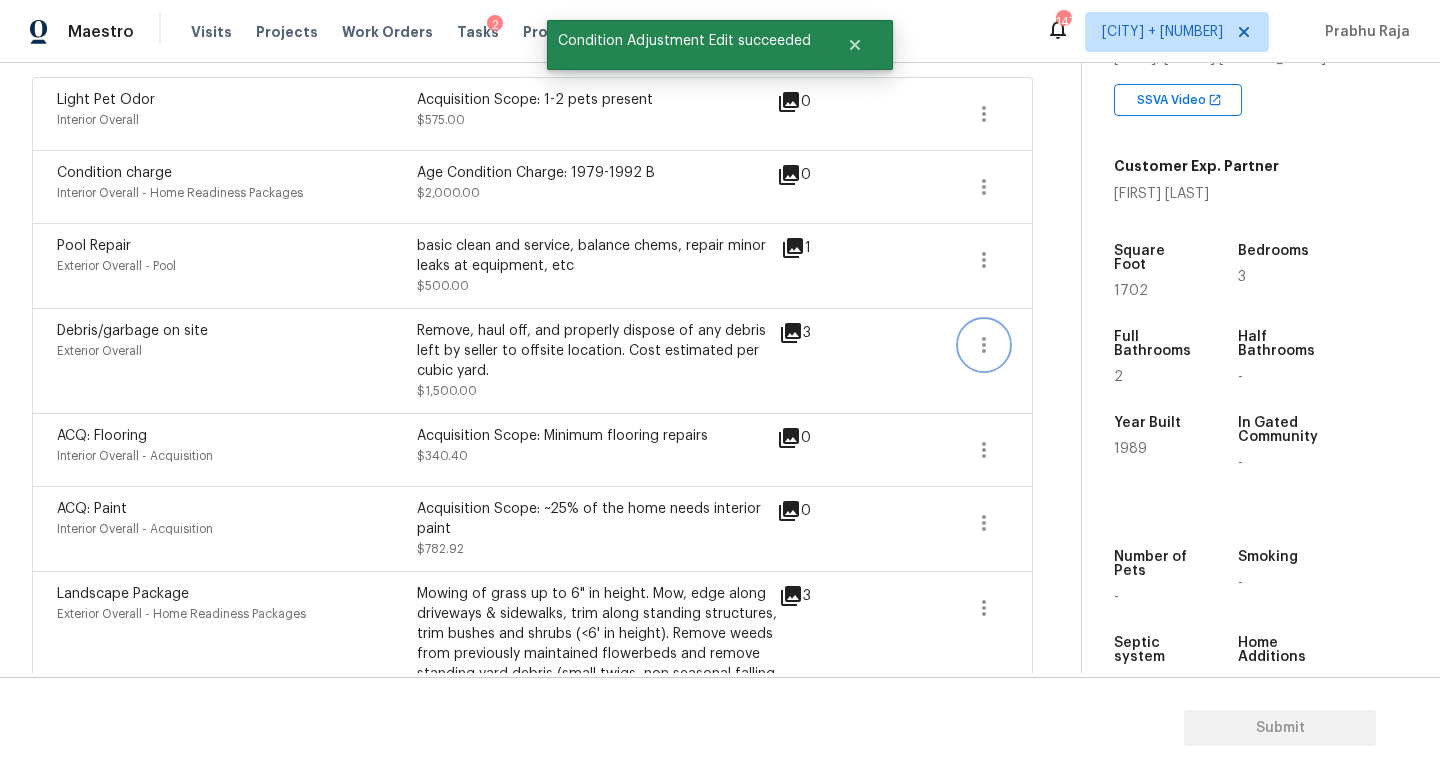 click at bounding box center (984, 345) 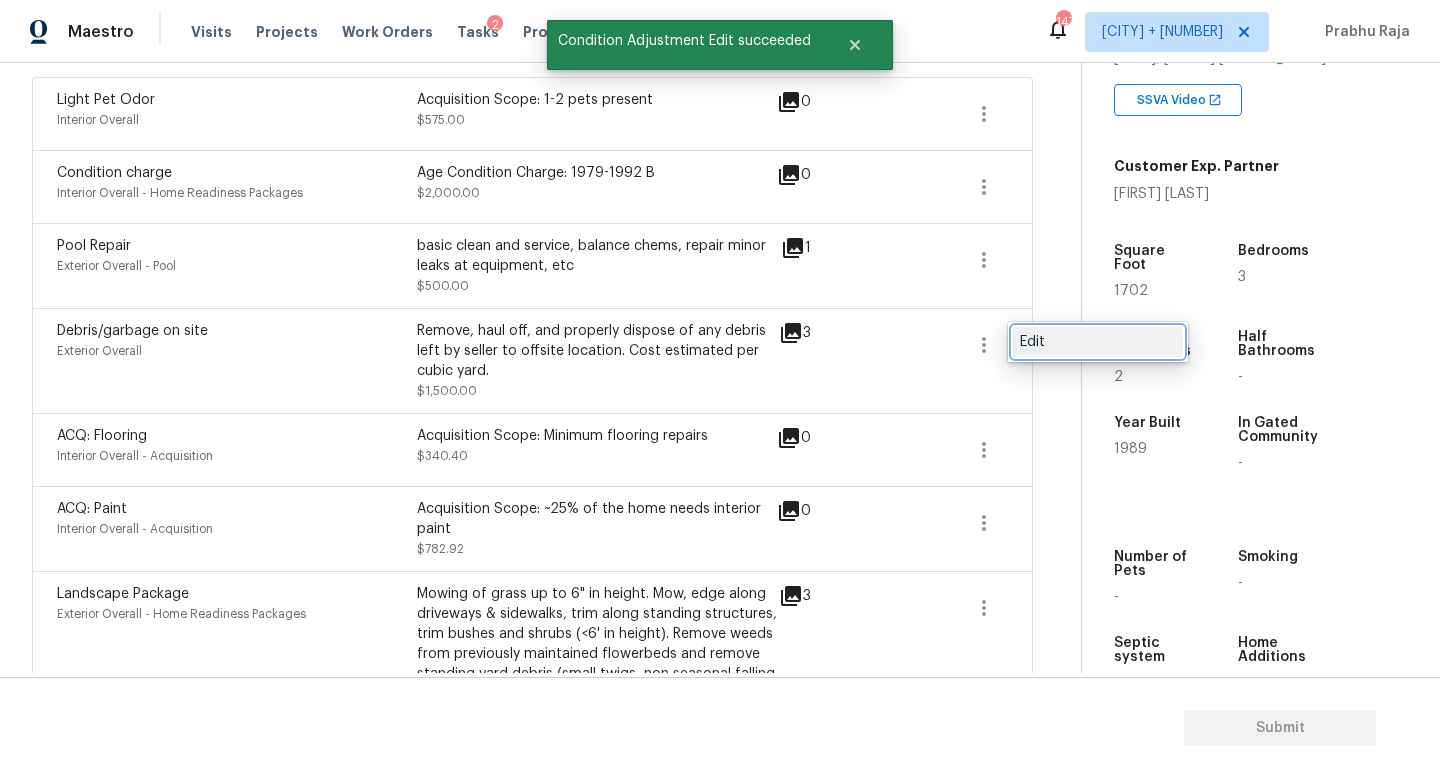 click on "Edit" at bounding box center (1098, 342) 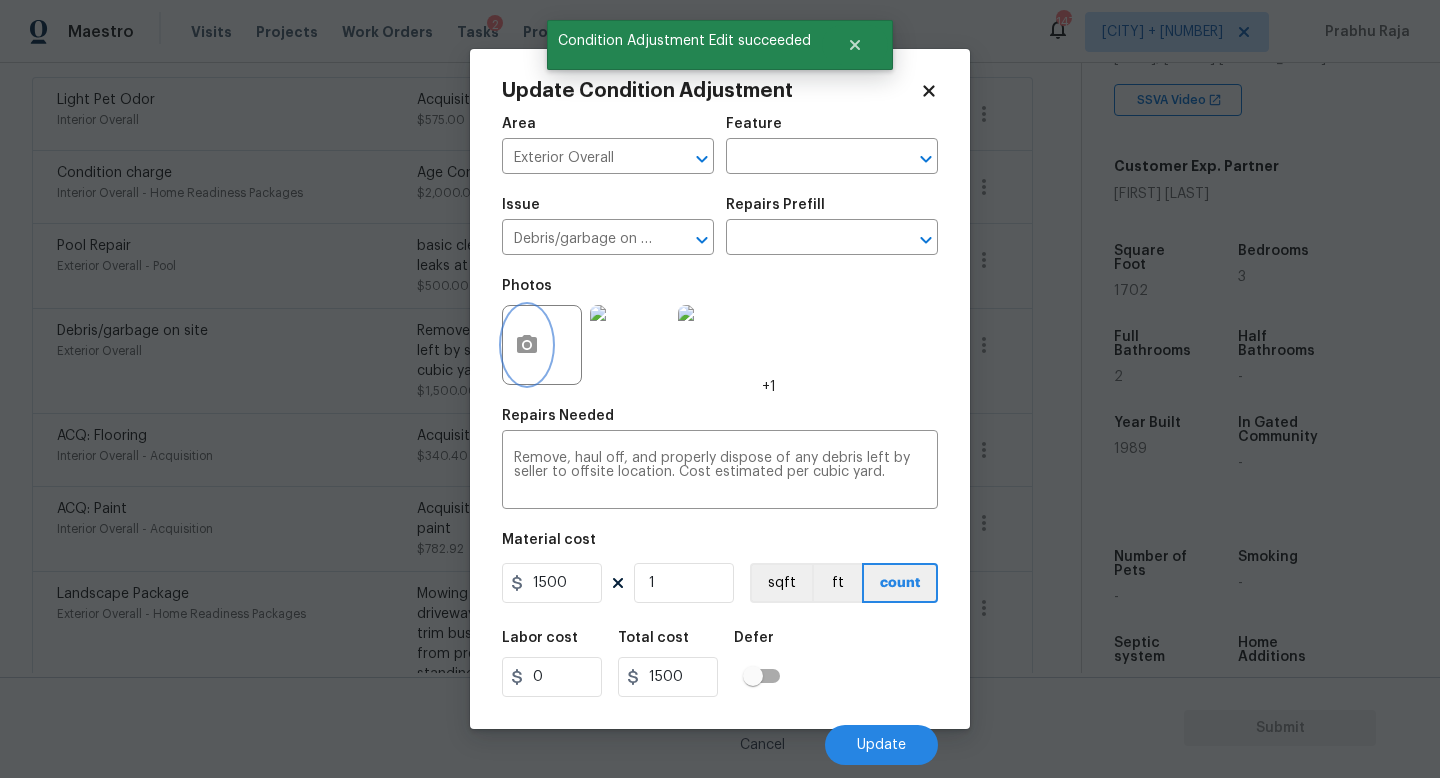 click 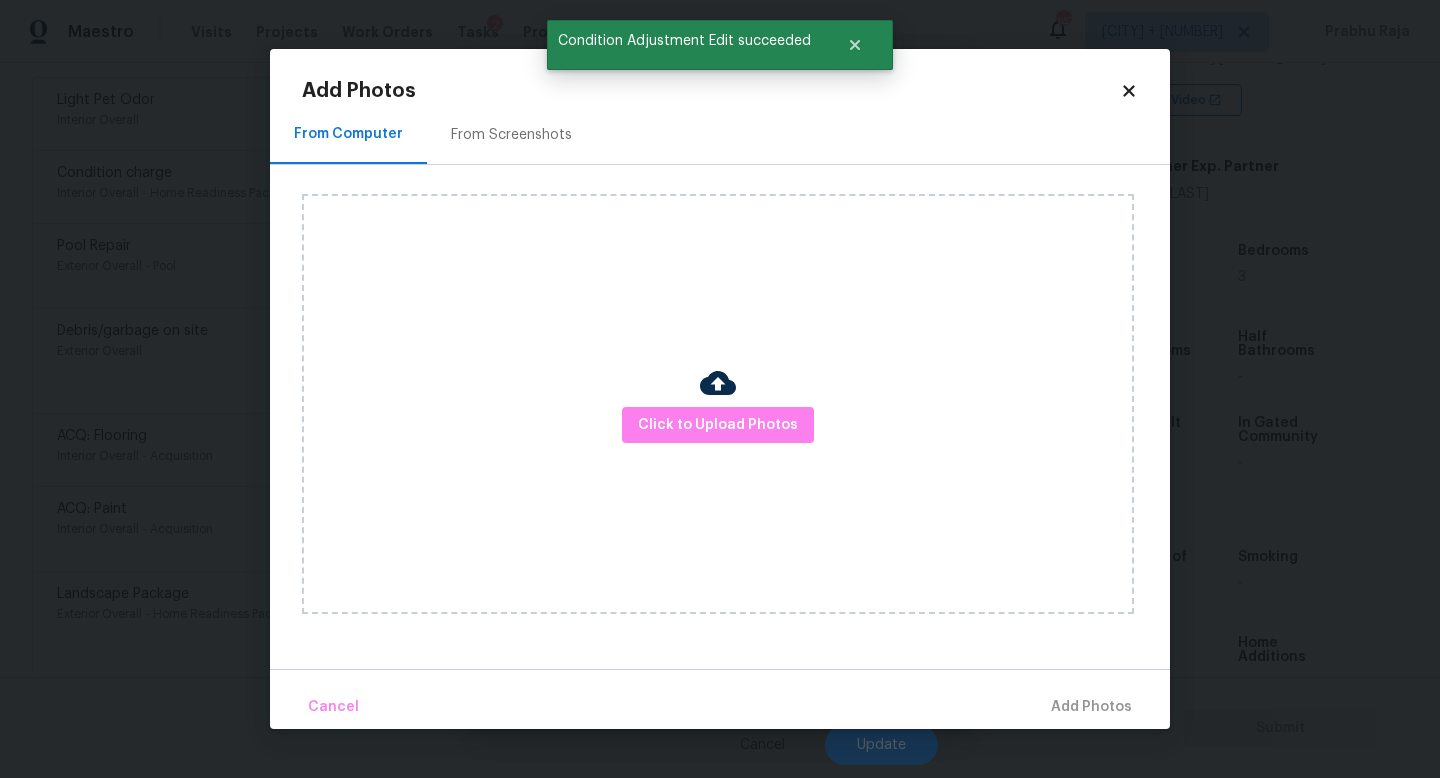 click on "Click to Upload Photos" at bounding box center [718, 404] 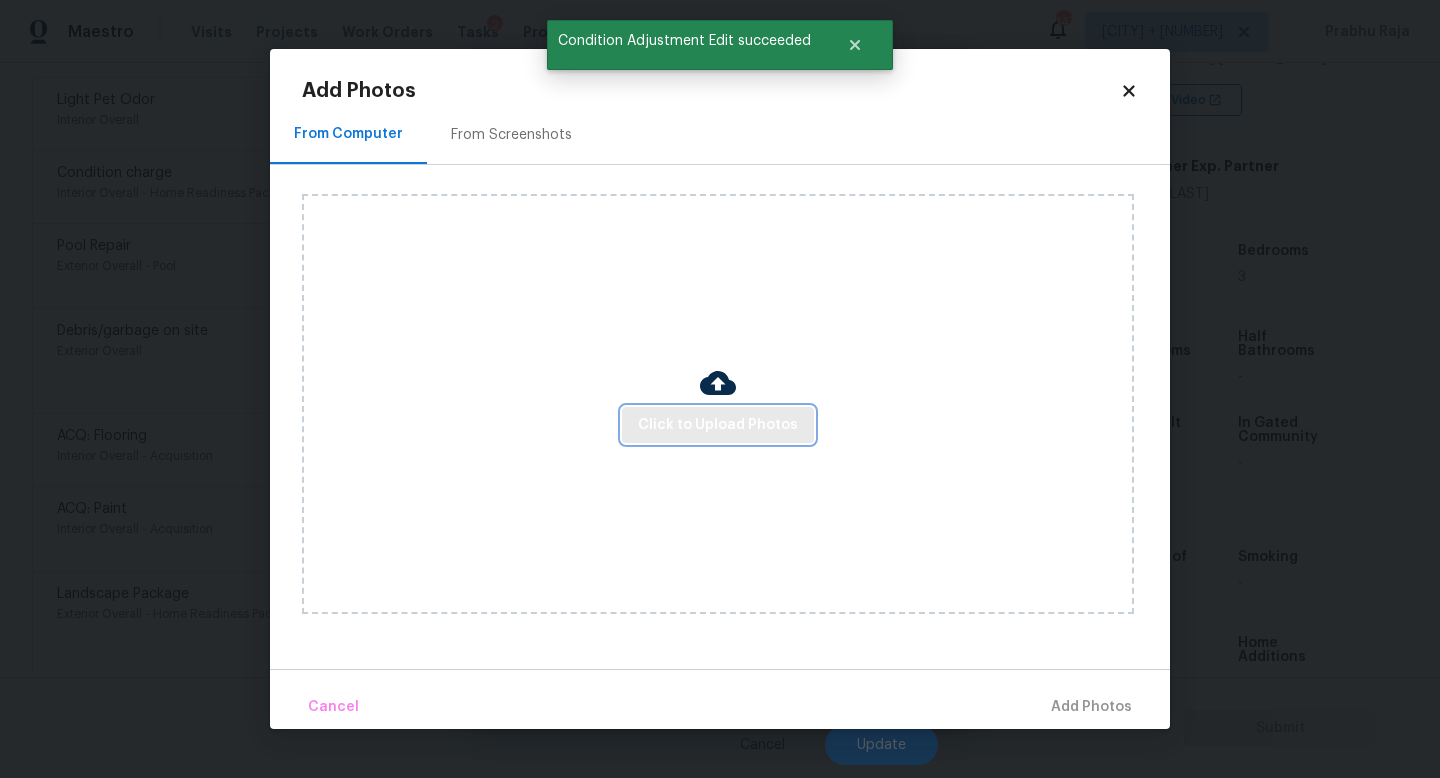 click on "Click to Upload Photos" at bounding box center [718, 425] 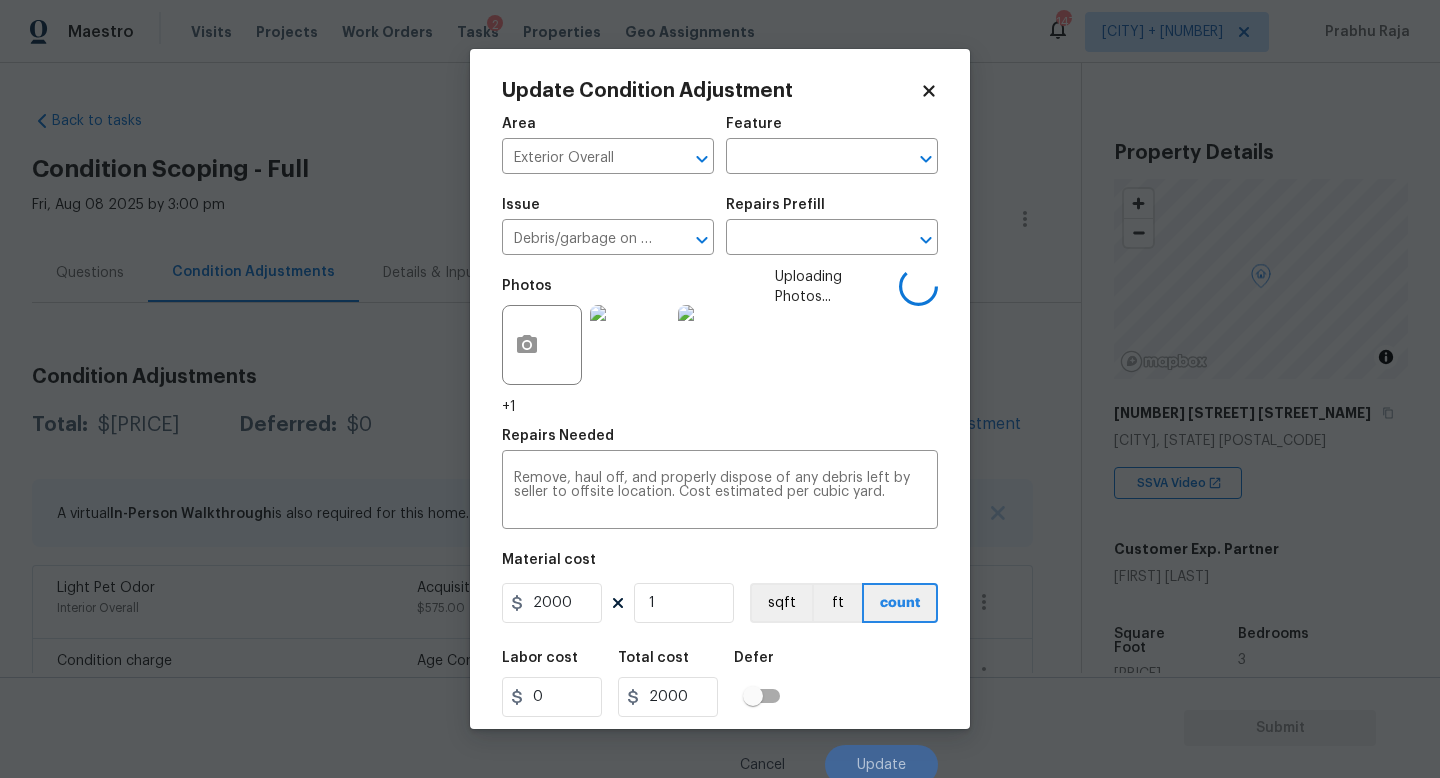 scroll, scrollTop: 0, scrollLeft: 0, axis: both 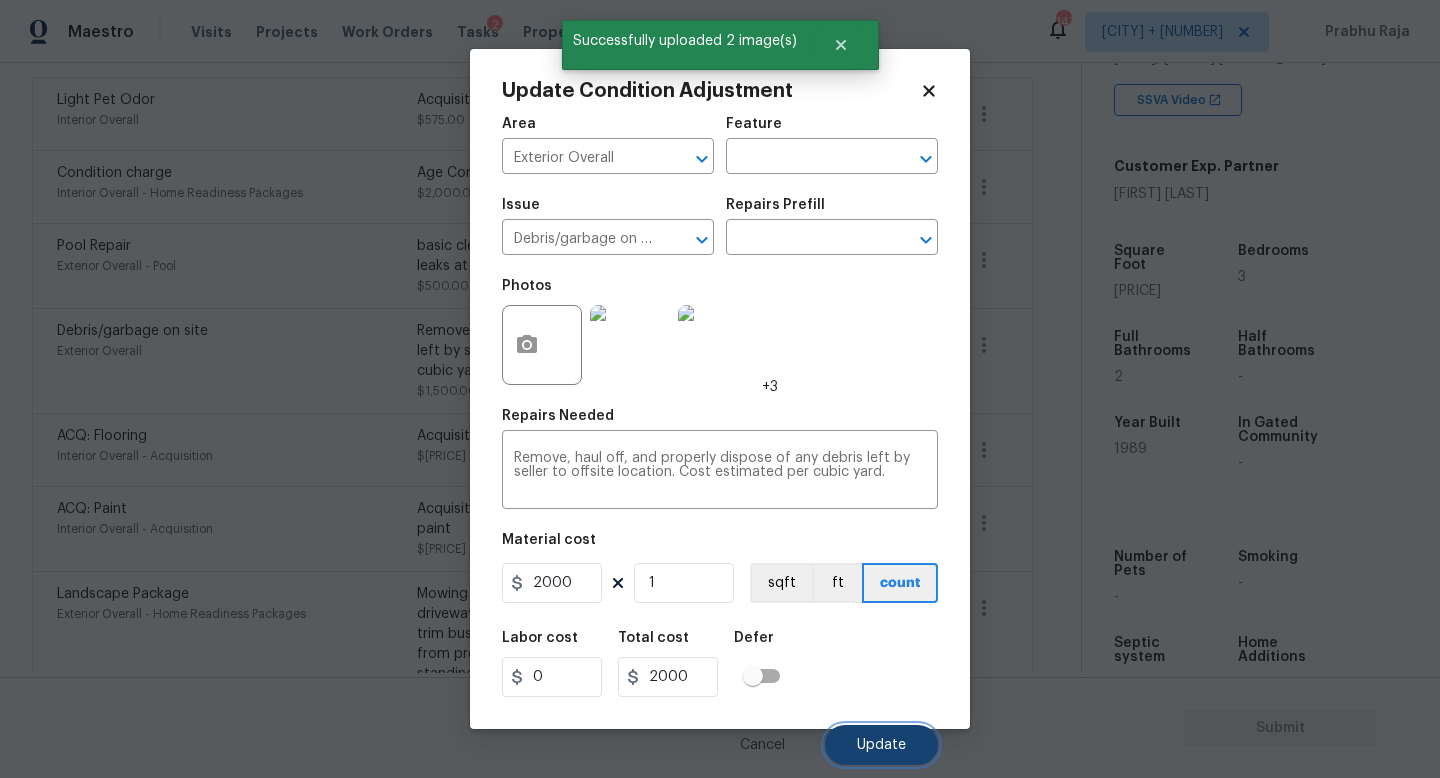 click on "Update" at bounding box center [881, 745] 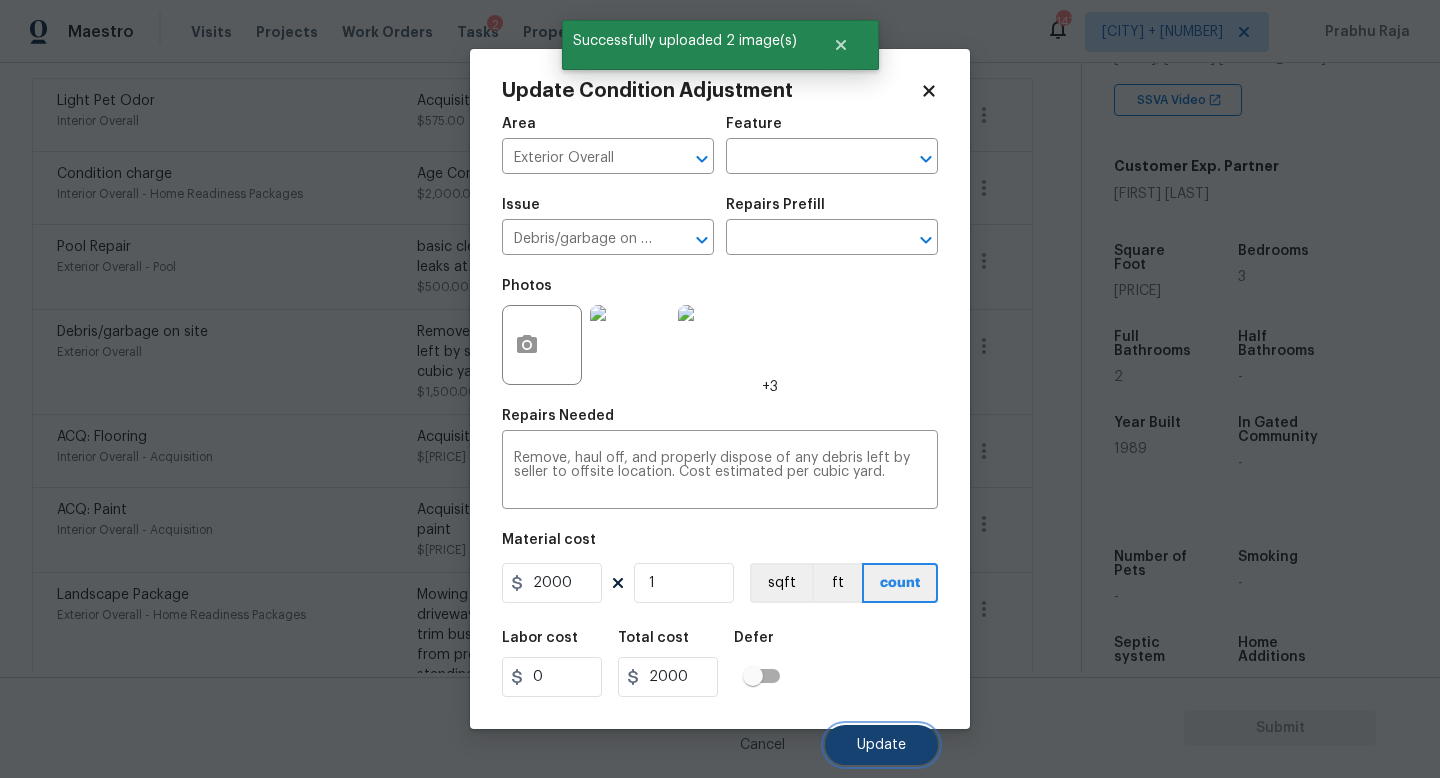 click on "Update" at bounding box center (881, 745) 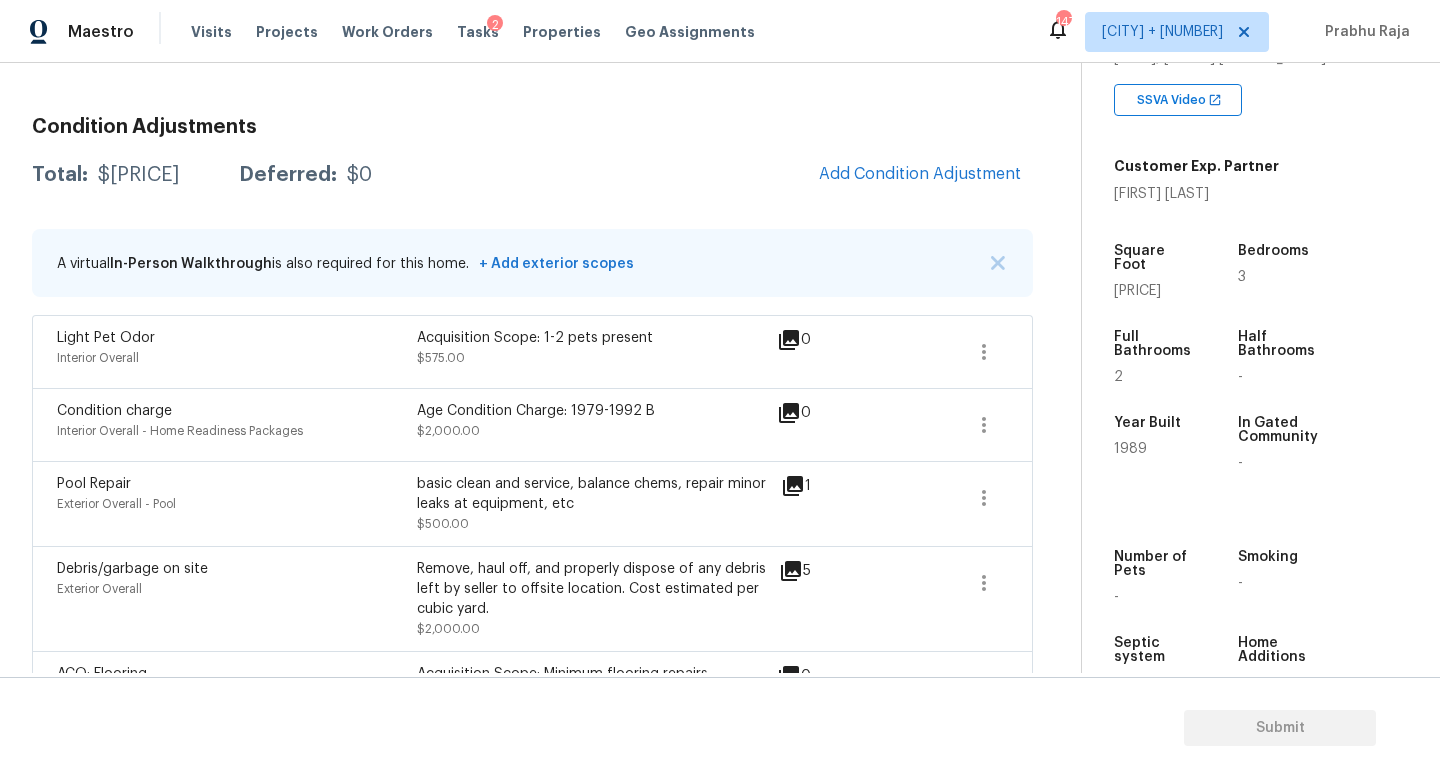 scroll, scrollTop: 0, scrollLeft: 0, axis: both 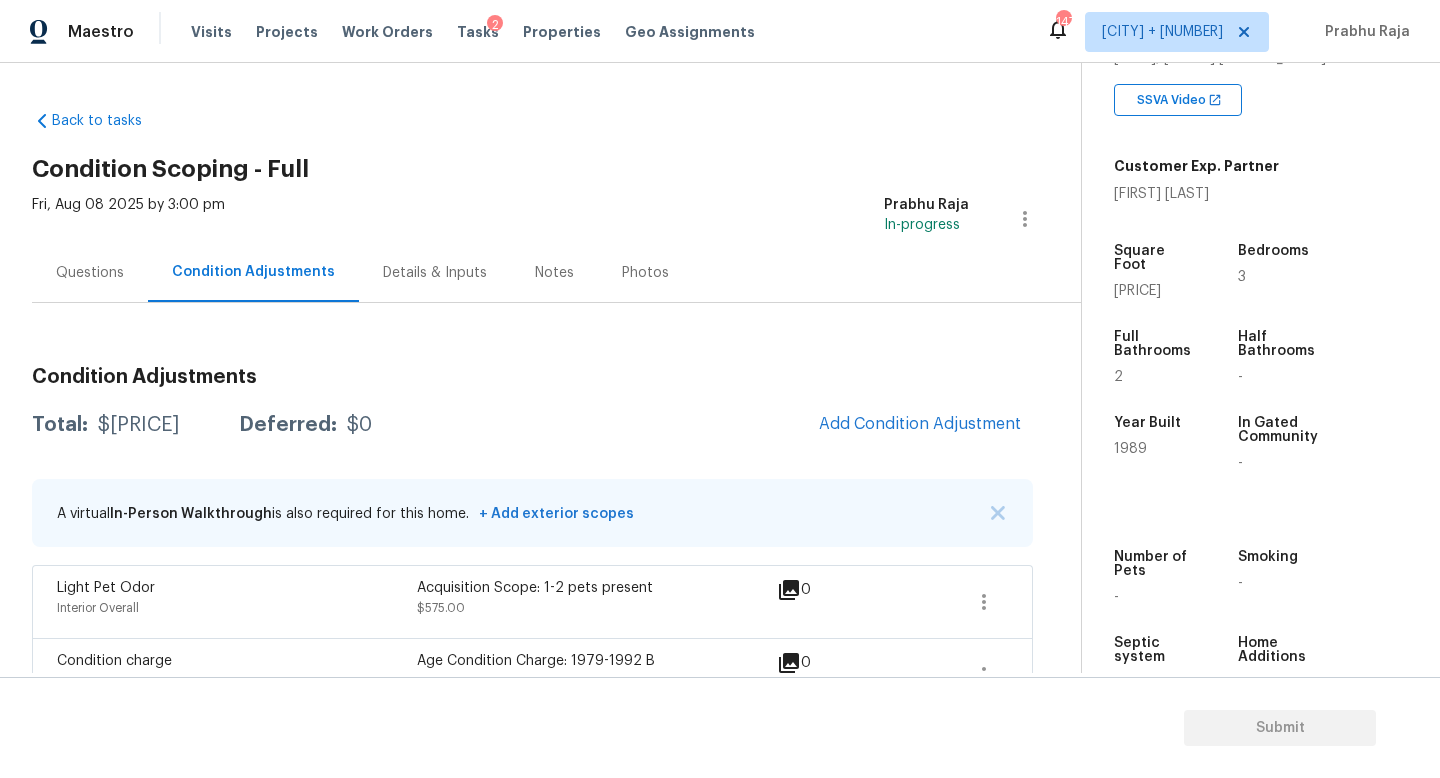 drag, startPoint x: 97, startPoint y: 425, endPoint x: 200, endPoint y: 425, distance: 103 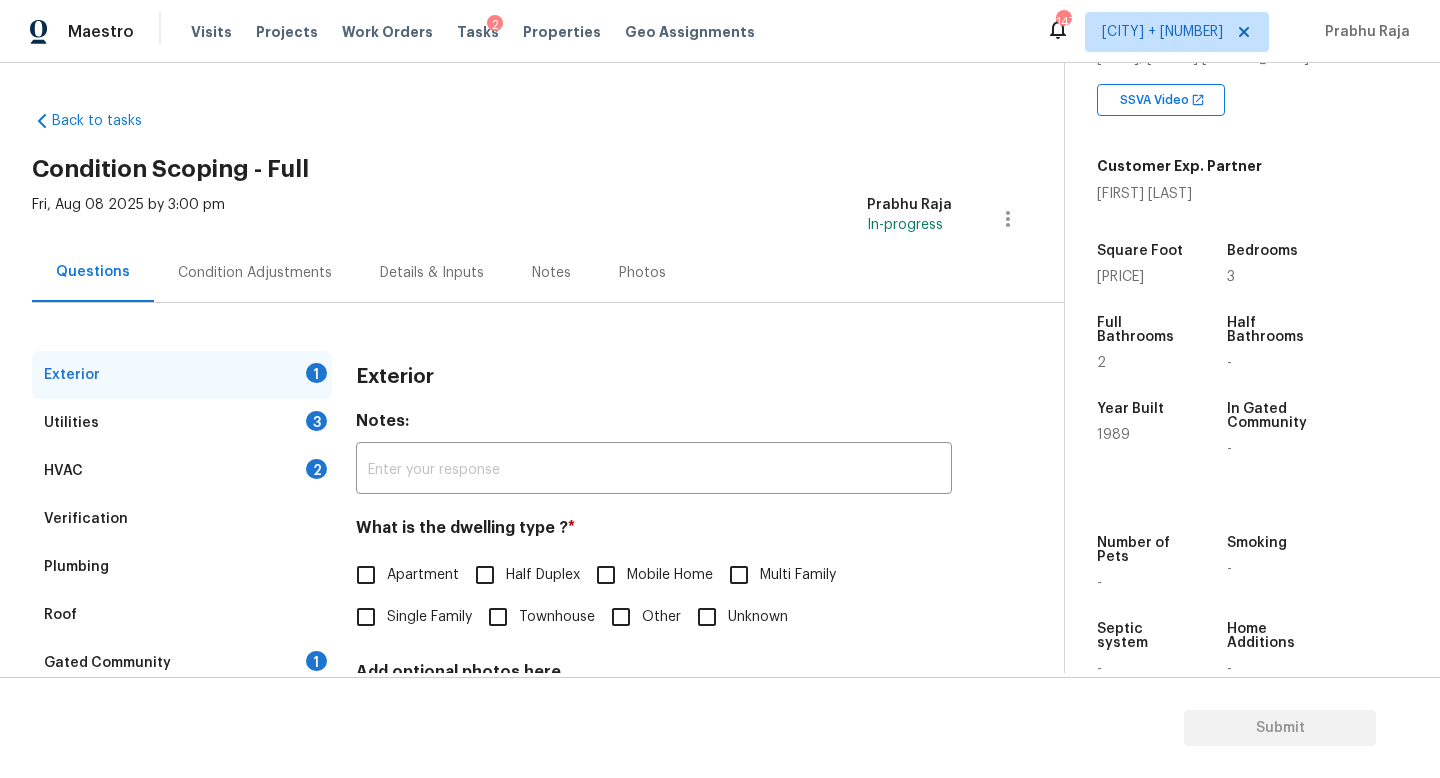 scroll, scrollTop: 185, scrollLeft: 0, axis: vertical 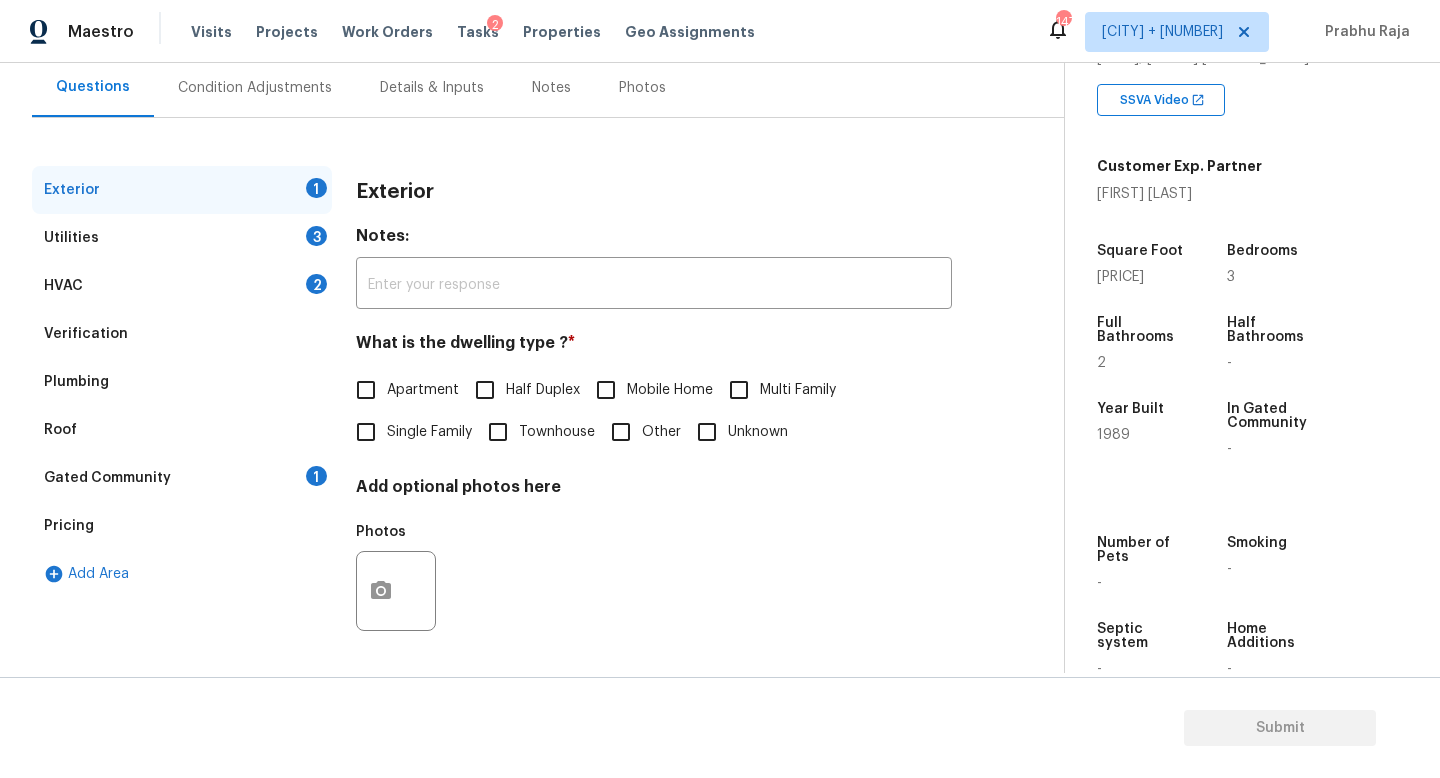 click on "Single Family" at bounding box center (366, 432) 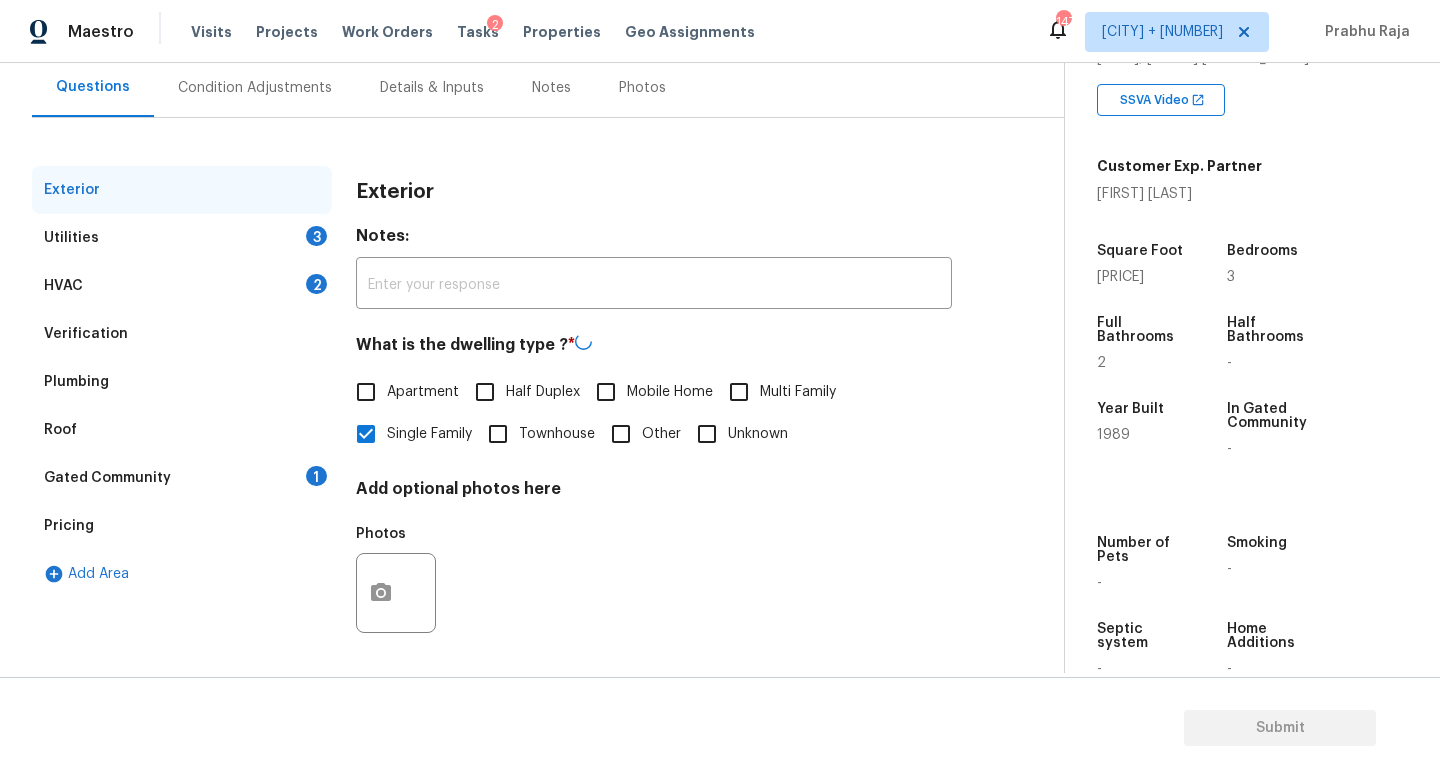 click on "Utilities 3" at bounding box center [182, 238] 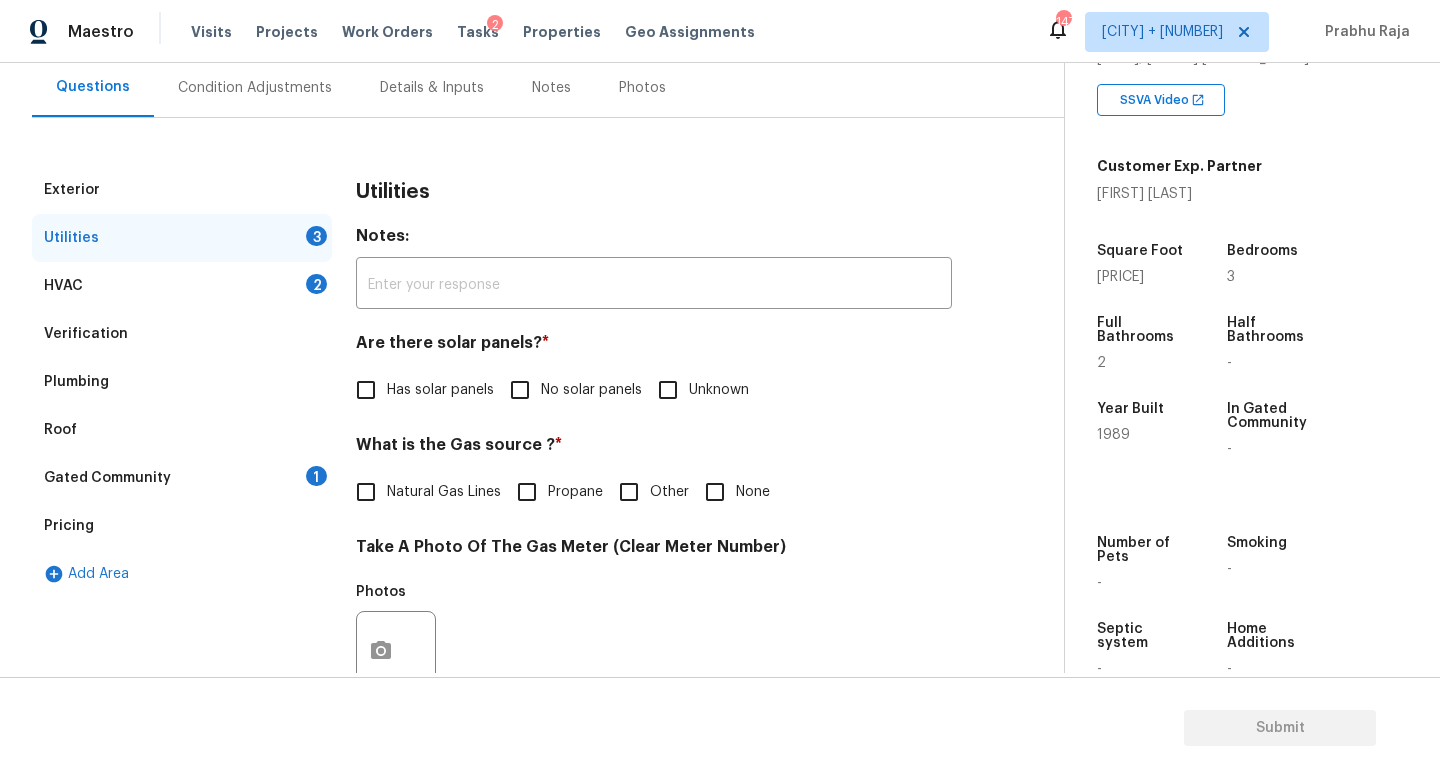 click on "No solar panels" at bounding box center [520, 390] 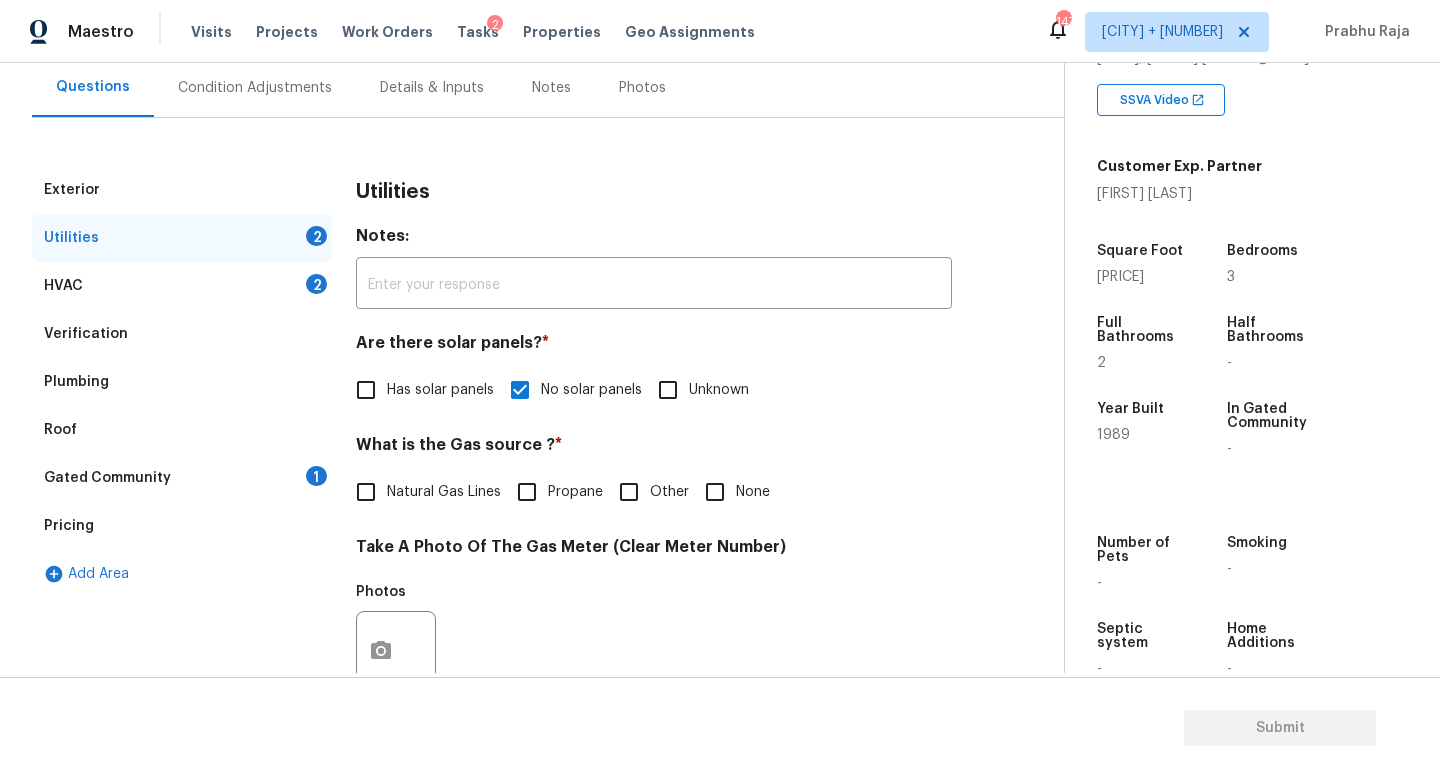 click on "None" at bounding box center (715, 492) 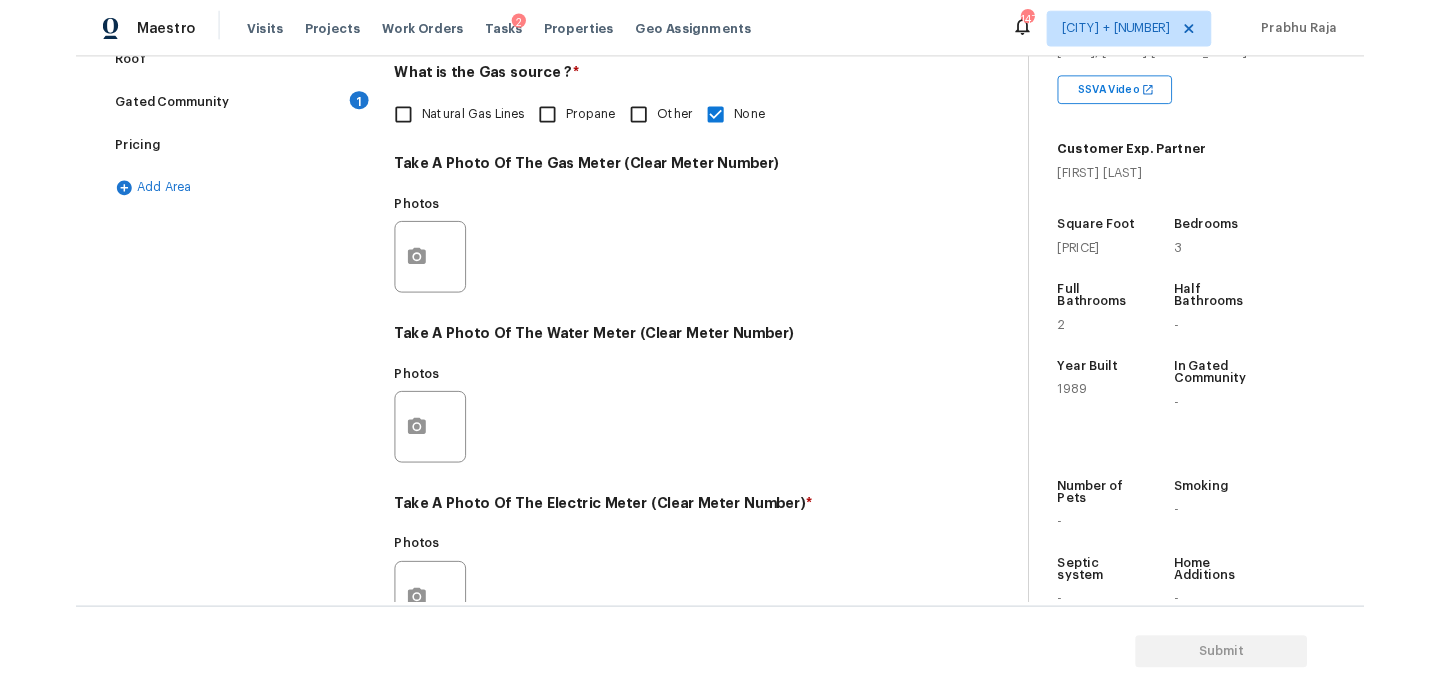 scroll, scrollTop: 727, scrollLeft: 0, axis: vertical 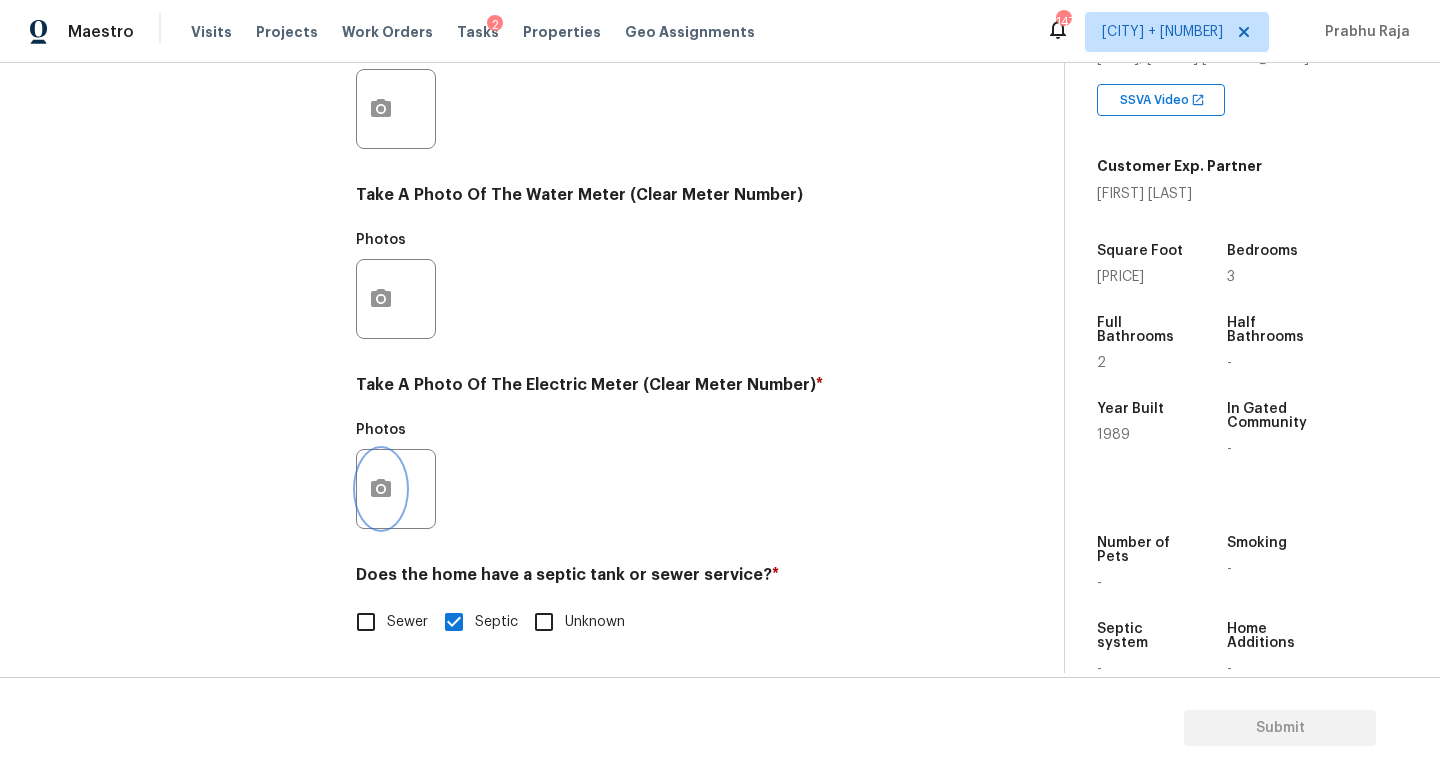 click 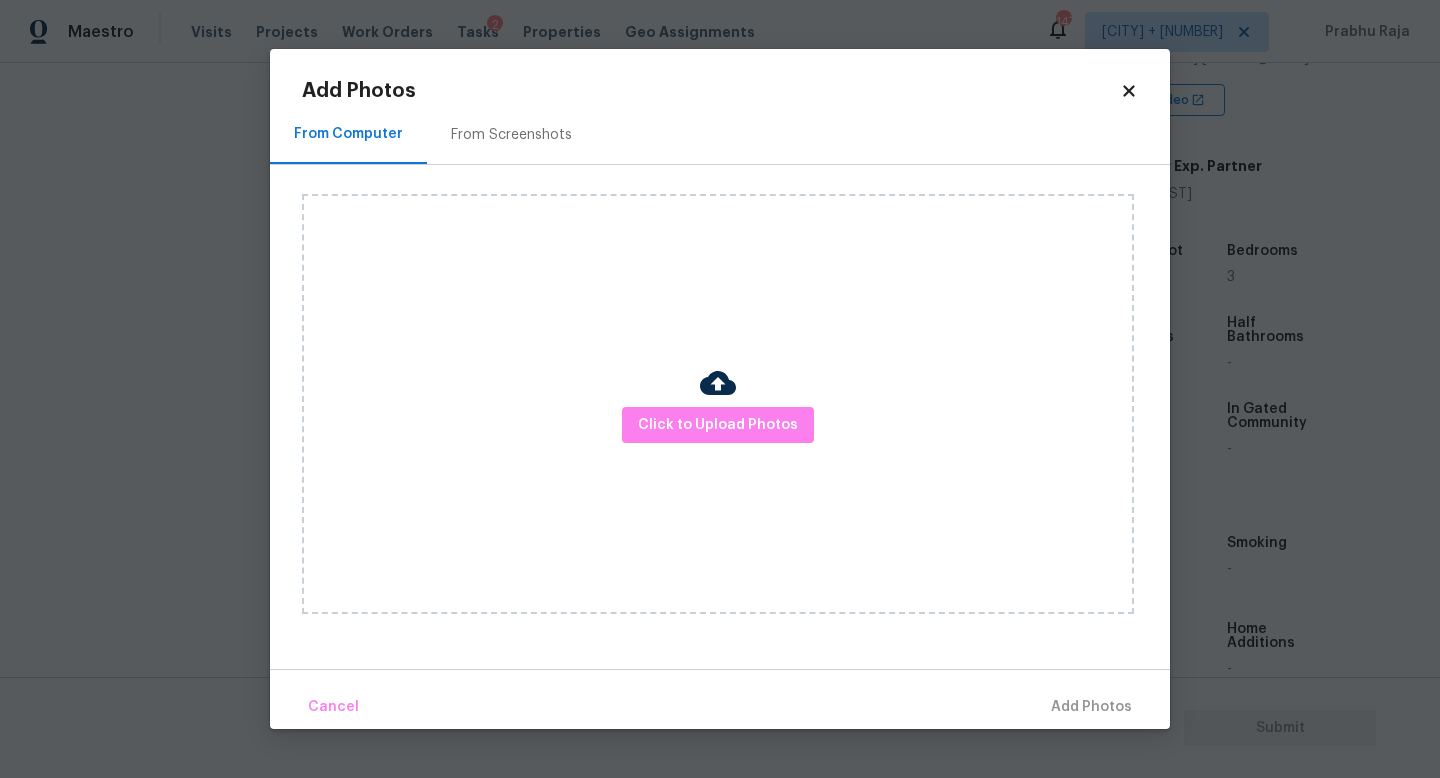 click on "Click to Upload Photos" at bounding box center (718, 404) 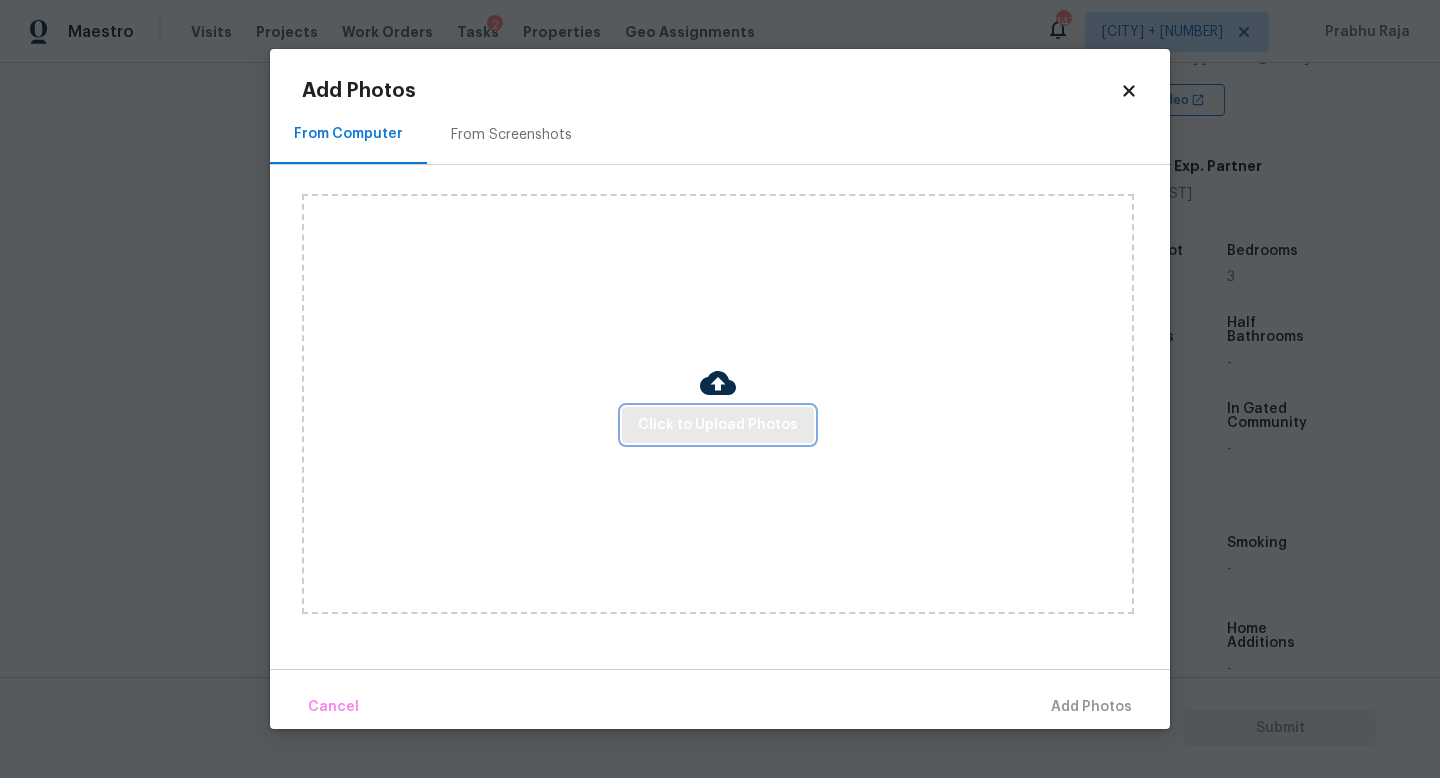 click on "Click to Upload Photos" at bounding box center [718, 425] 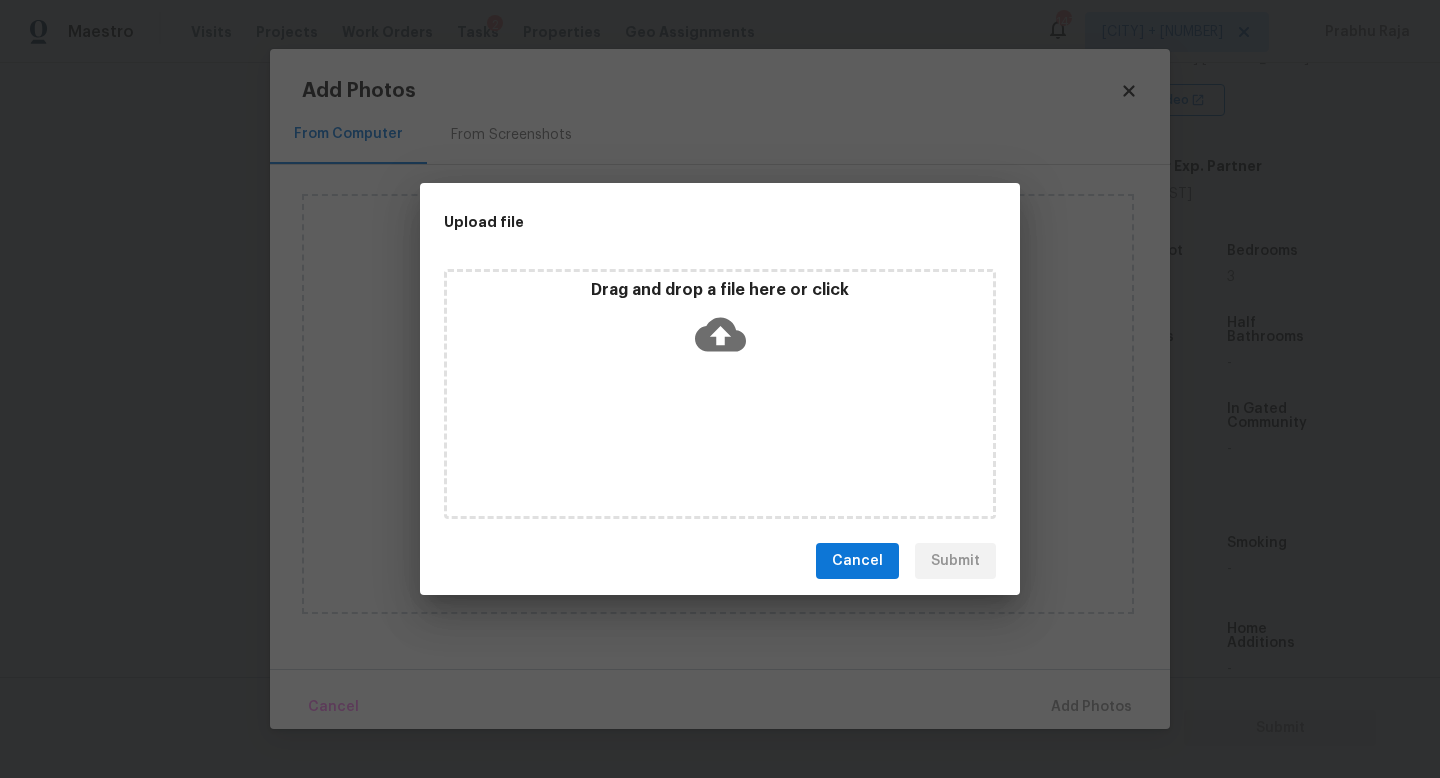 click on "Drag and drop a file here or click" at bounding box center [720, 394] 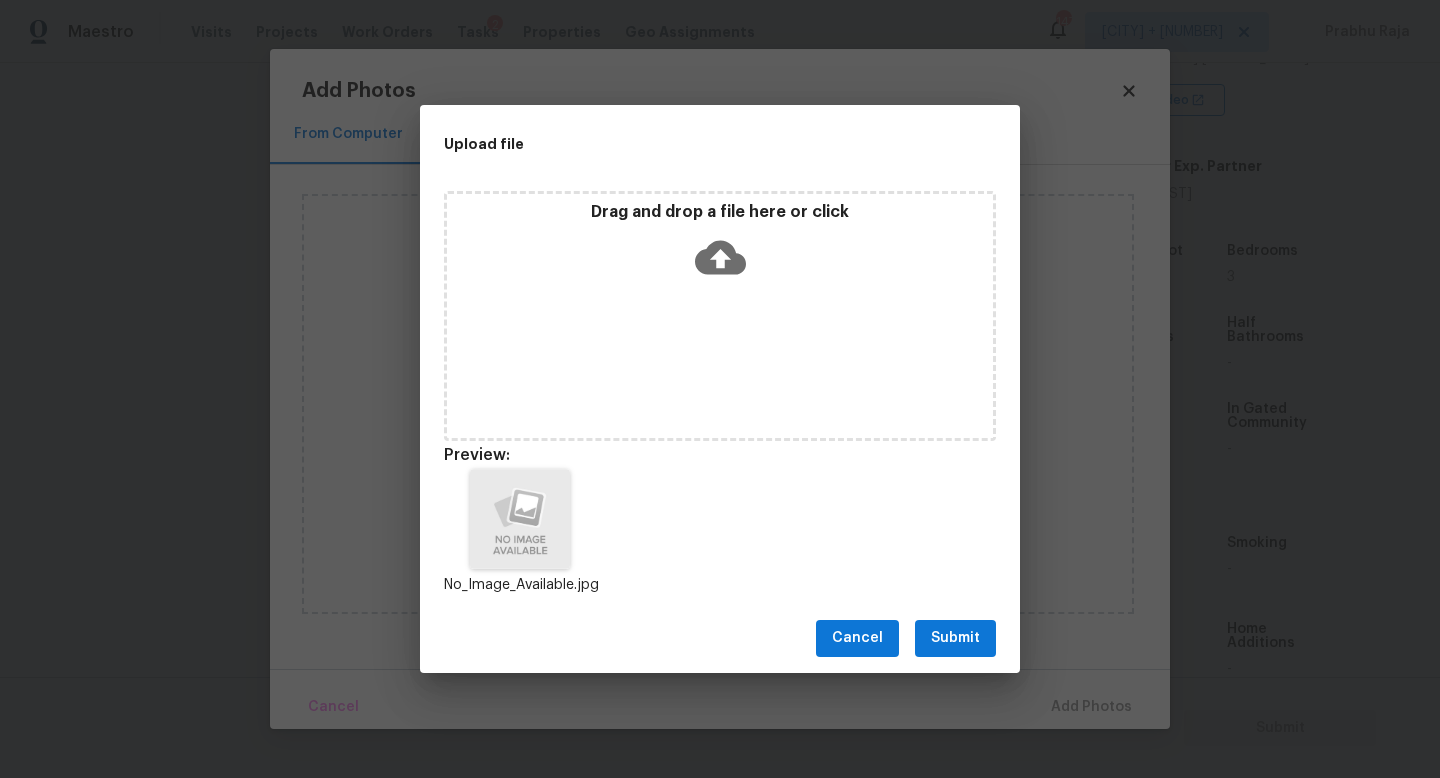 click on "Submit" at bounding box center (955, 638) 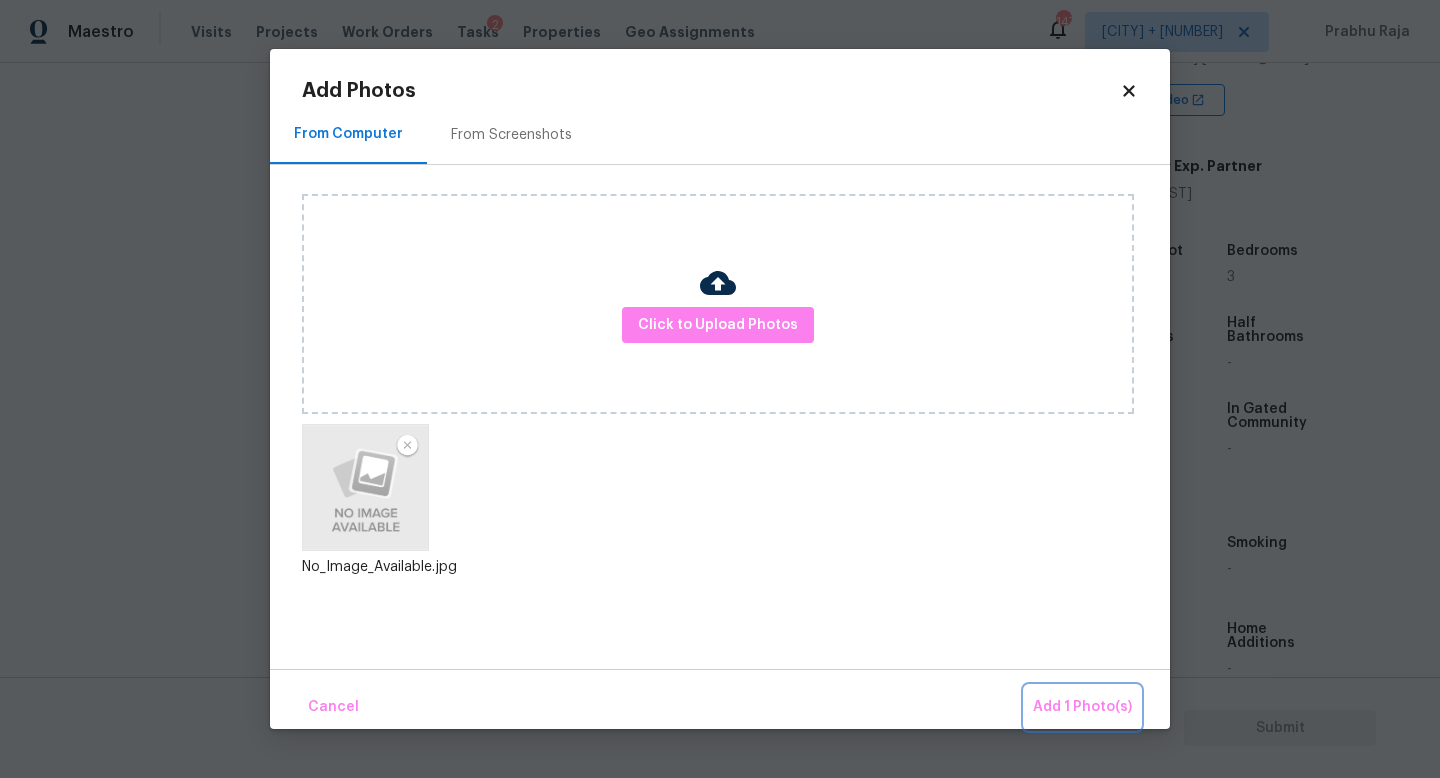 click on "Add 1 Photo(s)" at bounding box center (1082, 707) 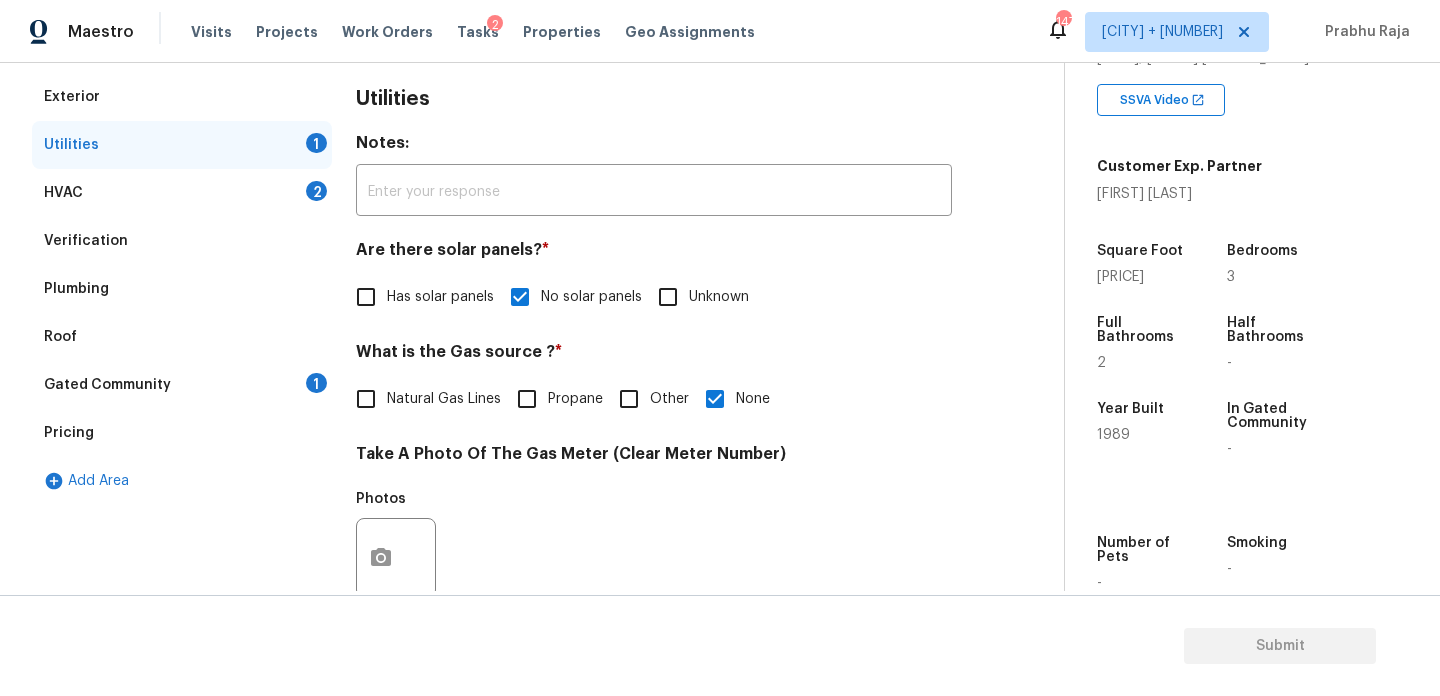 scroll, scrollTop: 272, scrollLeft: 0, axis: vertical 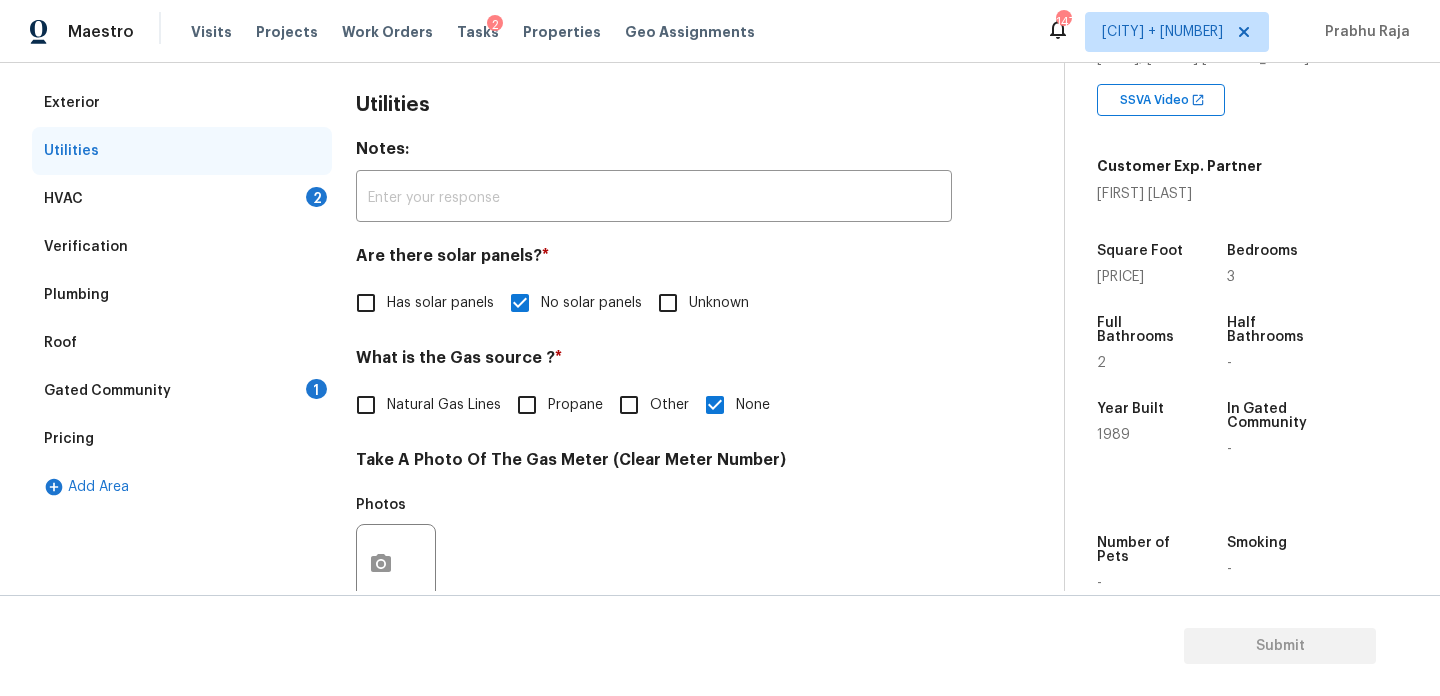 click on "HVAC 2" at bounding box center (182, 199) 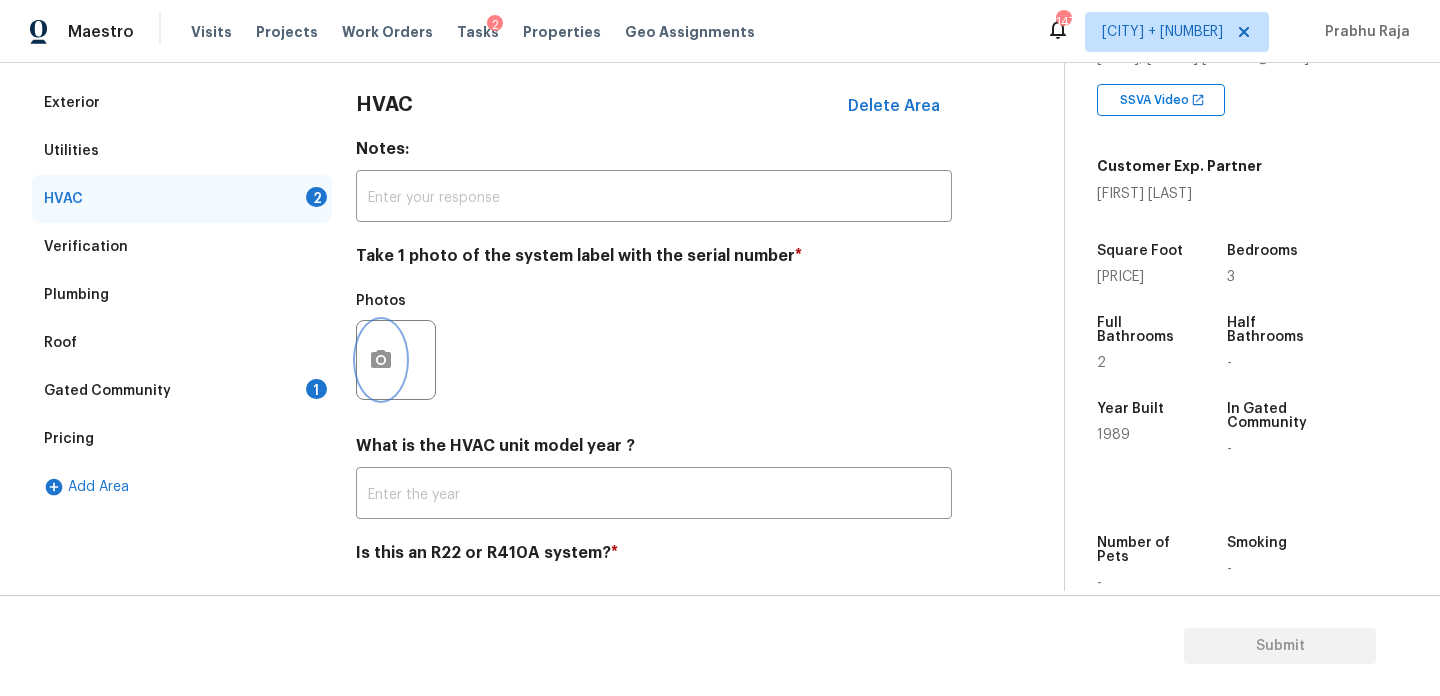 click at bounding box center [381, 360] 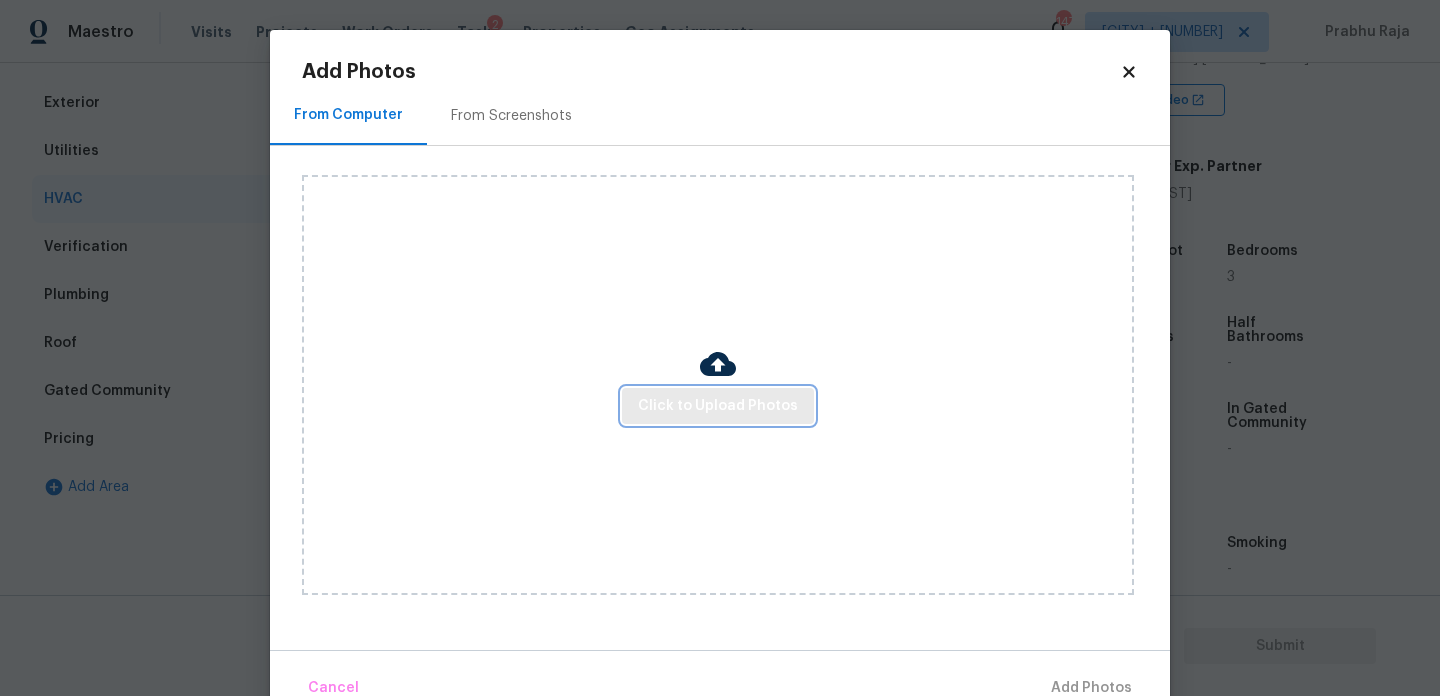 click on "Click to Upload Photos" at bounding box center [718, 406] 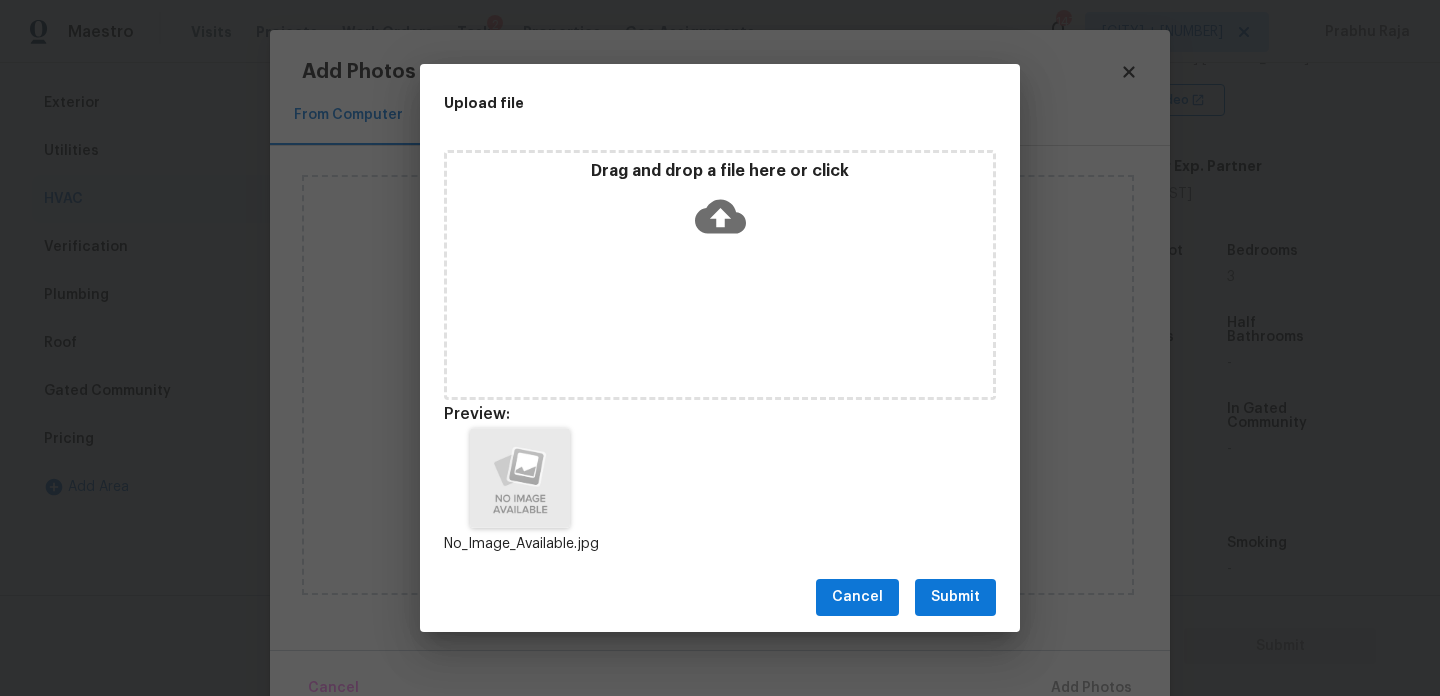 click on "Submit" at bounding box center [955, 597] 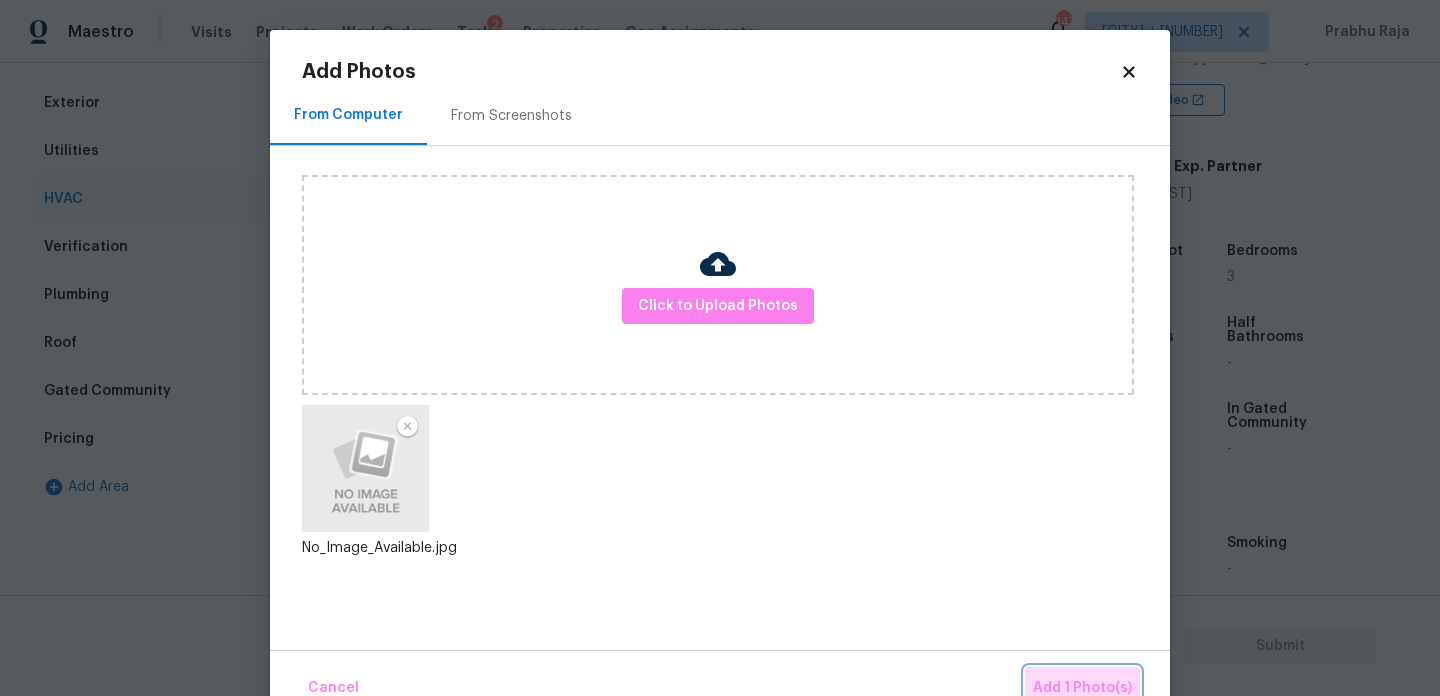 click on "Add 1 Photo(s)" at bounding box center (1082, 688) 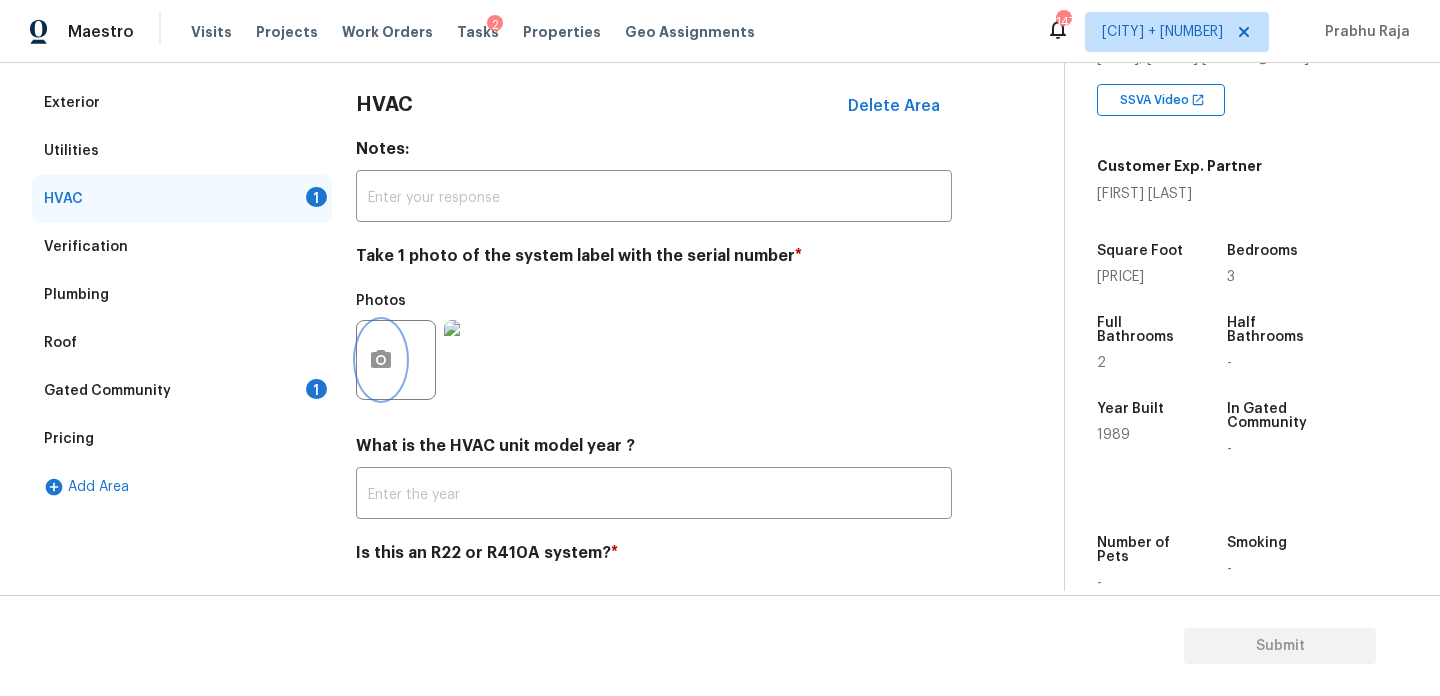 scroll, scrollTop: 333, scrollLeft: 0, axis: vertical 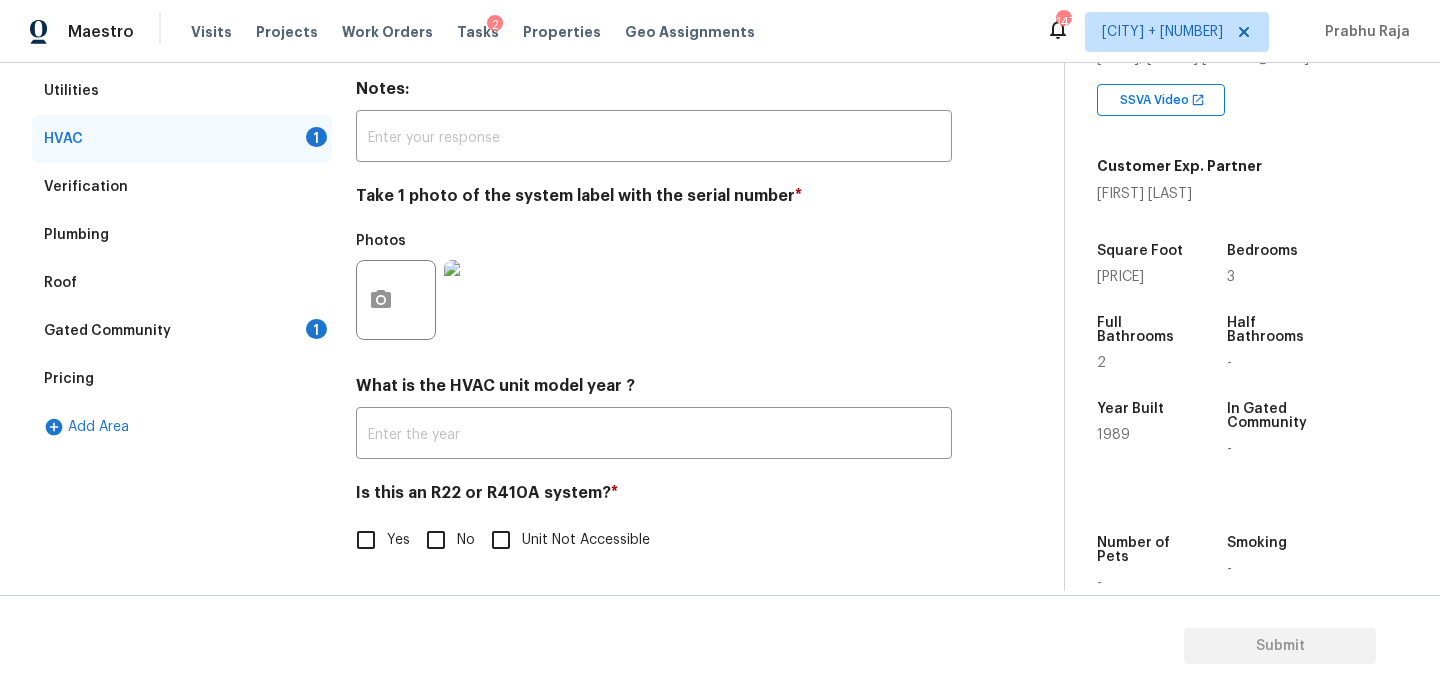 click on "Yes" at bounding box center [366, 540] 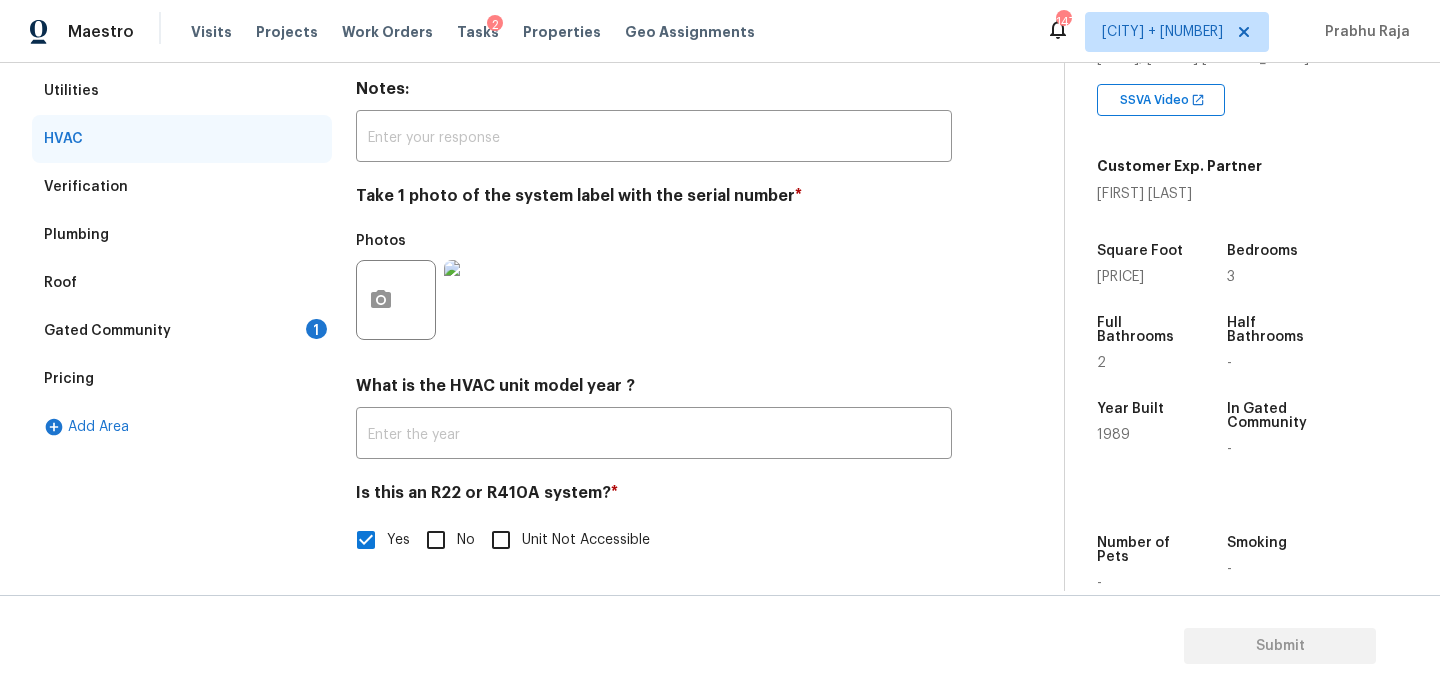 click on "Gated Community 1" at bounding box center [182, 331] 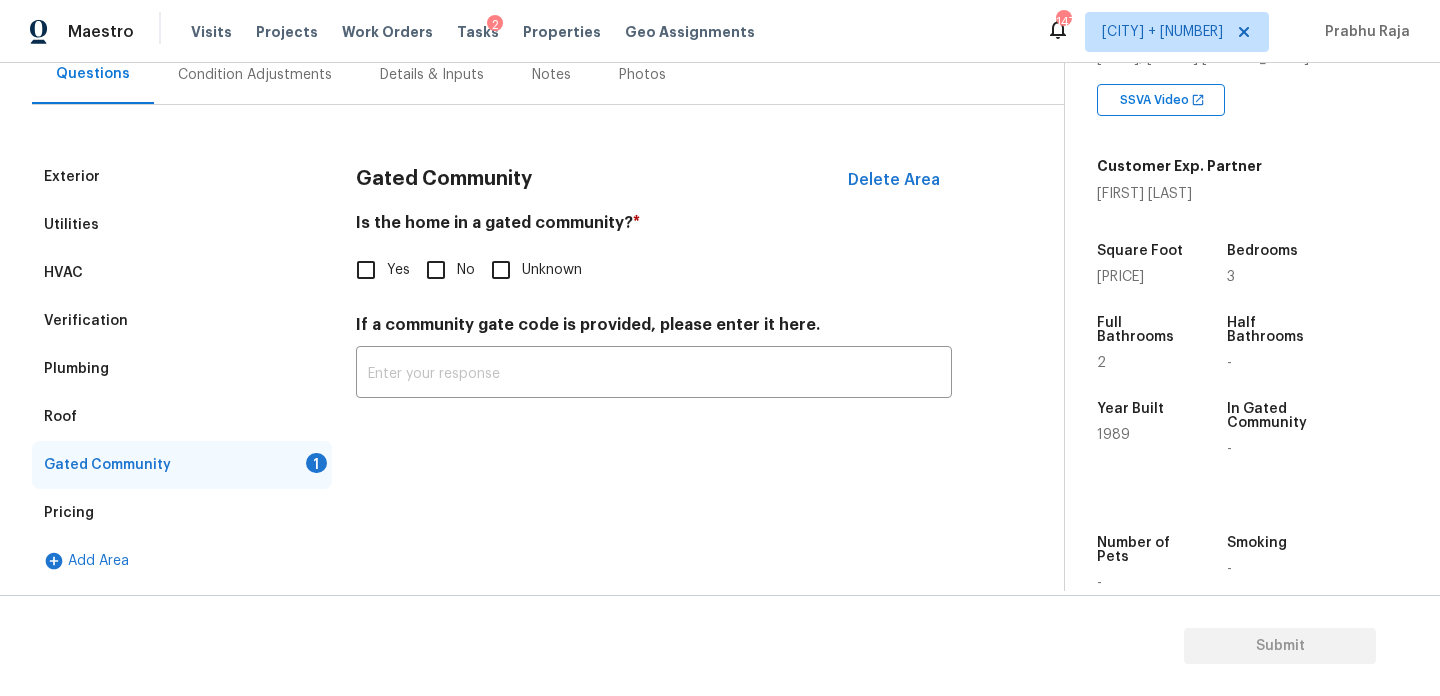 click on "Verification" at bounding box center [182, 321] 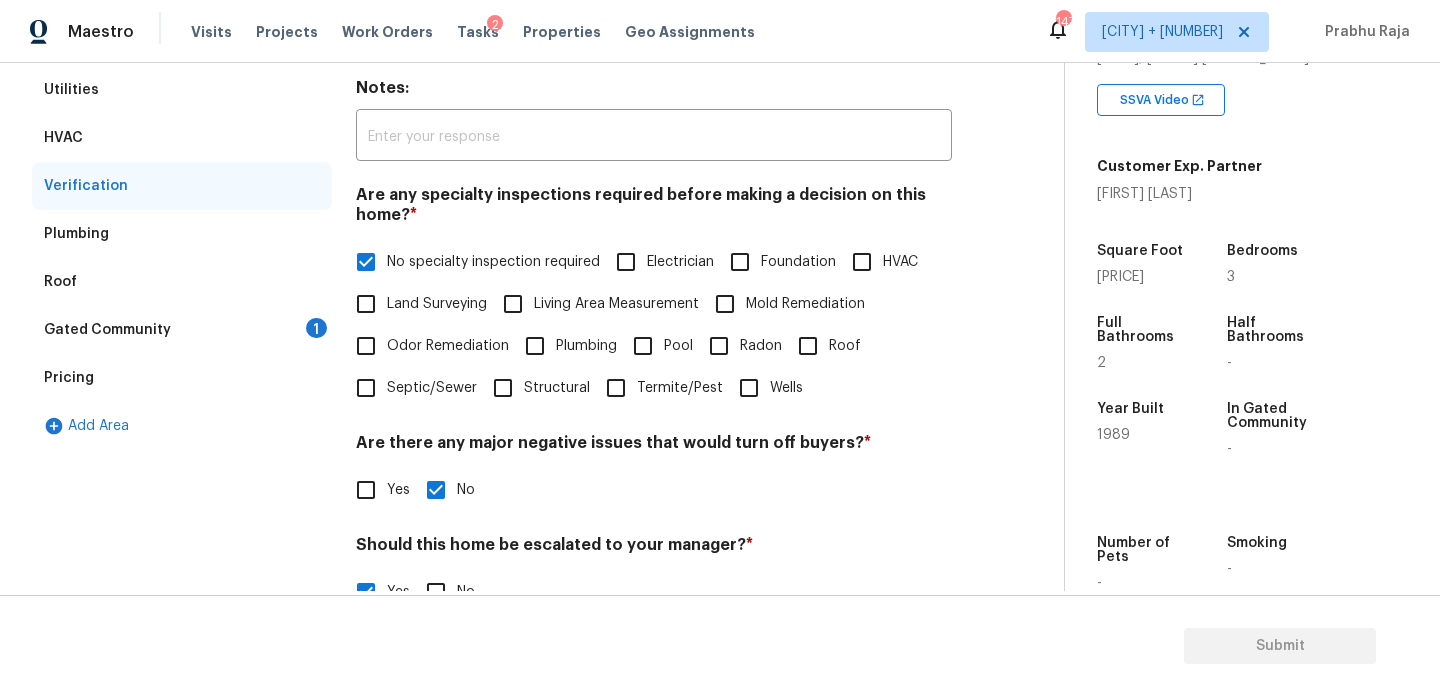 click on "1" at bounding box center (316, 328) 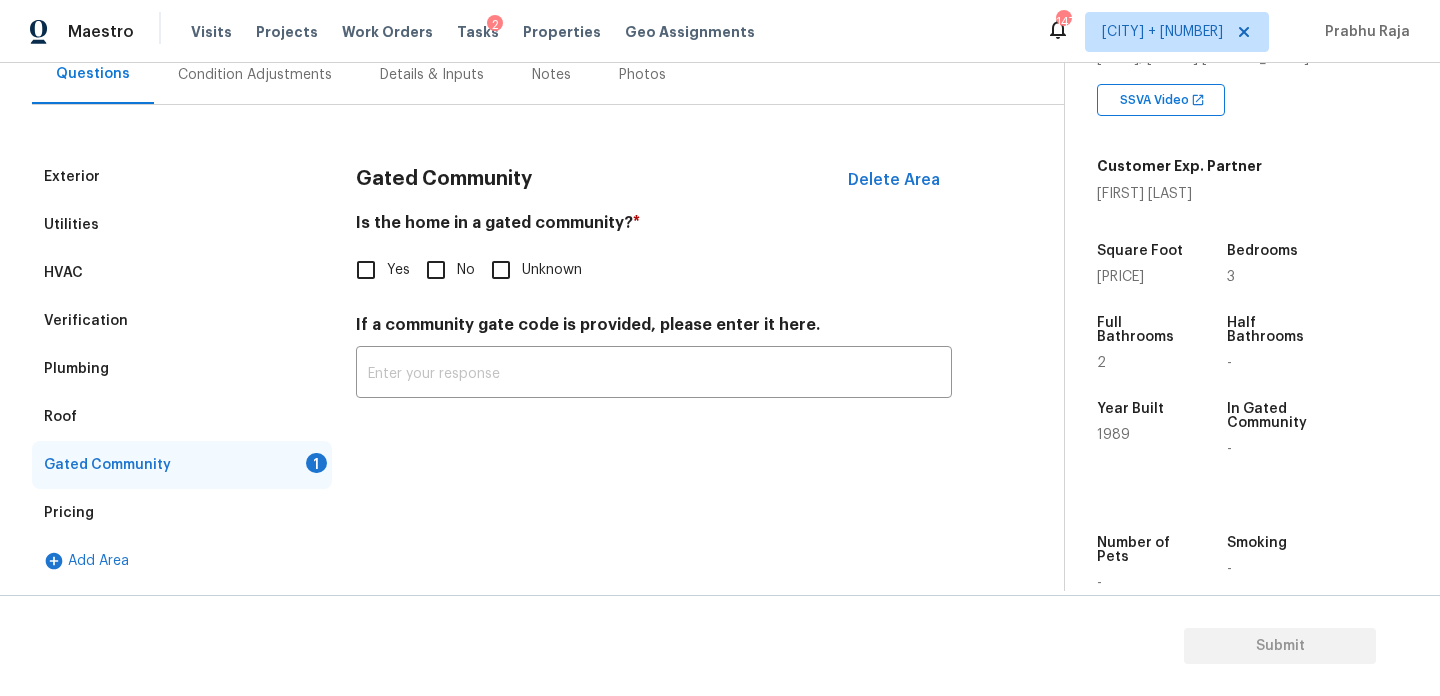 click on "No" at bounding box center (436, 270) 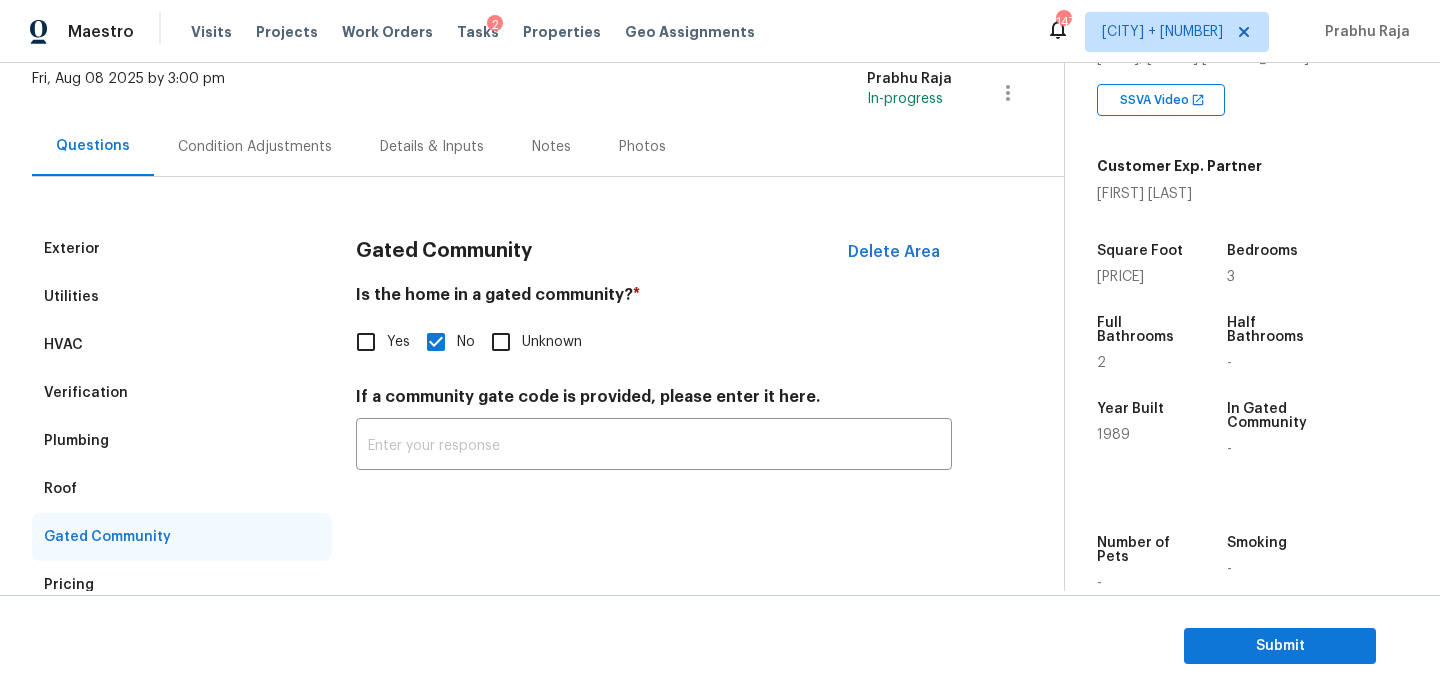scroll, scrollTop: 124, scrollLeft: 0, axis: vertical 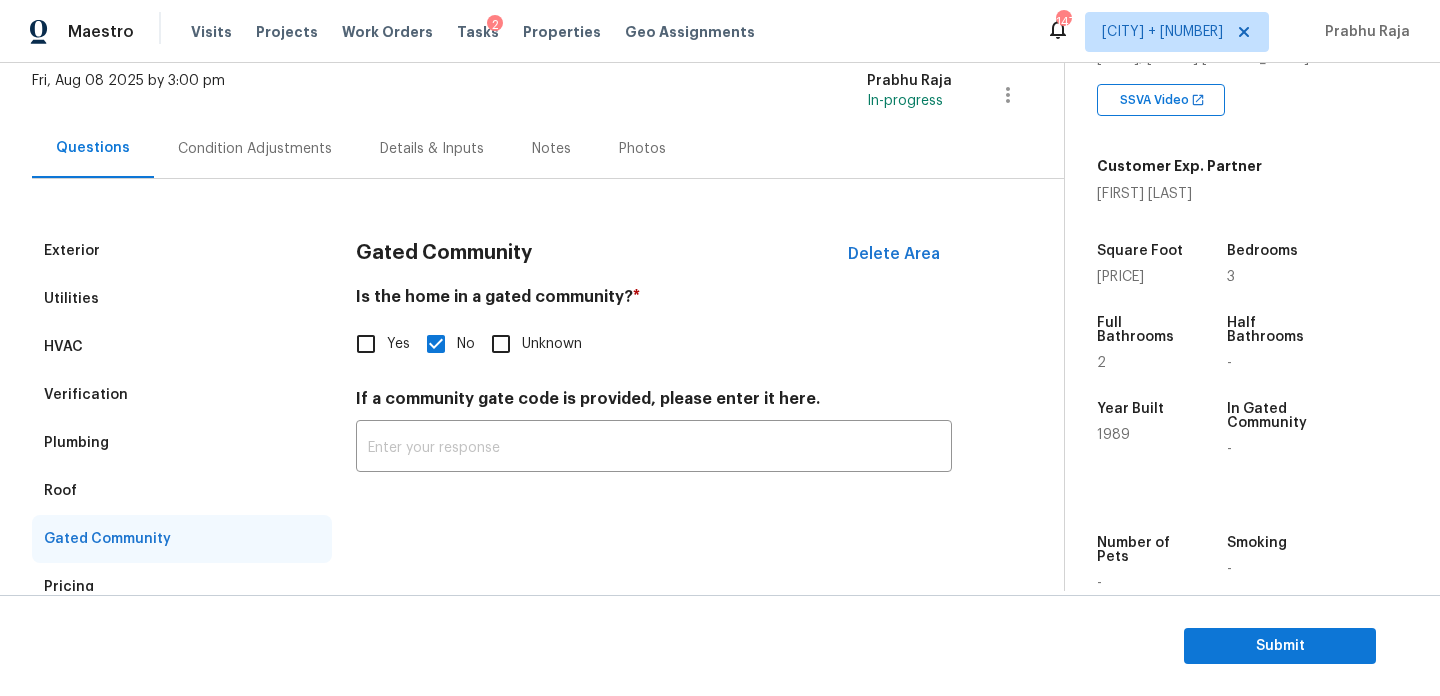 click on "Condition Adjustments" at bounding box center (255, 149) 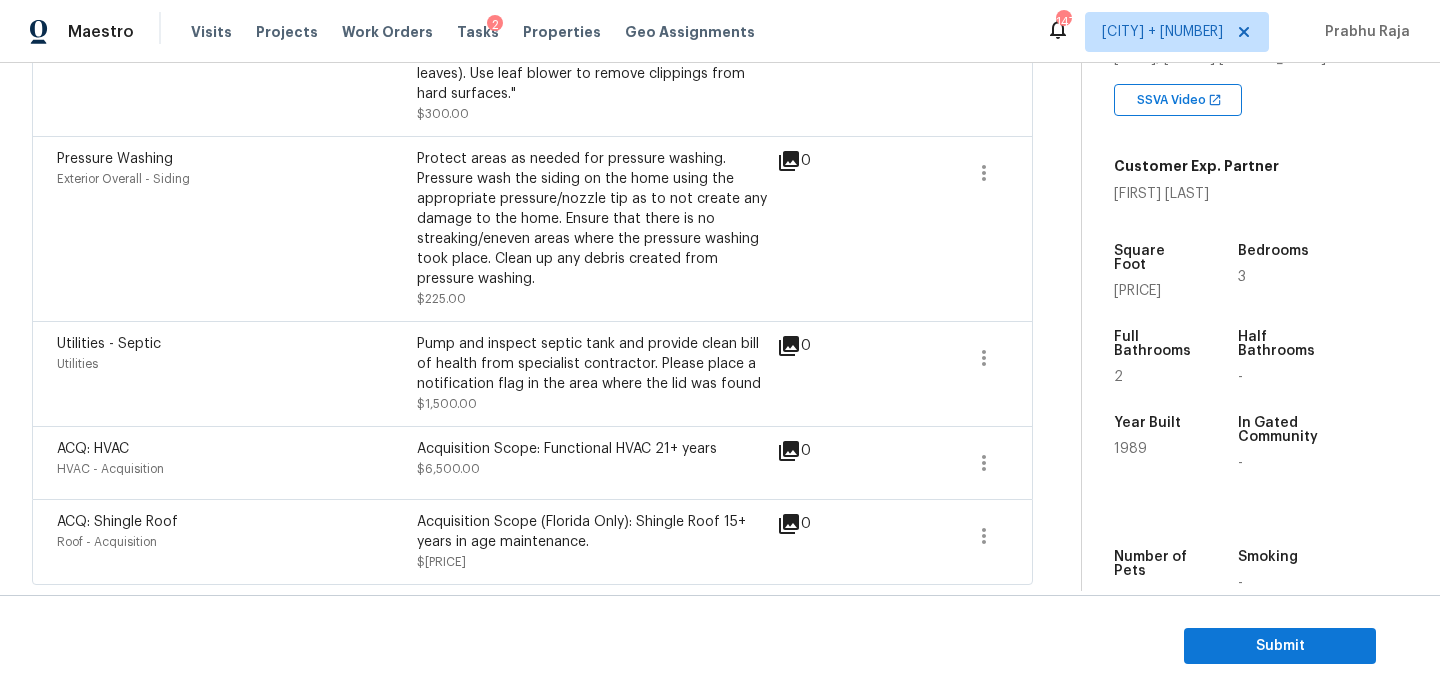 scroll, scrollTop: 0, scrollLeft: 0, axis: both 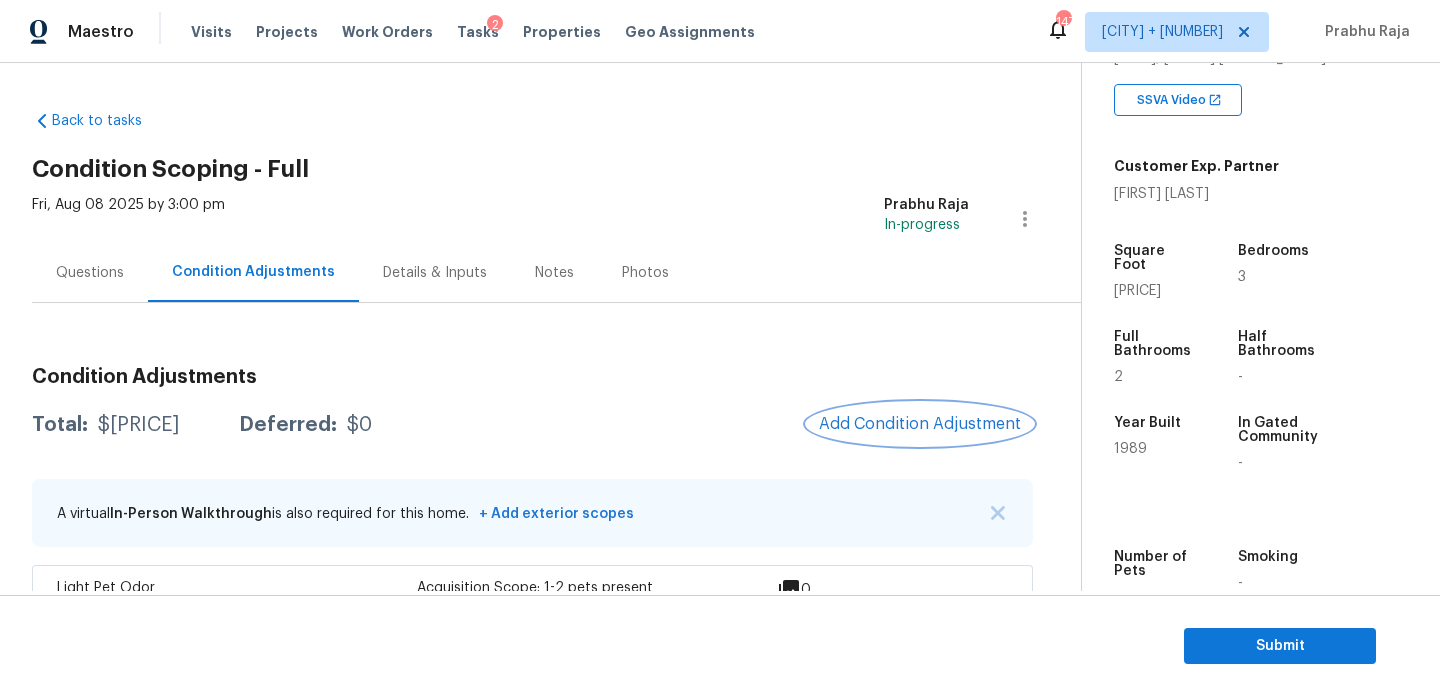 click on "Add Condition Adjustment" at bounding box center [920, 424] 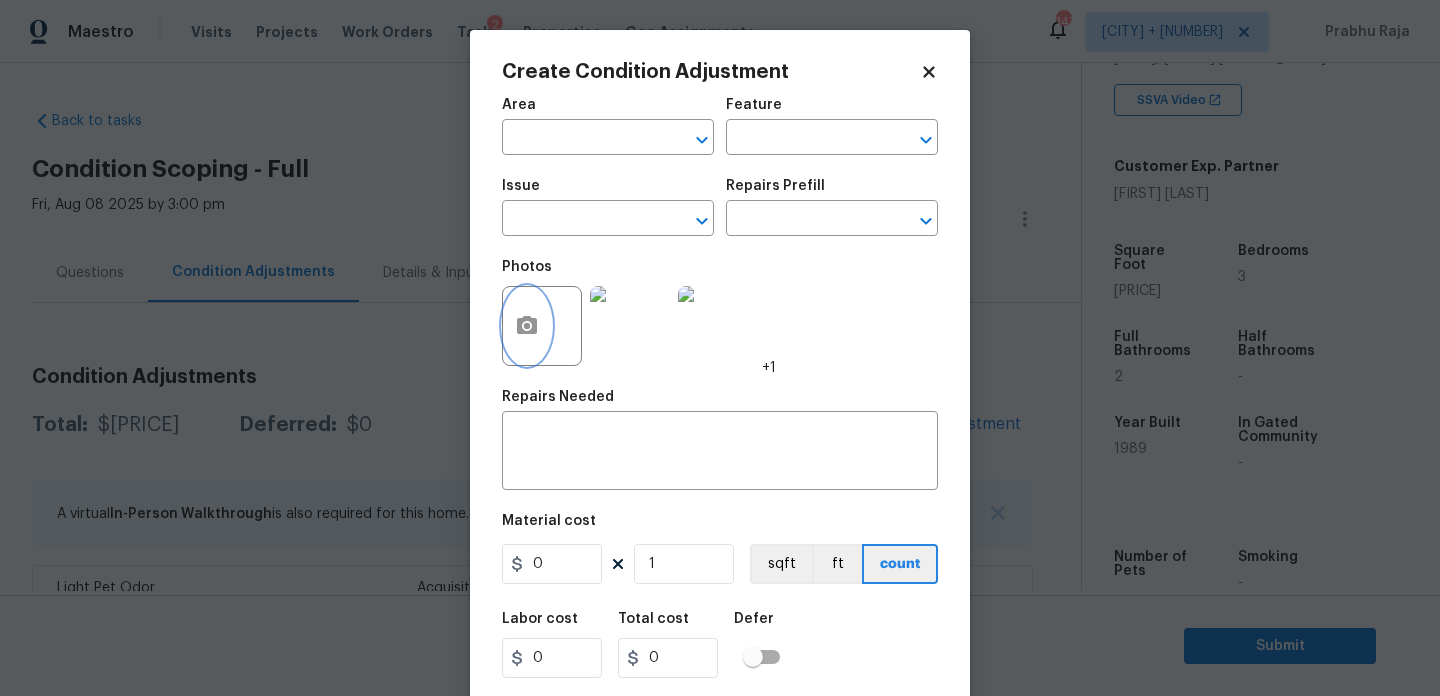 click at bounding box center (527, 326) 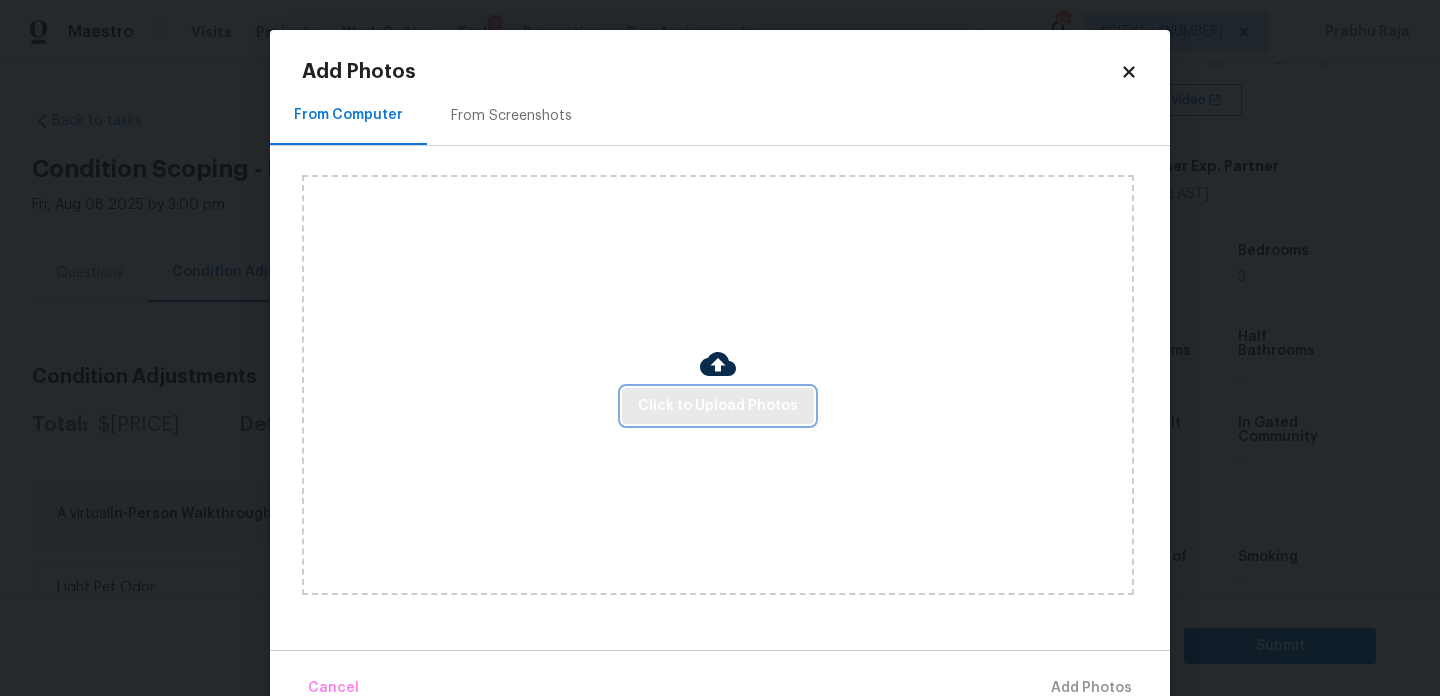 click on "Click to Upload Photos" at bounding box center [718, 406] 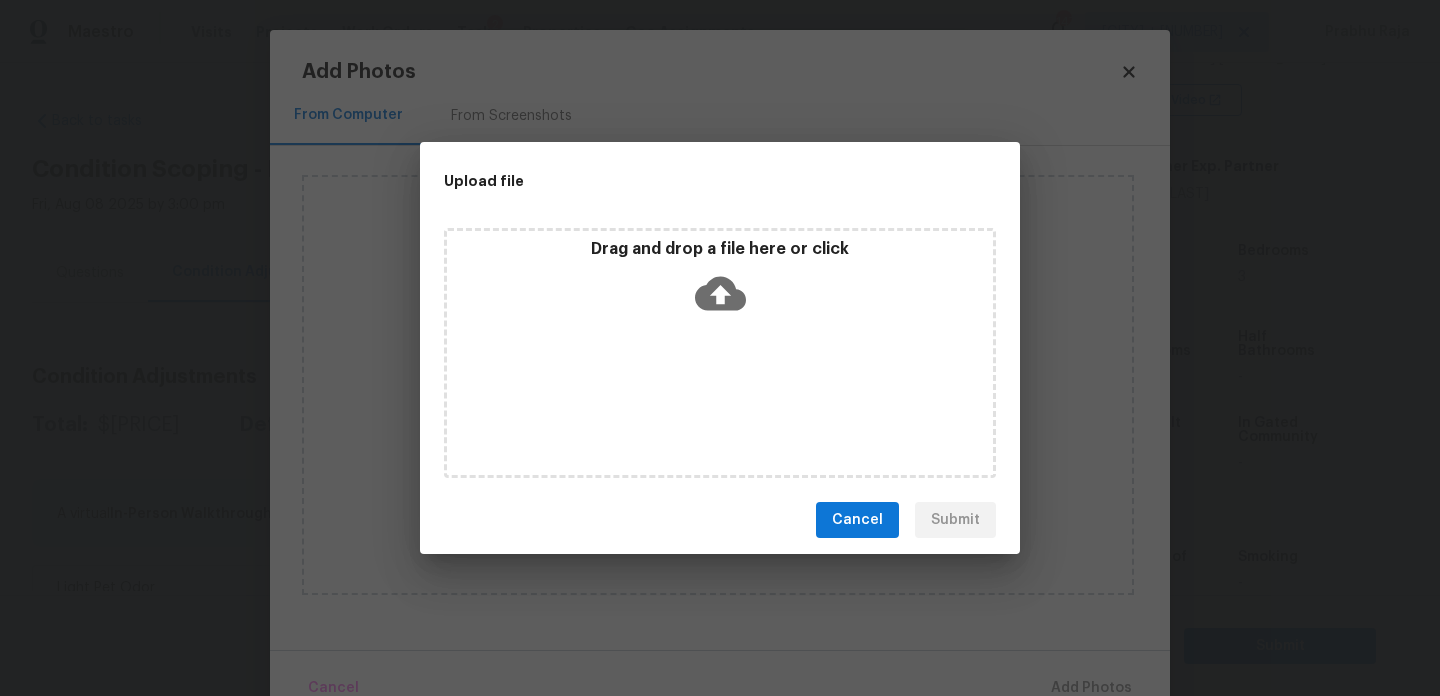 type 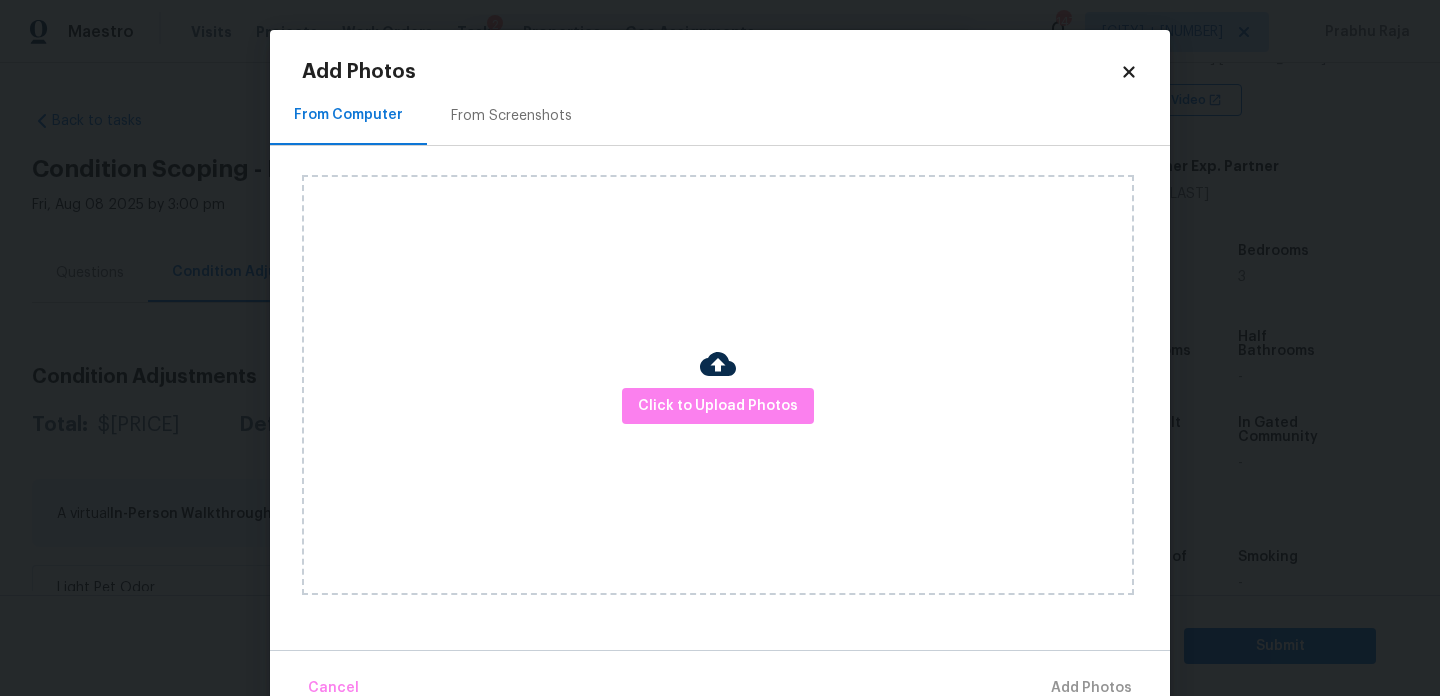 click on "Click to Upload Photos" at bounding box center (718, 385) 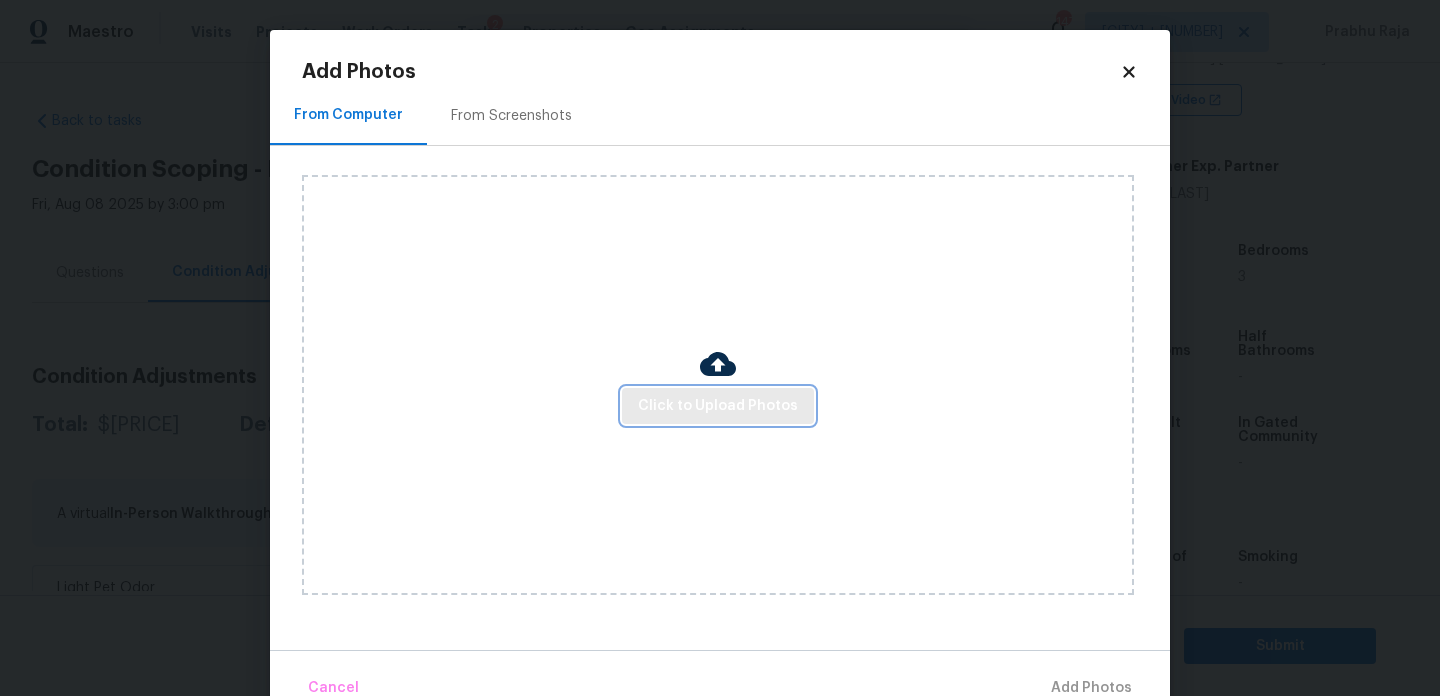 click on "Click to Upload Photos" at bounding box center [718, 406] 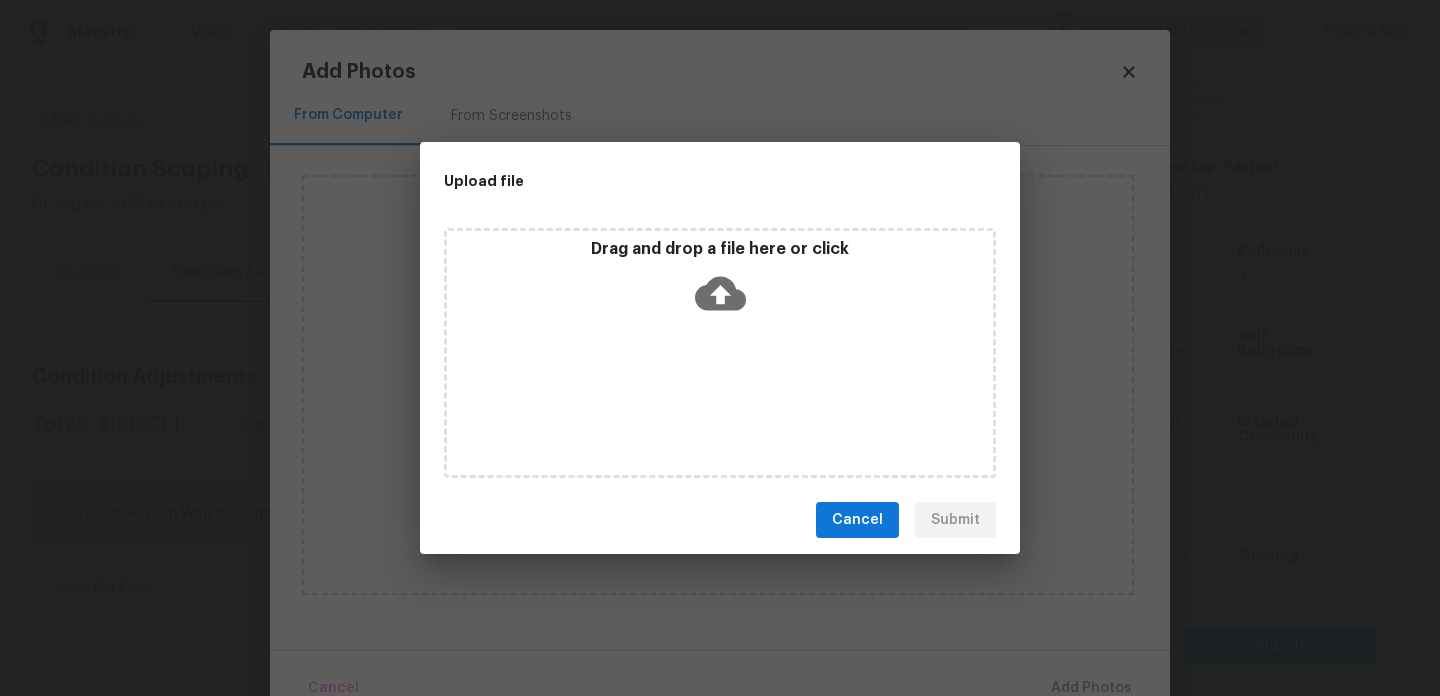 click on "Drag and drop a file here or click" at bounding box center (720, 353) 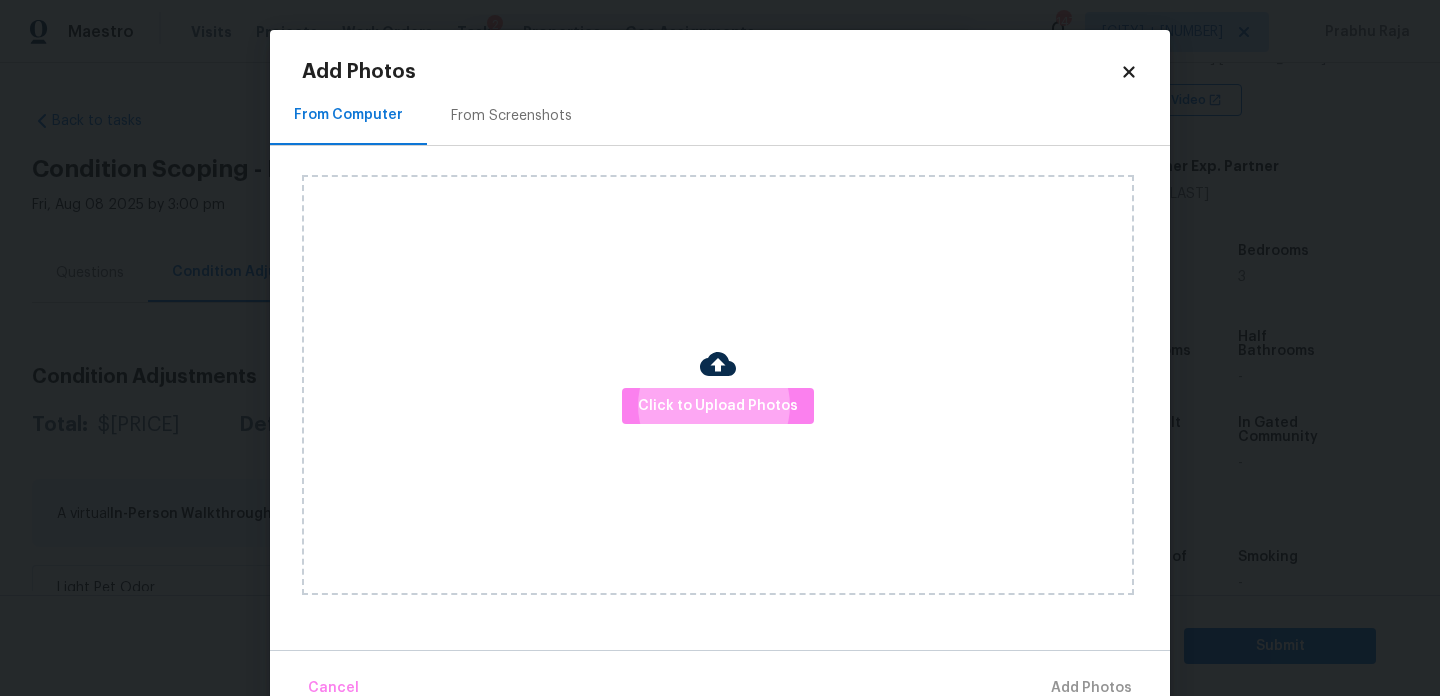 click at bounding box center [718, 364] 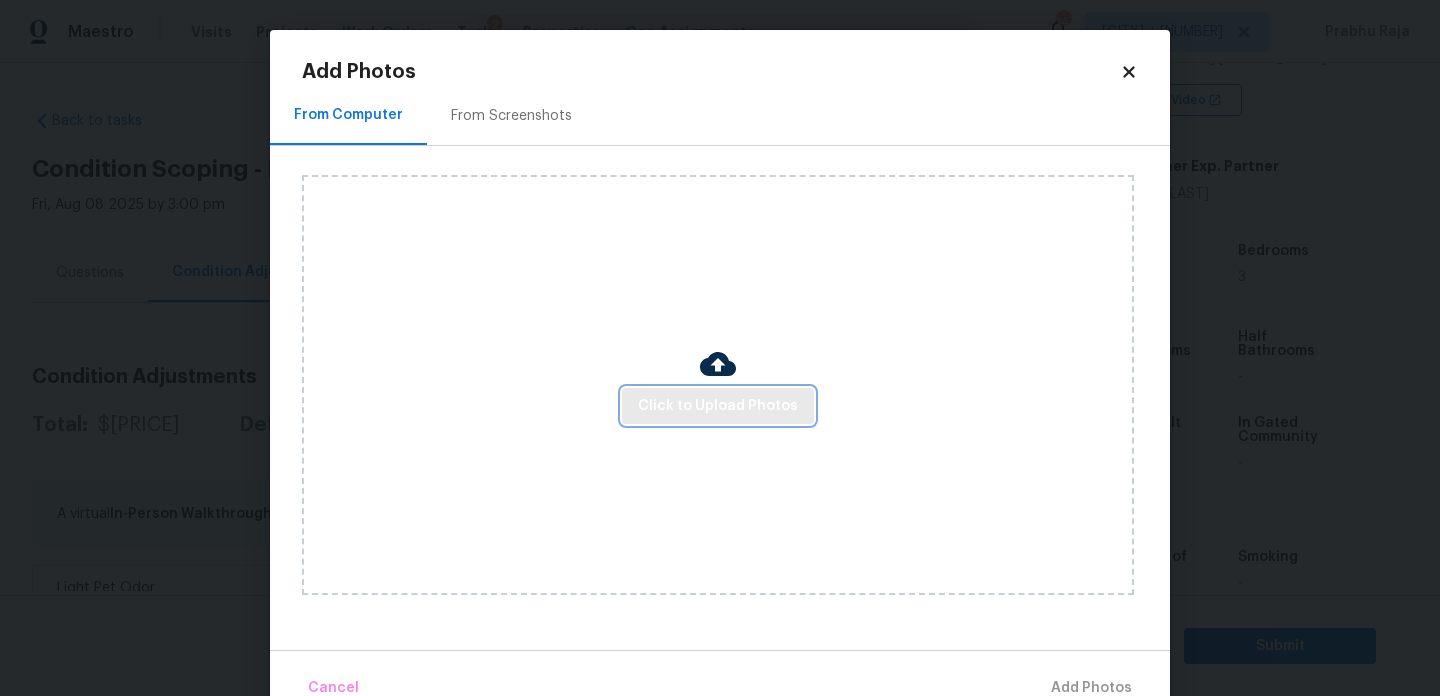 click on "Click to Upload Photos" at bounding box center [718, 406] 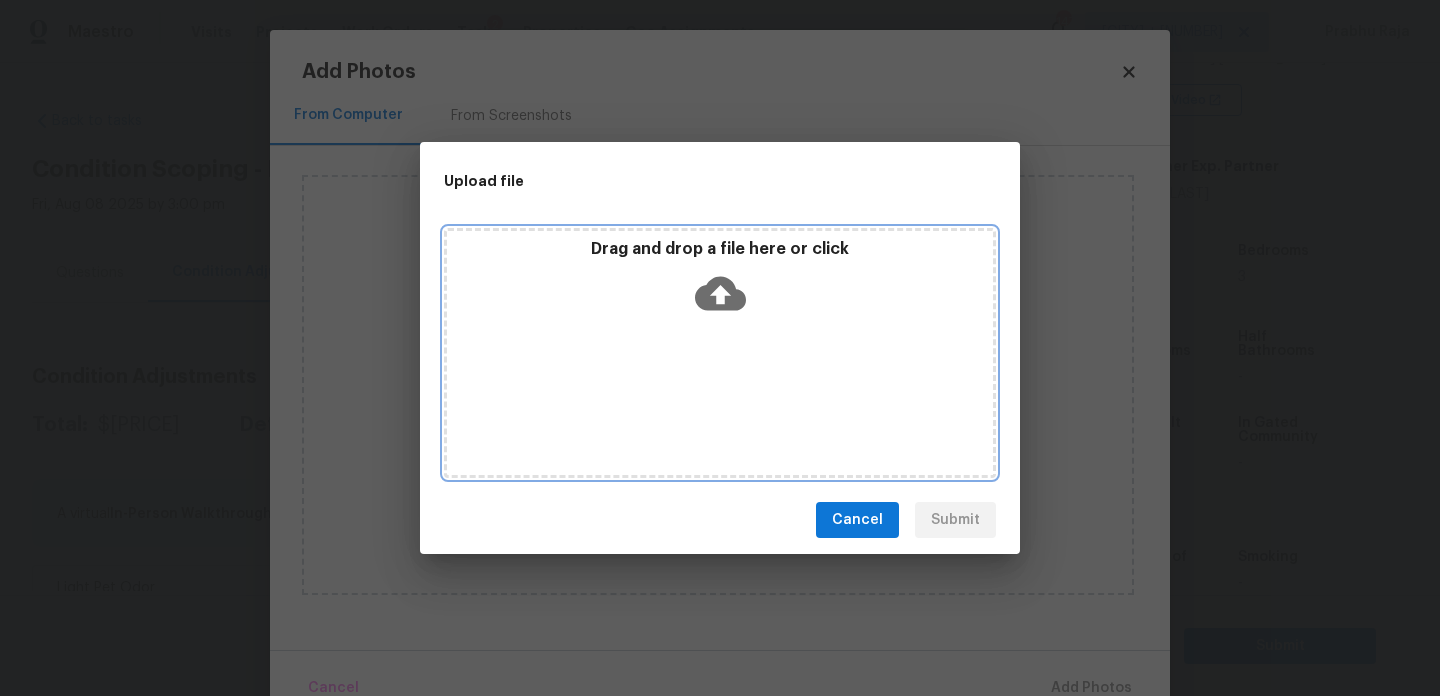 click on "Drag and drop a file here or click" at bounding box center [720, 353] 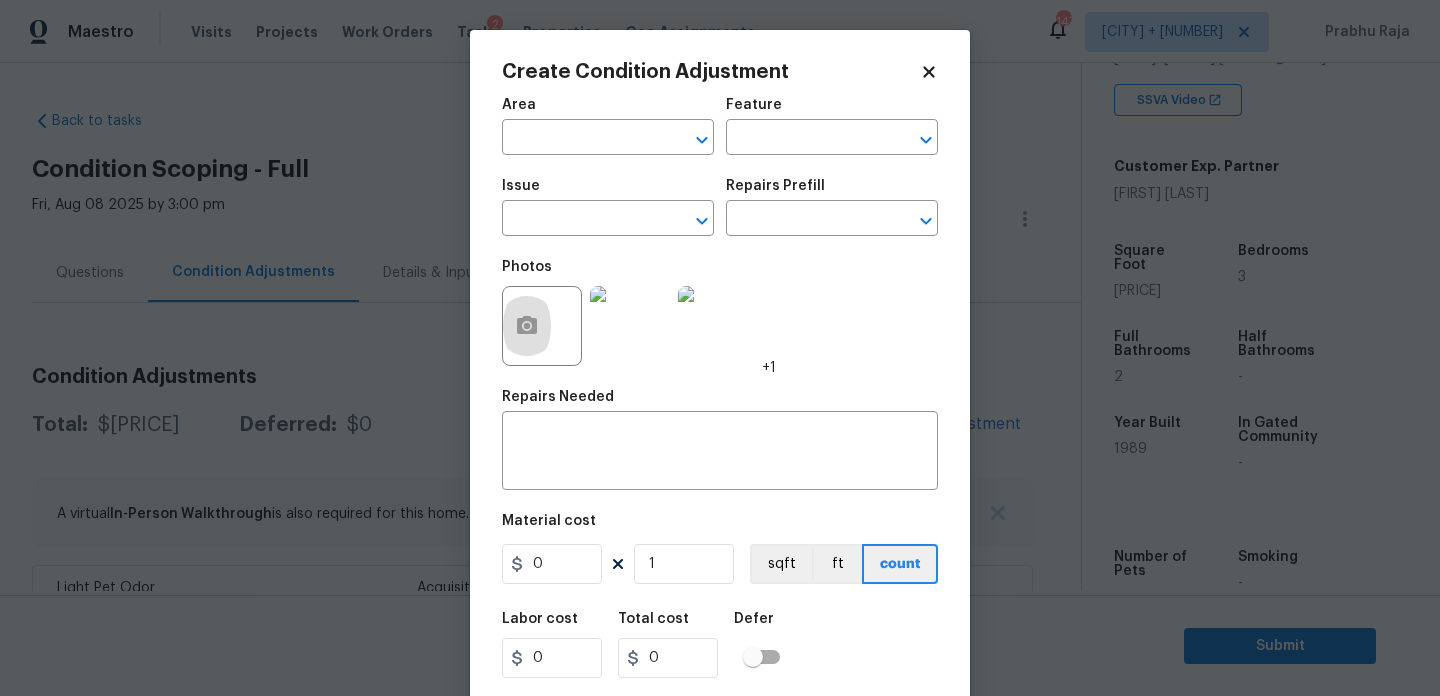 click 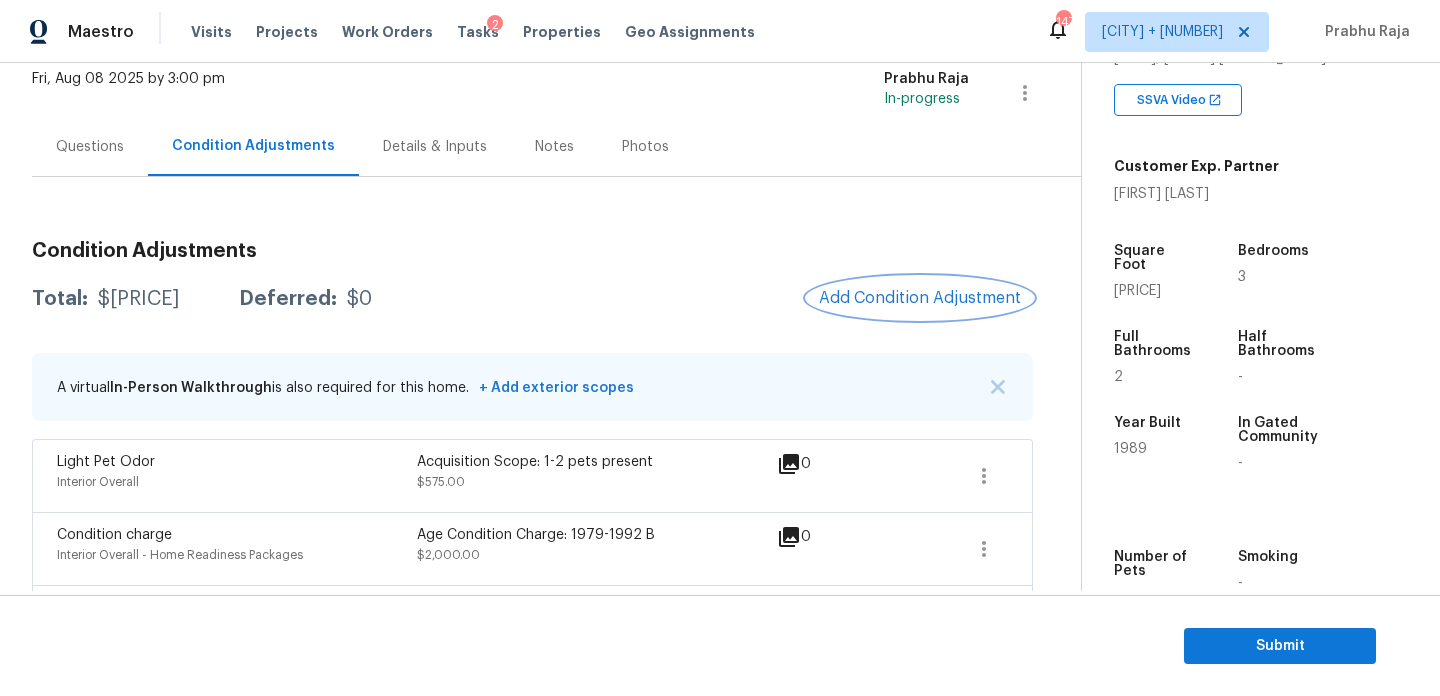 scroll, scrollTop: 127, scrollLeft: 0, axis: vertical 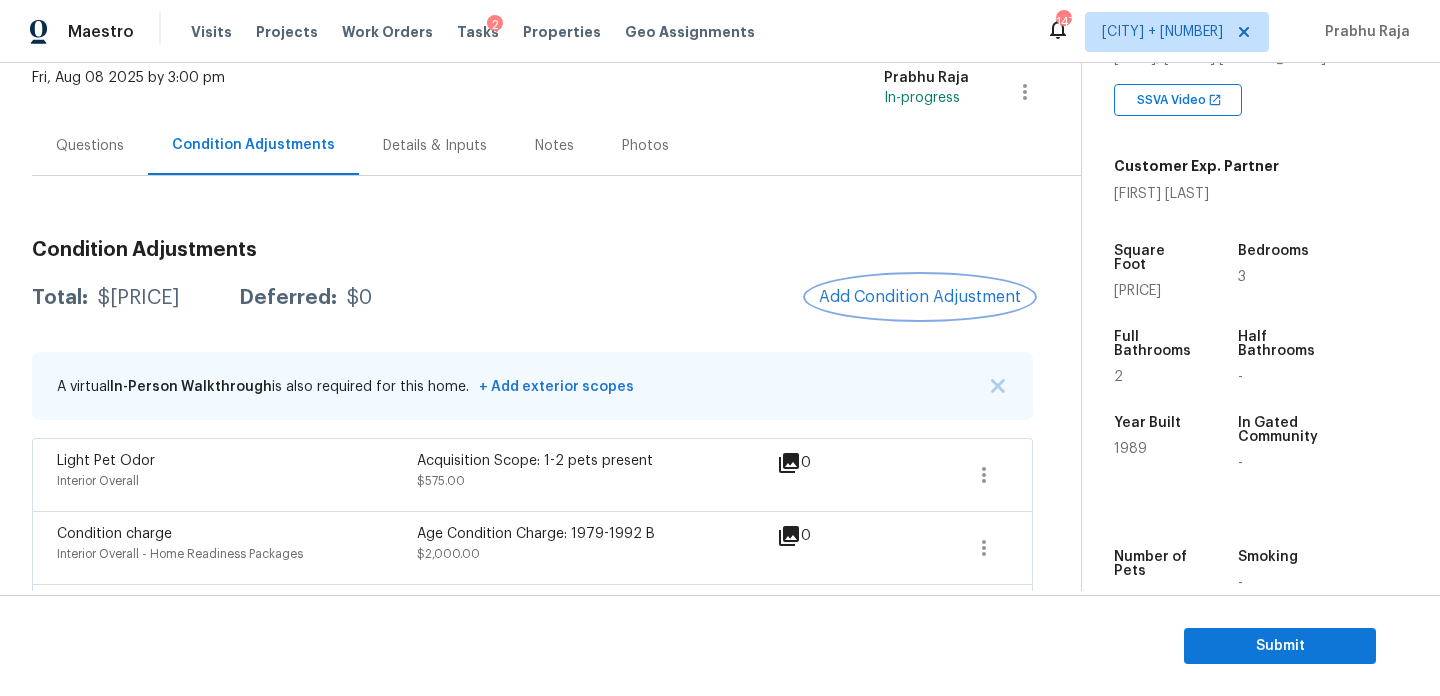 click on "Add Condition Adjustment" at bounding box center [920, 297] 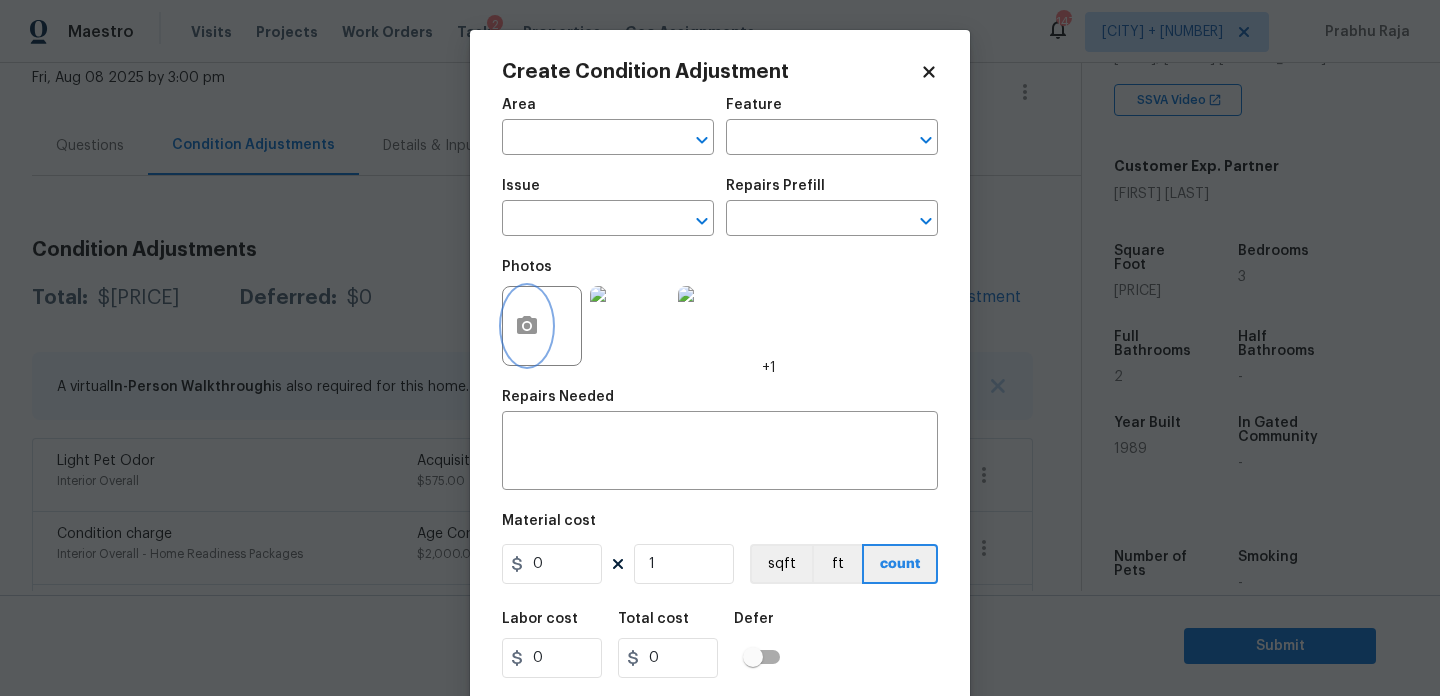 click 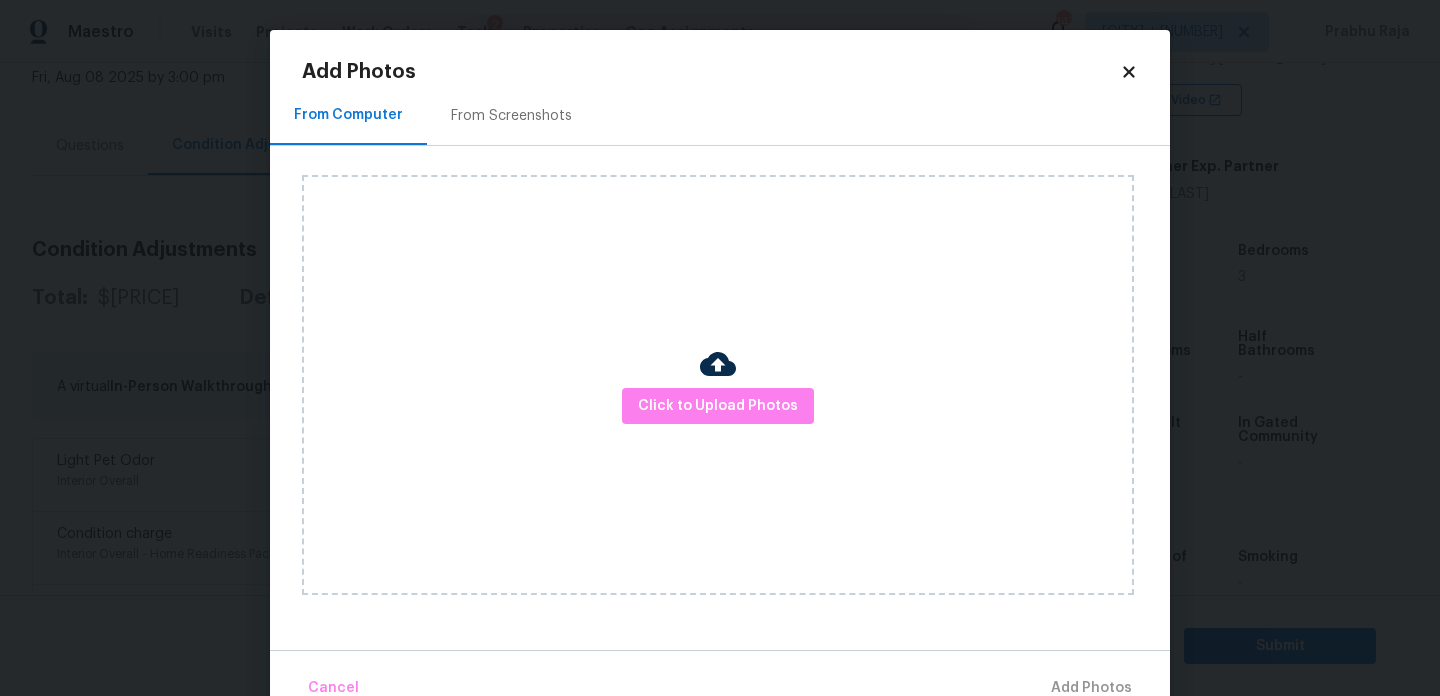 click at bounding box center [718, 367] 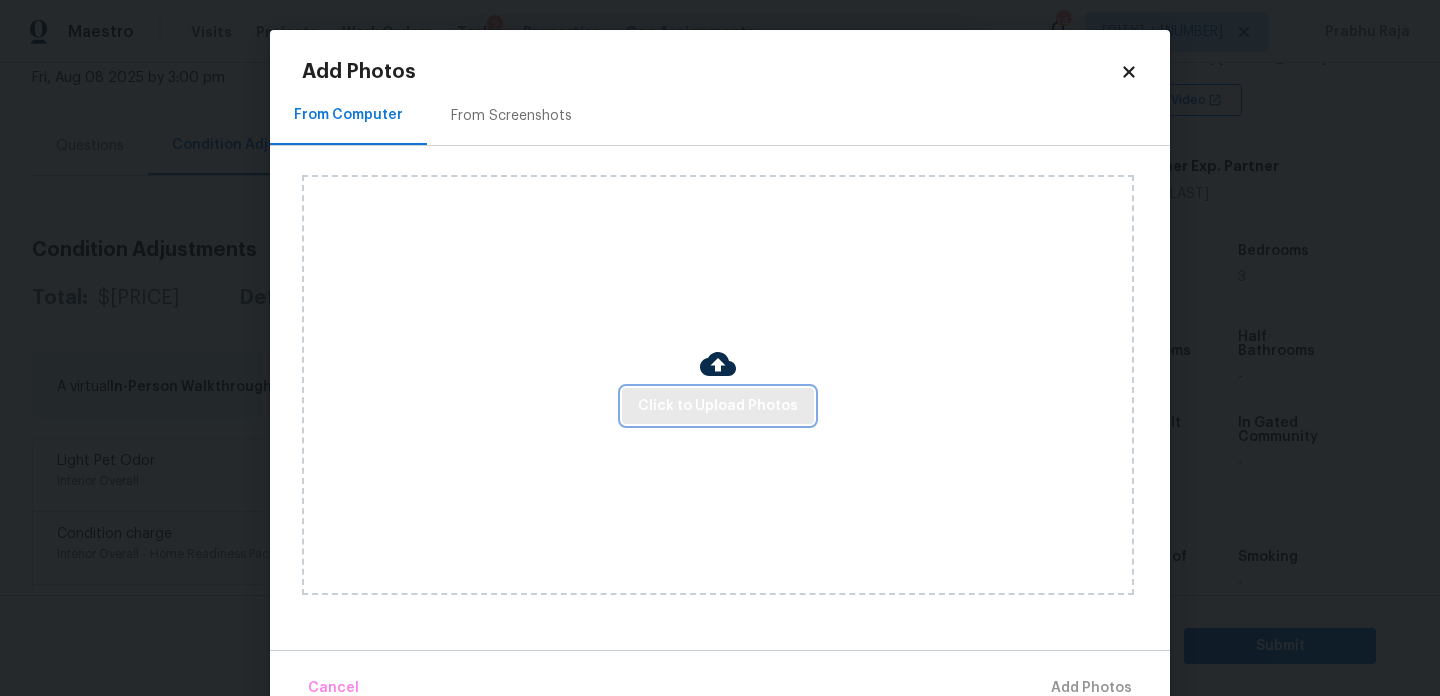 click on "Click to Upload Photos" at bounding box center (718, 406) 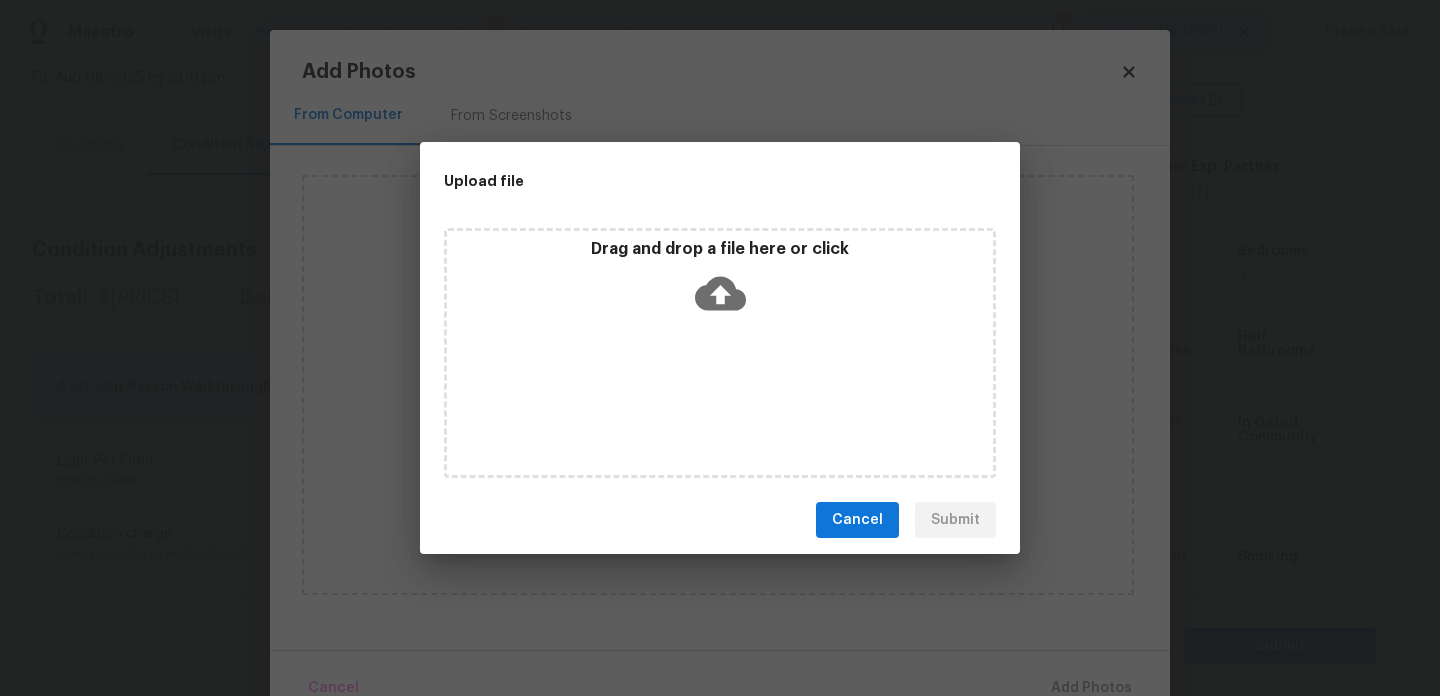 click on "Drag and drop a file here or click" at bounding box center [720, 353] 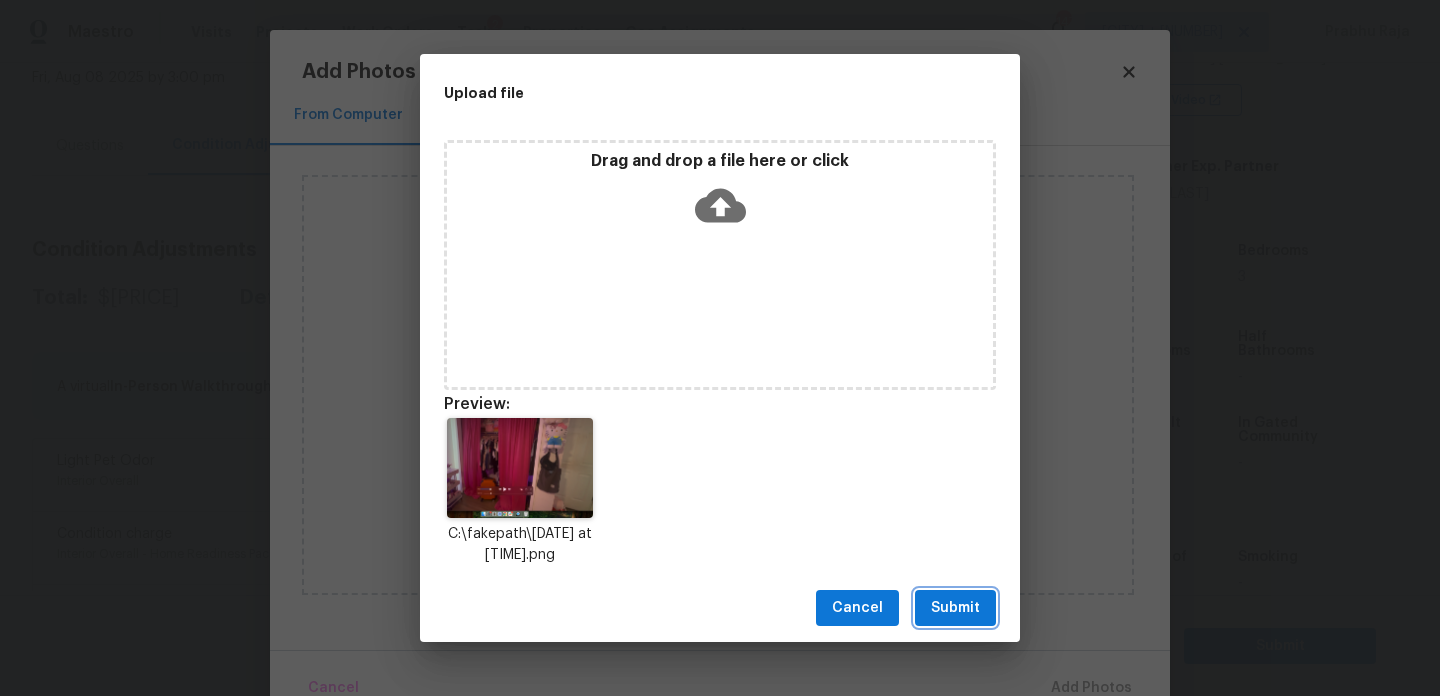 click on "Submit" at bounding box center [955, 608] 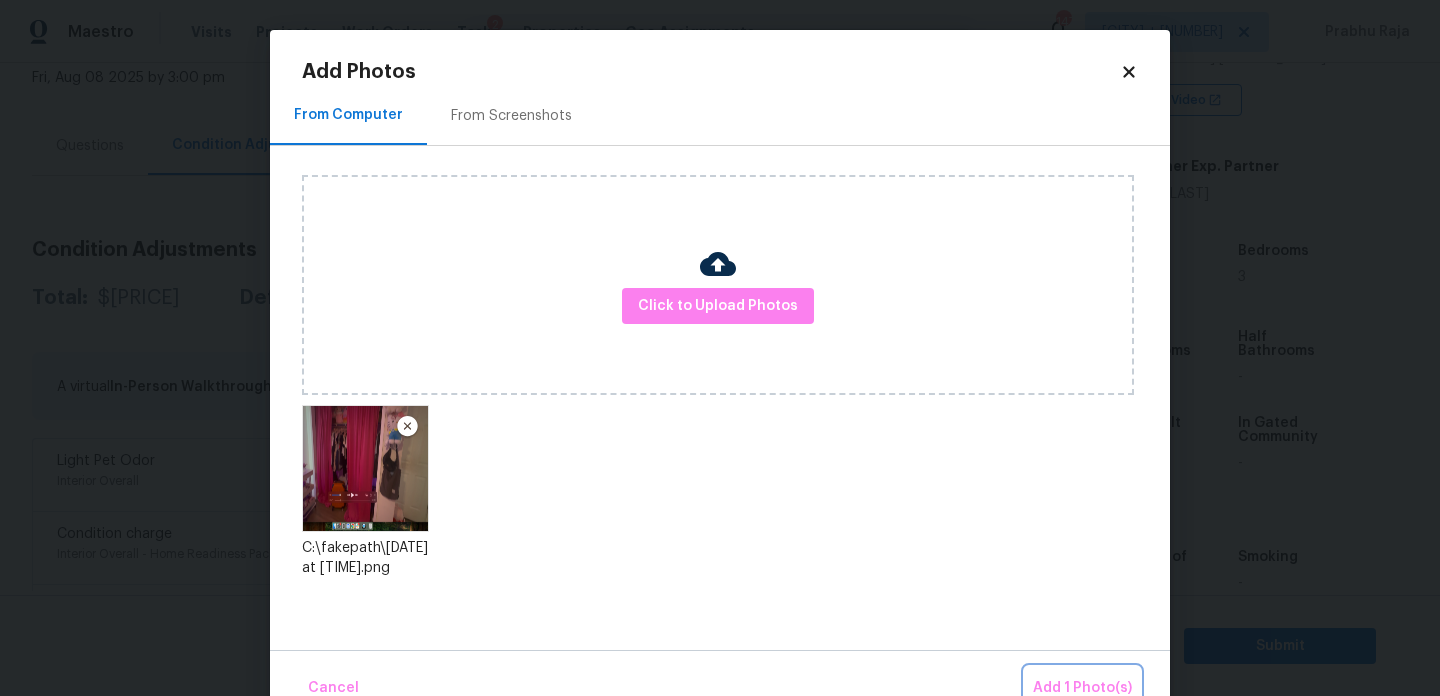 click on "Add 1 Photo(s)" at bounding box center [1082, 688] 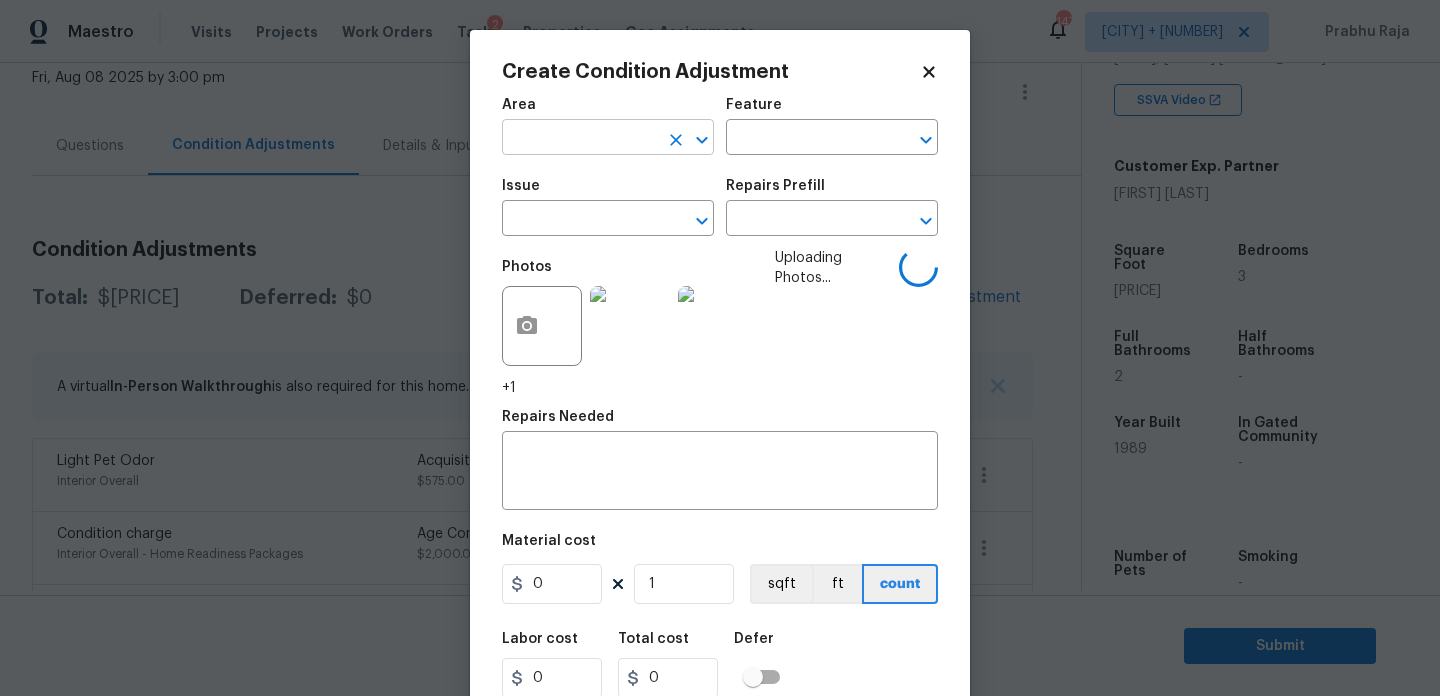 click at bounding box center (580, 139) 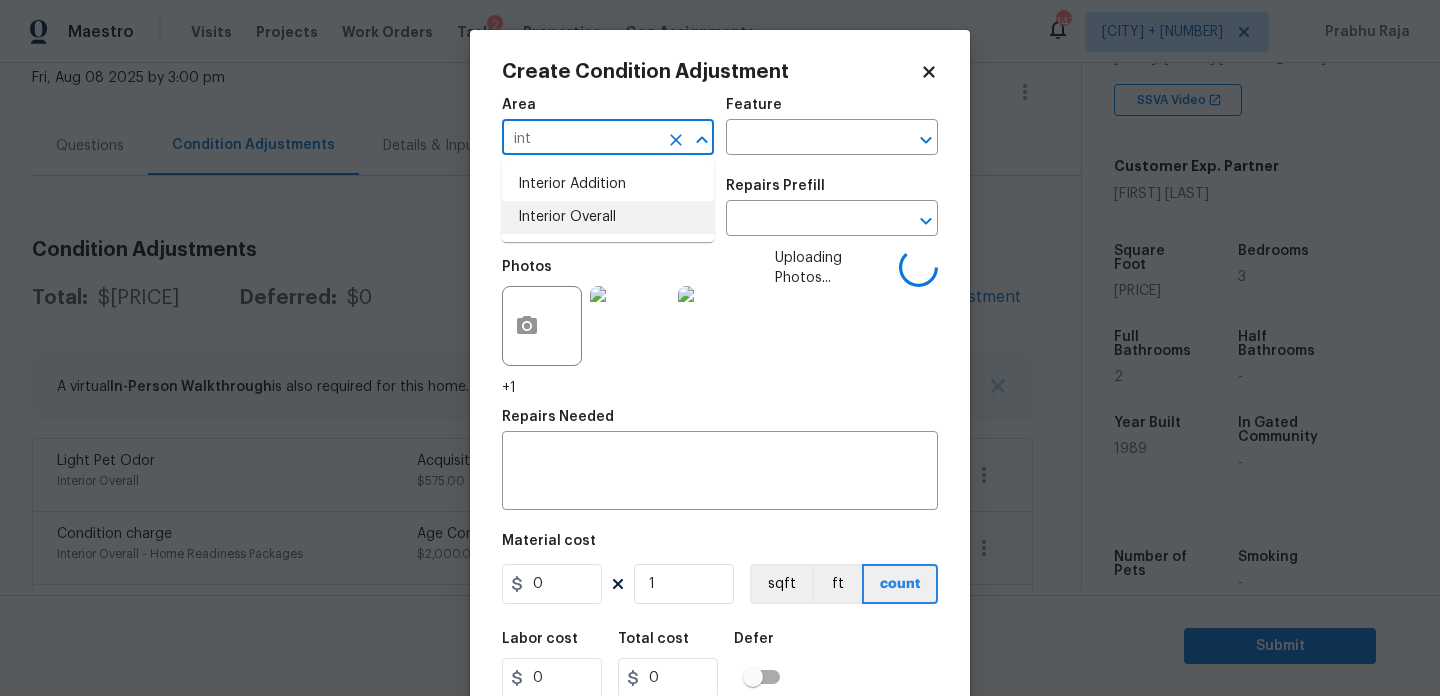 click on "Interior Overall" at bounding box center (608, 217) 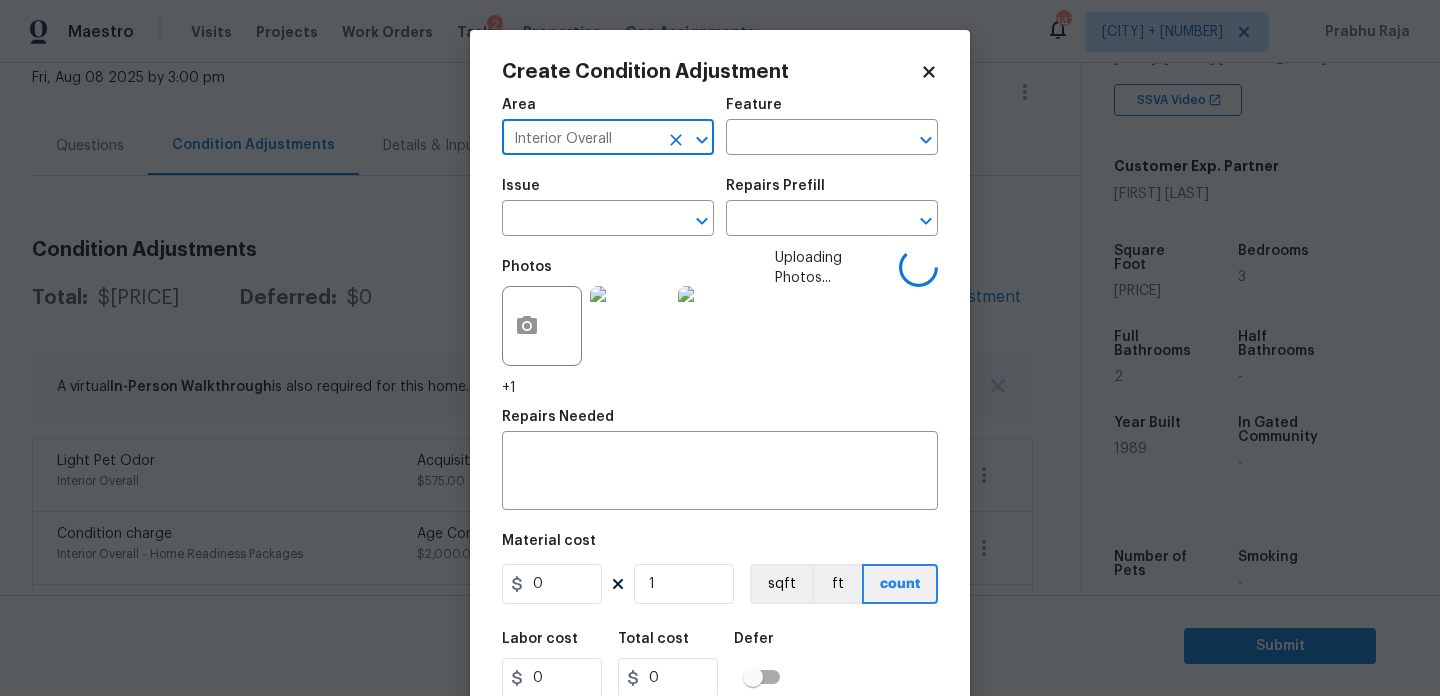 type on "Interior Overall" 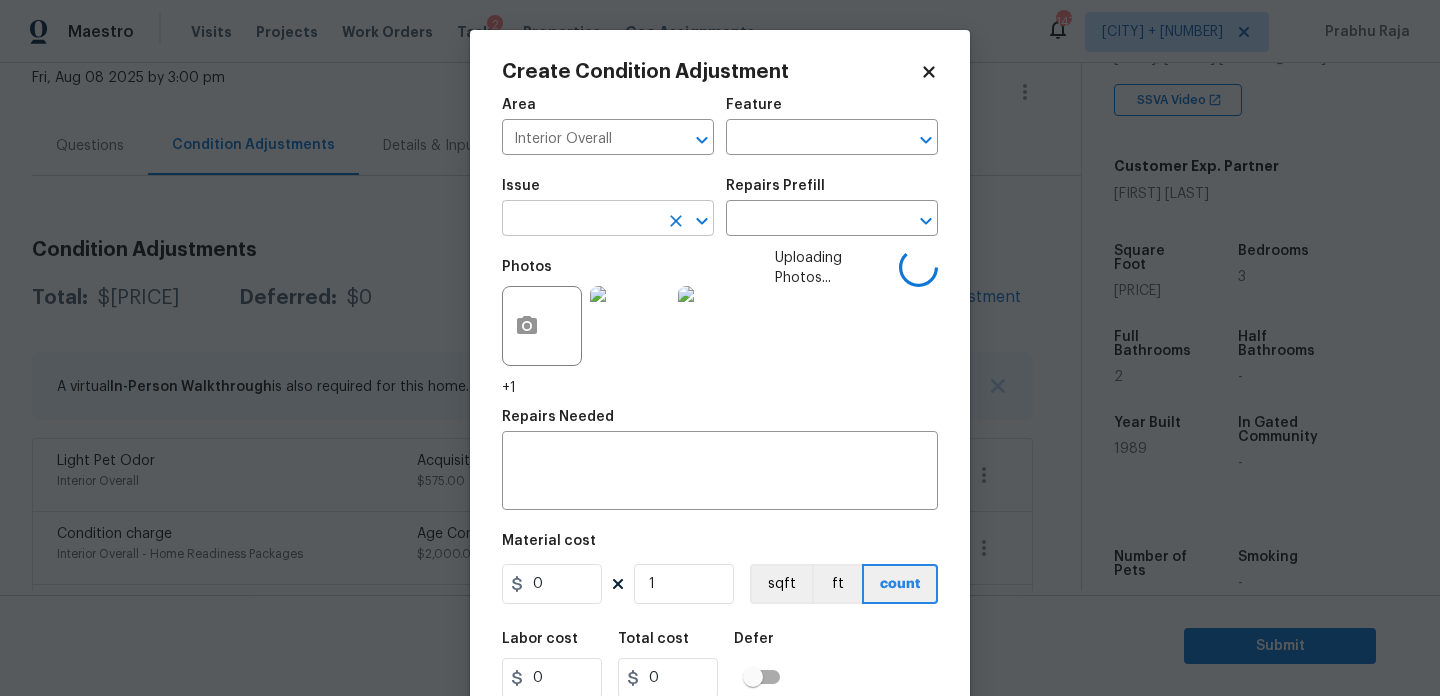 click at bounding box center (580, 220) 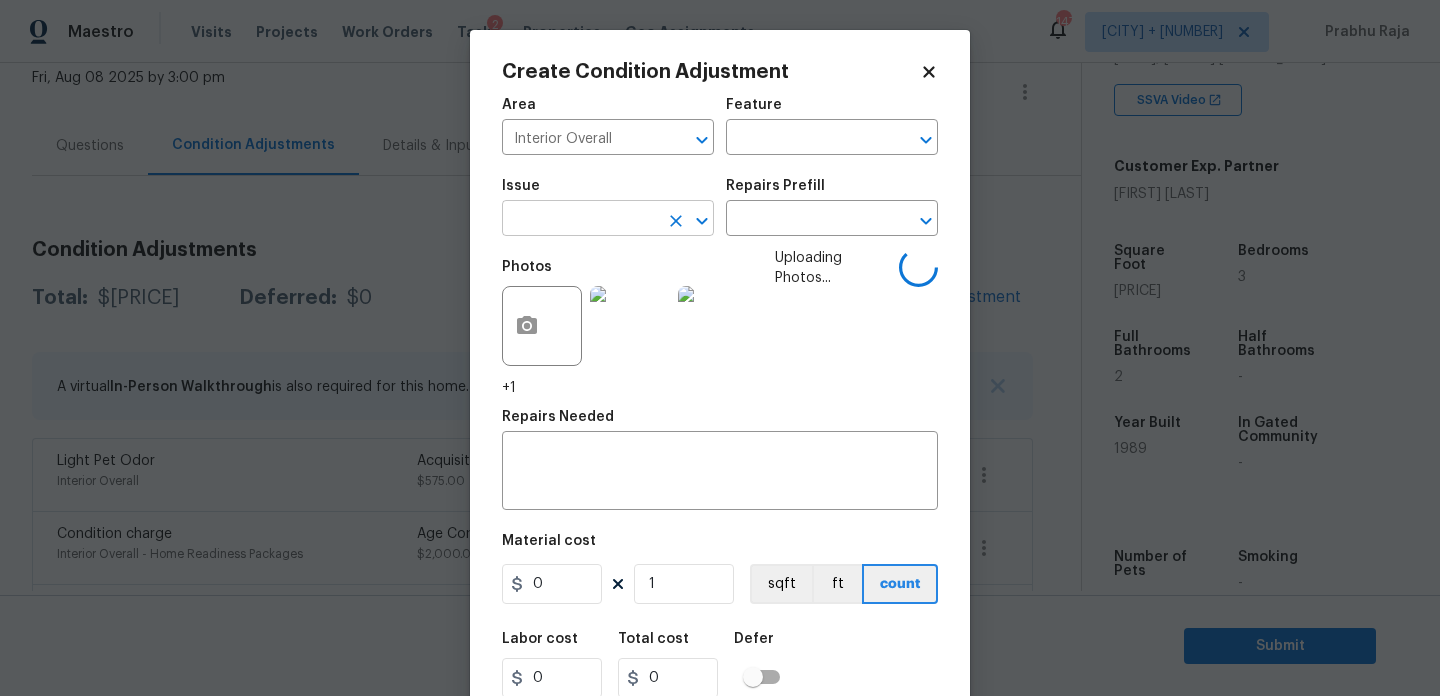 type on "c" 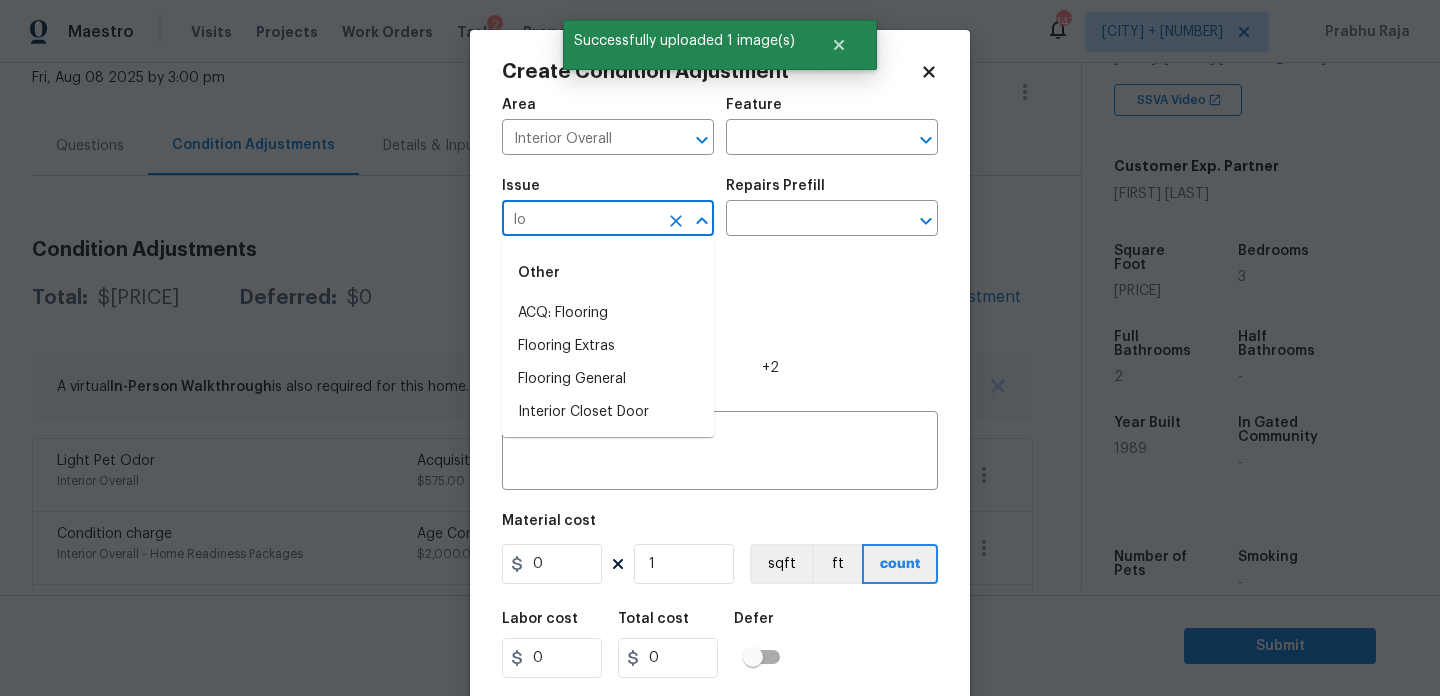 type on "l" 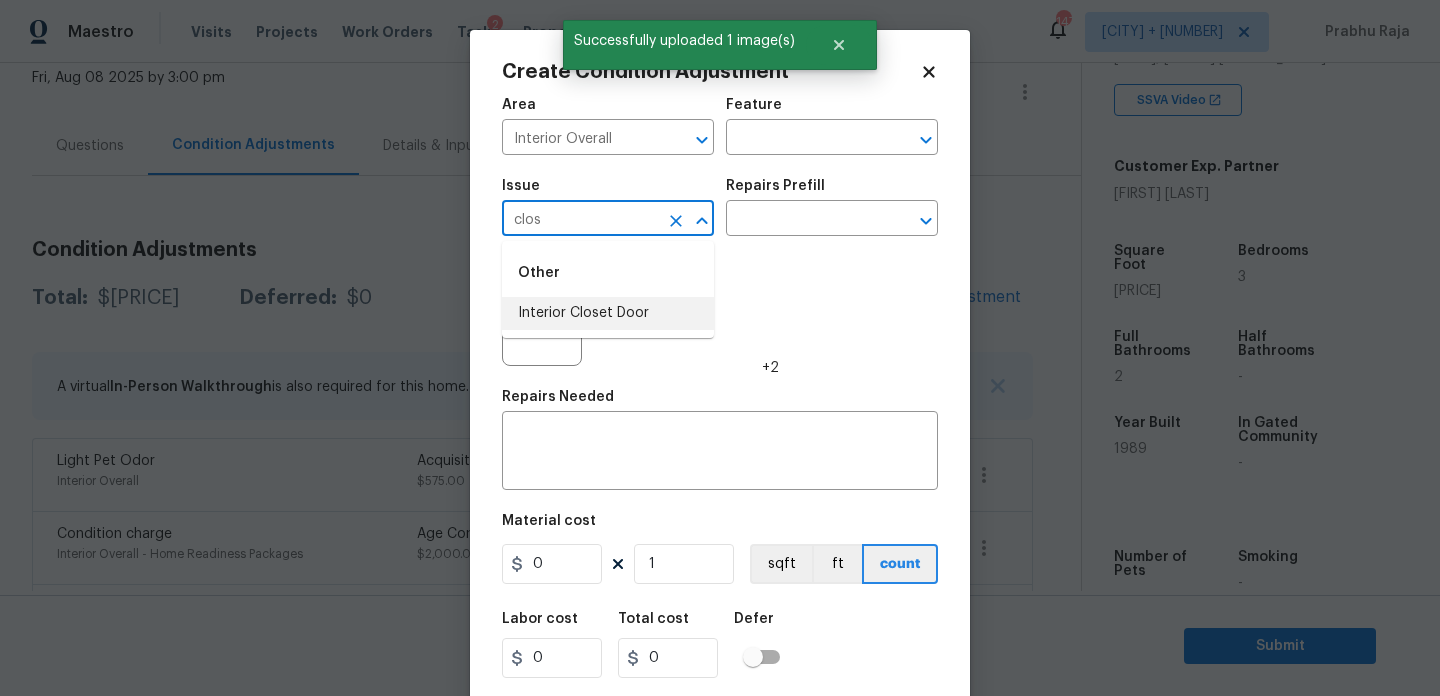 click on "Interior Closet Door" at bounding box center [608, 313] 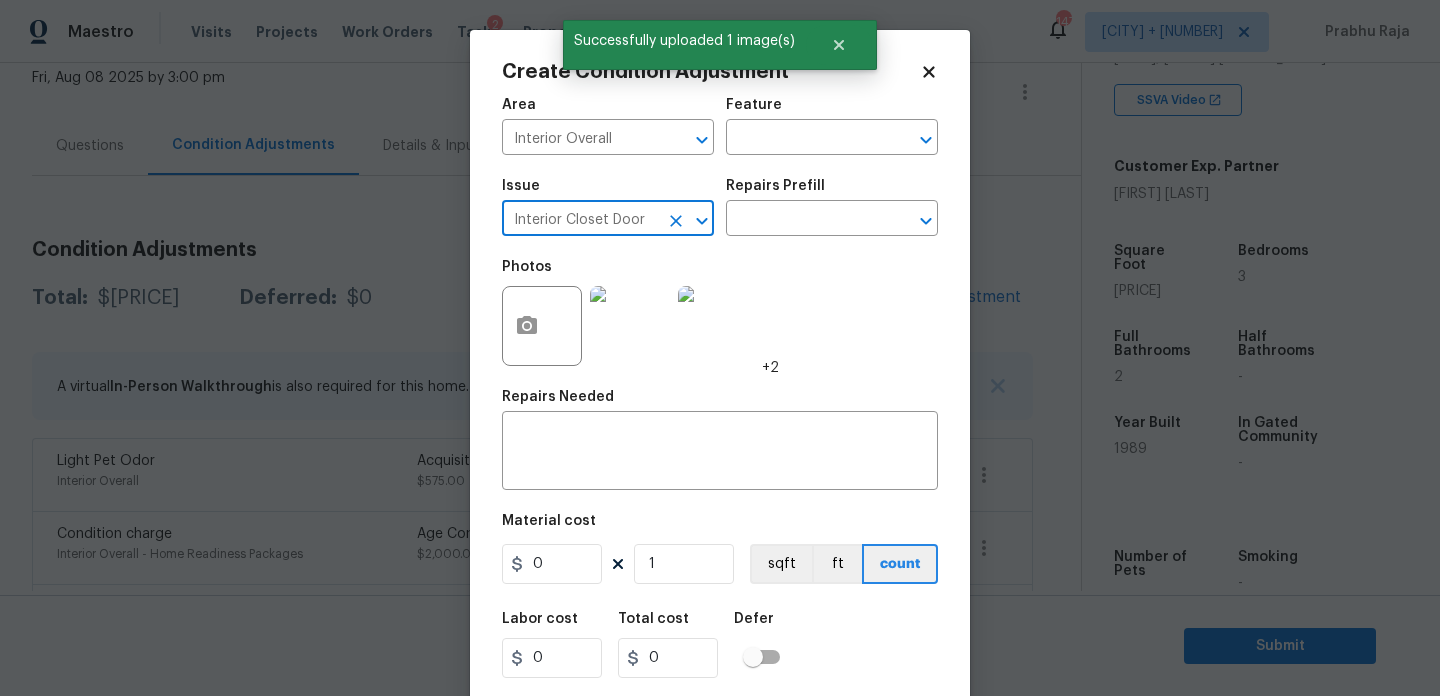 type on "Interior Closet Door" 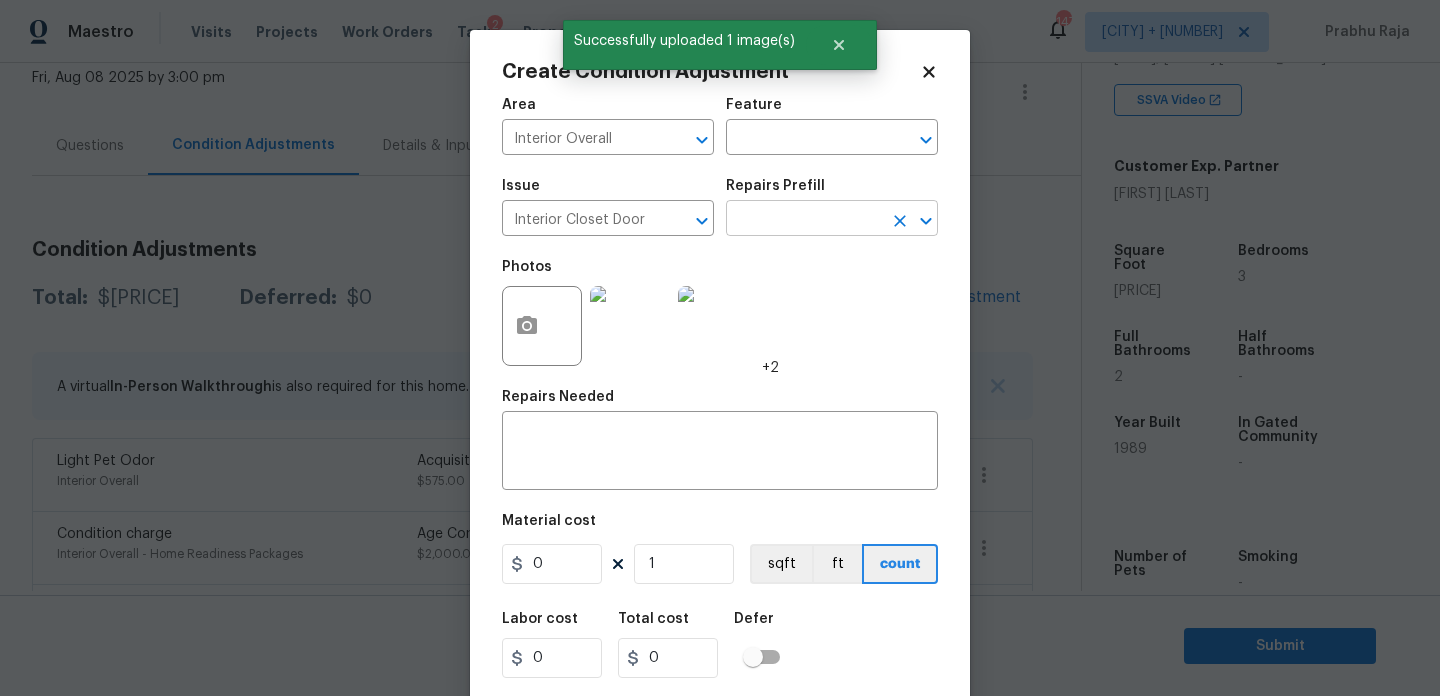 click at bounding box center [804, 220] 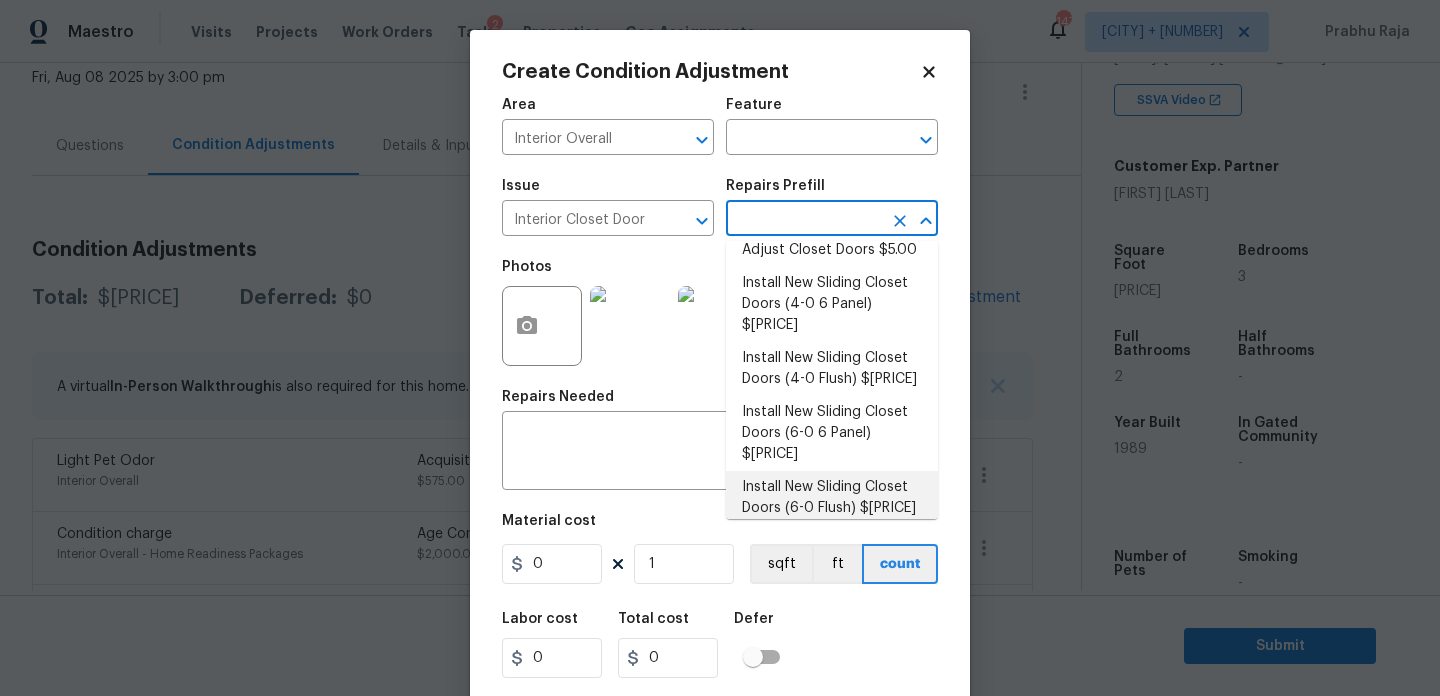 scroll, scrollTop: 50, scrollLeft: 0, axis: vertical 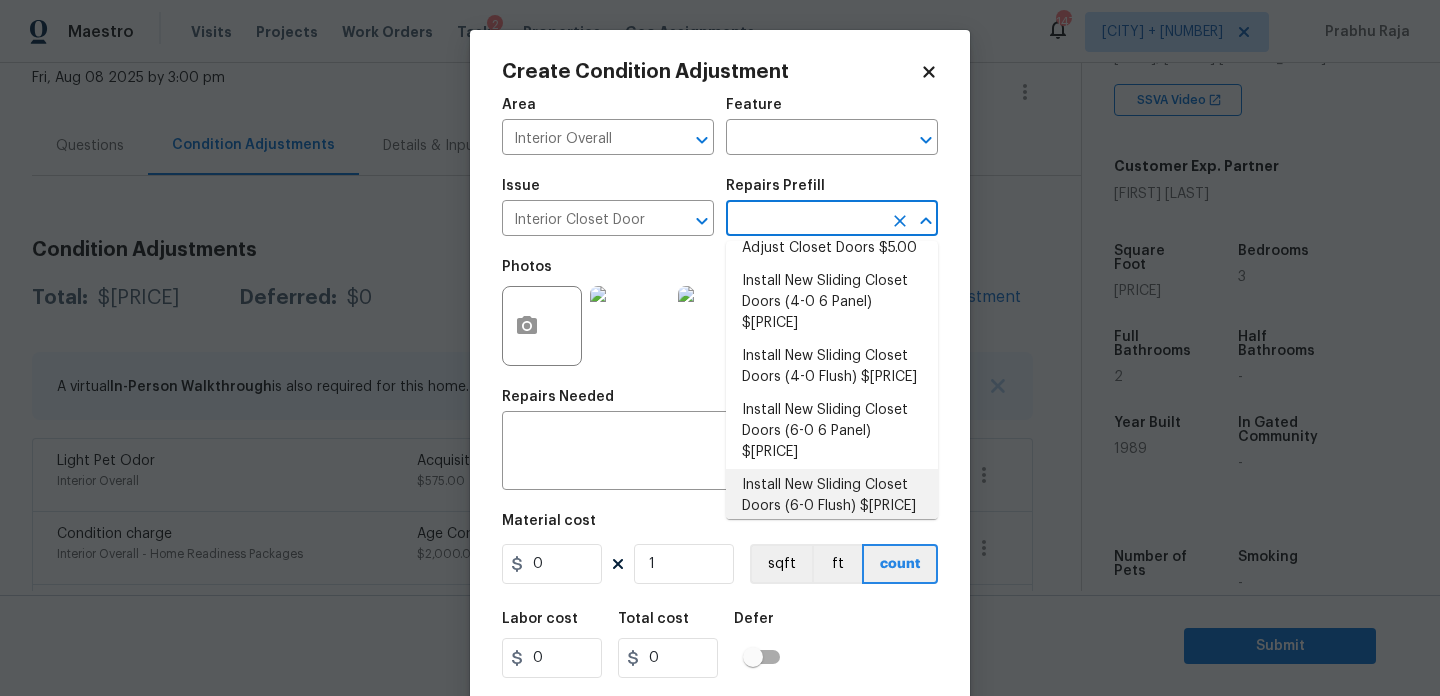 click on "Install New Sliding Closet Doors (6-0 Flush) $299.48" at bounding box center (832, 496) 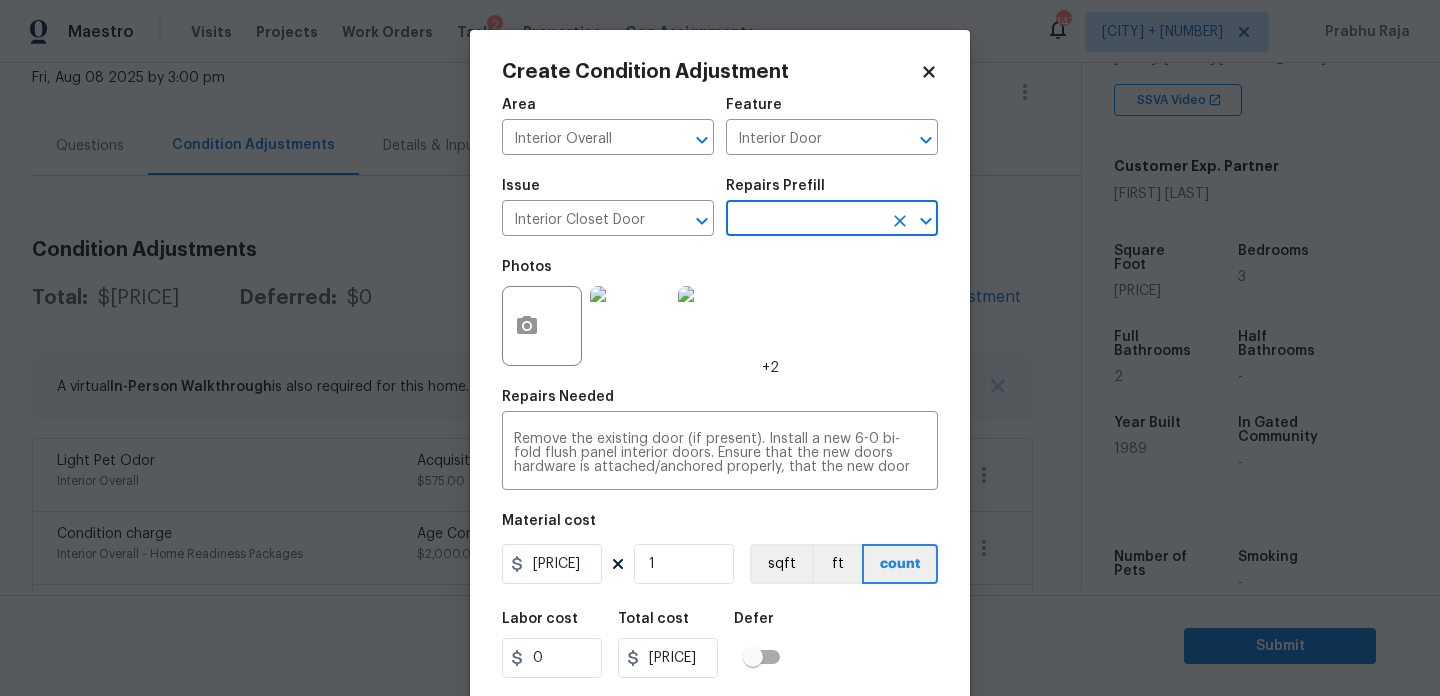 scroll, scrollTop: 51, scrollLeft: 0, axis: vertical 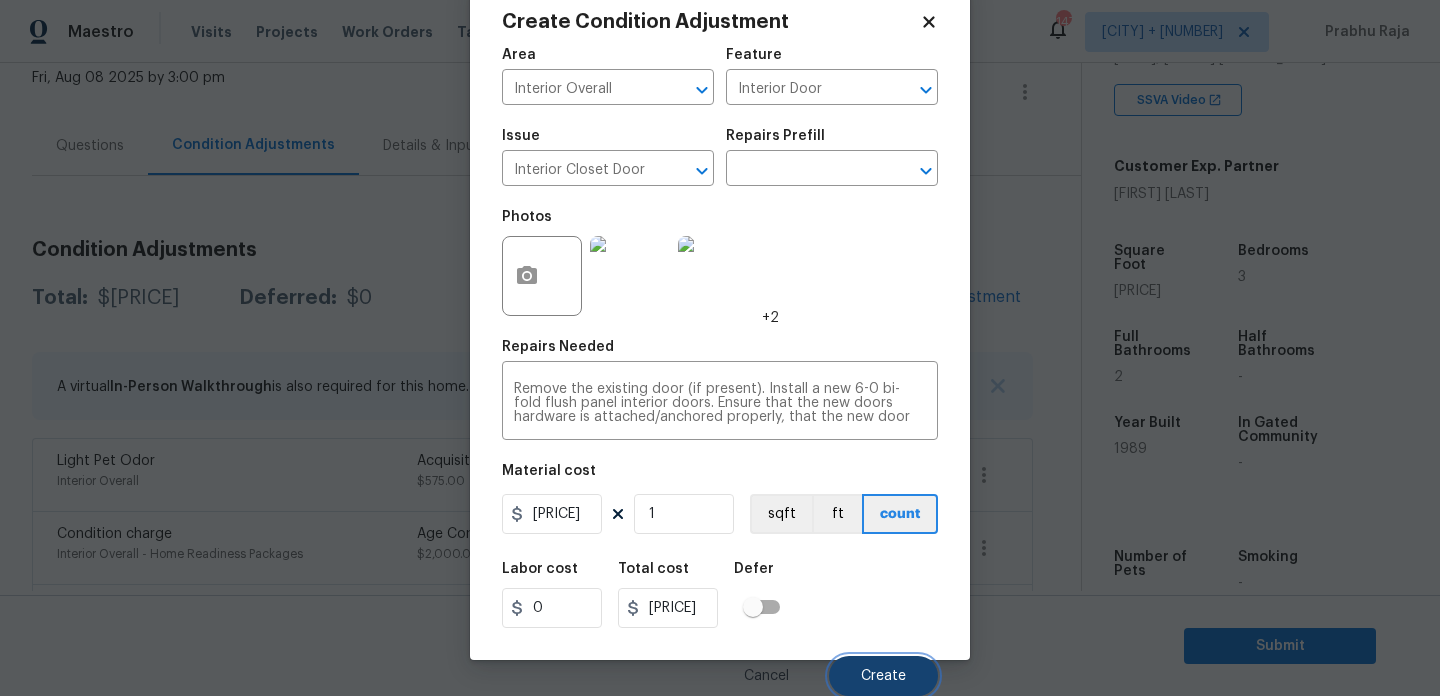 click on "Create" at bounding box center (883, 676) 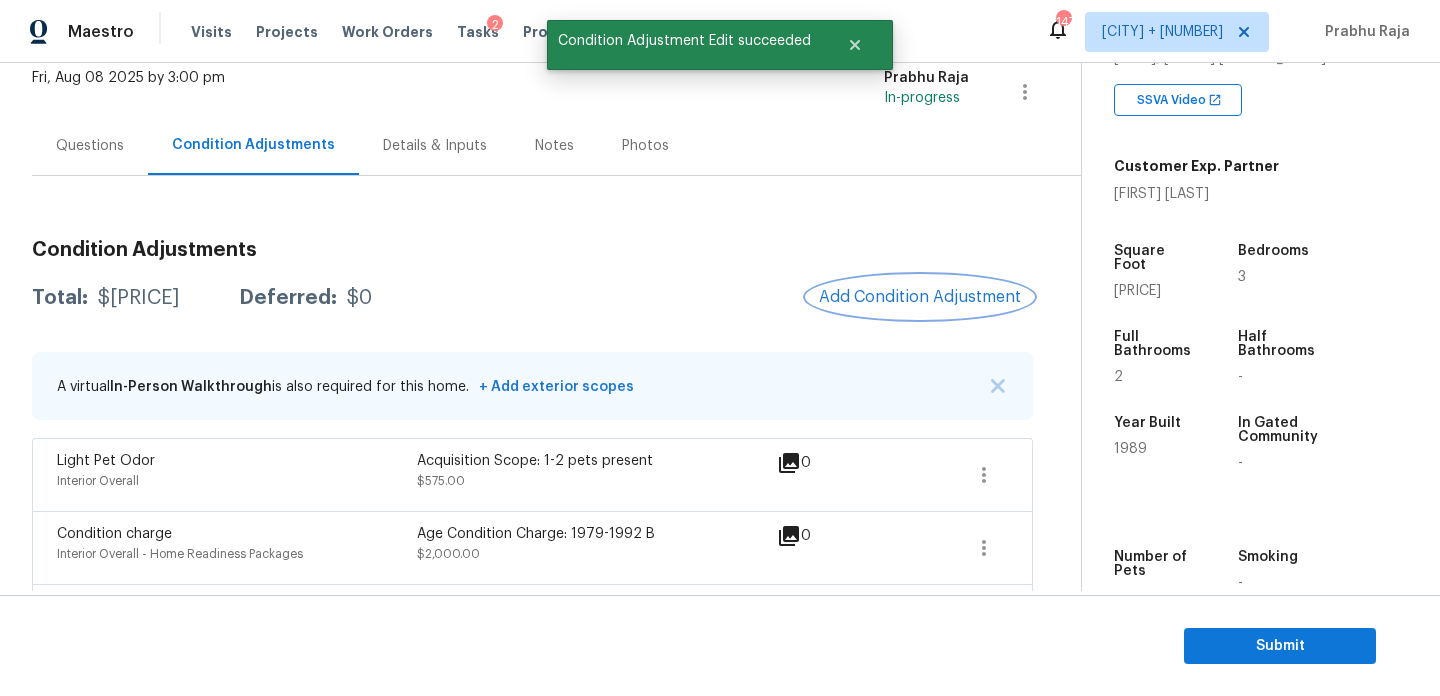 scroll, scrollTop: 0, scrollLeft: 0, axis: both 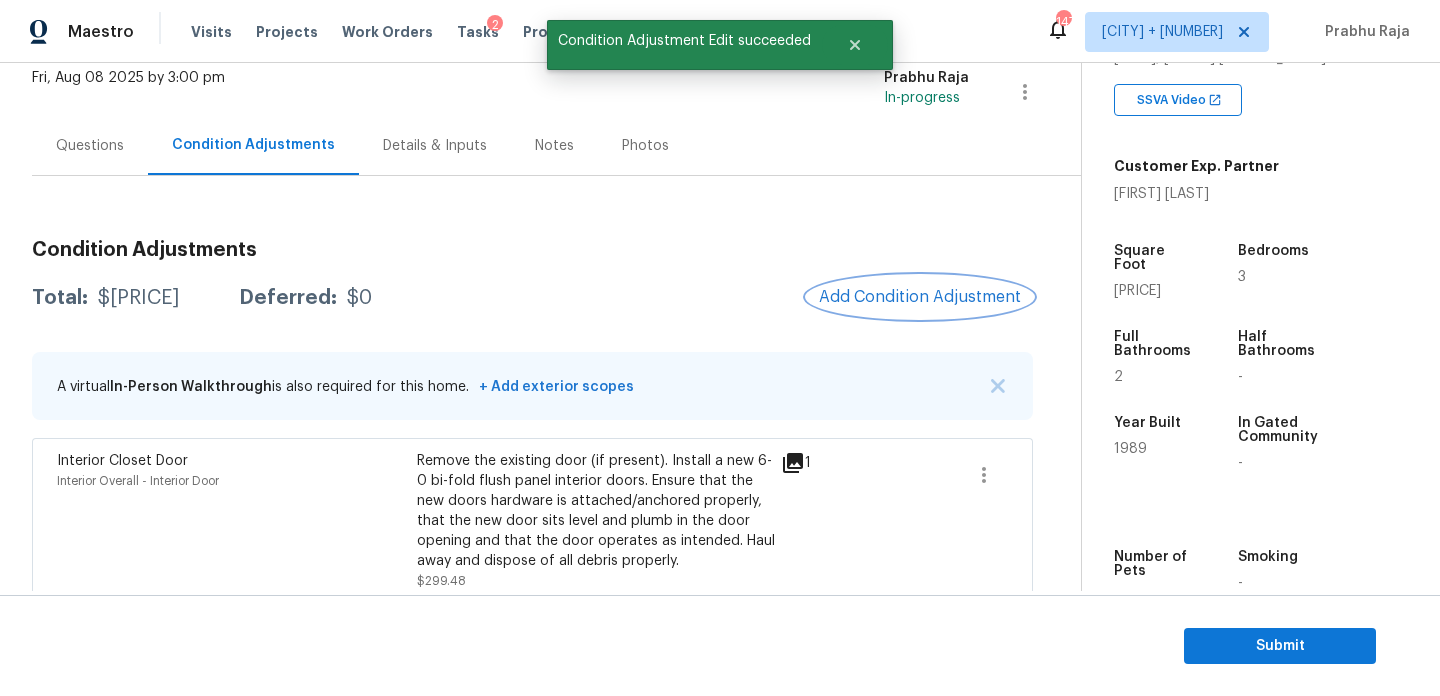 click on "Add Condition Adjustment" at bounding box center (920, 297) 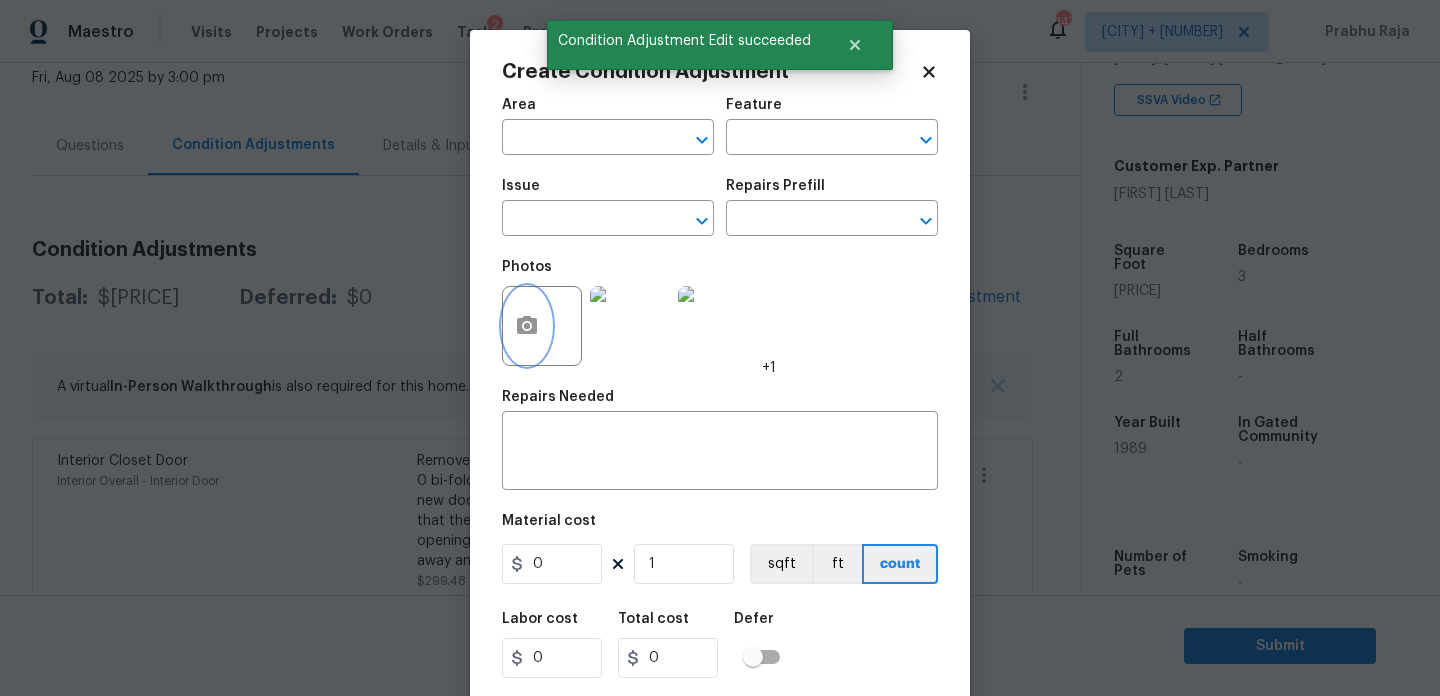 click 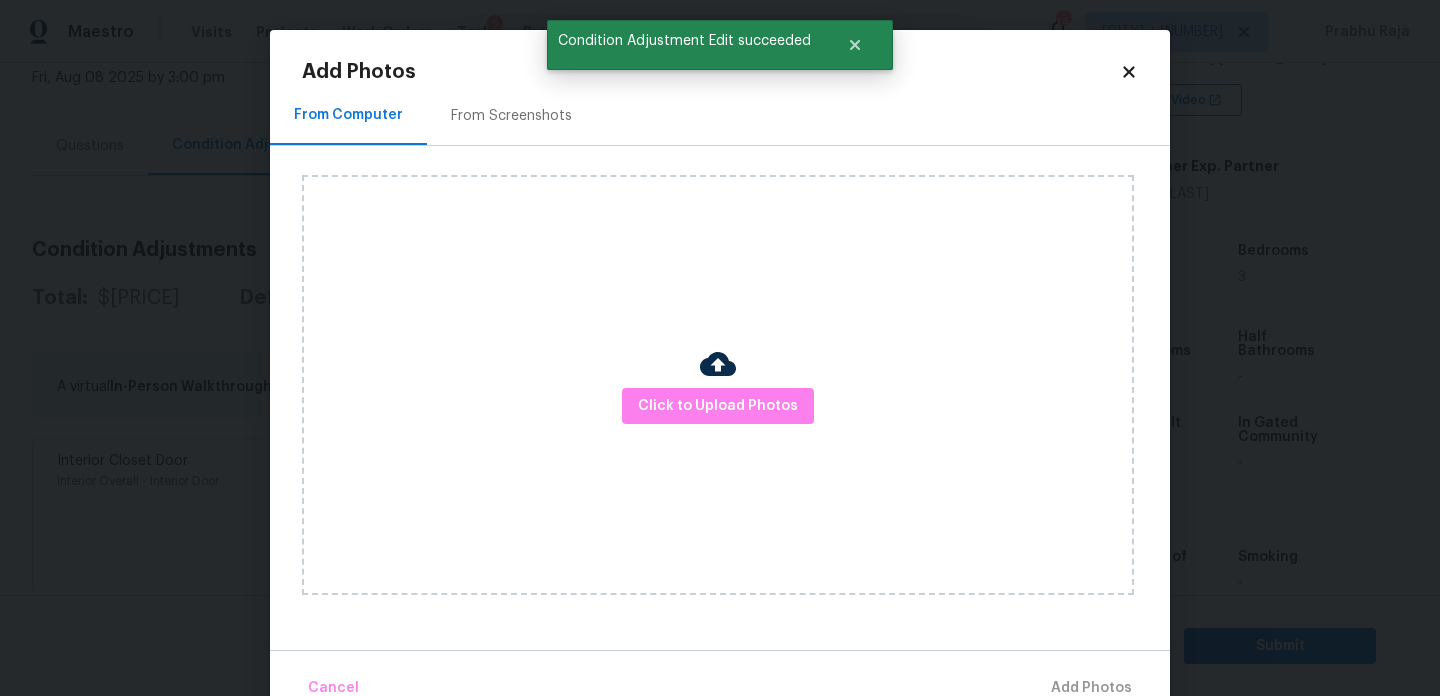 click on "From Screenshots" at bounding box center (511, 116) 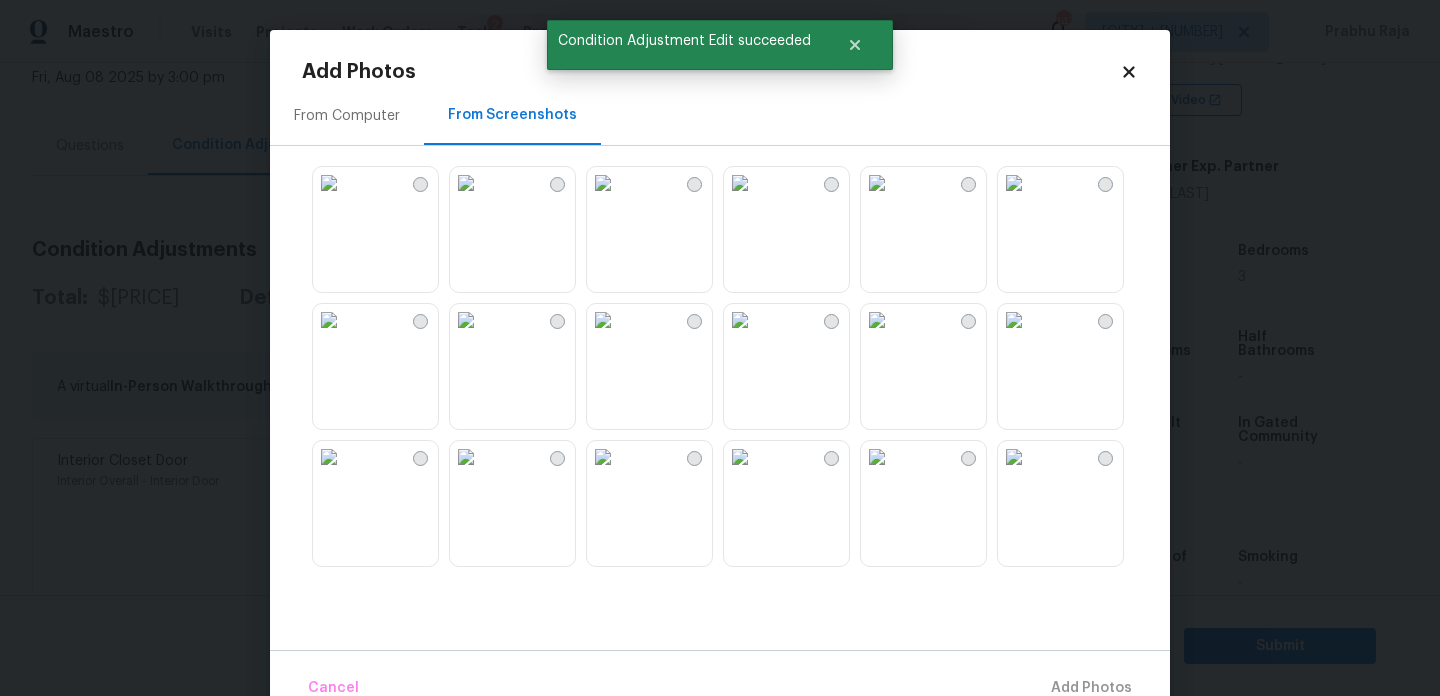 scroll, scrollTop: 1910, scrollLeft: 0, axis: vertical 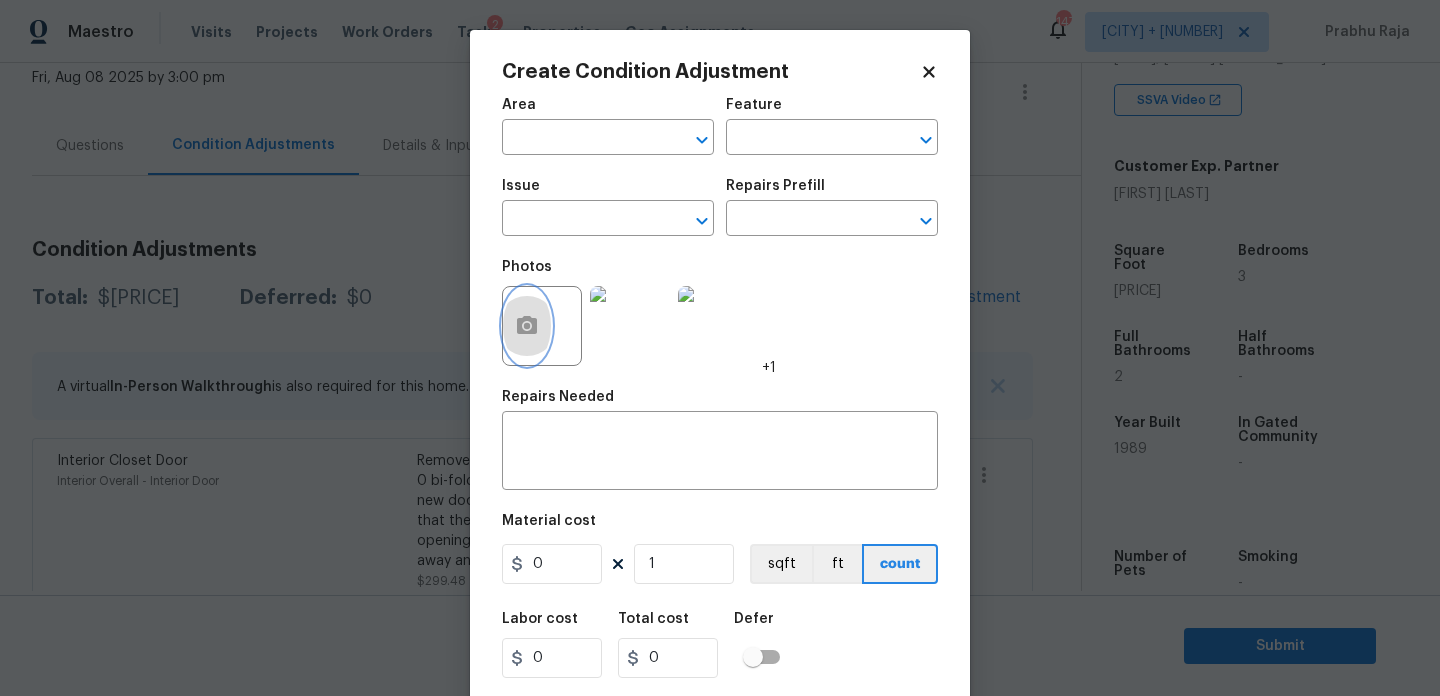click 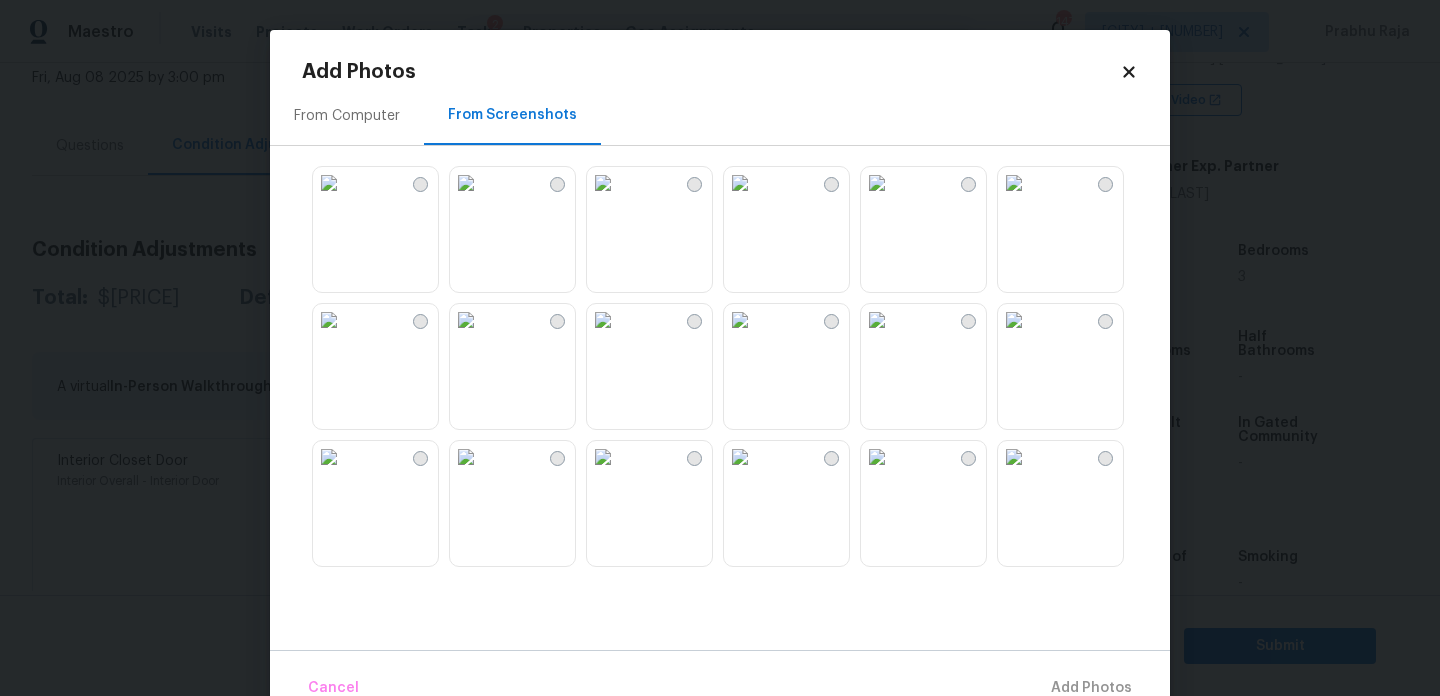 click on "From Computer" at bounding box center [347, 115] 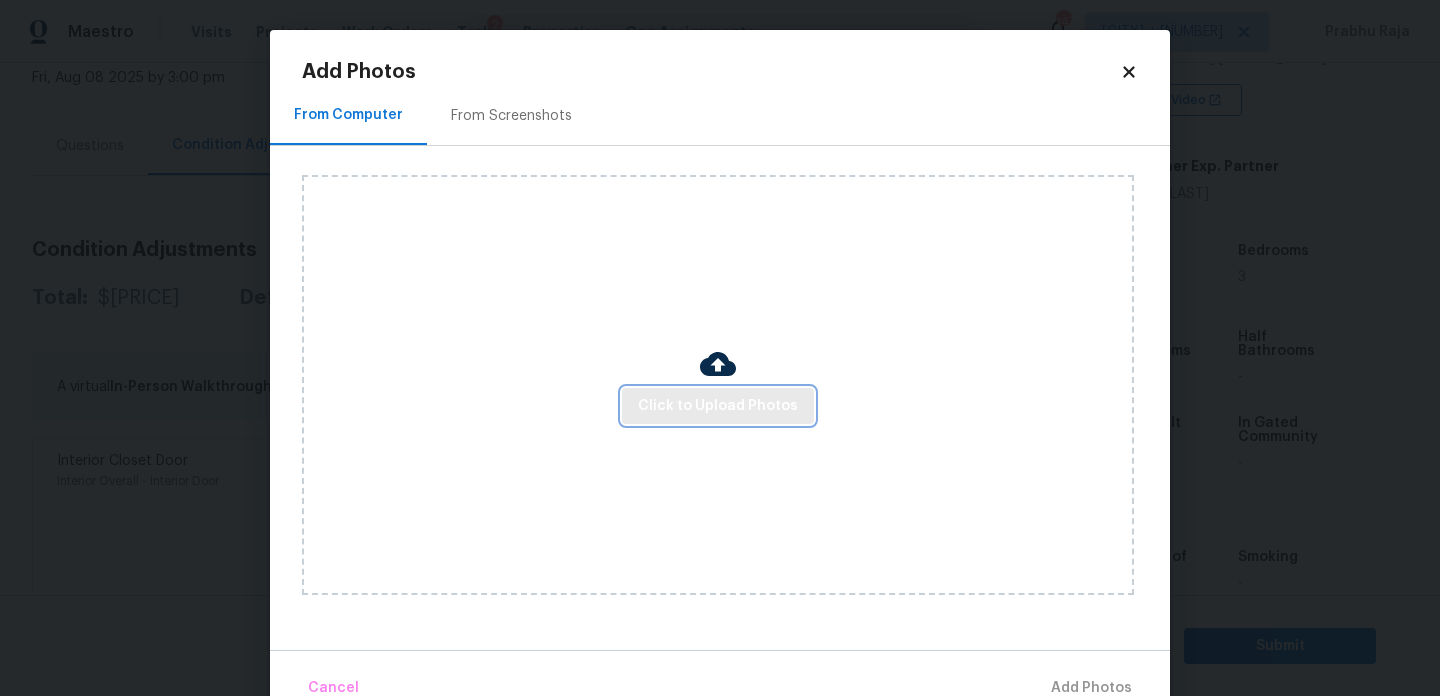 click on "Click to Upload Photos" at bounding box center (718, 406) 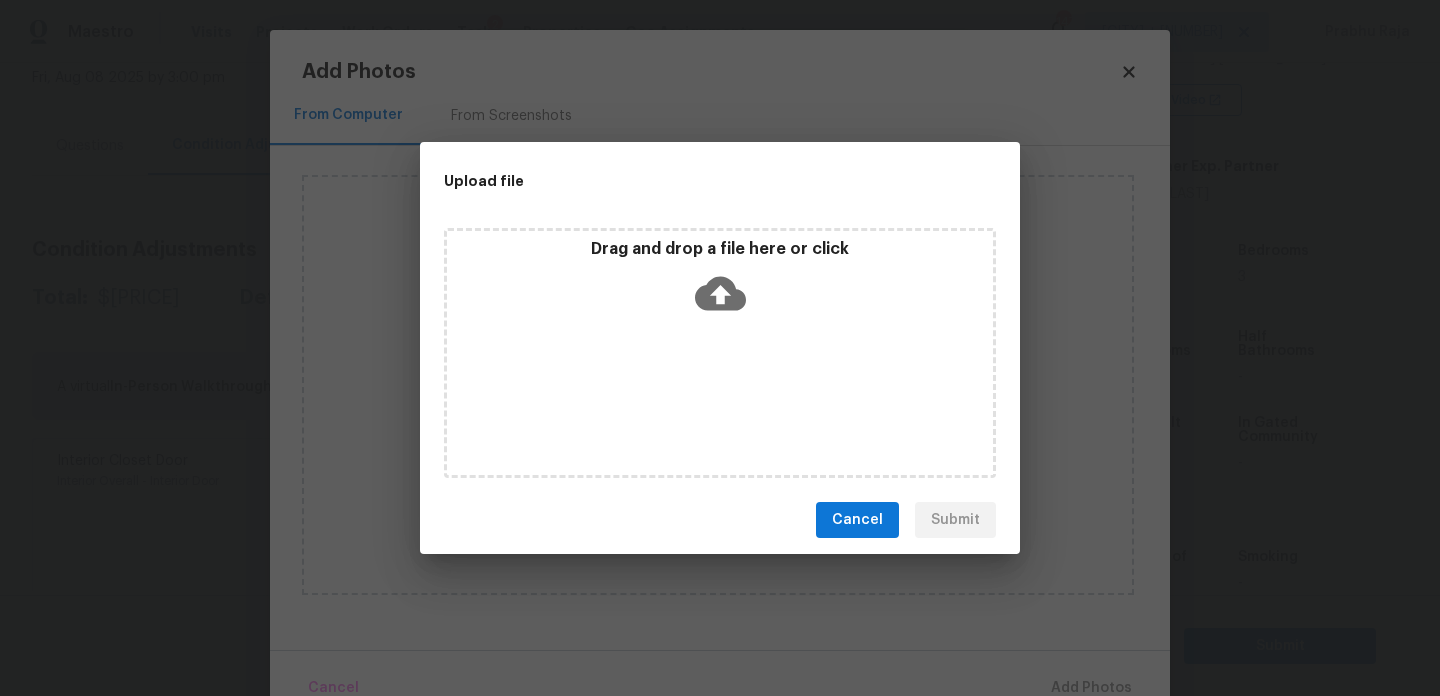 click on "Drag and drop a file here or click" at bounding box center (720, 353) 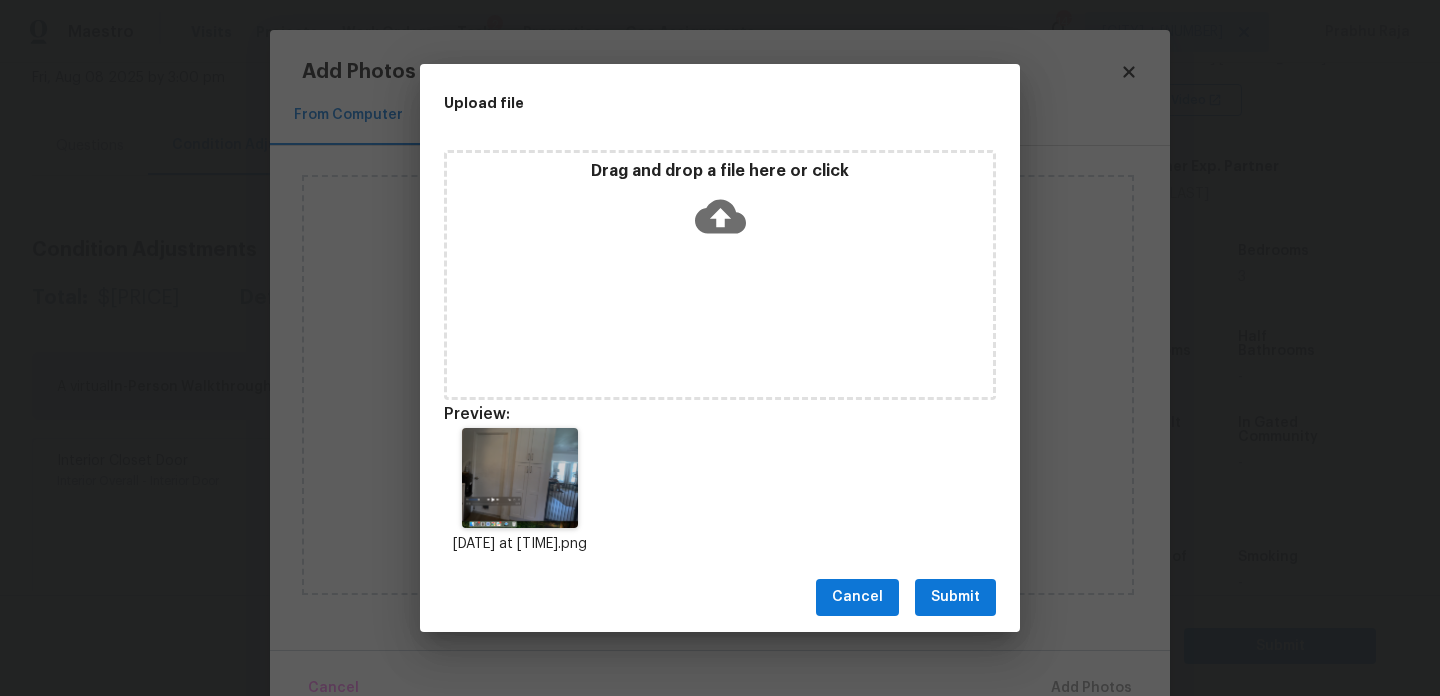 click on "Submit" at bounding box center (955, 597) 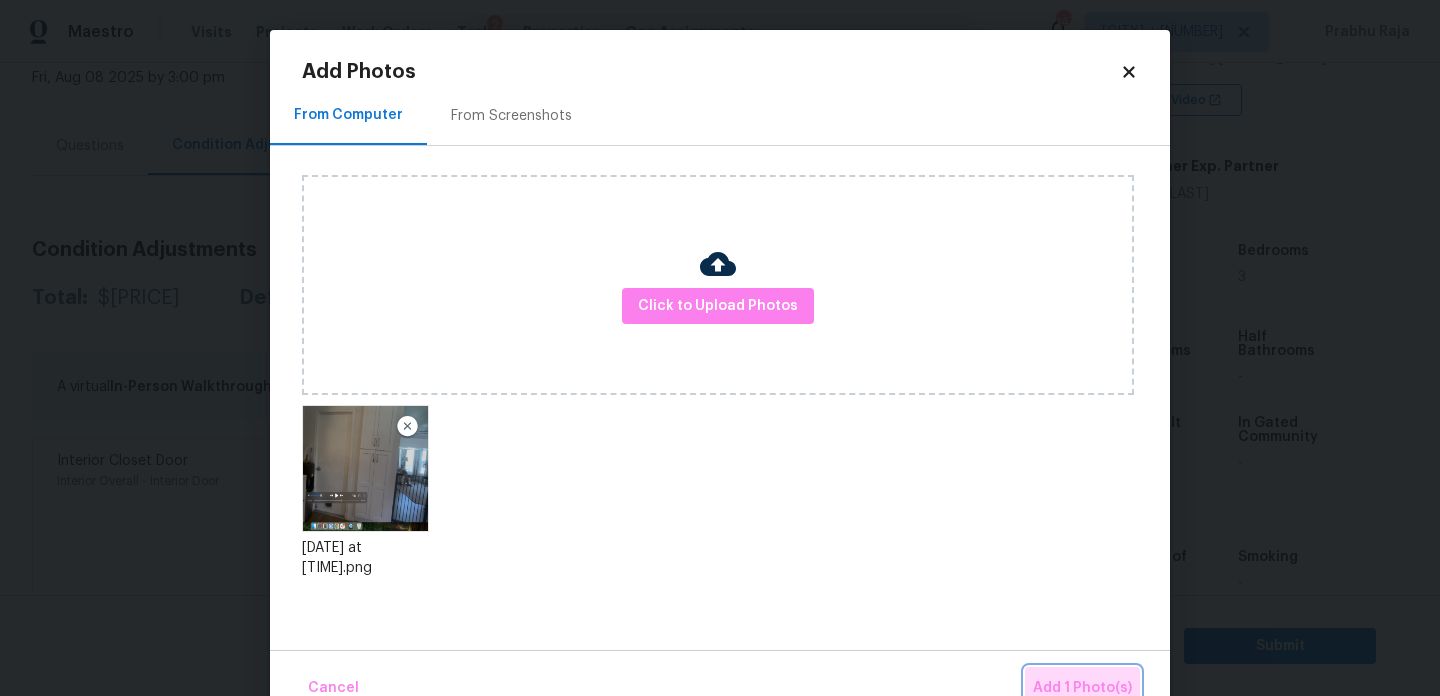 click on "Add 1 Photo(s)" at bounding box center (1082, 688) 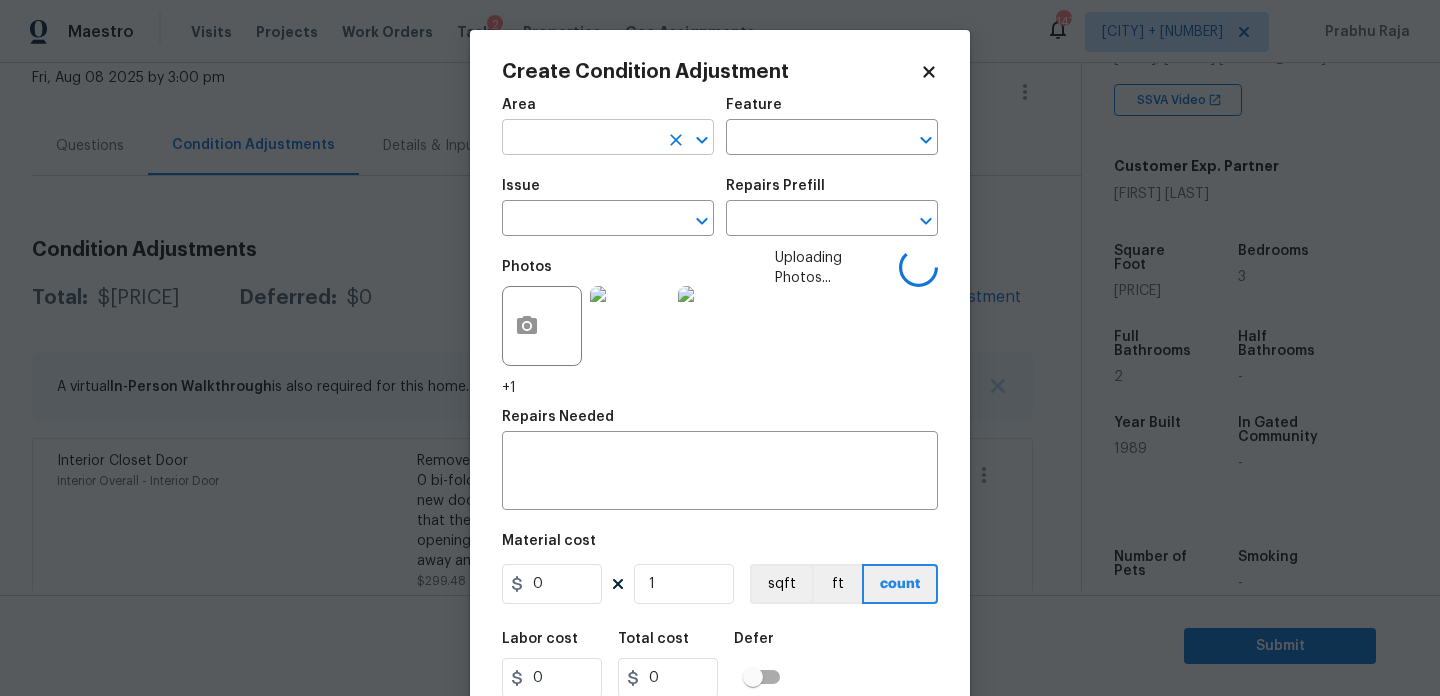 click at bounding box center (580, 139) 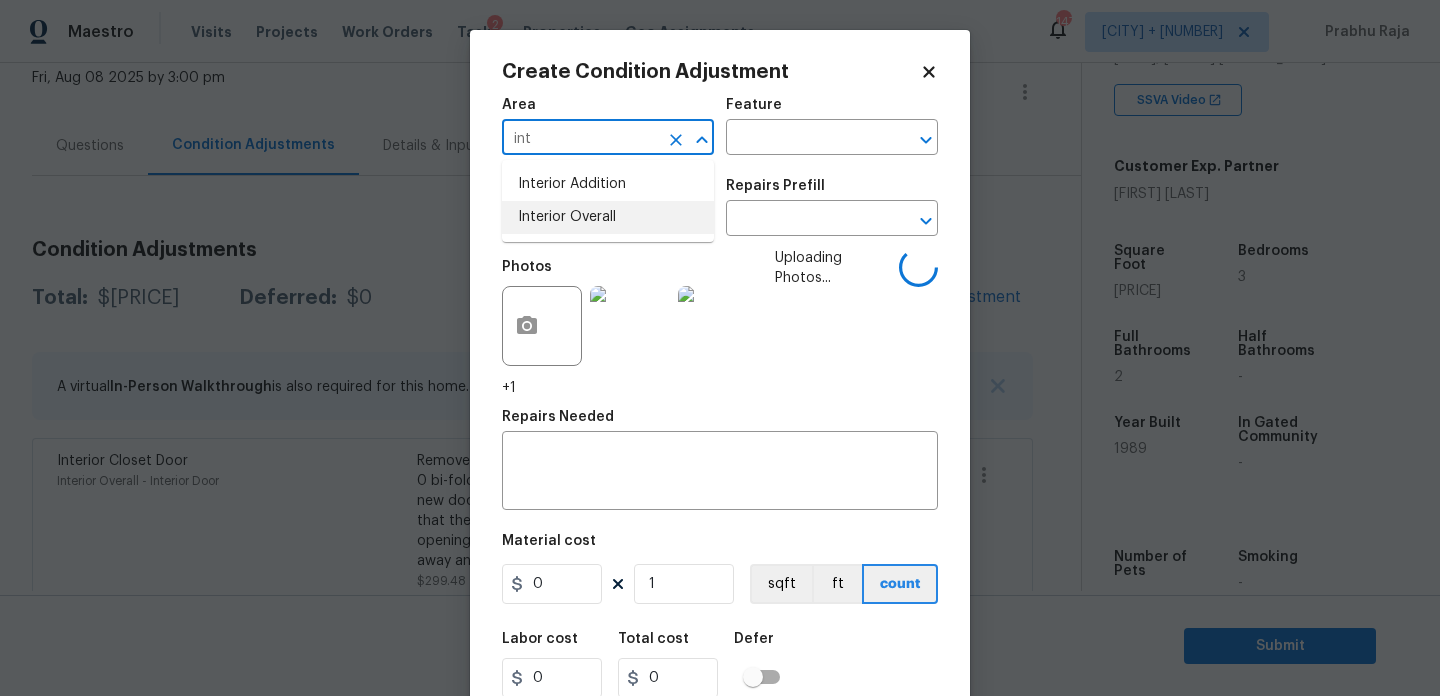 click on "Interior Overall" at bounding box center (608, 217) 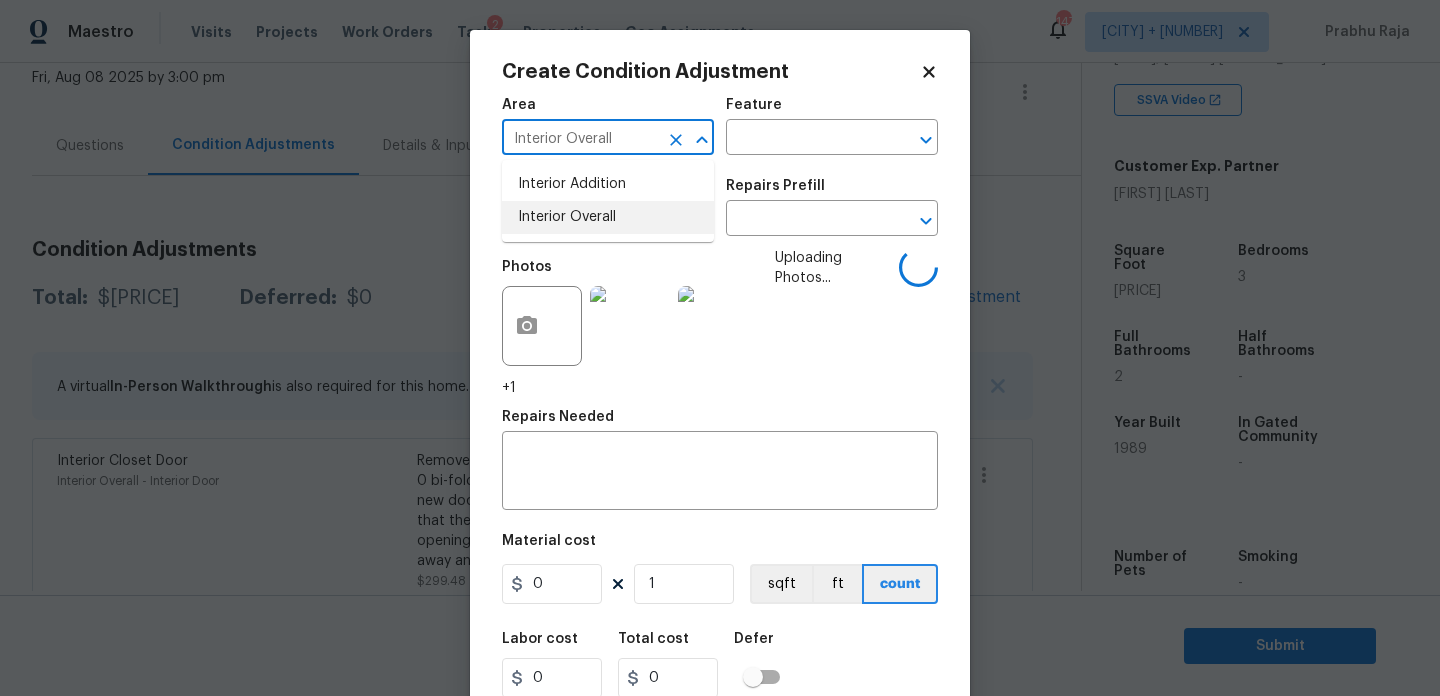 type on "Interior Overall" 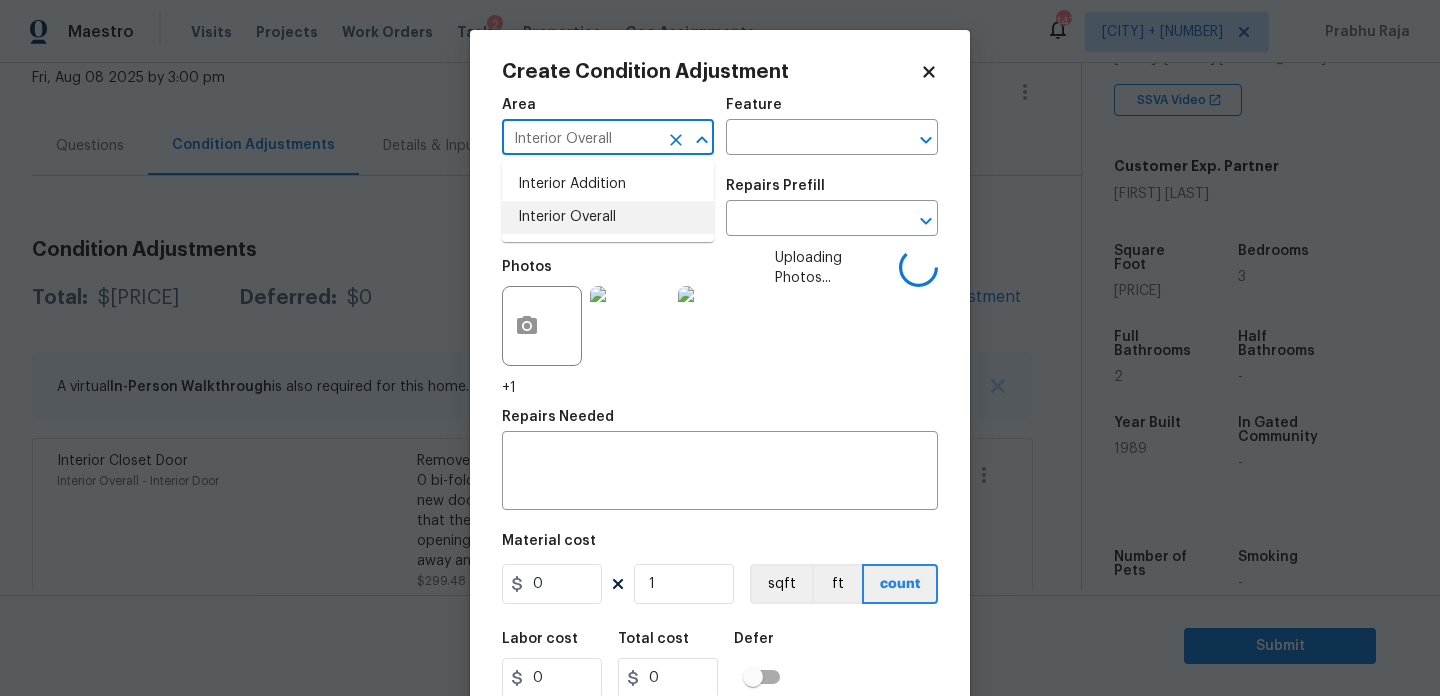 click at bounding box center [580, 220] 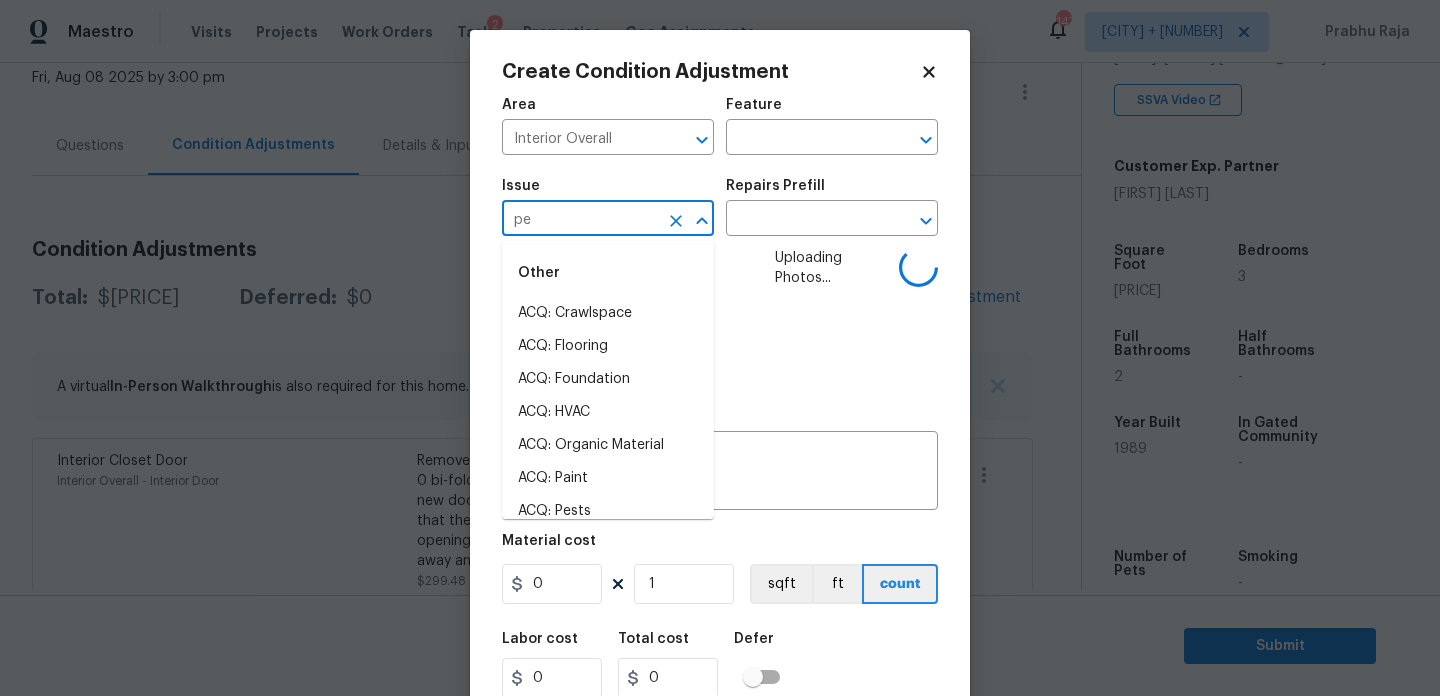 type on "pet" 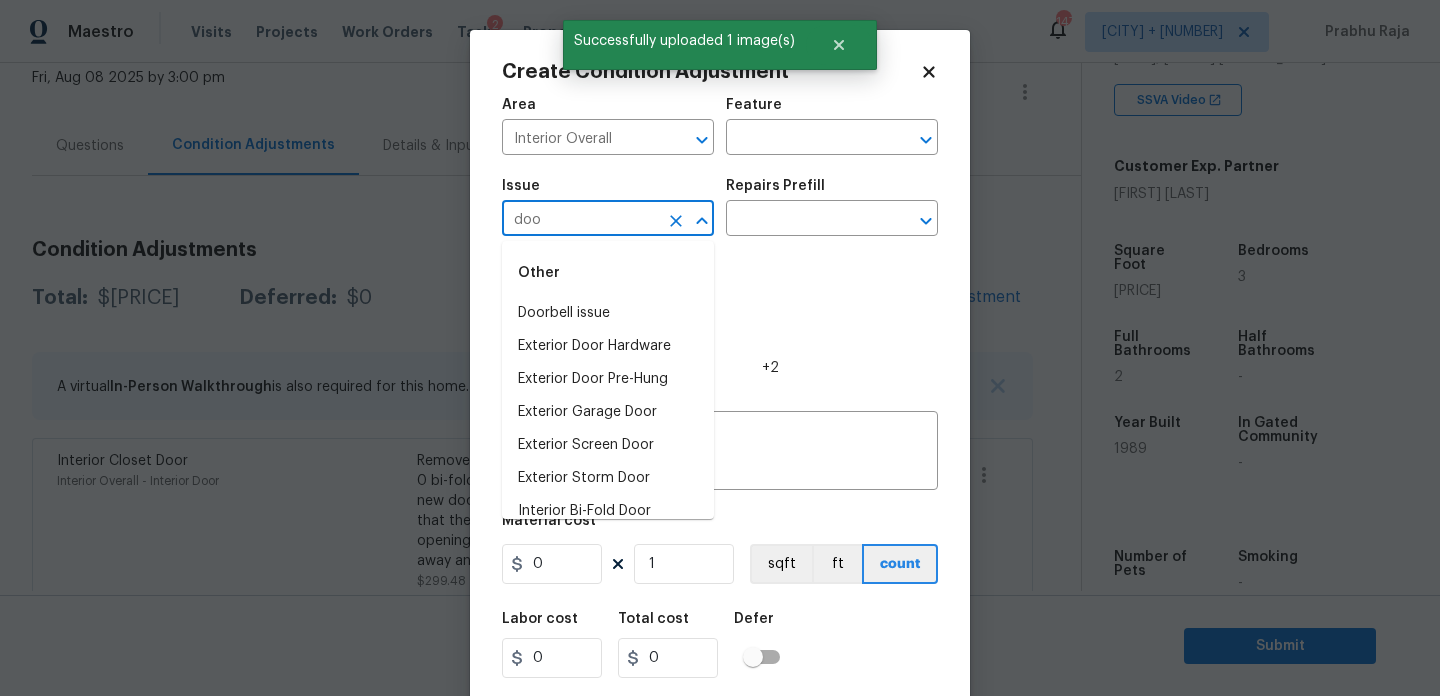 type on "door" 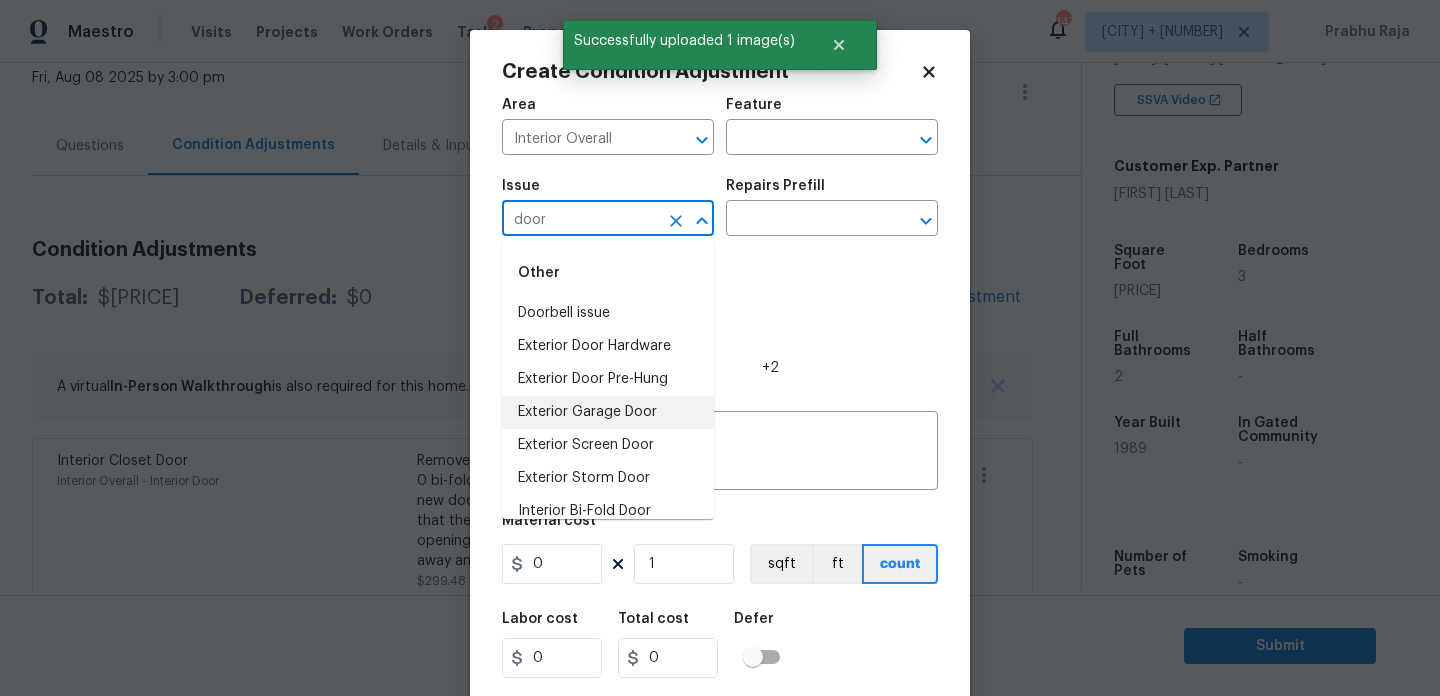 scroll, scrollTop: 148, scrollLeft: 0, axis: vertical 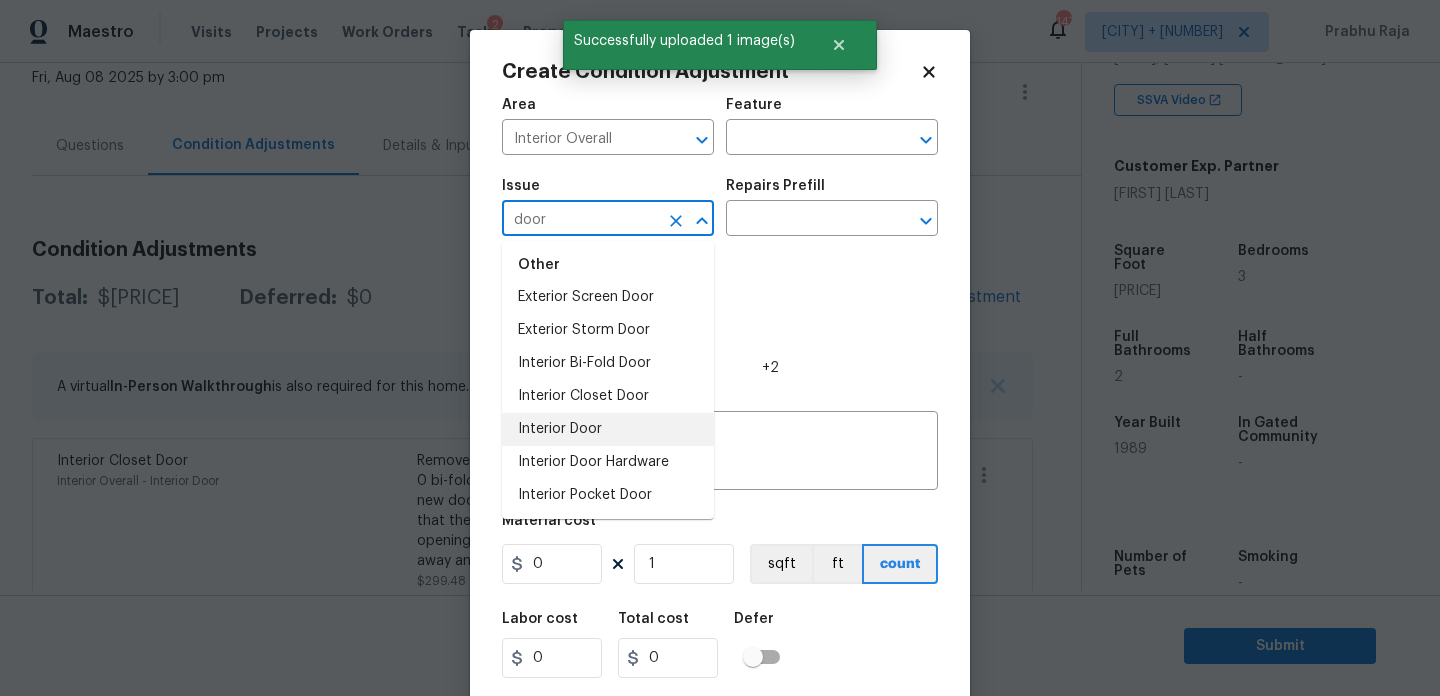 click on "Interior Door" at bounding box center [608, 429] 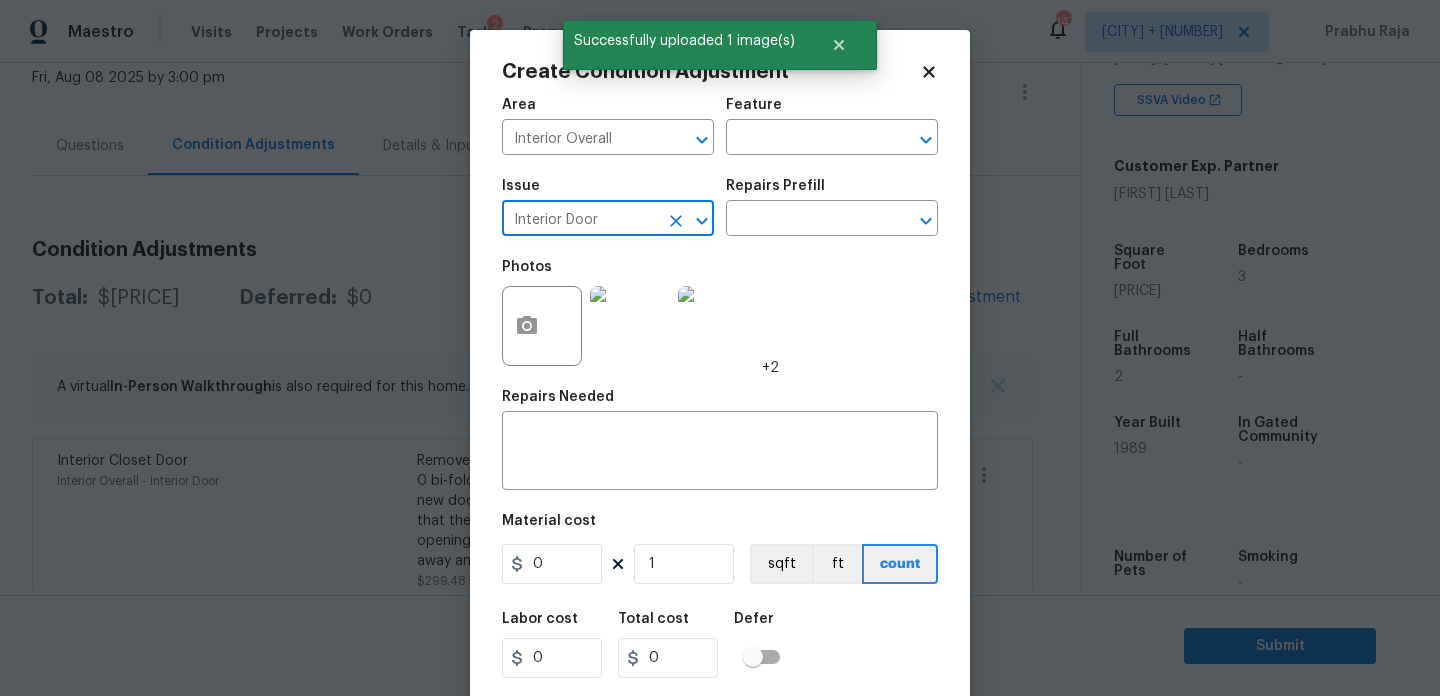 type on "Interior Door" 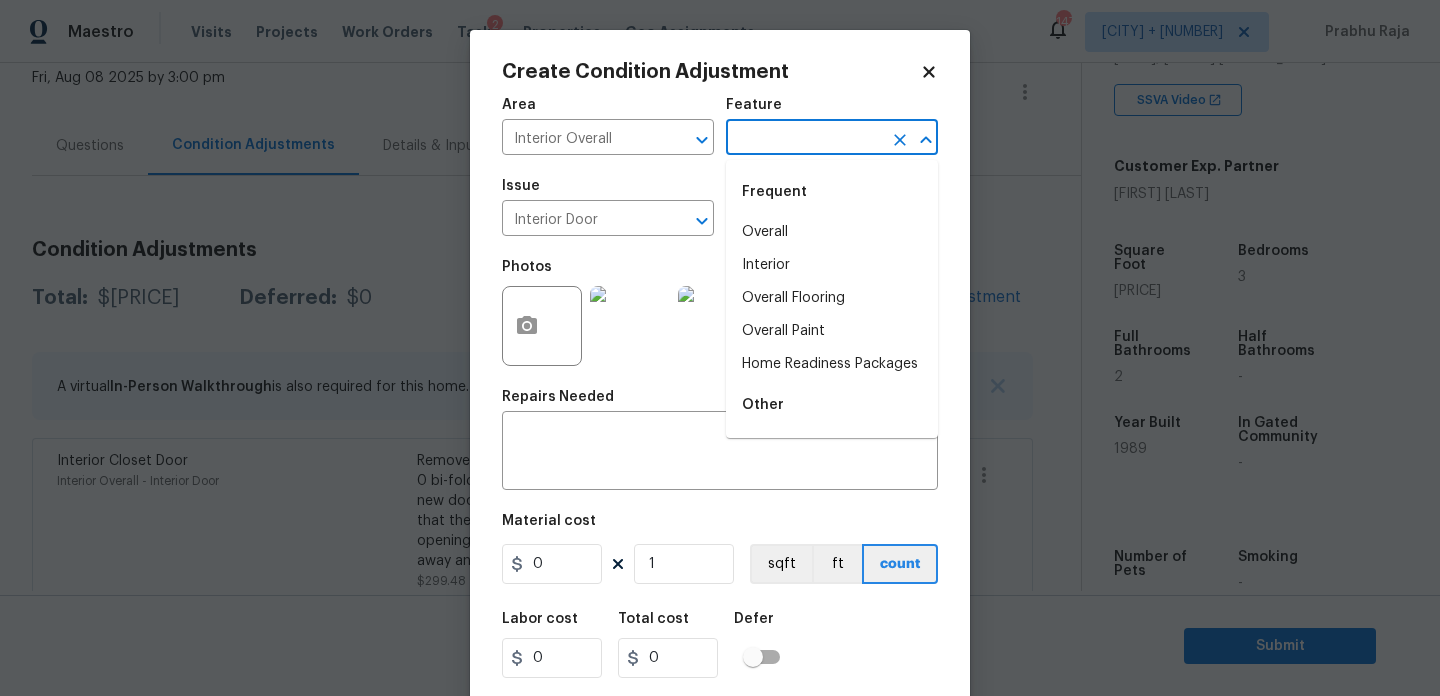 click at bounding box center [804, 139] 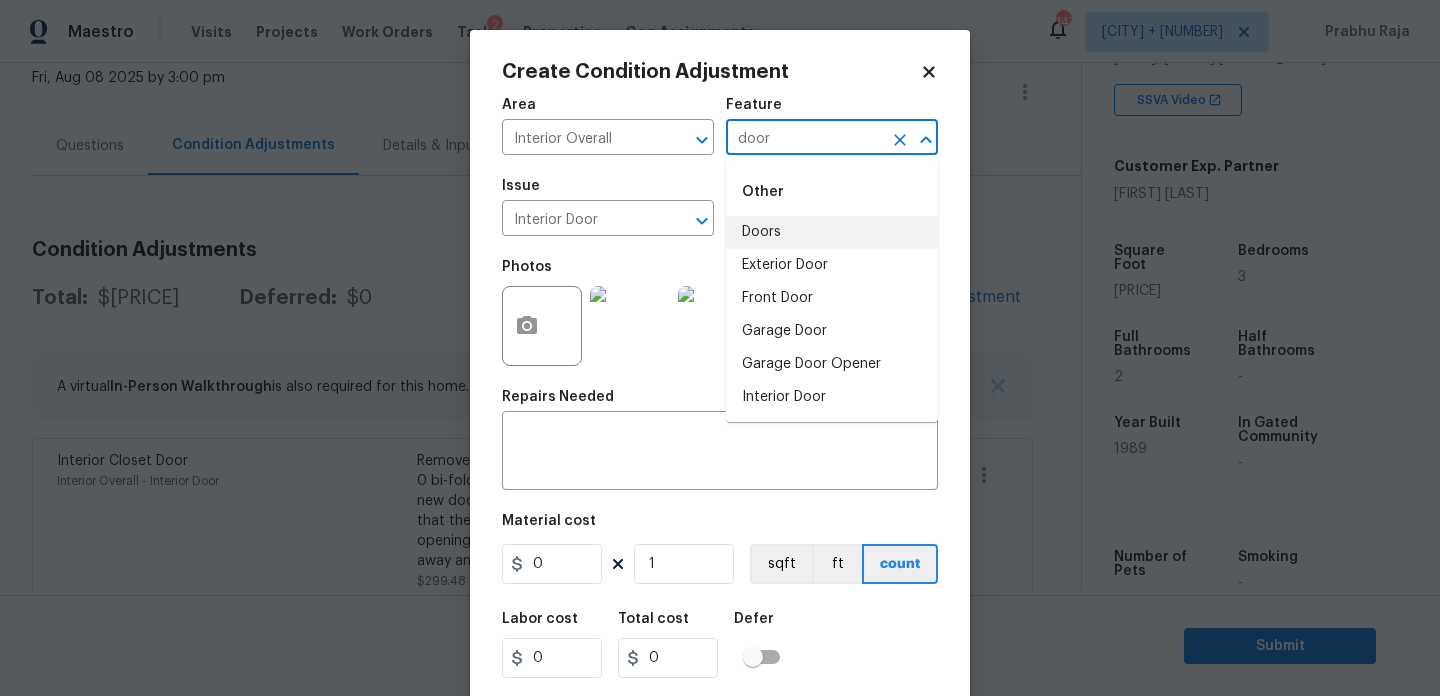 click on "Doors" at bounding box center (832, 232) 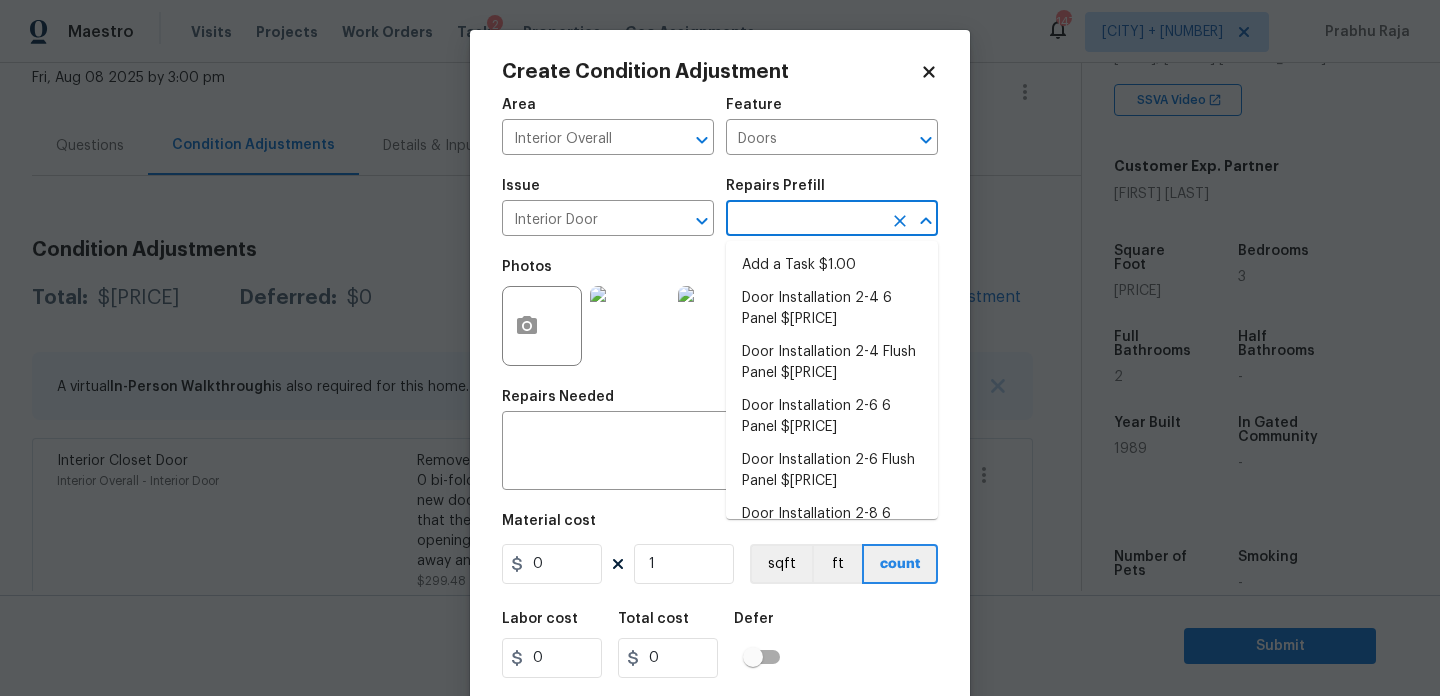 click at bounding box center [804, 220] 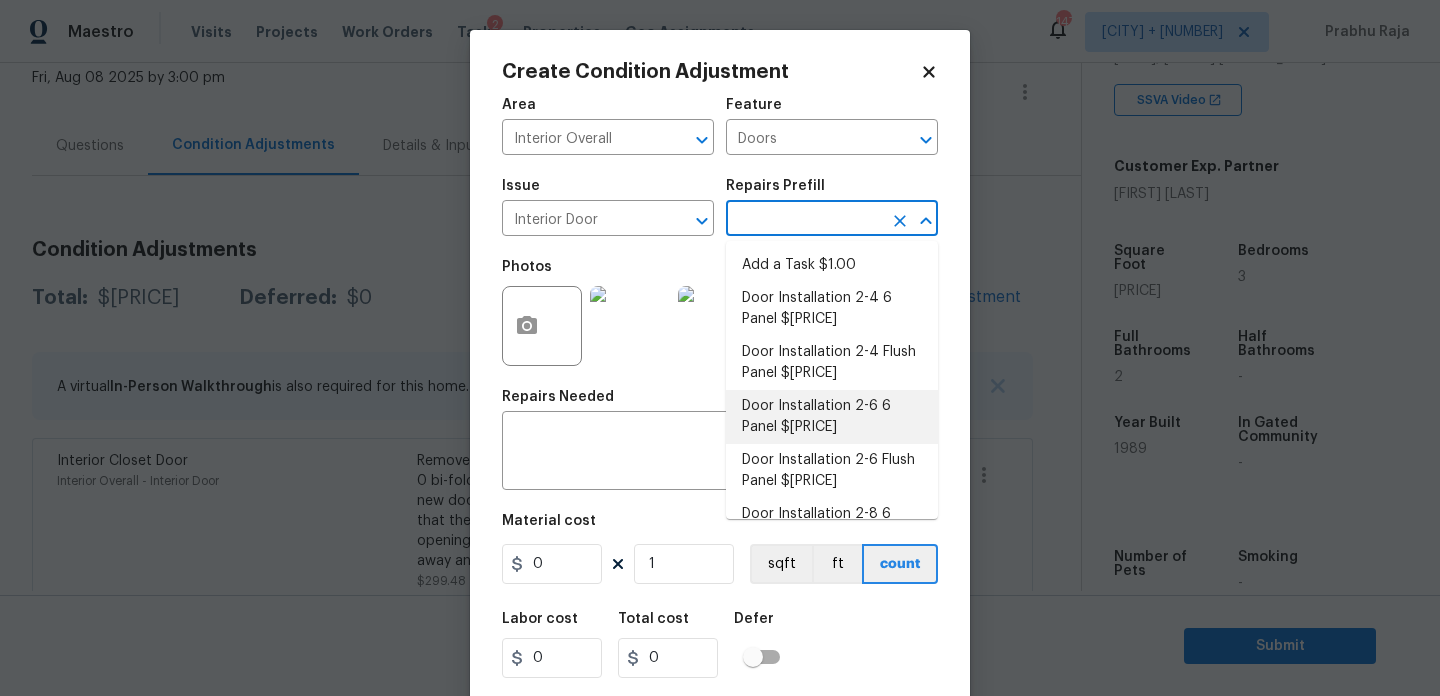 scroll, scrollTop: 193, scrollLeft: 0, axis: vertical 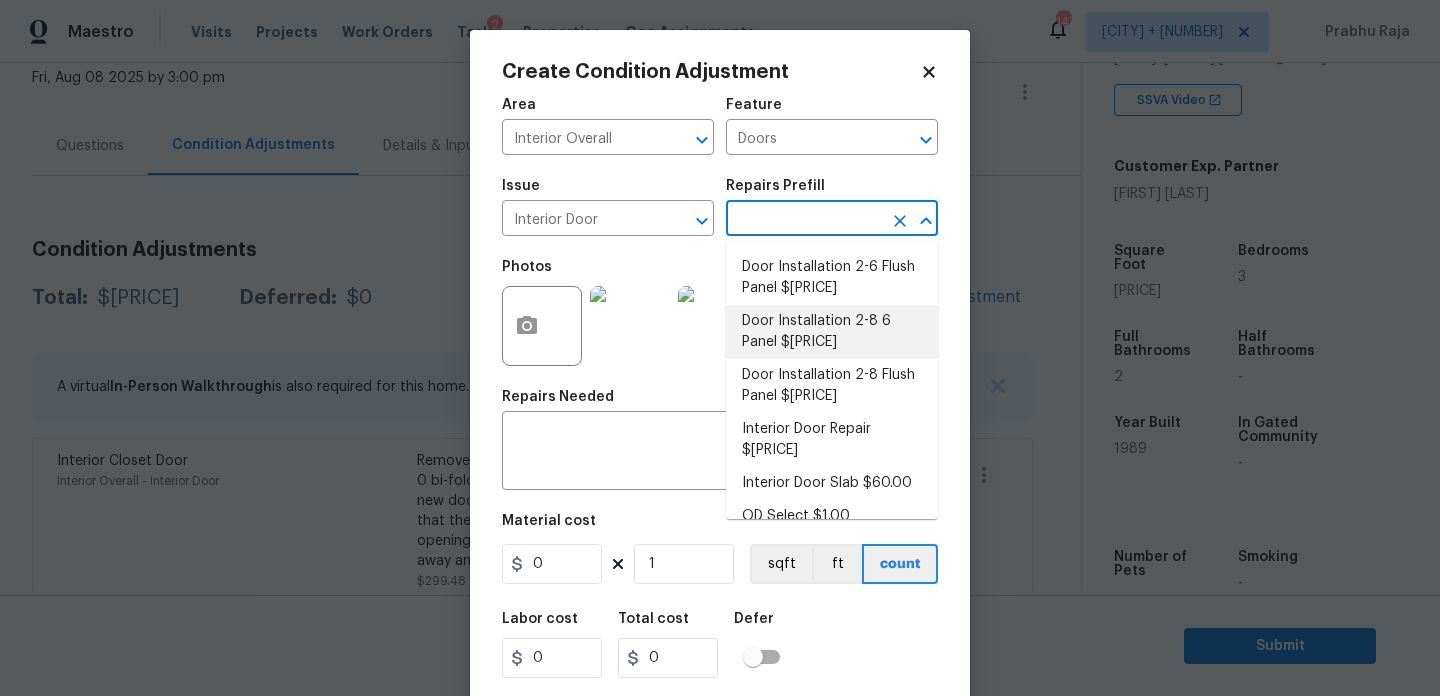 click on "Door Installation 2-8 6 Panel $185.97" at bounding box center [832, 332] 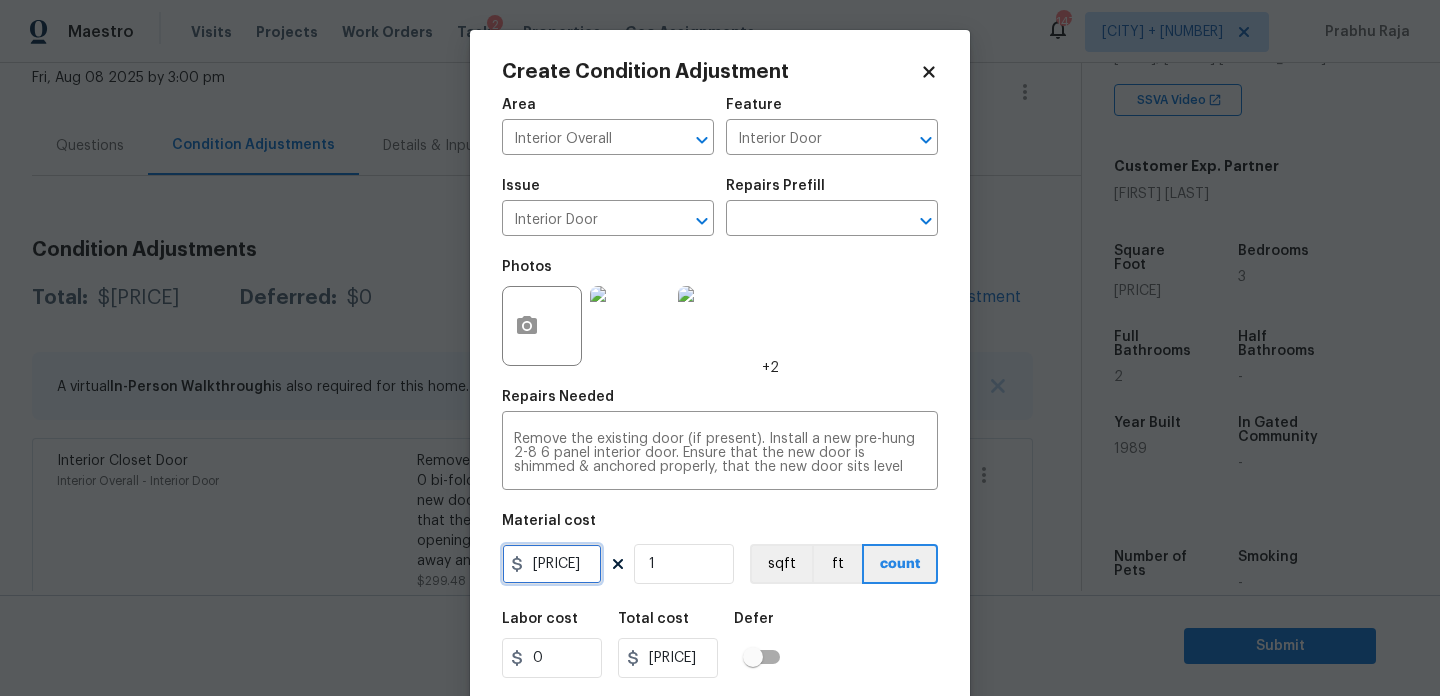 drag, startPoint x: 597, startPoint y: 563, endPoint x: 527, endPoint y: 563, distance: 70 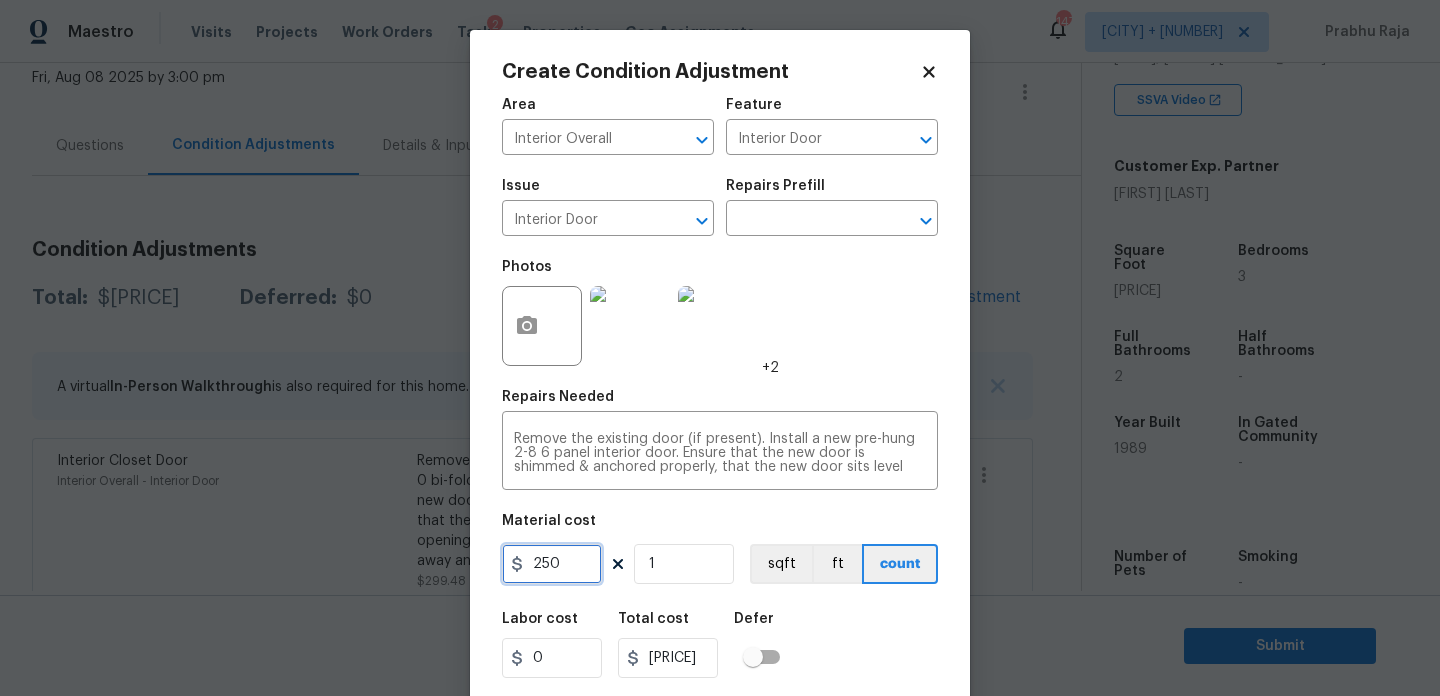 type on "250" 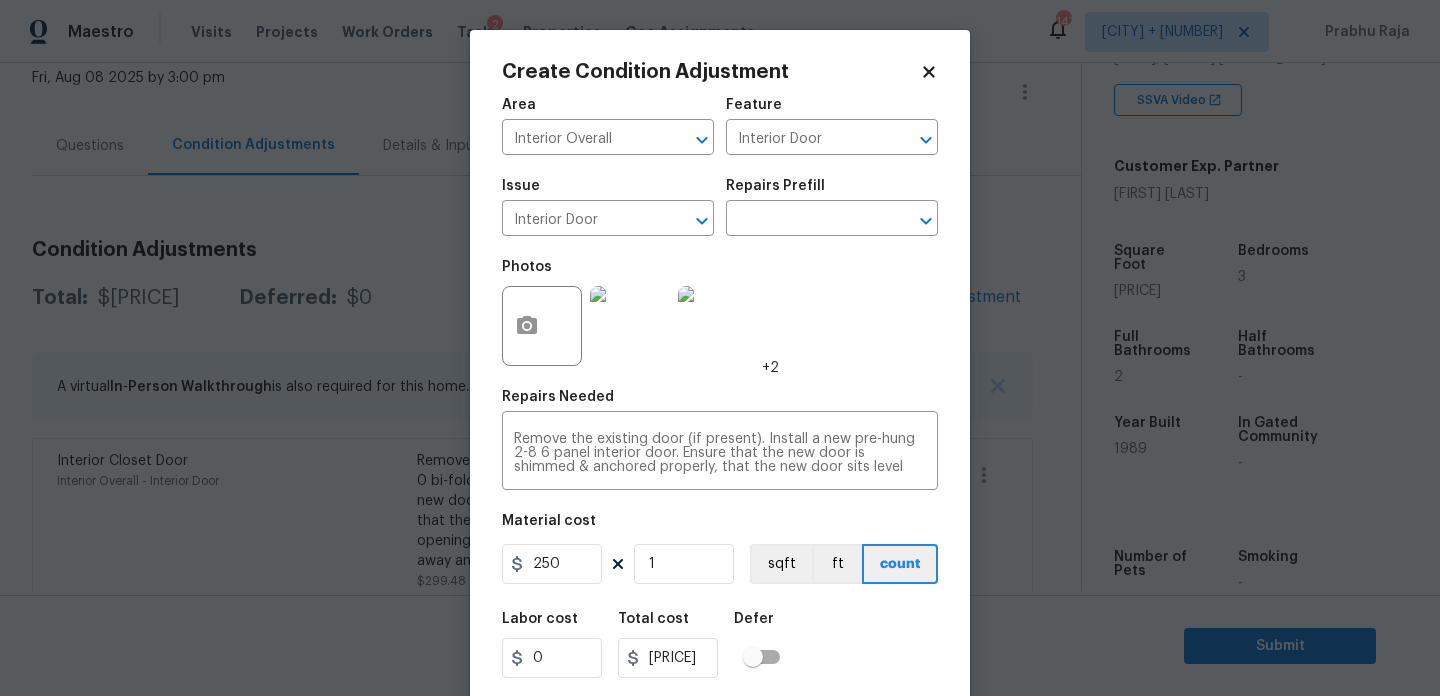 type on "250" 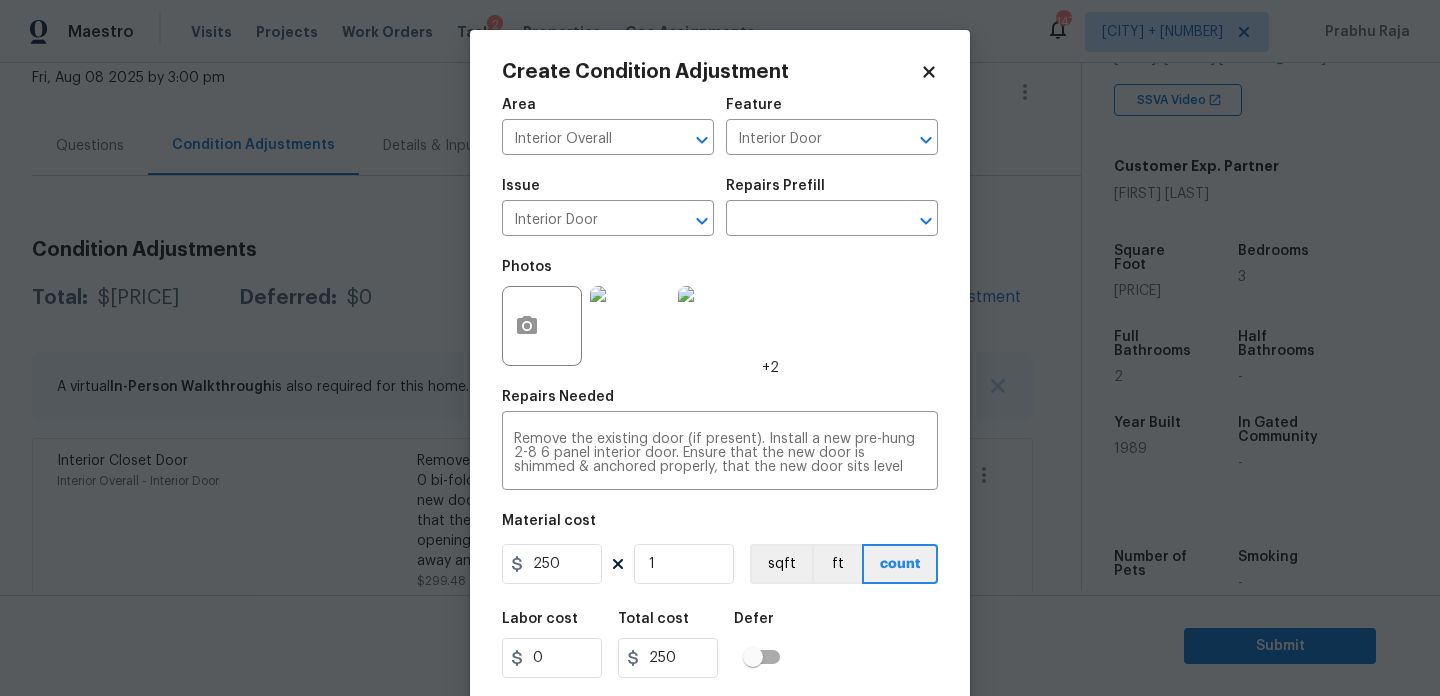 click on "Area Interior Overall ​ Feature Interior Door ​ Issue Interior Door ​ Repairs Prefill ​ Photos  +2 Repairs Needed Remove the existing door (if present). Install a new pre-hung 2-8 6 panel interior door. Ensure that the new door is shimmed & anchored properly, that the new door sits level and plumb in the door opening and that the door operates as intended. Haul away and dispose of all debris properly. x ​ Material cost 250 1 sqft ft count Labor cost 0 Total cost 250 Defer Cancel Create" at bounding box center (720, 416) 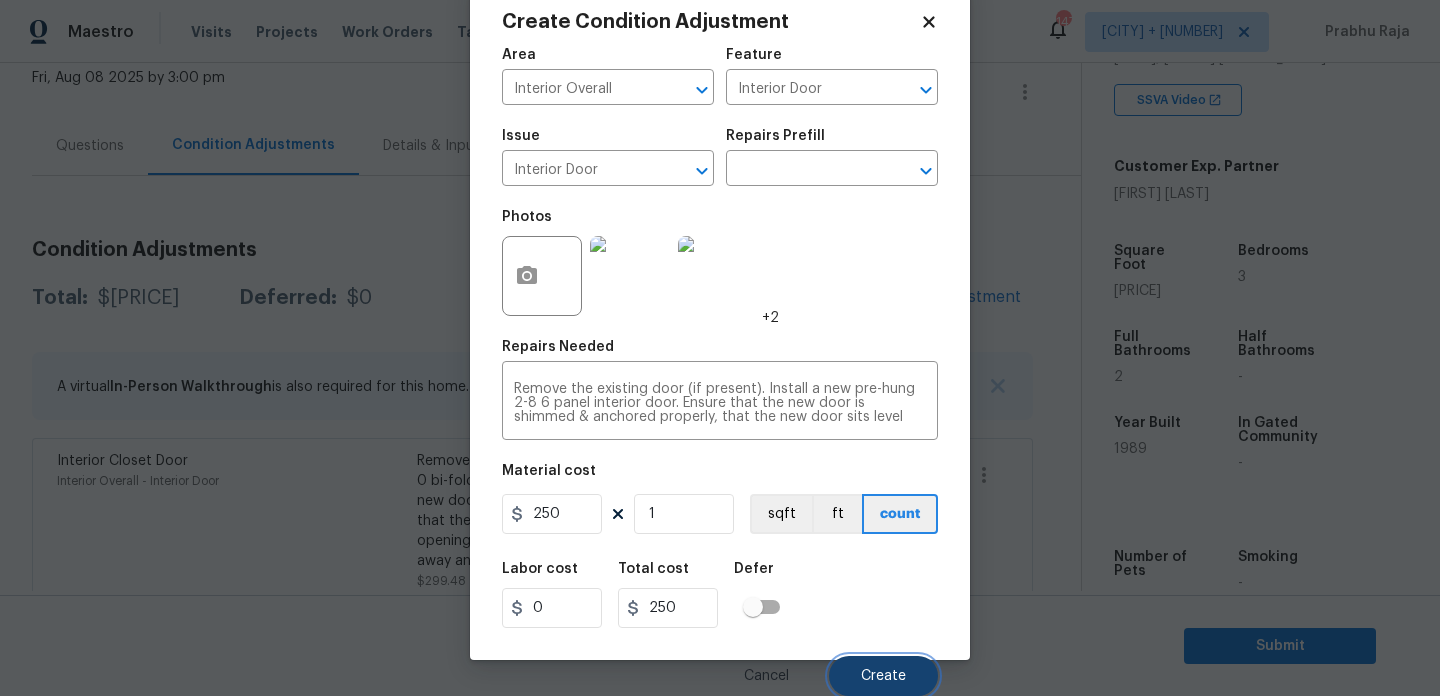 click on "Create" at bounding box center [883, 676] 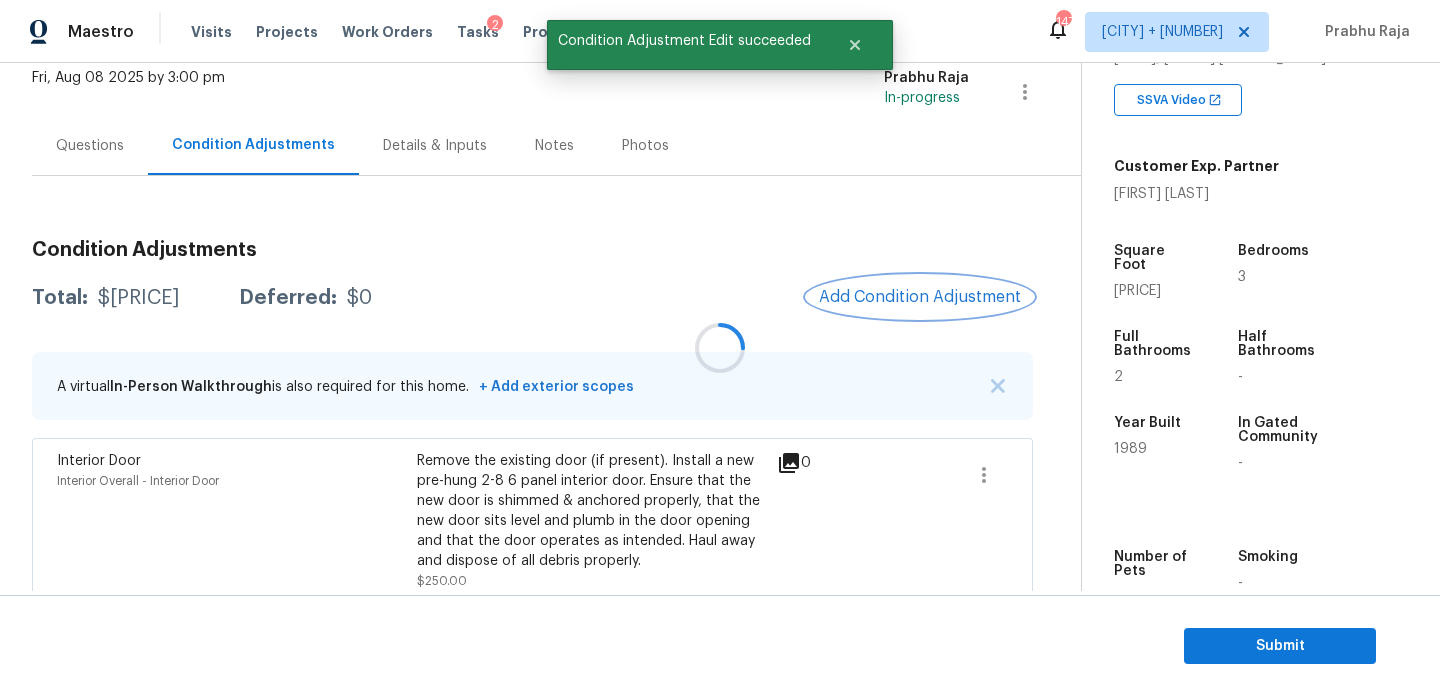 scroll, scrollTop: 0, scrollLeft: 0, axis: both 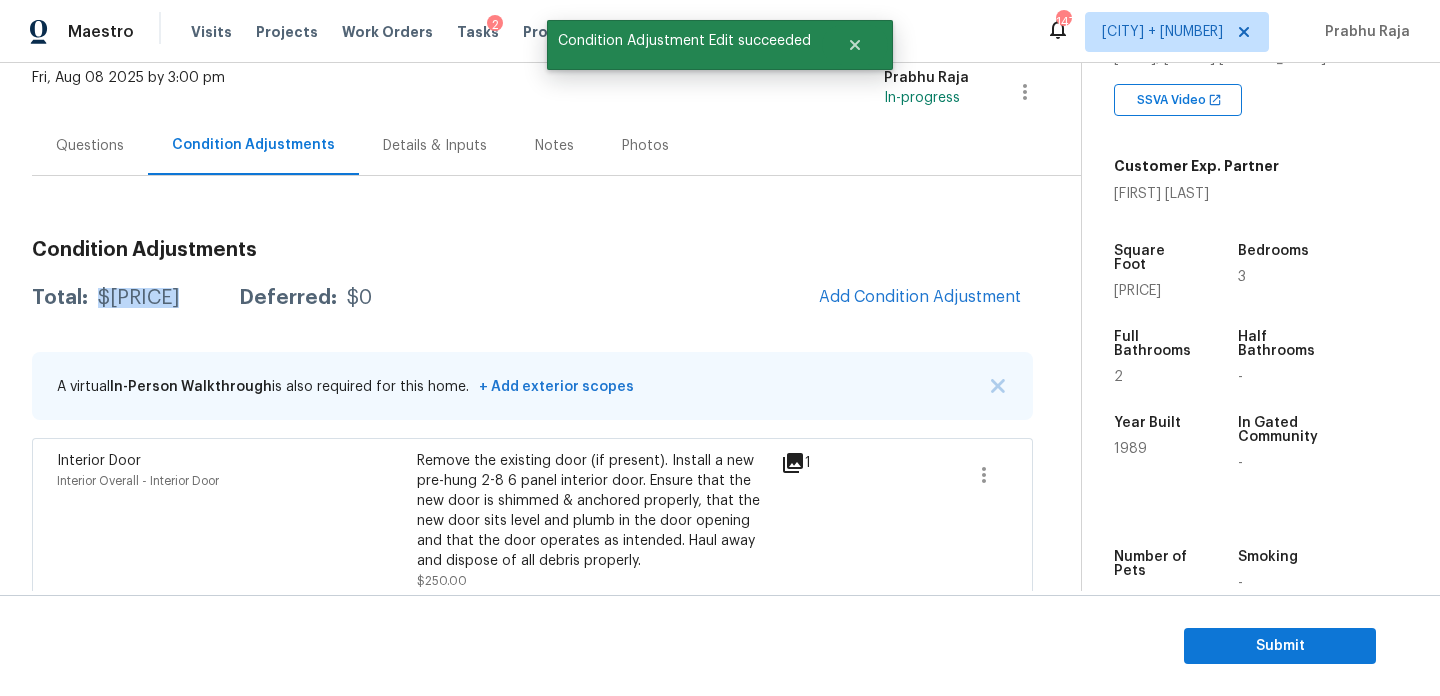 drag, startPoint x: 97, startPoint y: 298, endPoint x: 189, endPoint y: 298, distance: 92 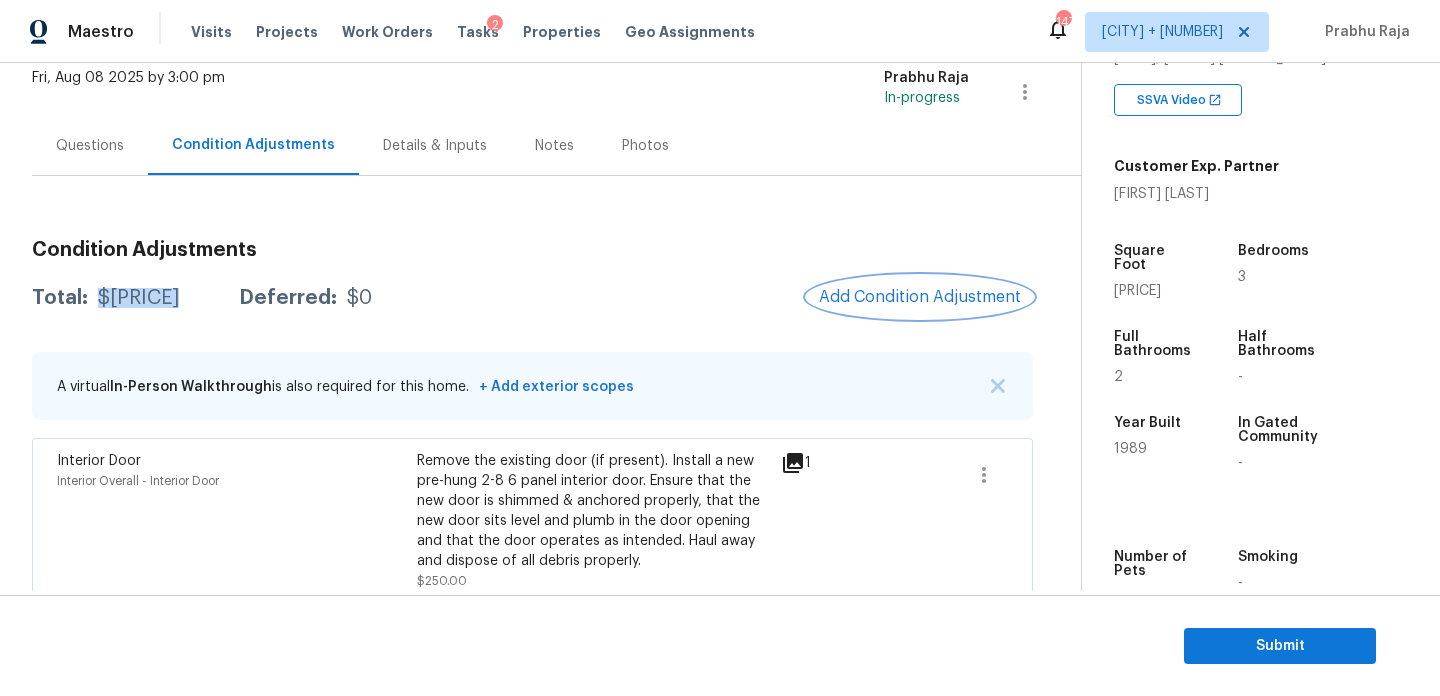 click on "Add Condition Adjustment" at bounding box center (920, 297) 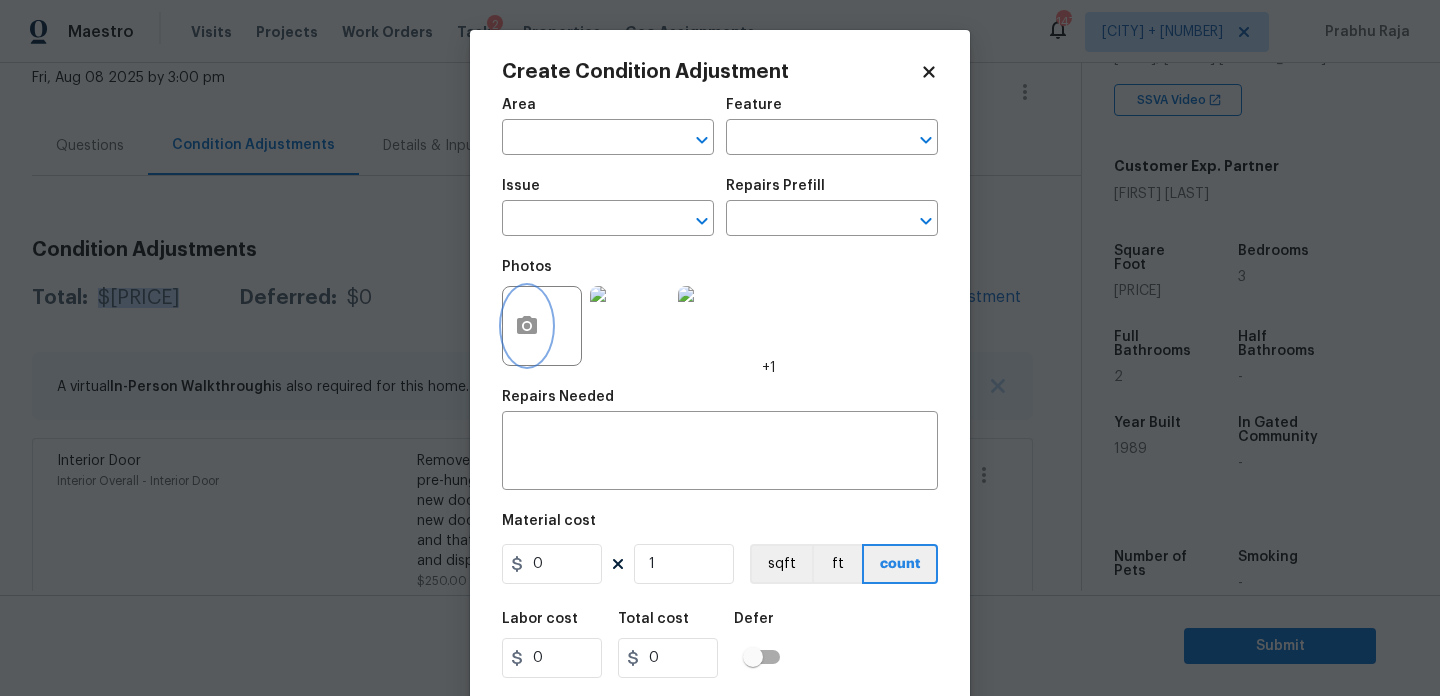 click 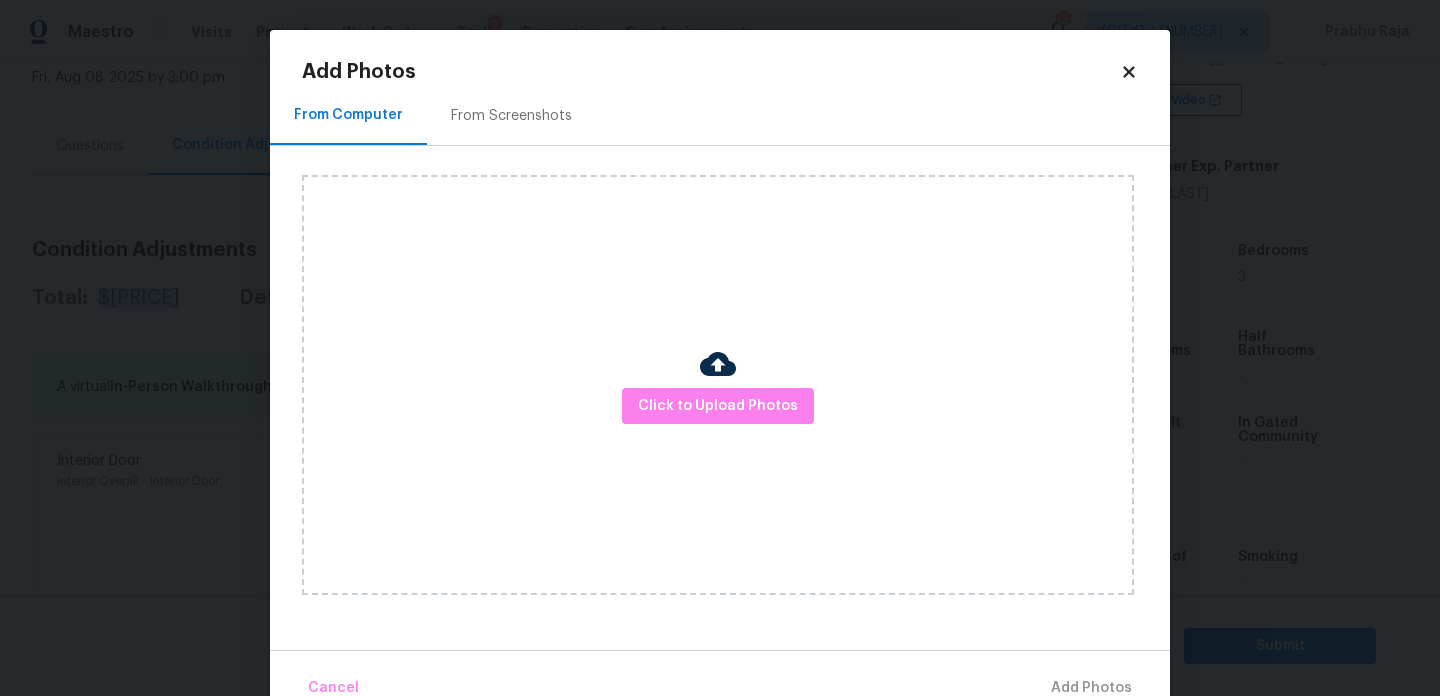 click on "From Screenshots" at bounding box center [511, 115] 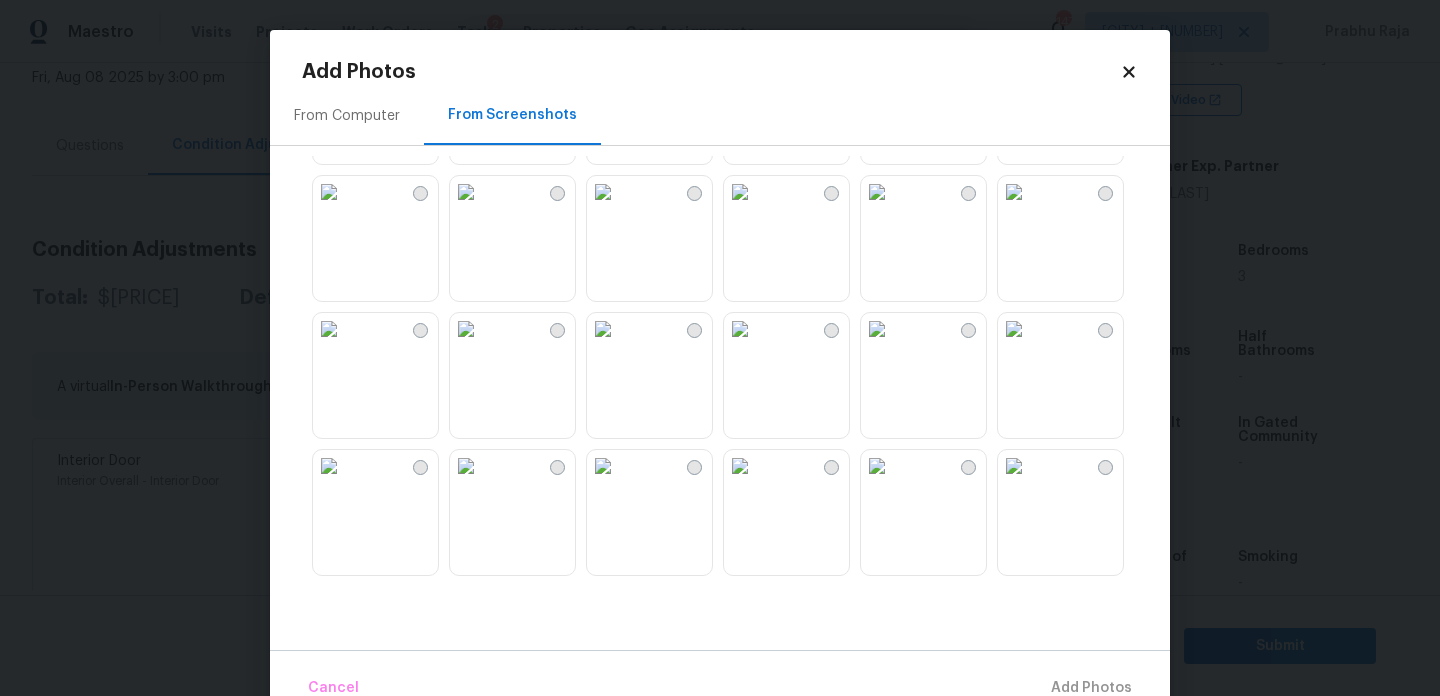 scroll, scrollTop: 1910, scrollLeft: 0, axis: vertical 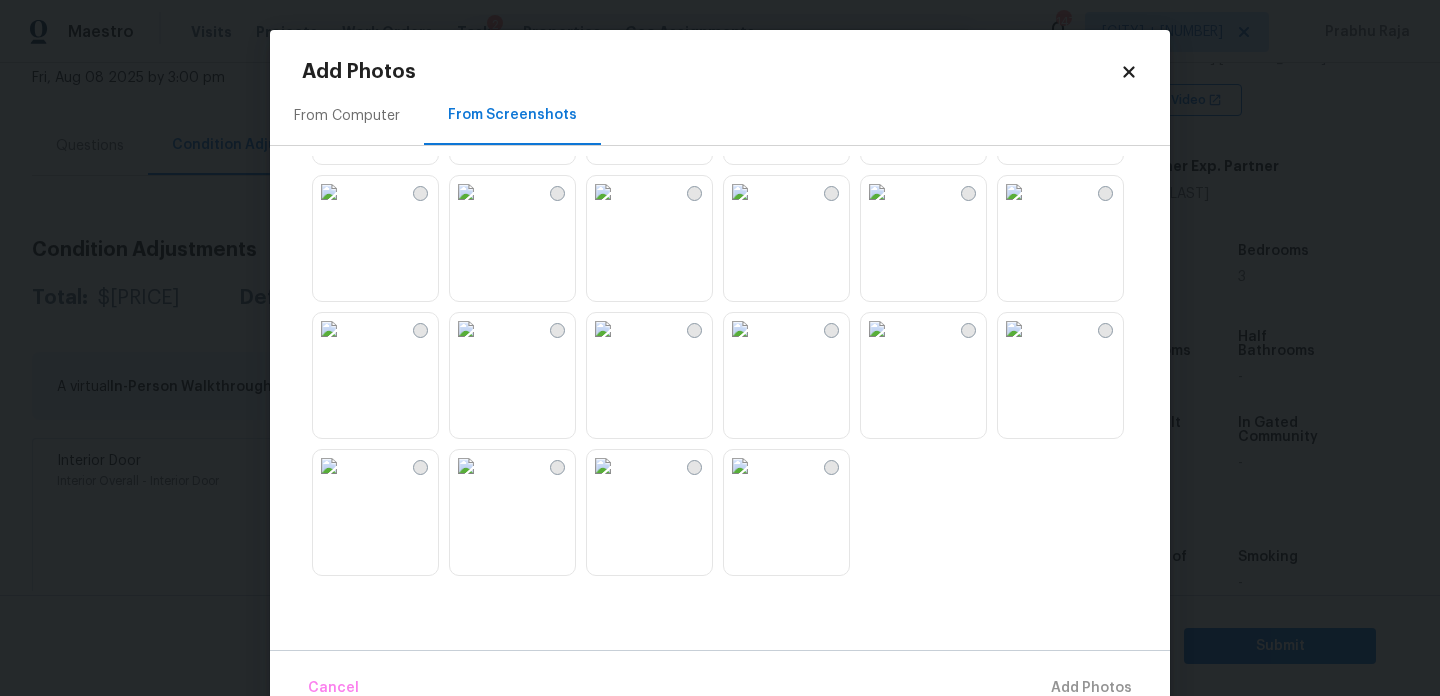 click at bounding box center [329, 329] 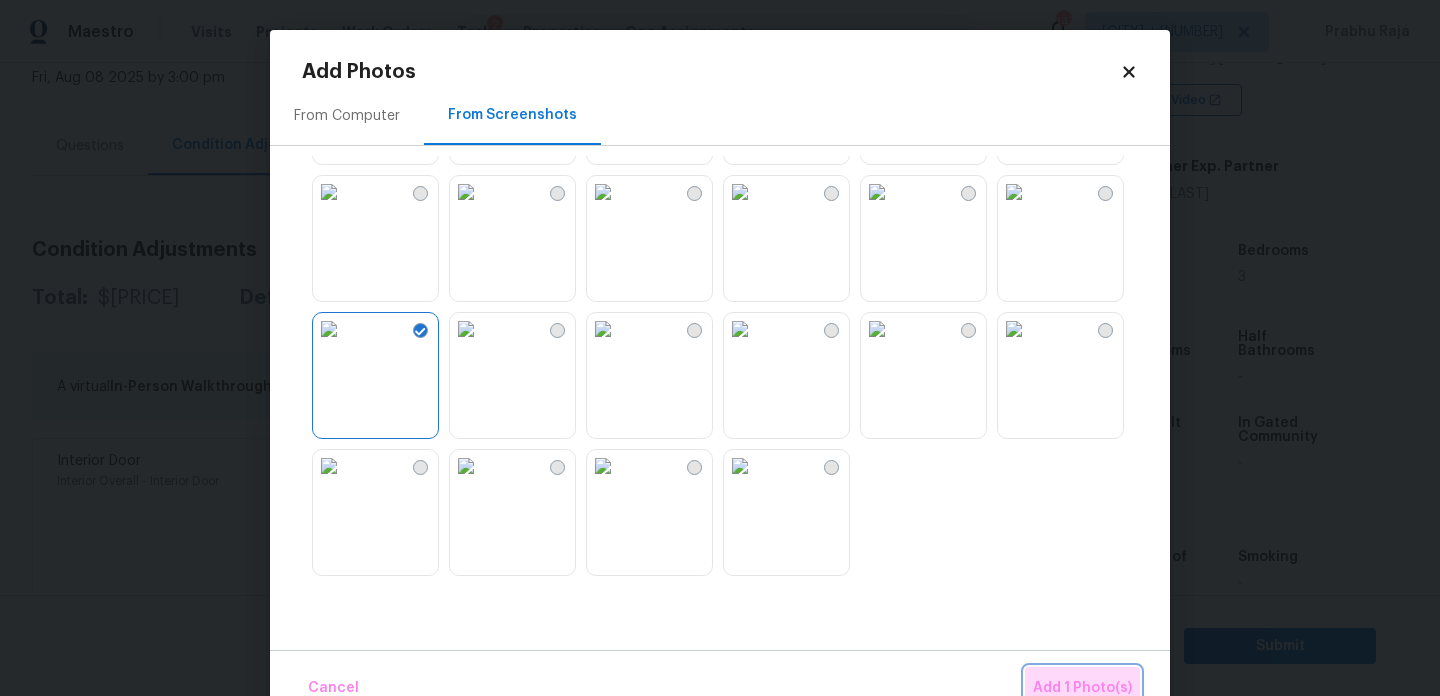 click on "Add 1 Photo(s)" at bounding box center (1082, 688) 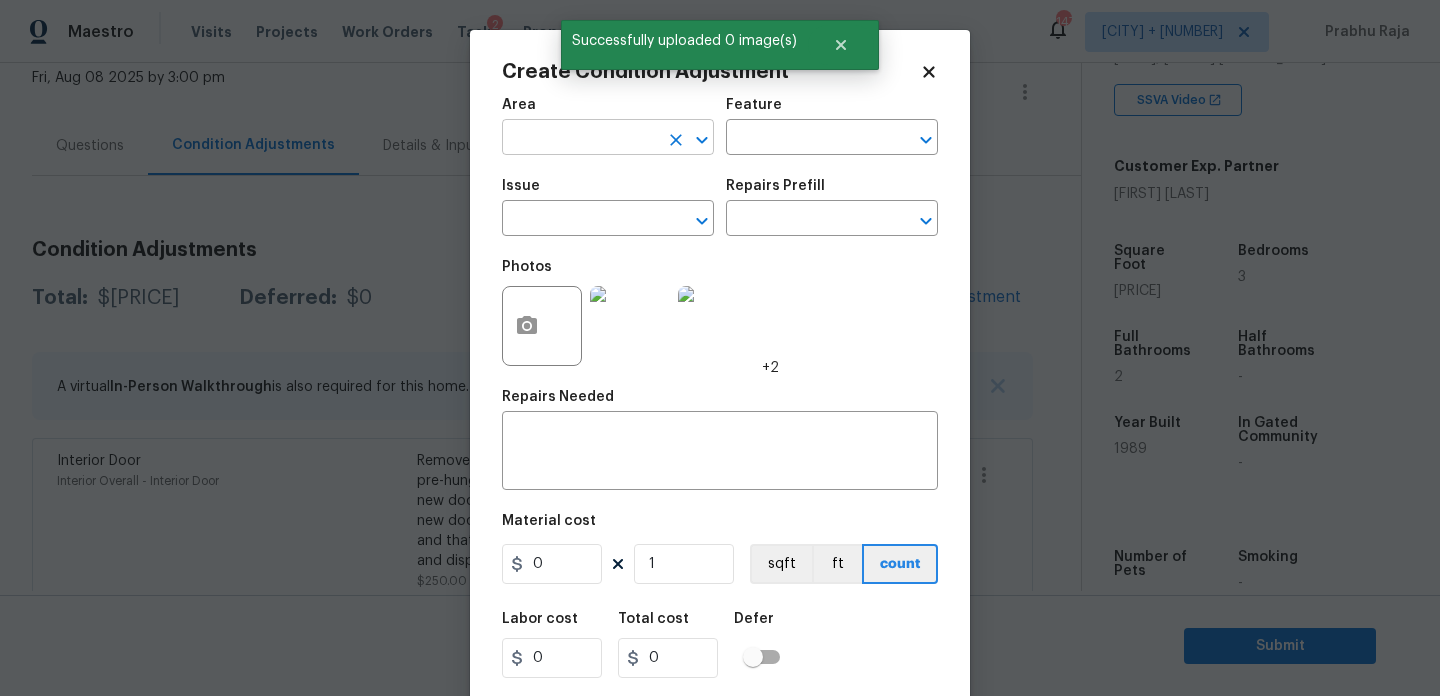 click at bounding box center (580, 139) 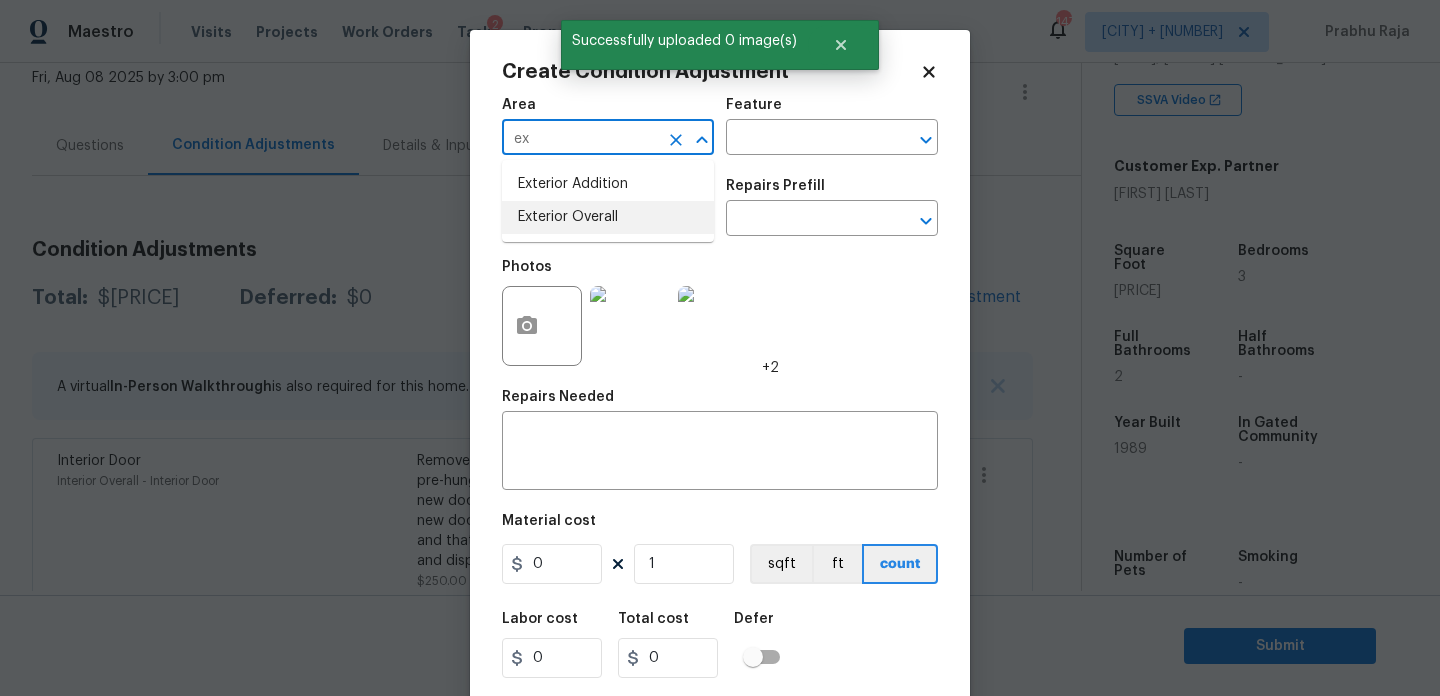 click on "Exterior Overall" at bounding box center (608, 217) 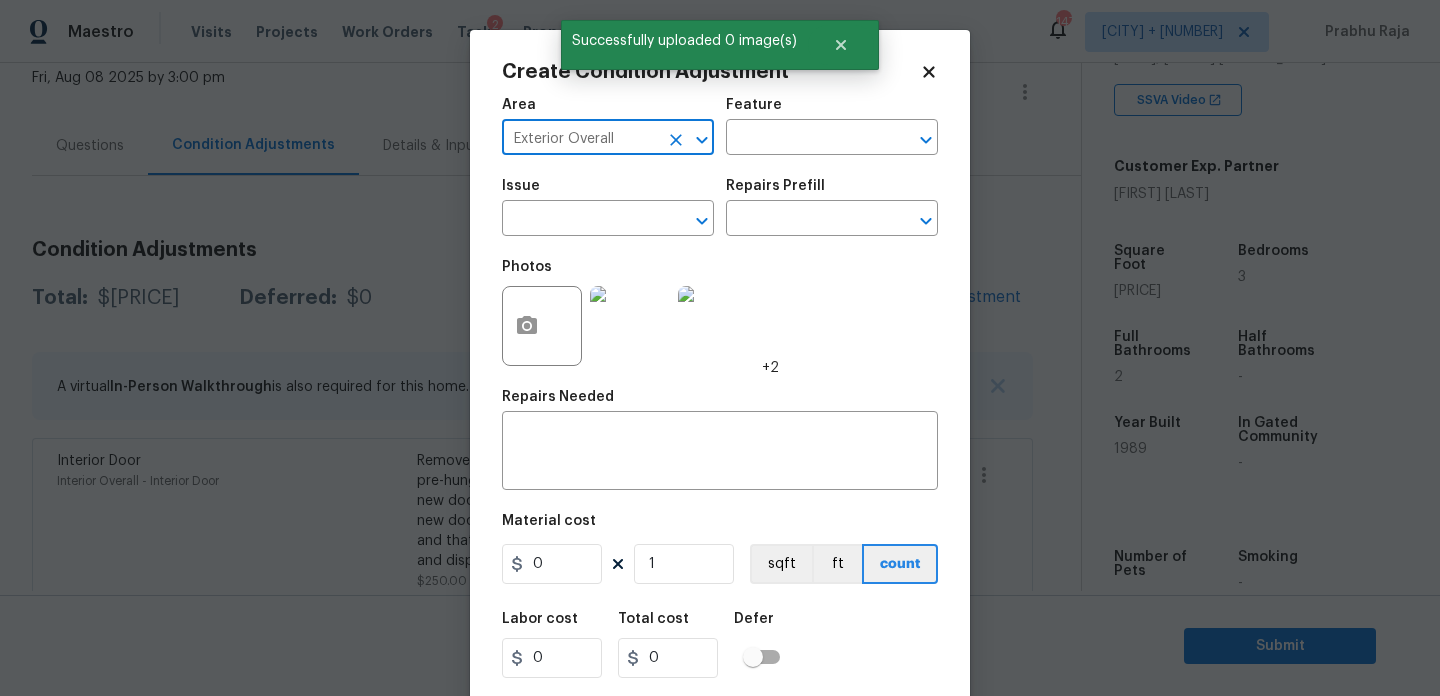 type on "Exterior Overall" 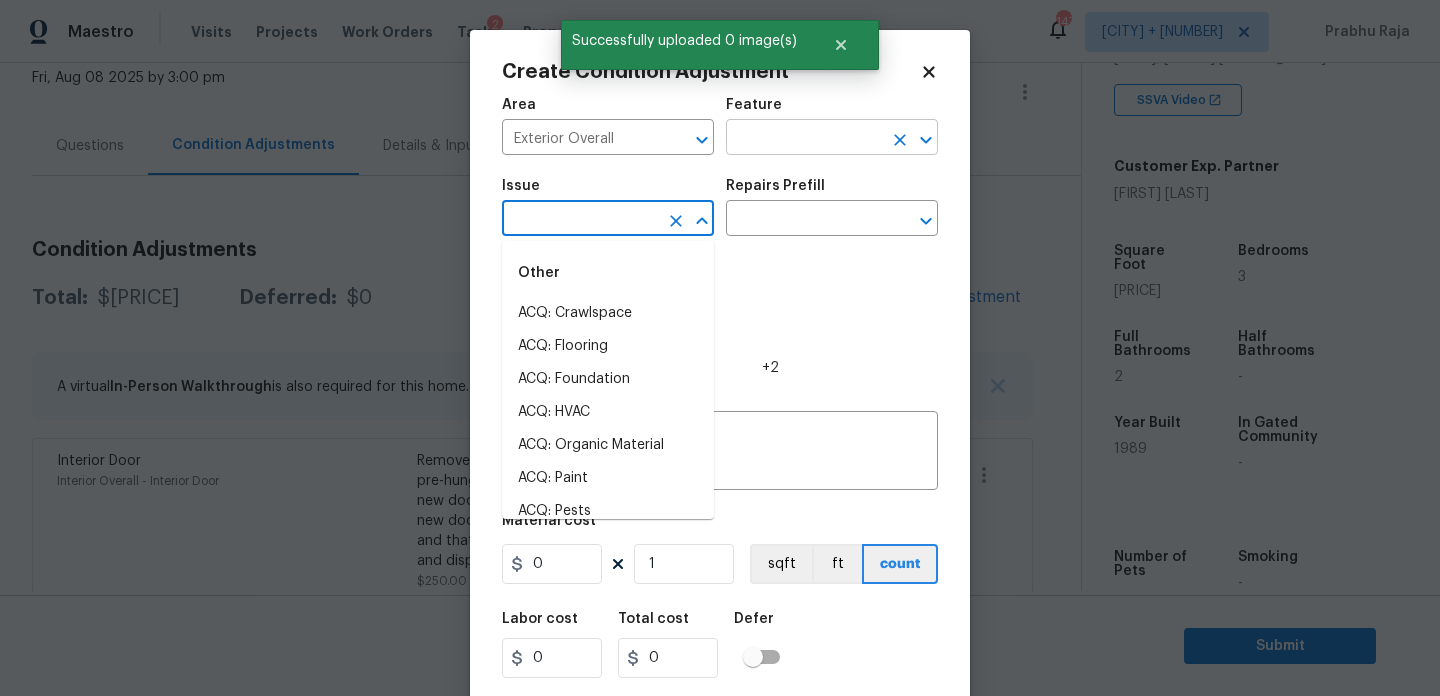 click at bounding box center [804, 139] 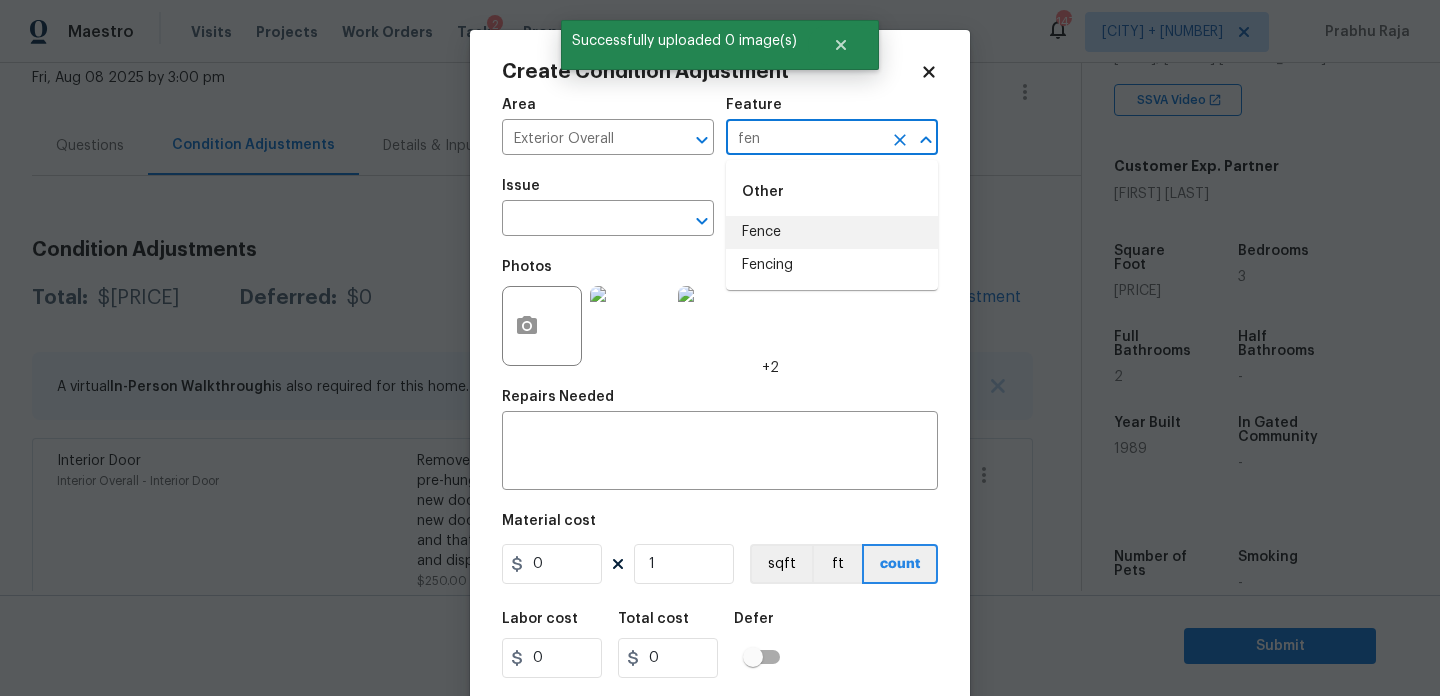 click on "Fence" at bounding box center [832, 232] 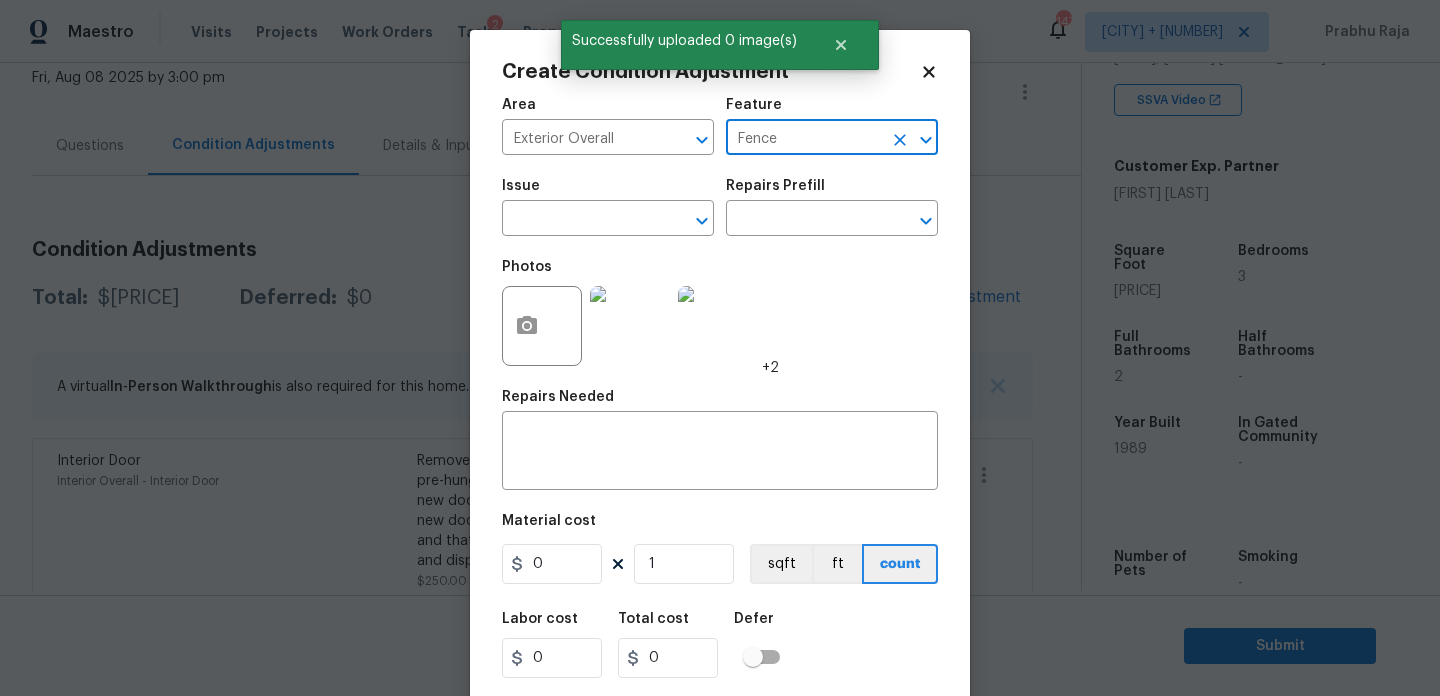 type on "Fence" 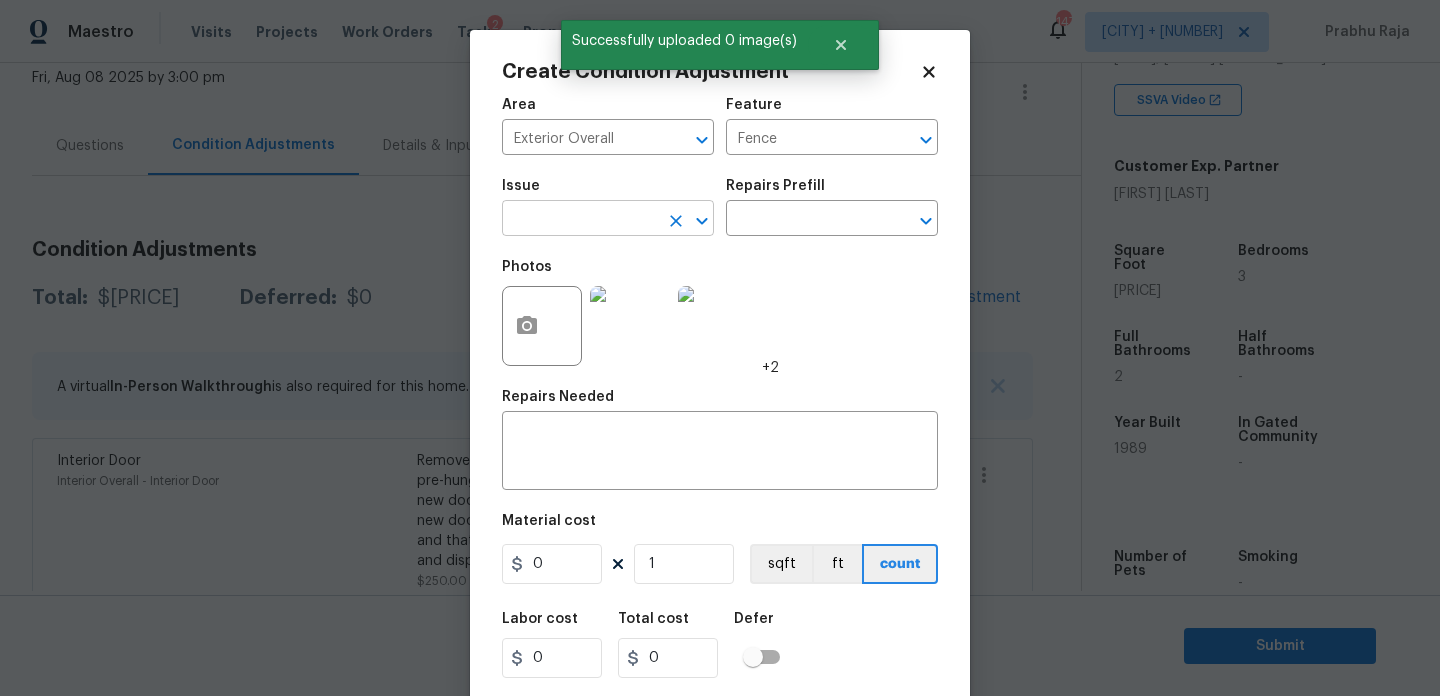 click at bounding box center [580, 220] 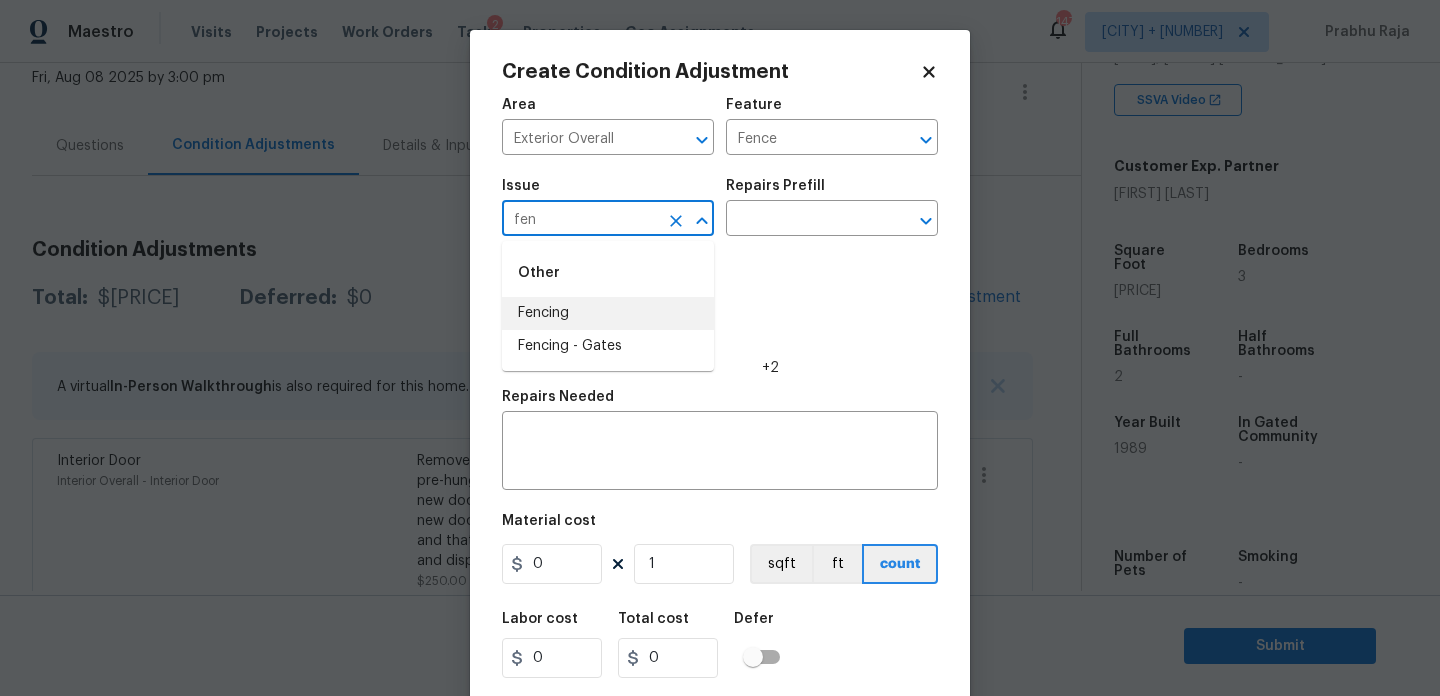 click on "Fencing" at bounding box center (608, 313) 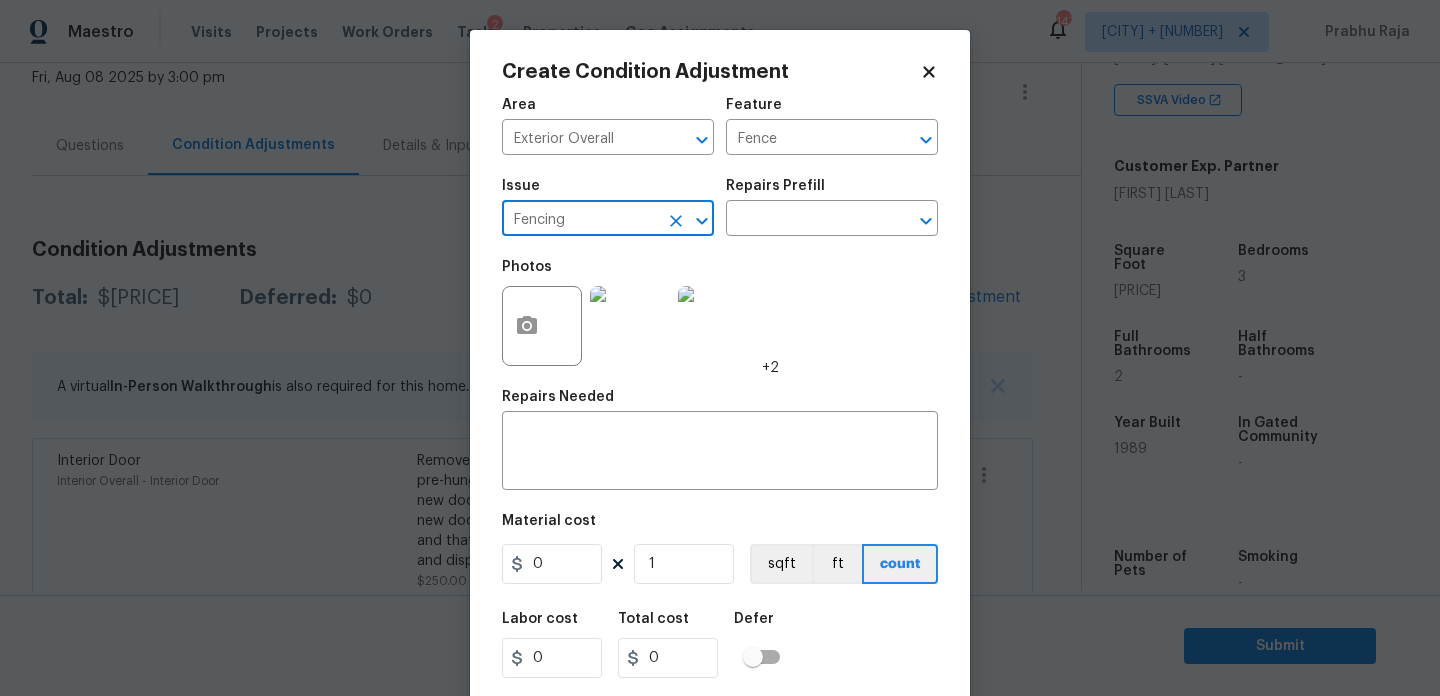 type on "Fencing" 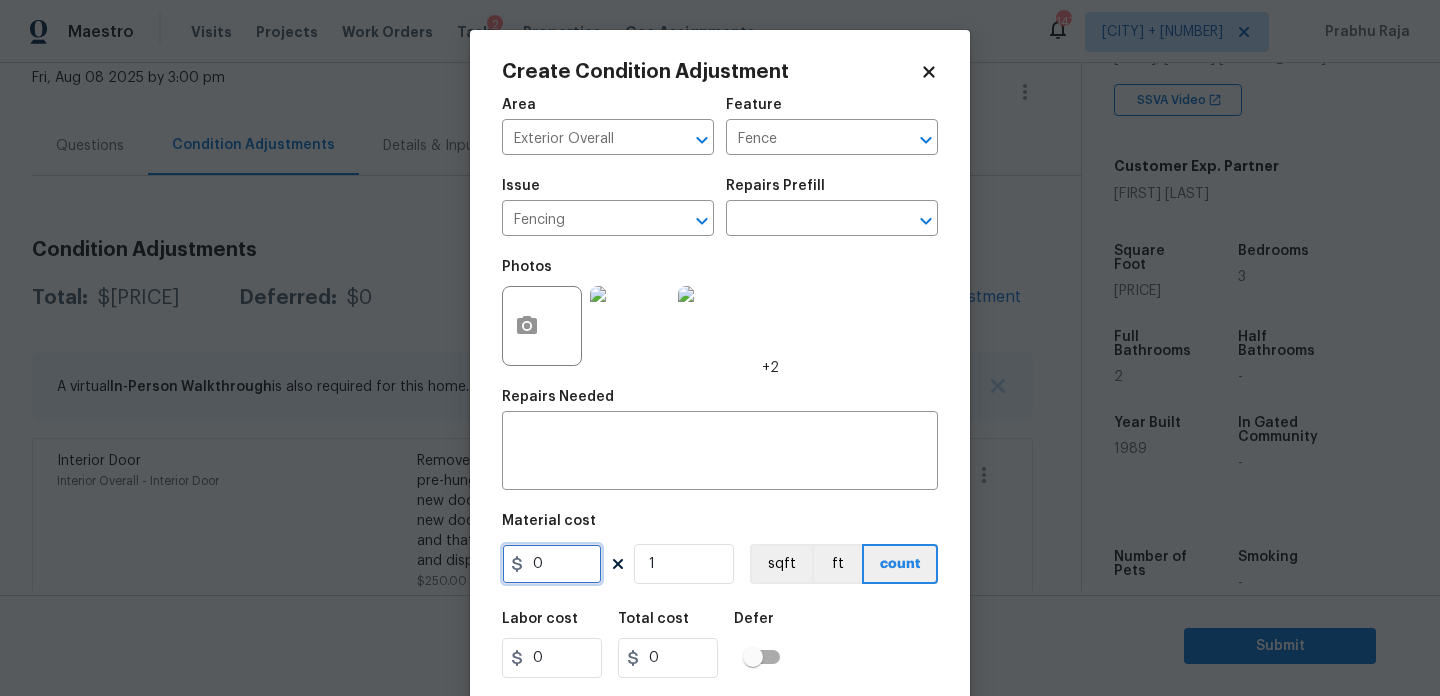 click on "0" at bounding box center (552, 564) 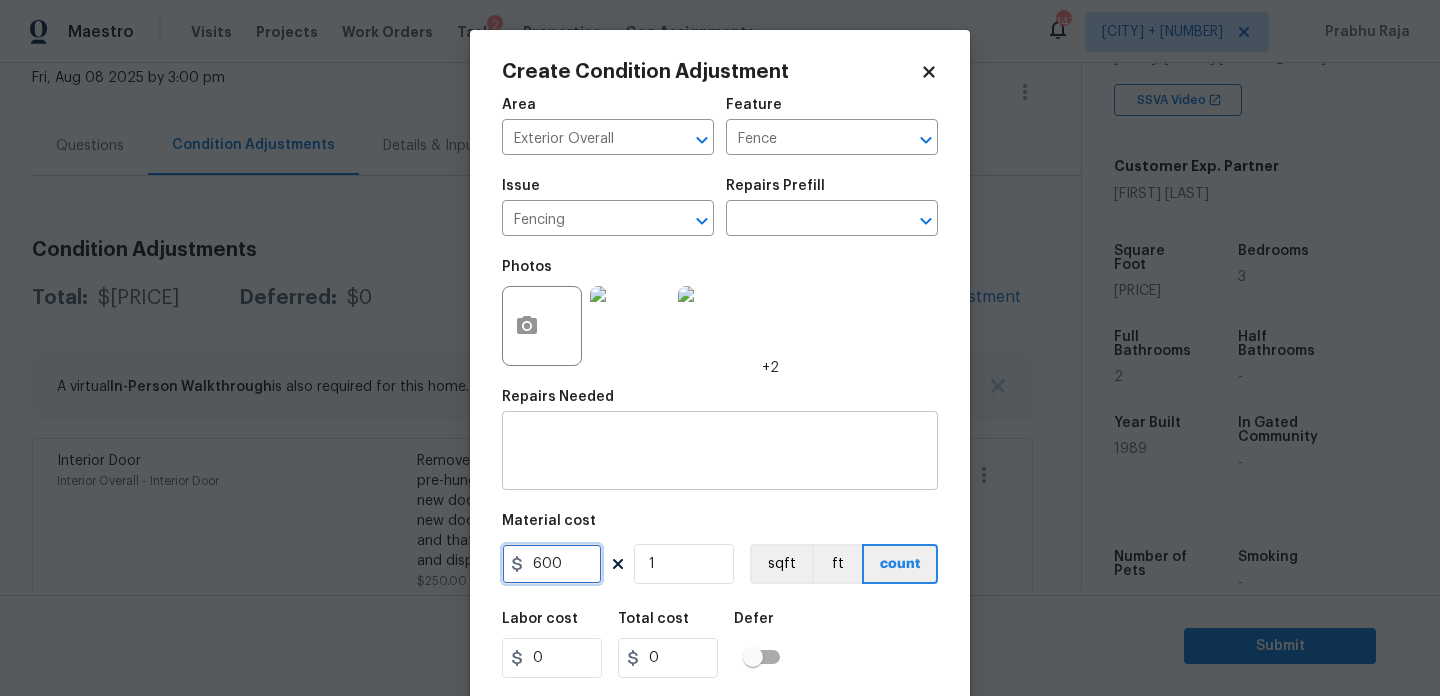 type on "600" 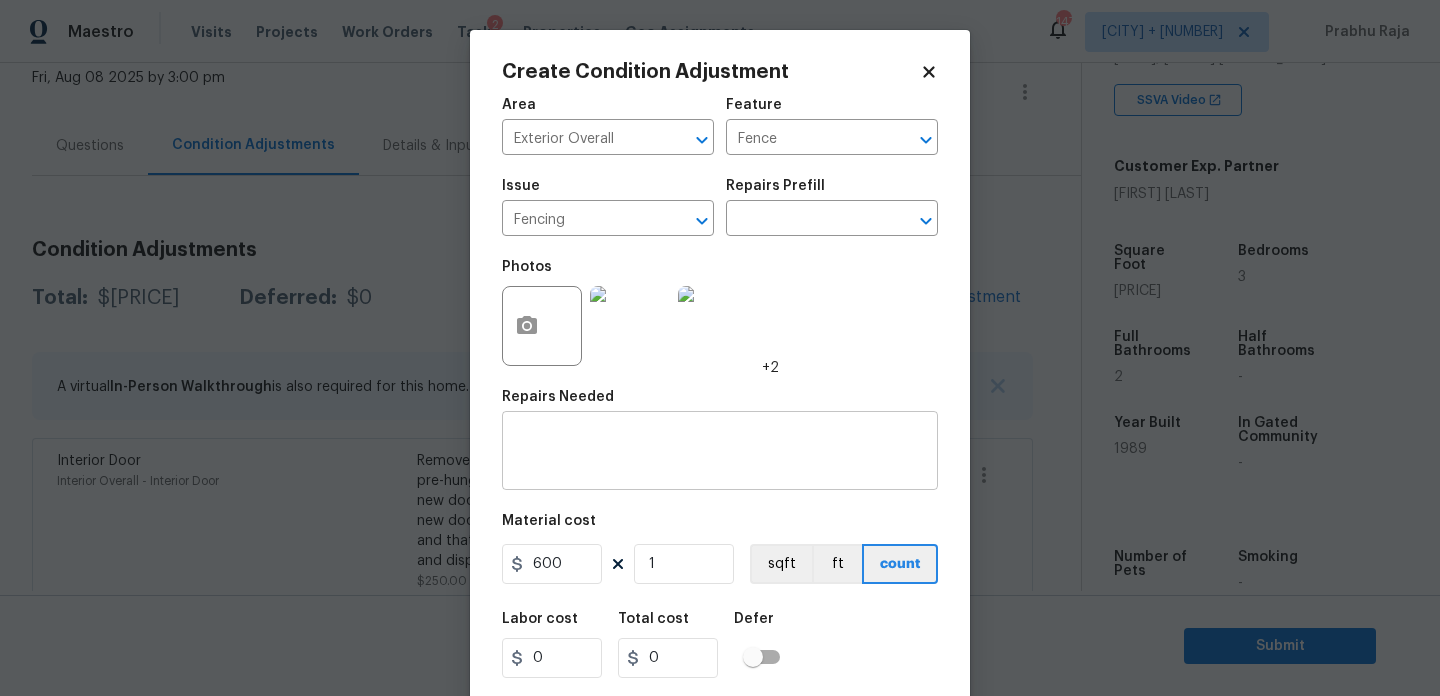click at bounding box center [720, 453] 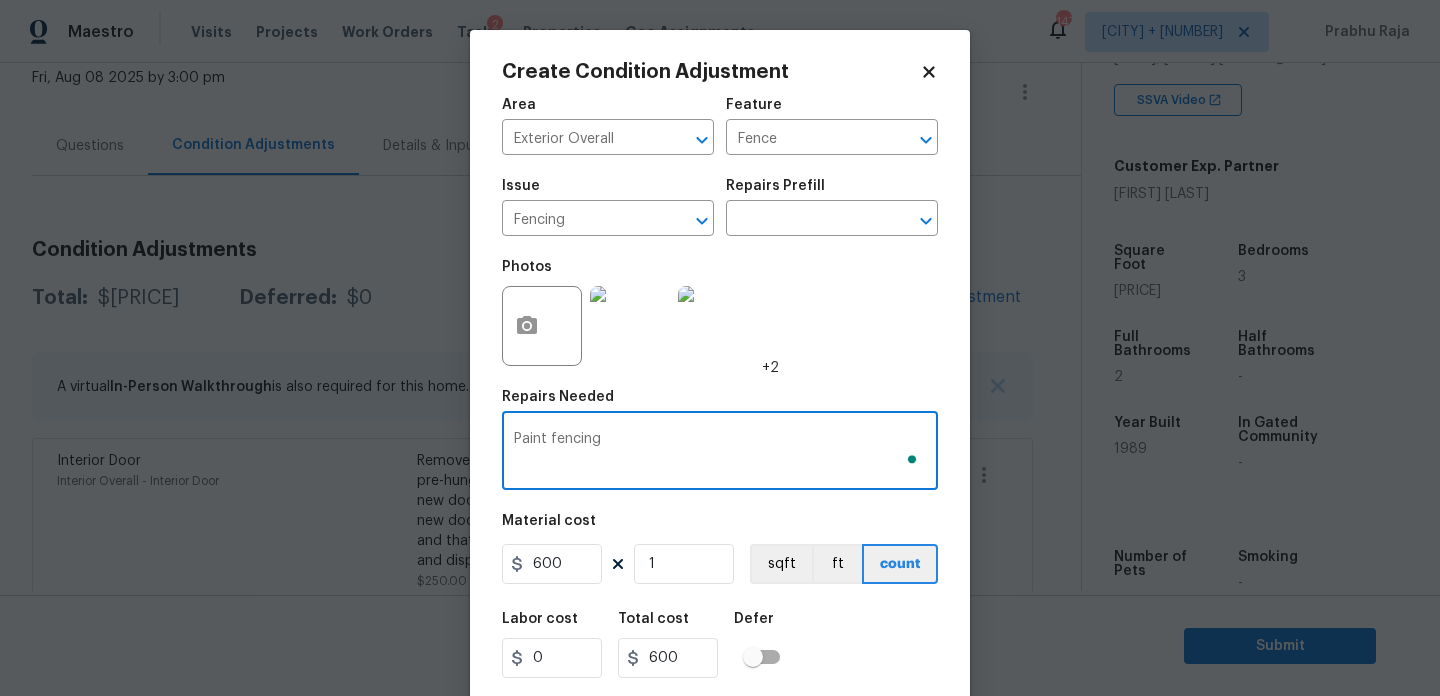 scroll, scrollTop: 51, scrollLeft: 0, axis: vertical 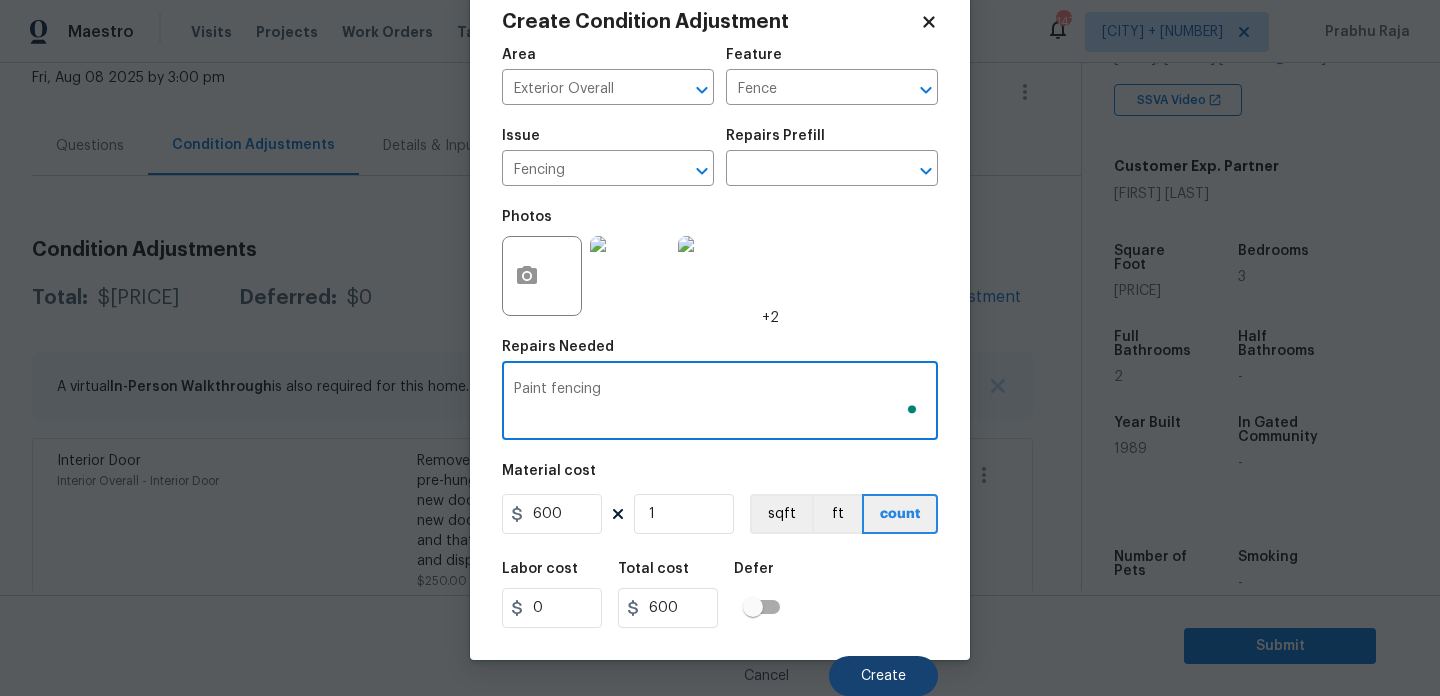 type on "Paint fencing" 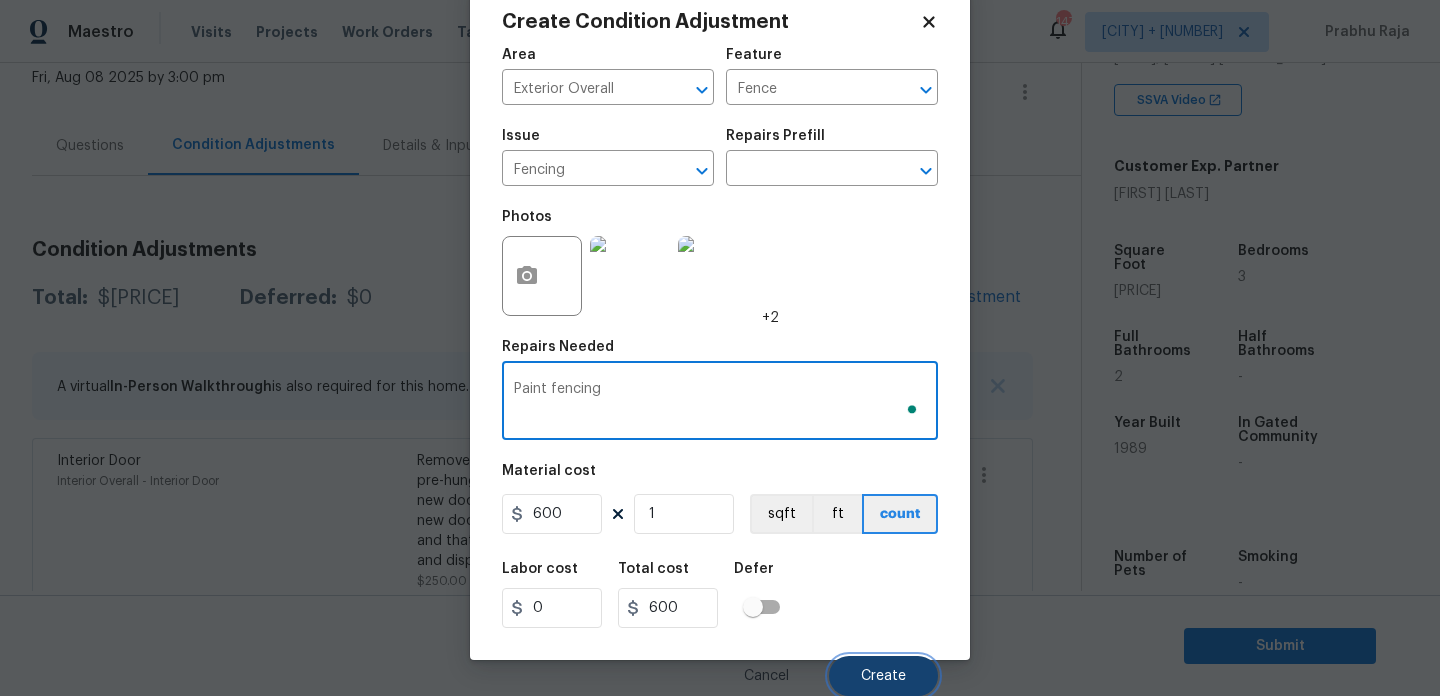 click on "Create" at bounding box center [883, 676] 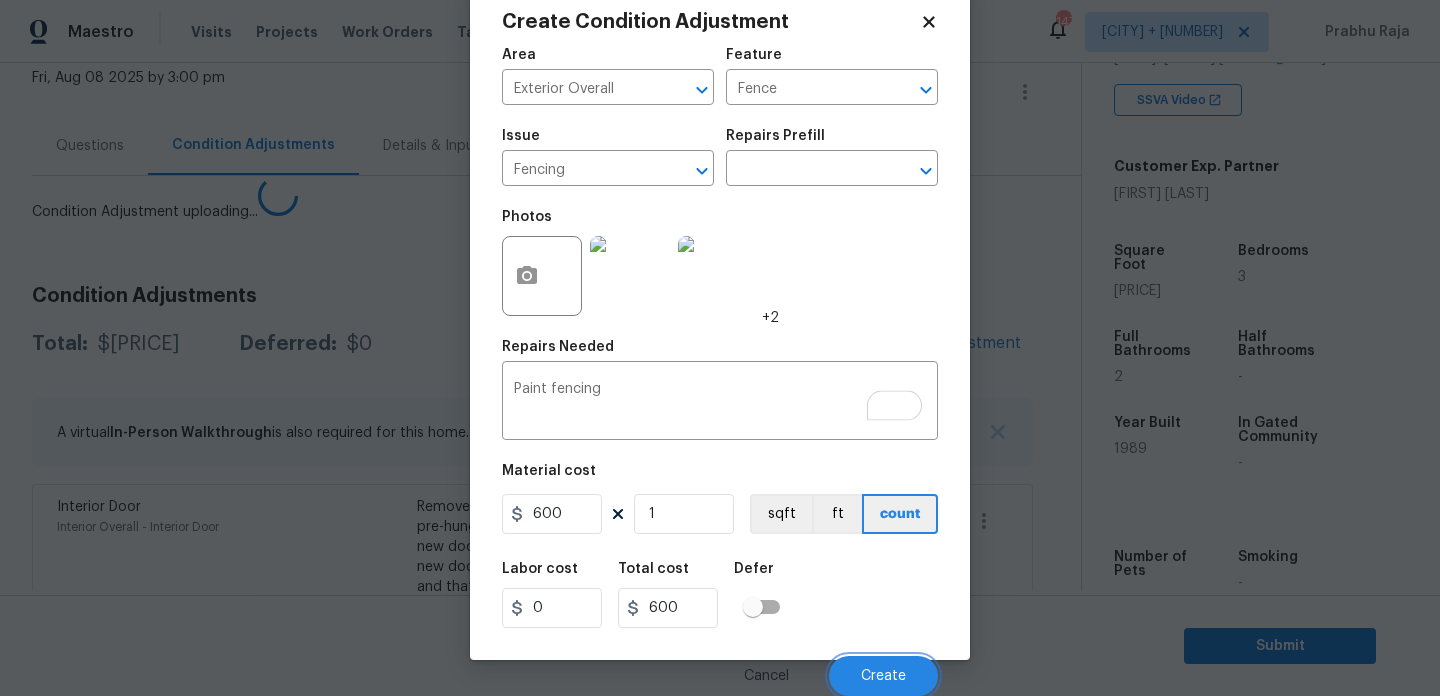 scroll, scrollTop: 44, scrollLeft: 0, axis: vertical 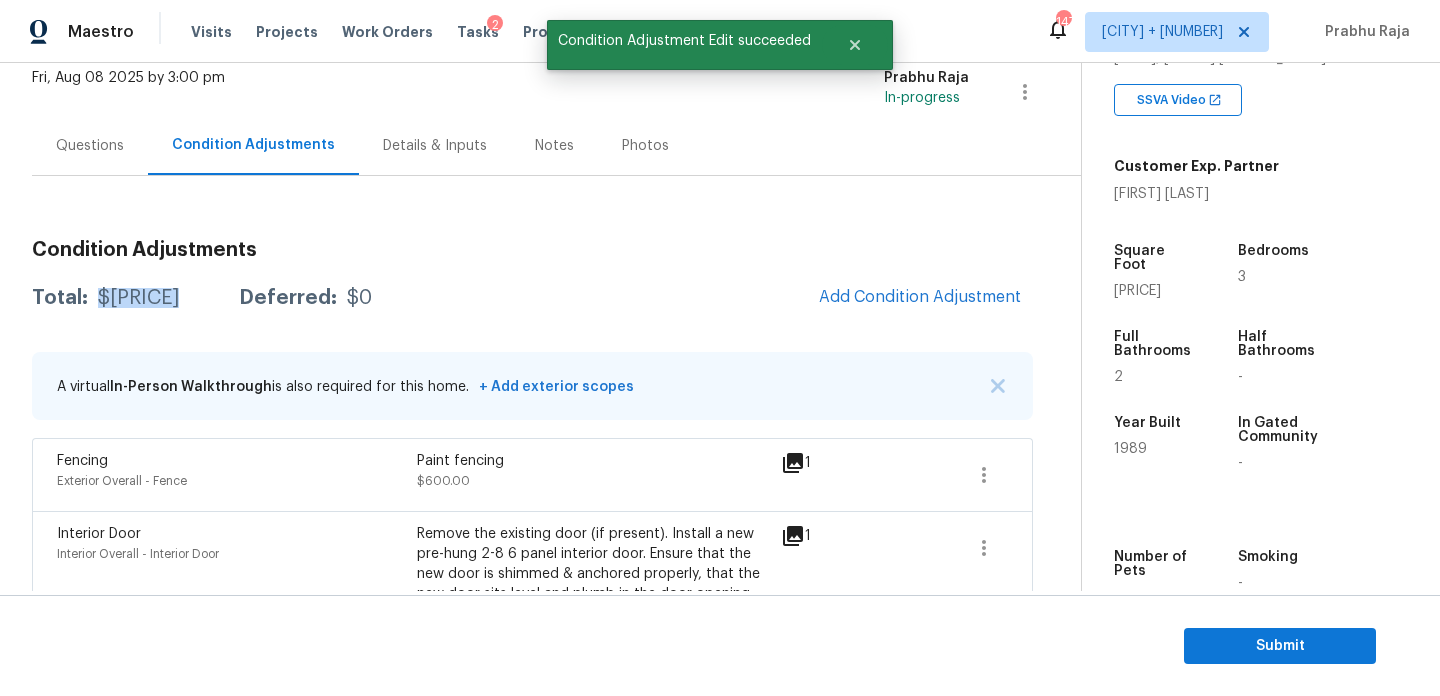 drag, startPoint x: 96, startPoint y: 295, endPoint x: 196, endPoint y: 295, distance: 100 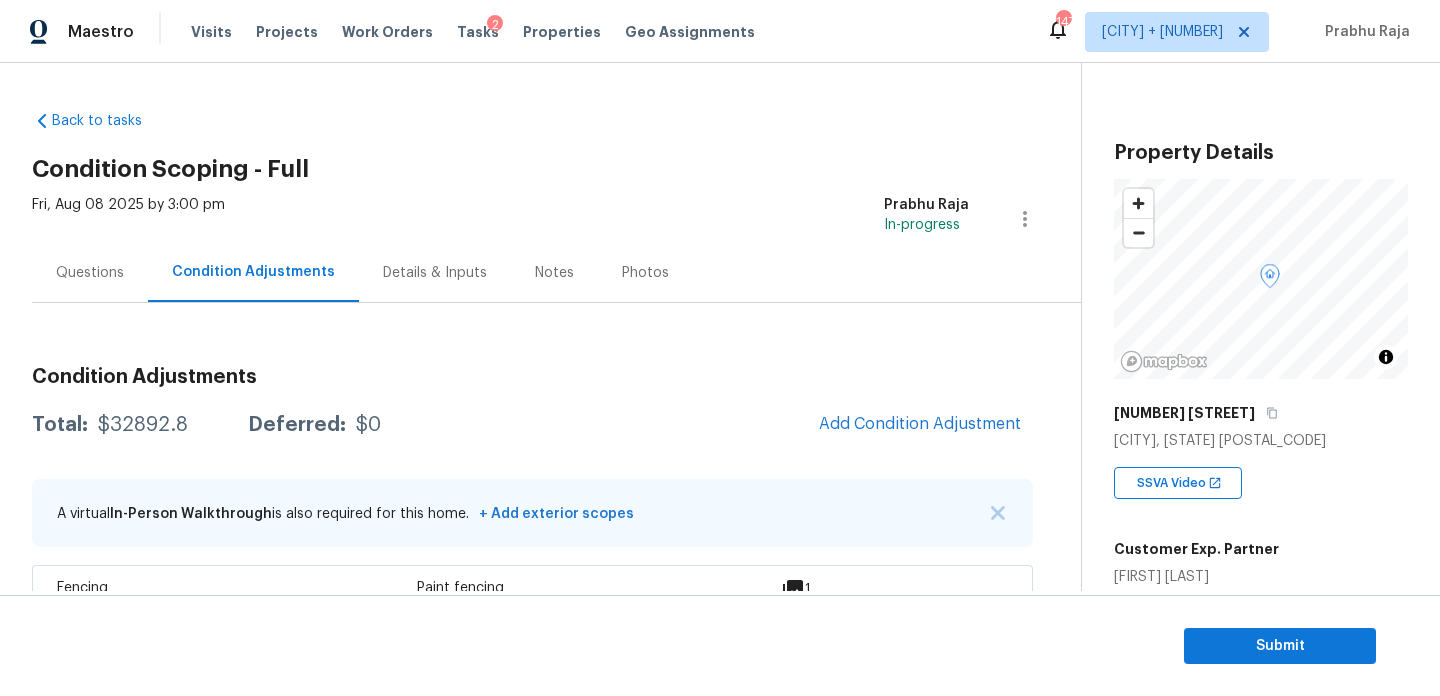 scroll, scrollTop: 0, scrollLeft: 0, axis: both 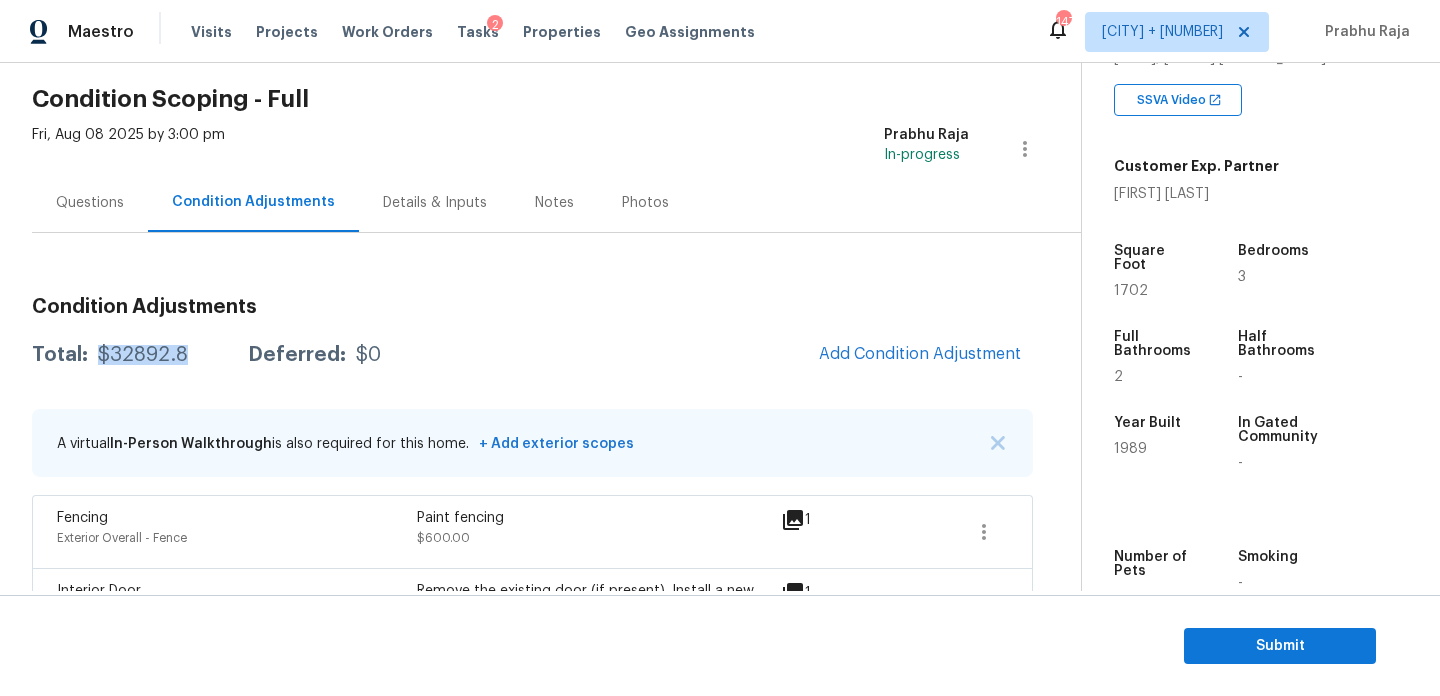 click on "Questions" at bounding box center (90, 202) 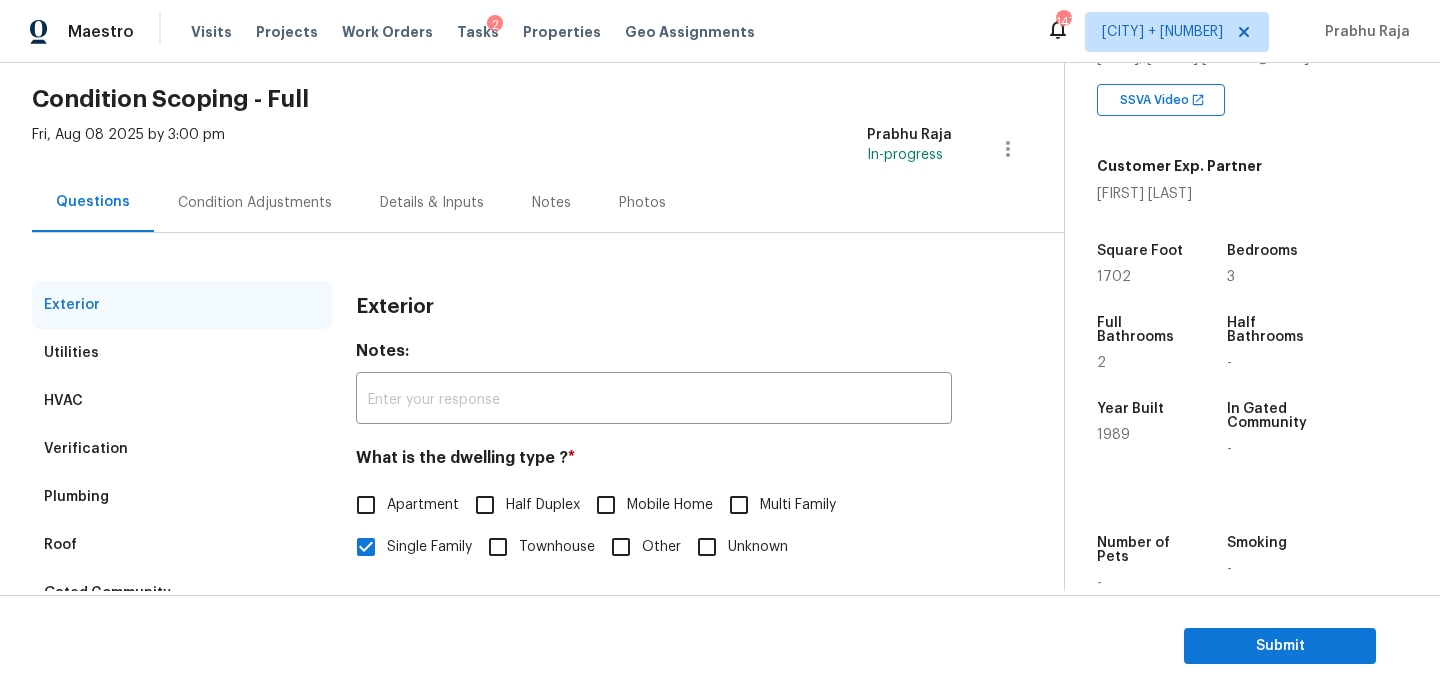 scroll, scrollTop: 267, scrollLeft: 0, axis: vertical 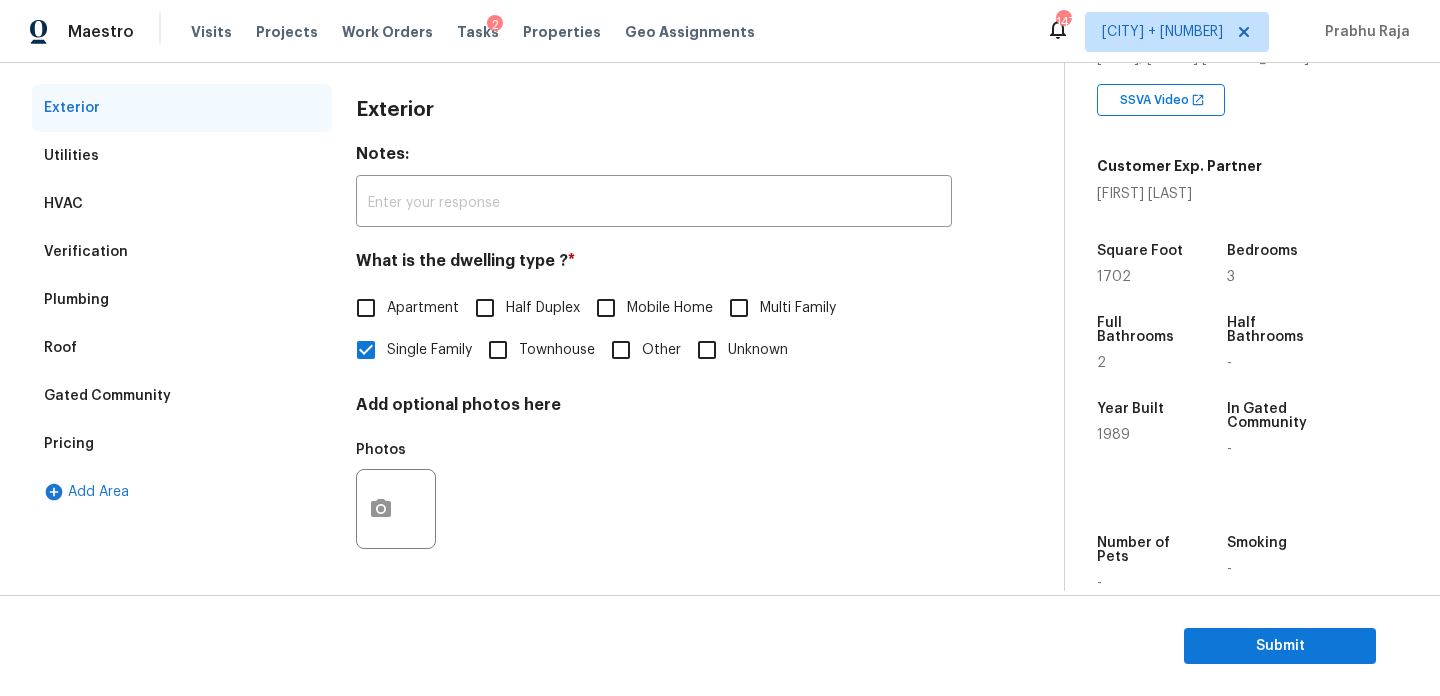 click on "Verification" at bounding box center [182, 252] 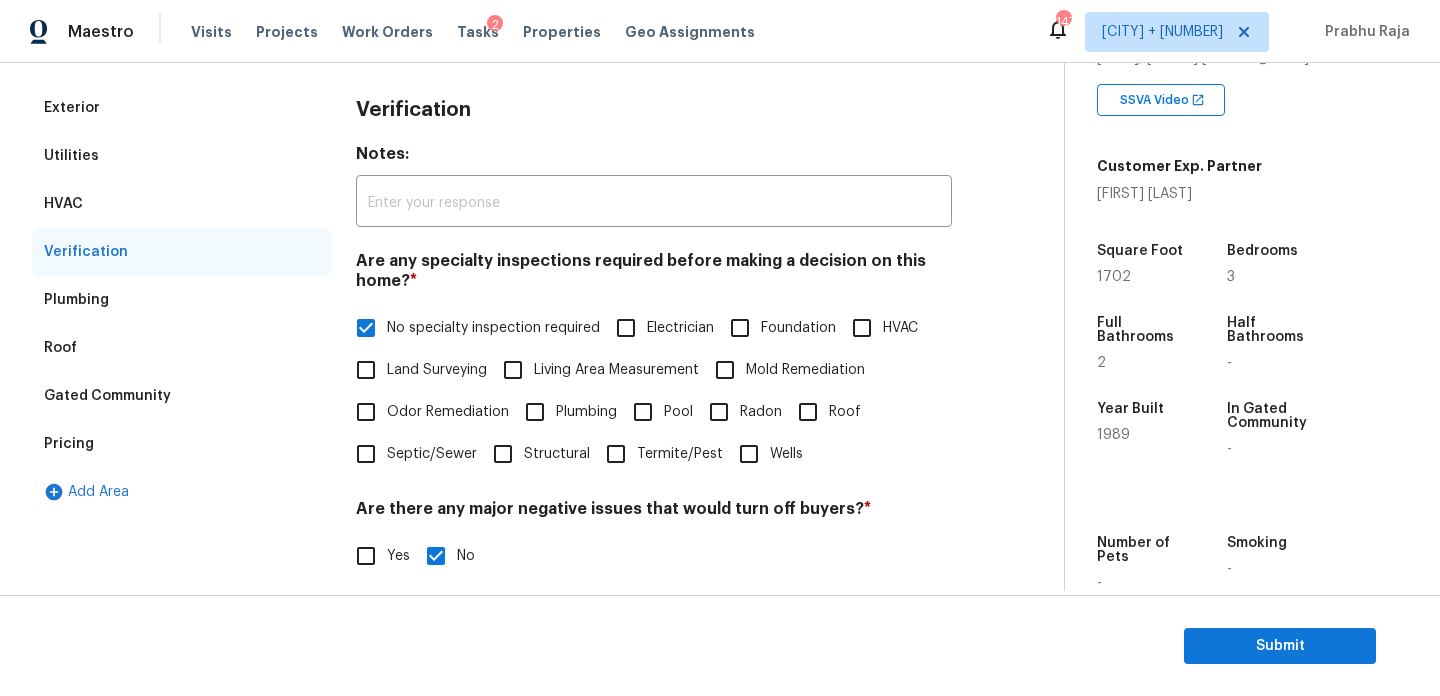 scroll, scrollTop: 697, scrollLeft: 0, axis: vertical 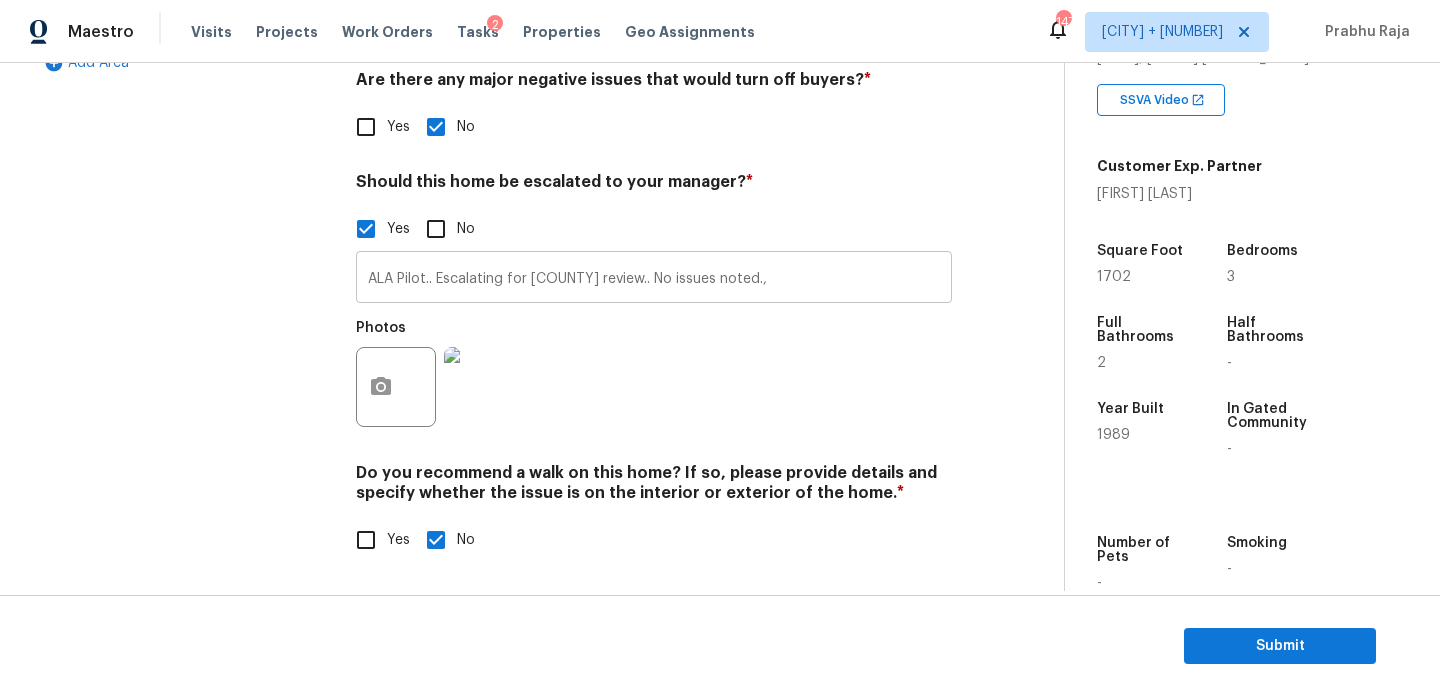 click on "ALA Pilot.. Escalating for Volusia County review.. No issues noted.," at bounding box center (654, 279) 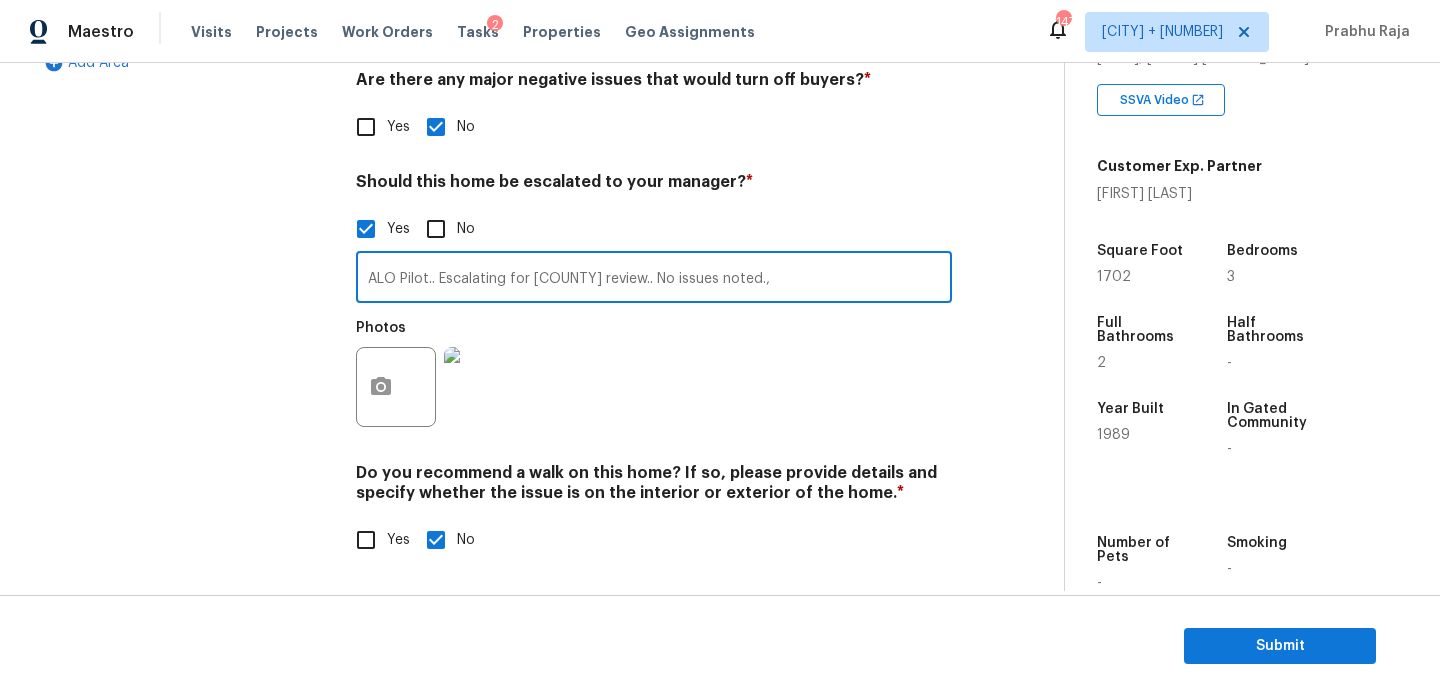 type on "ALO Pilot.. Escalating for Volusia County review.. No issues noted.," 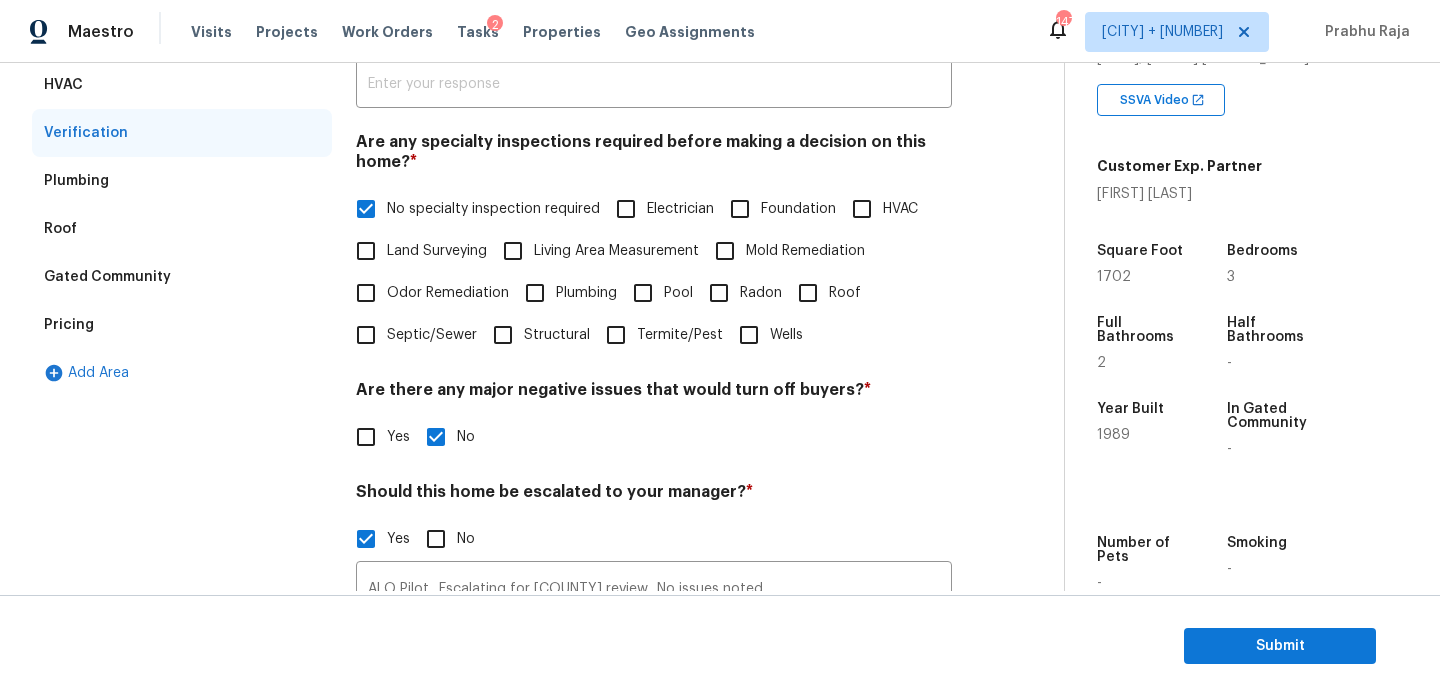 scroll, scrollTop: 3, scrollLeft: 0, axis: vertical 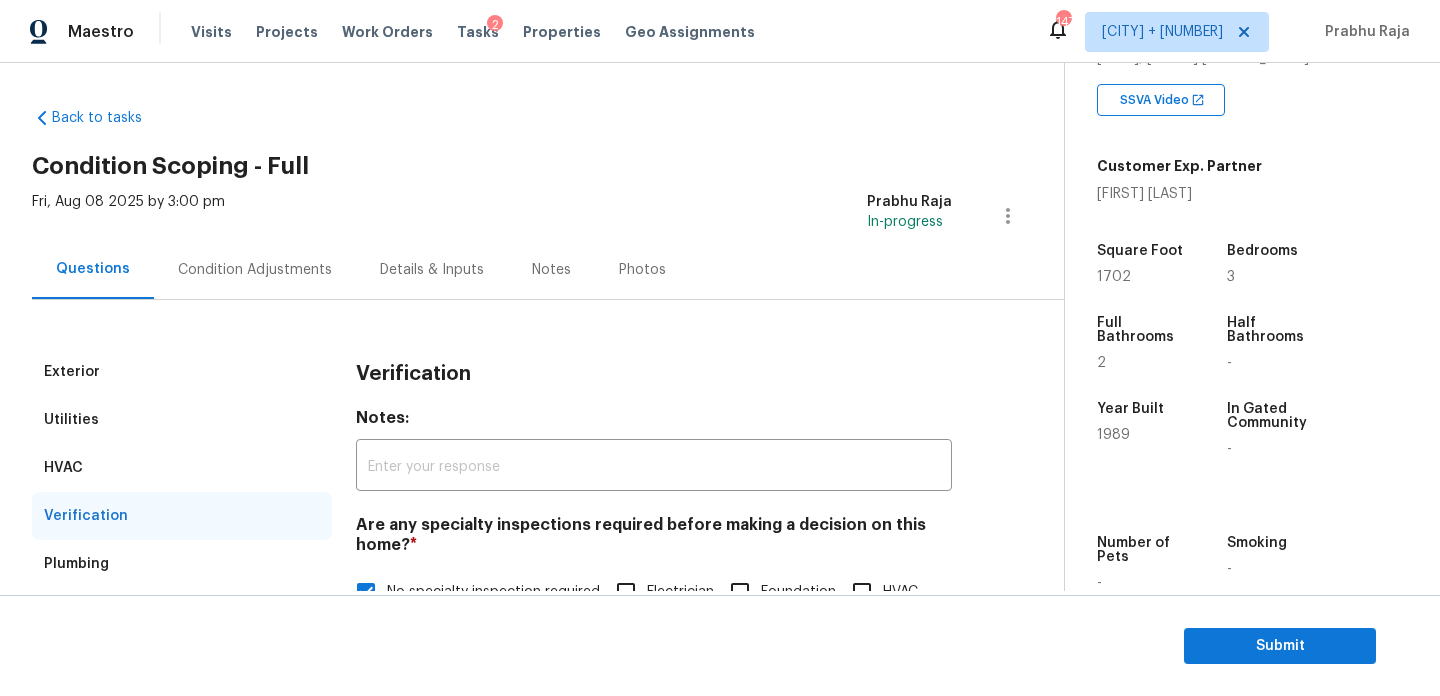 click on "Condition Adjustments" at bounding box center [255, 270] 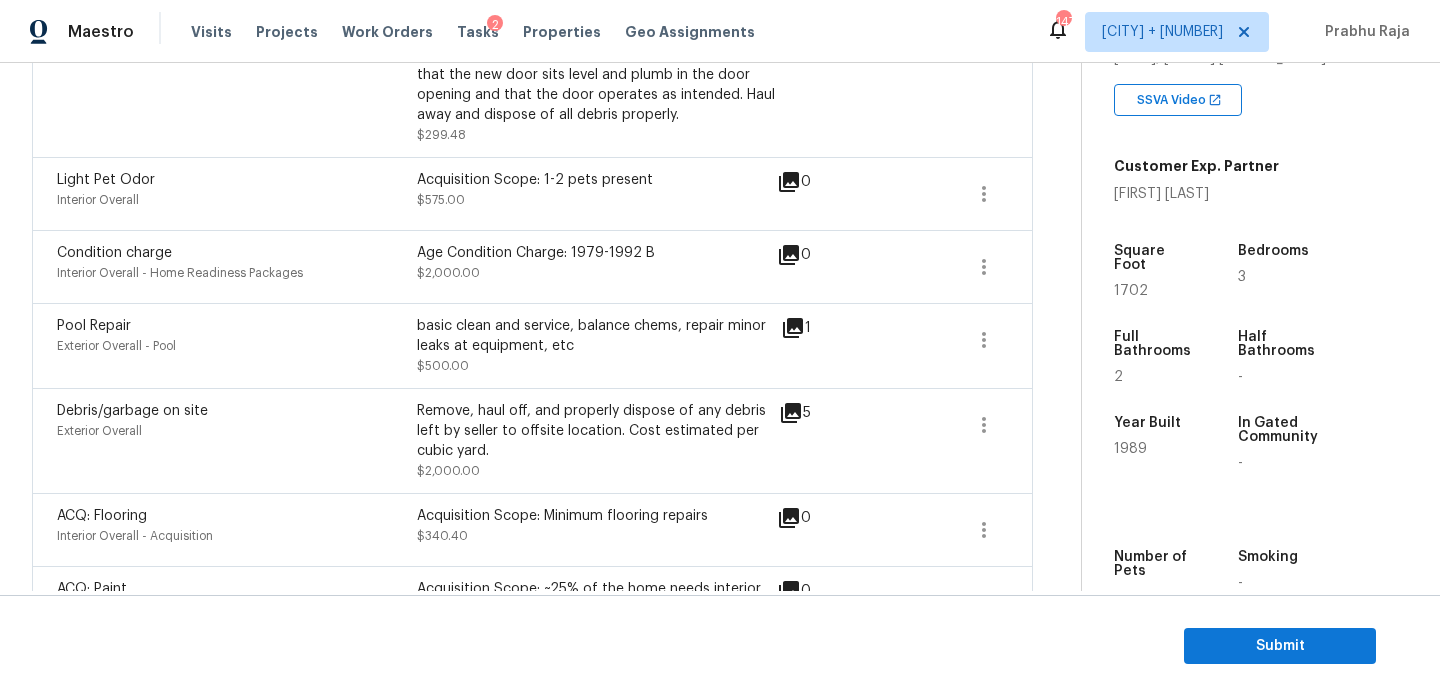 scroll, scrollTop: 0, scrollLeft: 0, axis: both 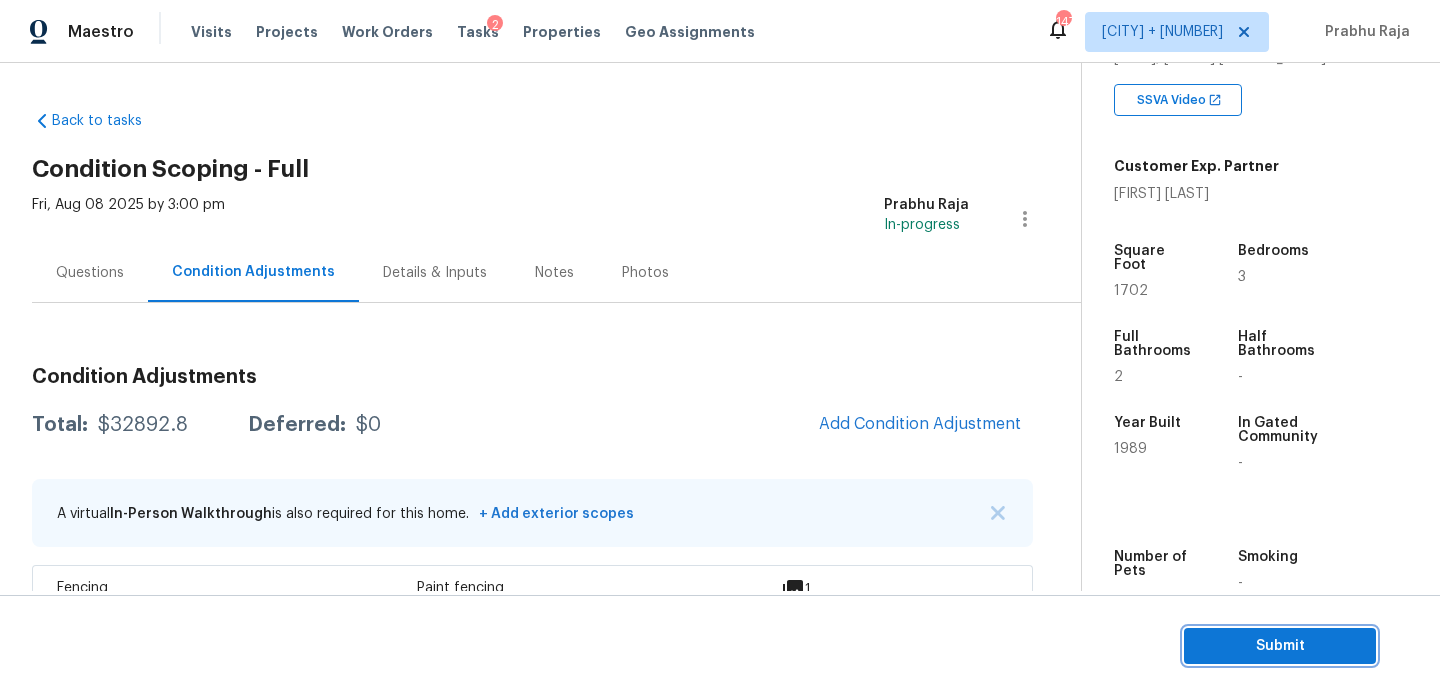 click on "Submit" at bounding box center (1280, 646) 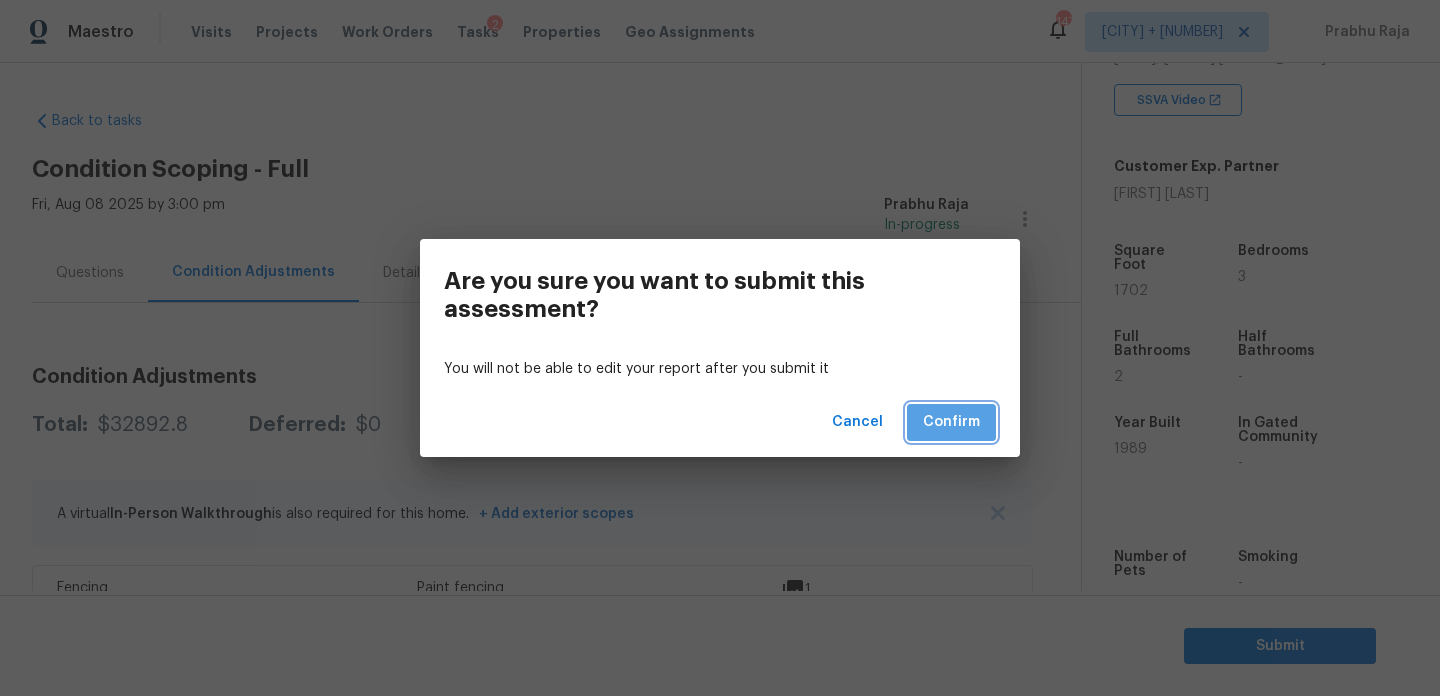 click on "Confirm" at bounding box center (951, 422) 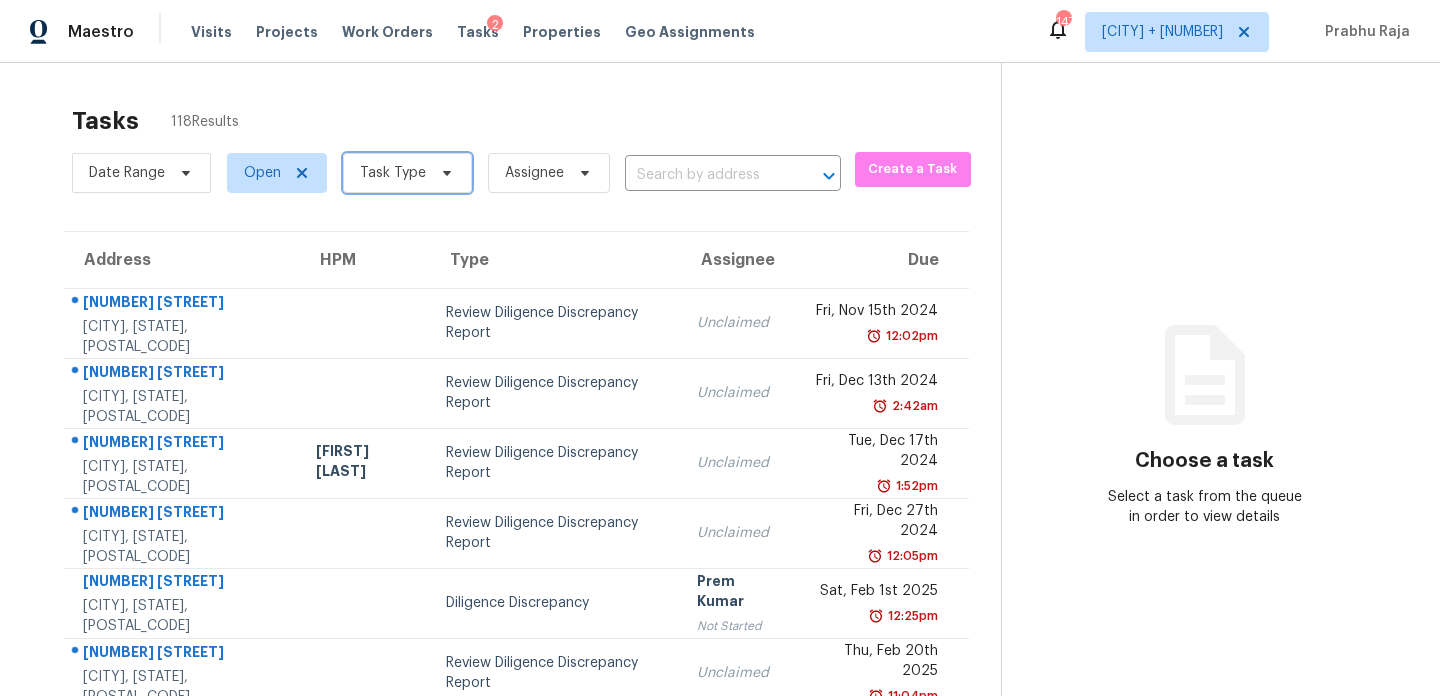 click on "Task Type" at bounding box center [407, 173] 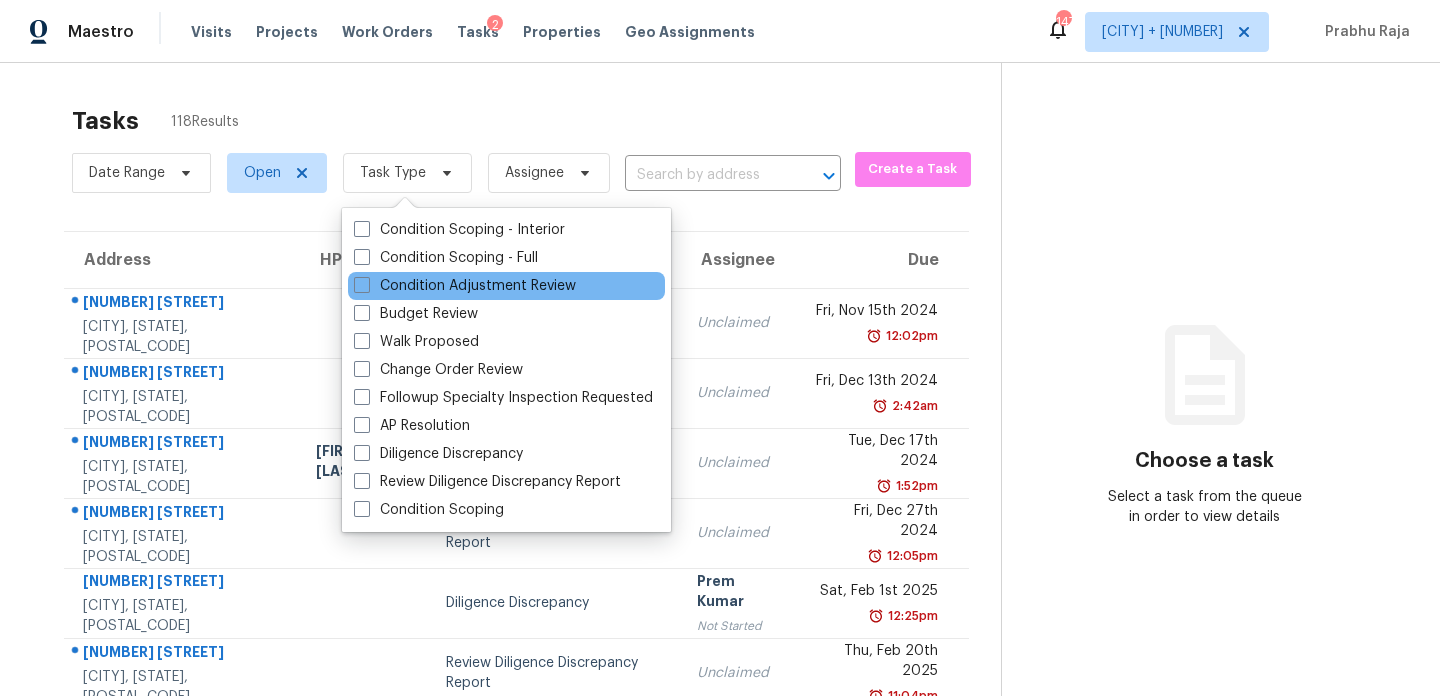 click on "Condition Adjustment Review" at bounding box center [506, 286] 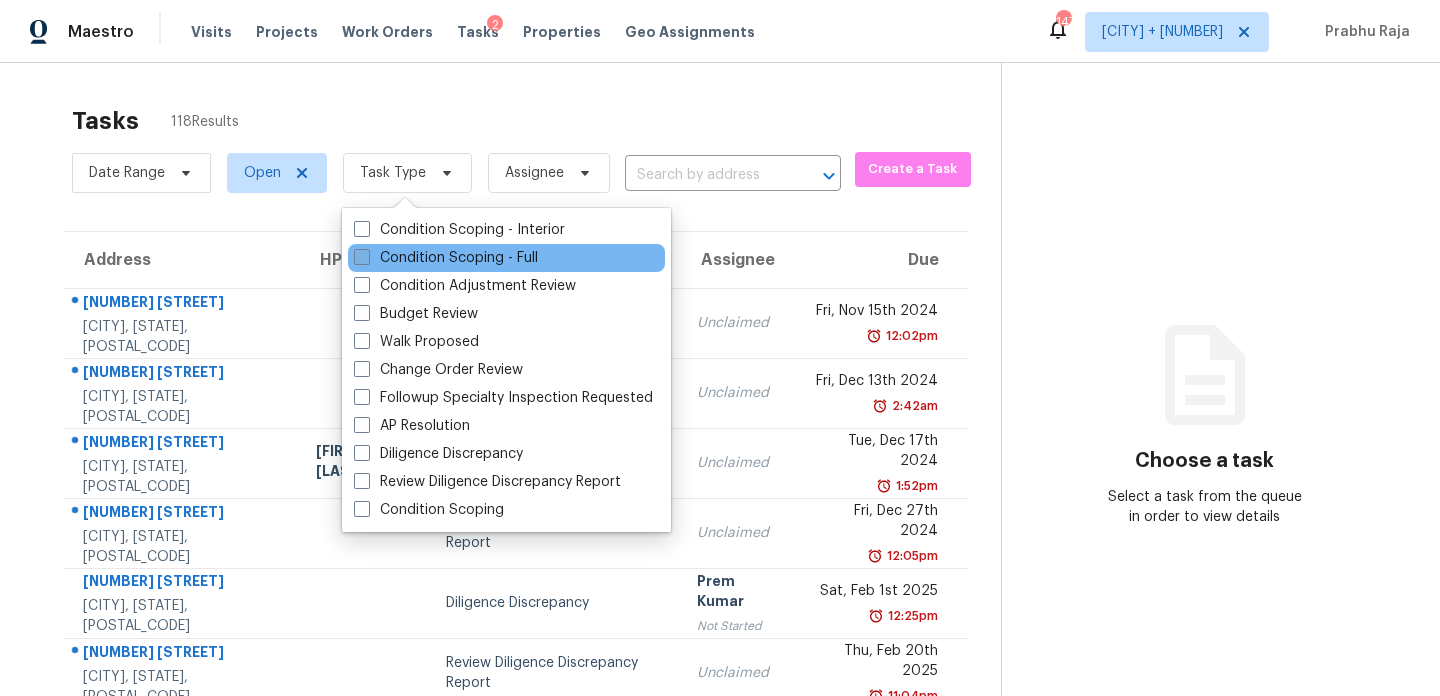 click on "Condition Scoping - Full" at bounding box center (446, 258) 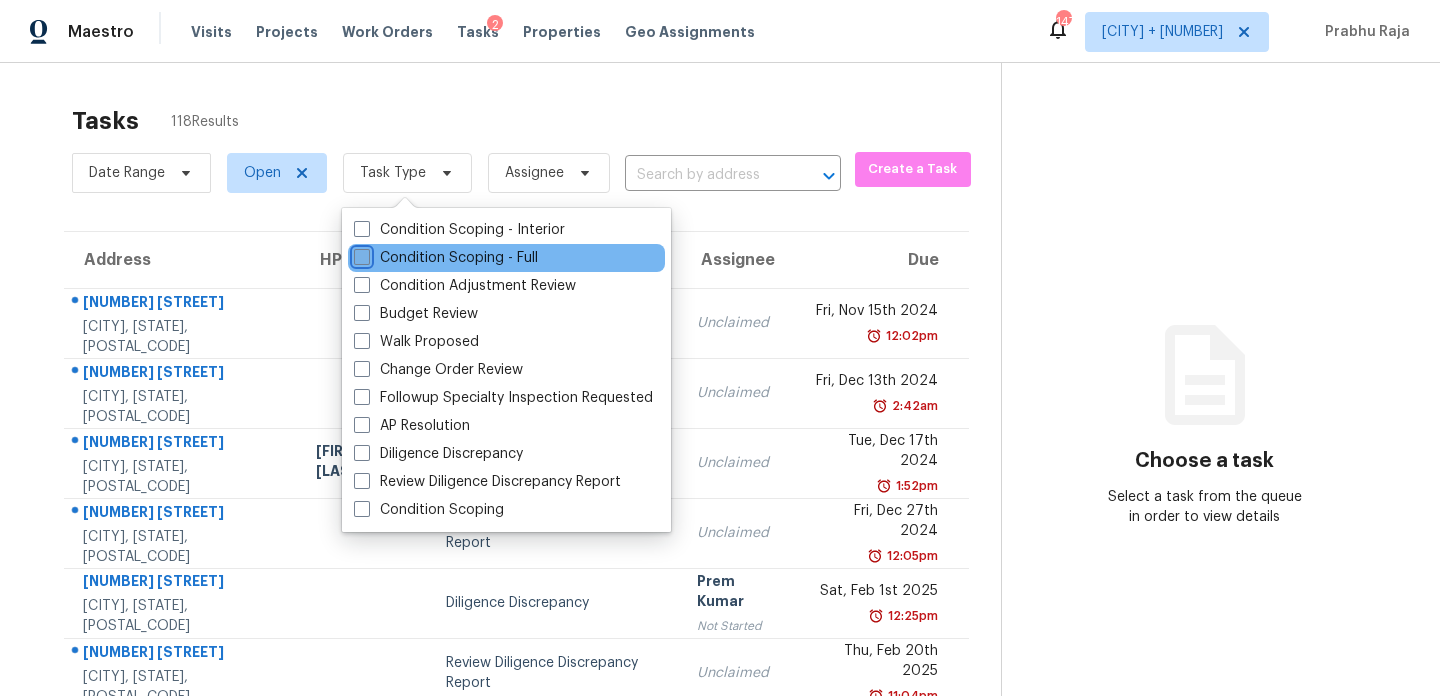 click on "Condition Scoping - Full" at bounding box center [360, 254] 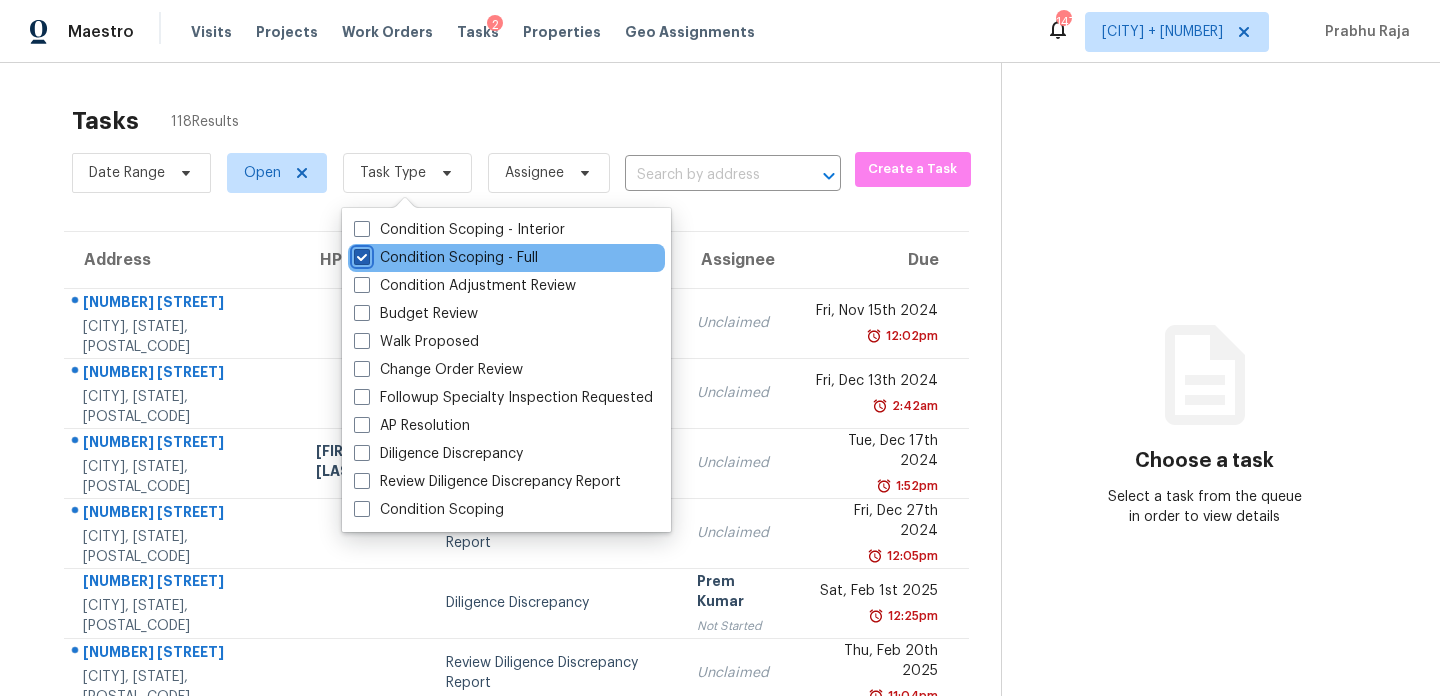 checkbox on "true" 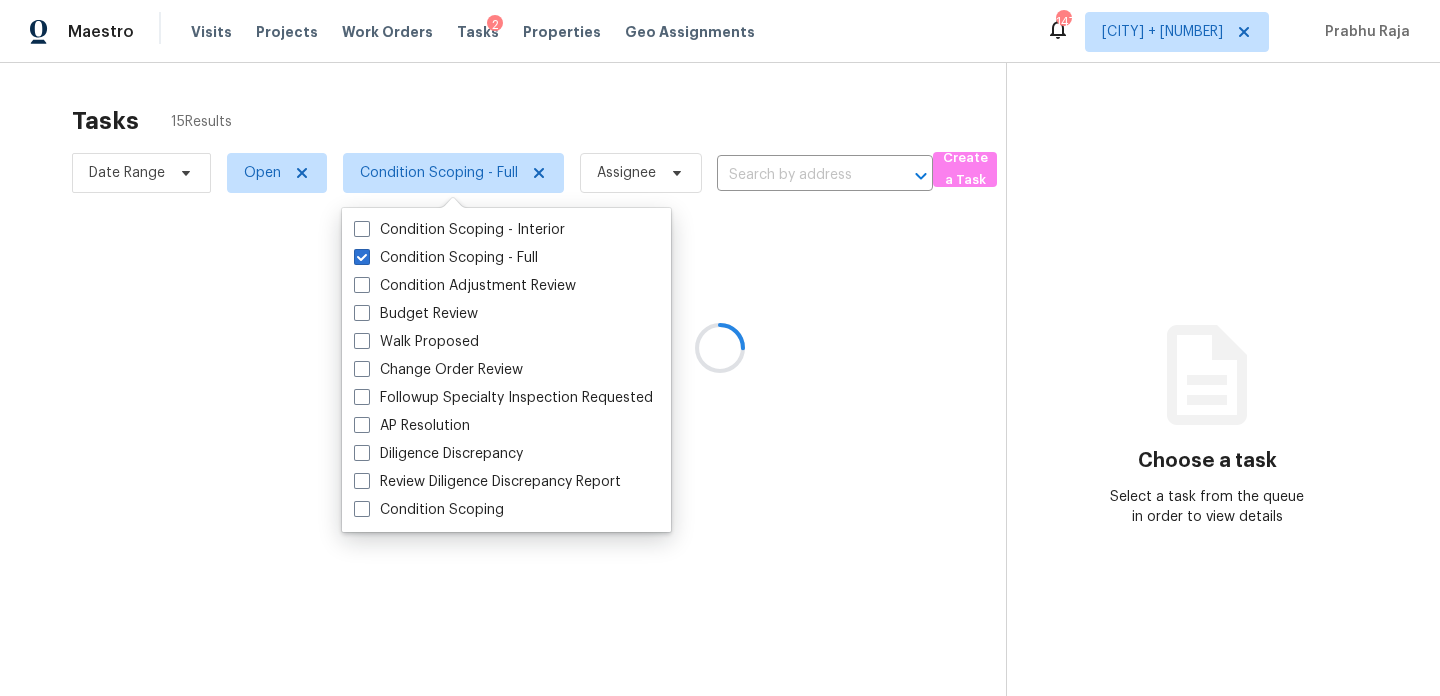 click at bounding box center (720, 348) 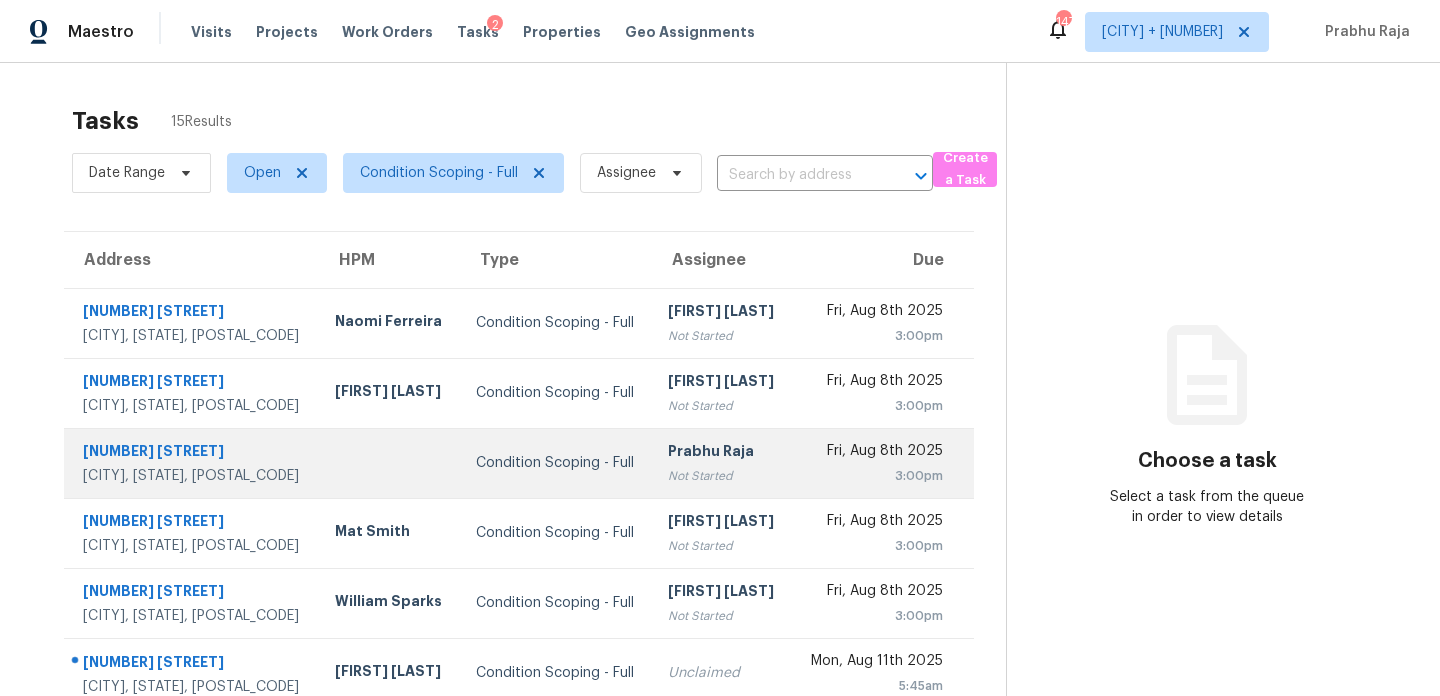 click on "Prabhu Raja" at bounding box center (722, 453) 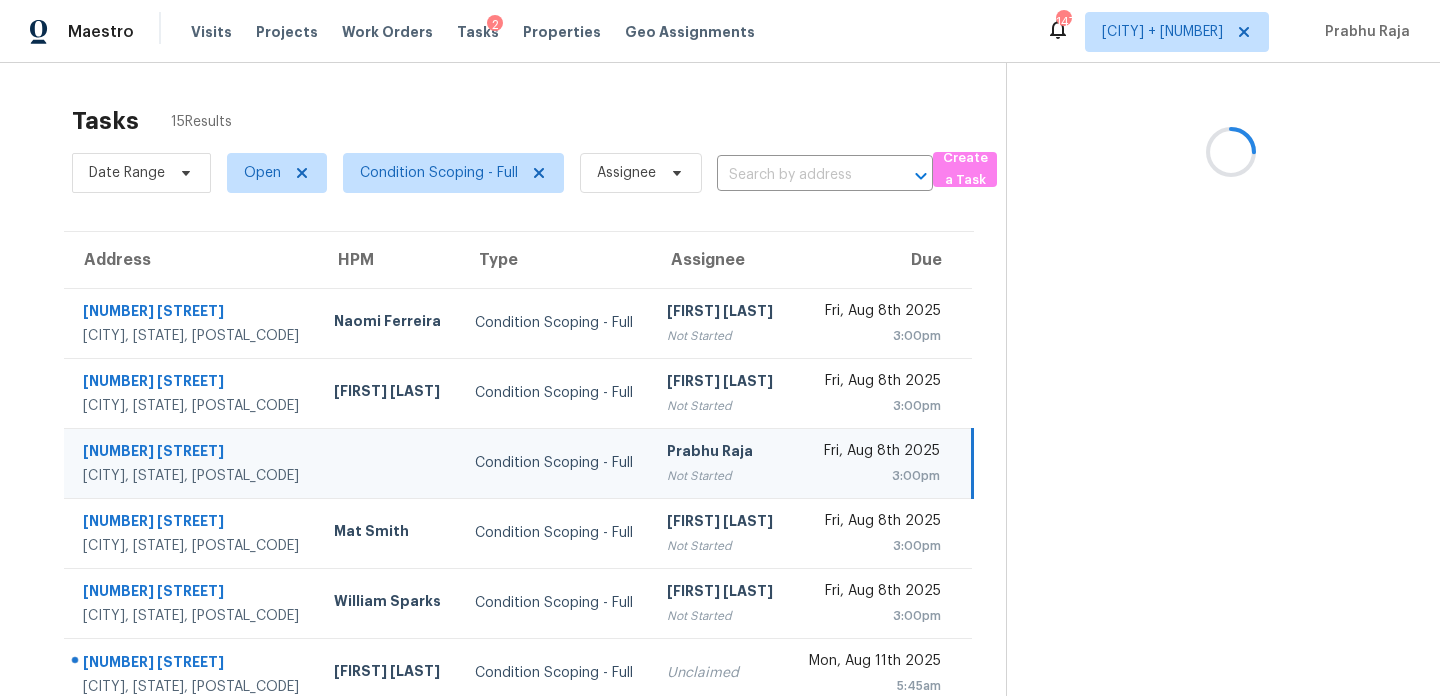 click on "Prabhu Raja" at bounding box center (721, 453) 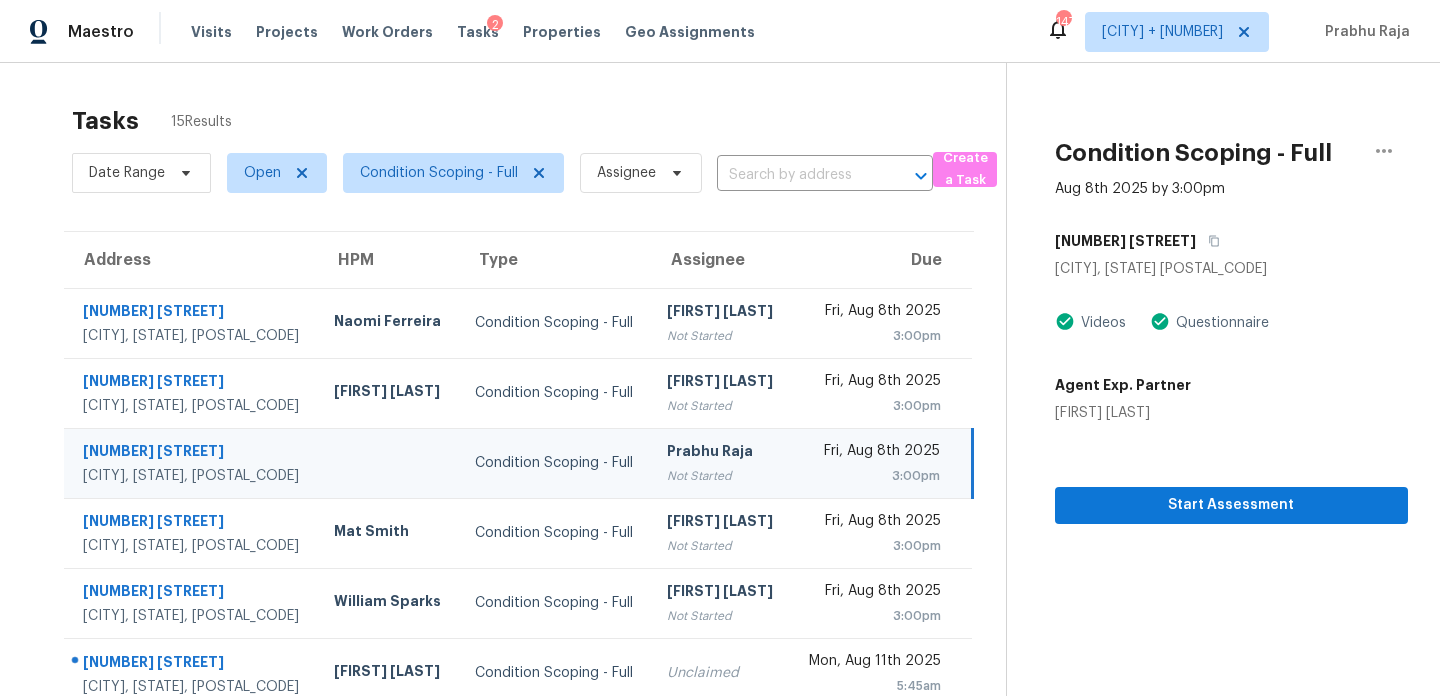 click on "Prabhu Raja Not Started" at bounding box center (721, 463) 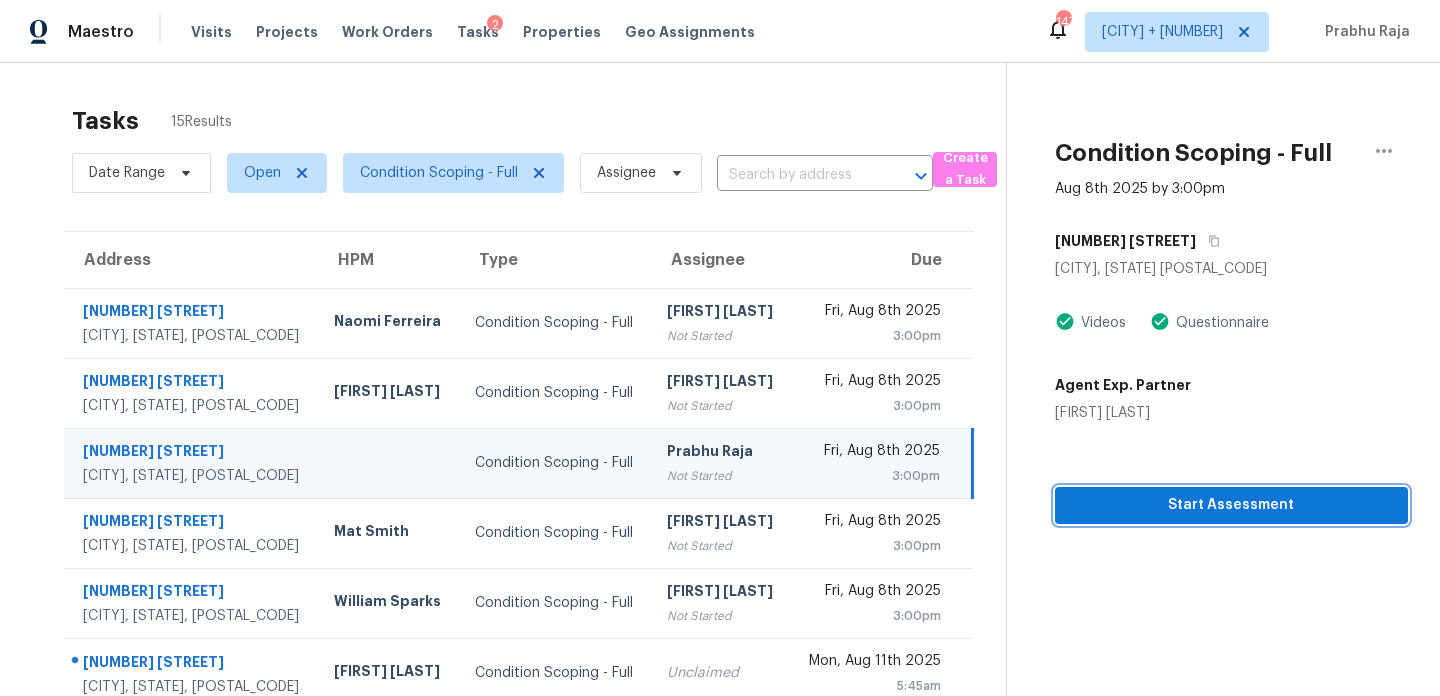 click on "Start Assessment" at bounding box center (1231, 505) 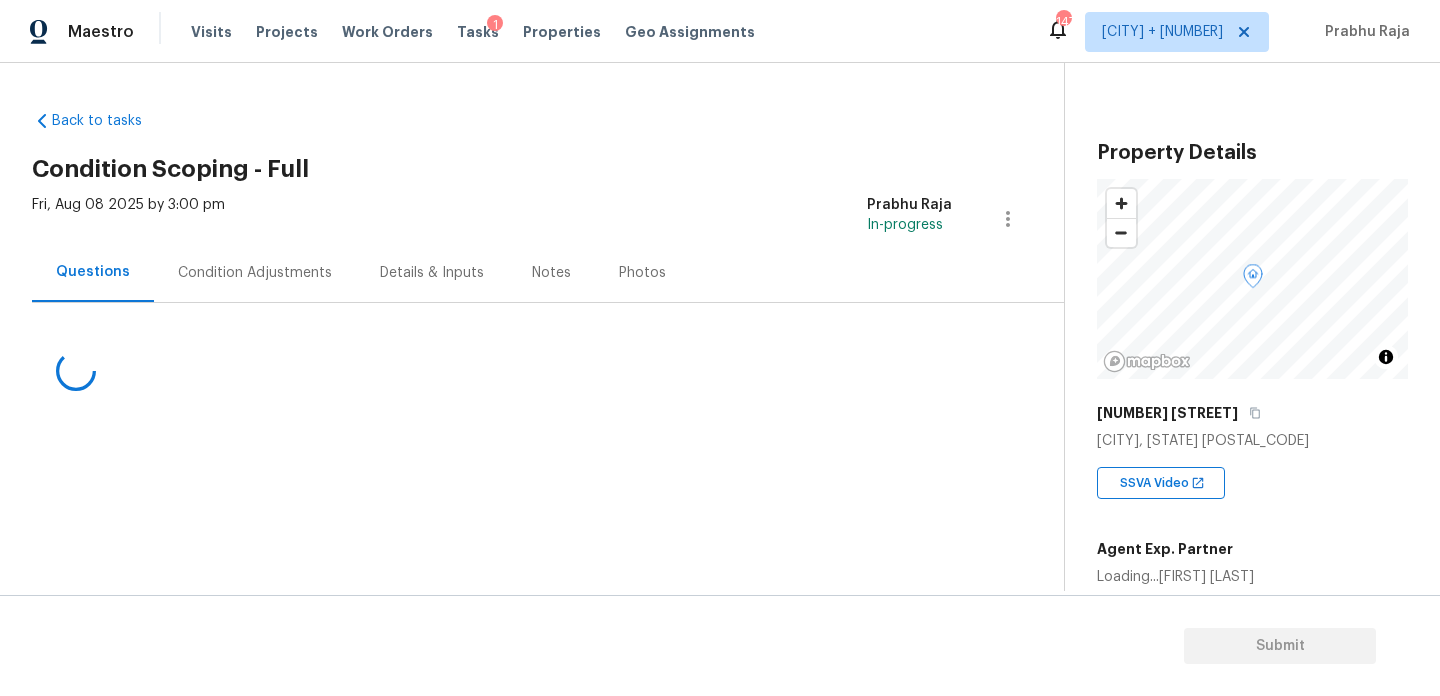 click on "Condition Adjustments" at bounding box center [255, 272] 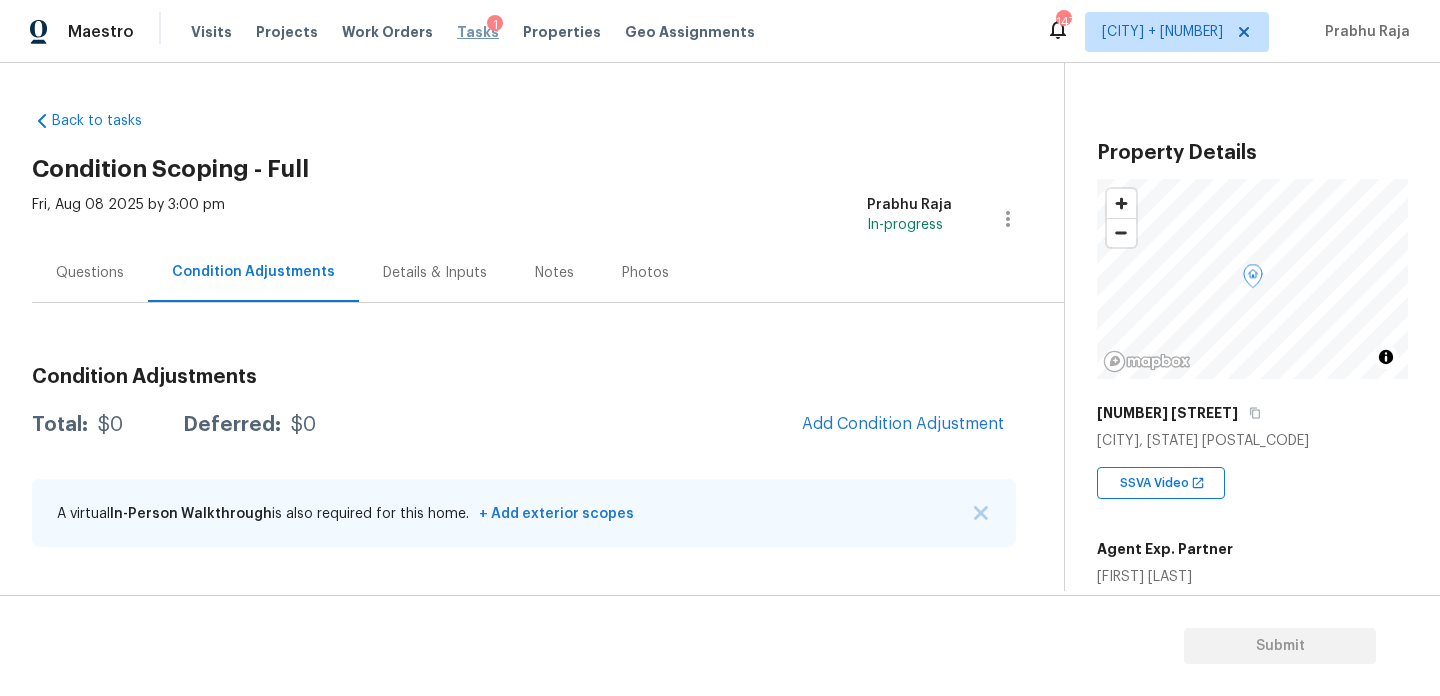 click on "Tasks" at bounding box center [478, 32] 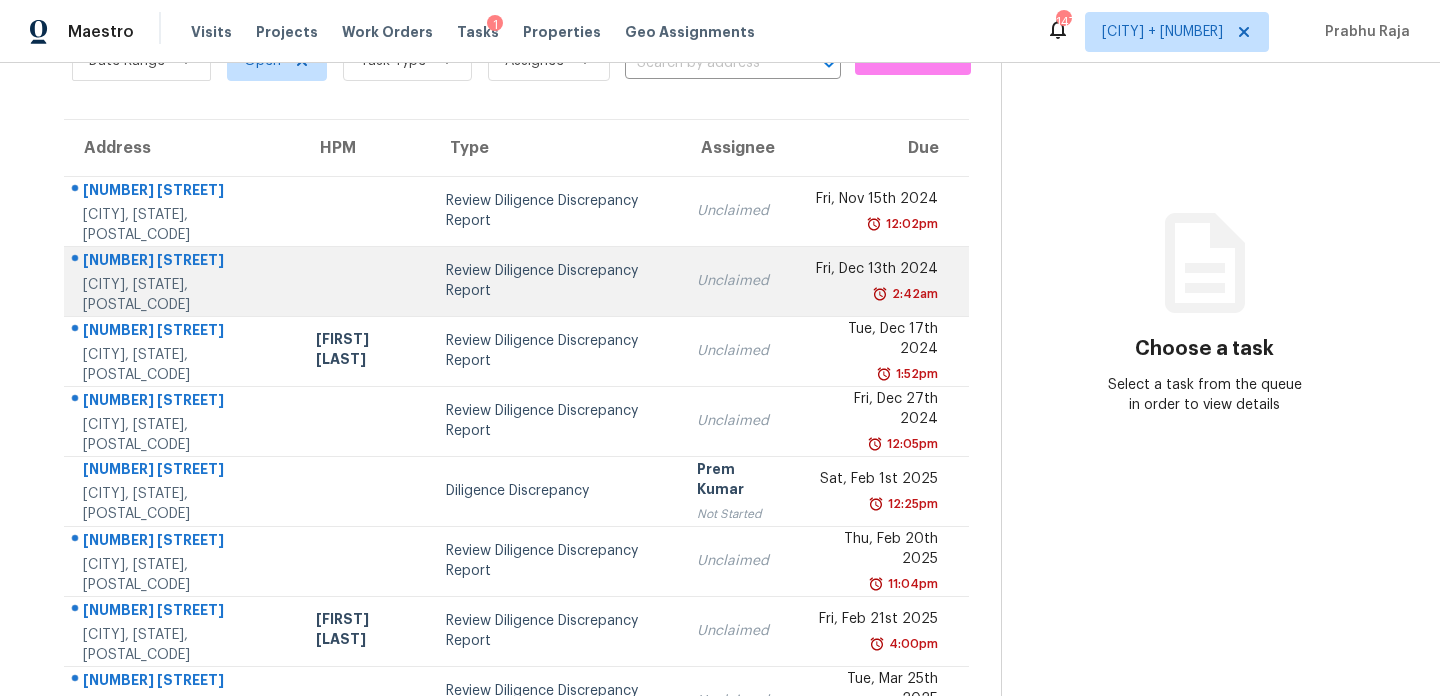 scroll, scrollTop: 51, scrollLeft: 0, axis: vertical 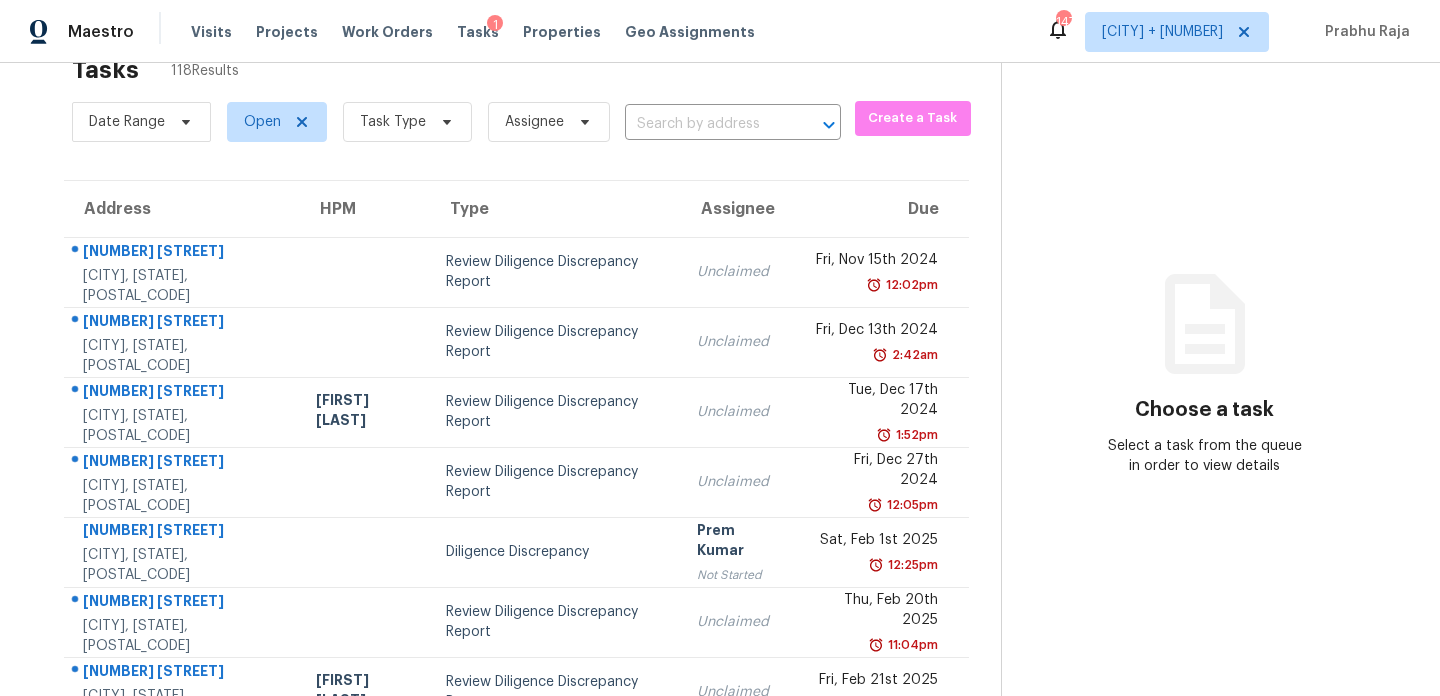click on "Task Type" at bounding box center (399, 122) 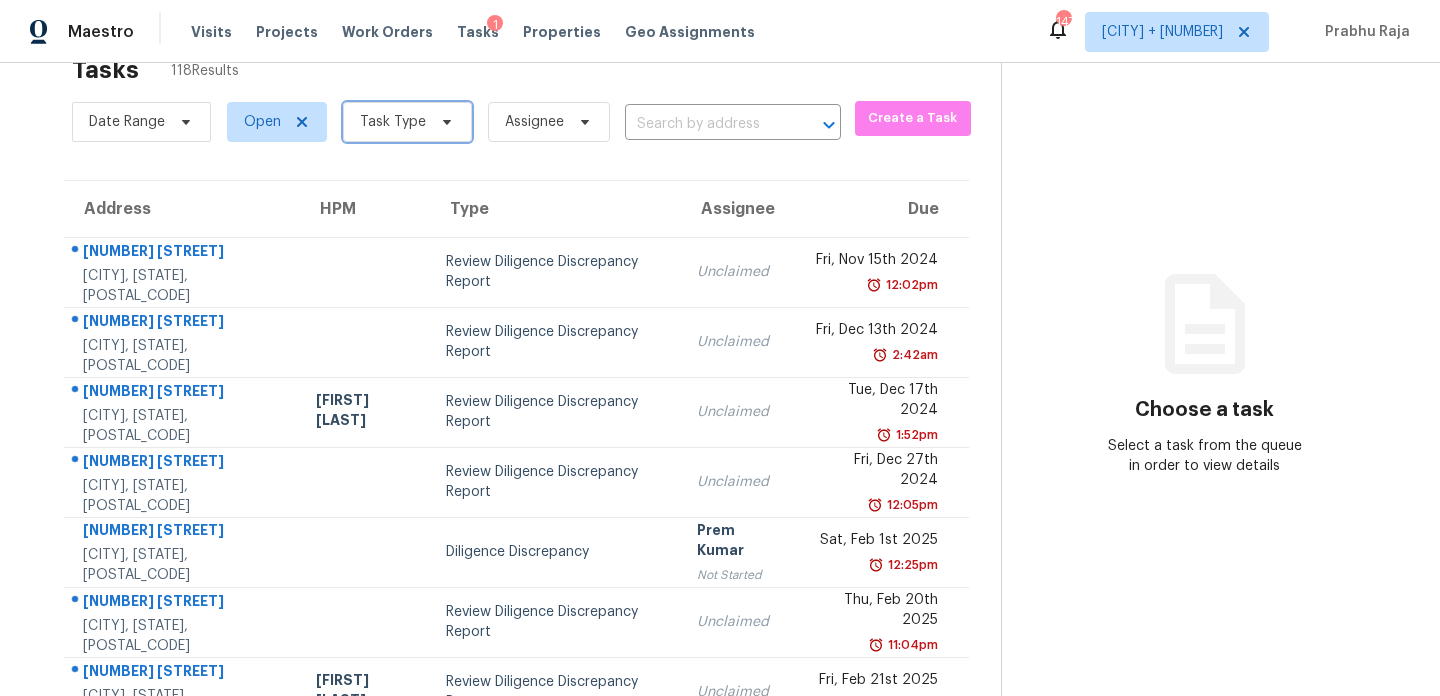 click on "Task Type" at bounding box center [393, 122] 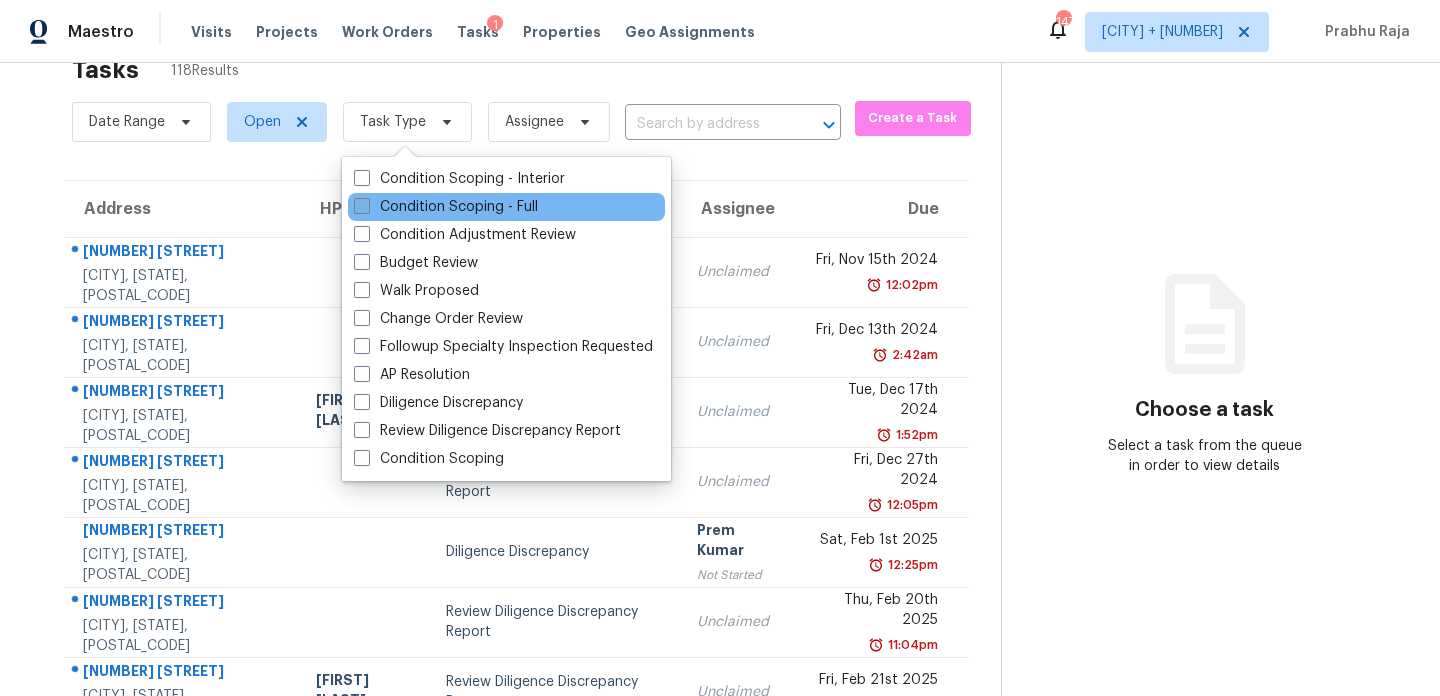 click on "Condition Scoping - Full" at bounding box center [446, 207] 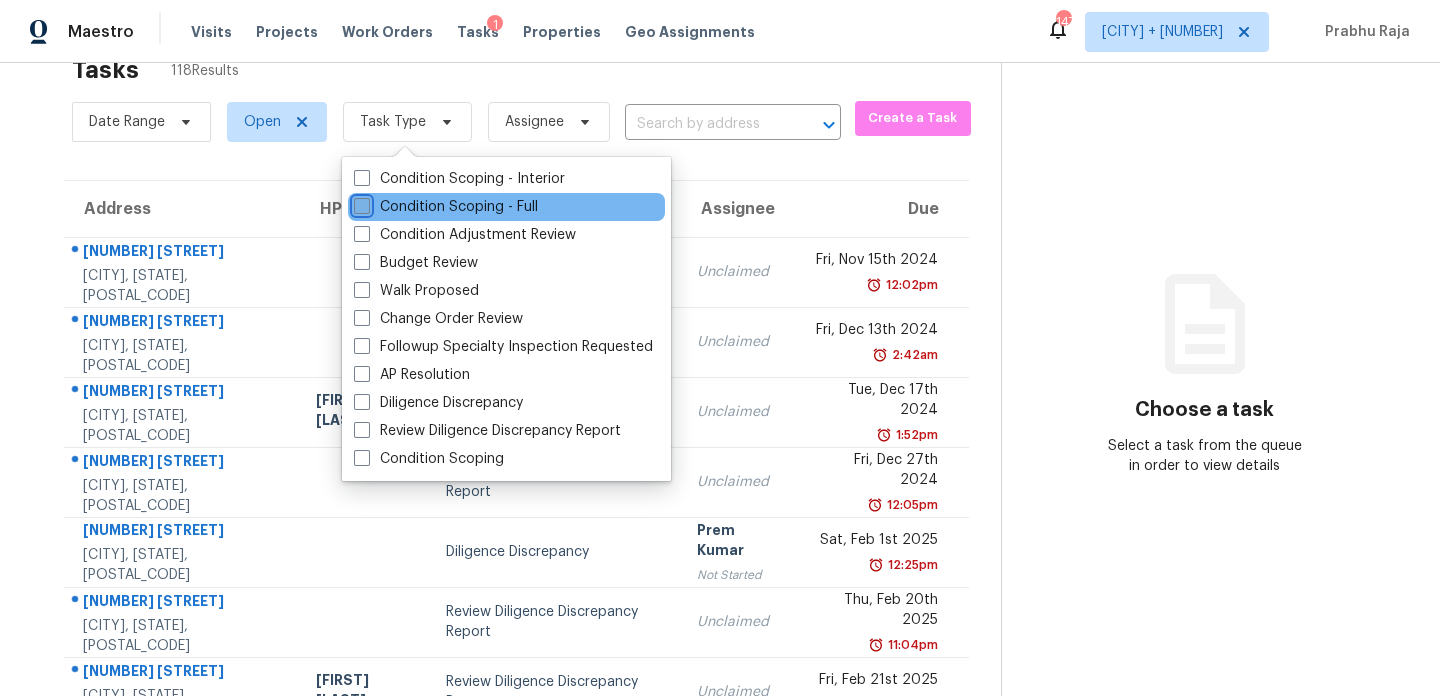 click on "Condition Scoping - Full" at bounding box center (360, 203) 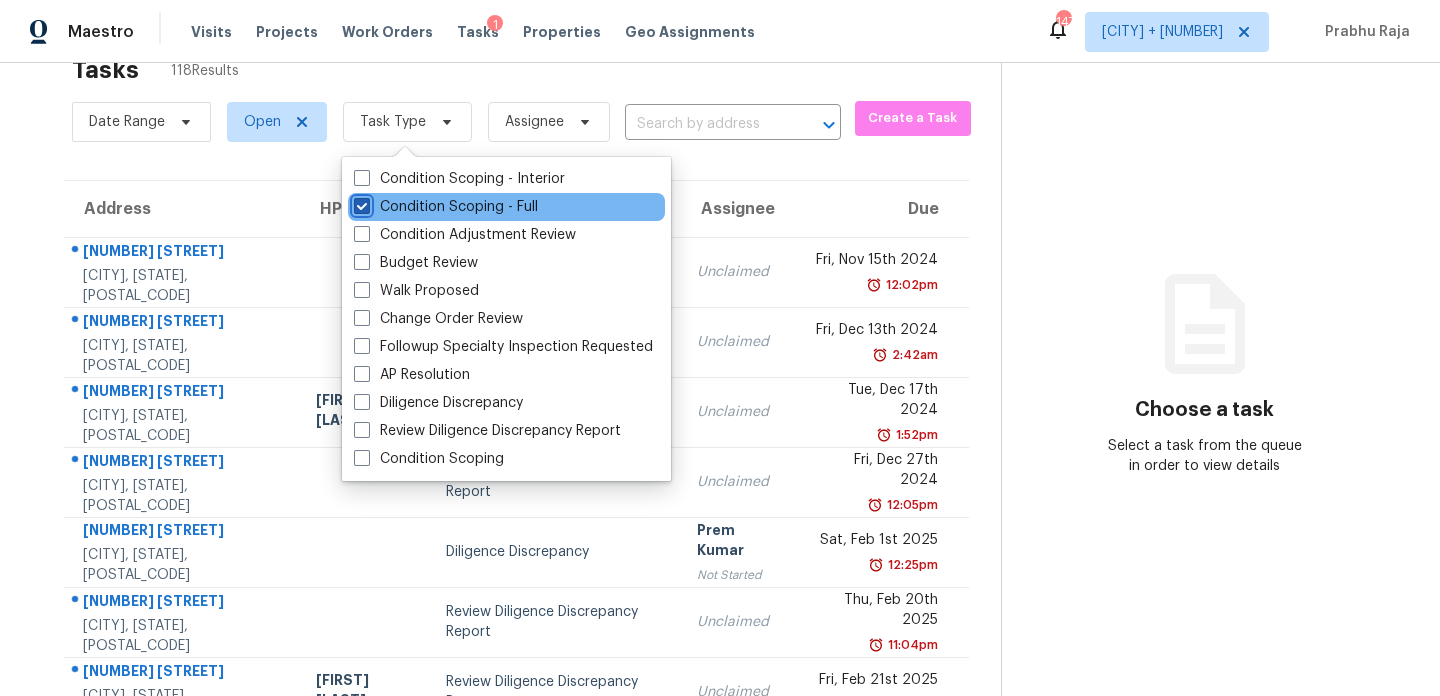checkbox on "true" 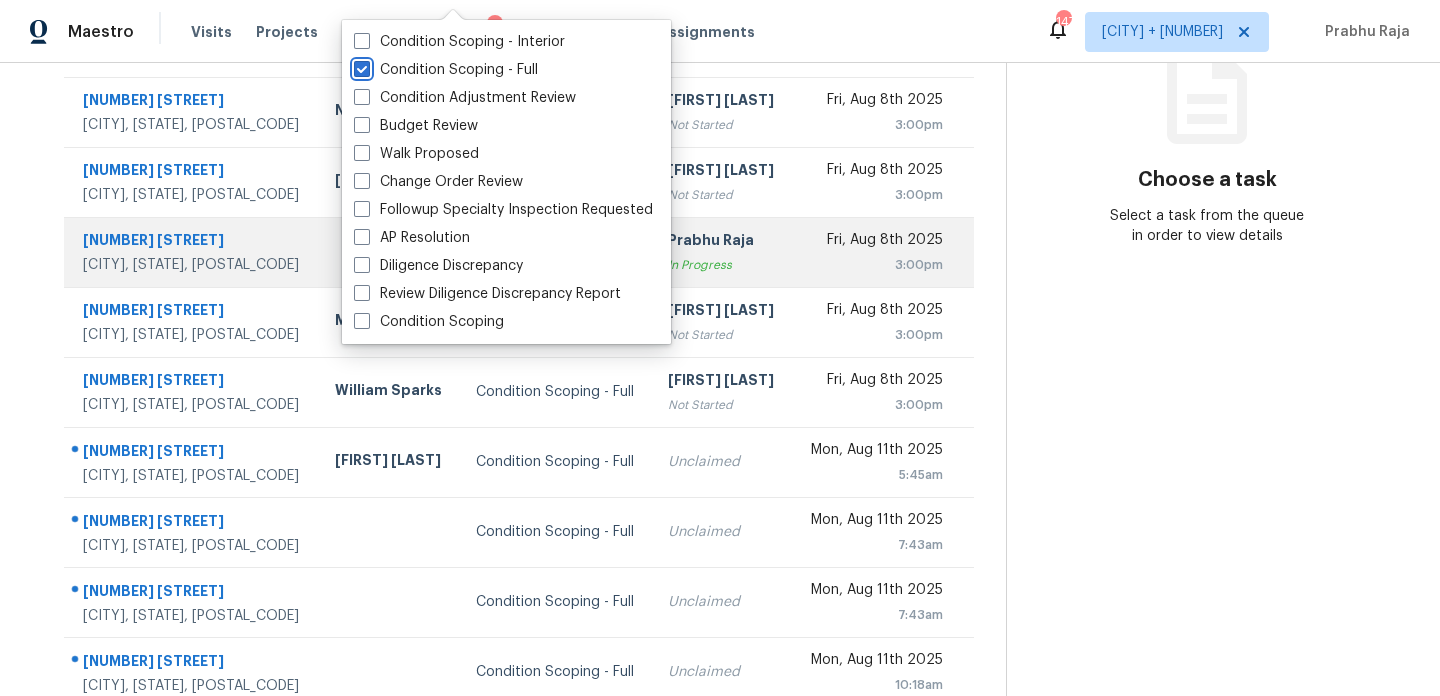 scroll, scrollTop: 299, scrollLeft: 0, axis: vertical 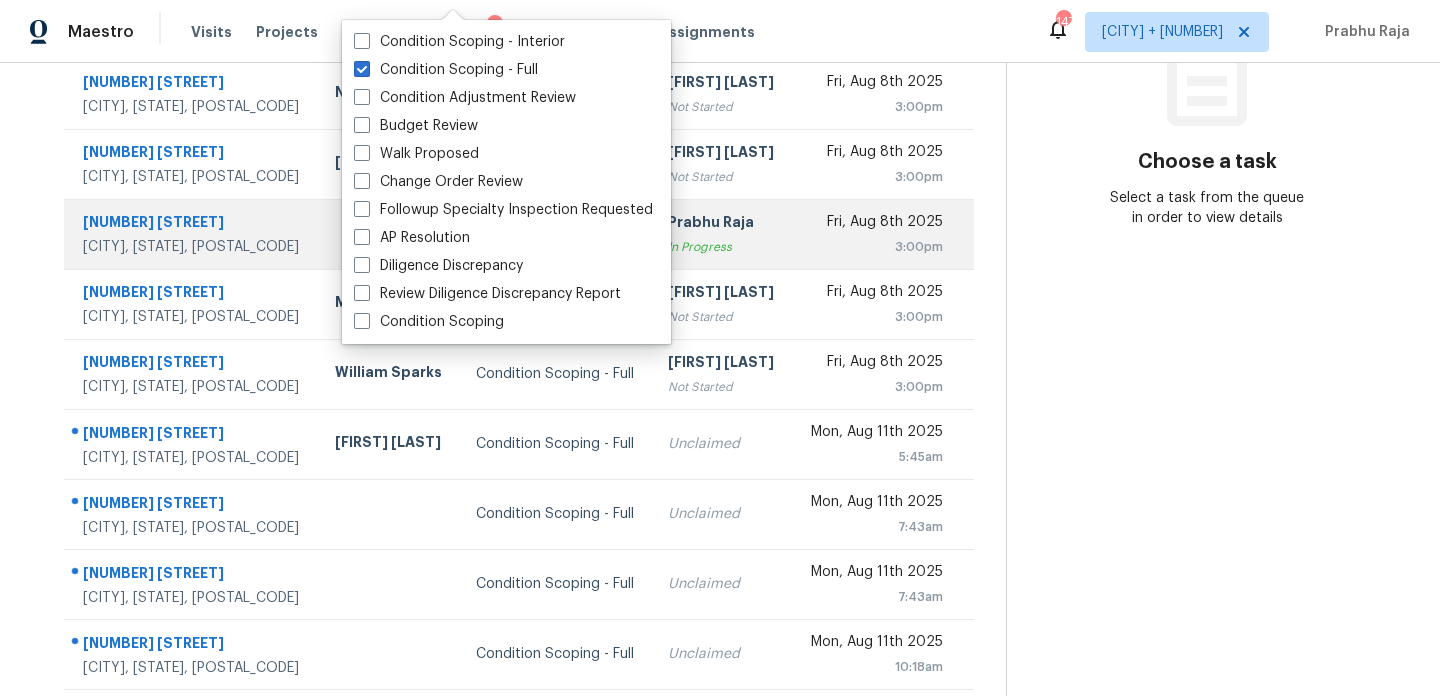 click on "Fri, Aug 8th 2025 3:00pm" at bounding box center (883, 234) 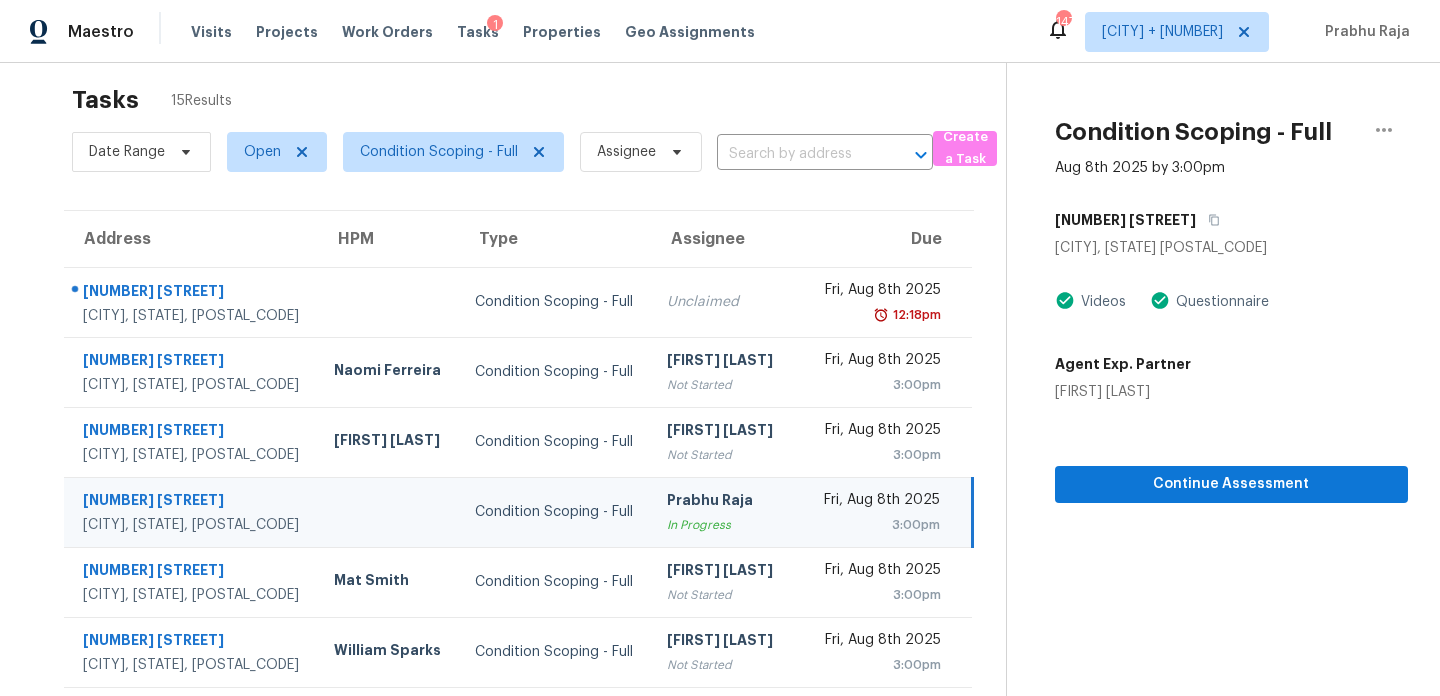 scroll, scrollTop: 0, scrollLeft: 0, axis: both 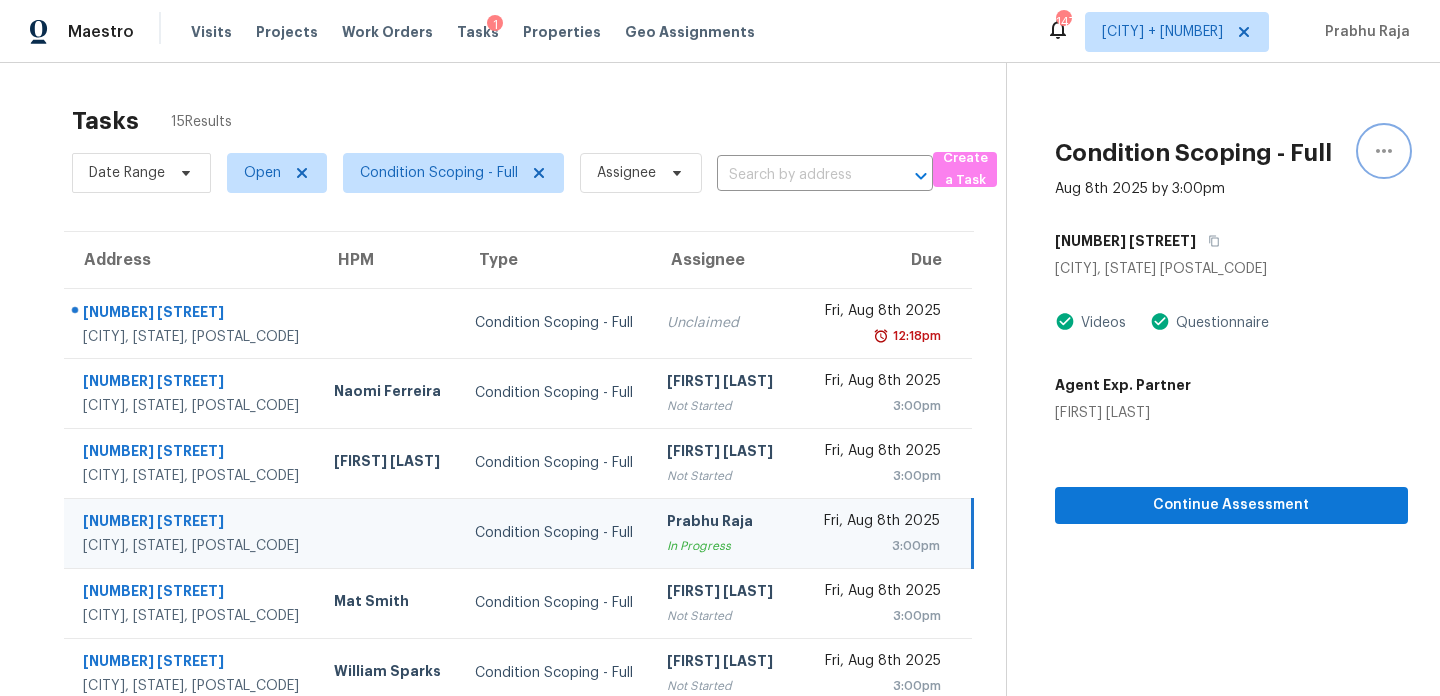 click 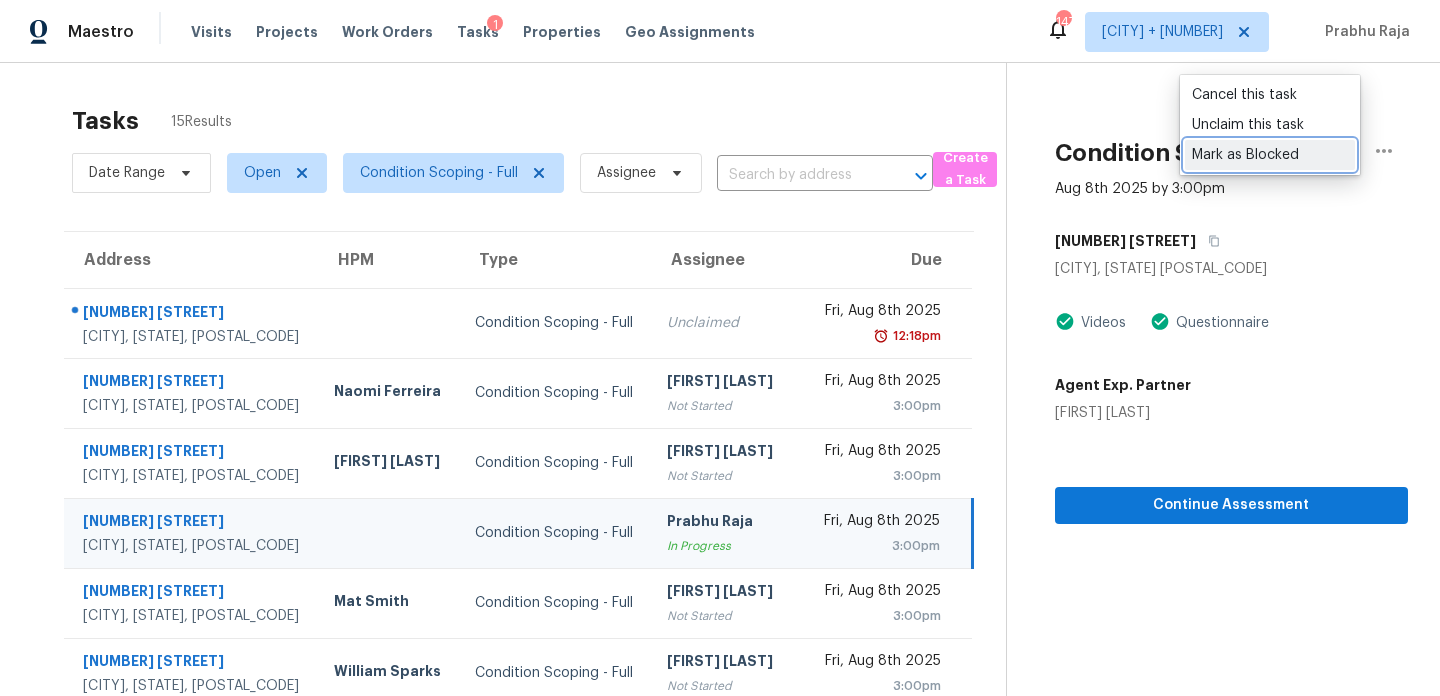 click on "Mark as Blocked" at bounding box center [1270, 155] 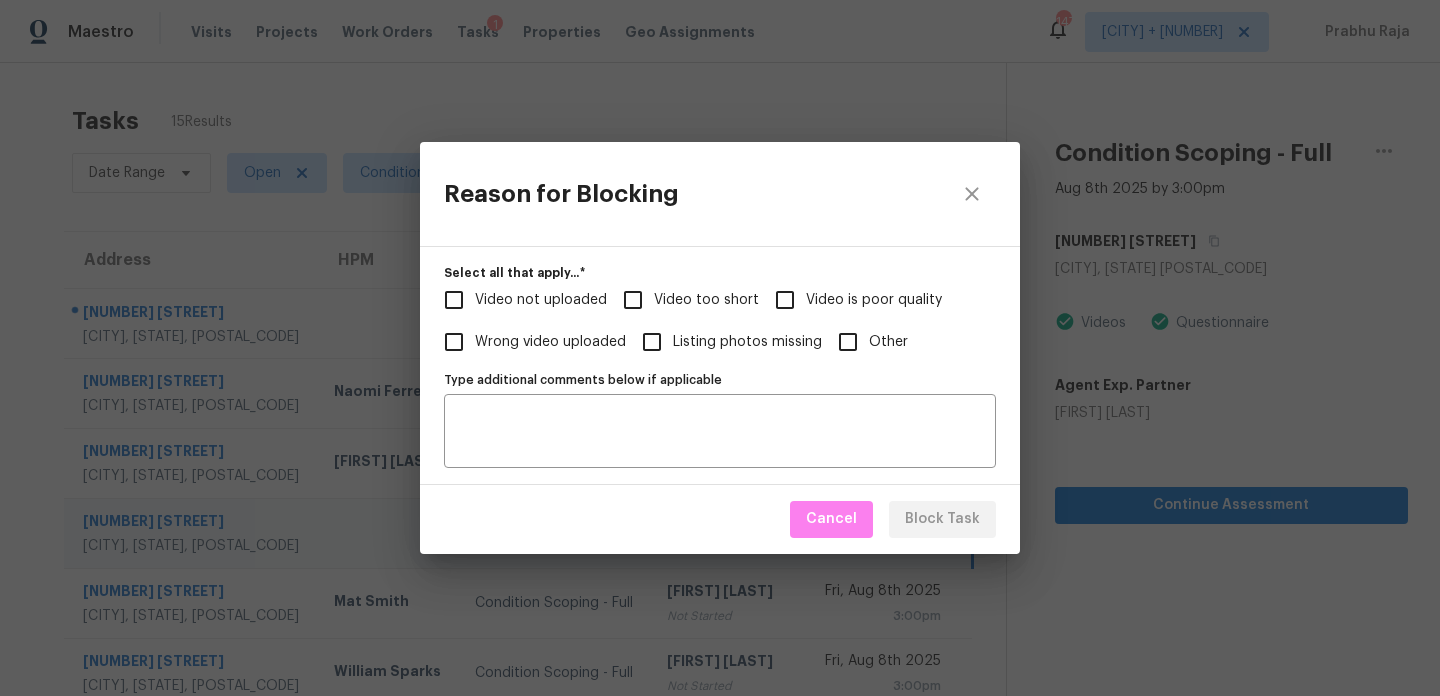 click on "Other" at bounding box center (848, 342) 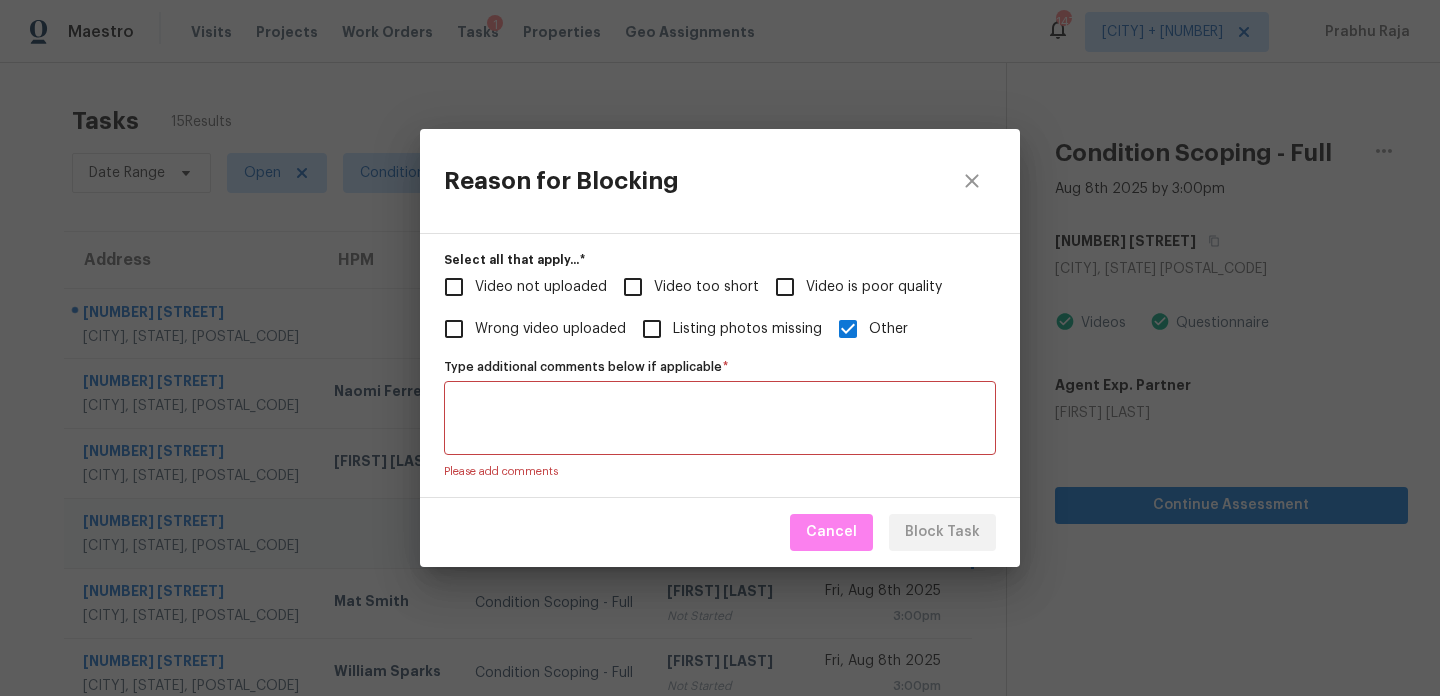 click on "Type additional comments below if applicable  *" at bounding box center [720, 418] 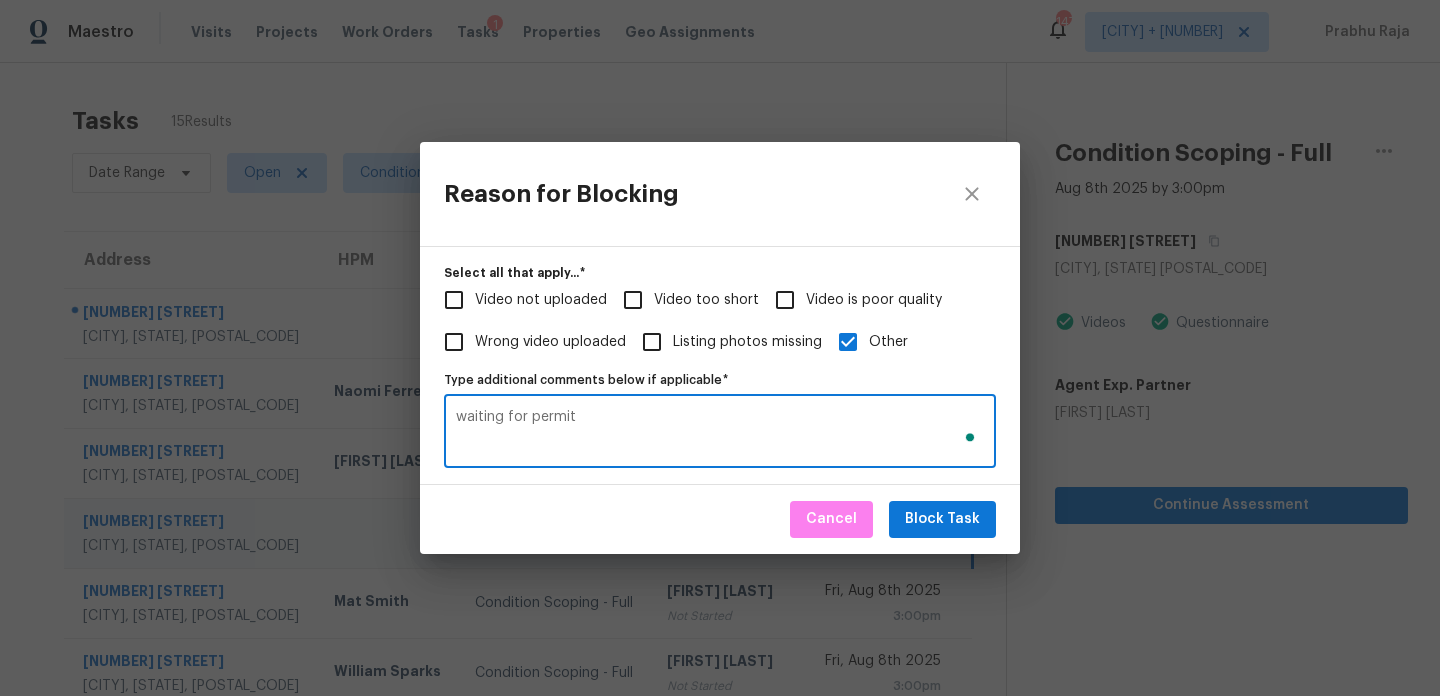 type on "waiting for permit" 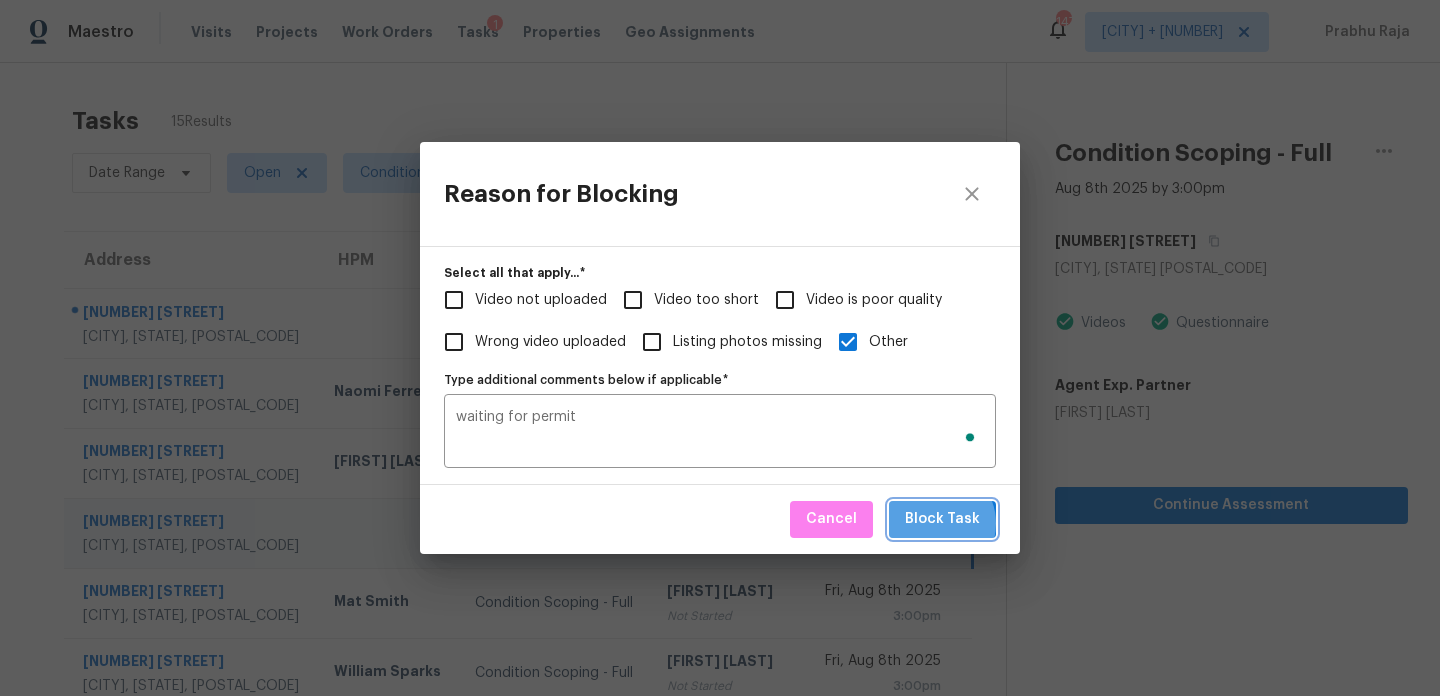 click on "Block Task" at bounding box center [942, 519] 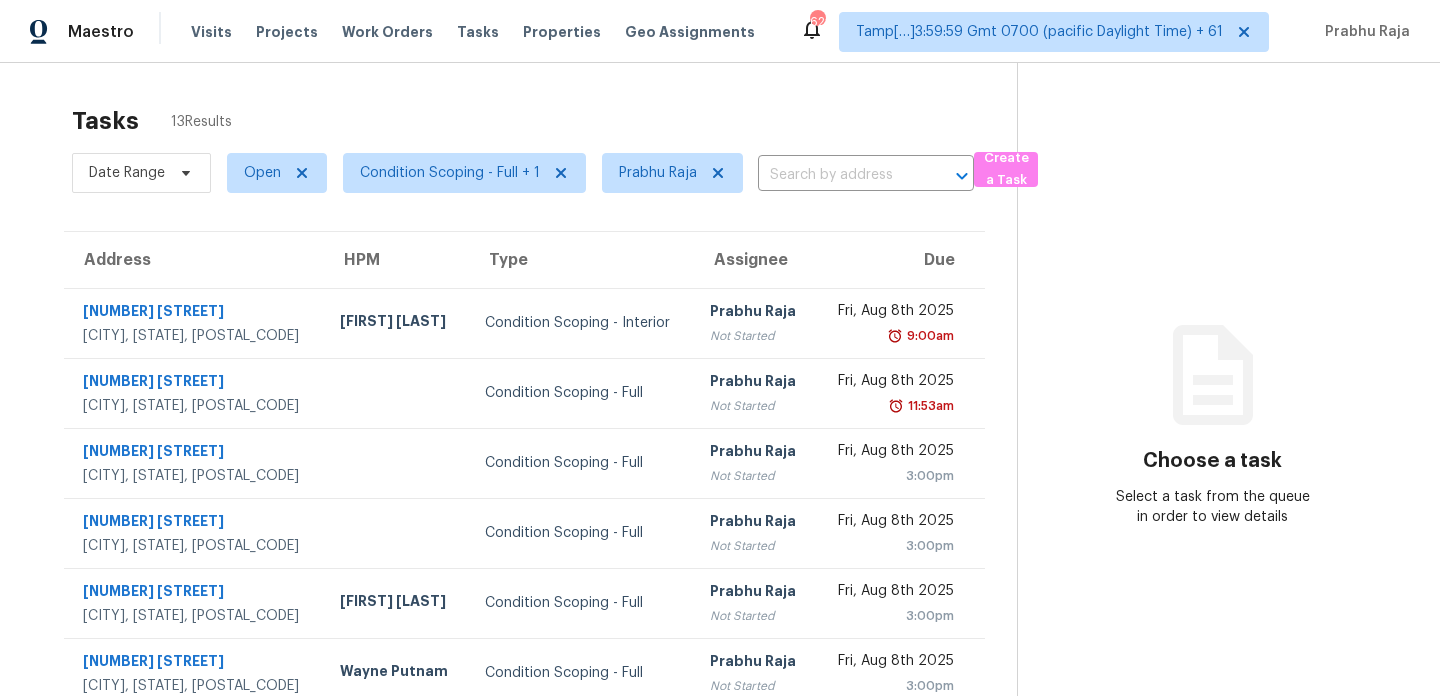 scroll, scrollTop: 0, scrollLeft: 0, axis: both 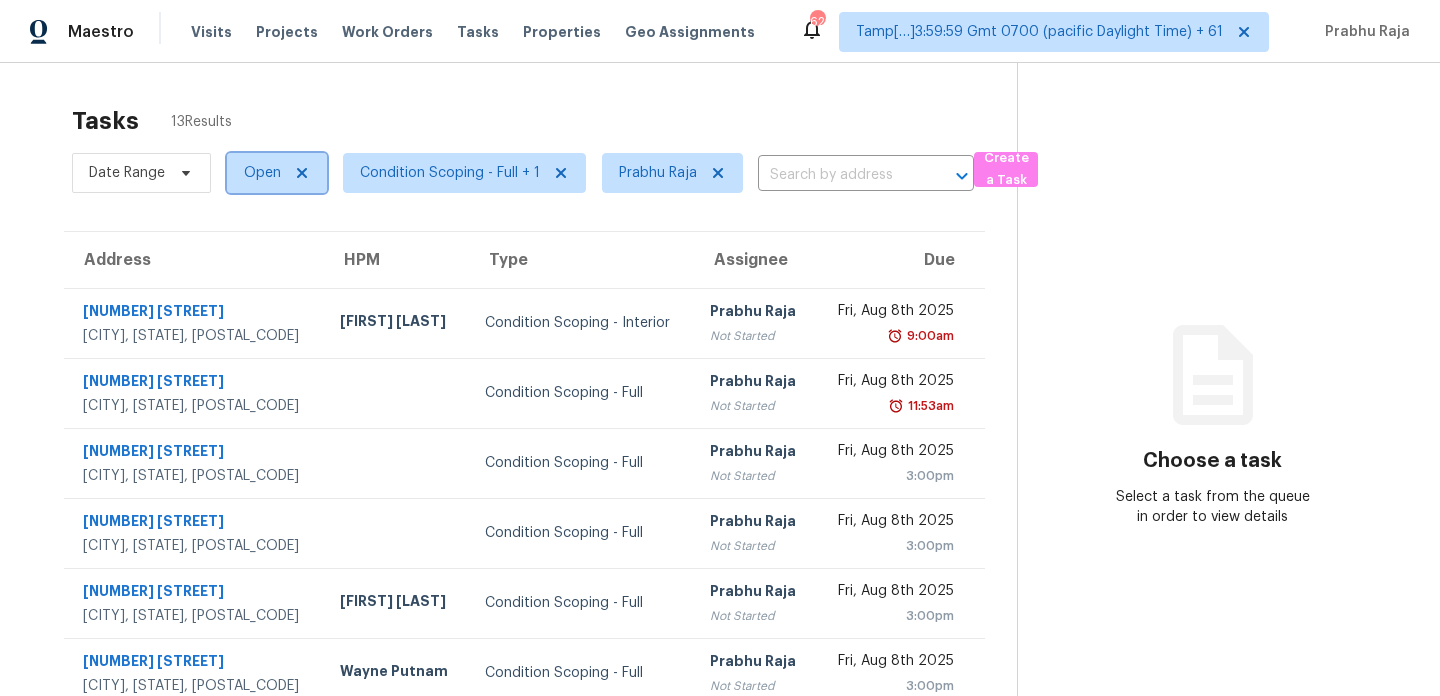 click on "Open" at bounding box center [277, 173] 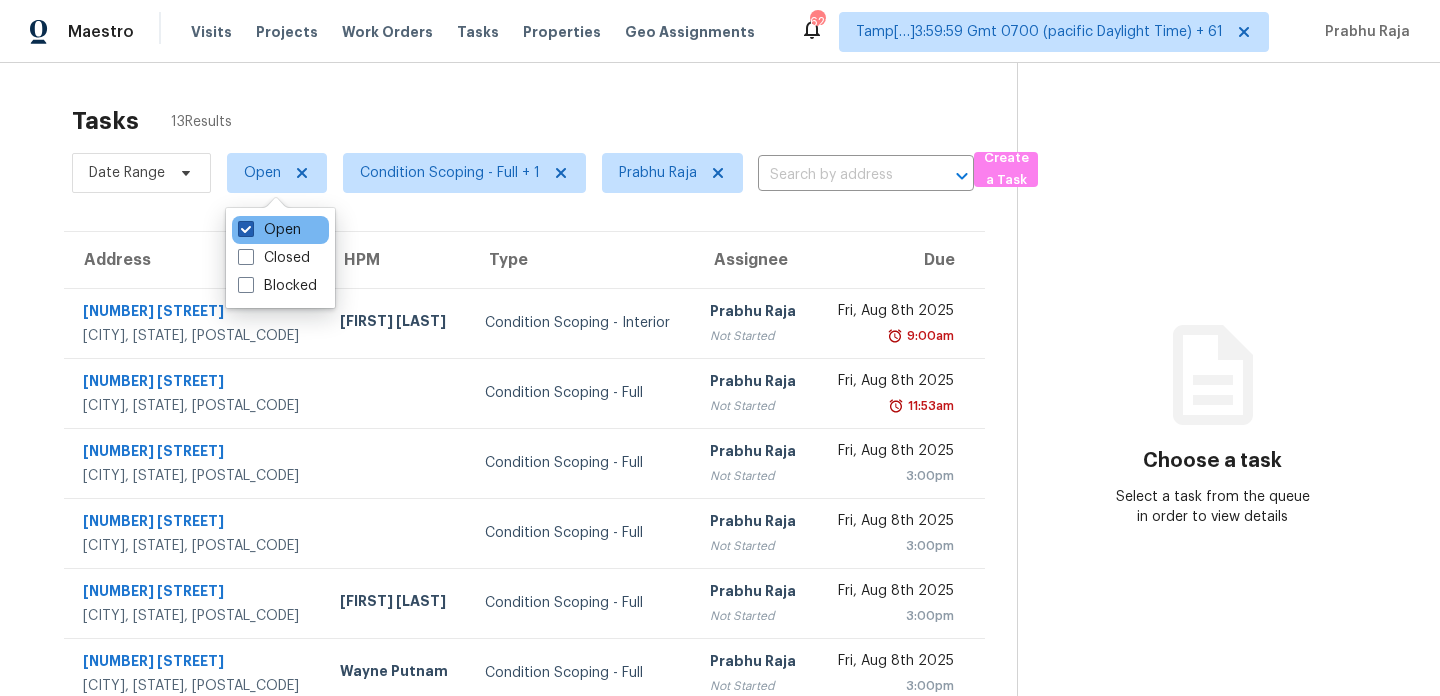 click on "Open" at bounding box center [269, 230] 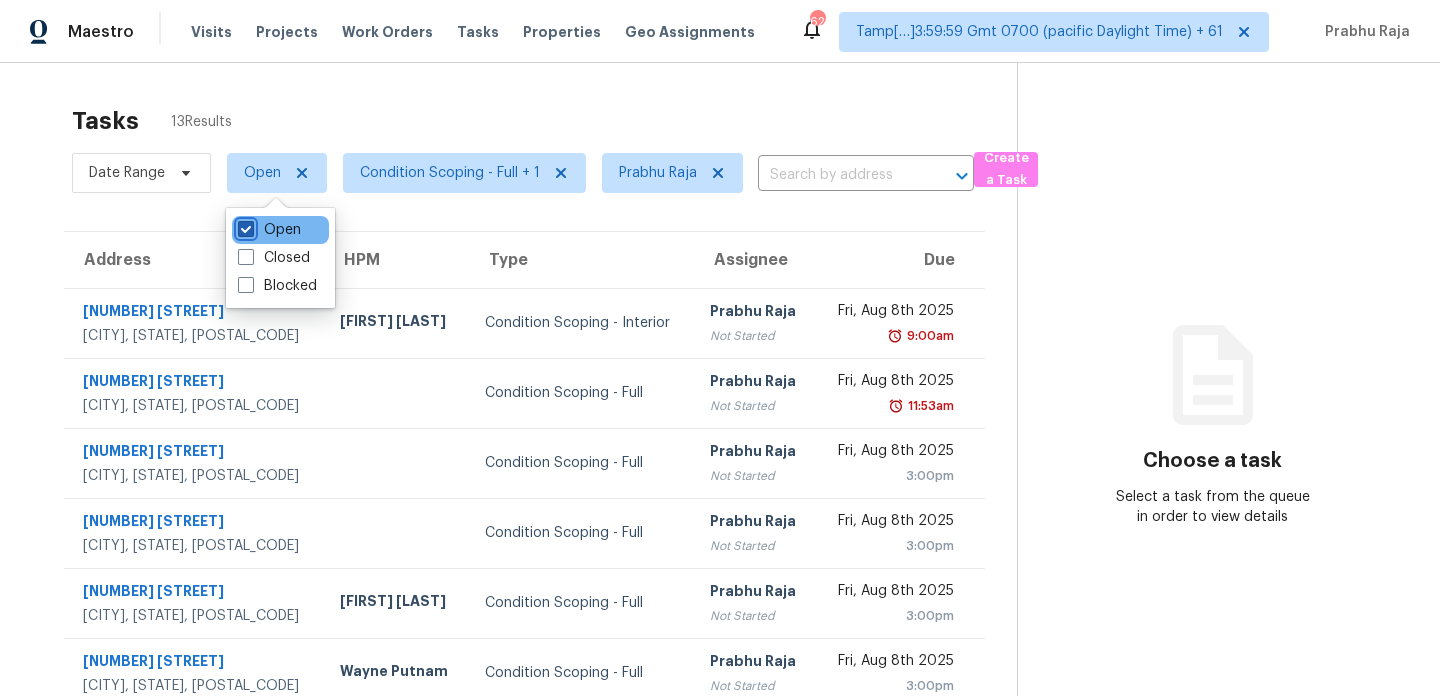 click on "Open" at bounding box center [244, 226] 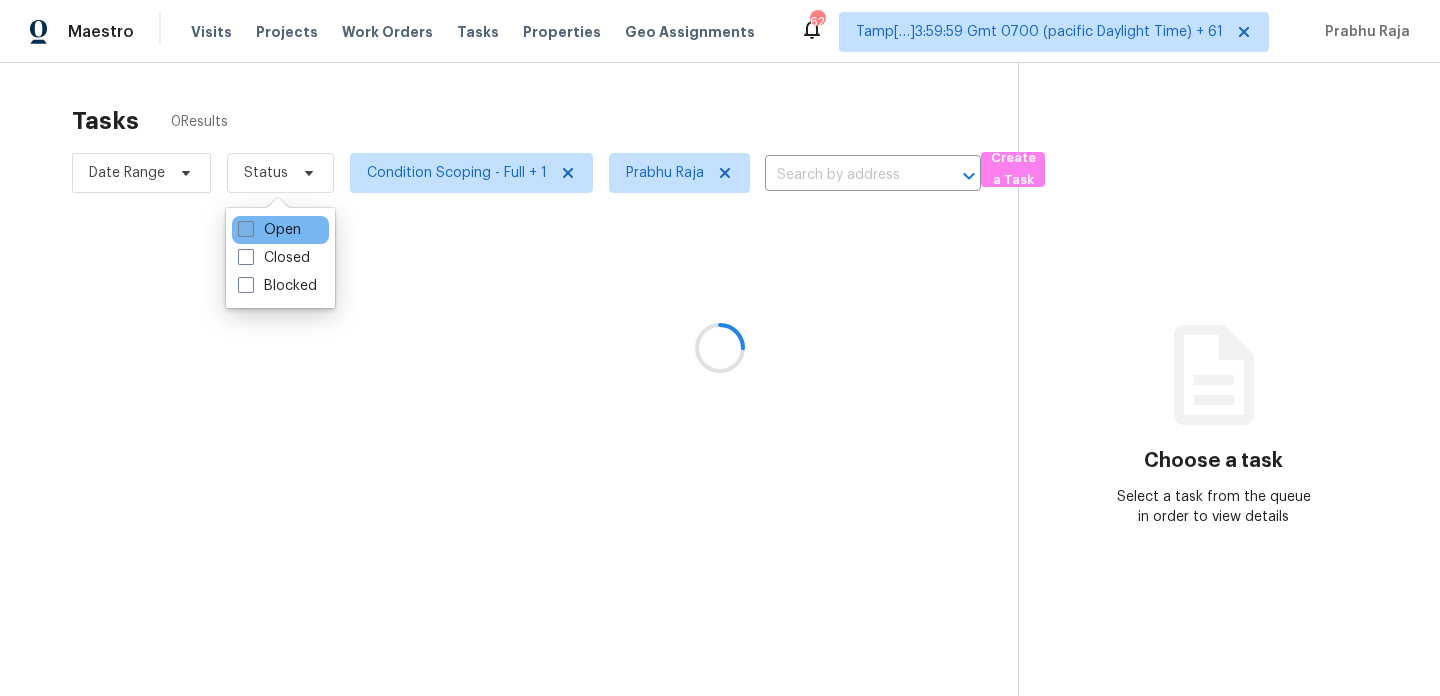 click on "Open" at bounding box center (269, 230) 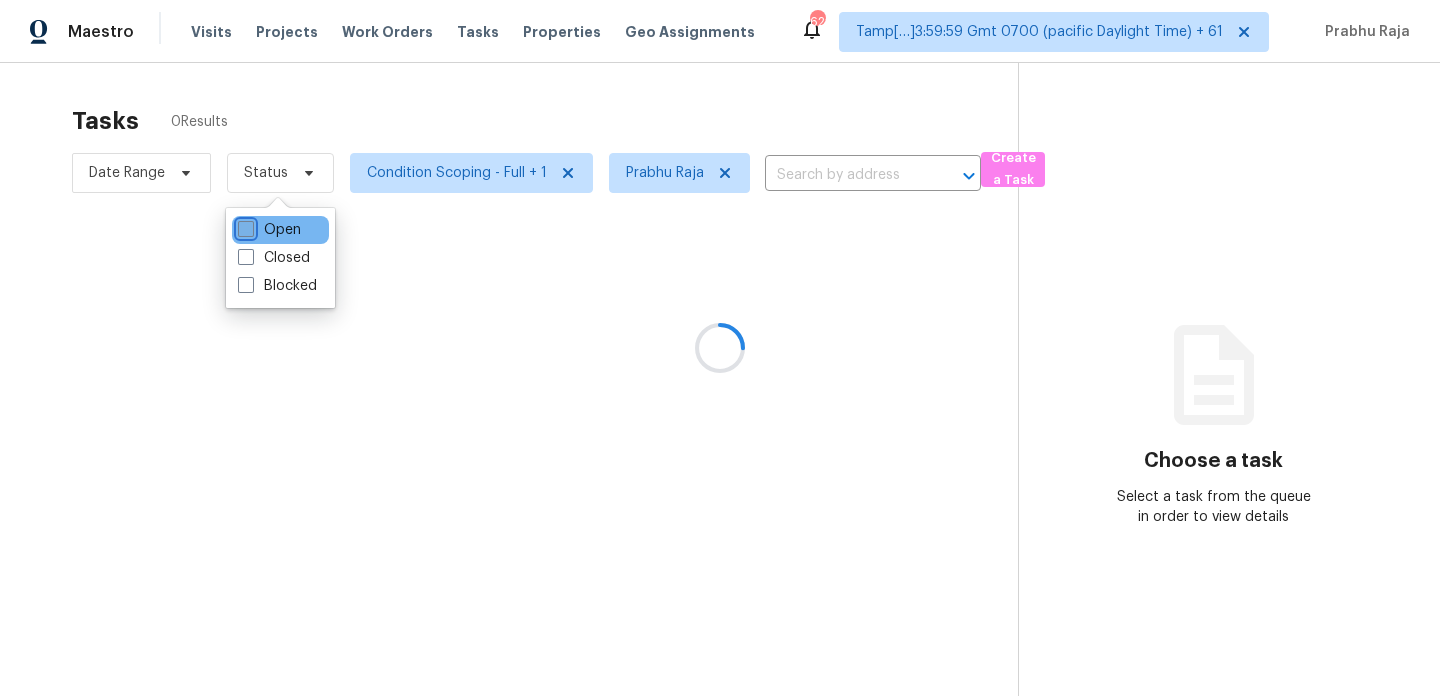click on "Open" at bounding box center (244, 226) 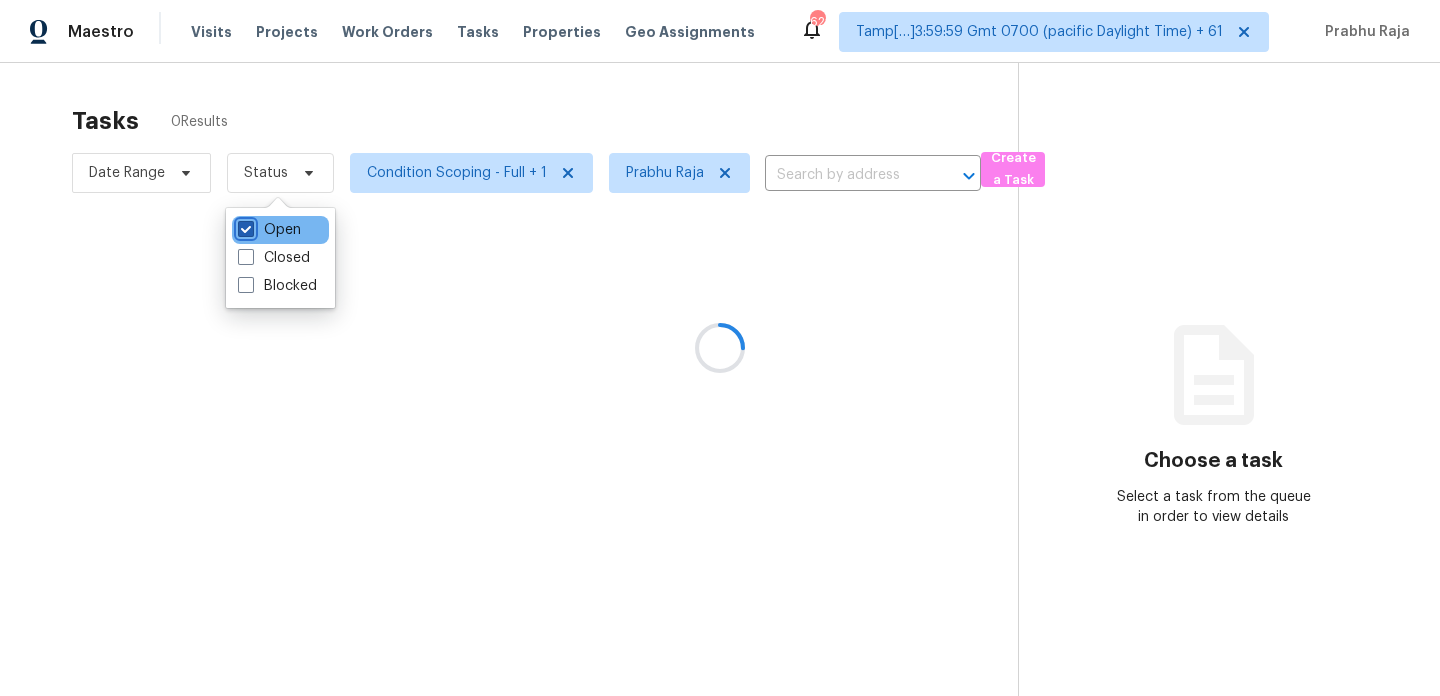 checkbox on "true" 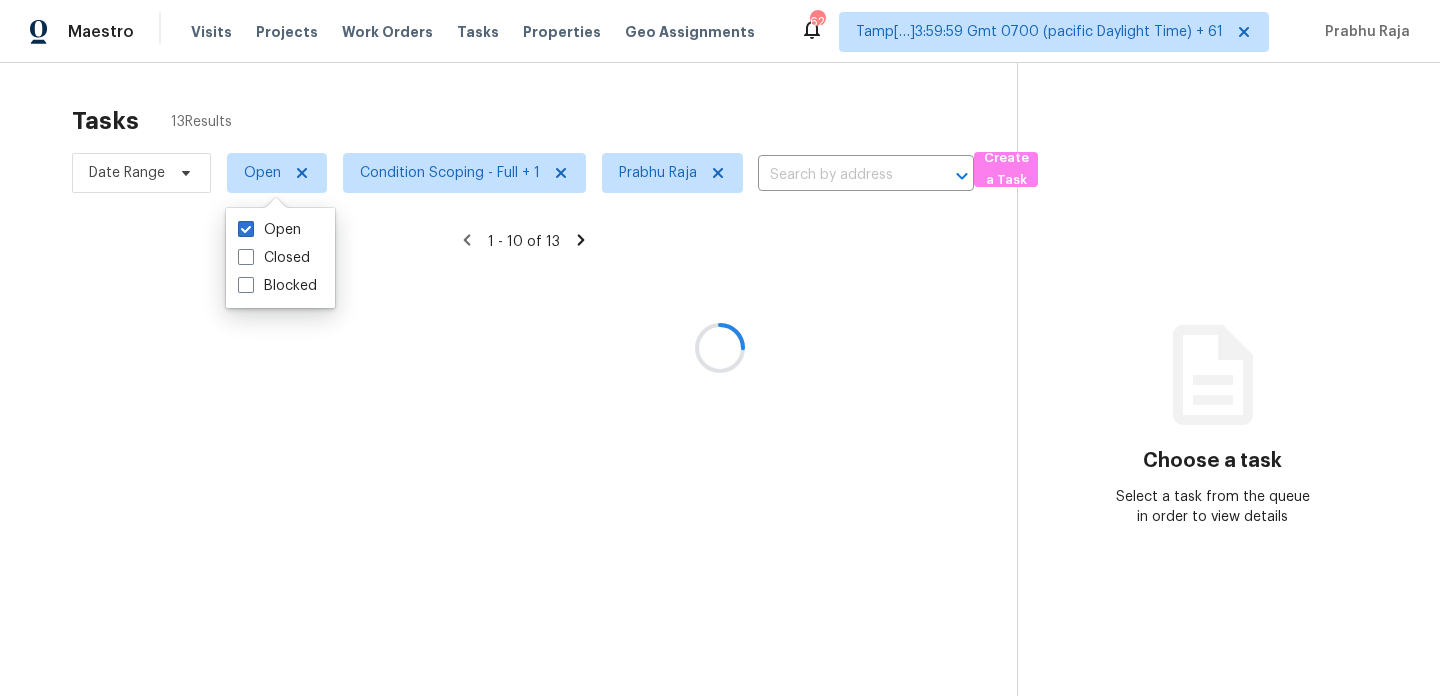 click at bounding box center (720, 348) 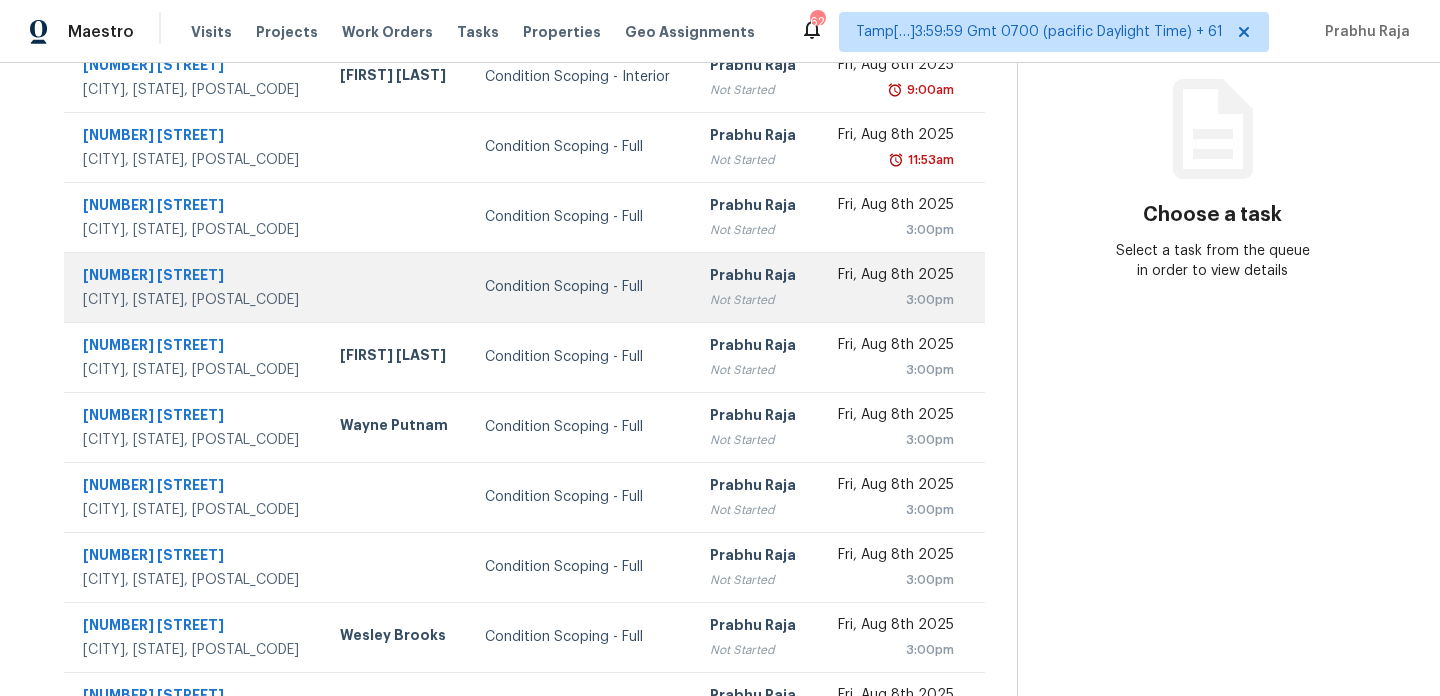 scroll, scrollTop: 0, scrollLeft: 0, axis: both 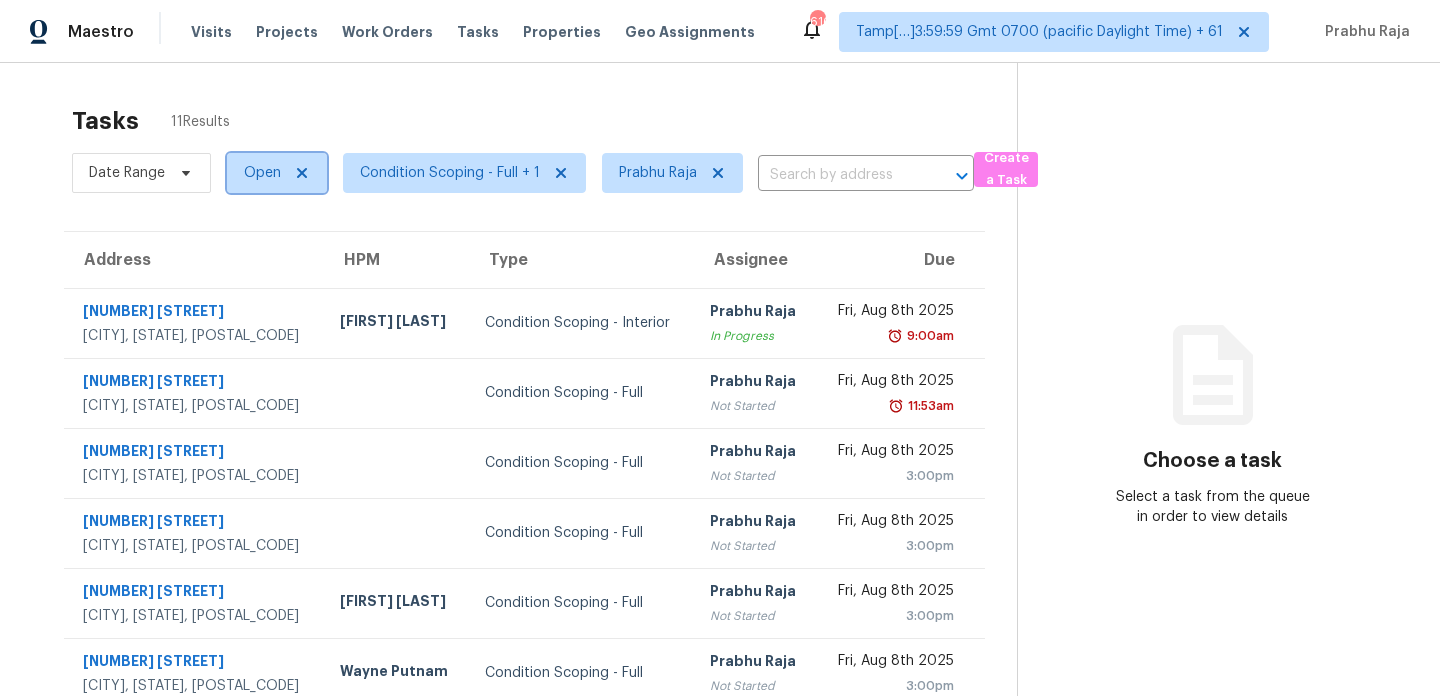 click on "Open" at bounding box center [262, 173] 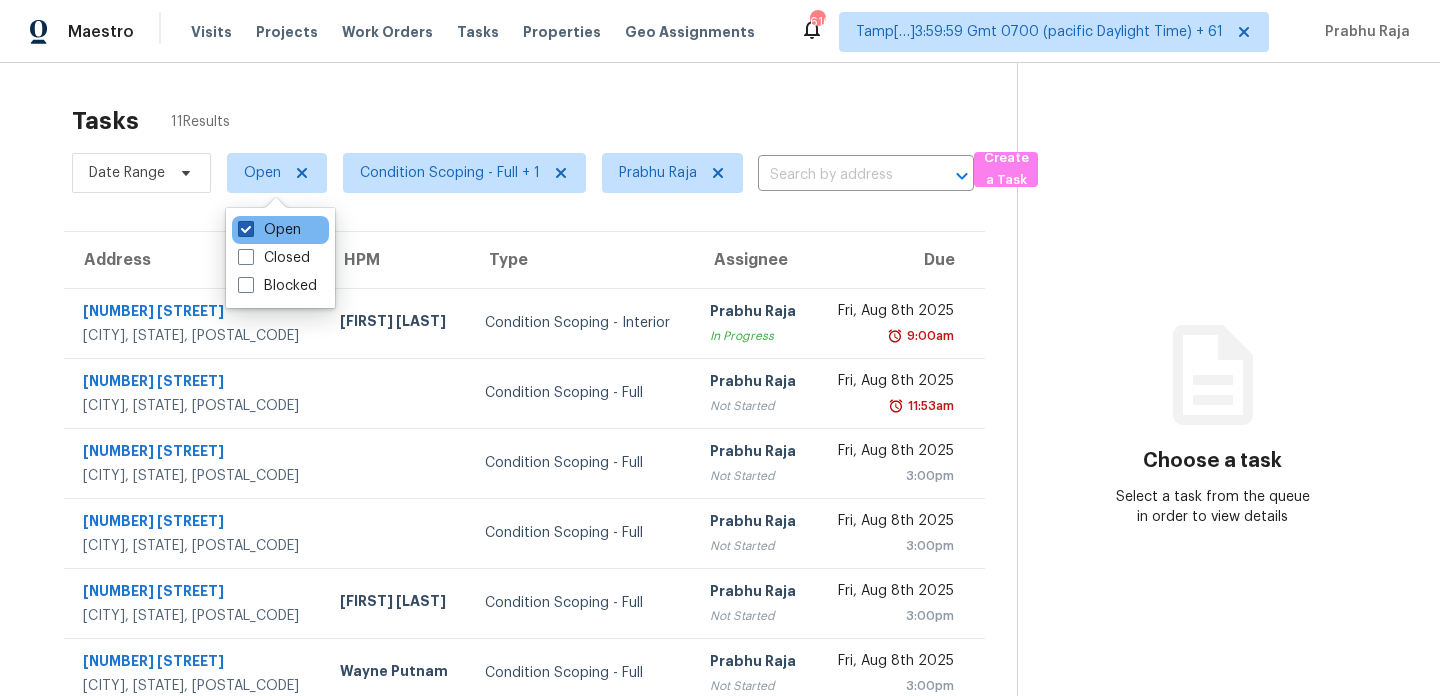 click at bounding box center [246, 229] 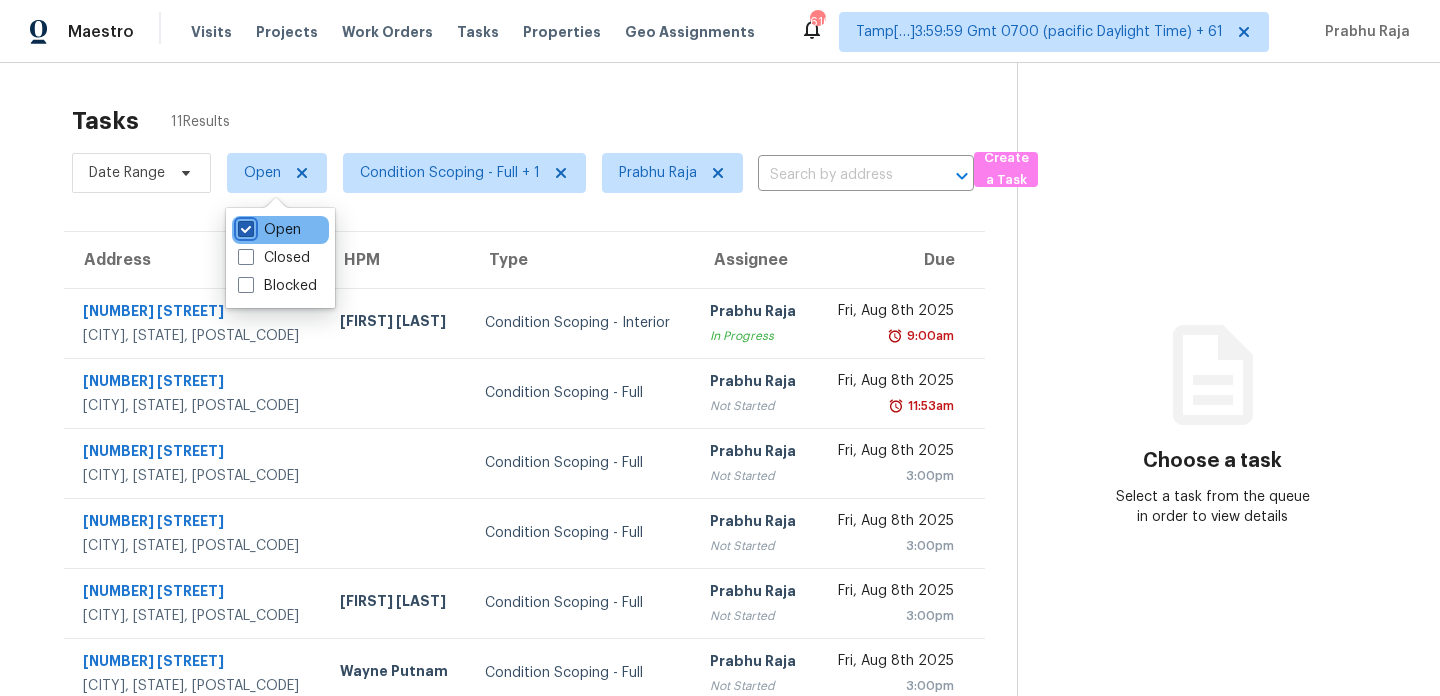 click on "Open" at bounding box center (244, 226) 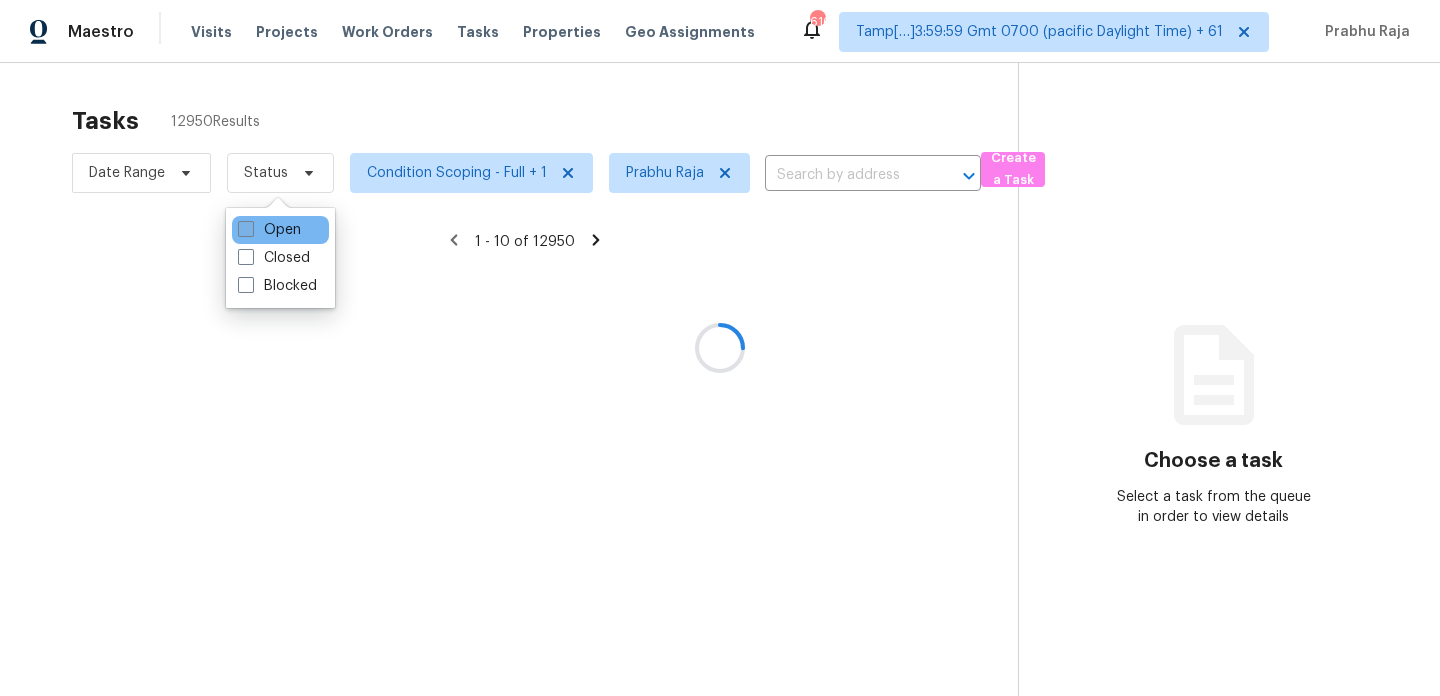click at bounding box center [246, 229] 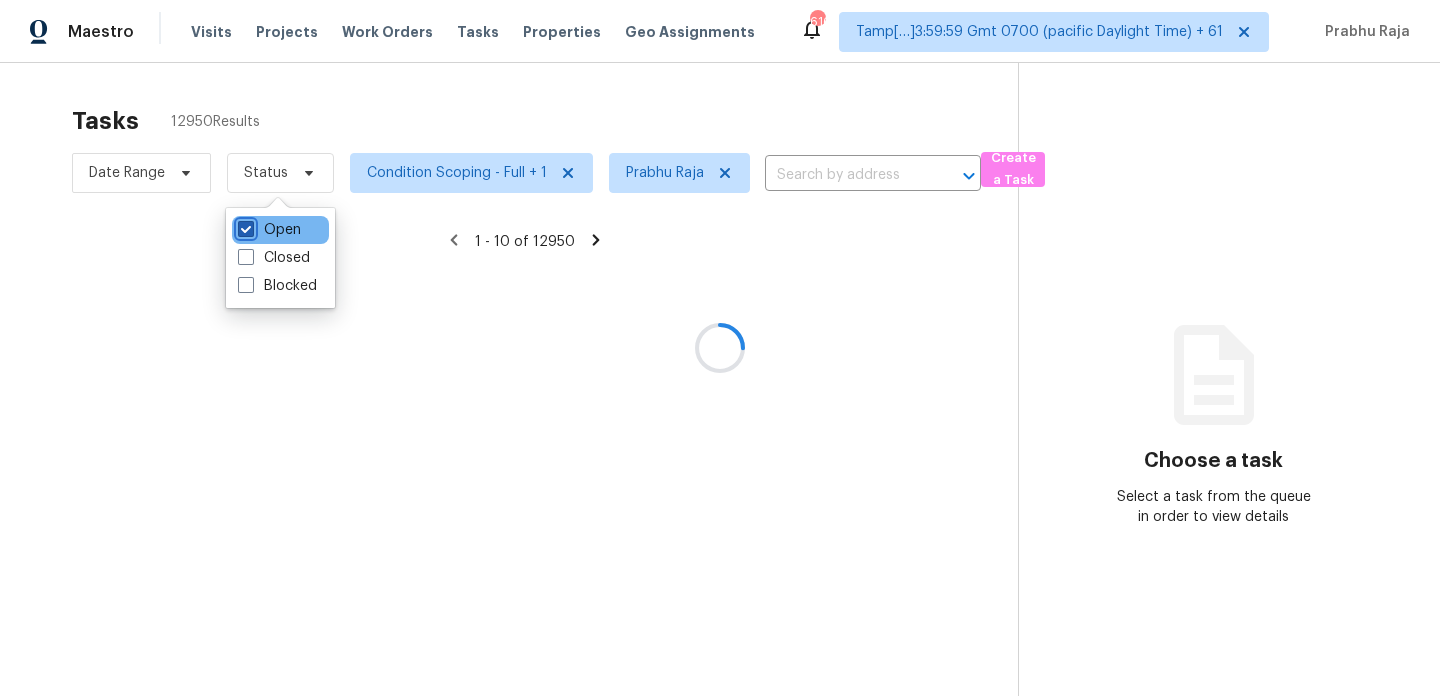 checkbox on "true" 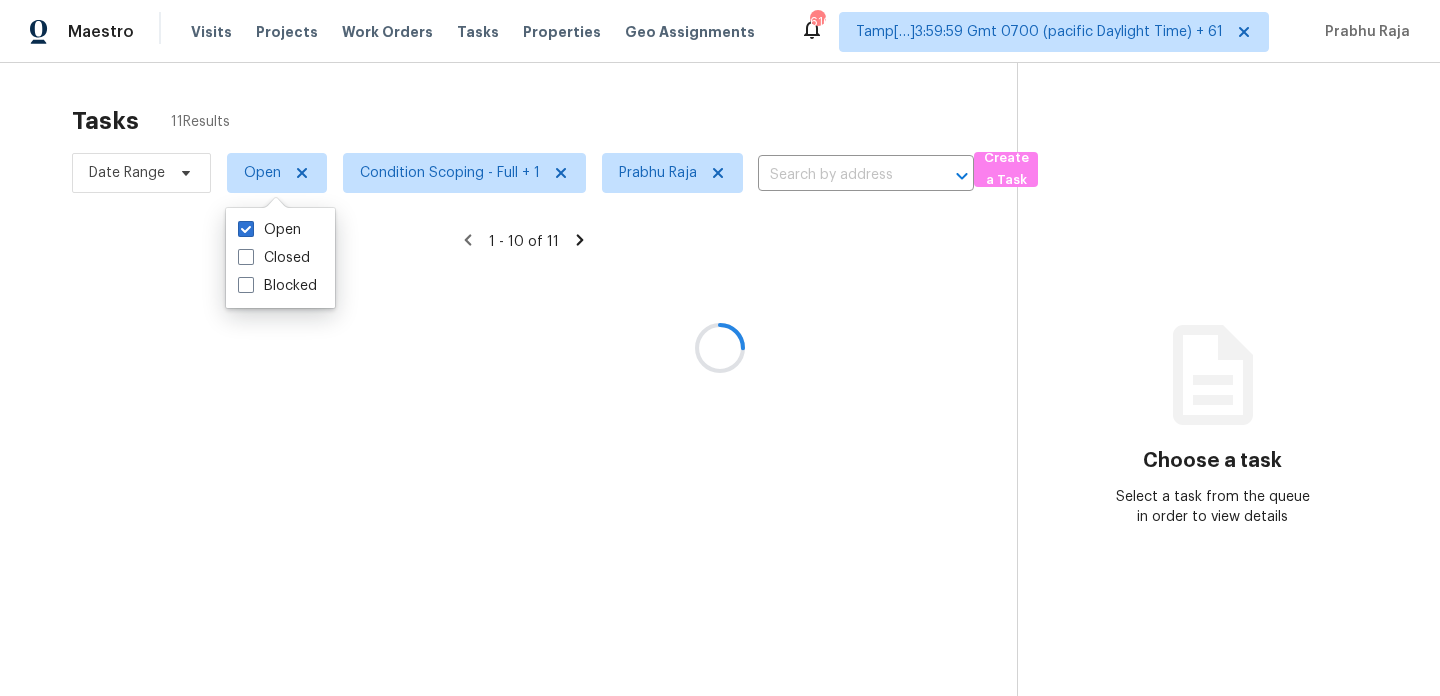 click at bounding box center [720, 348] 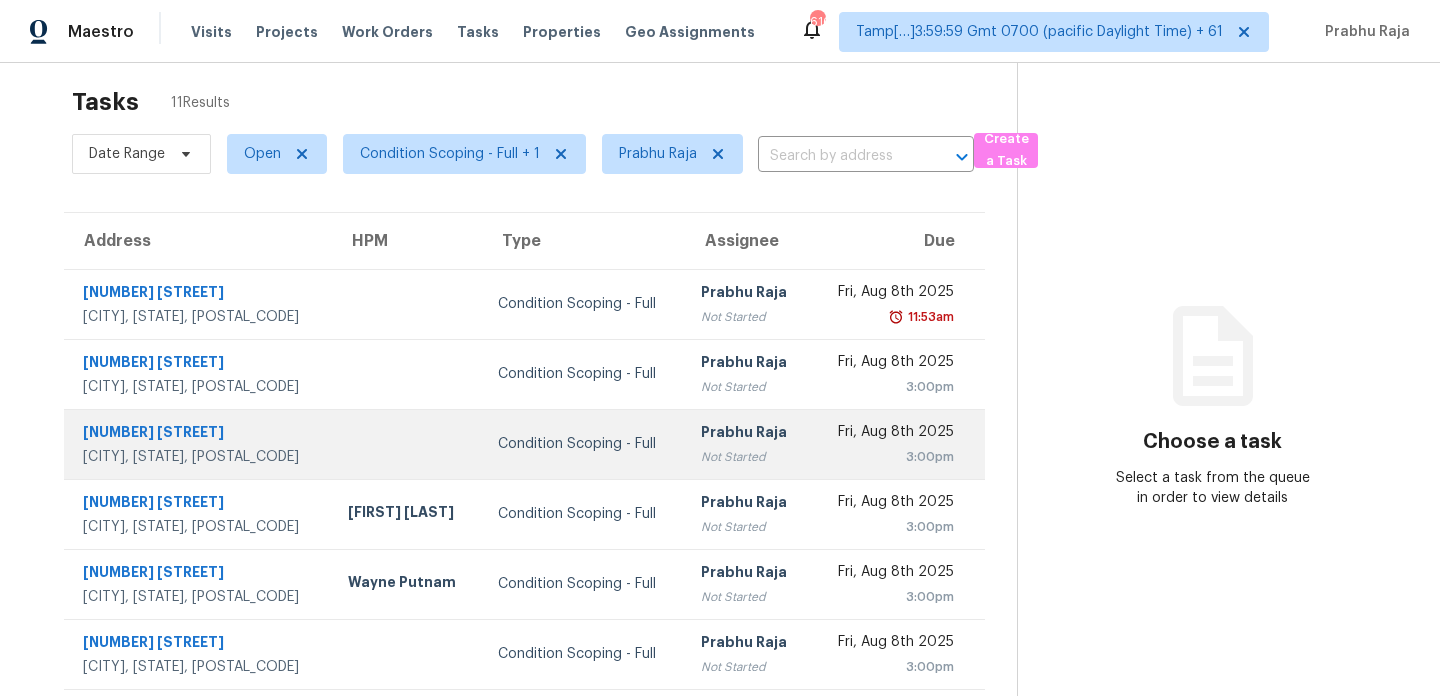 scroll, scrollTop: 0, scrollLeft: 0, axis: both 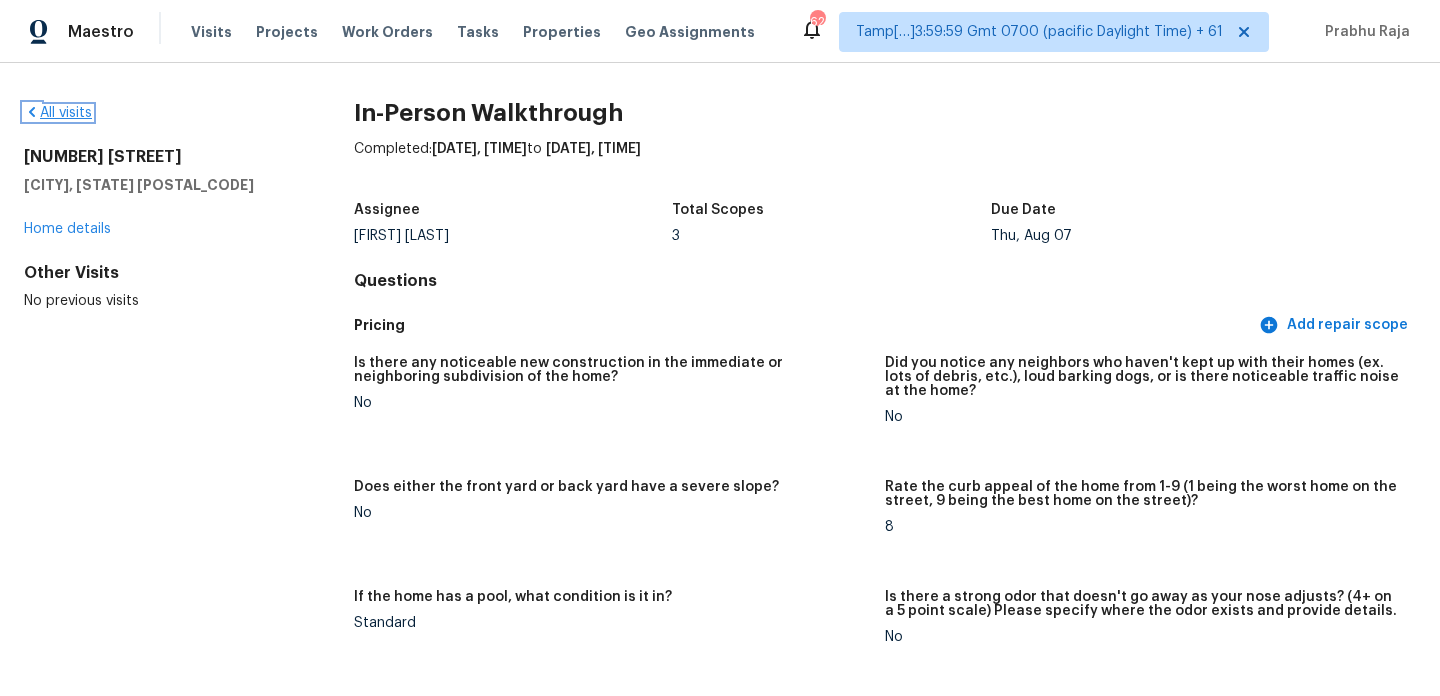 click on "All visits" at bounding box center [58, 113] 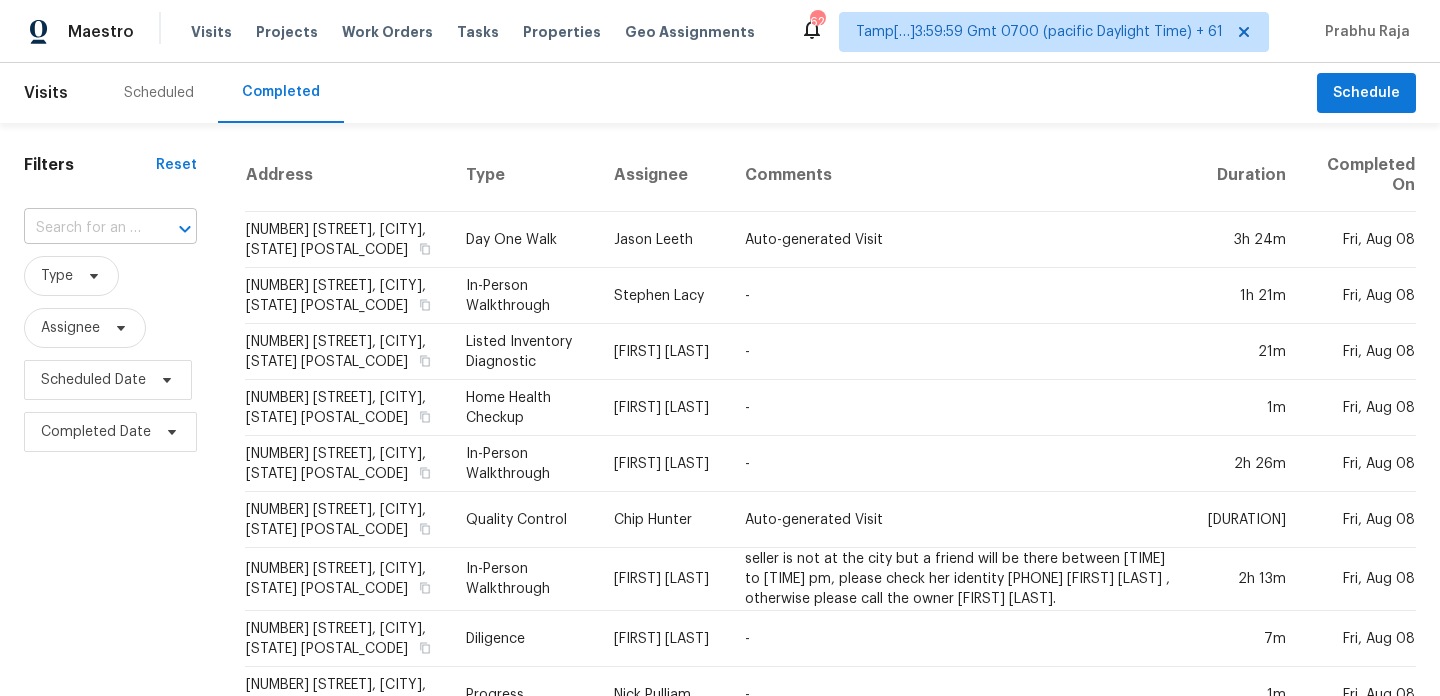 click at bounding box center [82, 228] 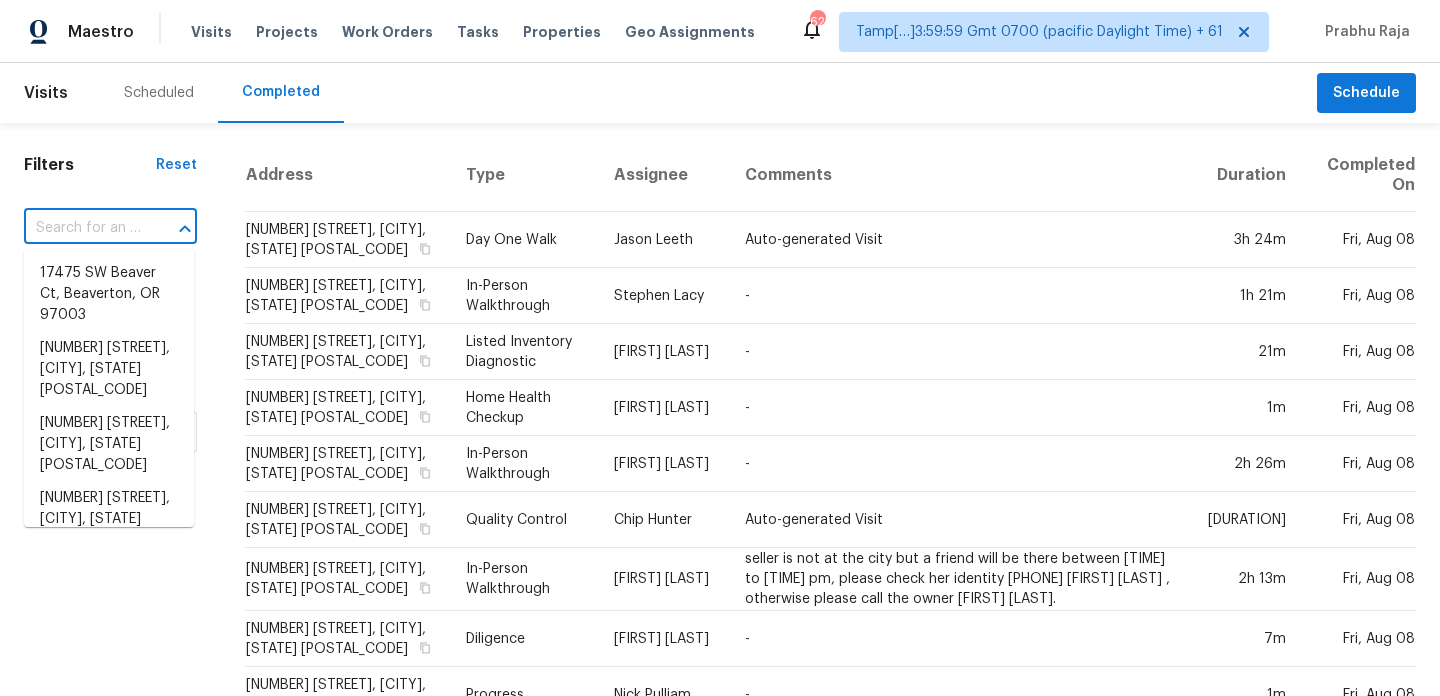 paste on "[NUMBER] [STREET] [CITY], [STATE], [POSTAL_CODE]" 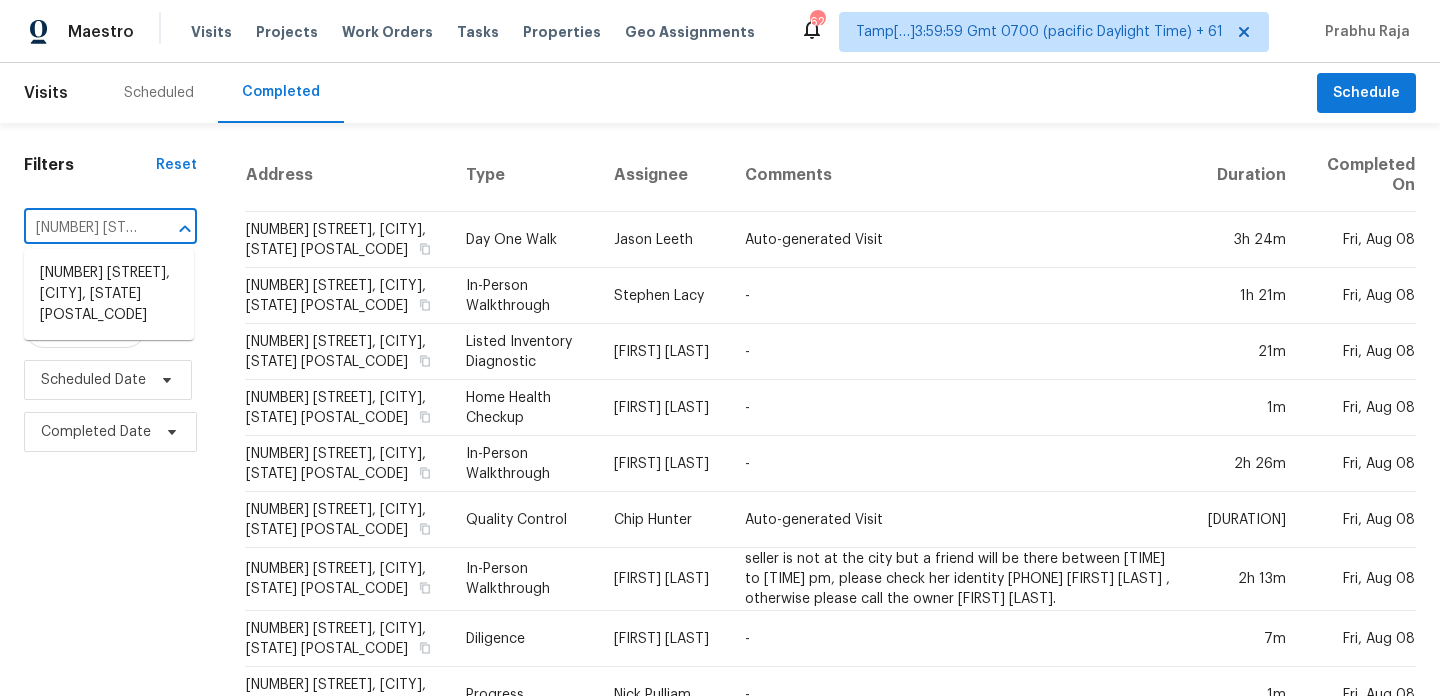 scroll, scrollTop: 0, scrollLeft: 146, axis: horizontal 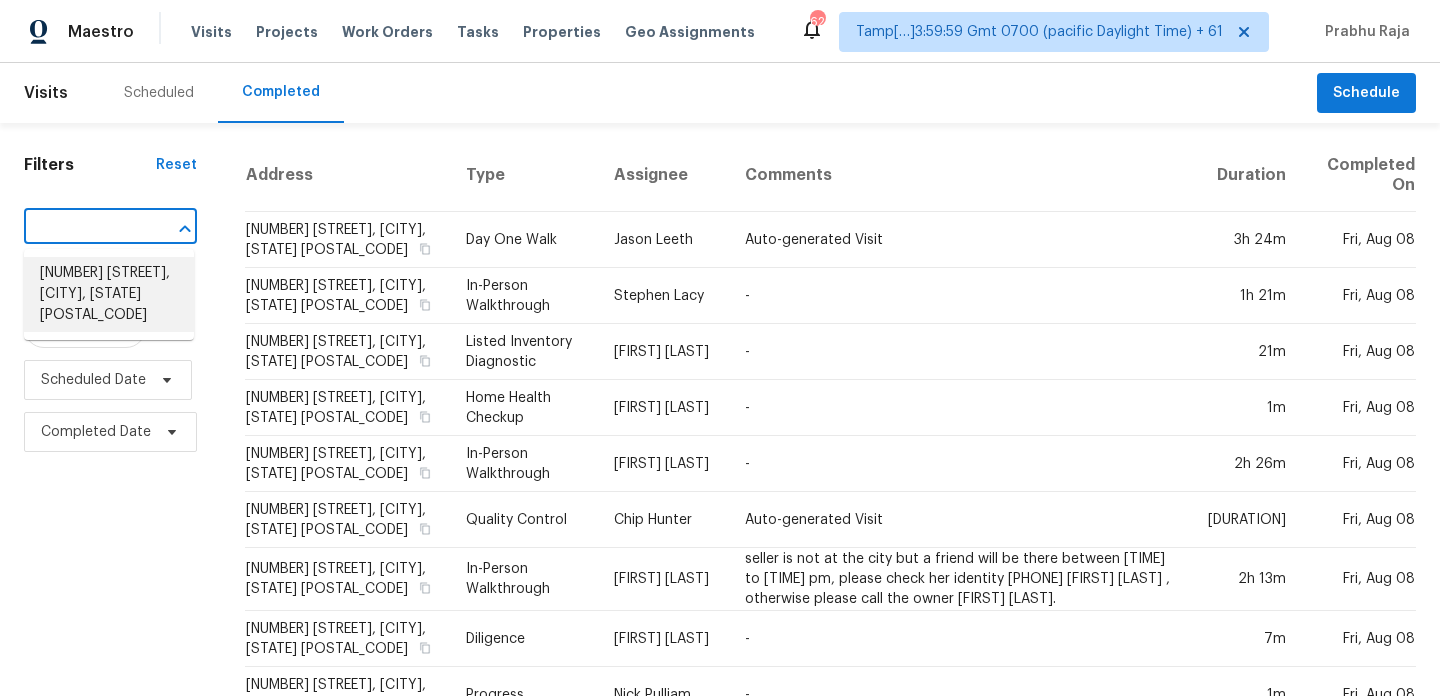 click on "[NUMBER] [STREET], [CITY], [STATE] [POSTAL_CODE]" at bounding box center (109, 294) 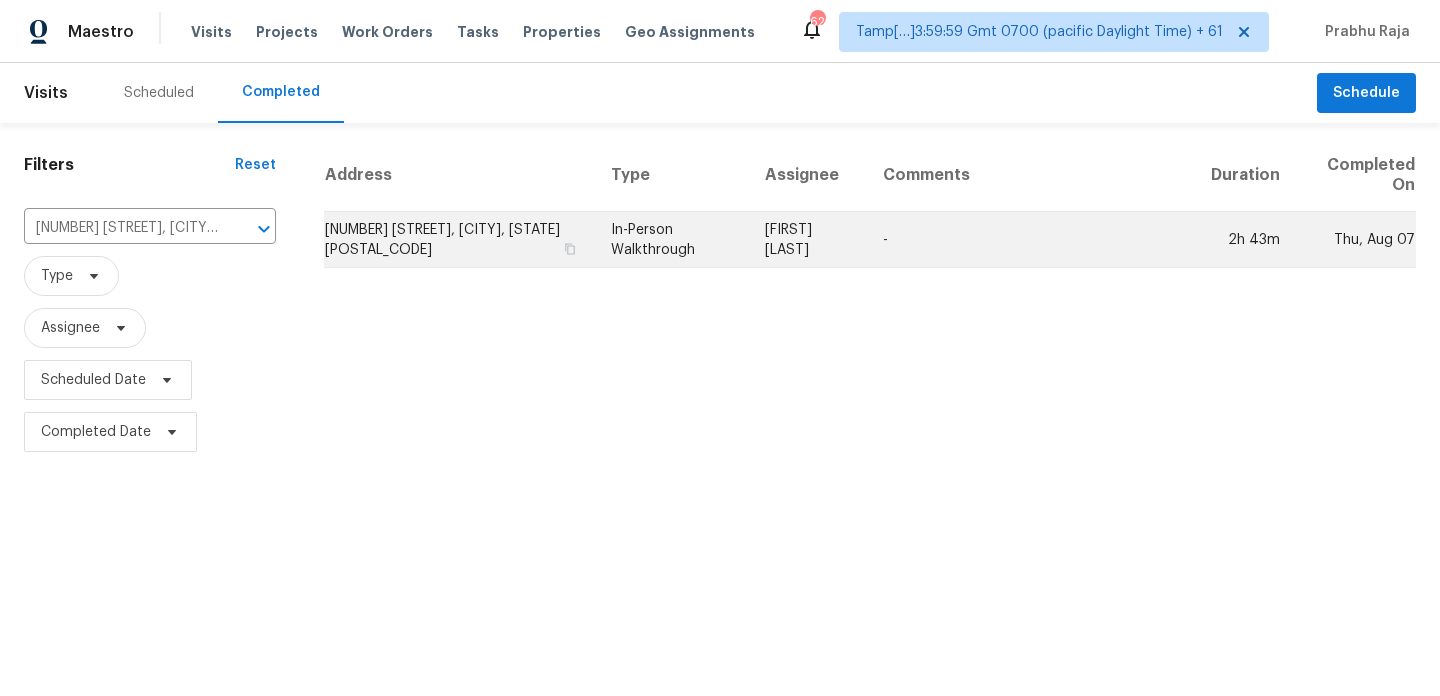 click on "In-Person Walkthrough" at bounding box center (672, 240) 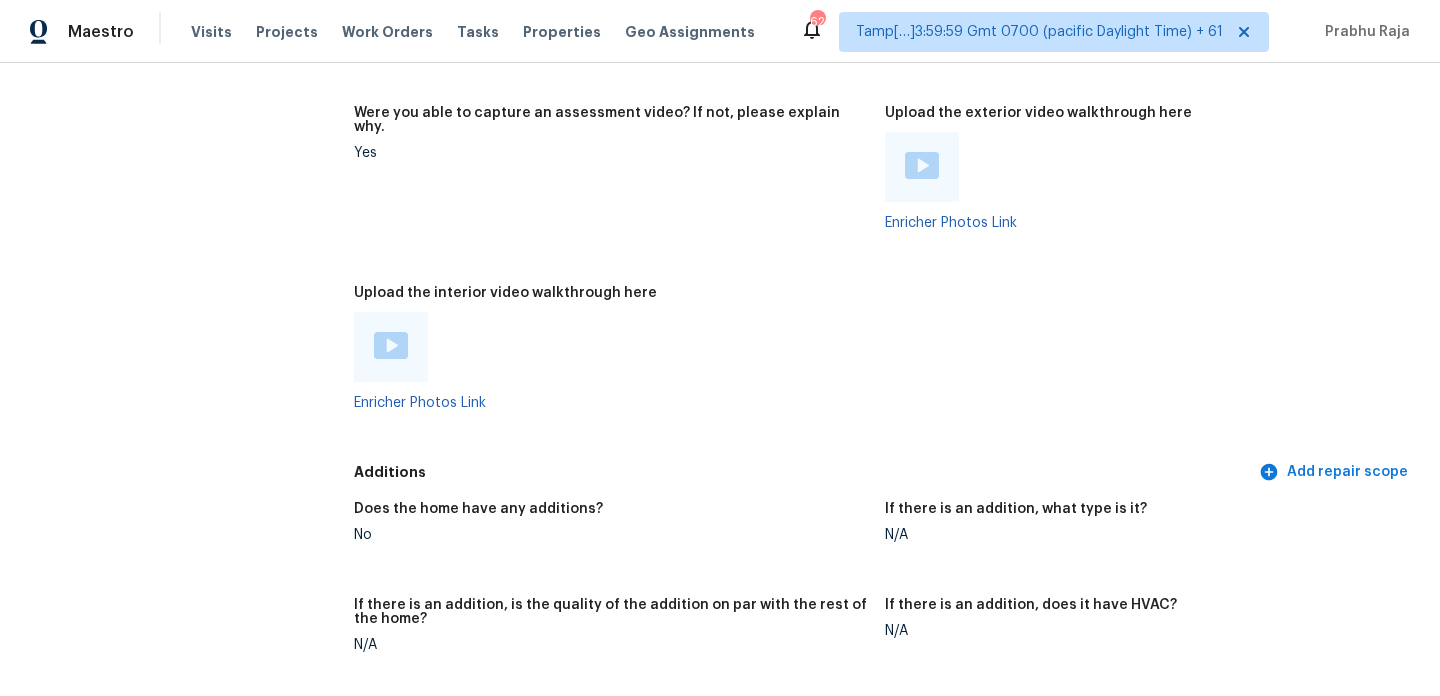 scroll, scrollTop: 3989, scrollLeft: 0, axis: vertical 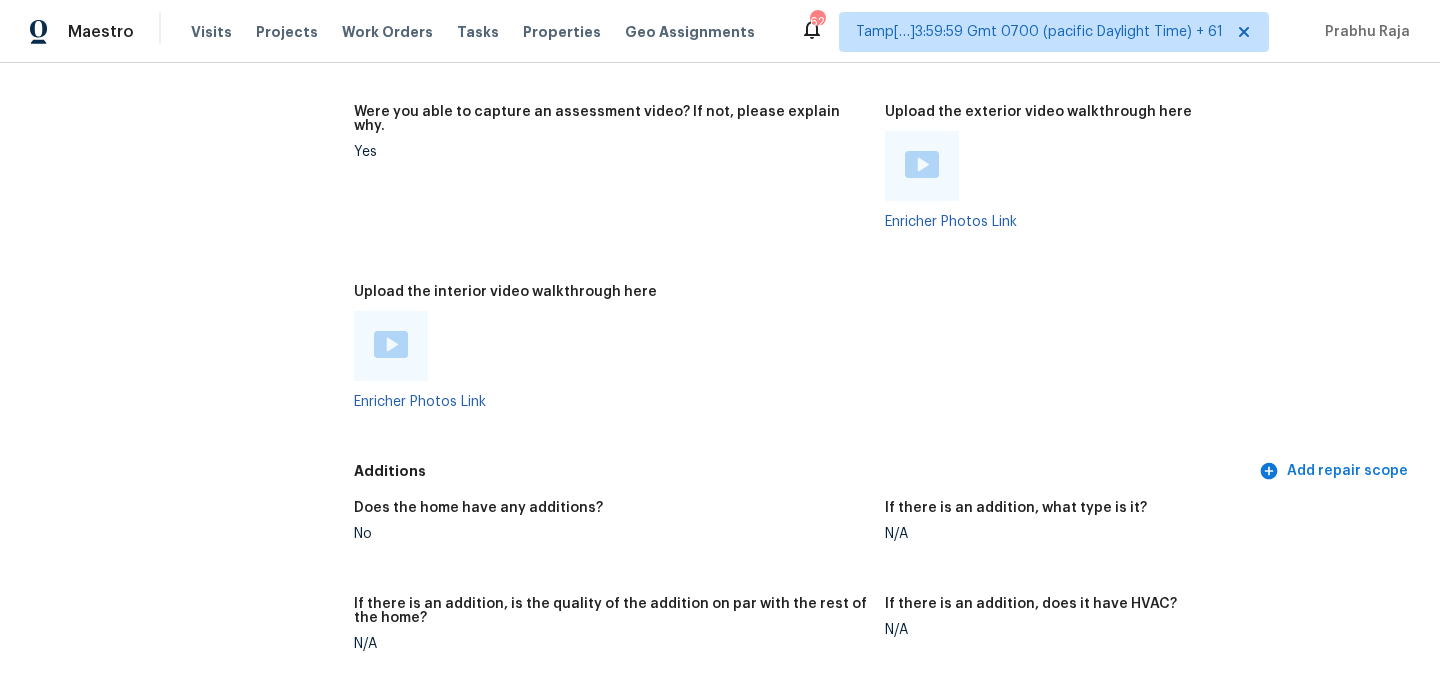 click at bounding box center (391, 346) 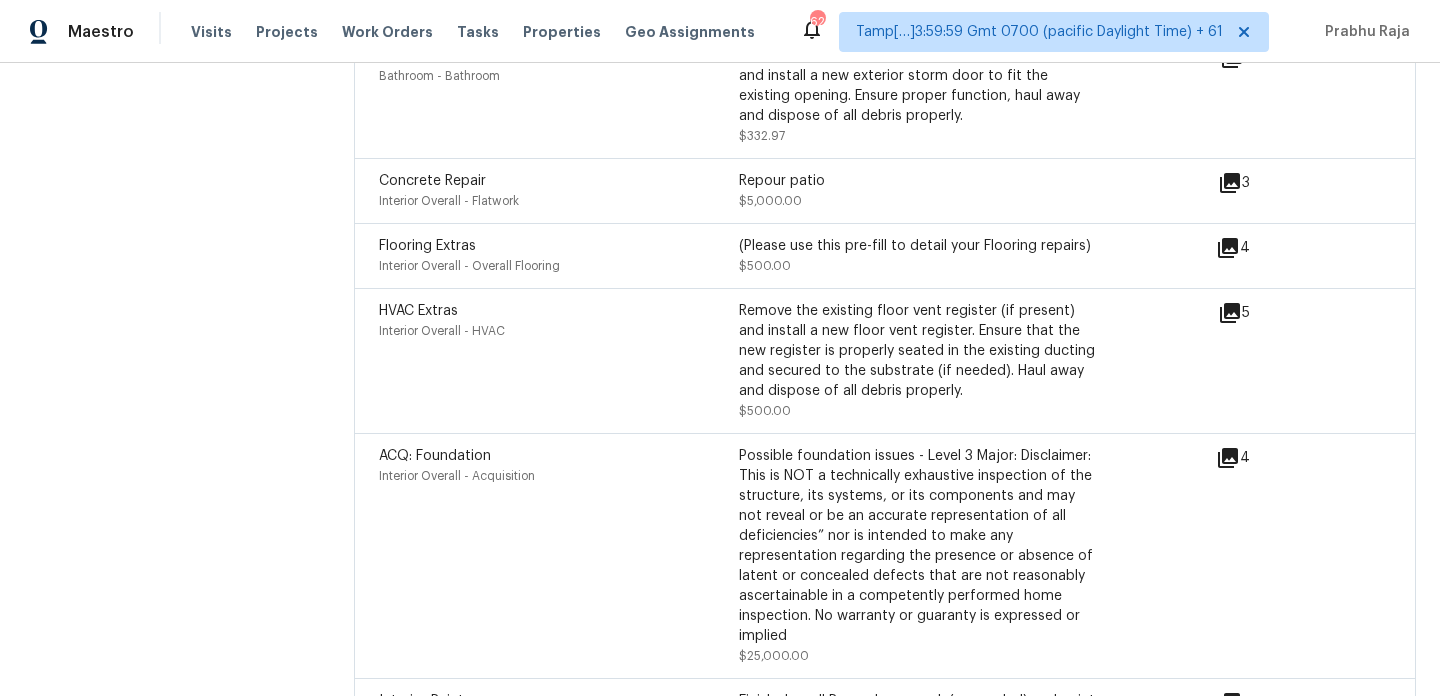 scroll, scrollTop: 5267, scrollLeft: 0, axis: vertical 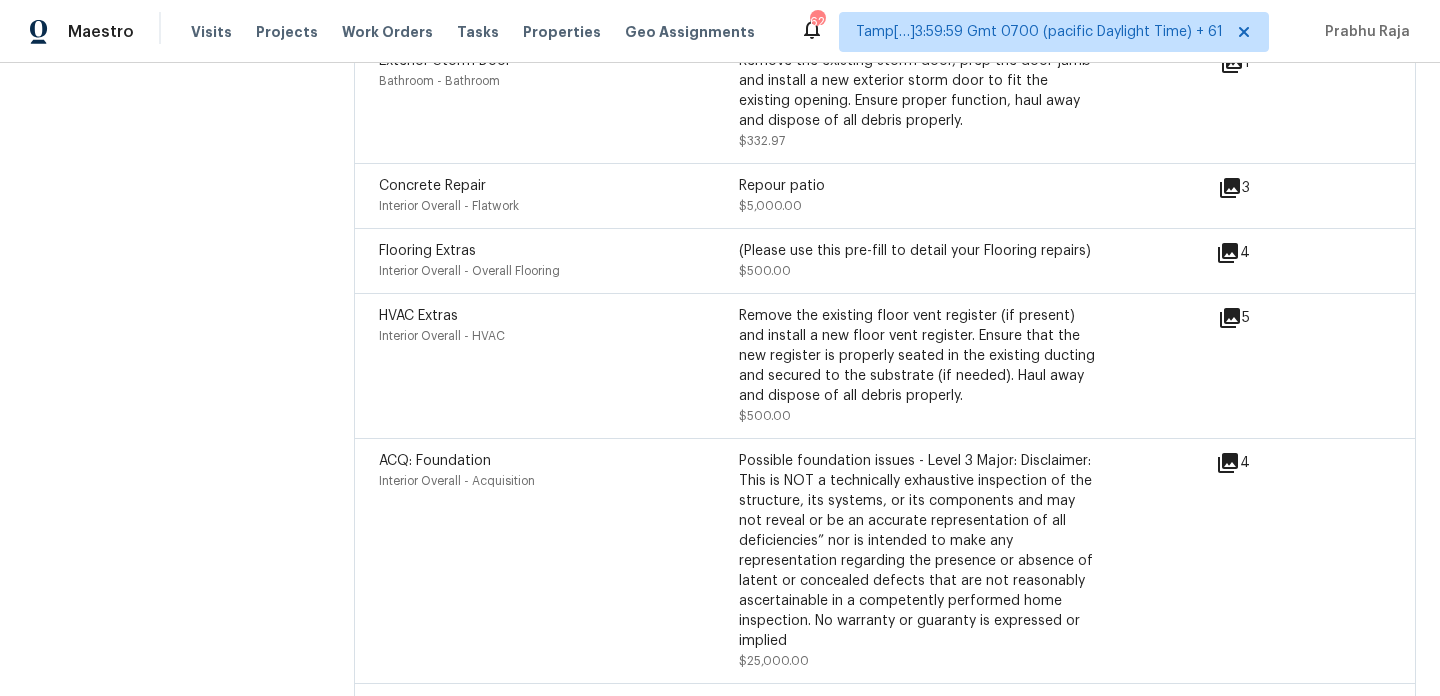 click 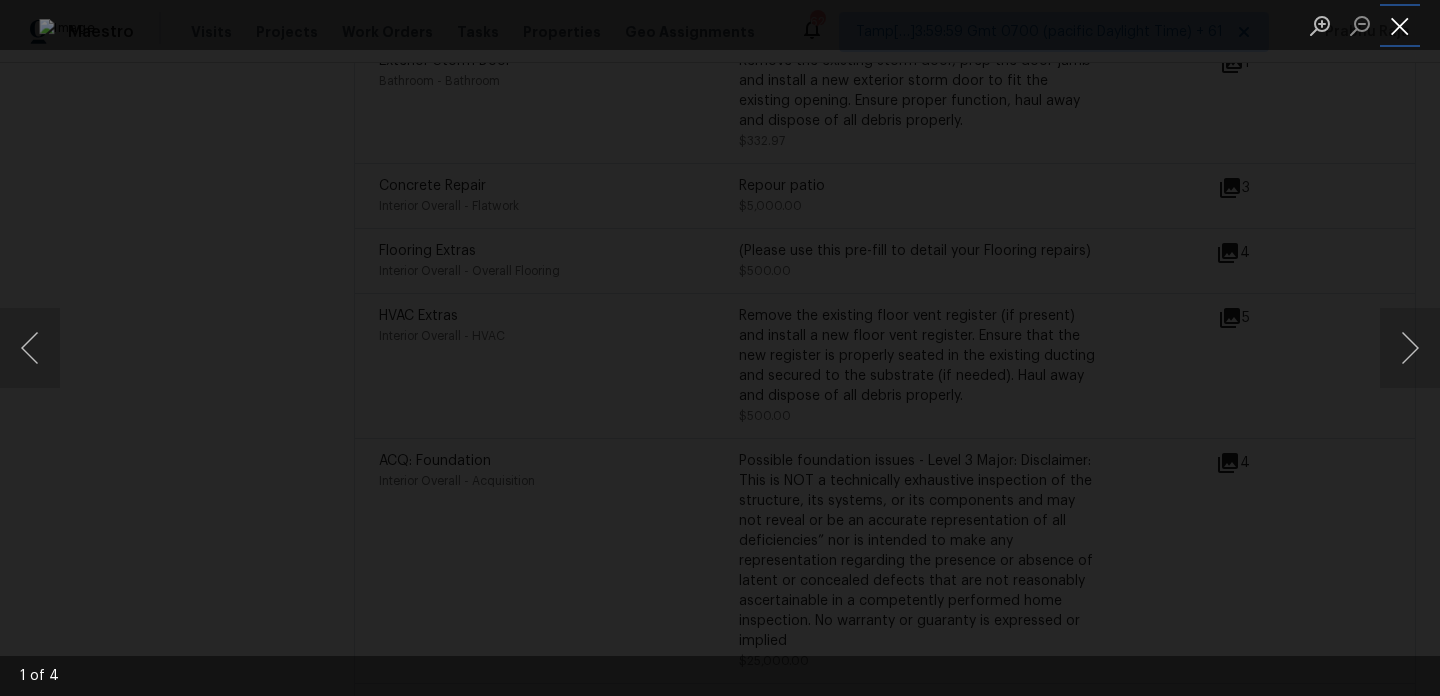 click at bounding box center [1400, 25] 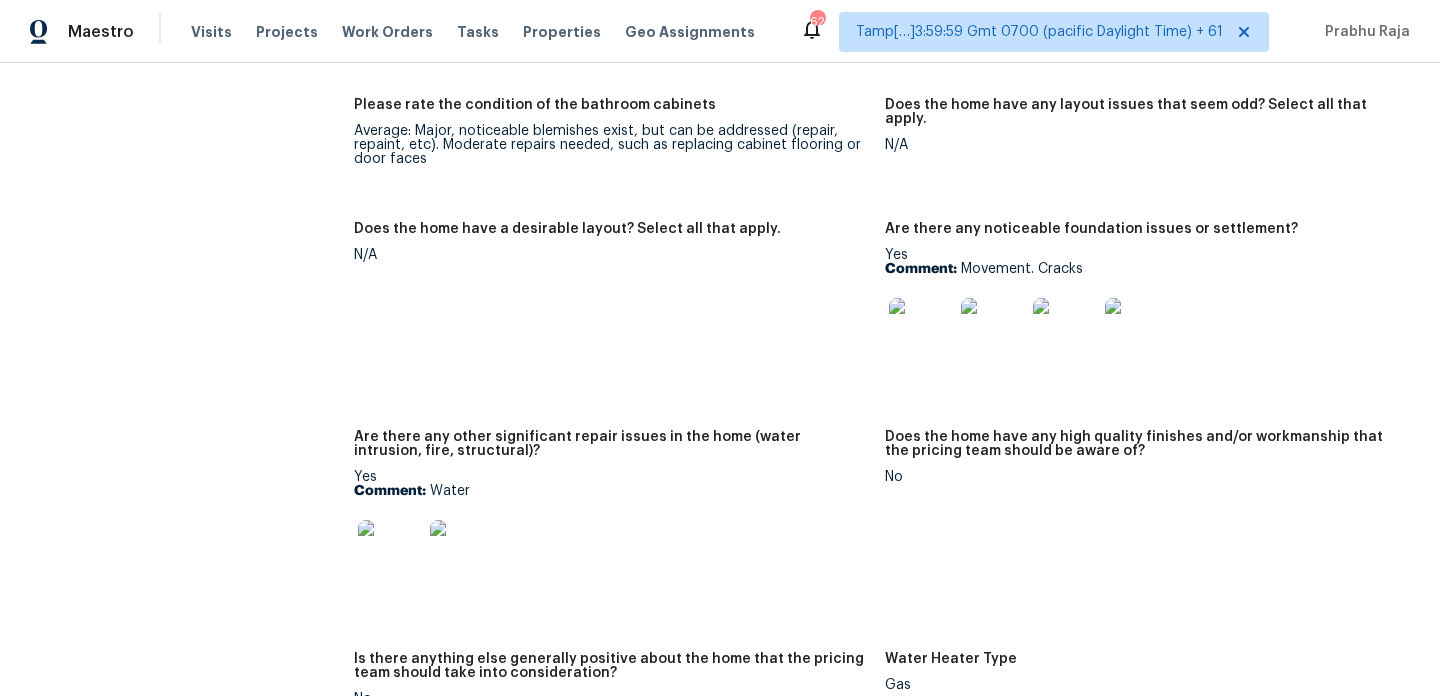 scroll, scrollTop: 3157, scrollLeft: 0, axis: vertical 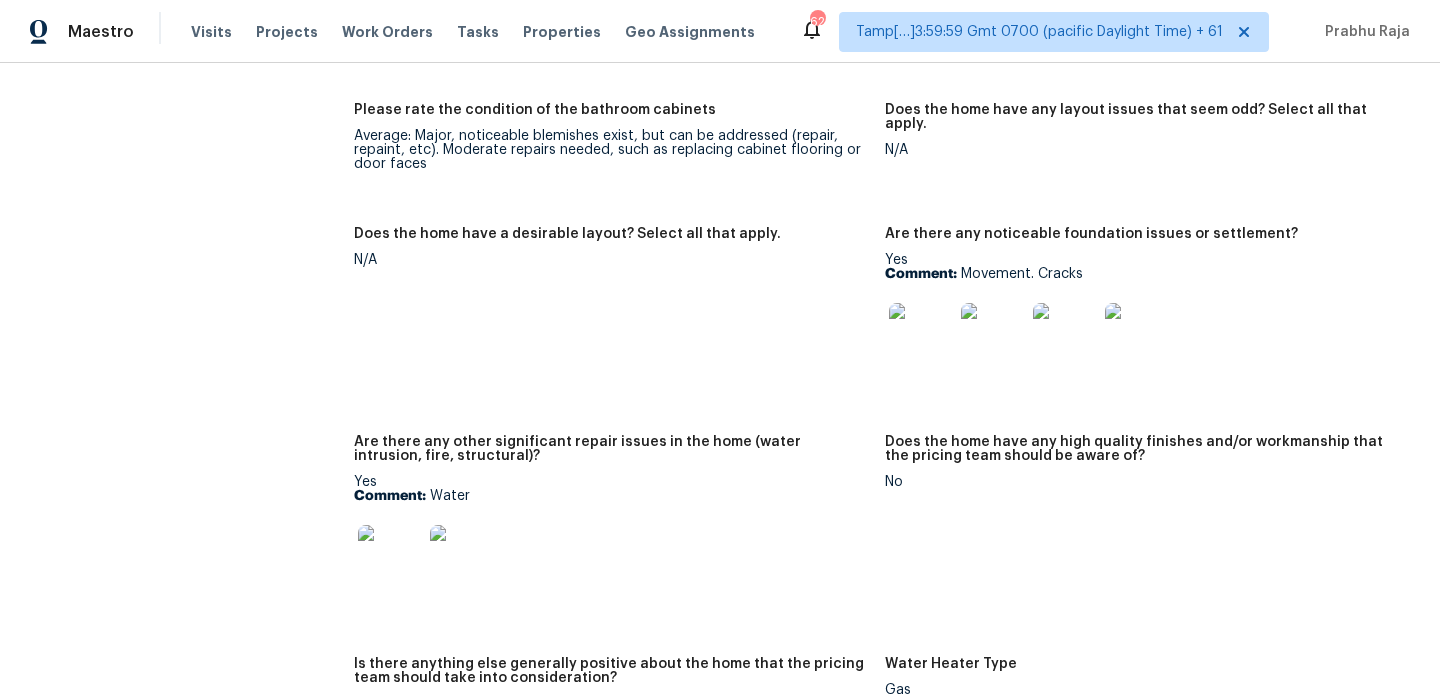 click at bounding box center (390, 557) 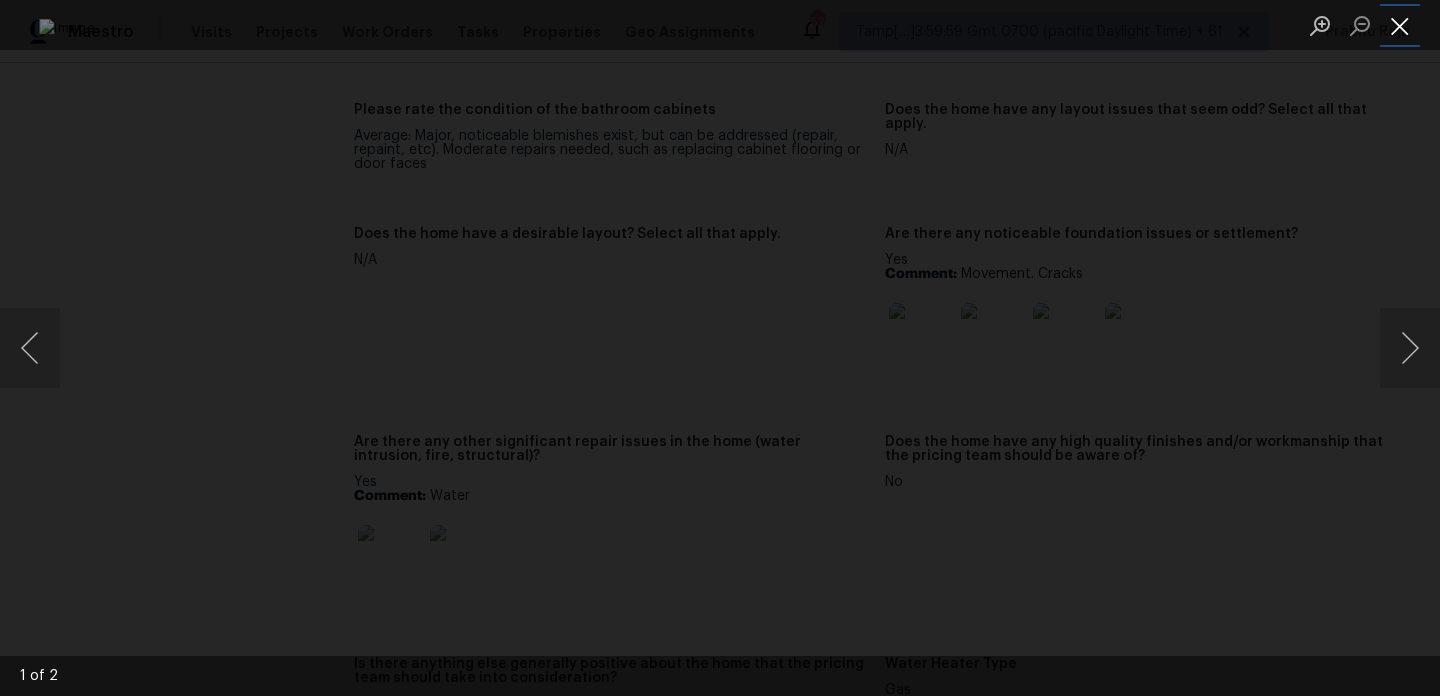 click at bounding box center (1400, 25) 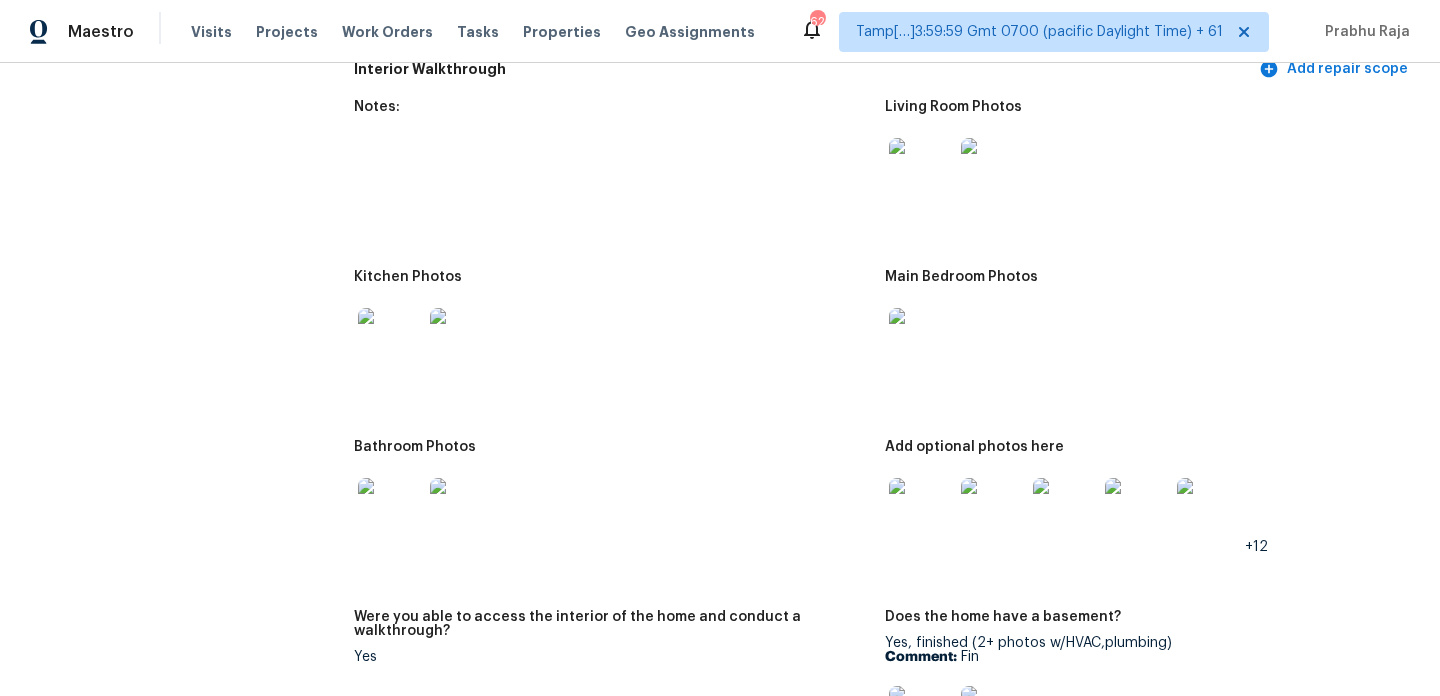 scroll, scrollTop: 2066, scrollLeft: 0, axis: vertical 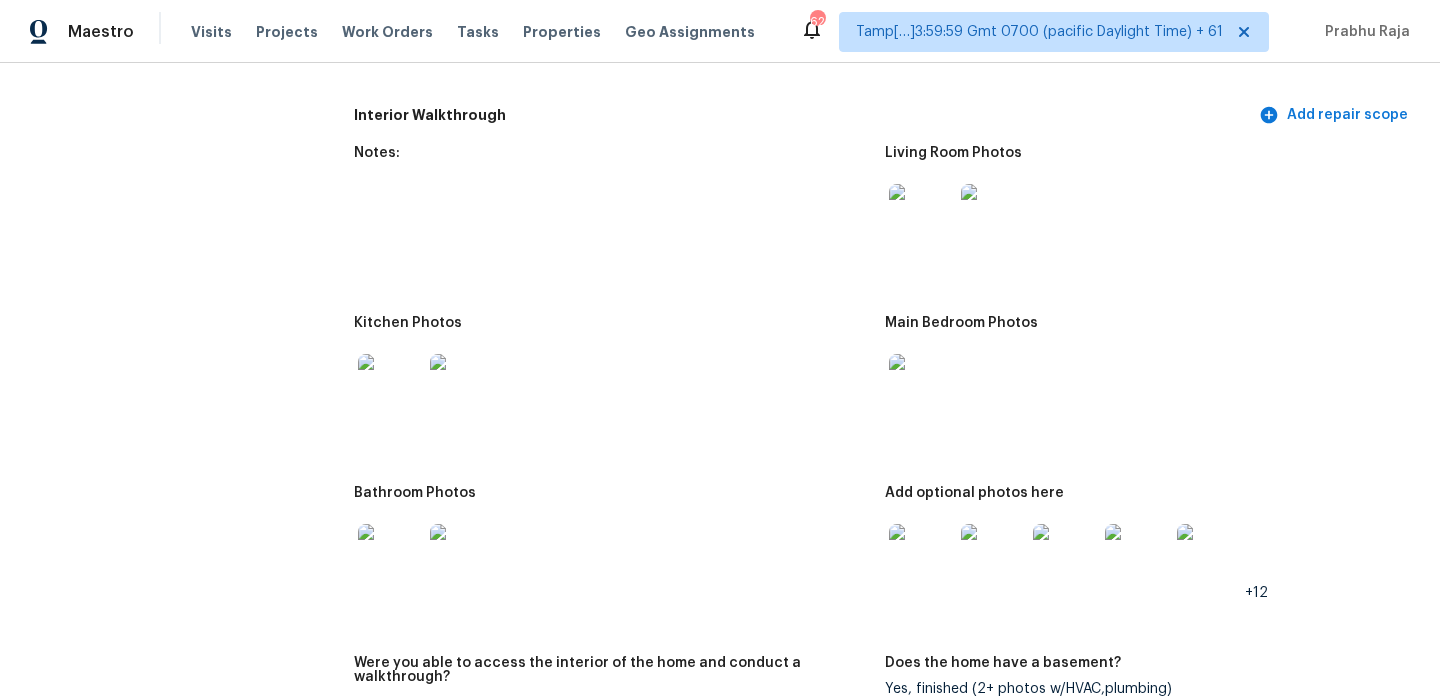 click at bounding box center (921, 216) 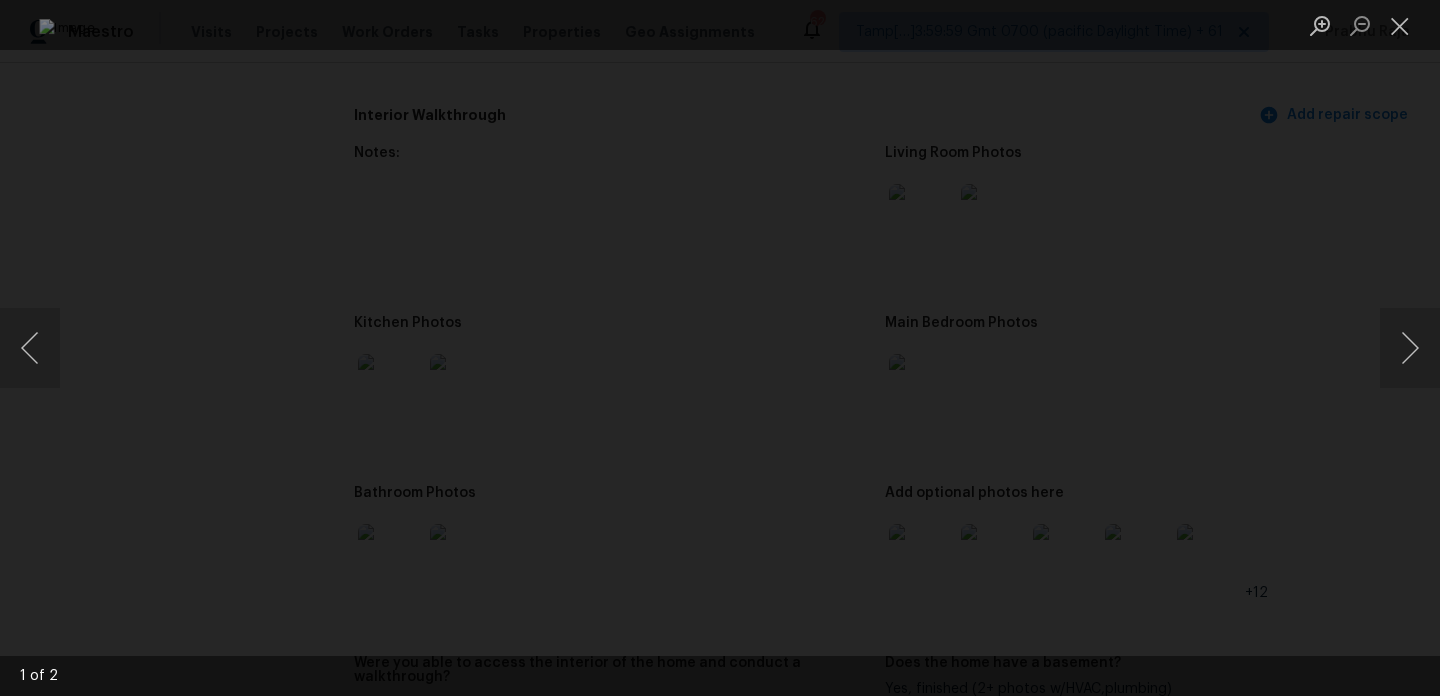 click at bounding box center (720, 348) 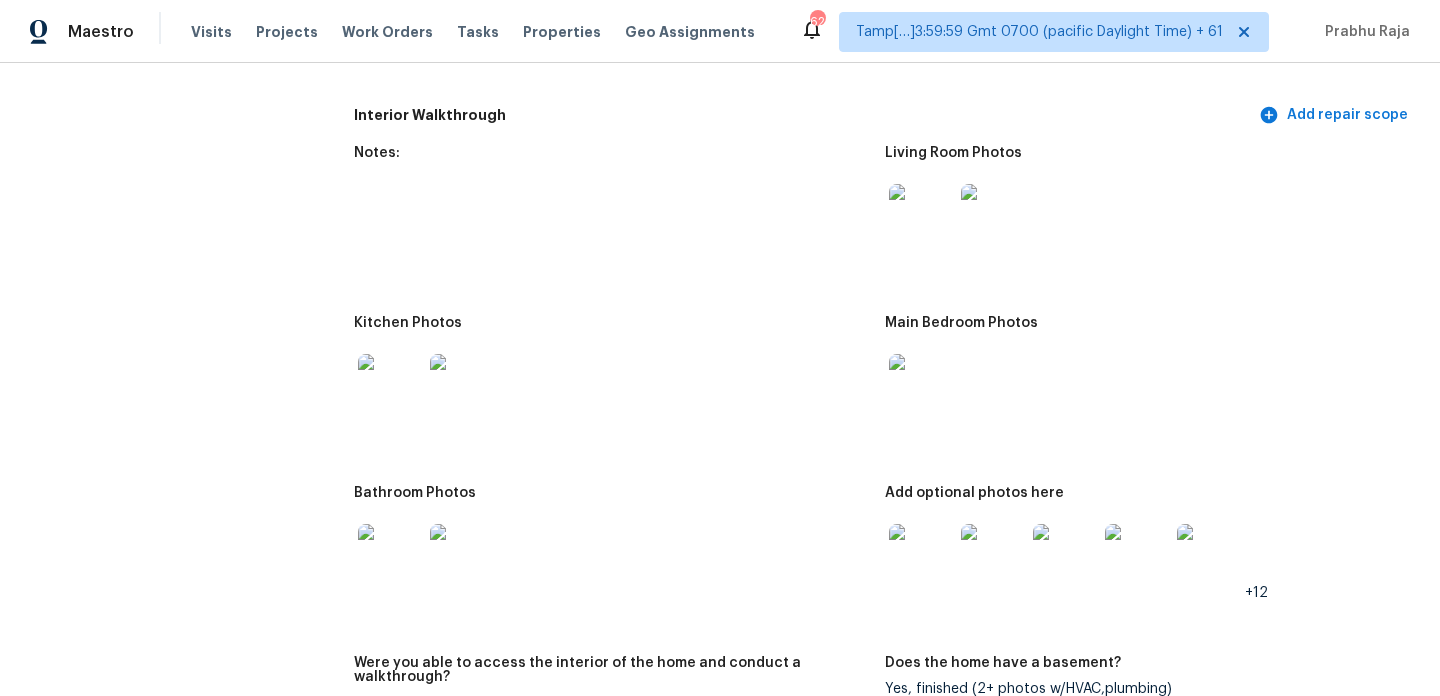 click at bounding box center (921, 386) 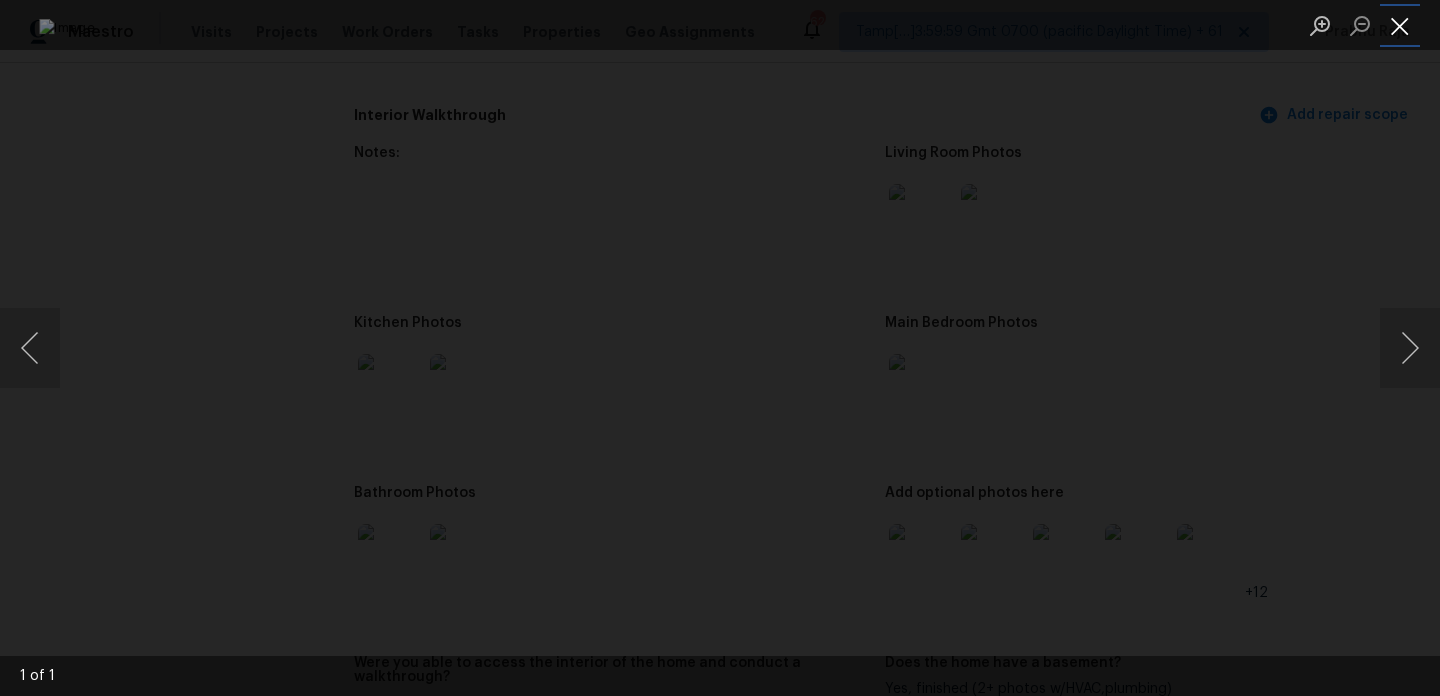 click at bounding box center [1400, 25] 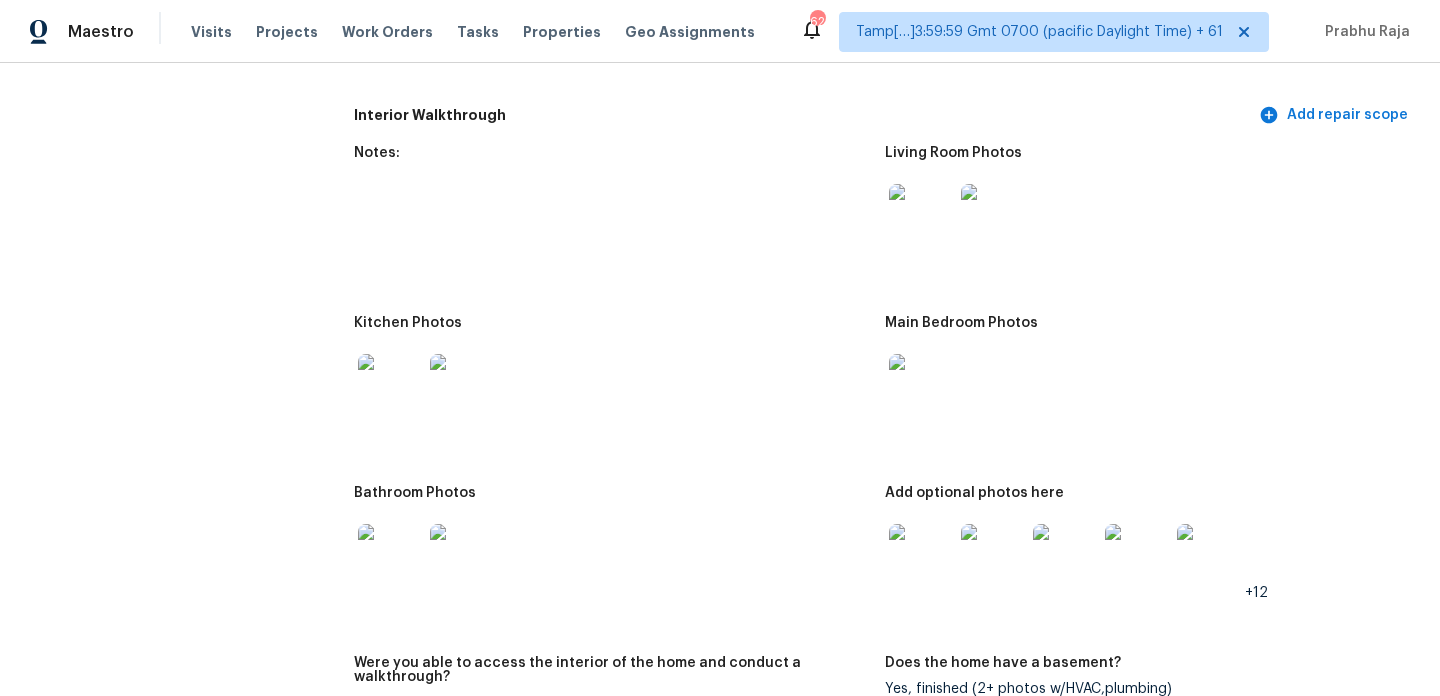 click at bounding box center (993, 556) 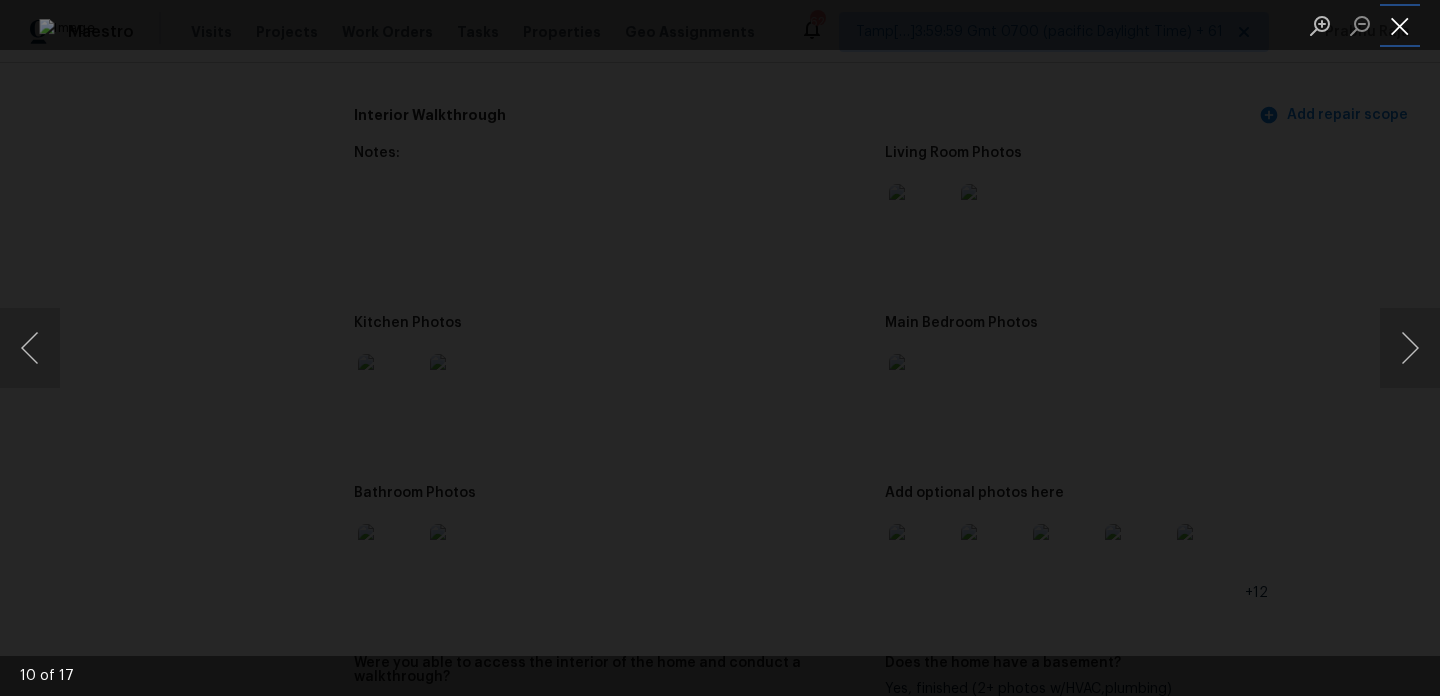 click at bounding box center (1400, 25) 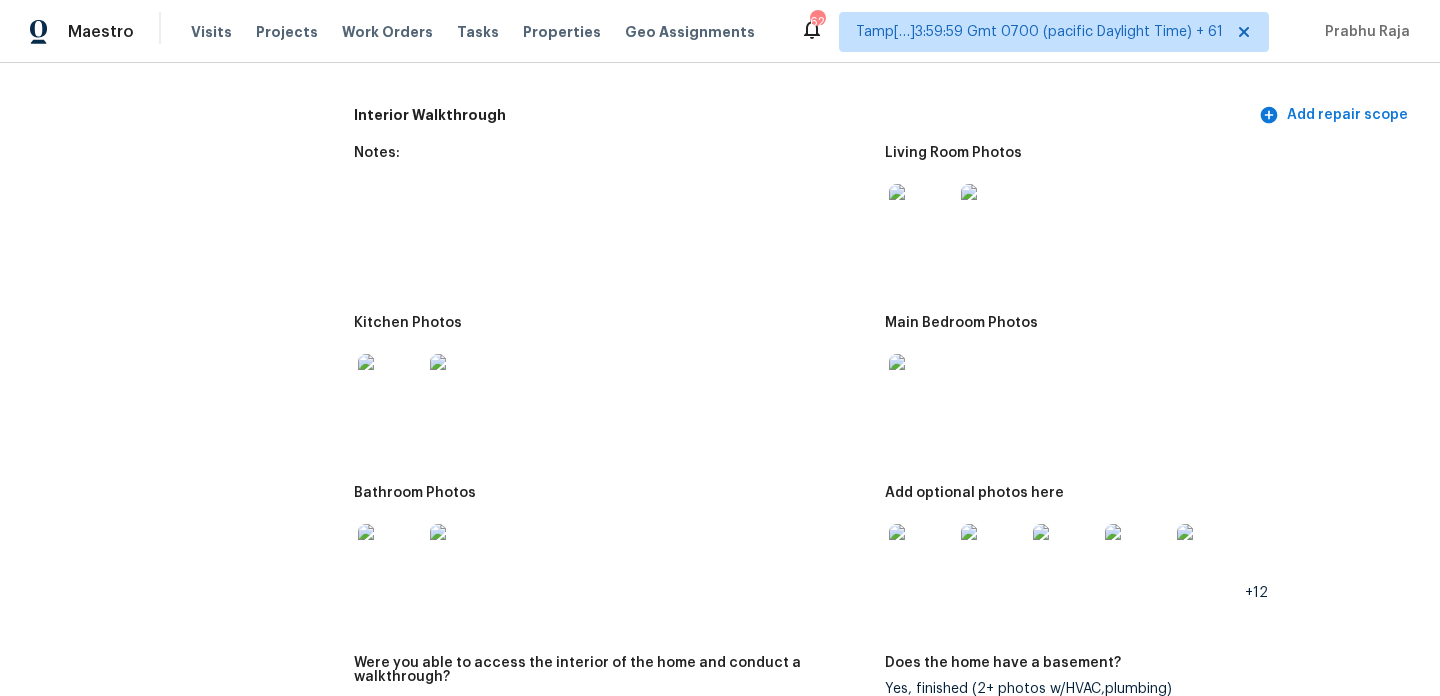 click at bounding box center [390, 556] 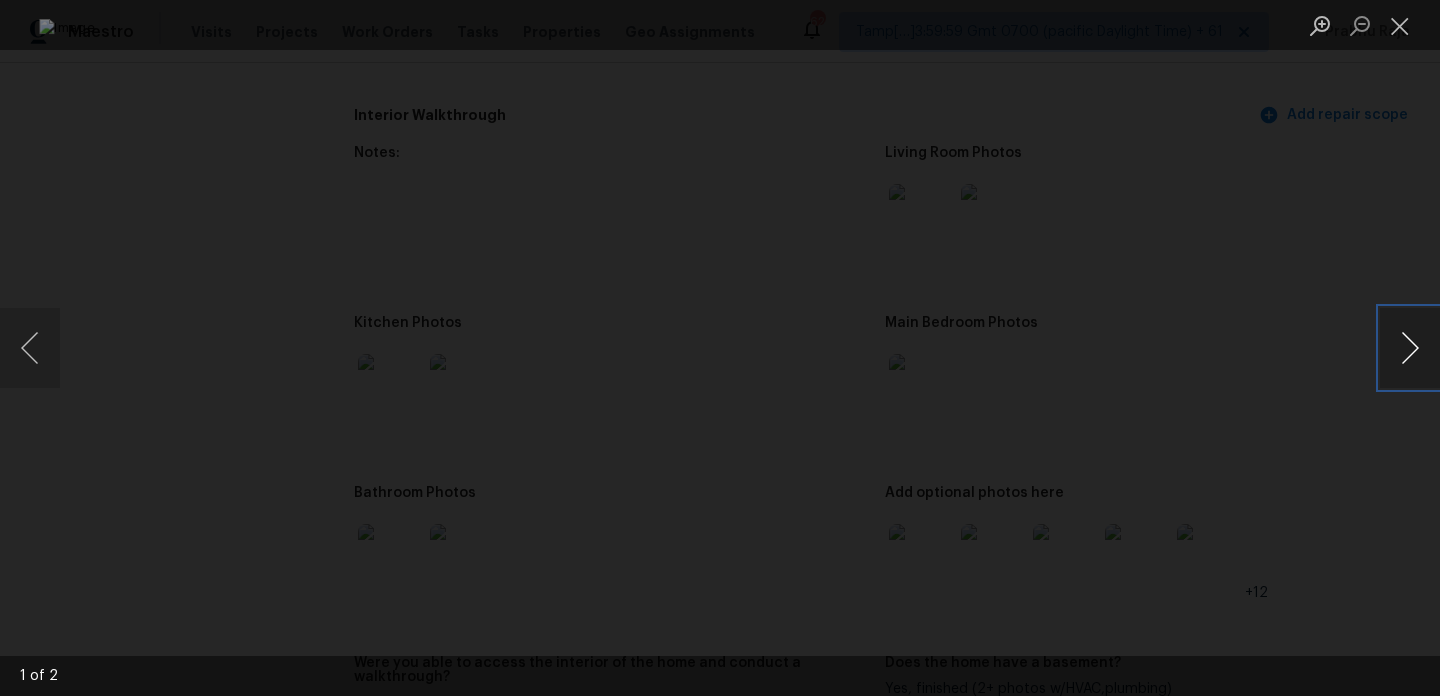 click at bounding box center (1410, 348) 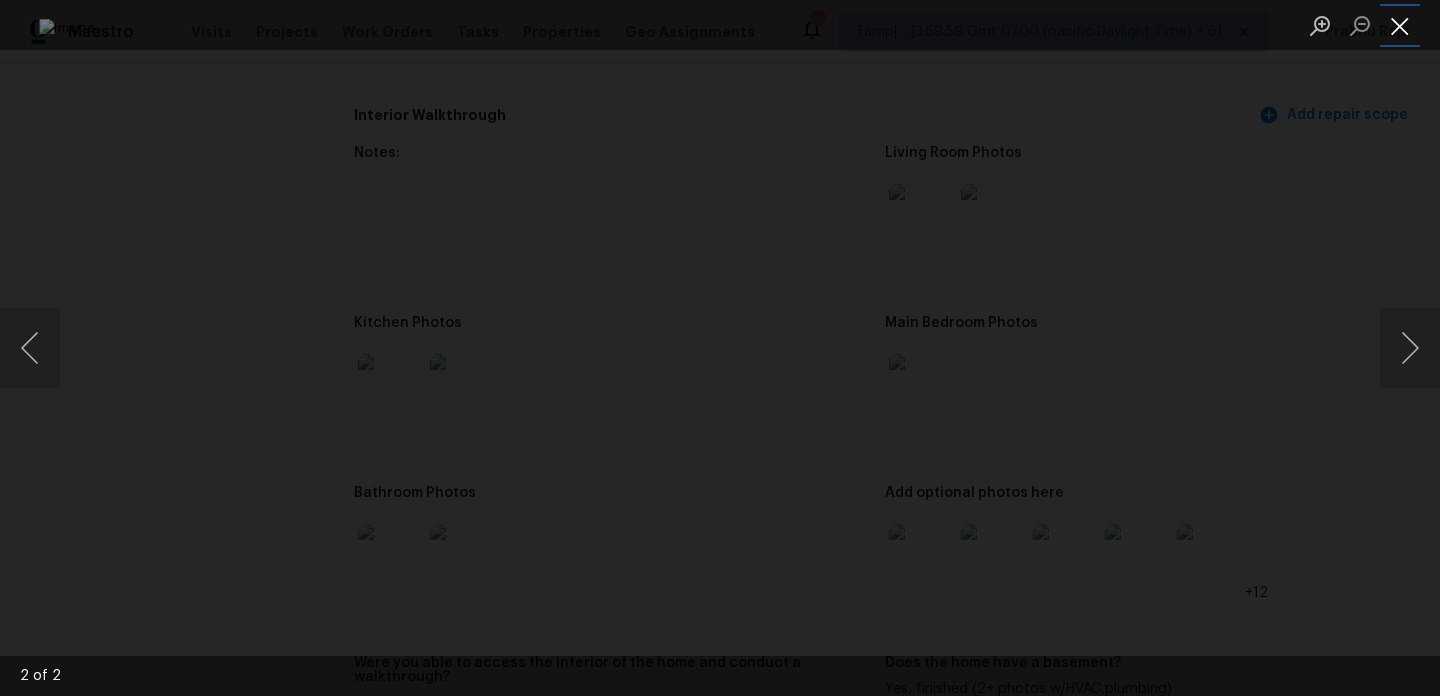 click at bounding box center [1400, 25] 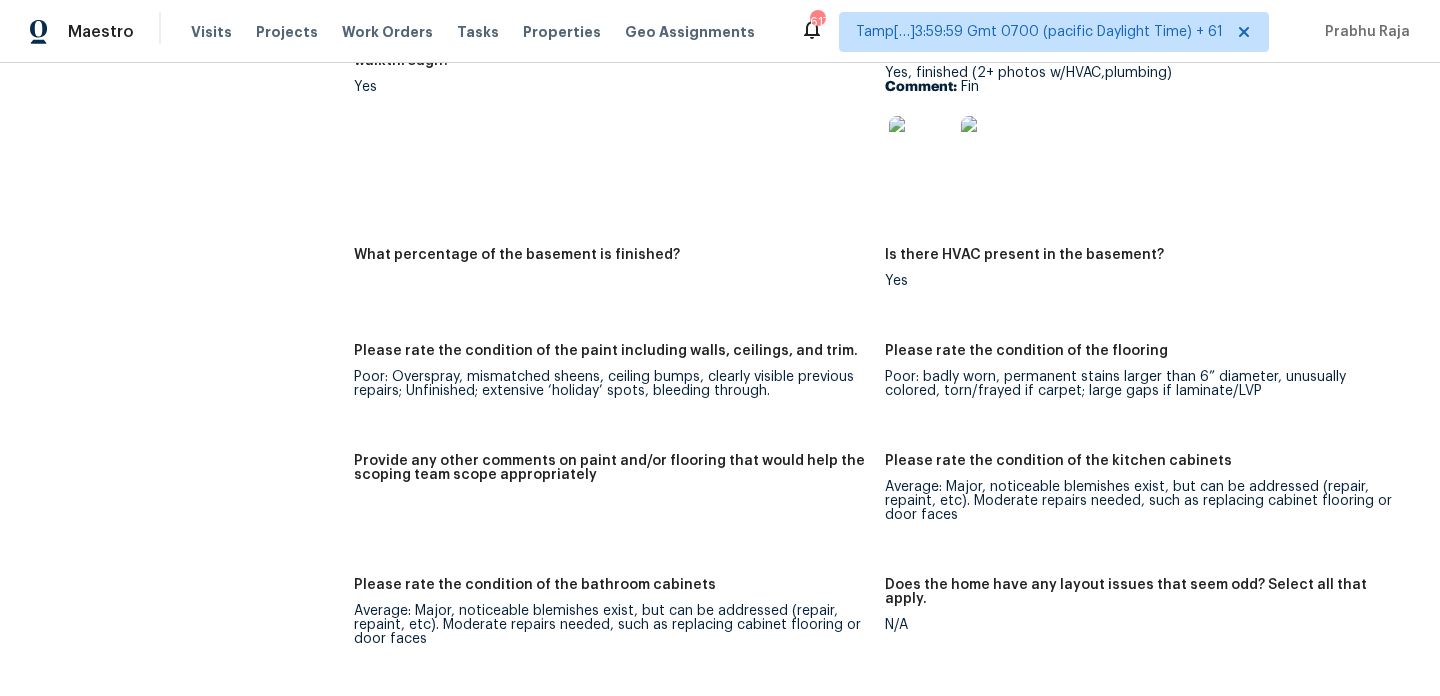 scroll, scrollTop: 0, scrollLeft: 0, axis: both 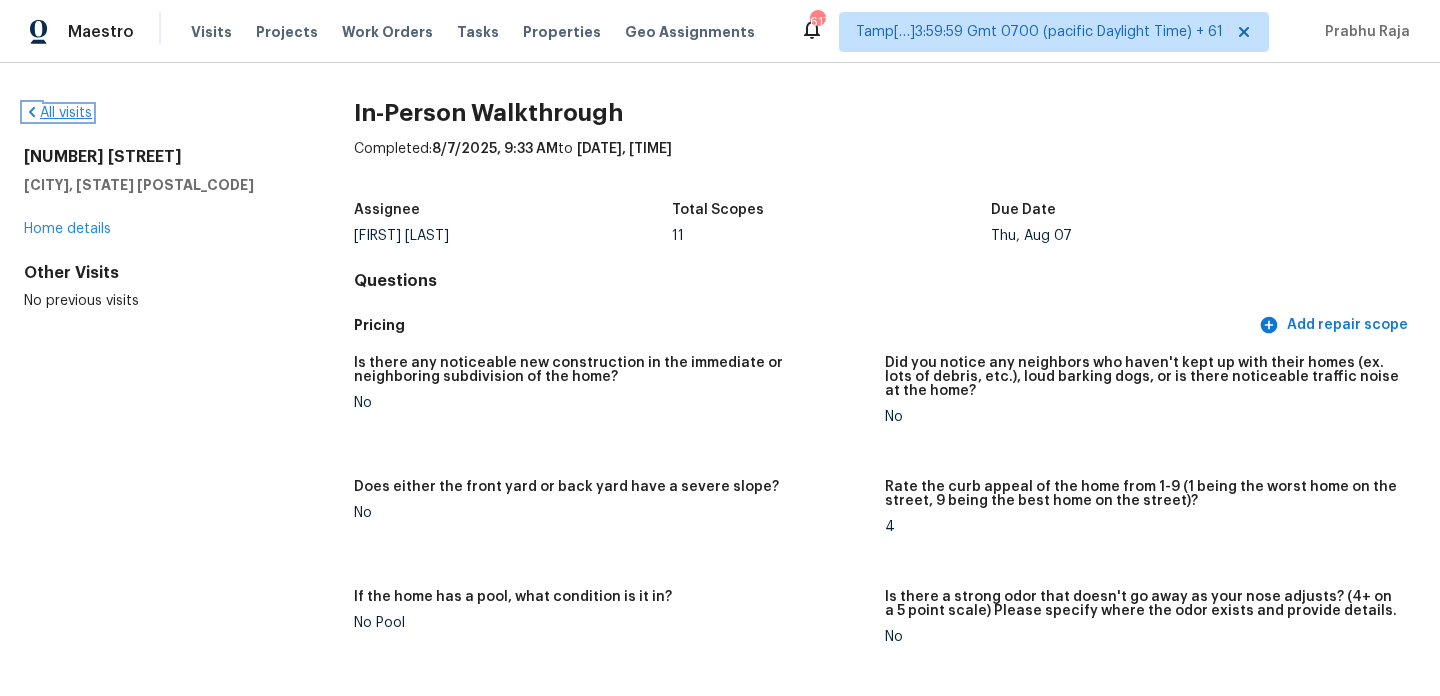 click on "All visits" at bounding box center (58, 113) 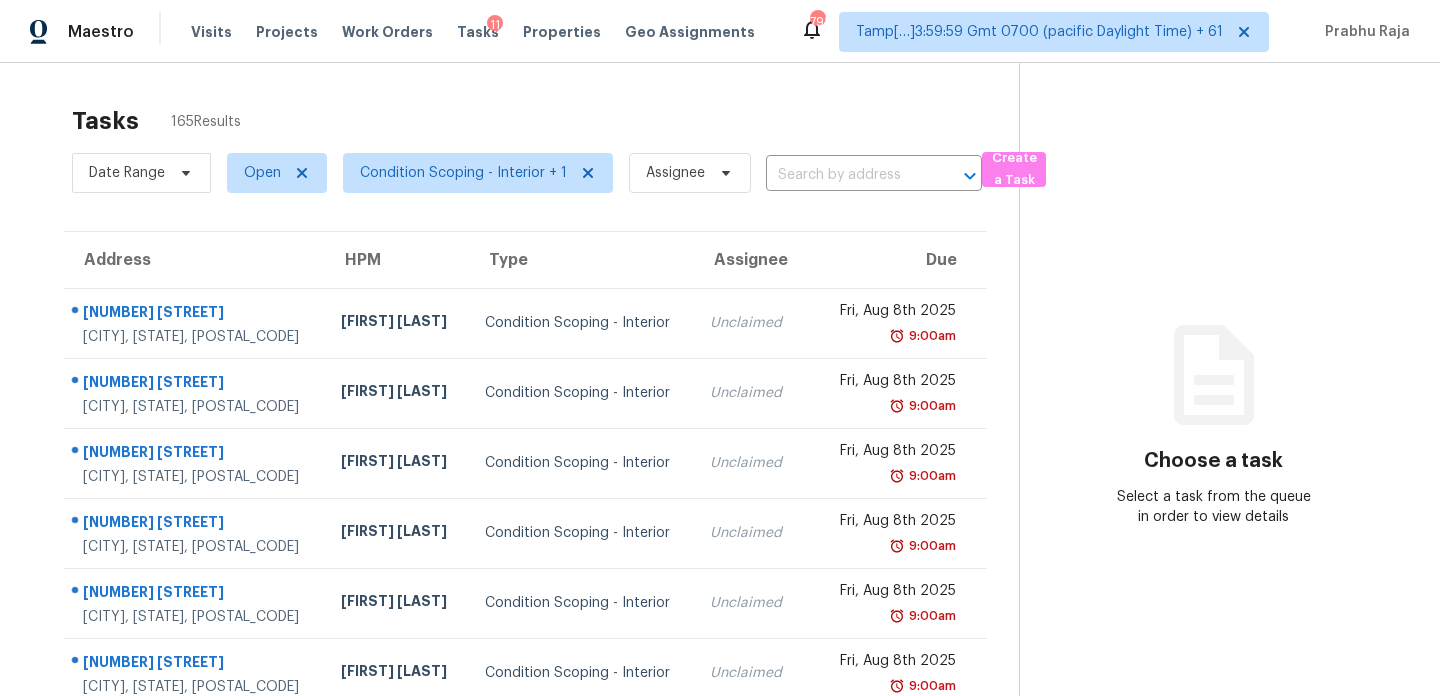 scroll, scrollTop: 0, scrollLeft: 0, axis: both 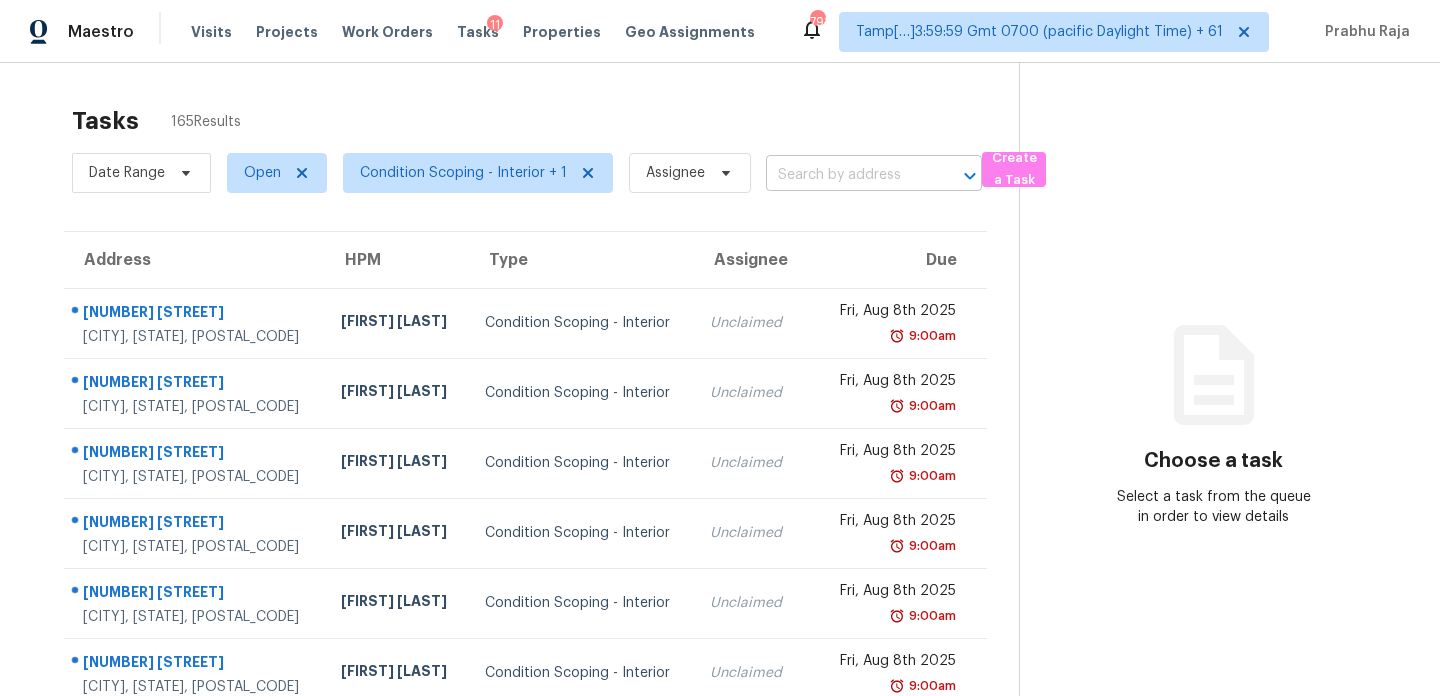 click at bounding box center (846, 175) 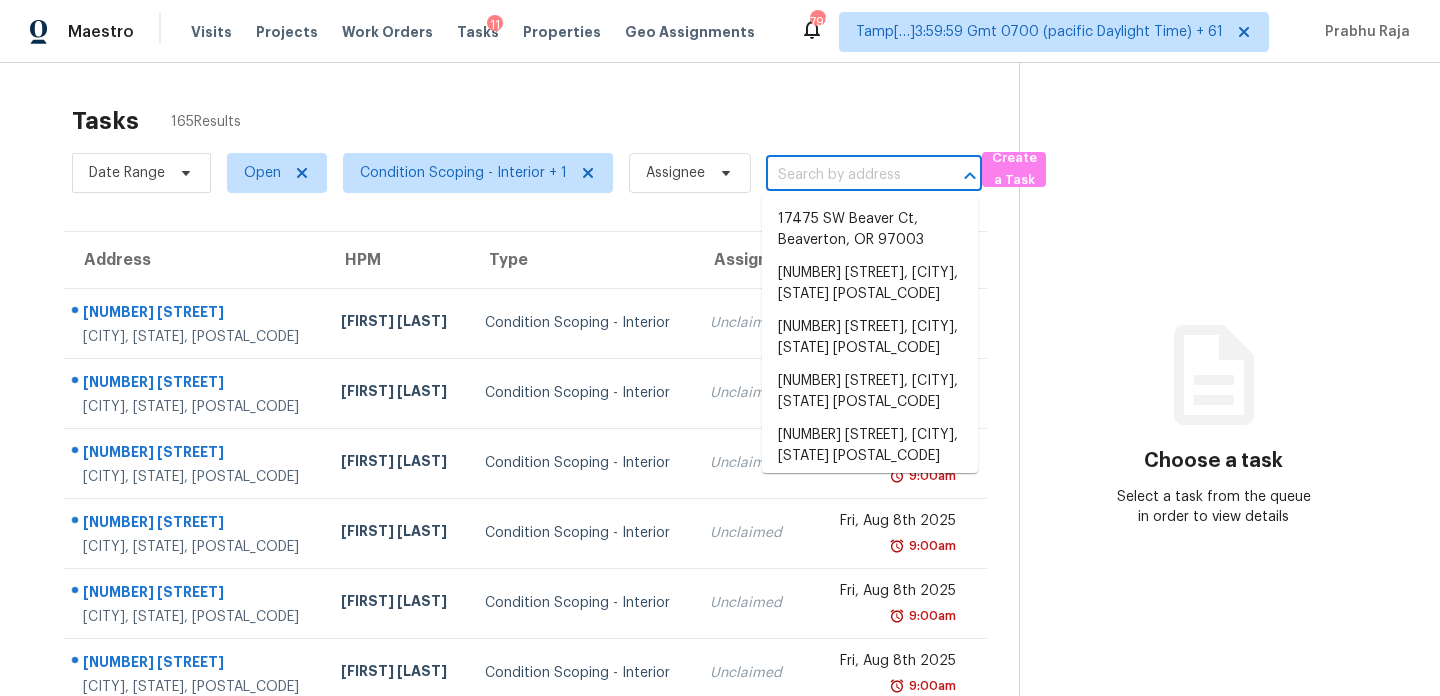 paste on "[NUMBER] [STREET] [CITY], [STATE], [POSTAL_CODE]" 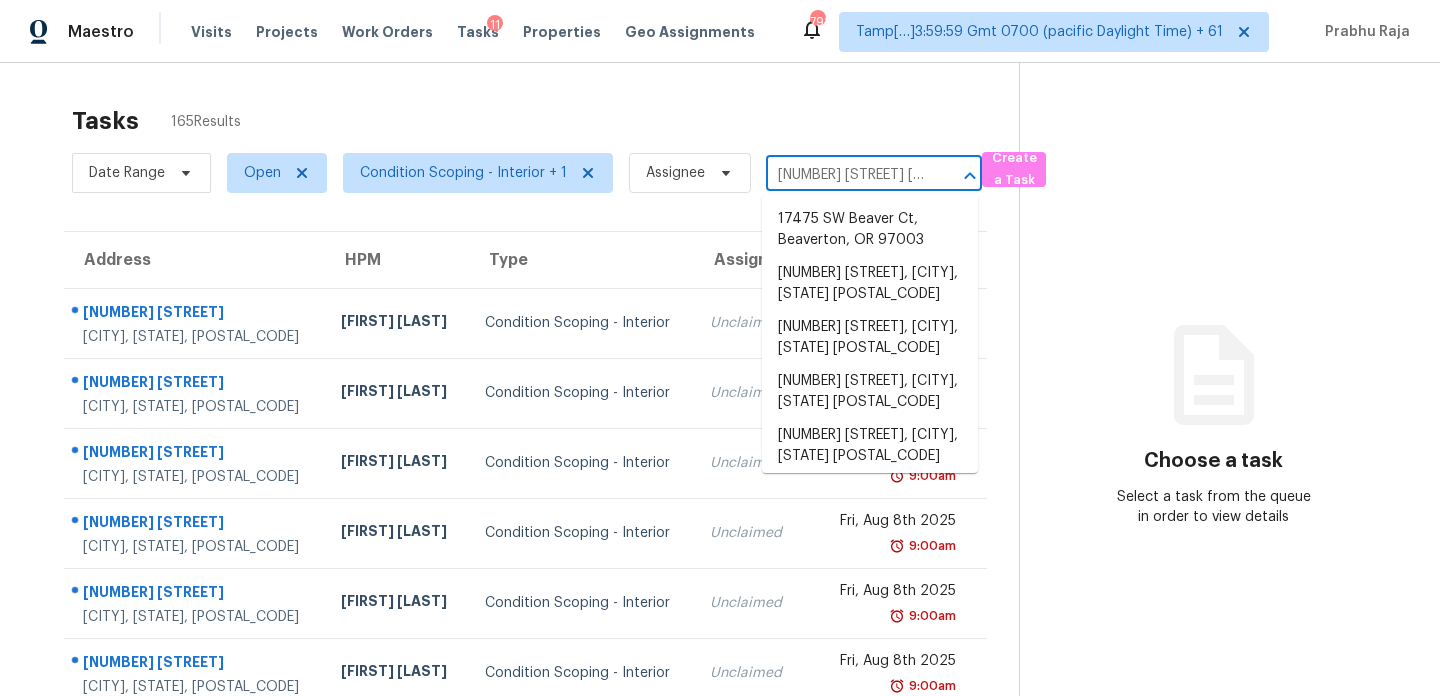 scroll, scrollTop: 0, scrollLeft: 101, axis: horizontal 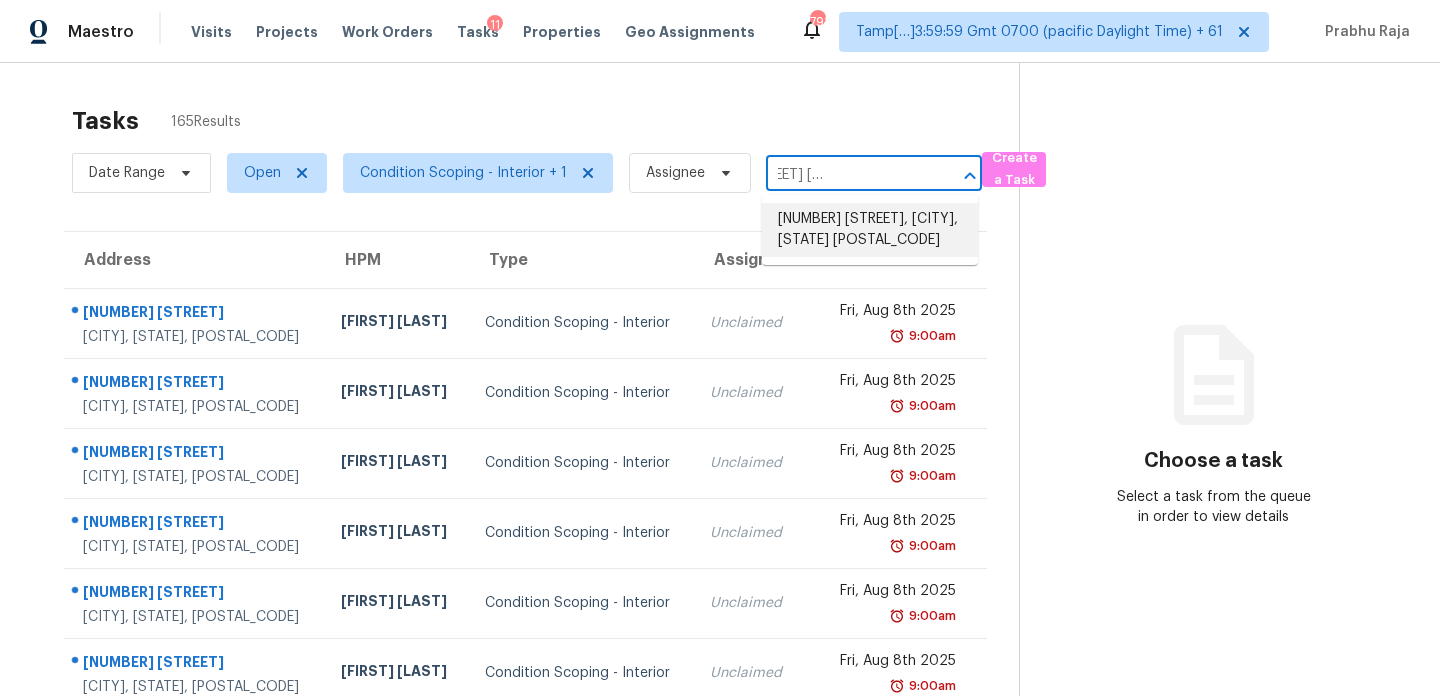 click on "[NUMBER] [STREET], [CITY], [STATE] [POSTAL_CODE]" at bounding box center (870, 230) 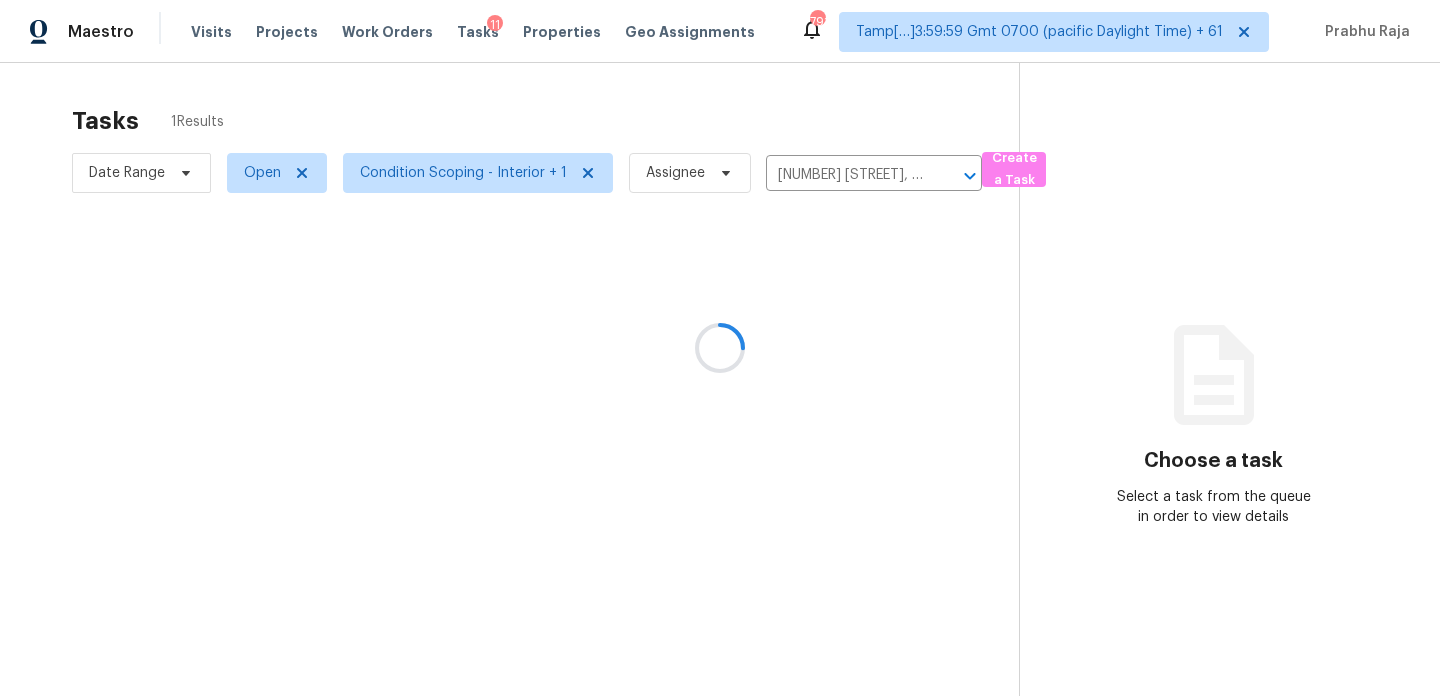click at bounding box center [720, 348] 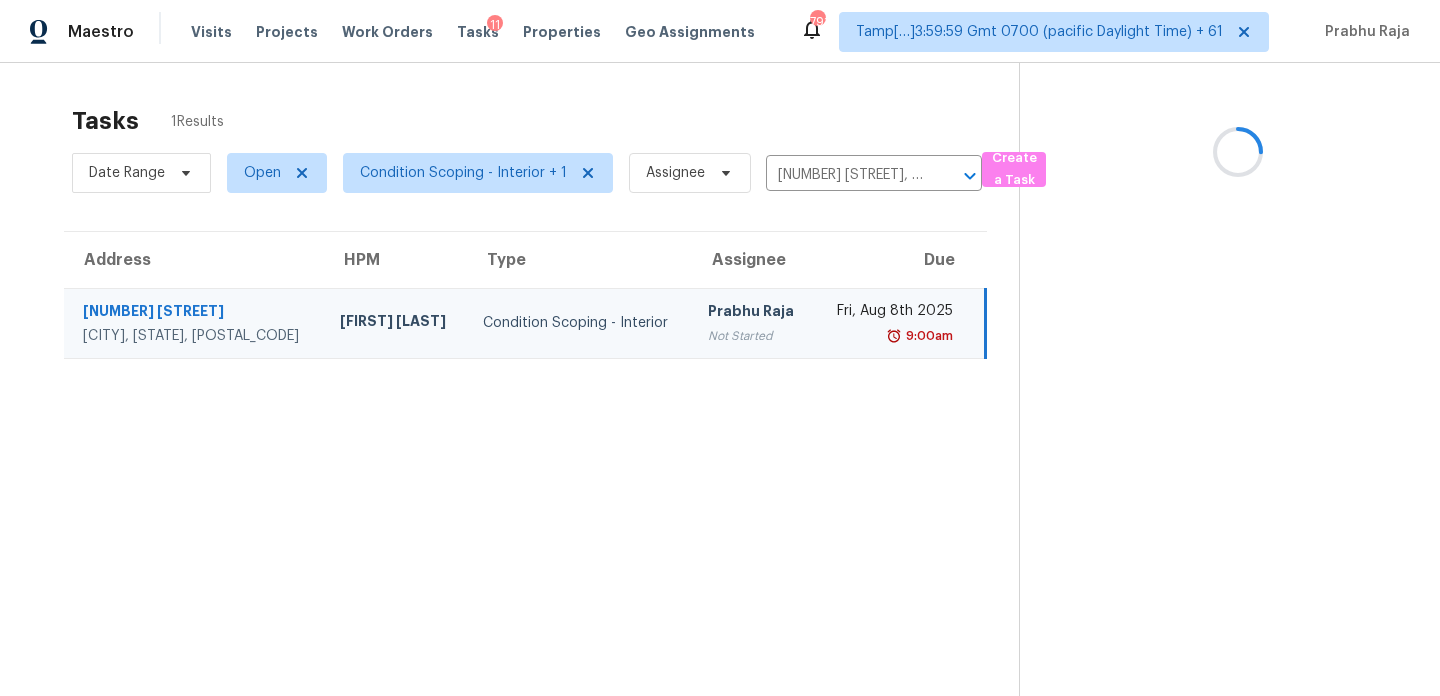 click on "Fri, Aug 8th 2025" at bounding box center (892, 313) 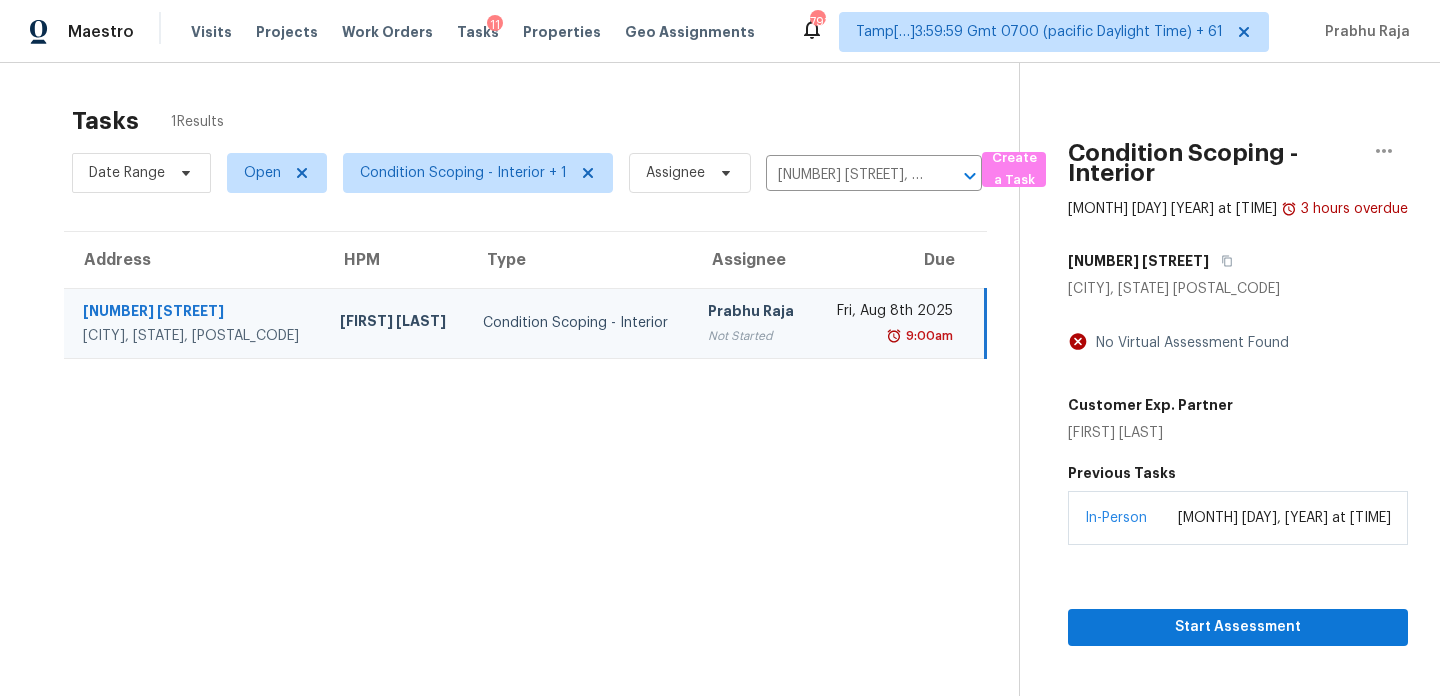 scroll, scrollTop: 63, scrollLeft: 0, axis: vertical 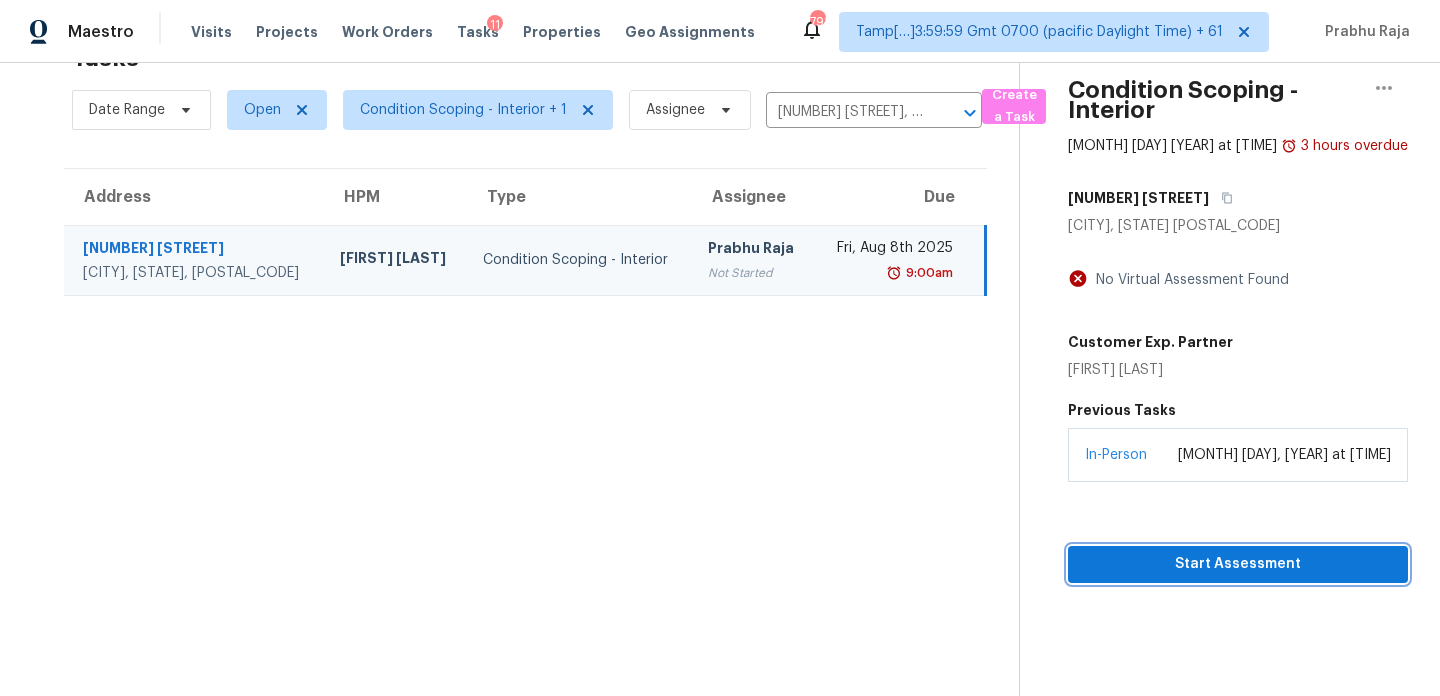 click on "Start Assessment" at bounding box center [1238, 564] 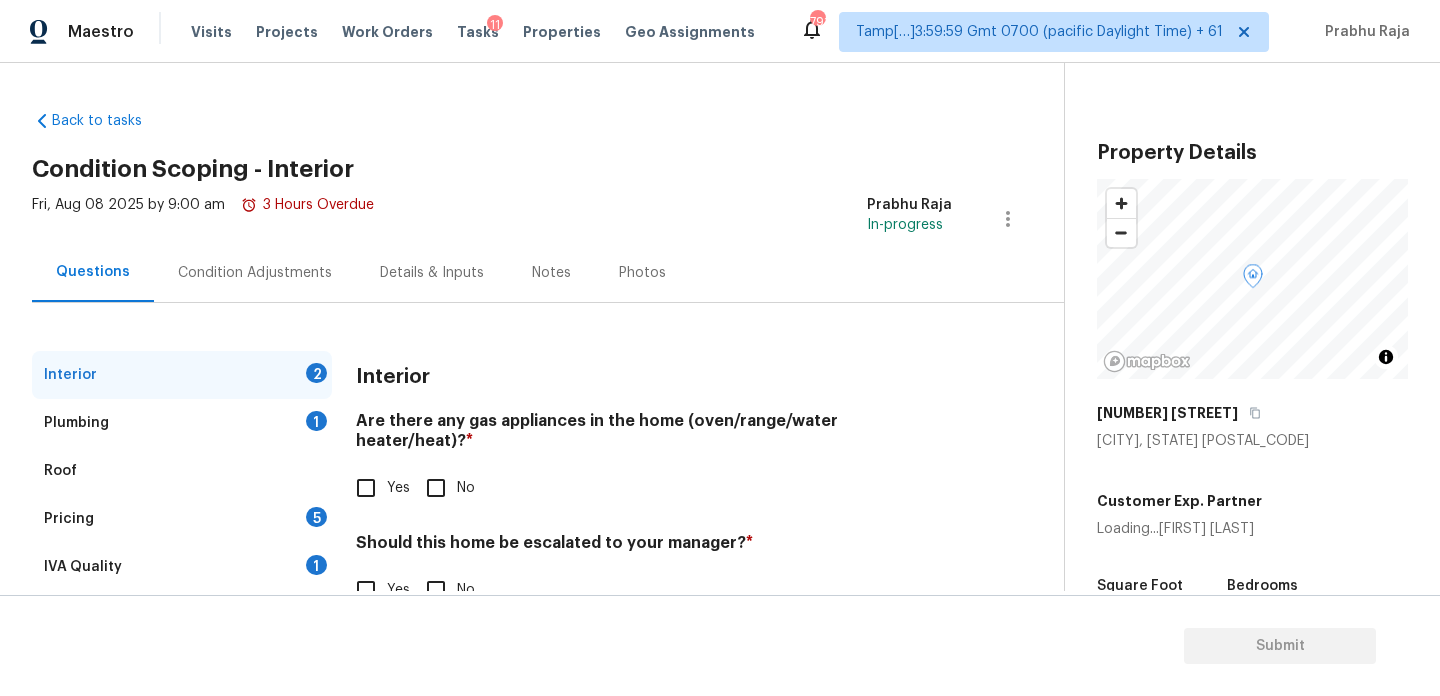 click on "Condition Adjustments" at bounding box center [255, 272] 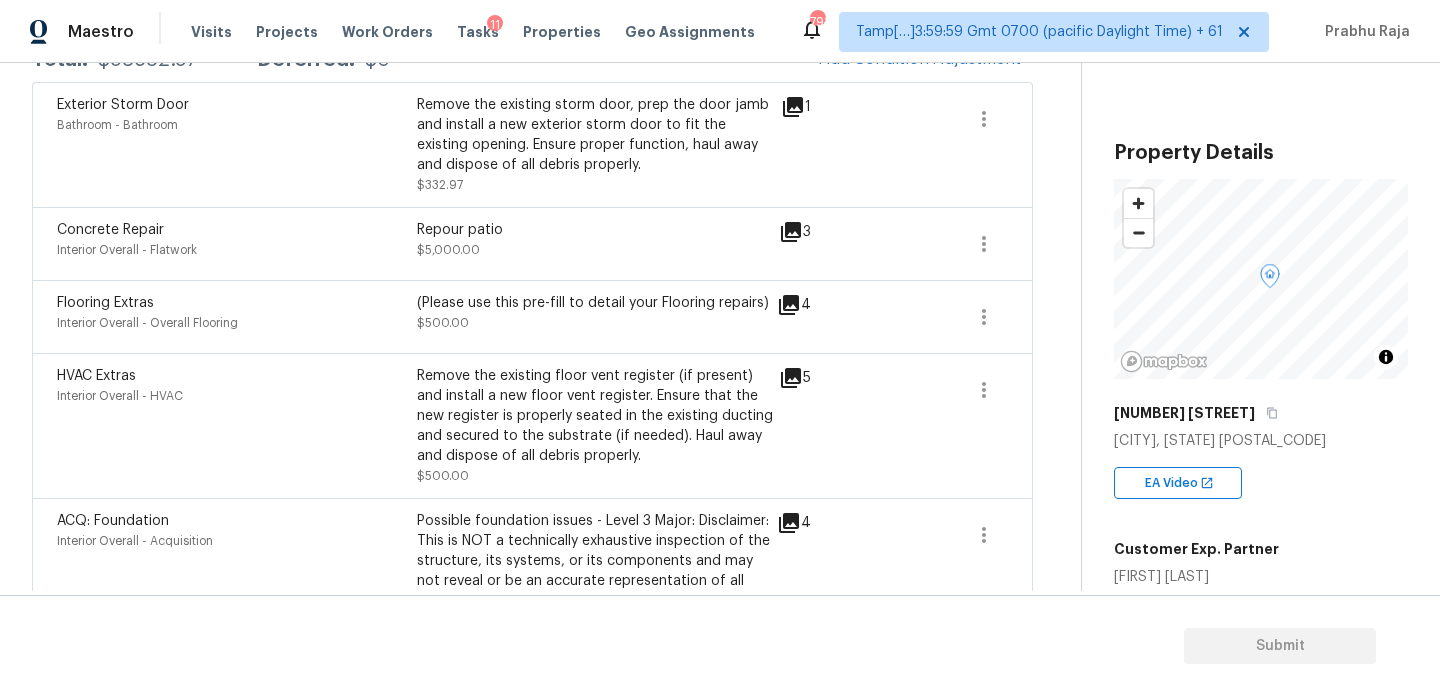 scroll, scrollTop: 423, scrollLeft: 0, axis: vertical 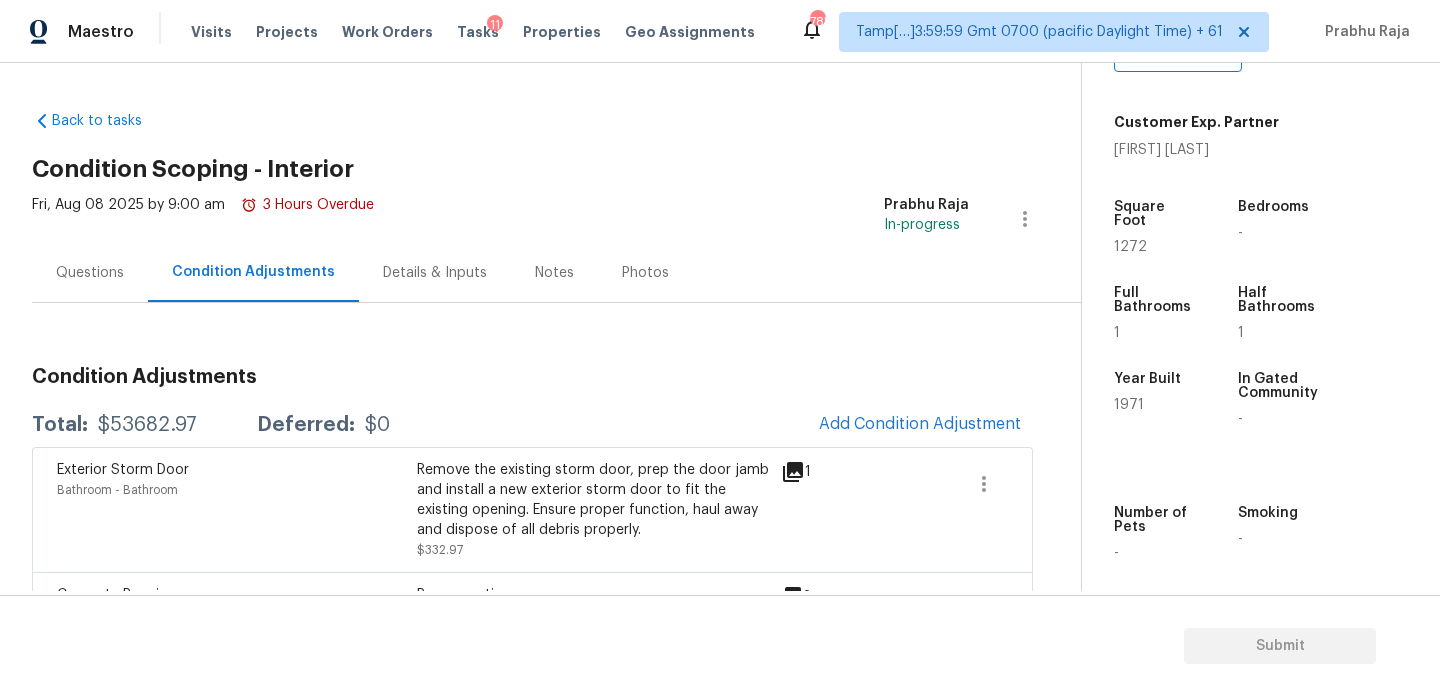 click on "1272" at bounding box center (1130, 247) 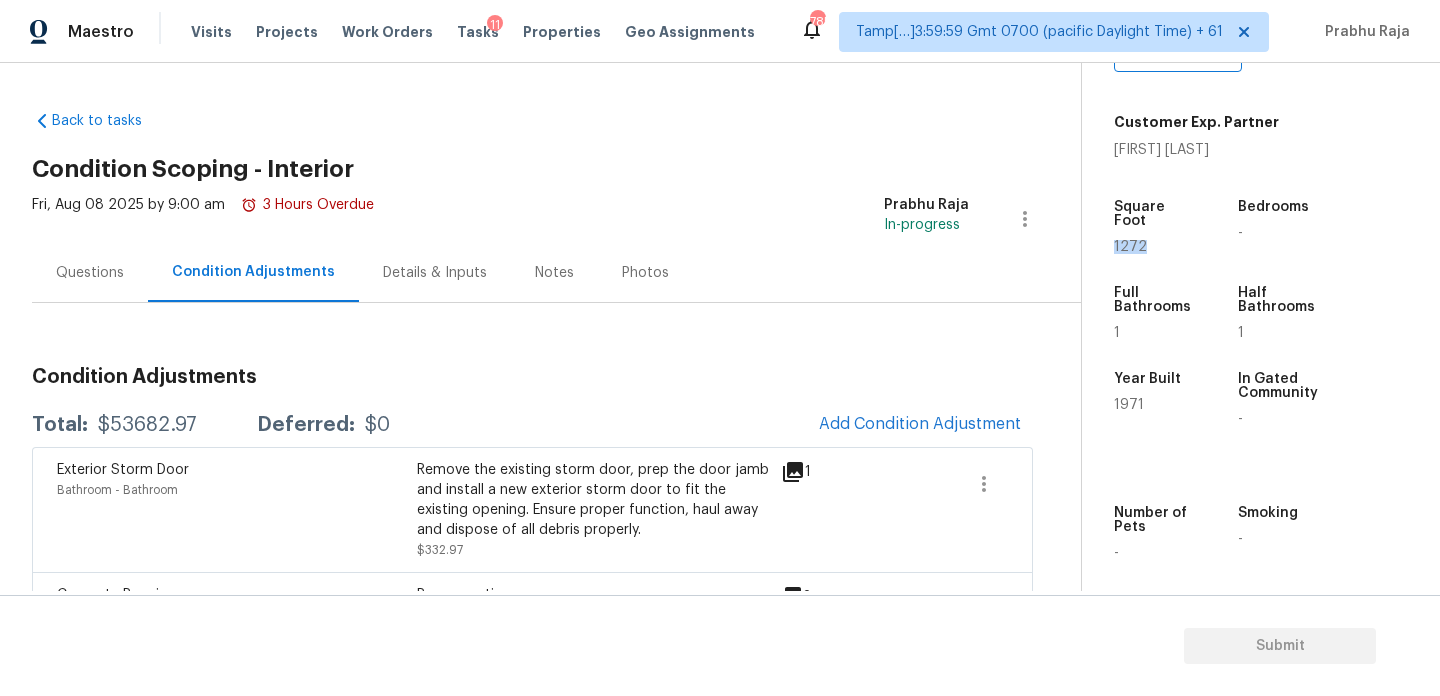 click on "1272" at bounding box center [1130, 247] 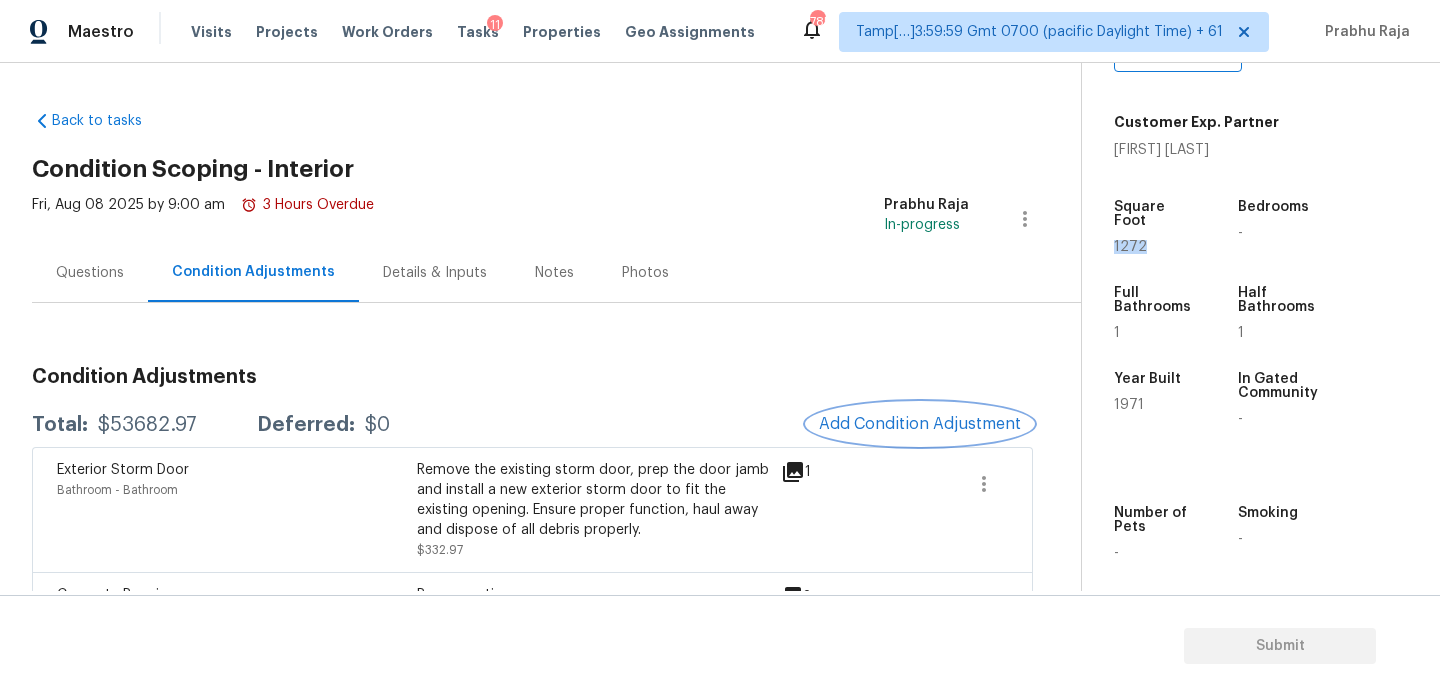 click on "Add Condition Adjustment" at bounding box center [920, 424] 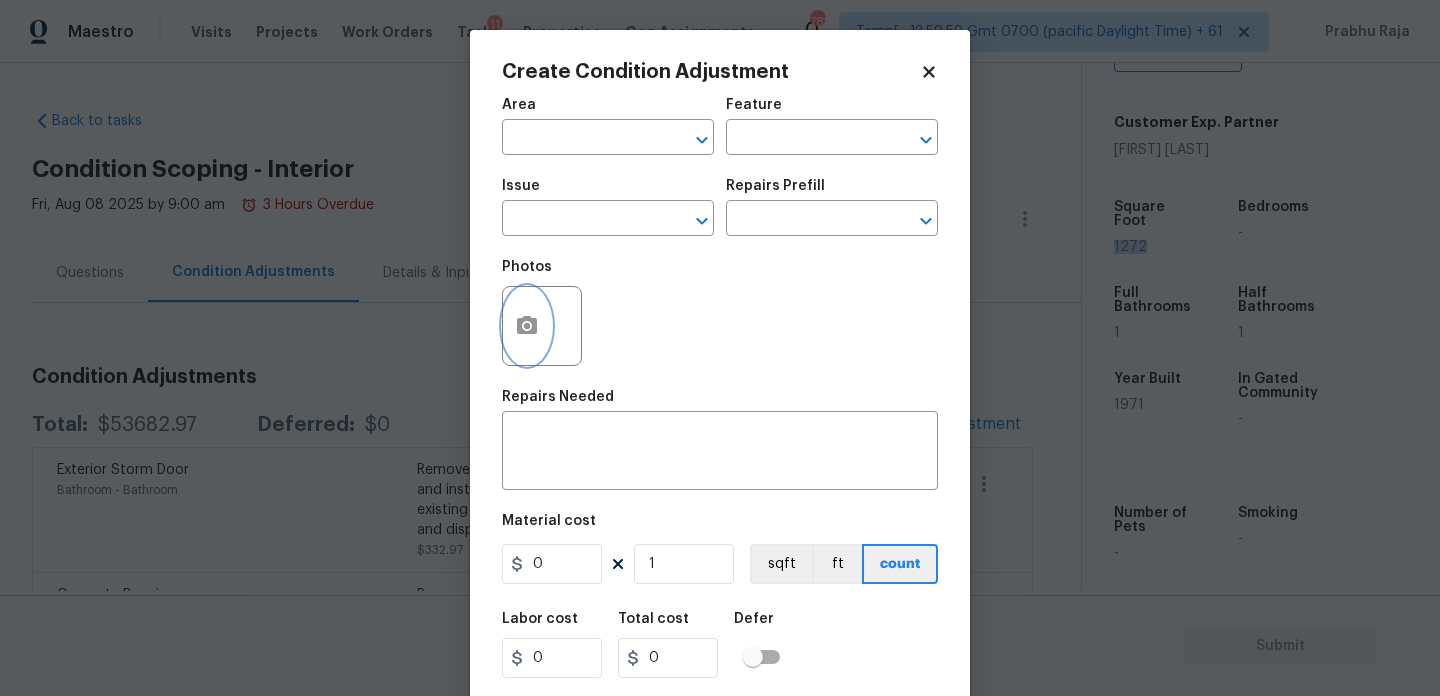 click at bounding box center [527, 326] 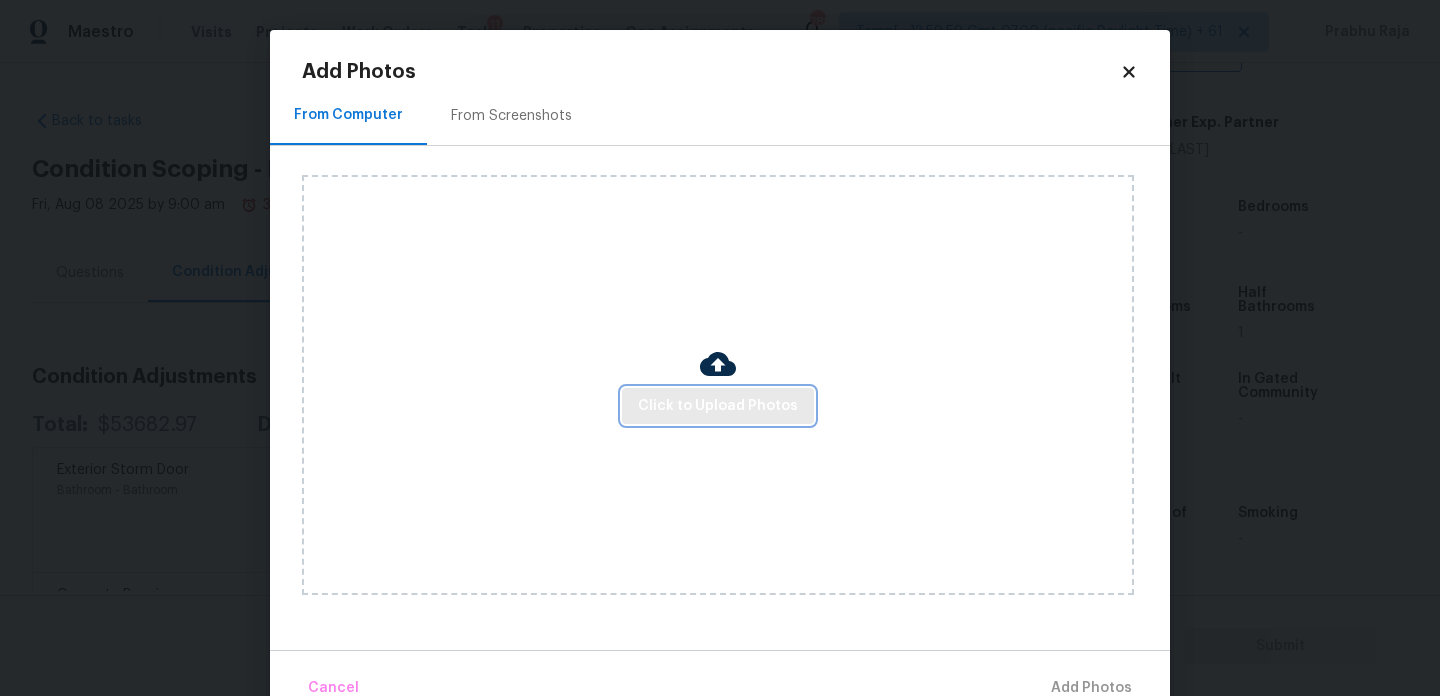 click on "Click to Upload Photos" at bounding box center [718, 406] 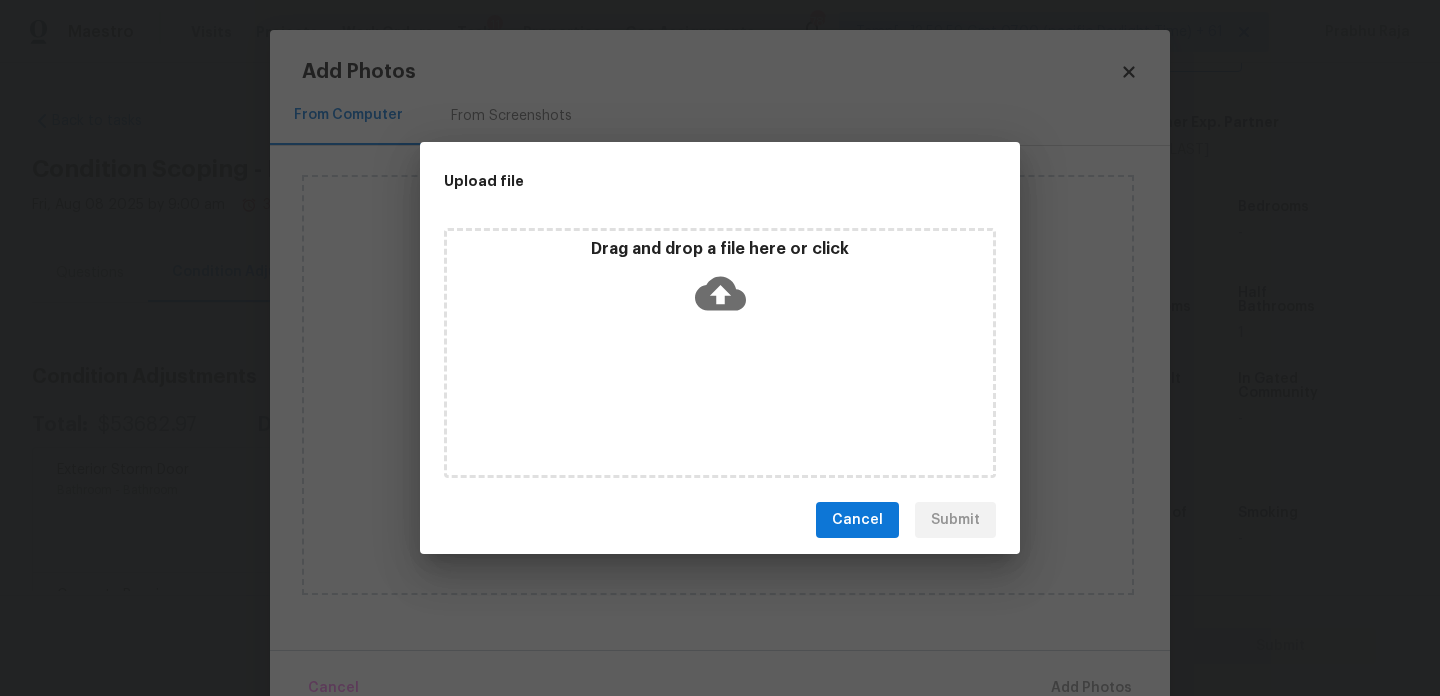 click on "Drag and drop a file here or click" at bounding box center [720, 353] 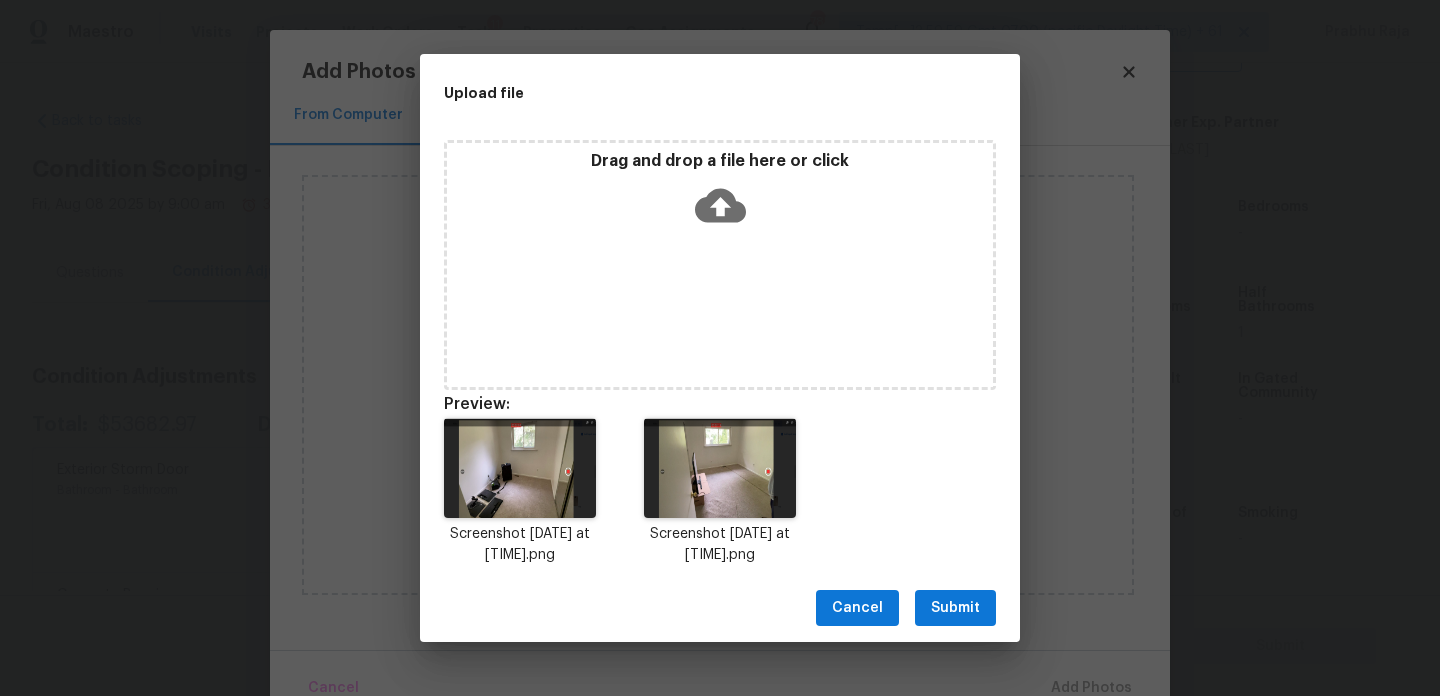 click on "Submit" at bounding box center (955, 608) 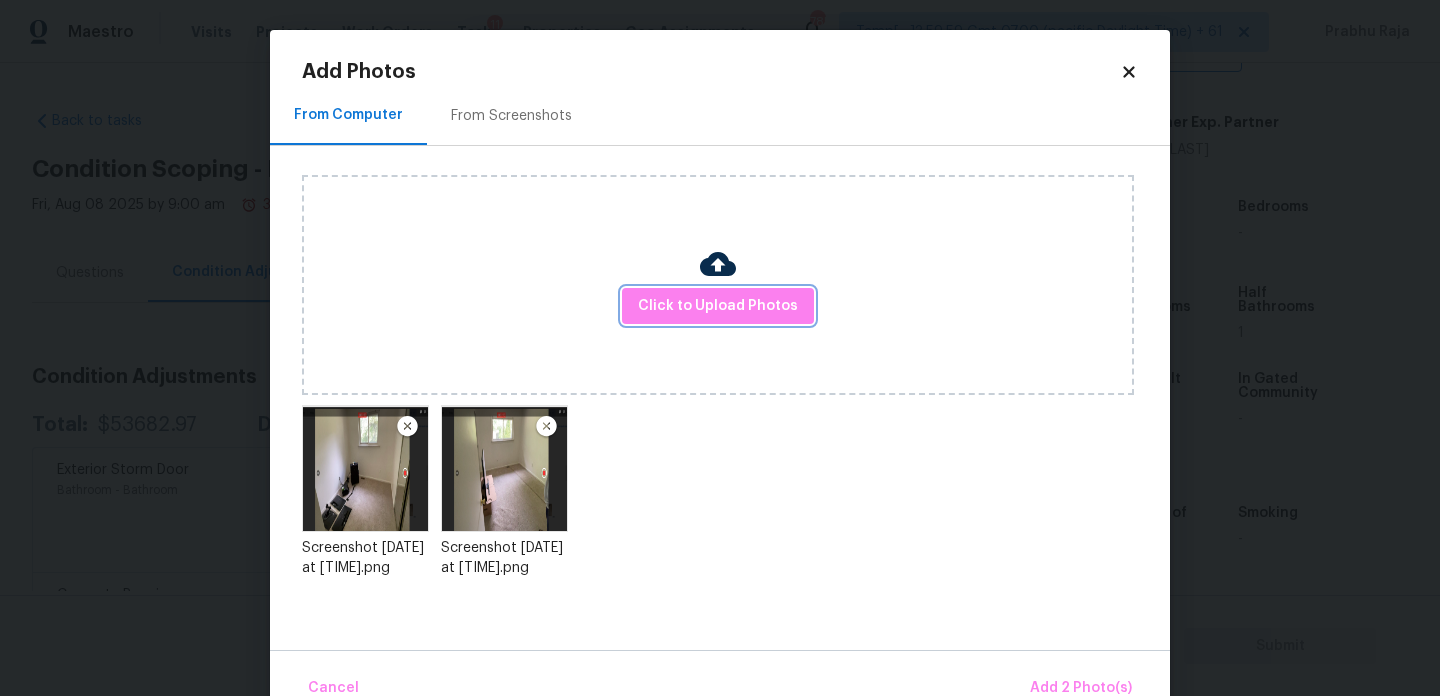 scroll, scrollTop: 44, scrollLeft: 0, axis: vertical 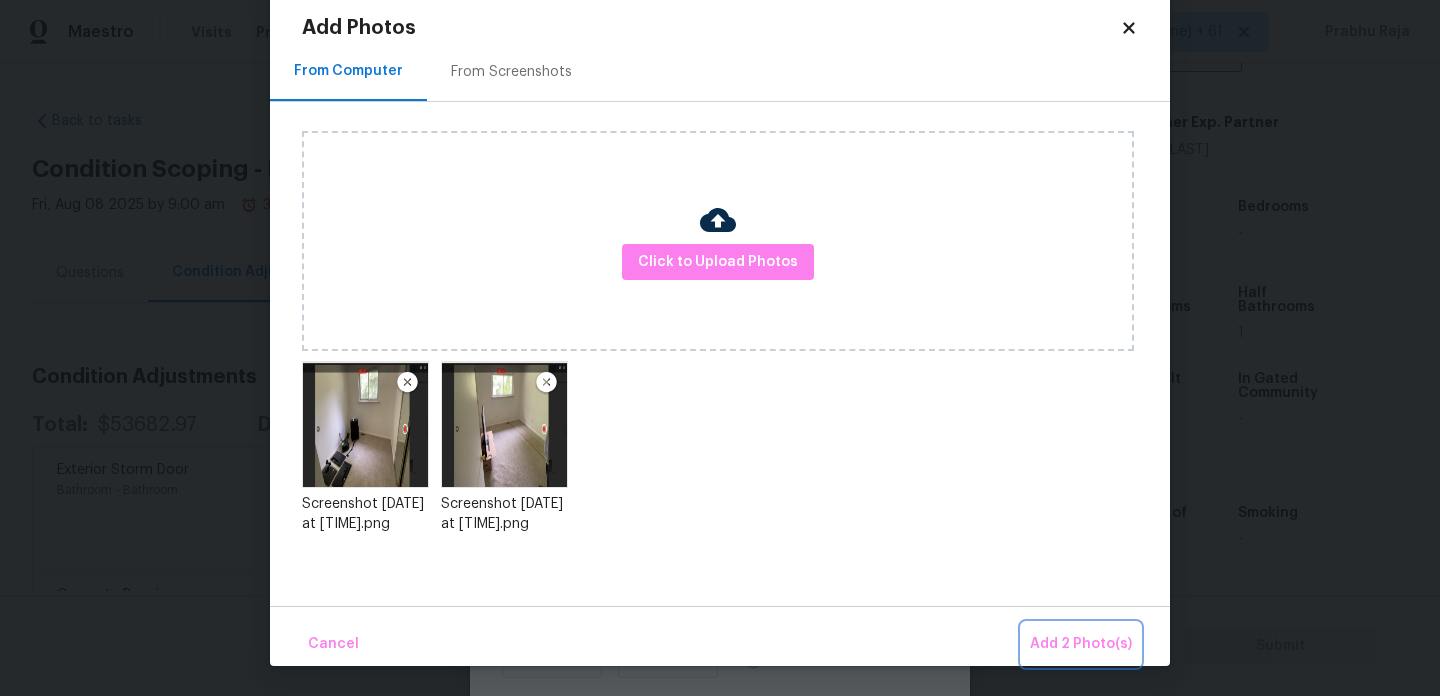 click on "Add 2 Photo(s)" at bounding box center (1081, 644) 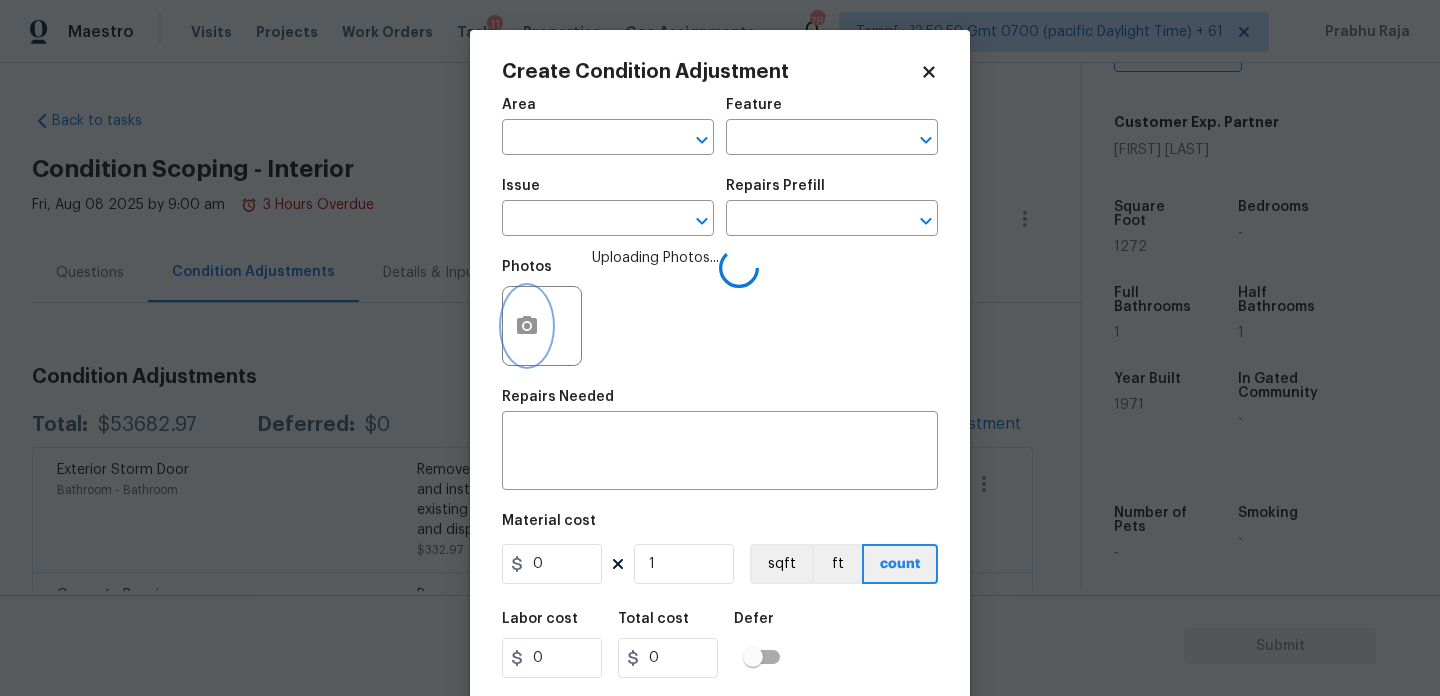 scroll, scrollTop: 0, scrollLeft: 0, axis: both 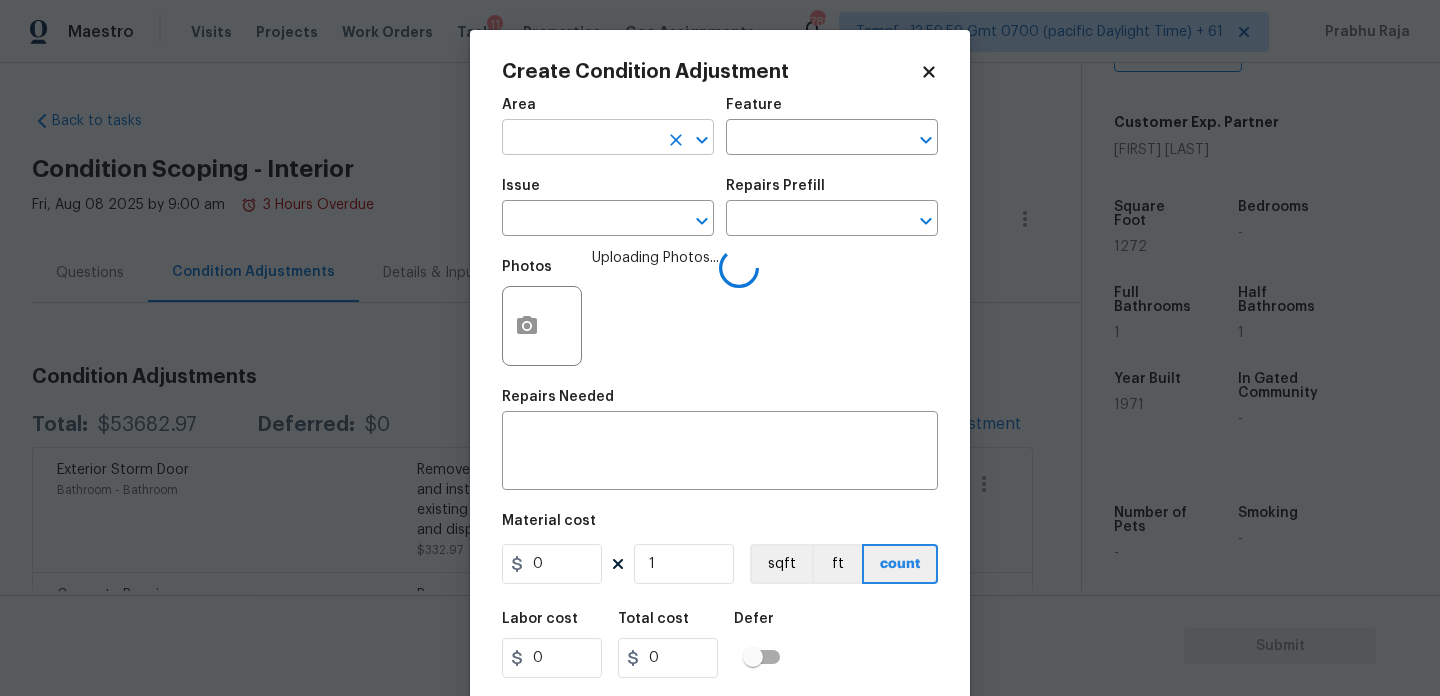 click at bounding box center (580, 139) 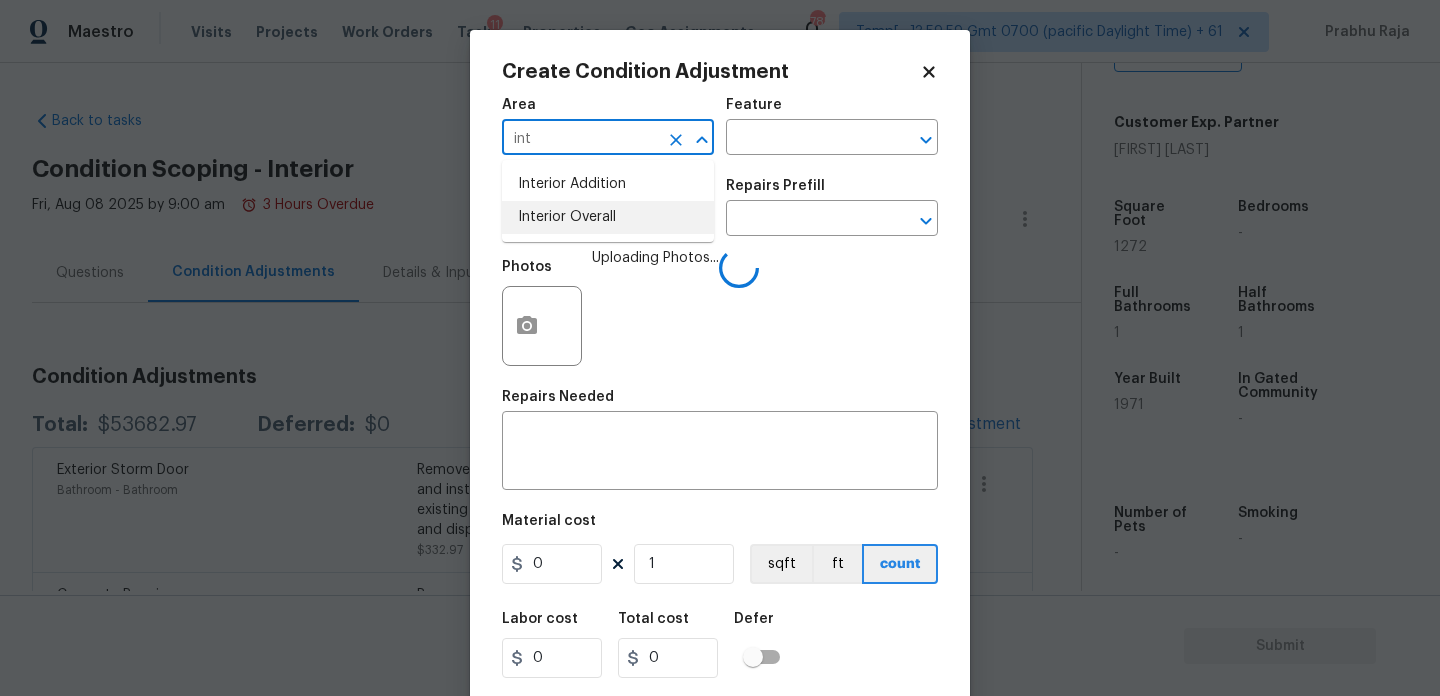 click on "Interior Overall" at bounding box center (608, 217) 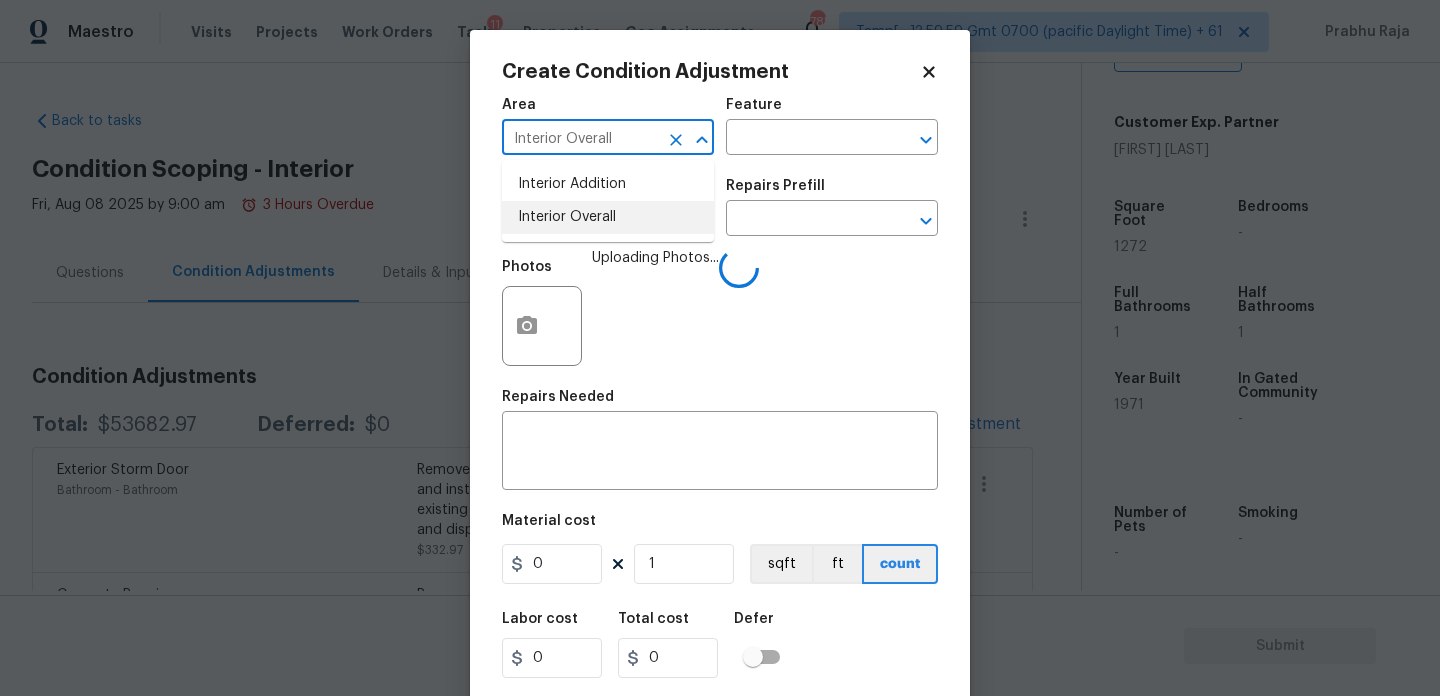type on "Interior Overall" 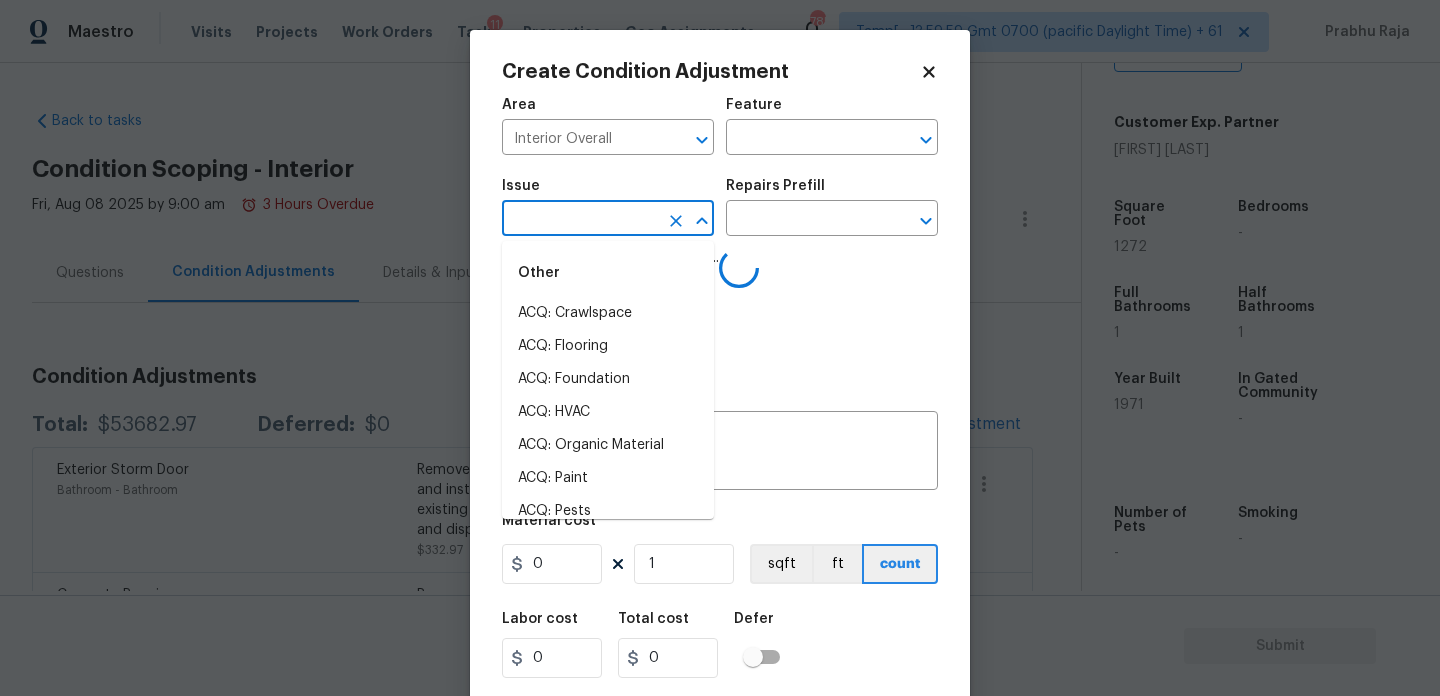 type on "p" 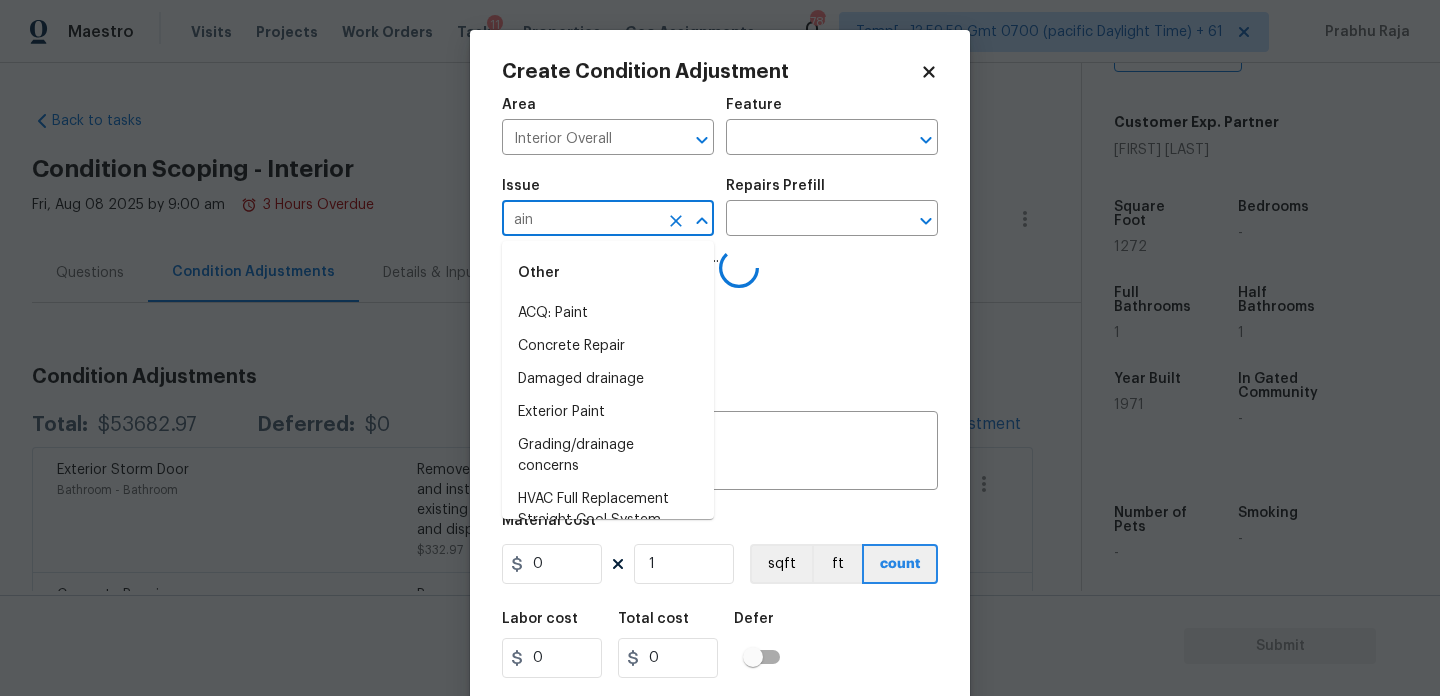 type on "aint" 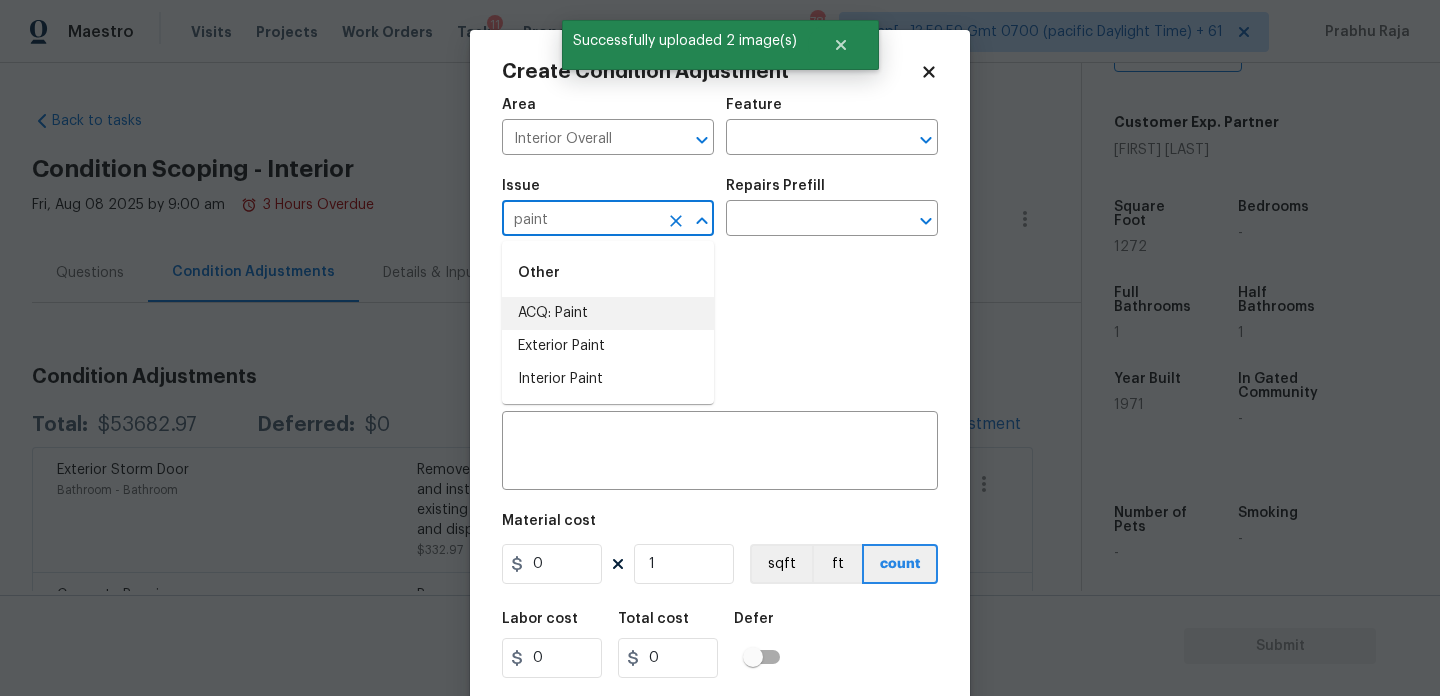click on "ACQ: Paint" at bounding box center (608, 313) 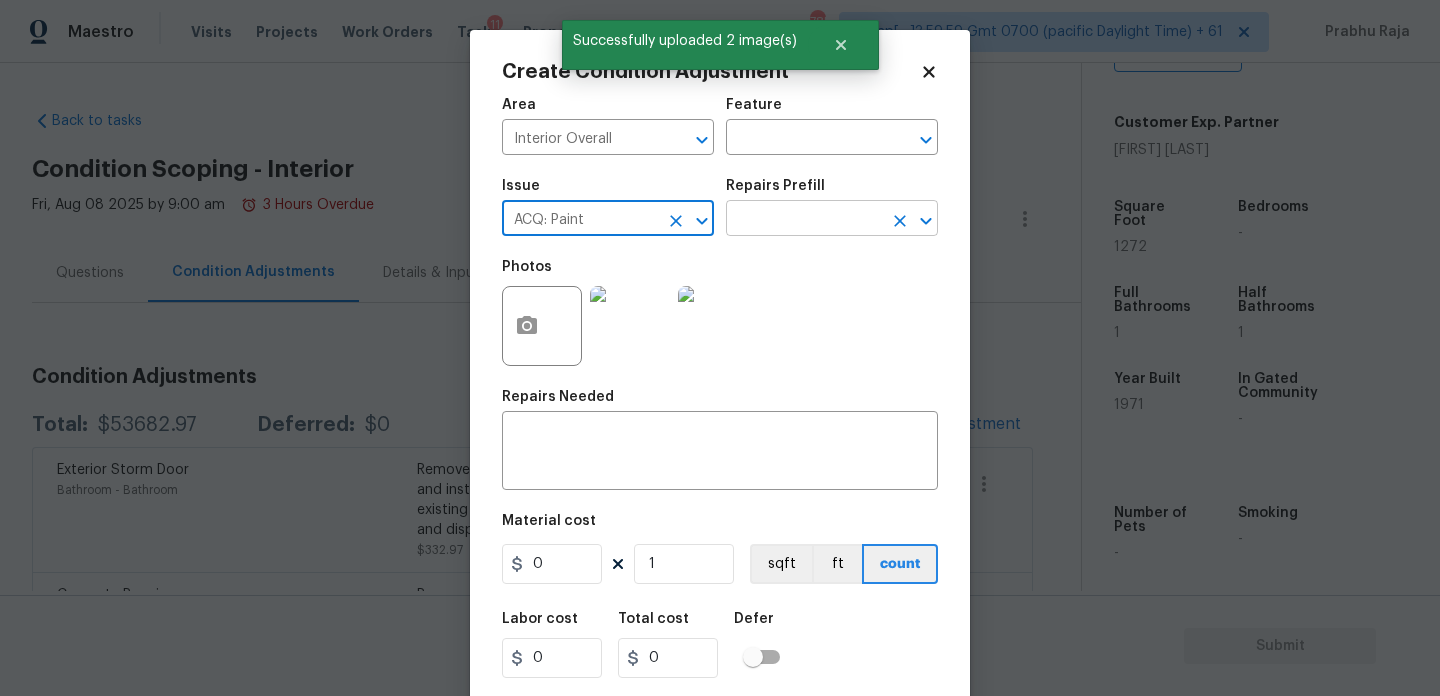 type on "ACQ: Paint" 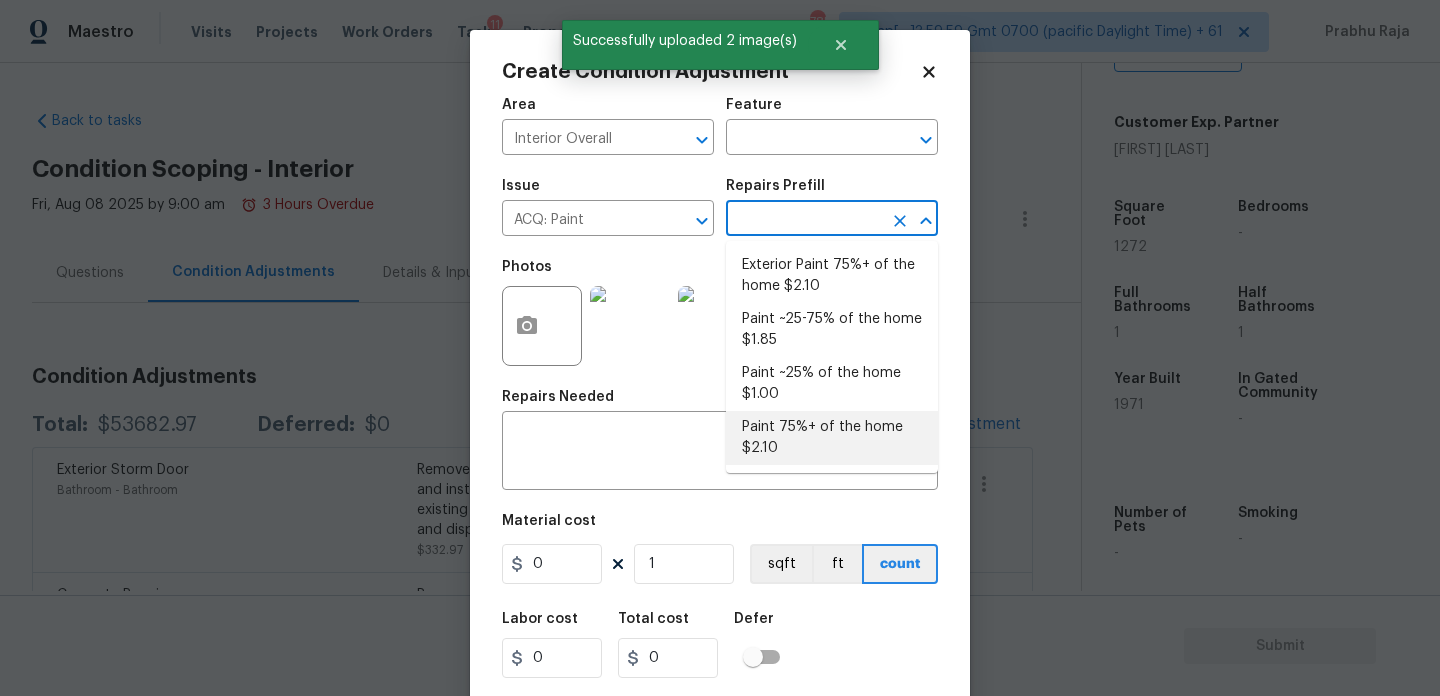 click on "Paint 75%+ of the home $2.10" at bounding box center (832, 438) 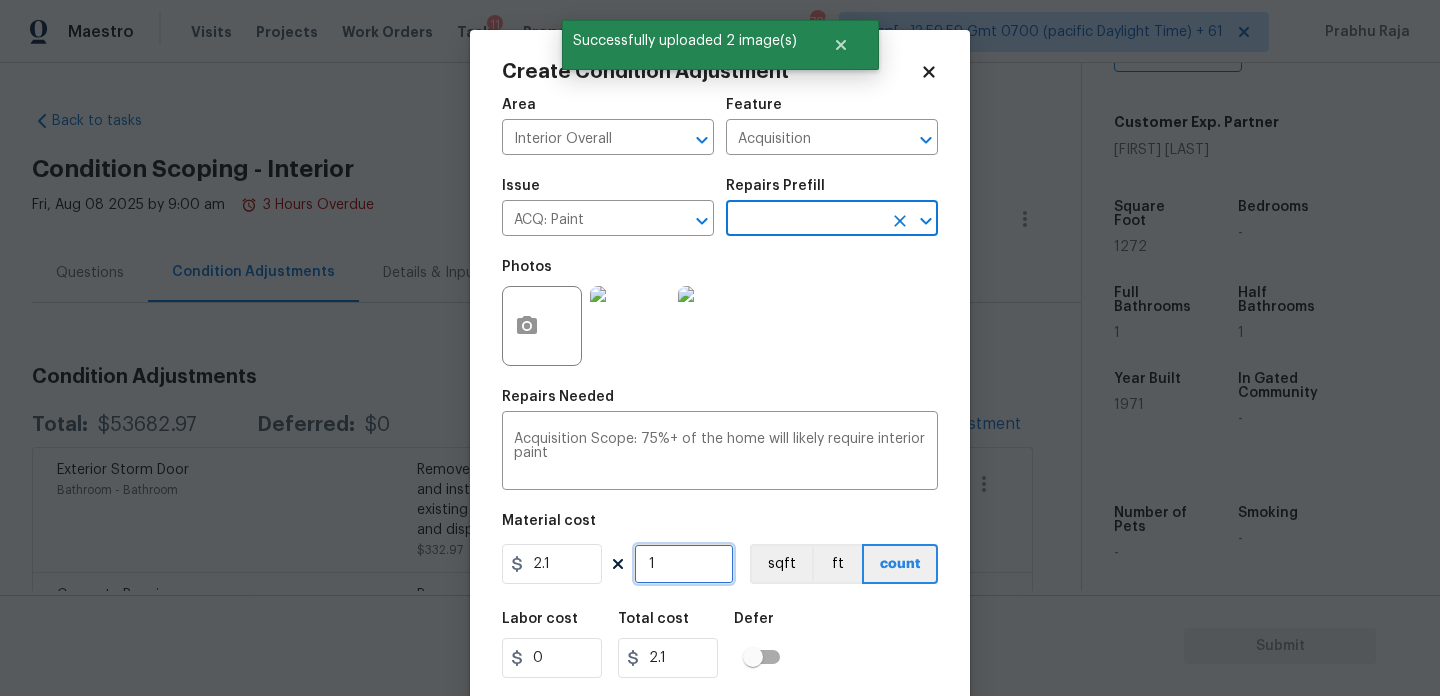 click on "1" at bounding box center (684, 564) 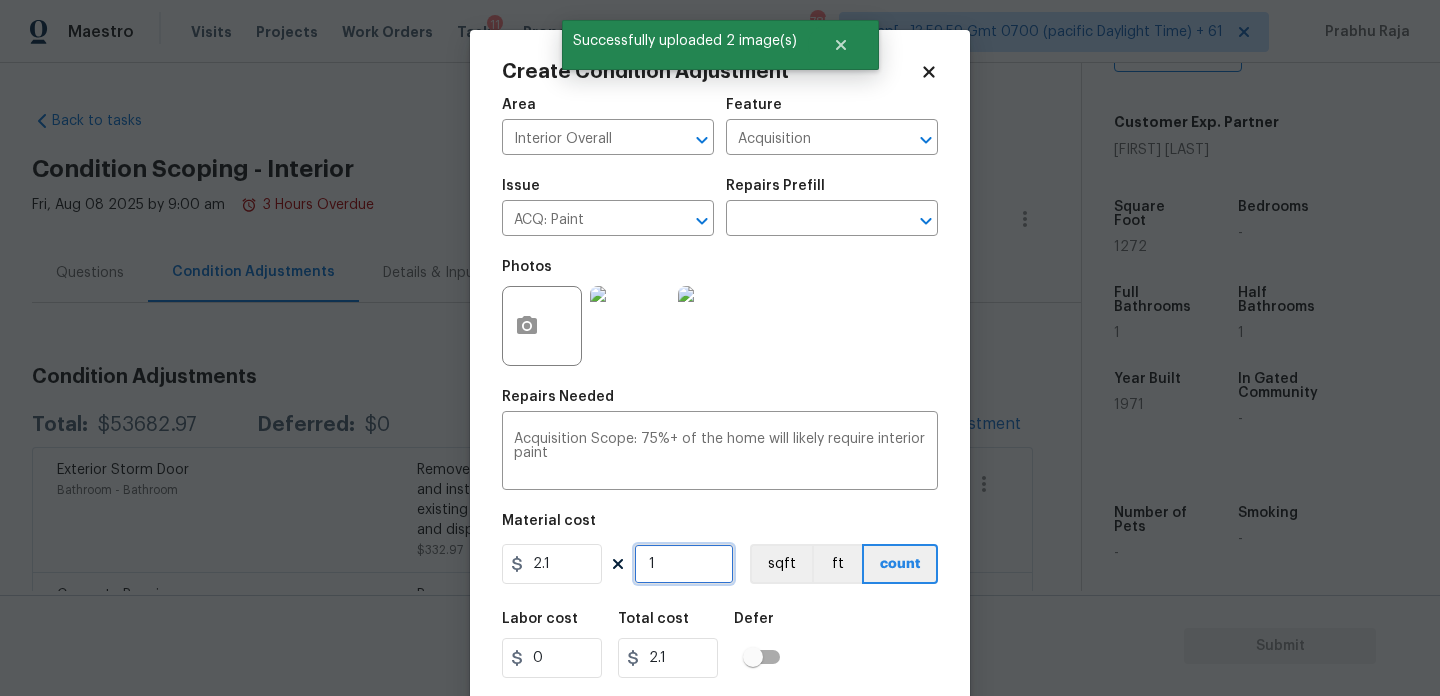 type on "0" 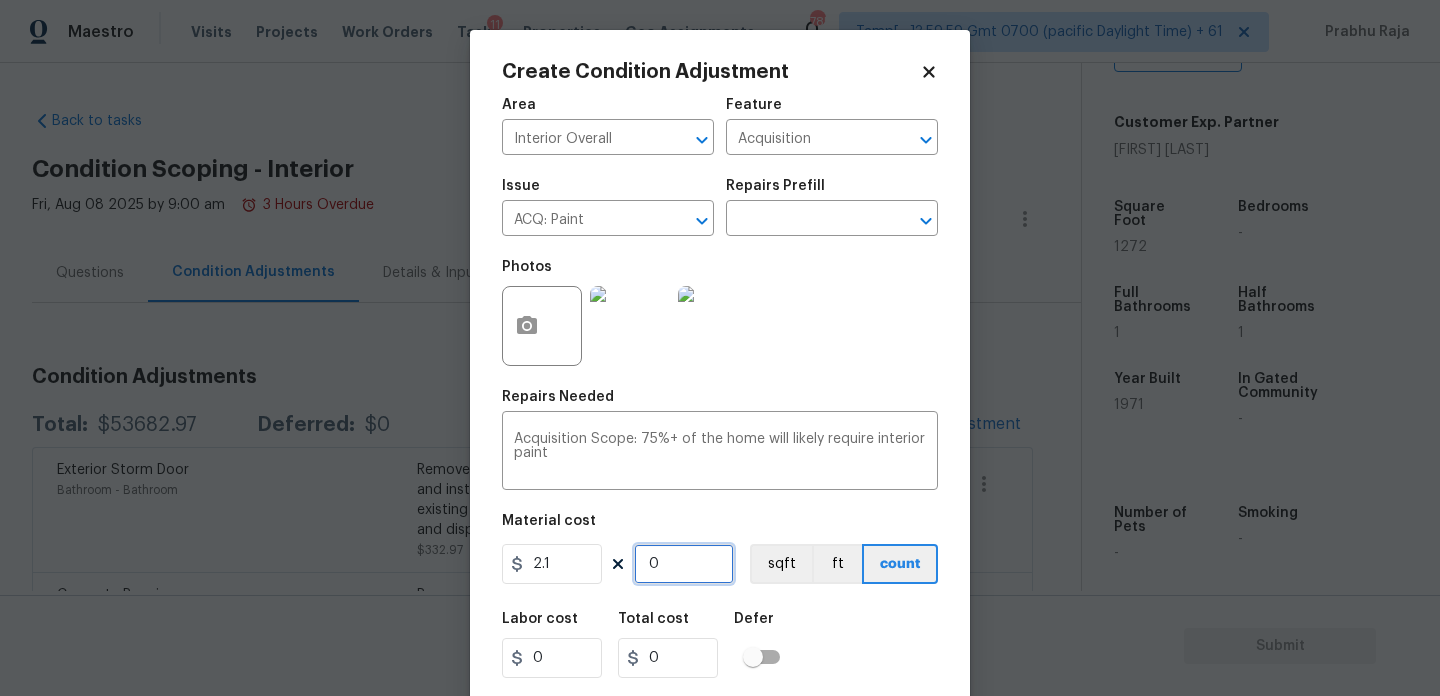 paste on "1272" 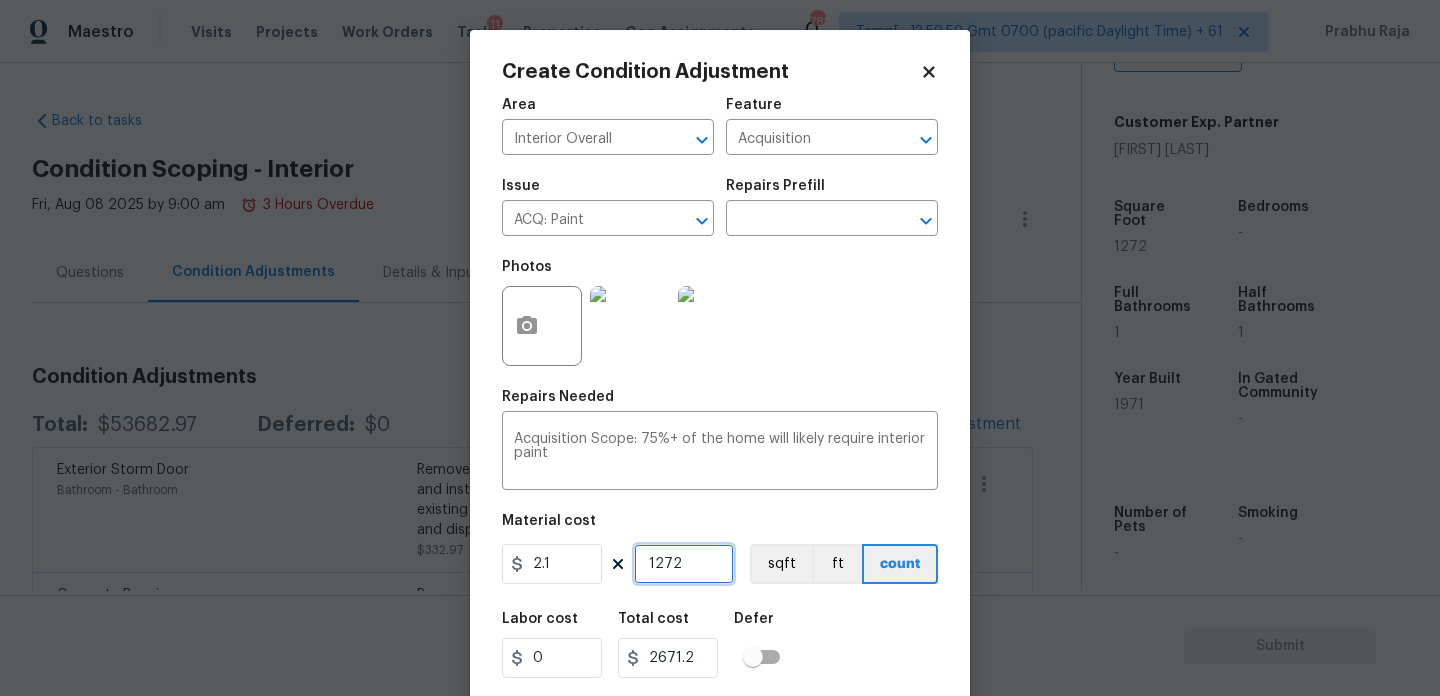 scroll, scrollTop: 51, scrollLeft: 0, axis: vertical 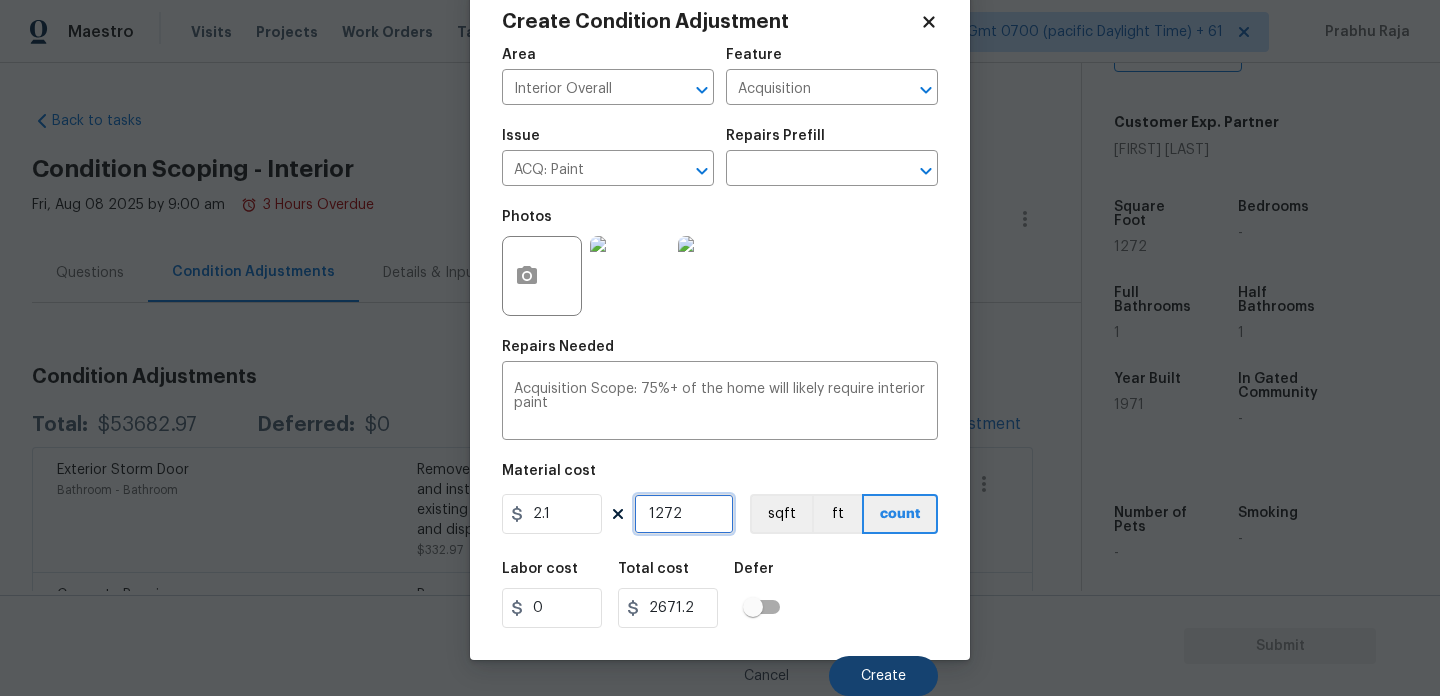 type on "1272" 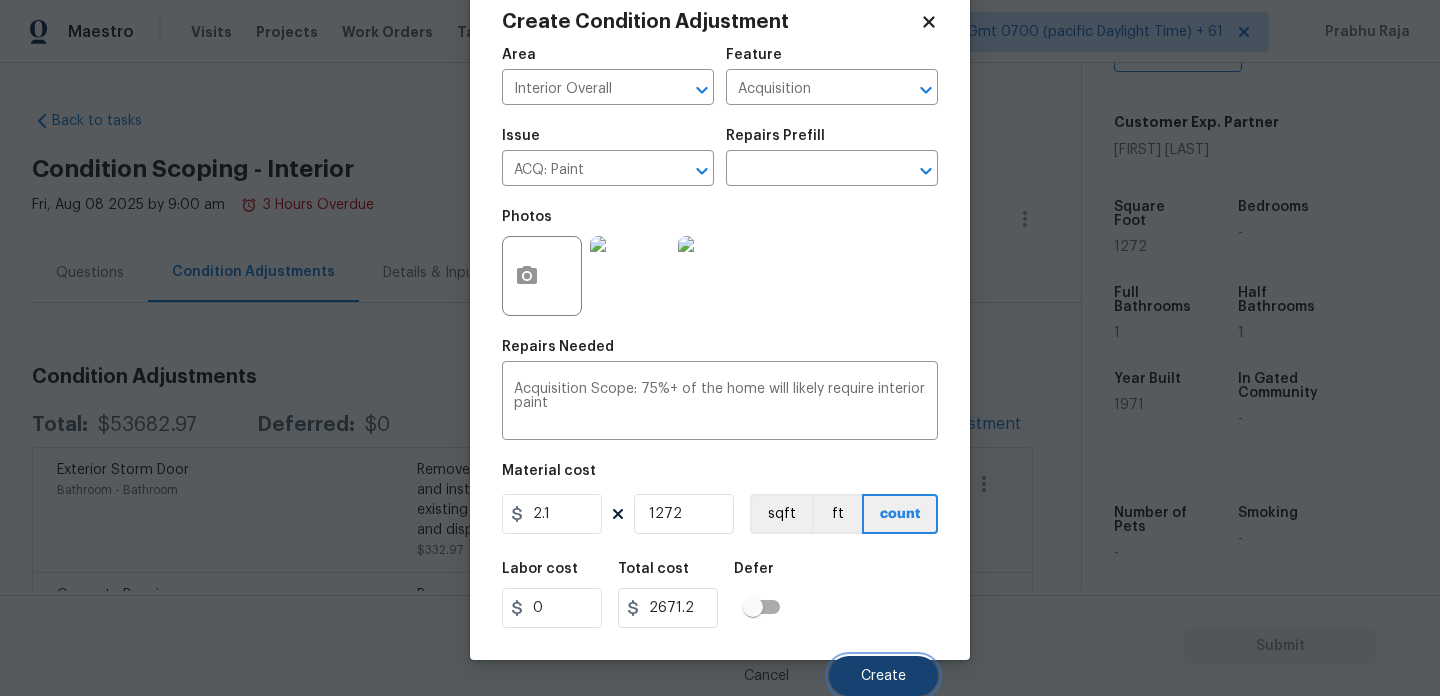 click on "Create" at bounding box center (883, 676) 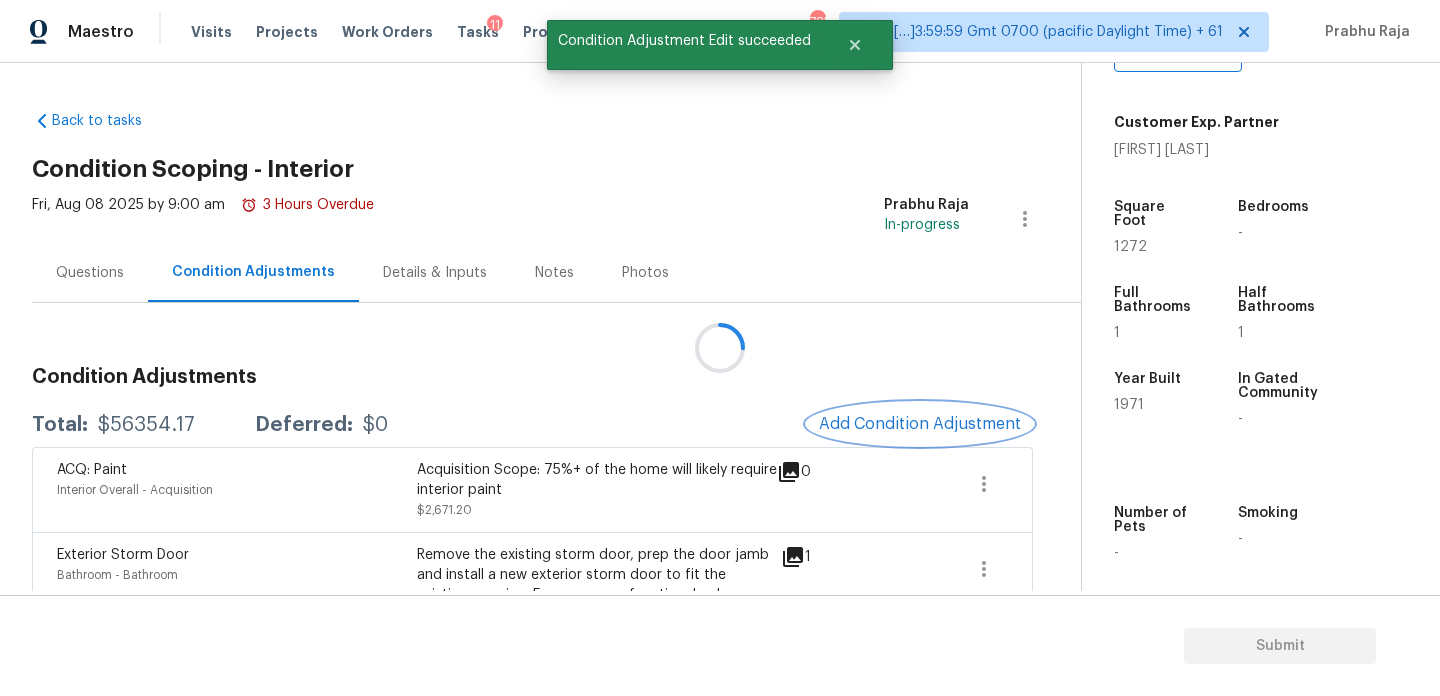 scroll, scrollTop: 0, scrollLeft: 0, axis: both 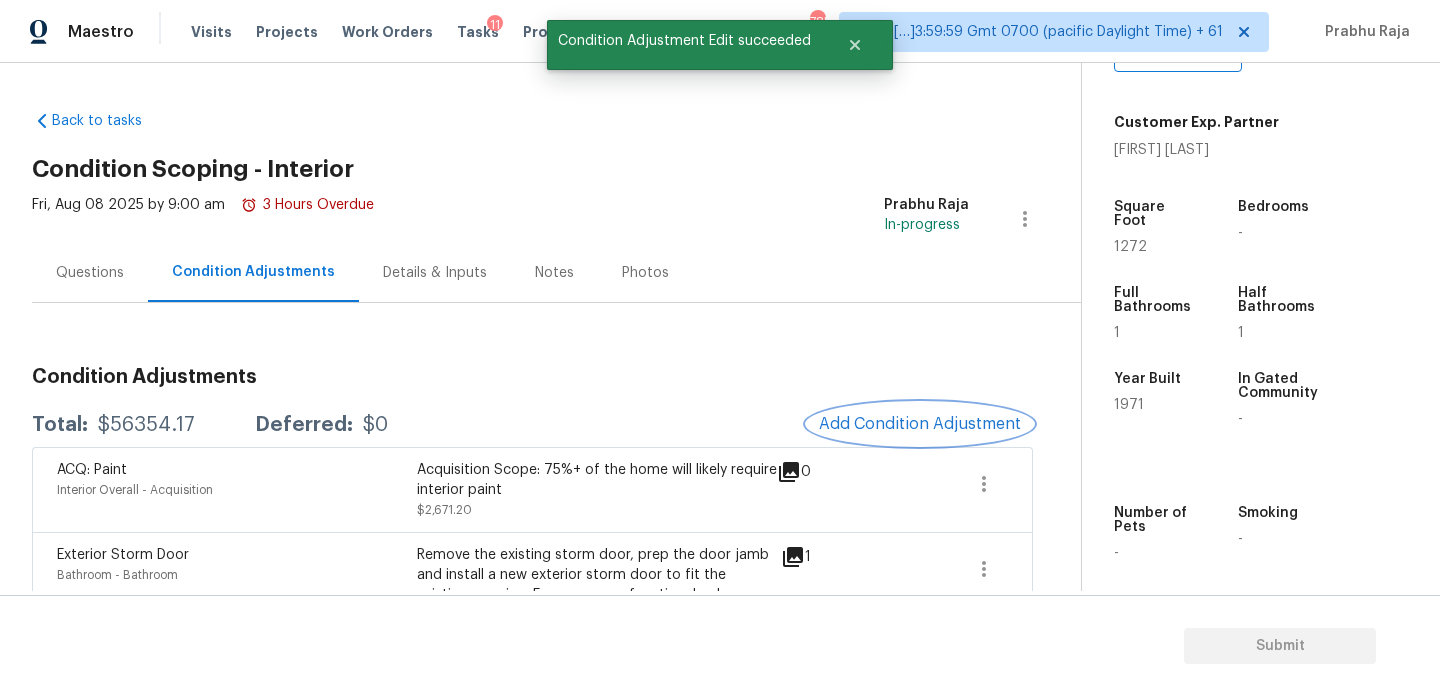 click on "Add Condition Adjustment" at bounding box center [920, 424] 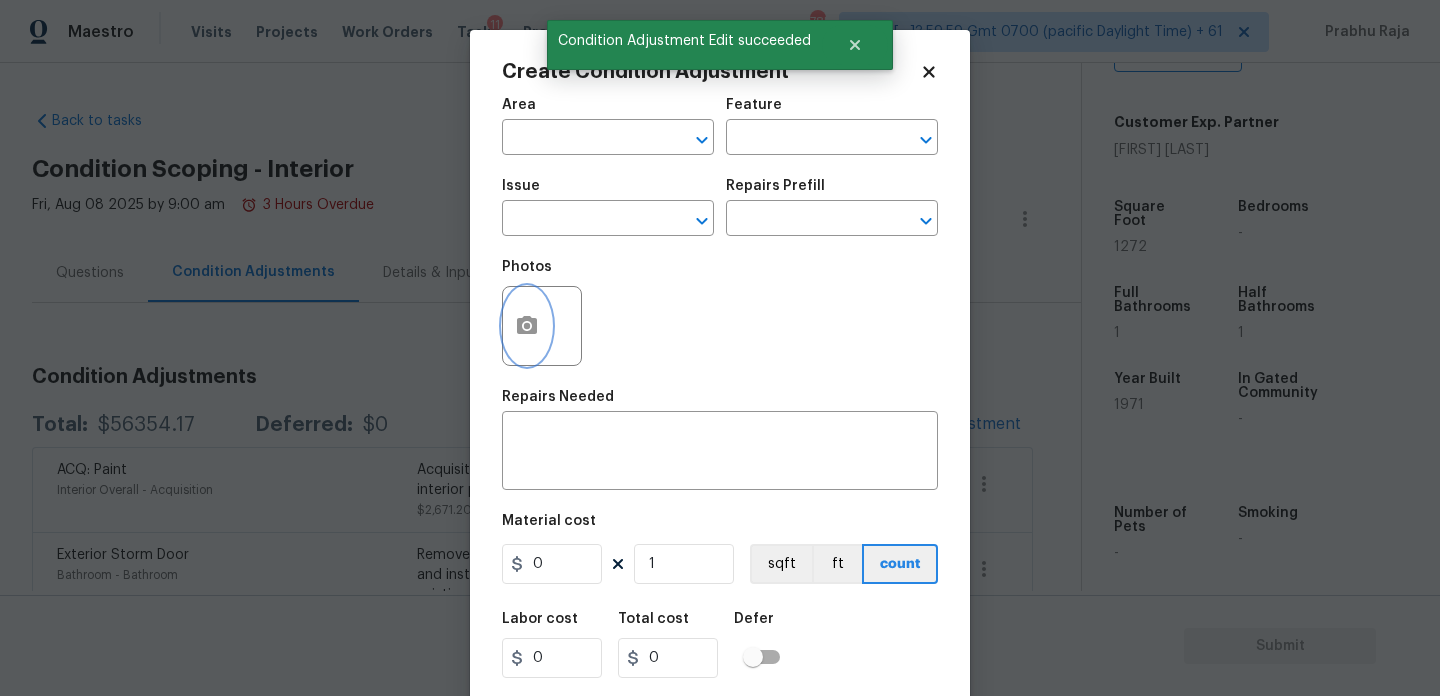 click 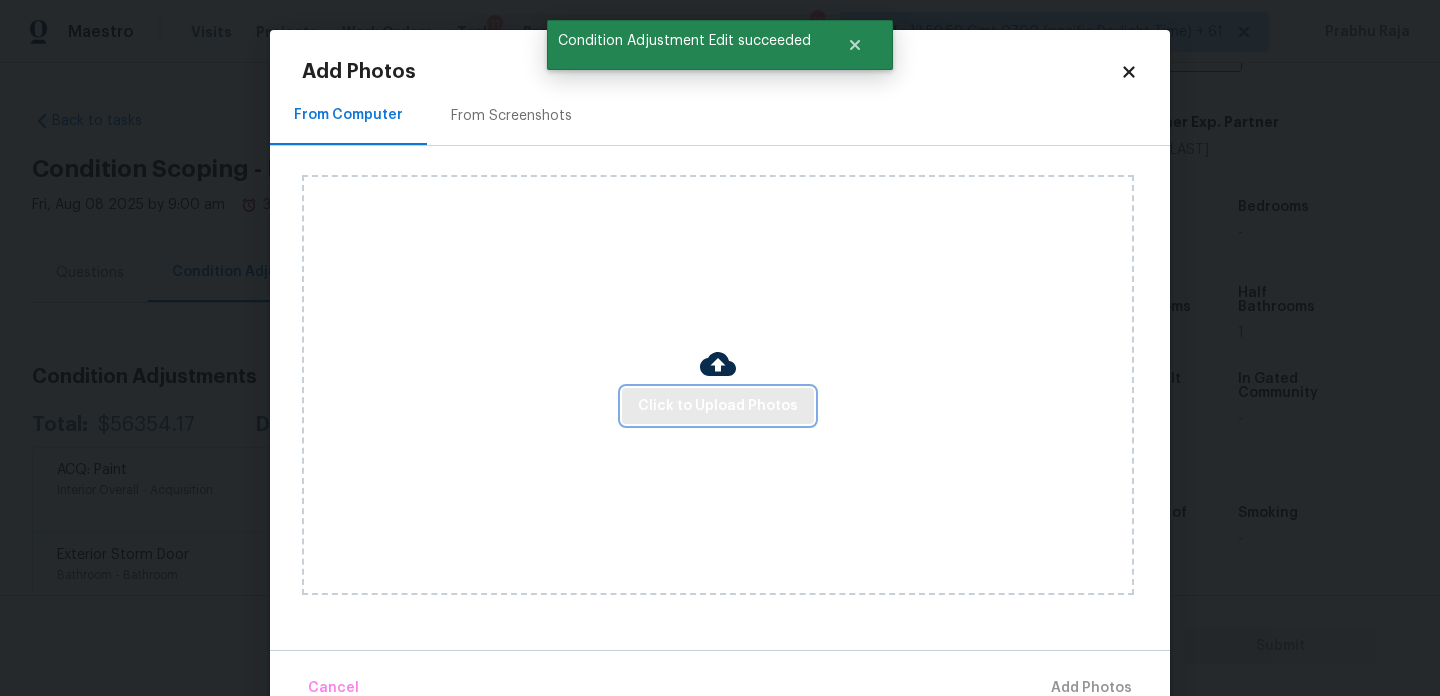 click on "Click to Upload Photos" at bounding box center [718, 406] 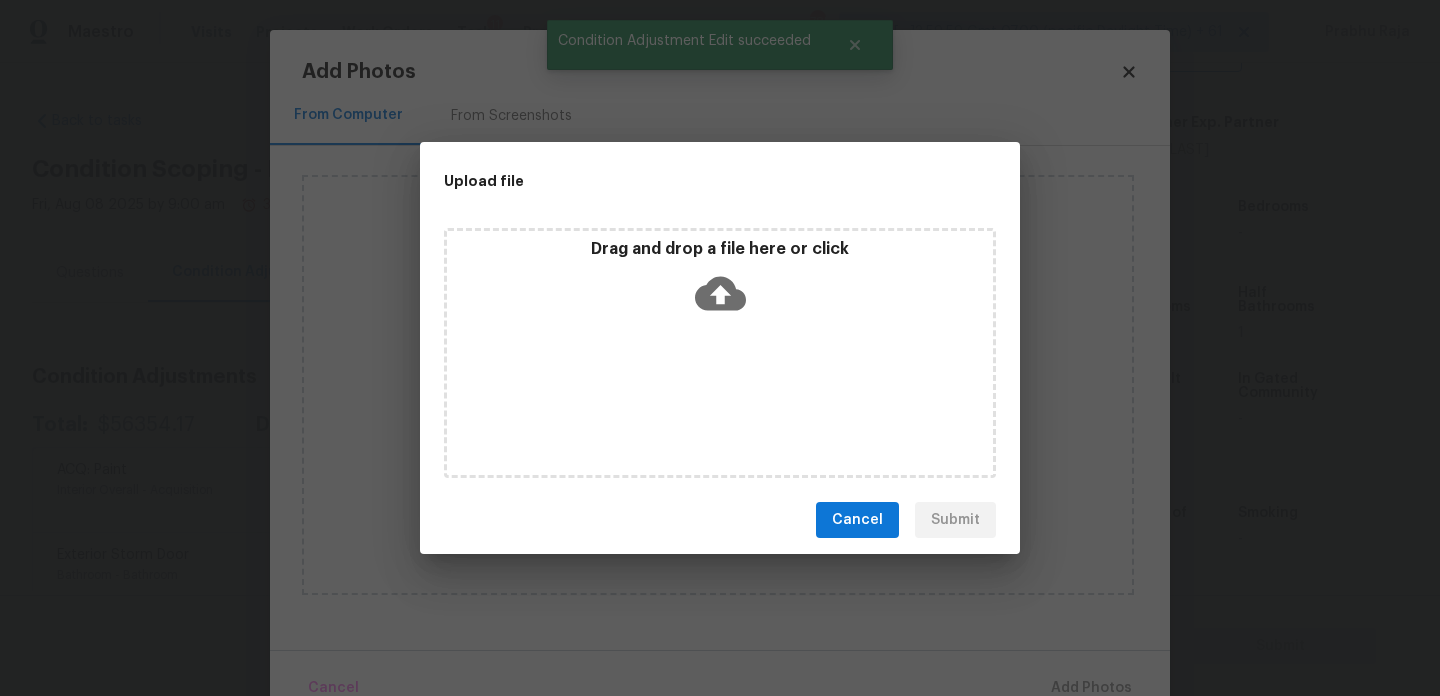 click on "Drag and drop a file here or click" at bounding box center [720, 353] 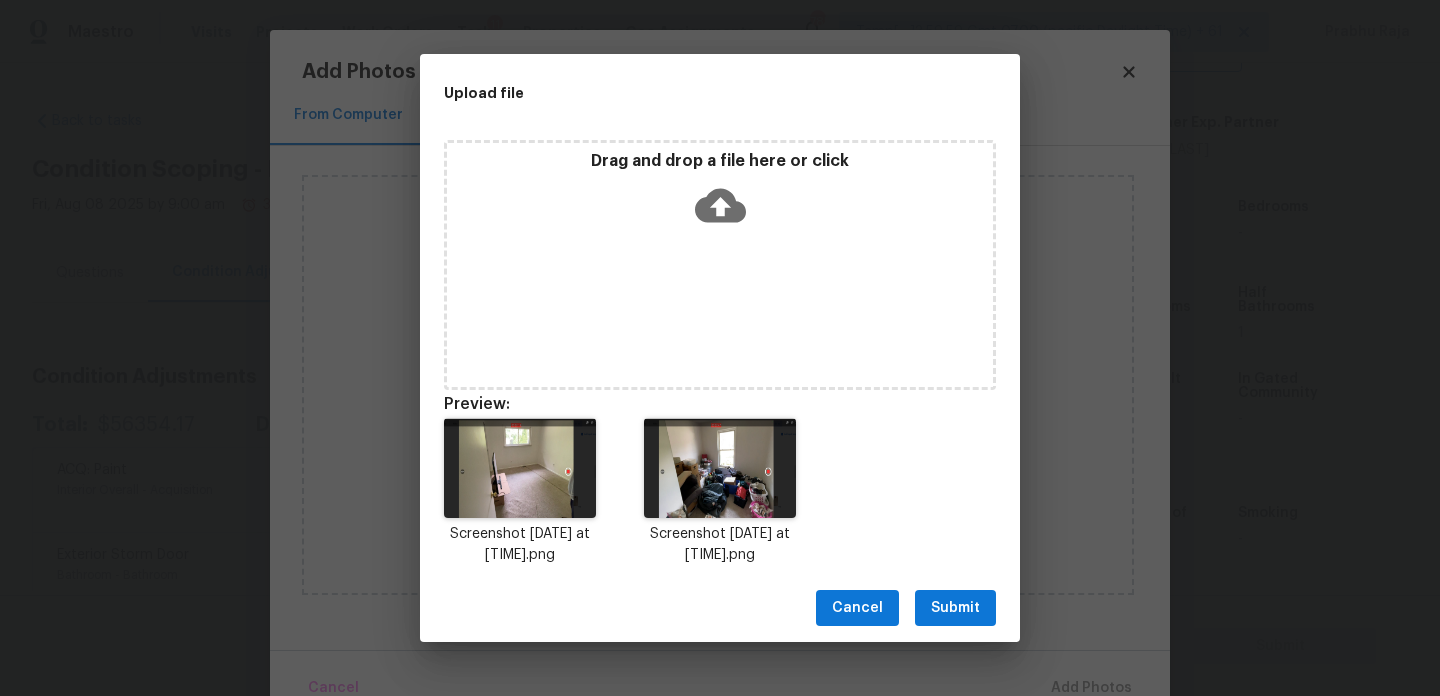 click on "Submit" at bounding box center [955, 608] 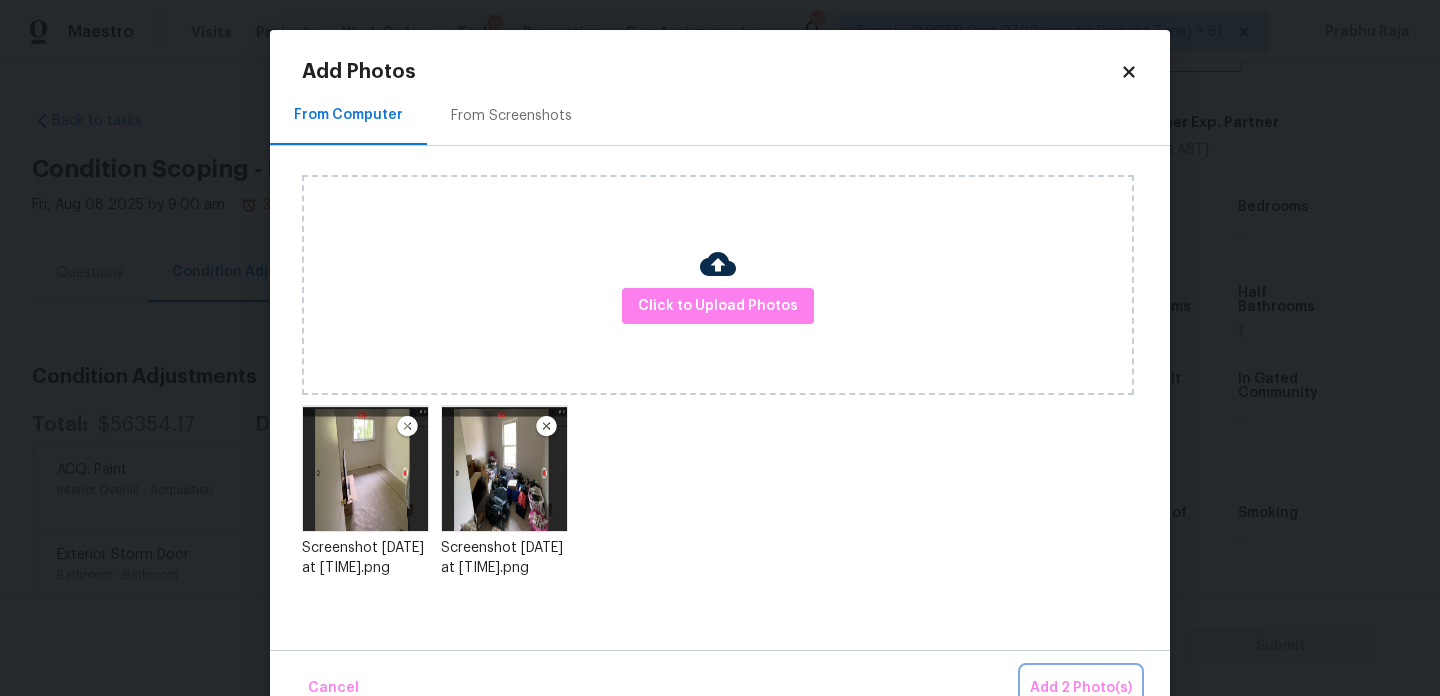 click on "Add 2 Photo(s)" at bounding box center (1081, 688) 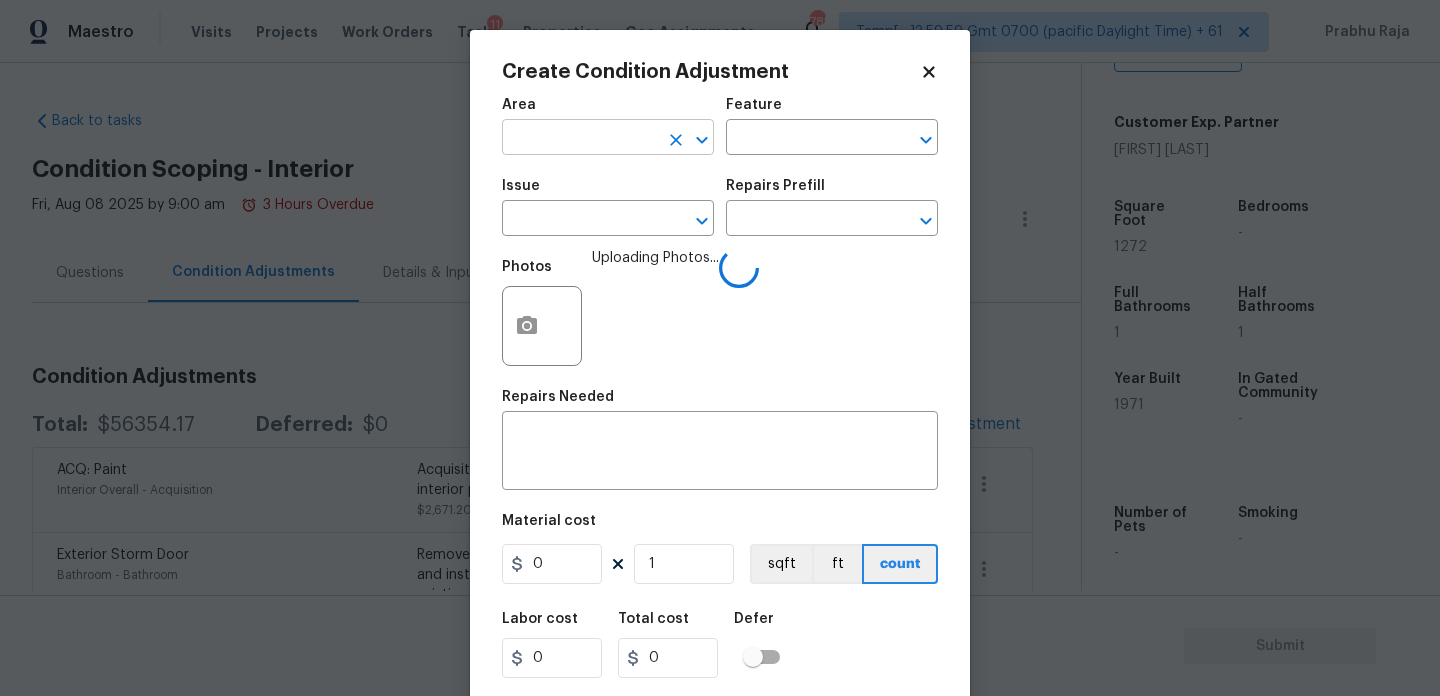 click at bounding box center [580, 139] 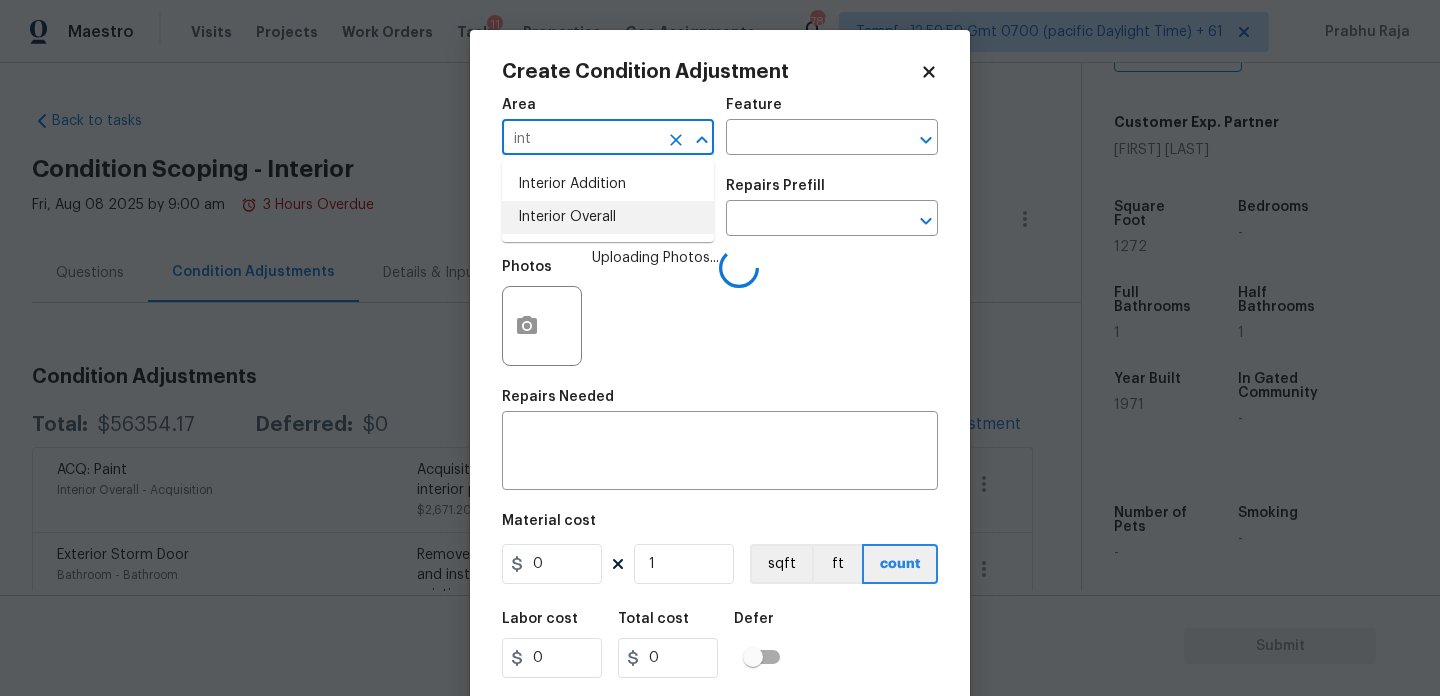 click on "Interior Overall" at bounding box center (608, 217) 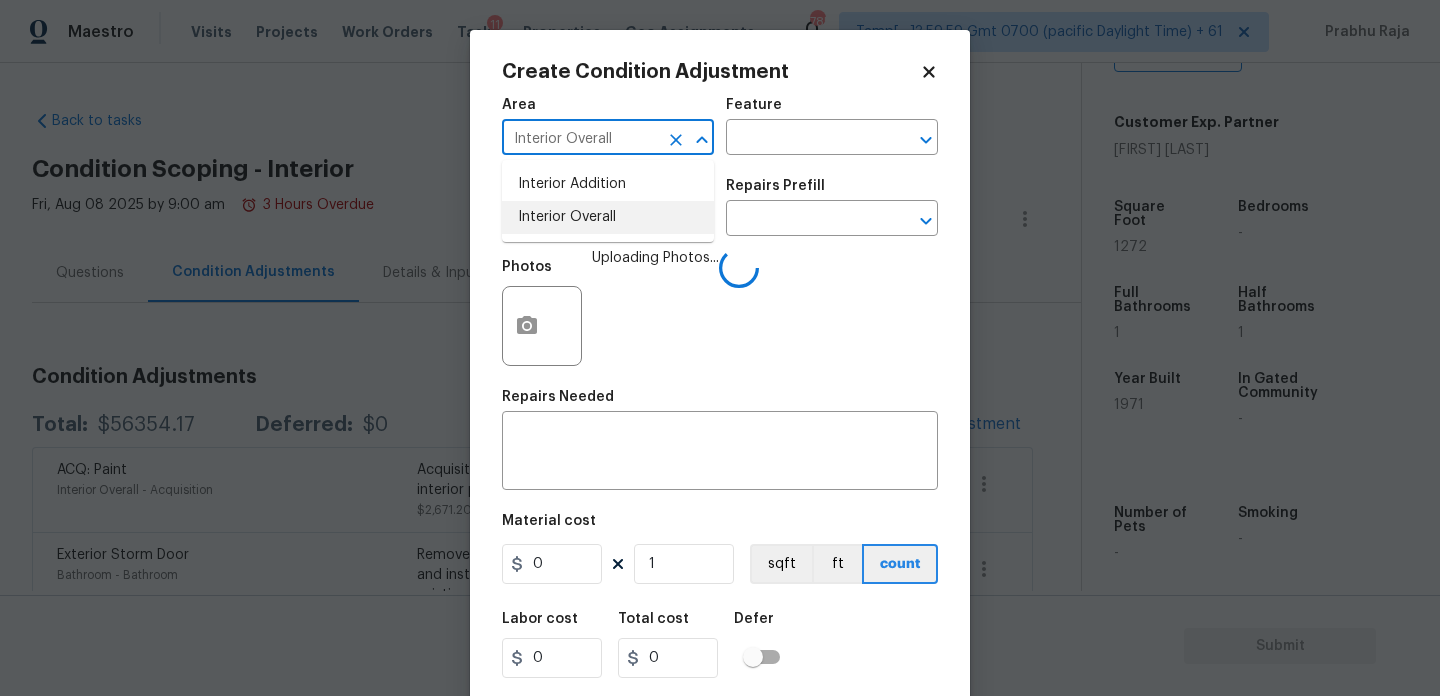 type on "Interior Overall" 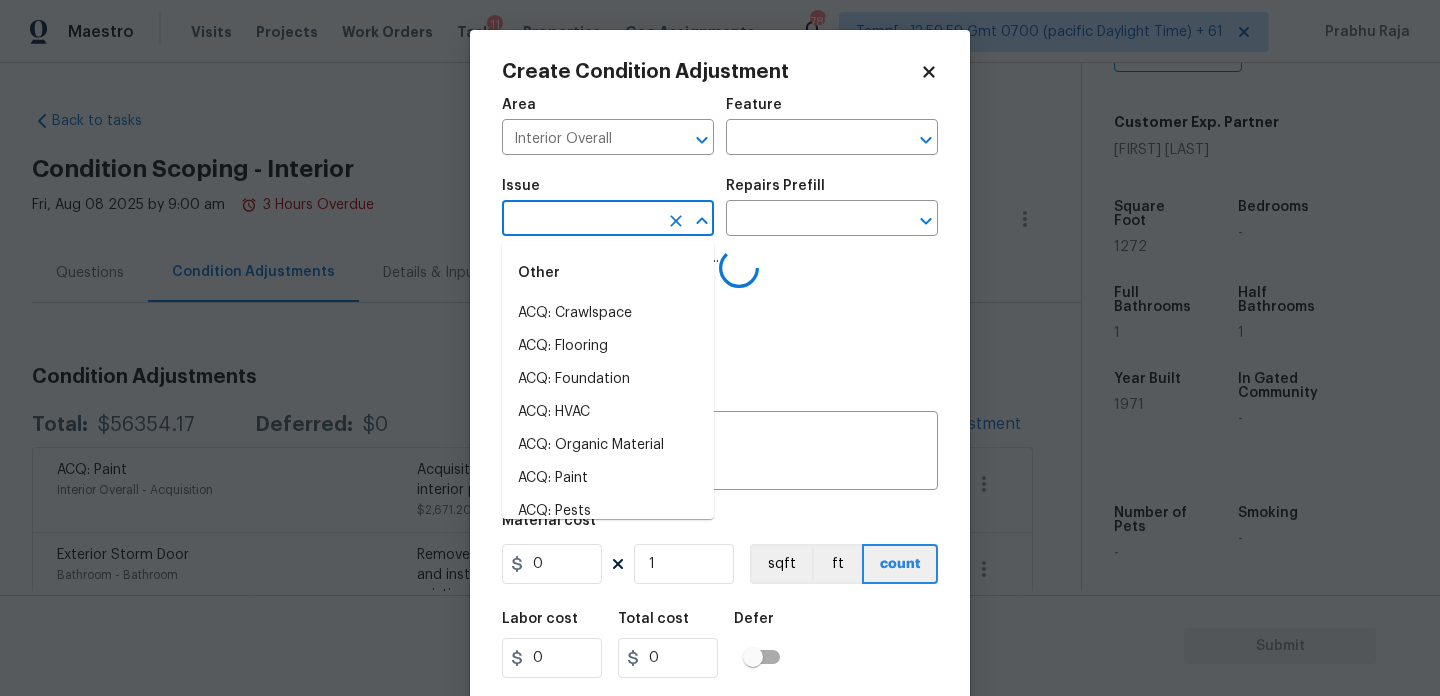 click at bounding box center (580, 220) 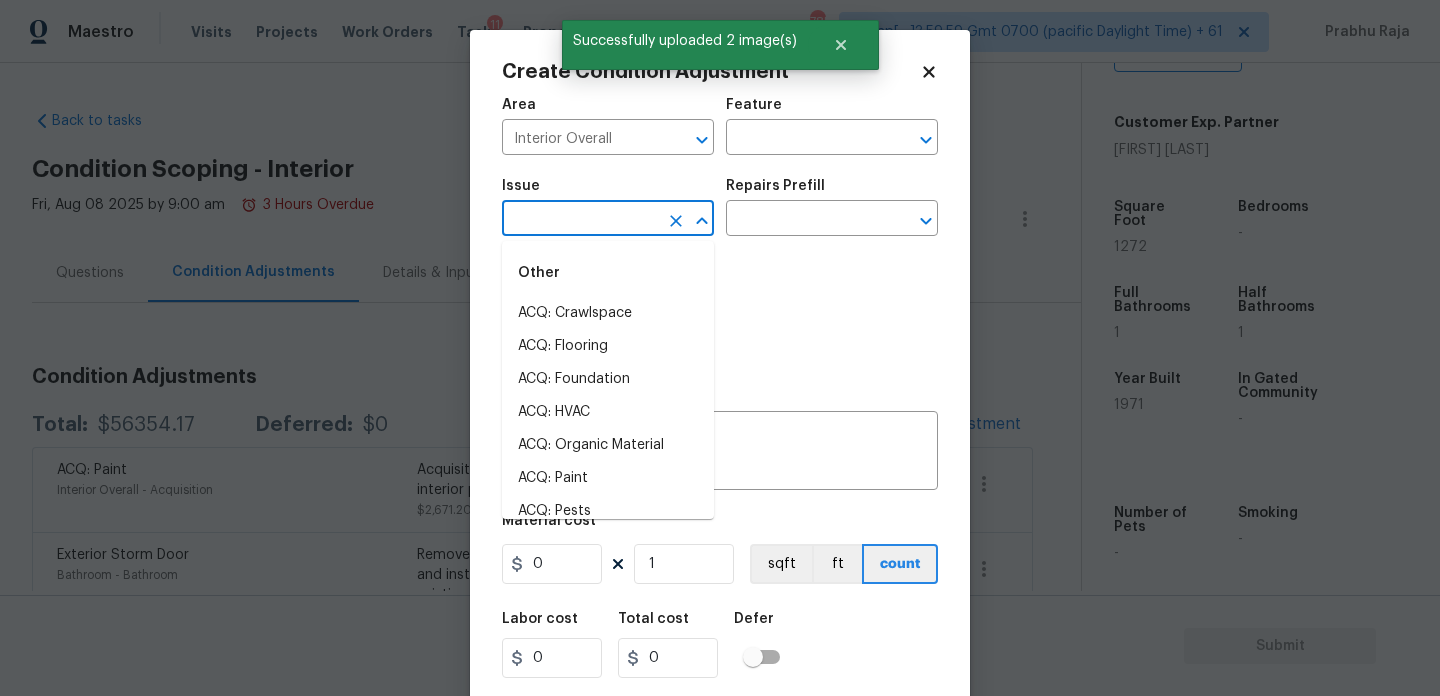 click at bounding box center [580, 220] 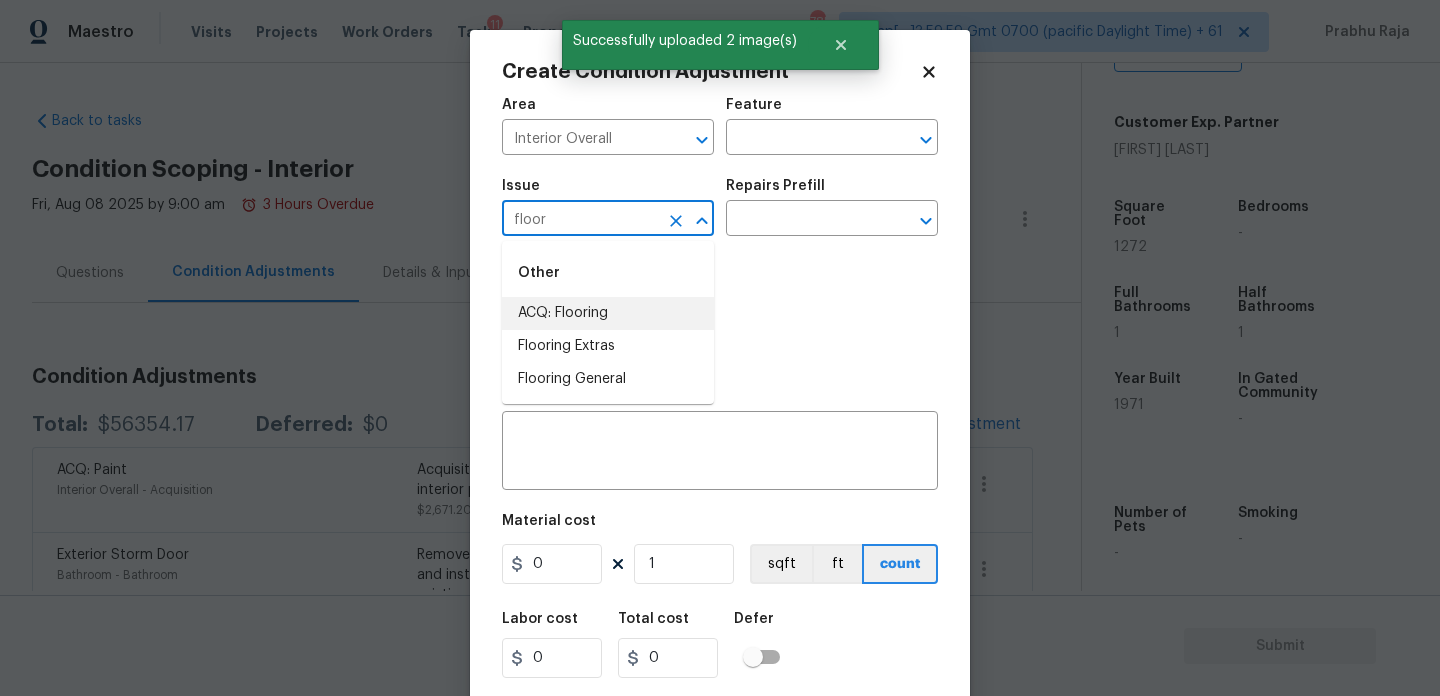 click on "ACQ: Flooring" at bounding box center (608, 313) 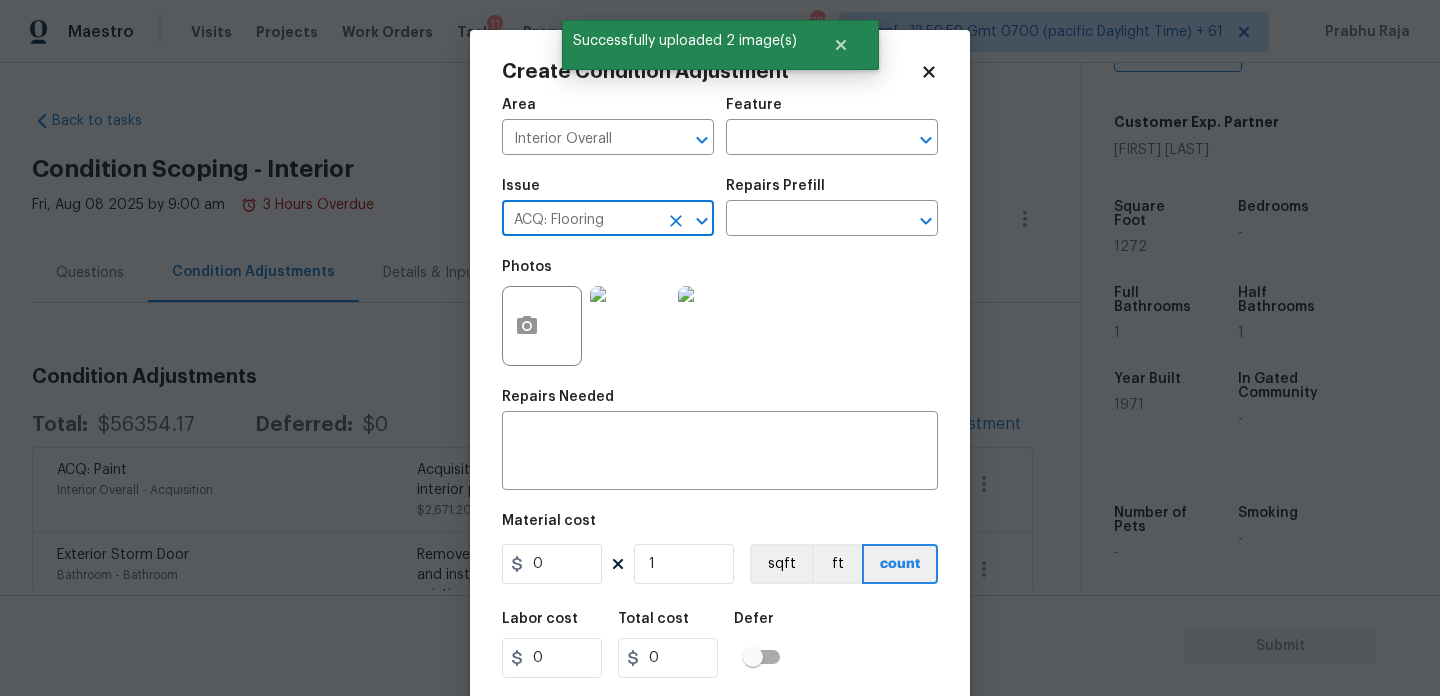 type on "ACQ: Flooring" 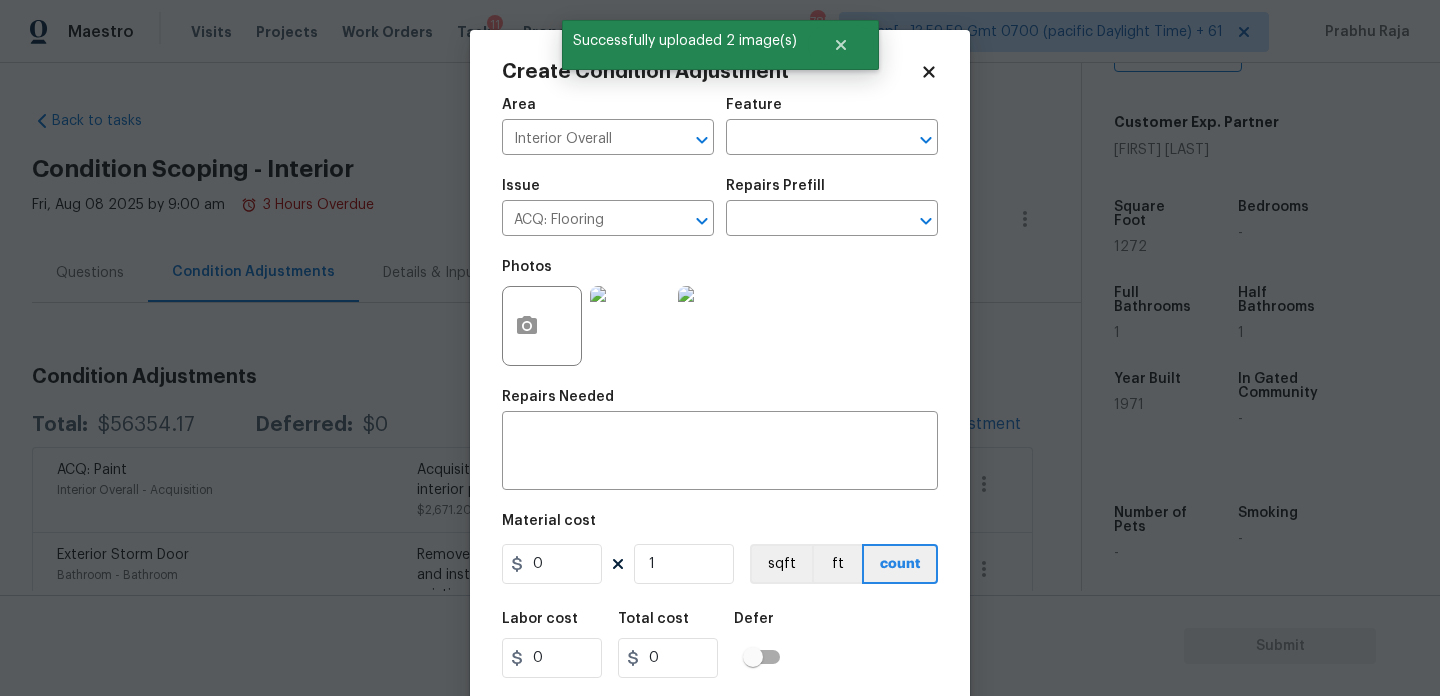 click on "Repairs Prefill" at bounding box center (832, 192) 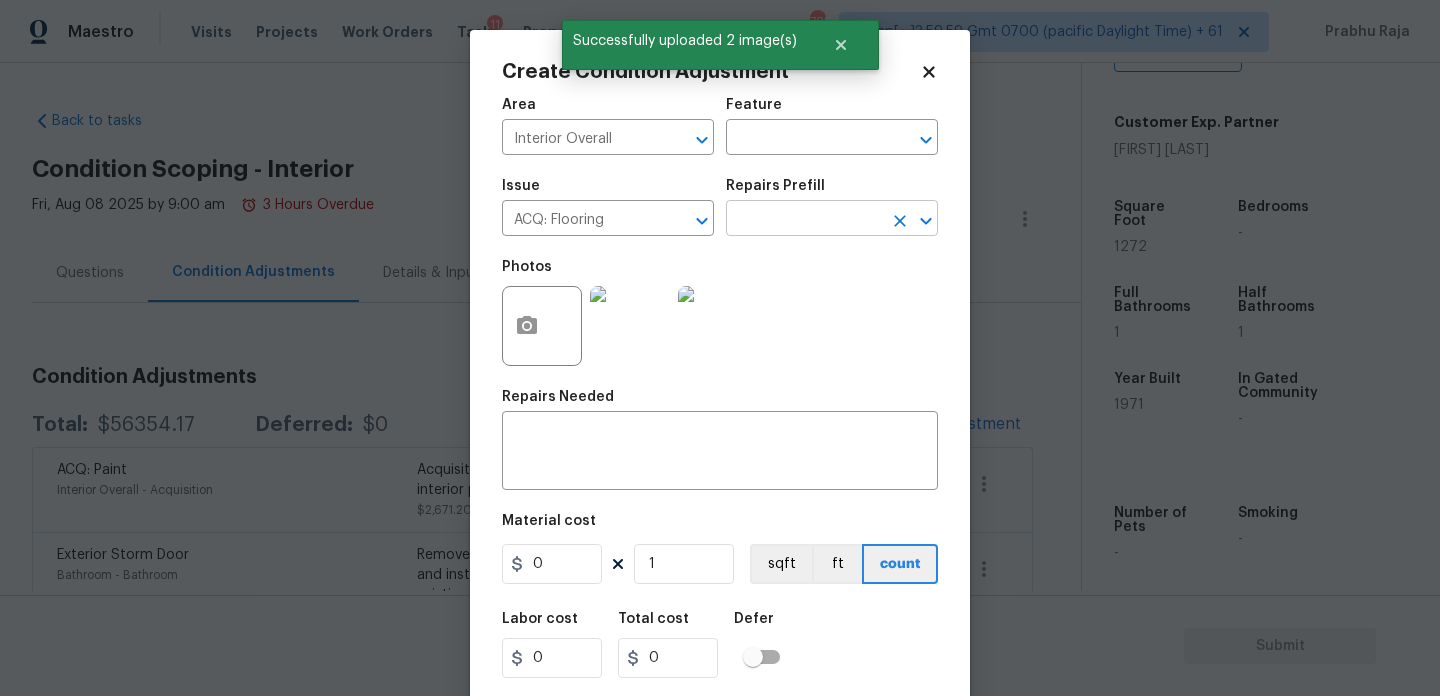 click at bounding box center [804, 220] 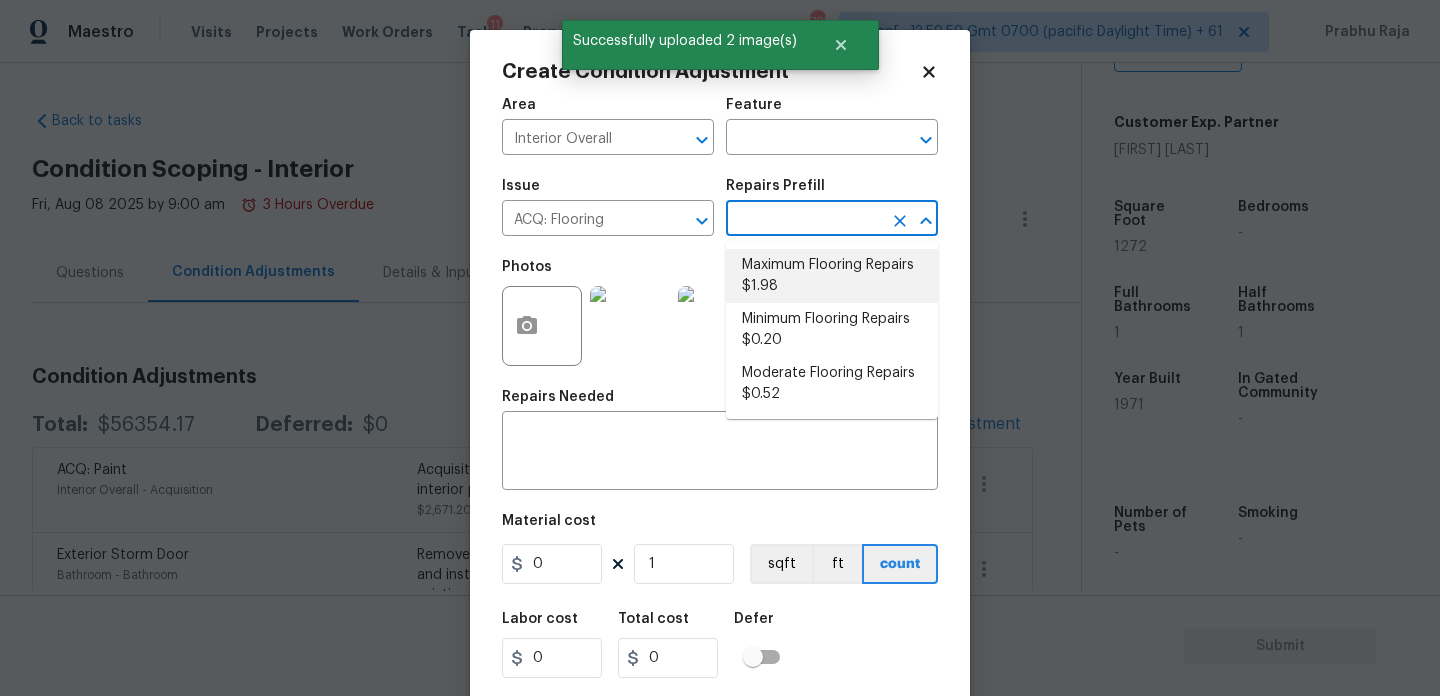click on "Maximum Flooring Repairs $1.98" at bounding box center (832, 276) 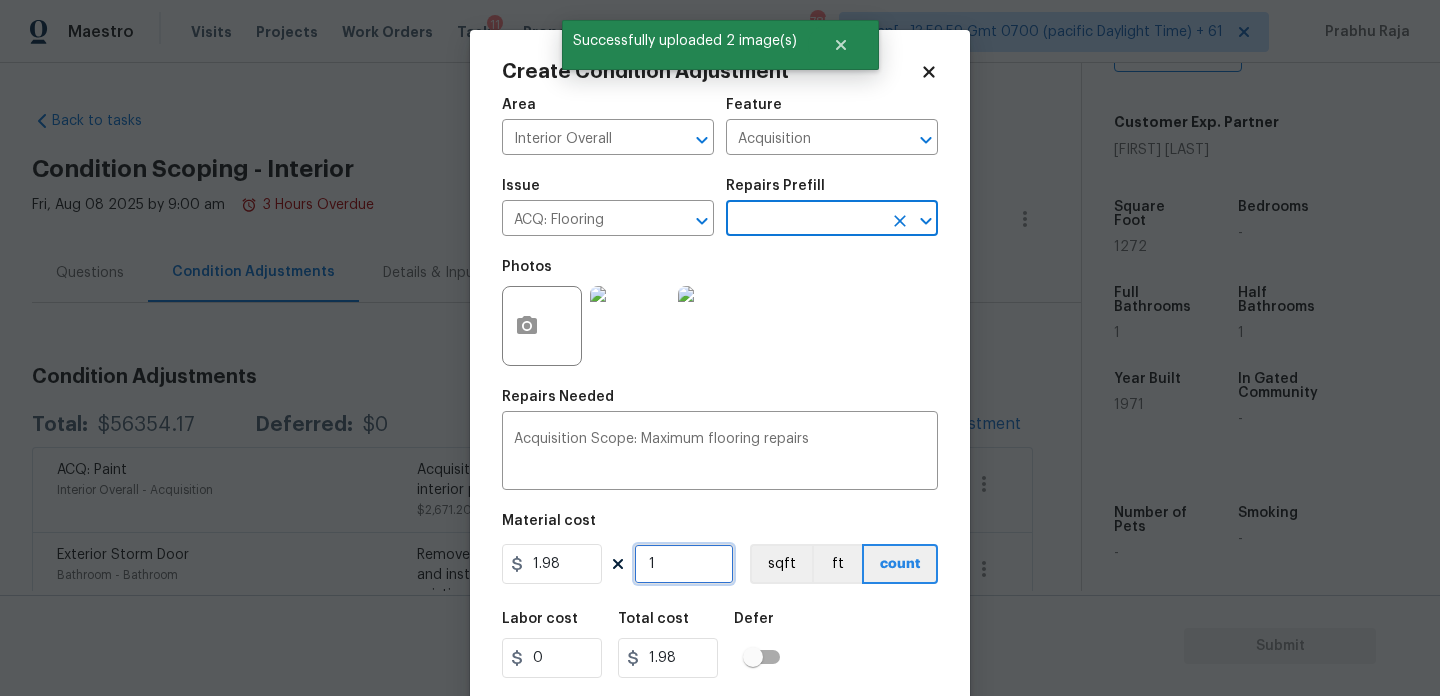 click on "1" at bounding box center (684, 564) 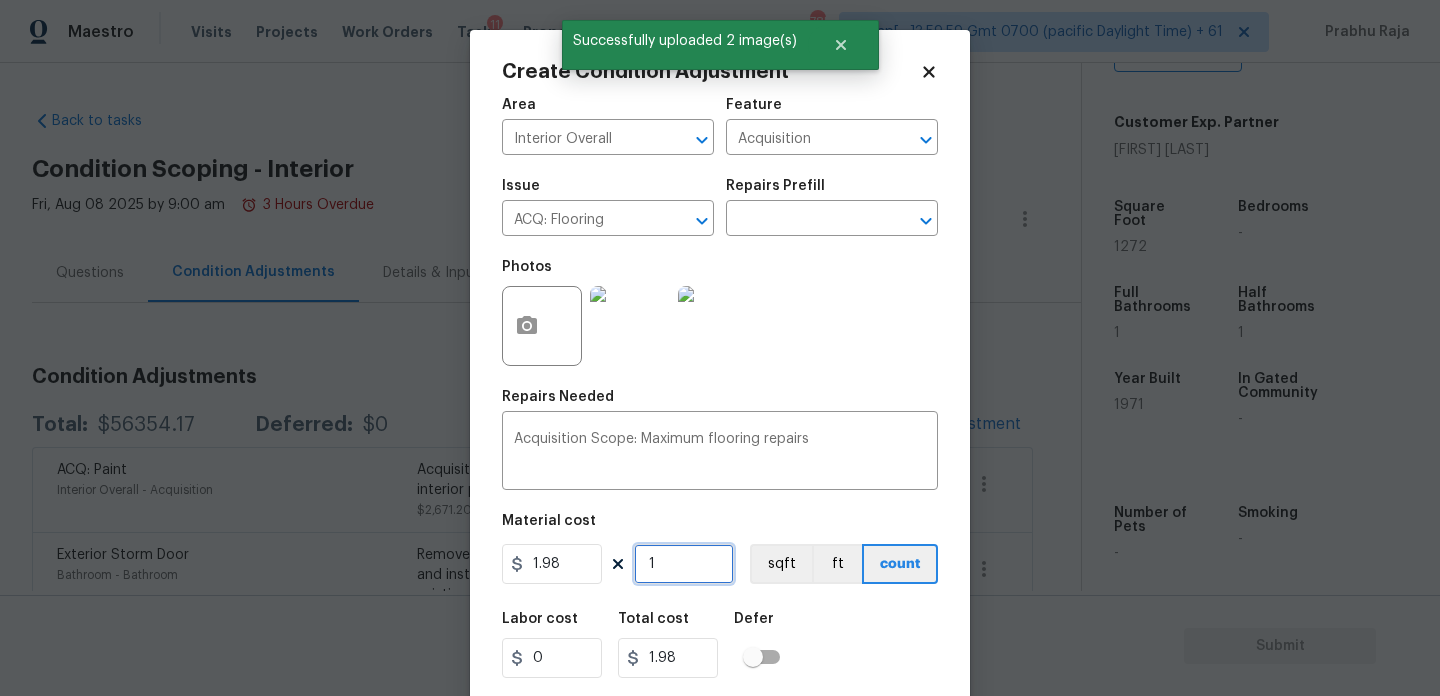 type on "0" 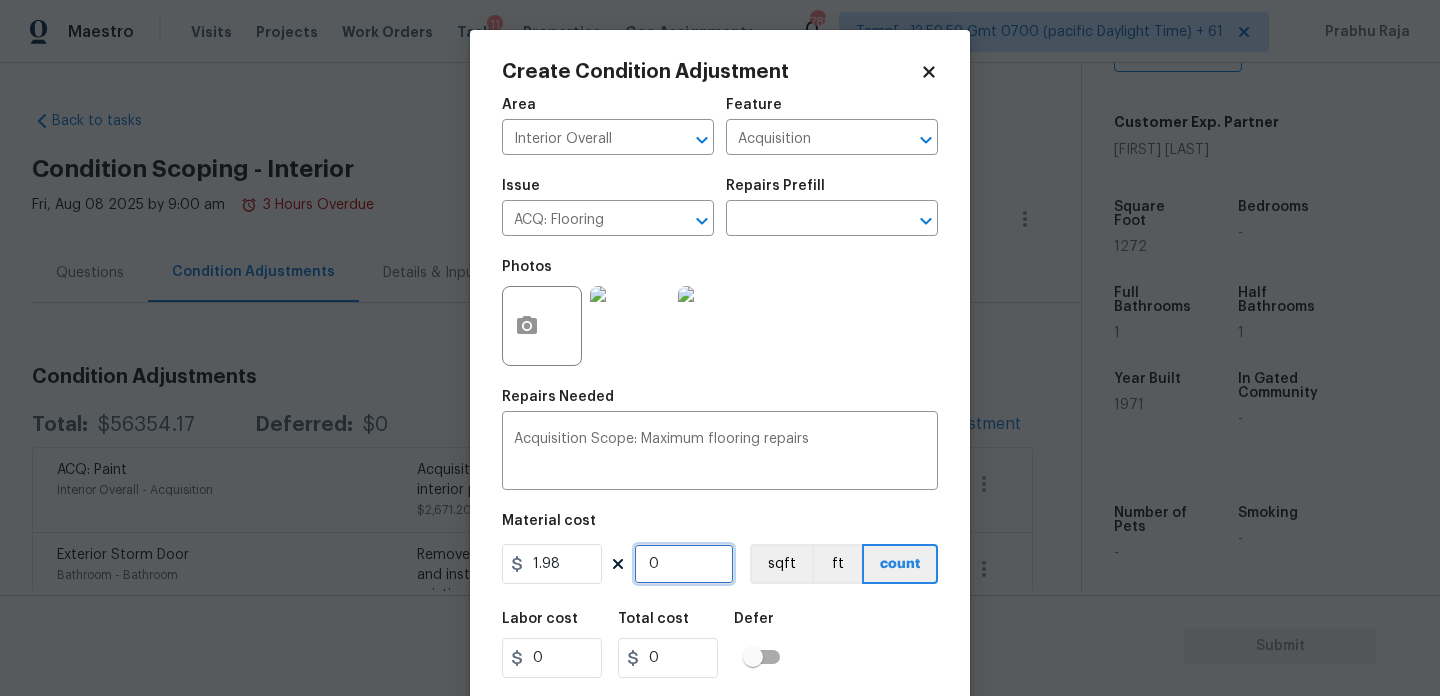 paste on "1272" 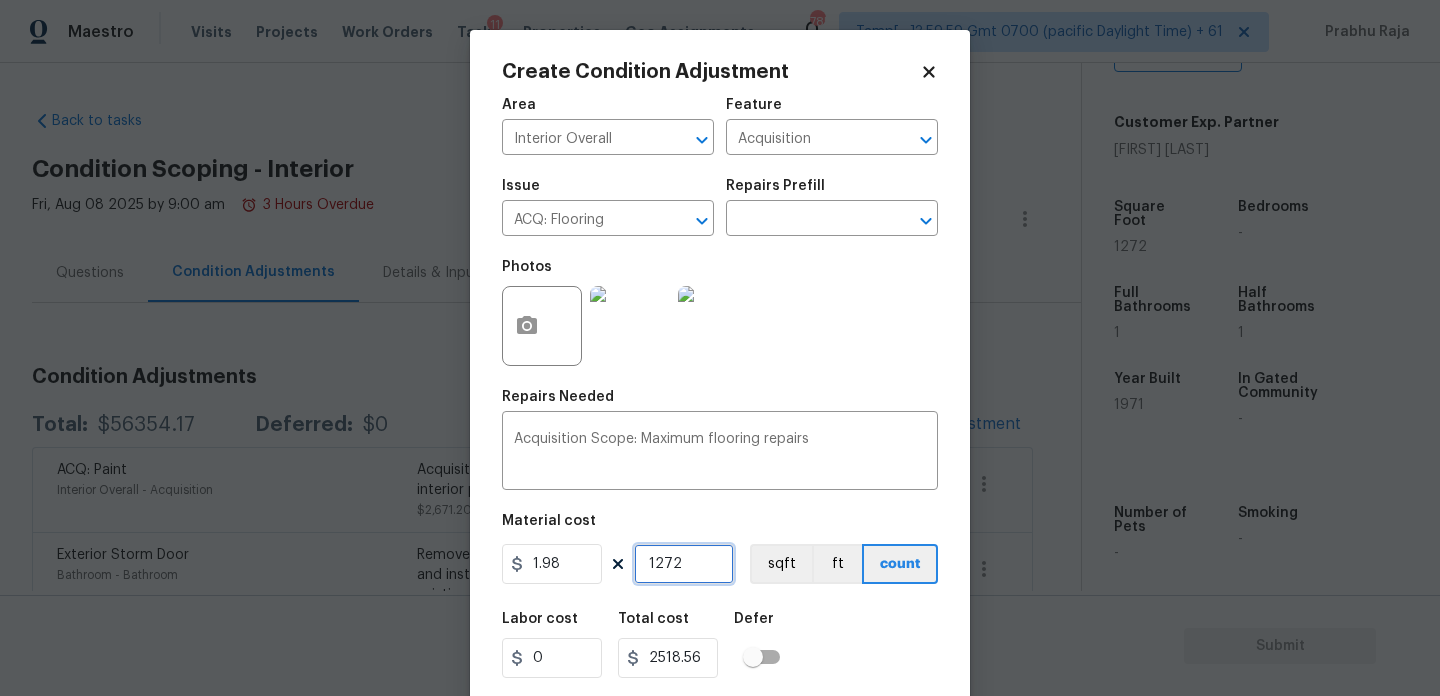 scroll, scrollTop: 51, scrollLeft: 0, axis: vertical 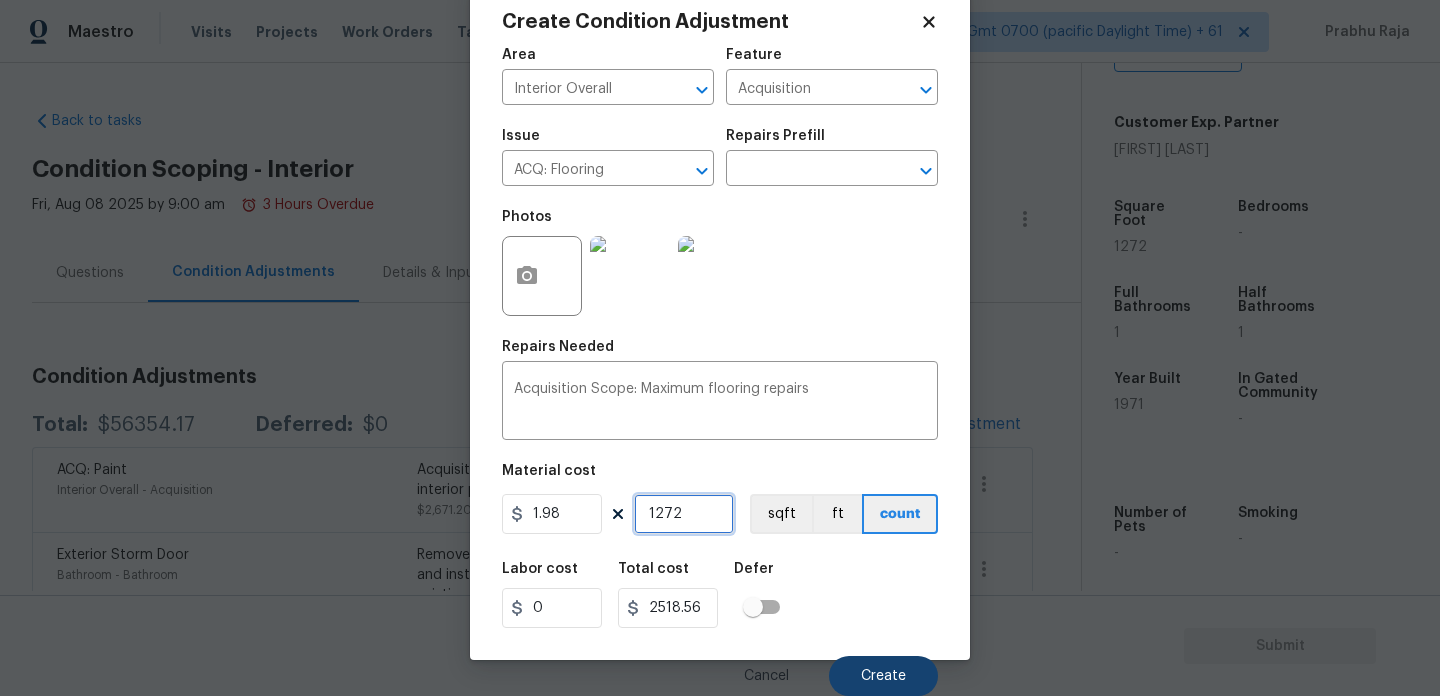 type on "1272" 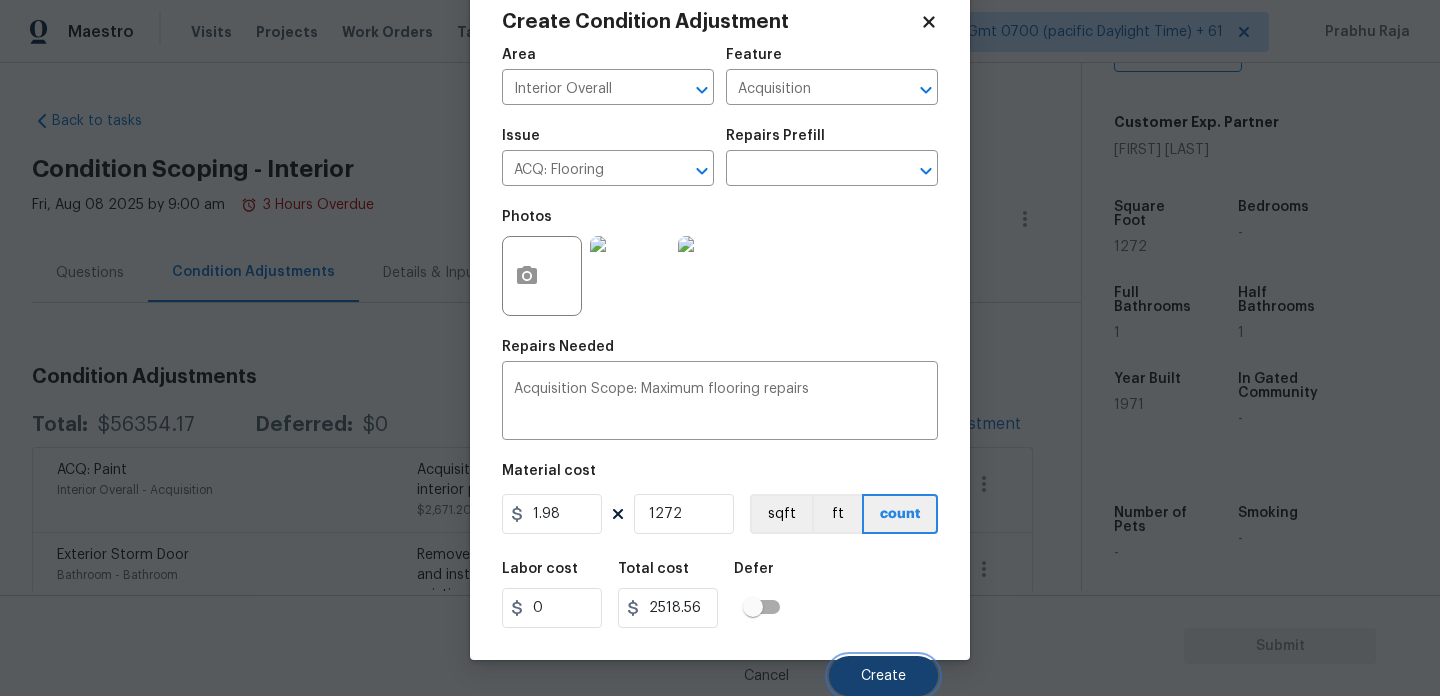 click on "Create" at bounding box center (883, 676) 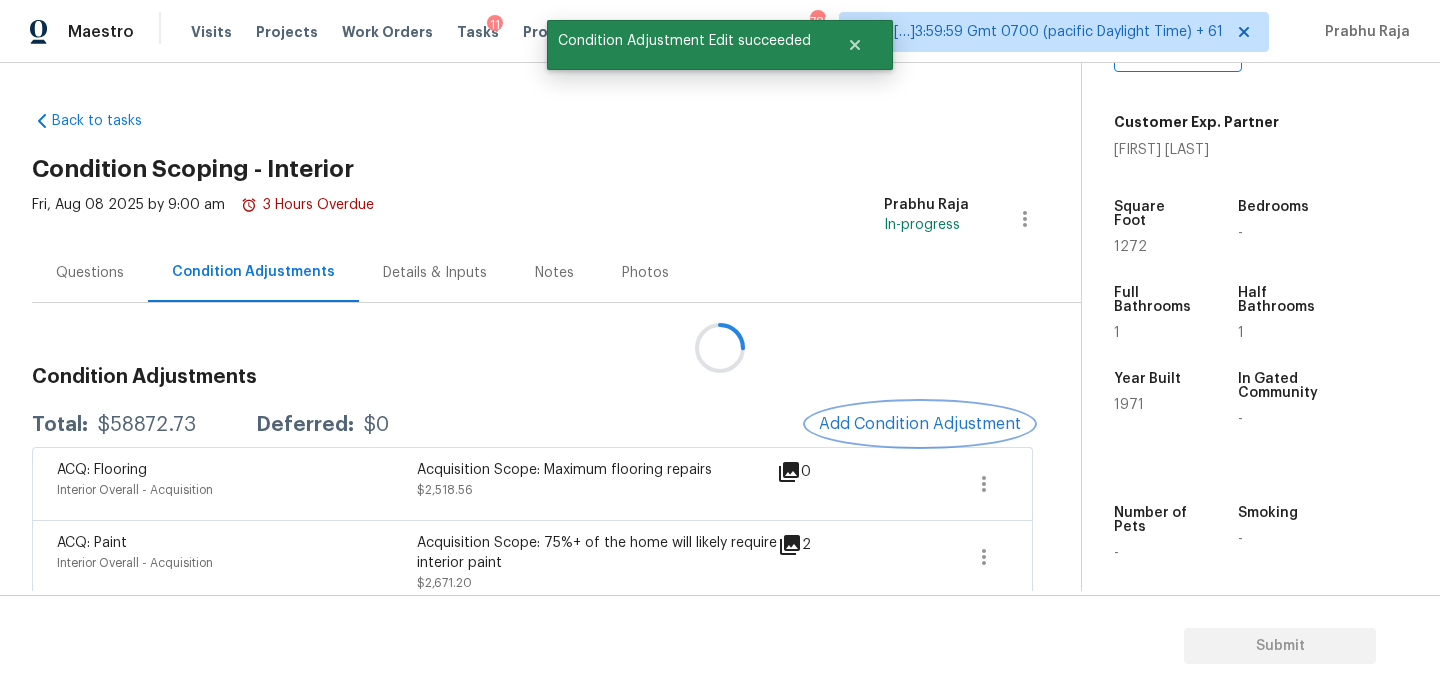 scroll, scrollTop: 0, scrollLeft: 0, axis: both 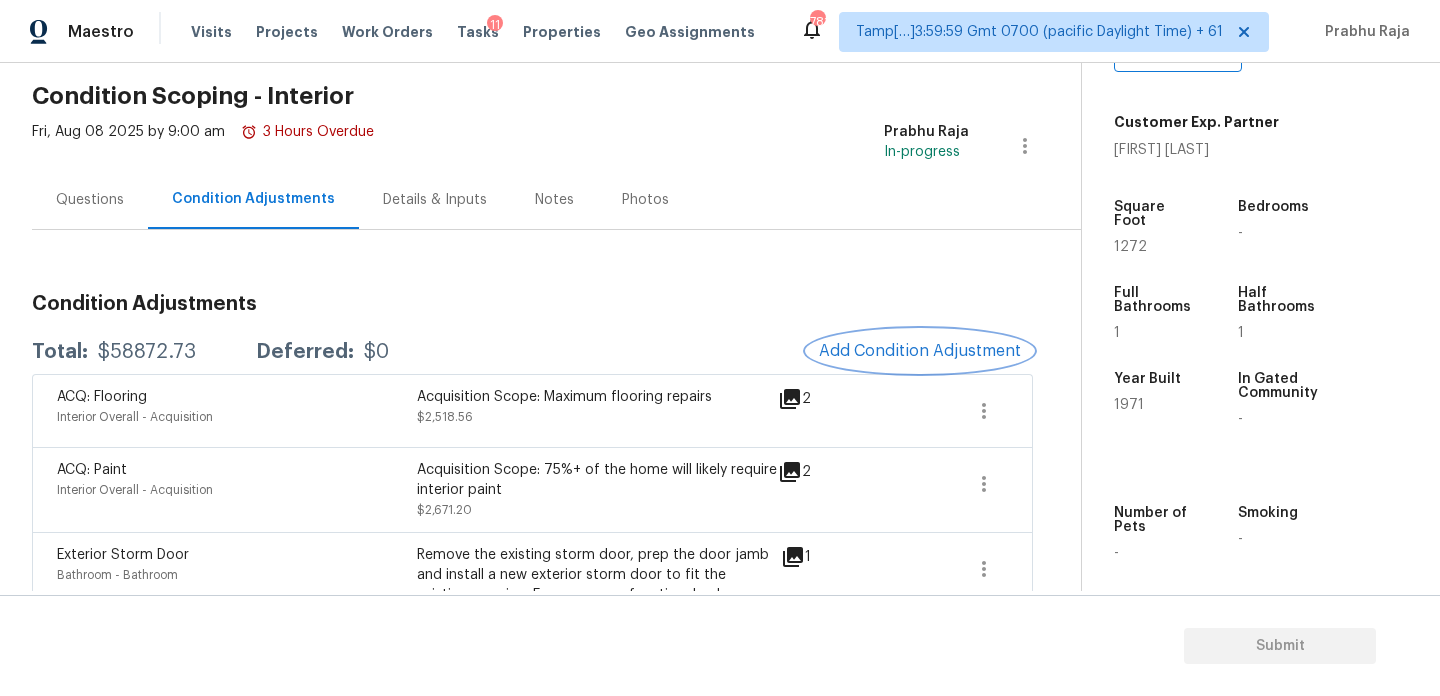 click on "Add Condition Adjustment" at bounding box center [920, 351] 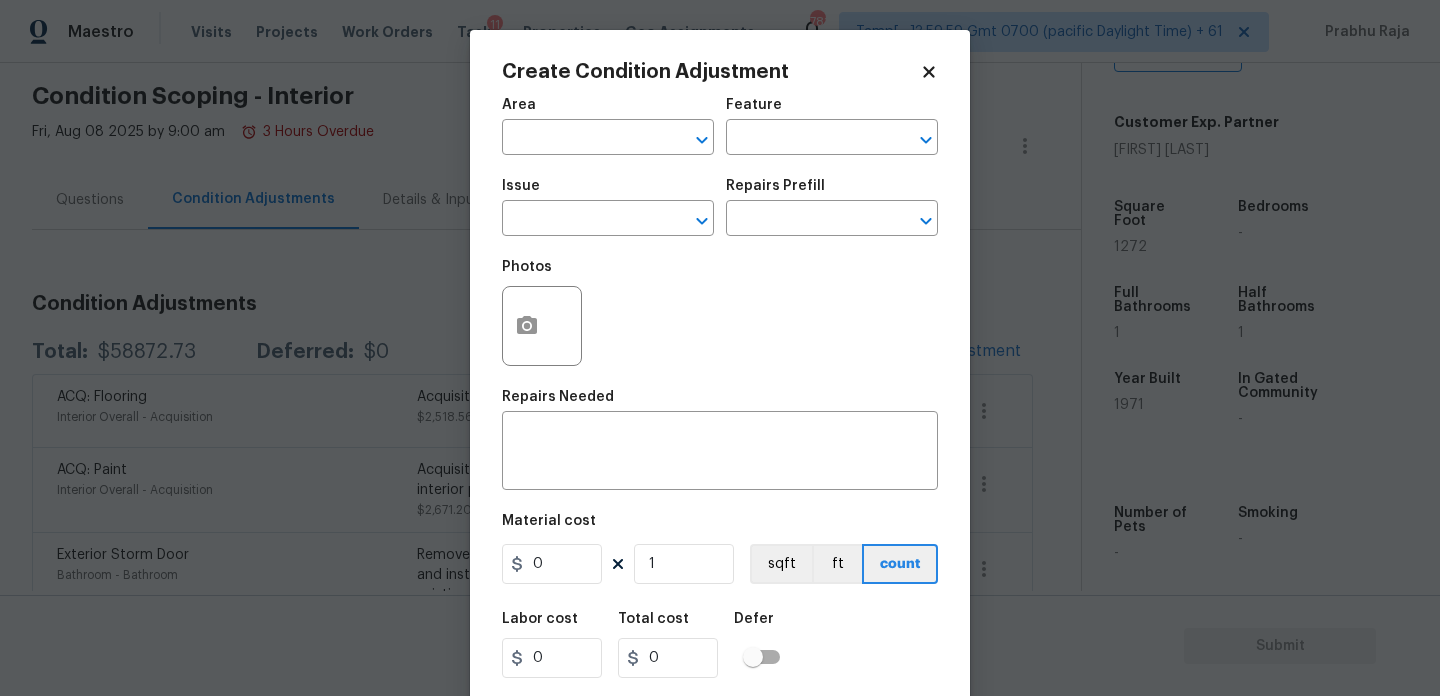 click at bounding box center [542, 326] 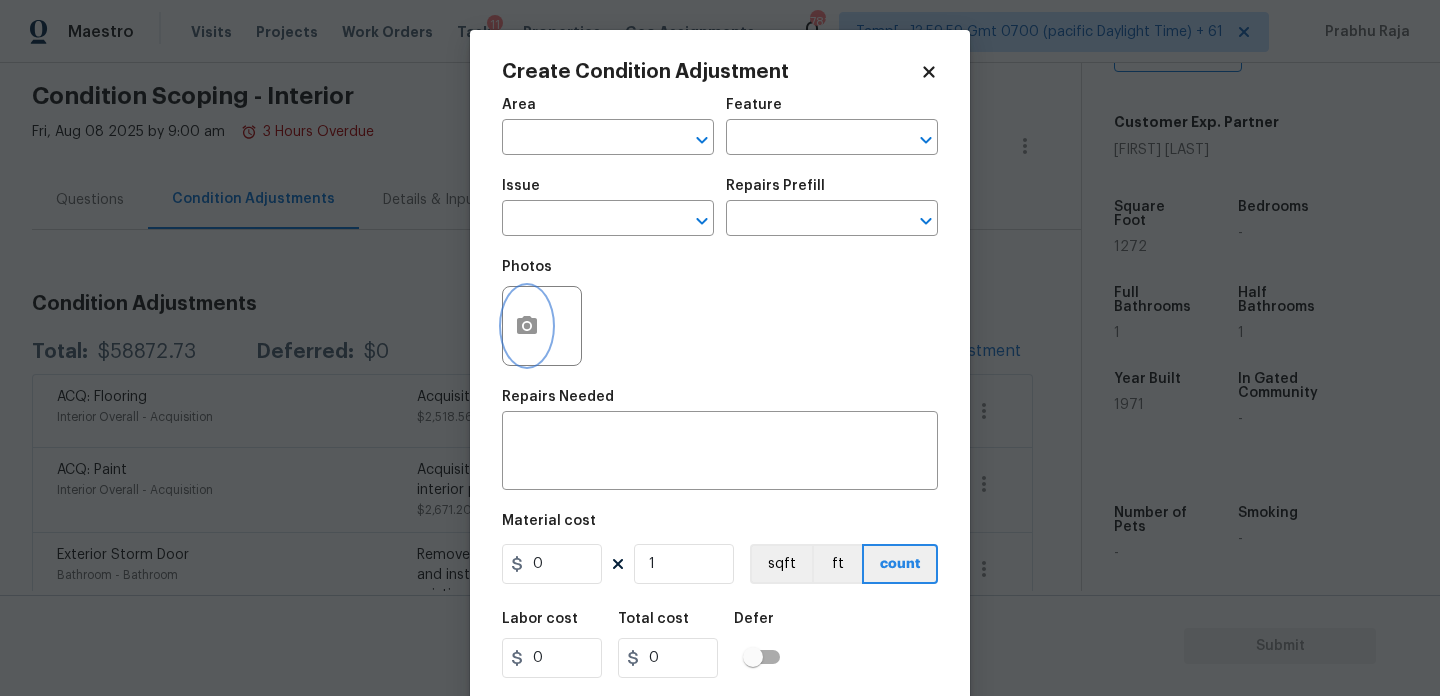 click 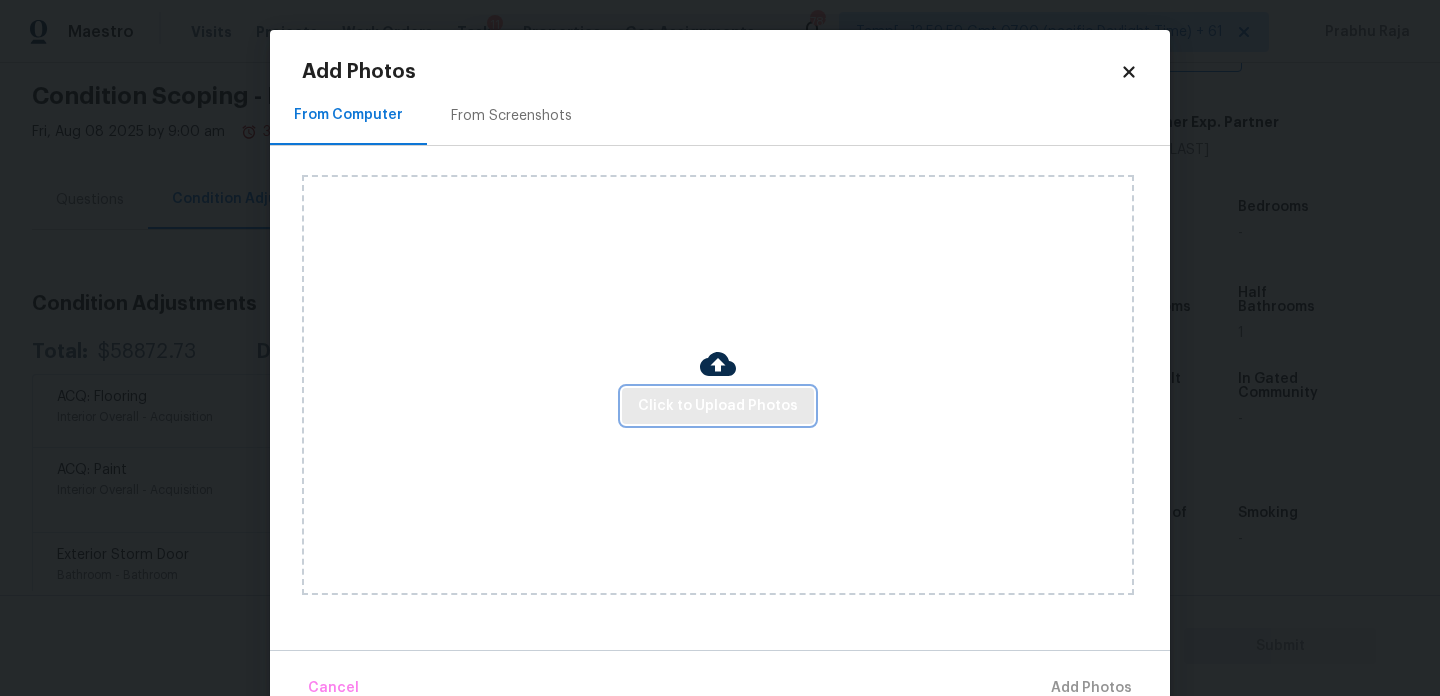 click on "Click to Upload Photos" at bounding box center (718, 406) 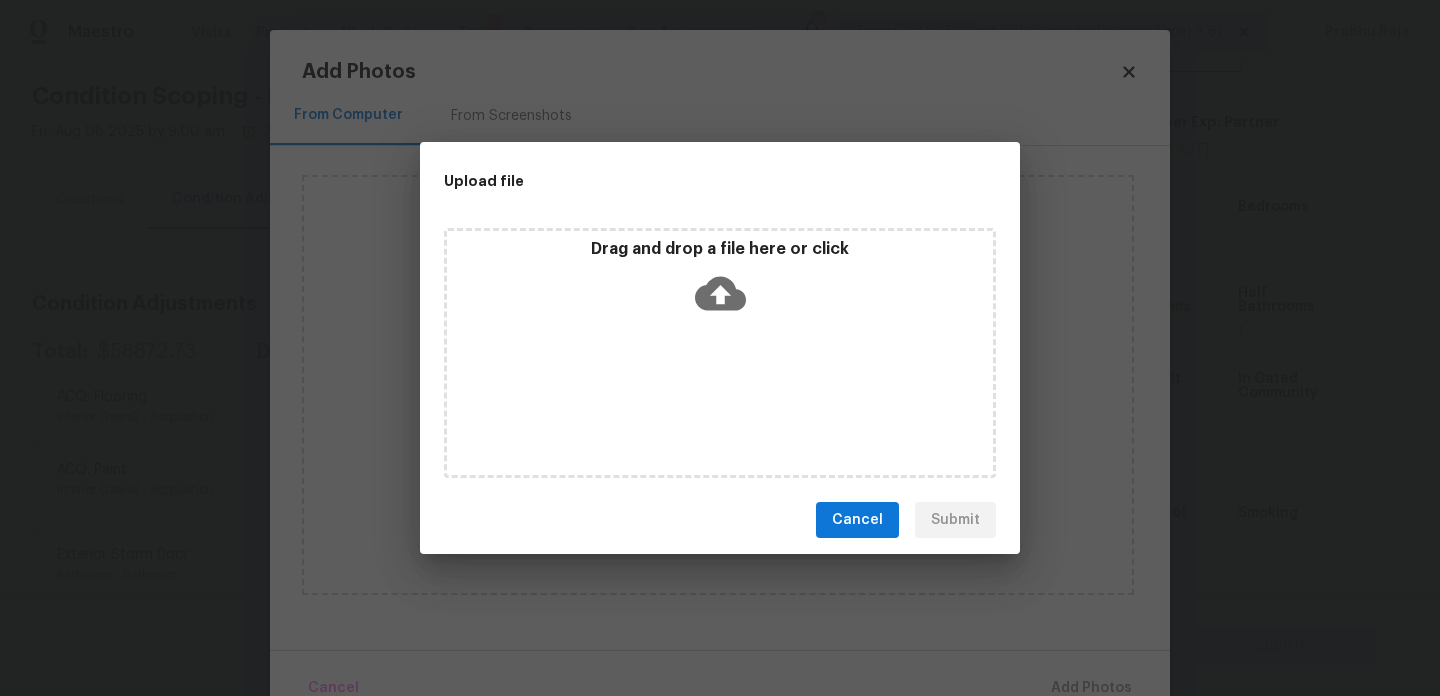 click on "Drag and drop a file here or click" at bounding box center (720, 353) 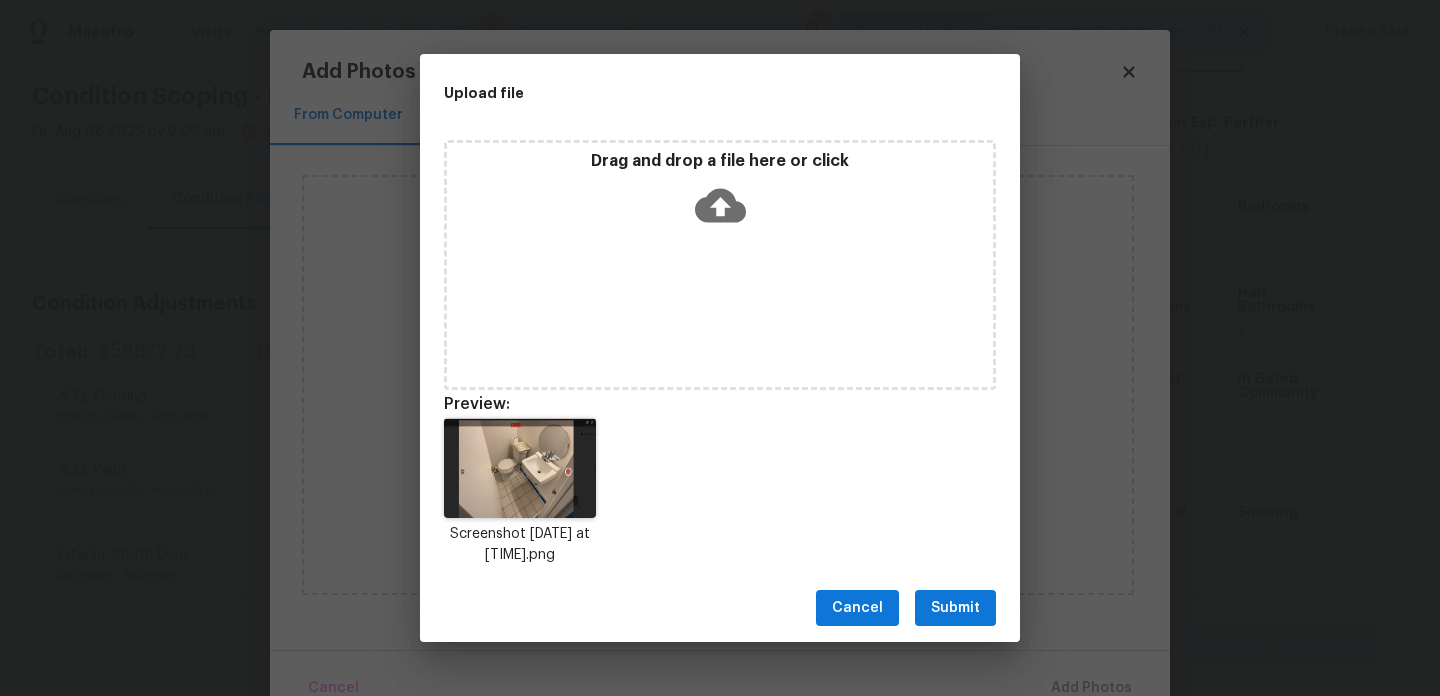 click on "Submit" at bounding box center (955, 608) 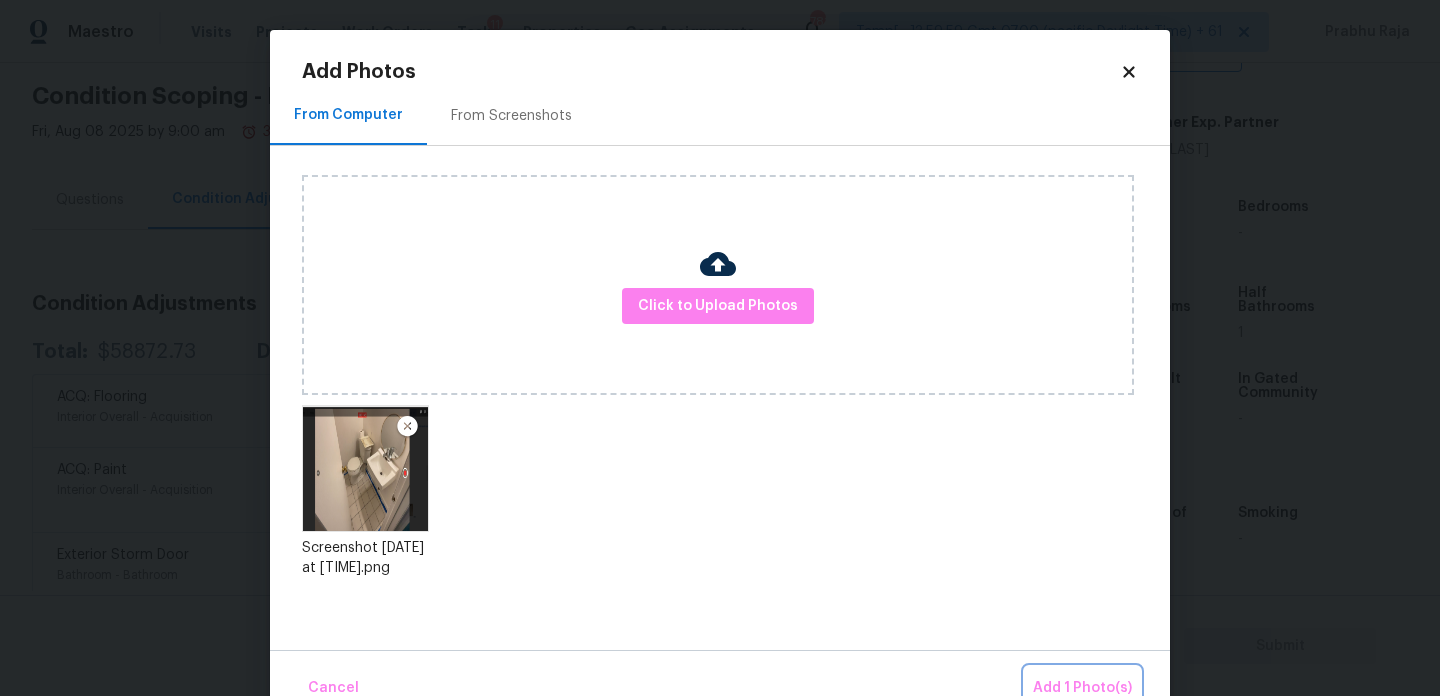 click on "Add 1 Photo(s)" at bounding box center (1082, 688) 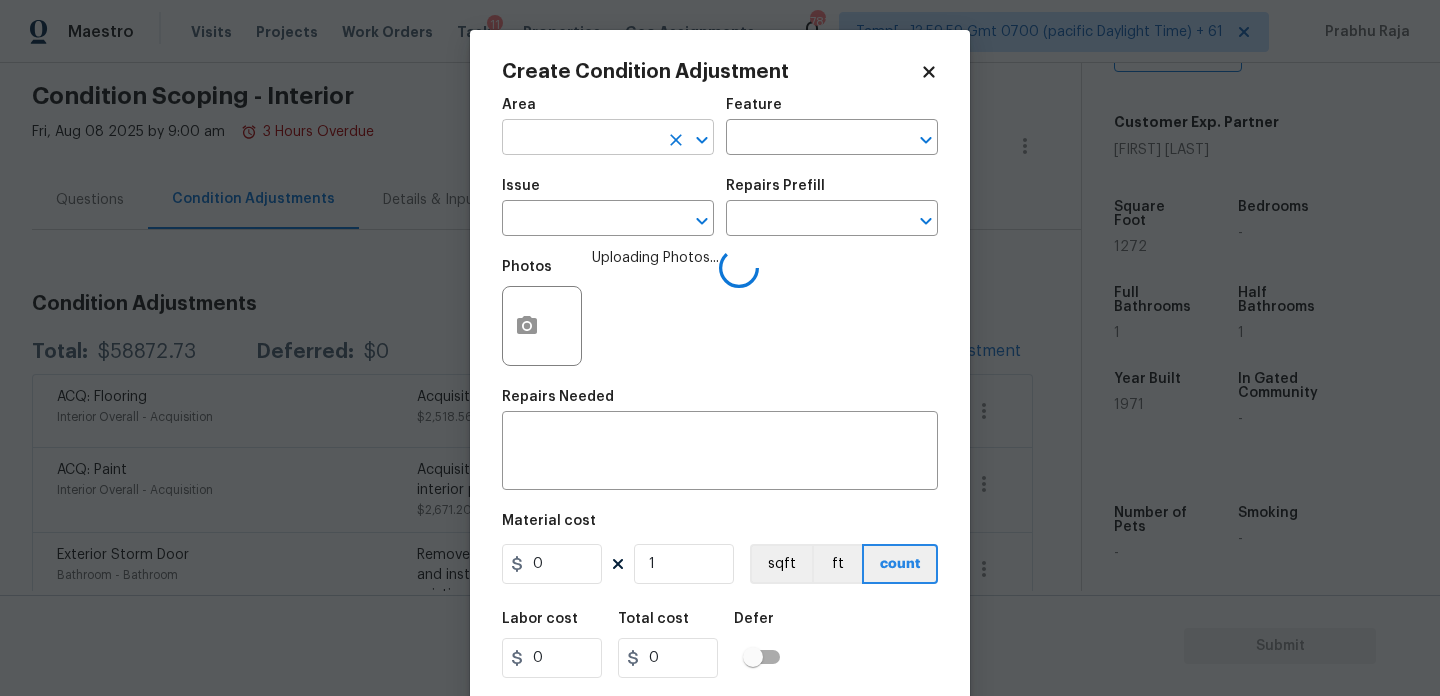 click at bounding box center (580, 139) 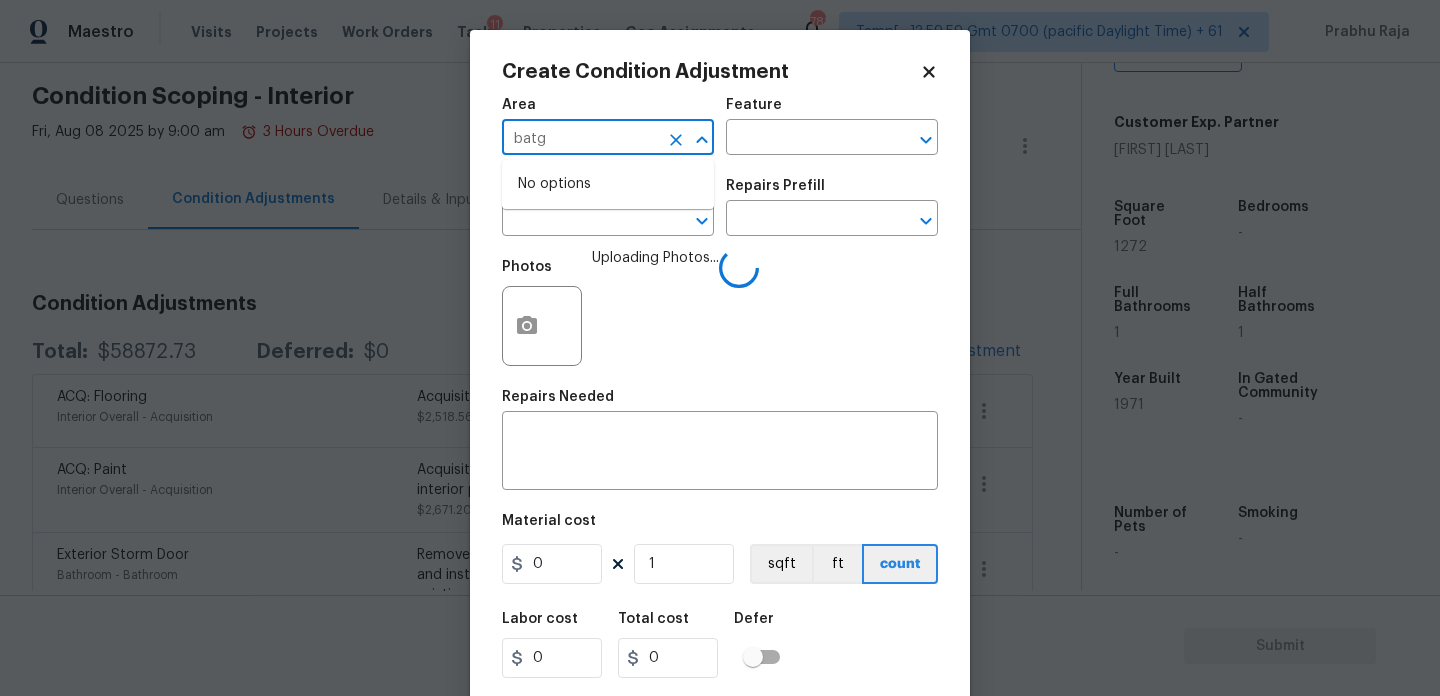 type on "bat" 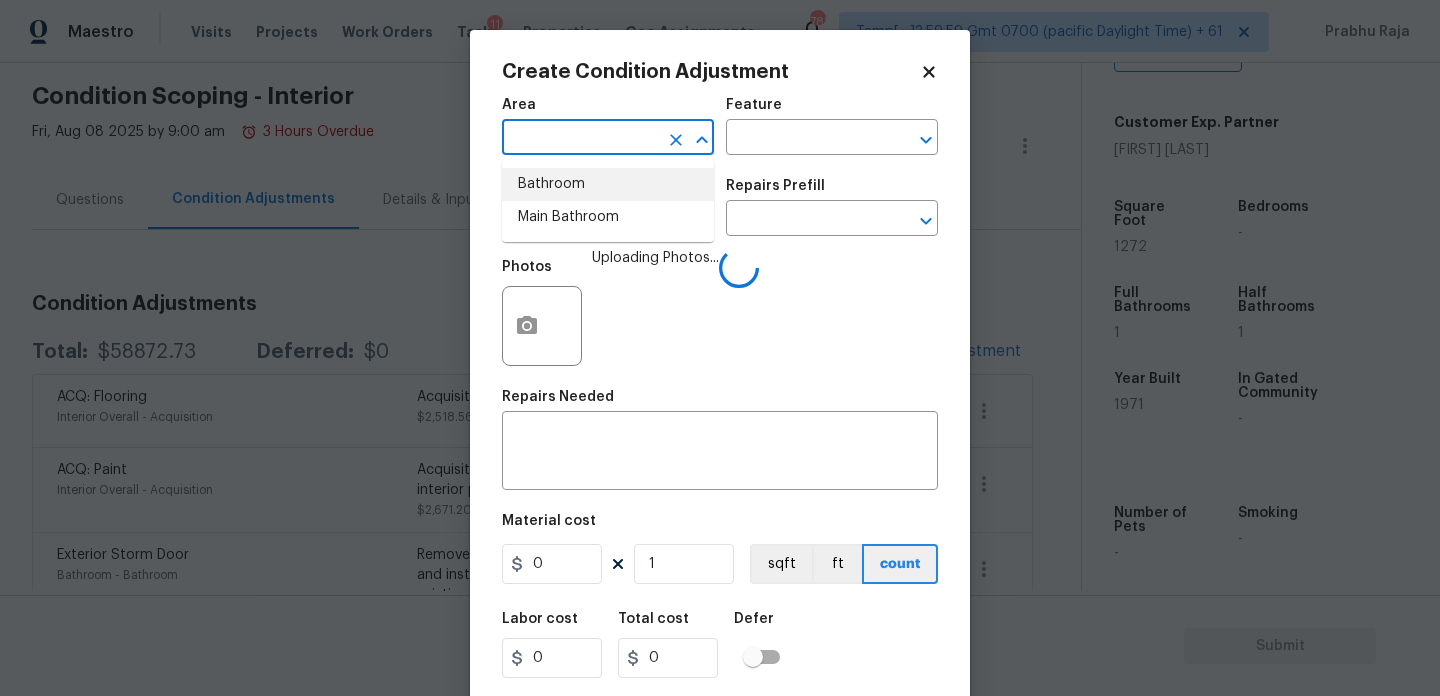 type on "h" 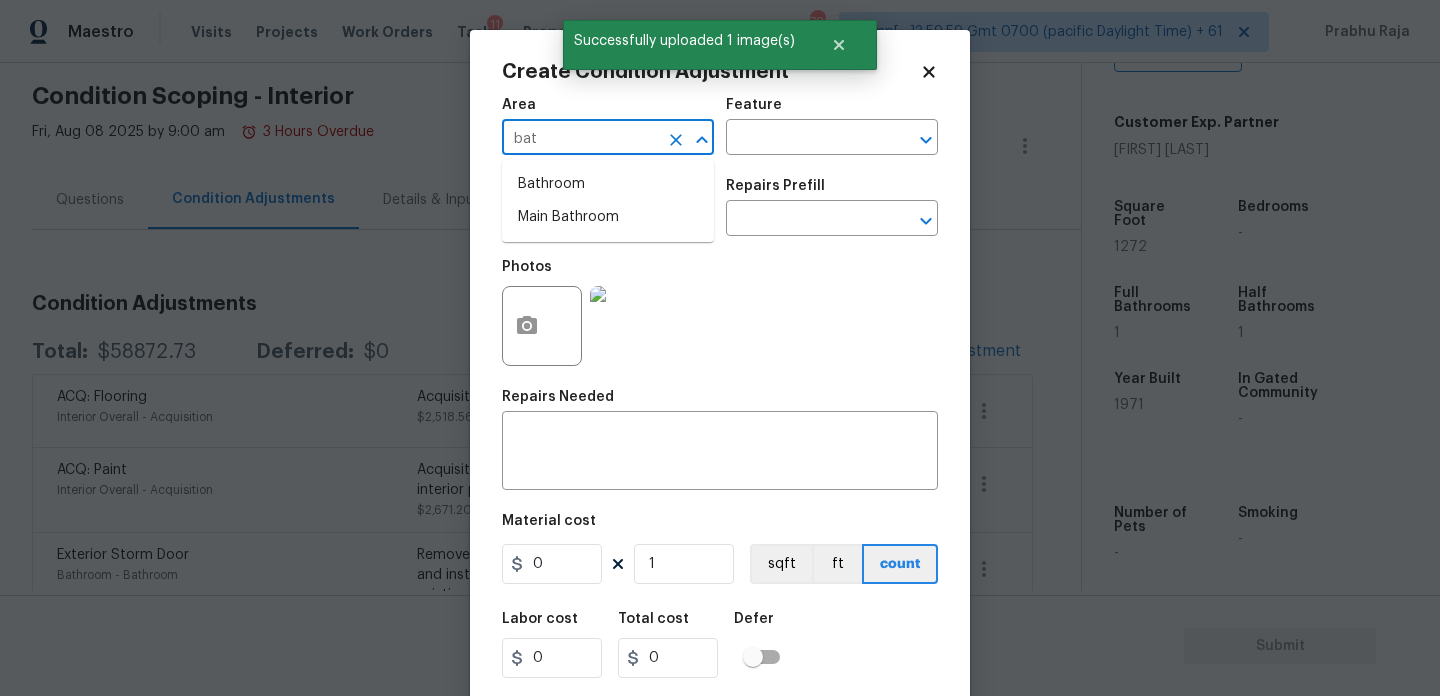 click on "Bathroom" at bounding box center [608, 184] 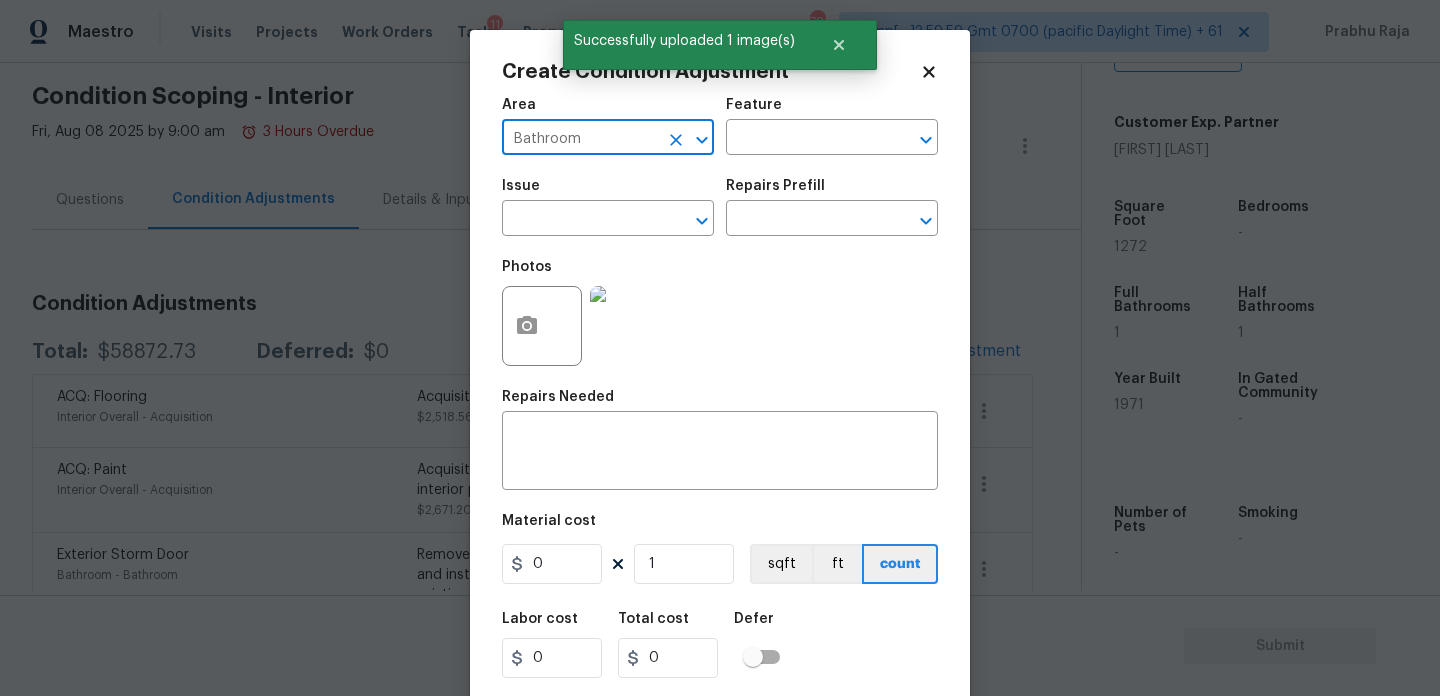 type on "Bathroom" 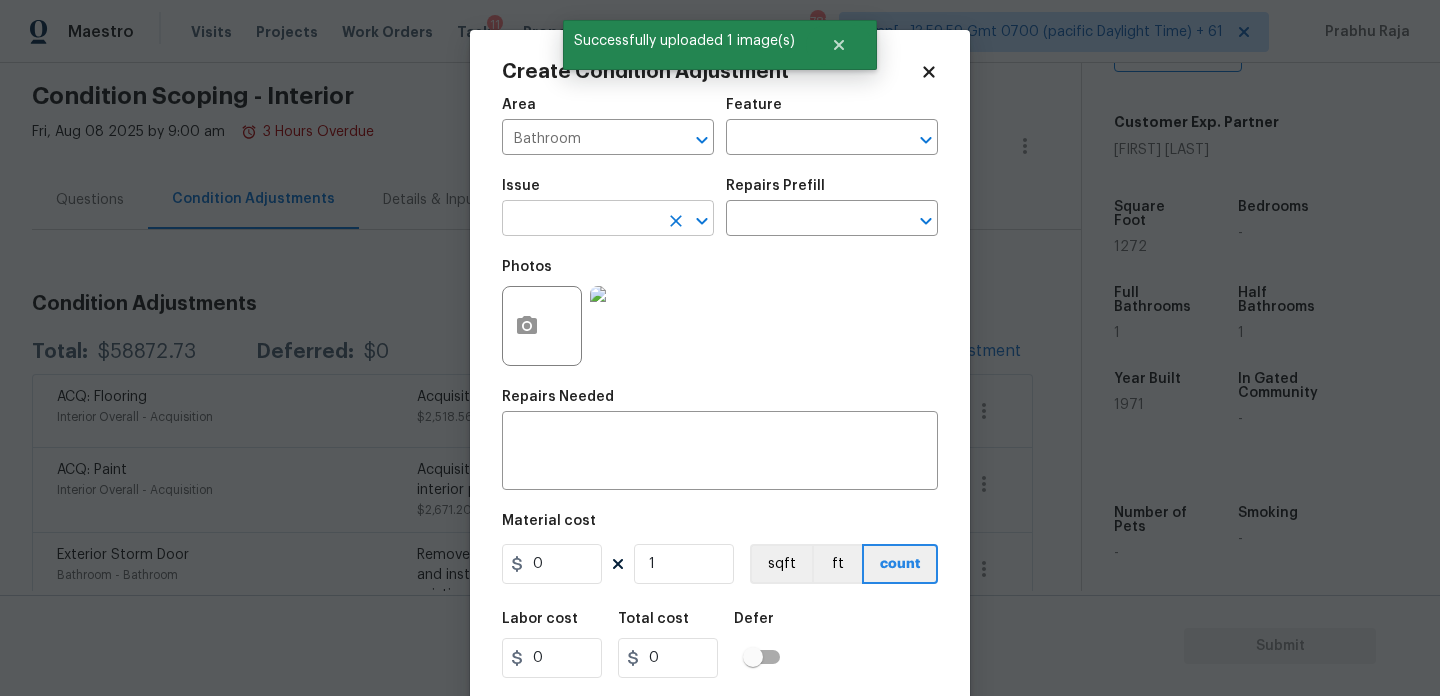 click at bounding box center (580, 220) 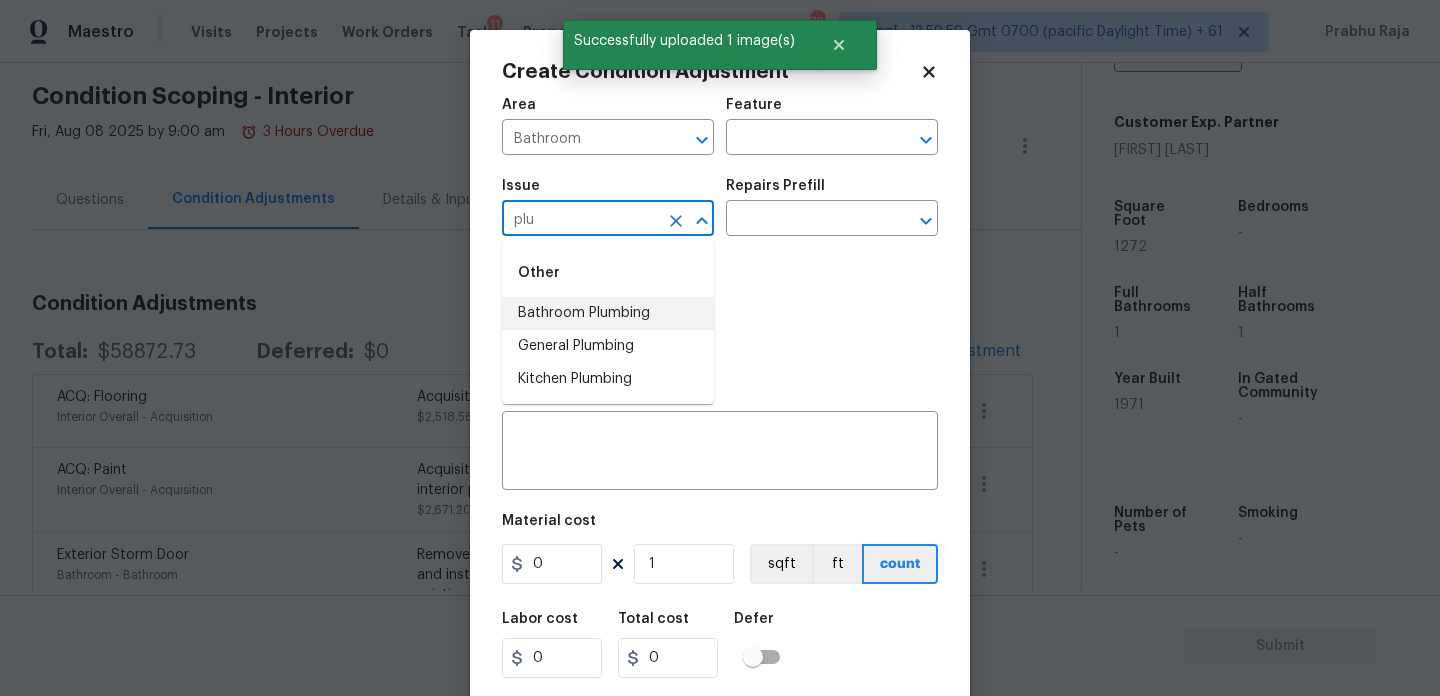 click on "Bathroom Plumbing" at bounding box center [608, 313] 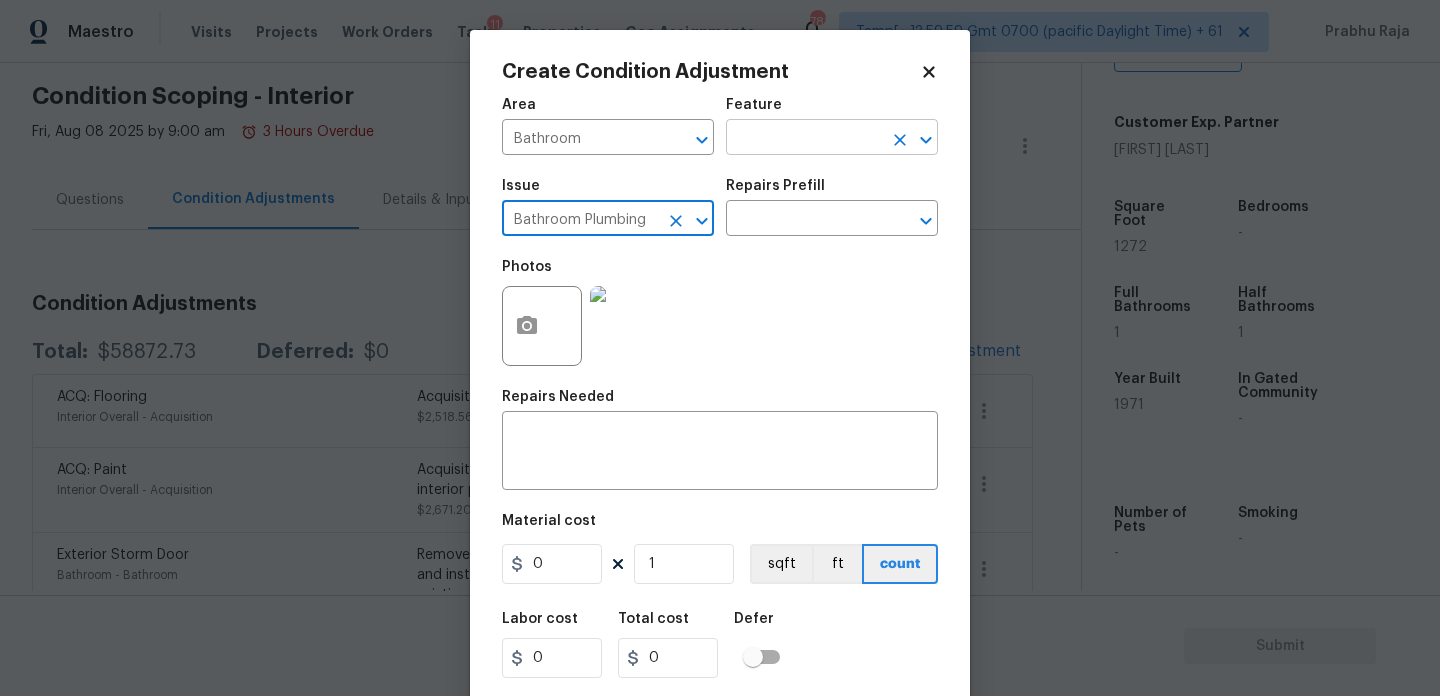 type on "Bathroom Plumbing" 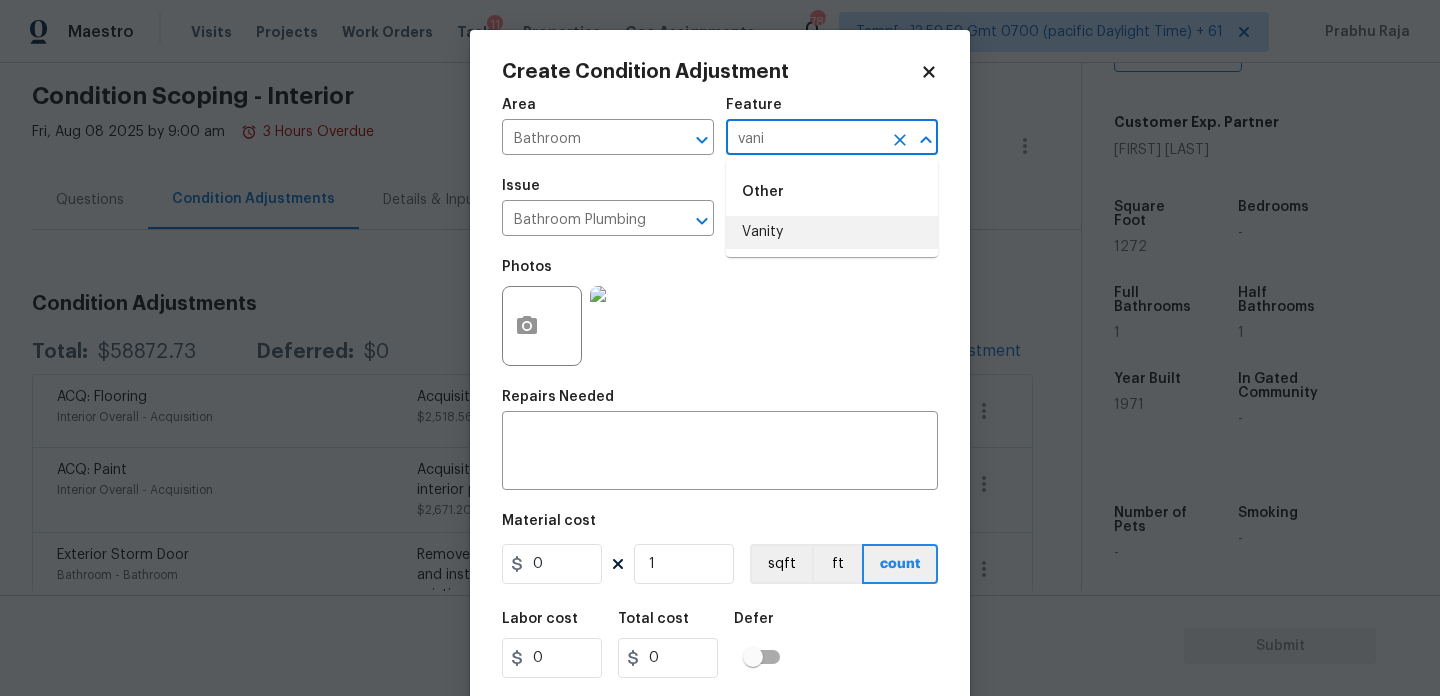 click on "Vanity" at bounding box center [832, 232] 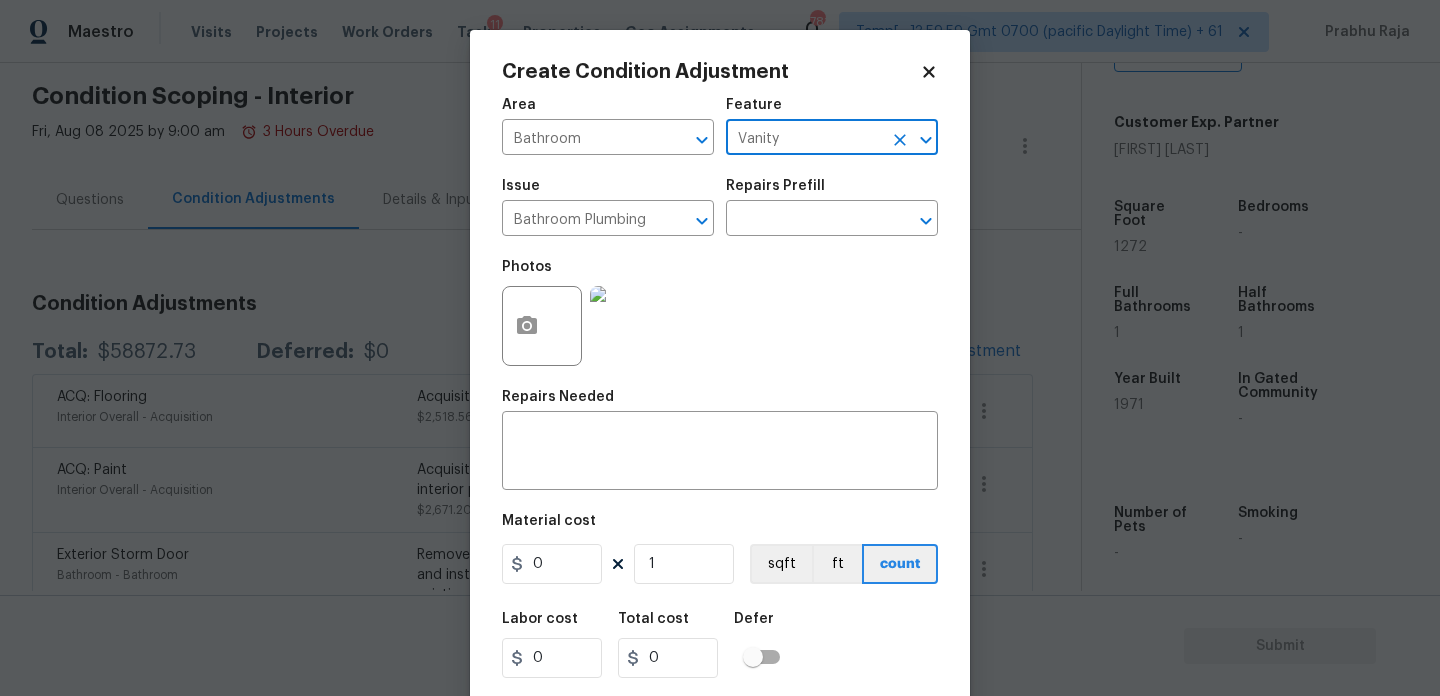 type on "Vanity" 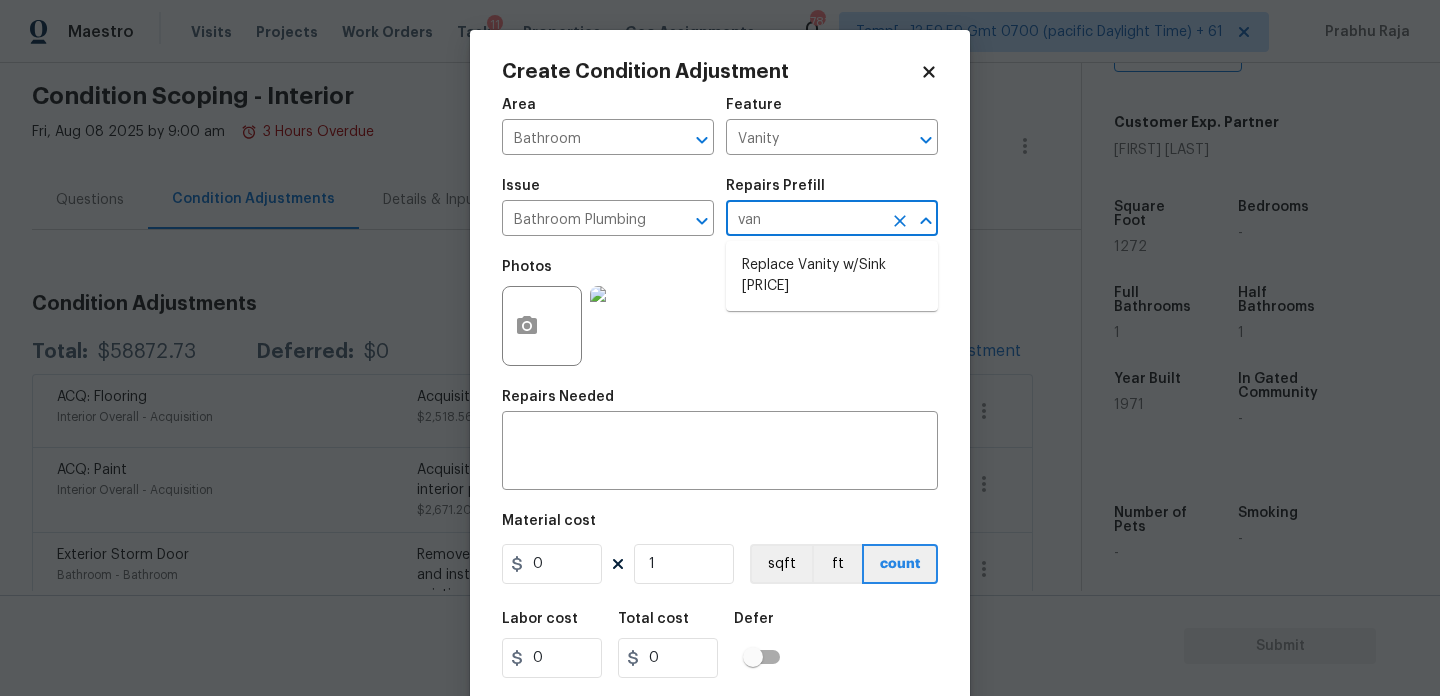 type on "vani" 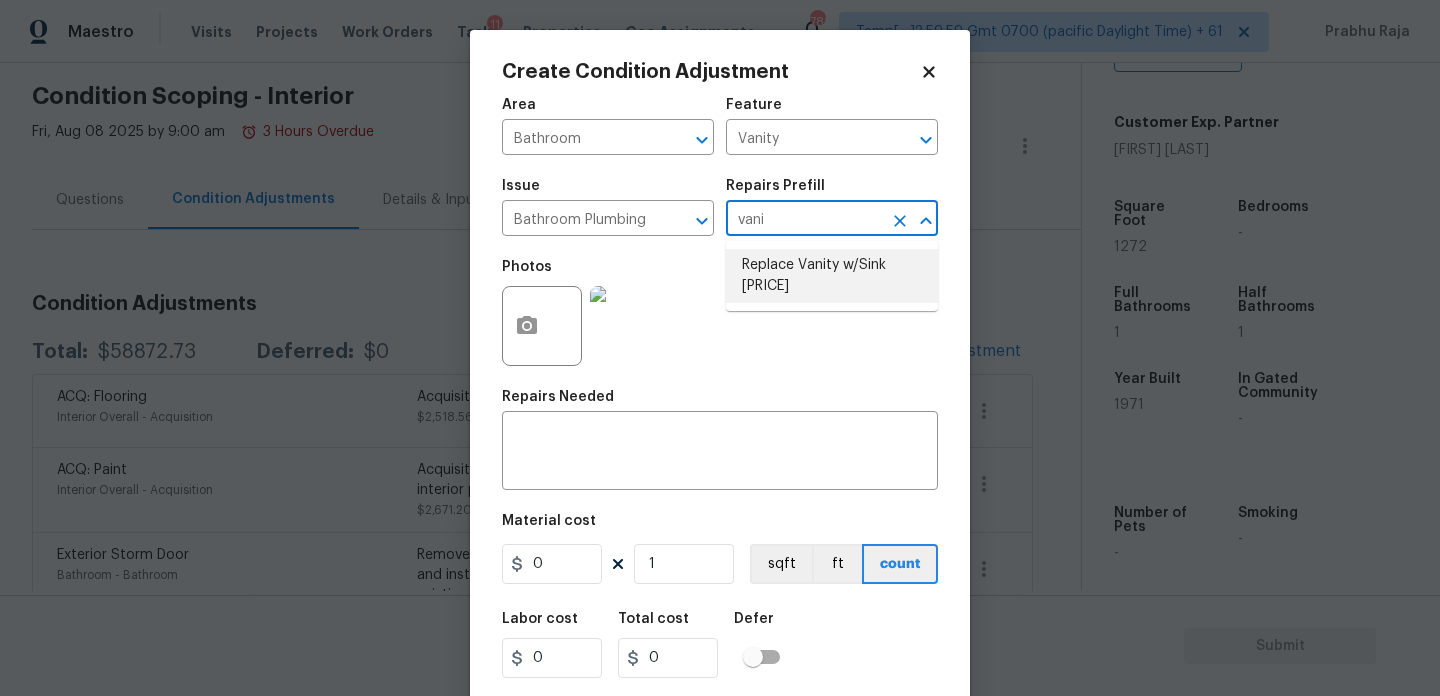 click on "Replace Vanity w/Sink $275.17" at bounding box center (832, 276) 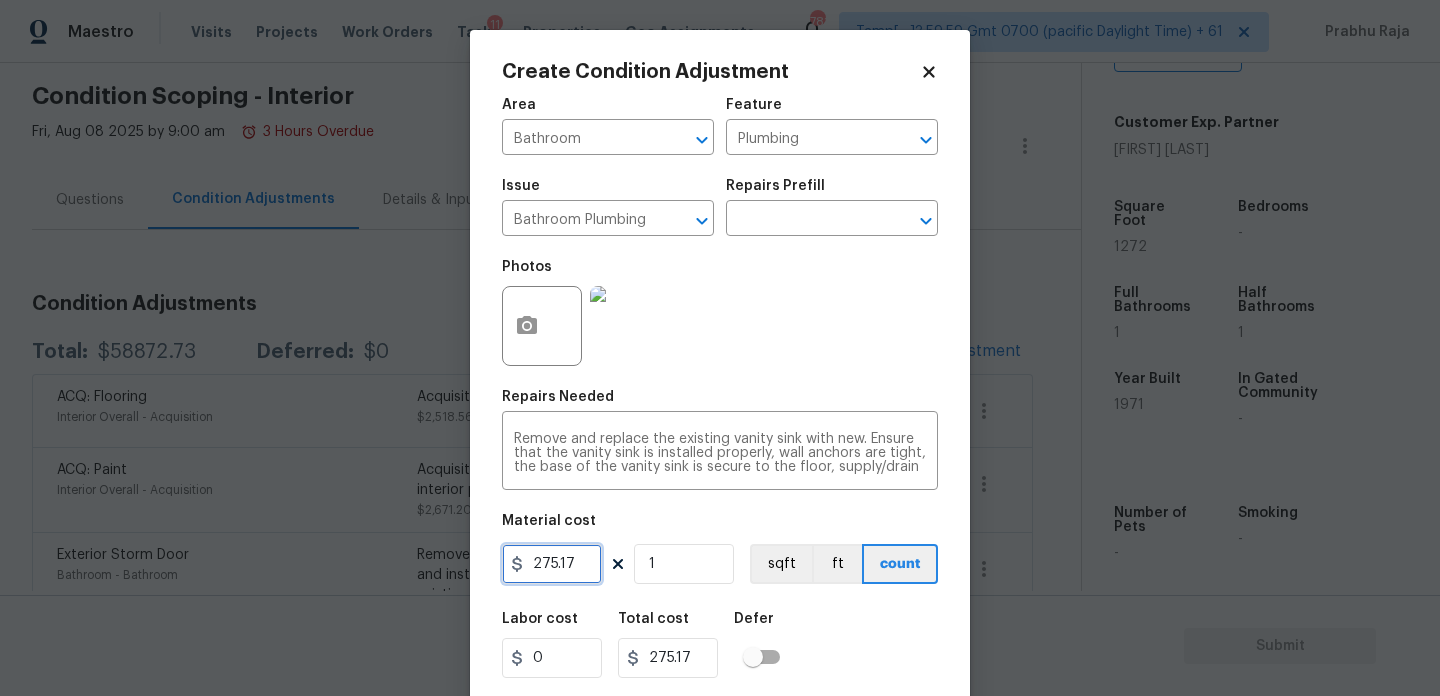 drag, startPoint x: 588, startPoint y: 577, endPoint x: 365, endPoint y: 570, distance: 223.10983 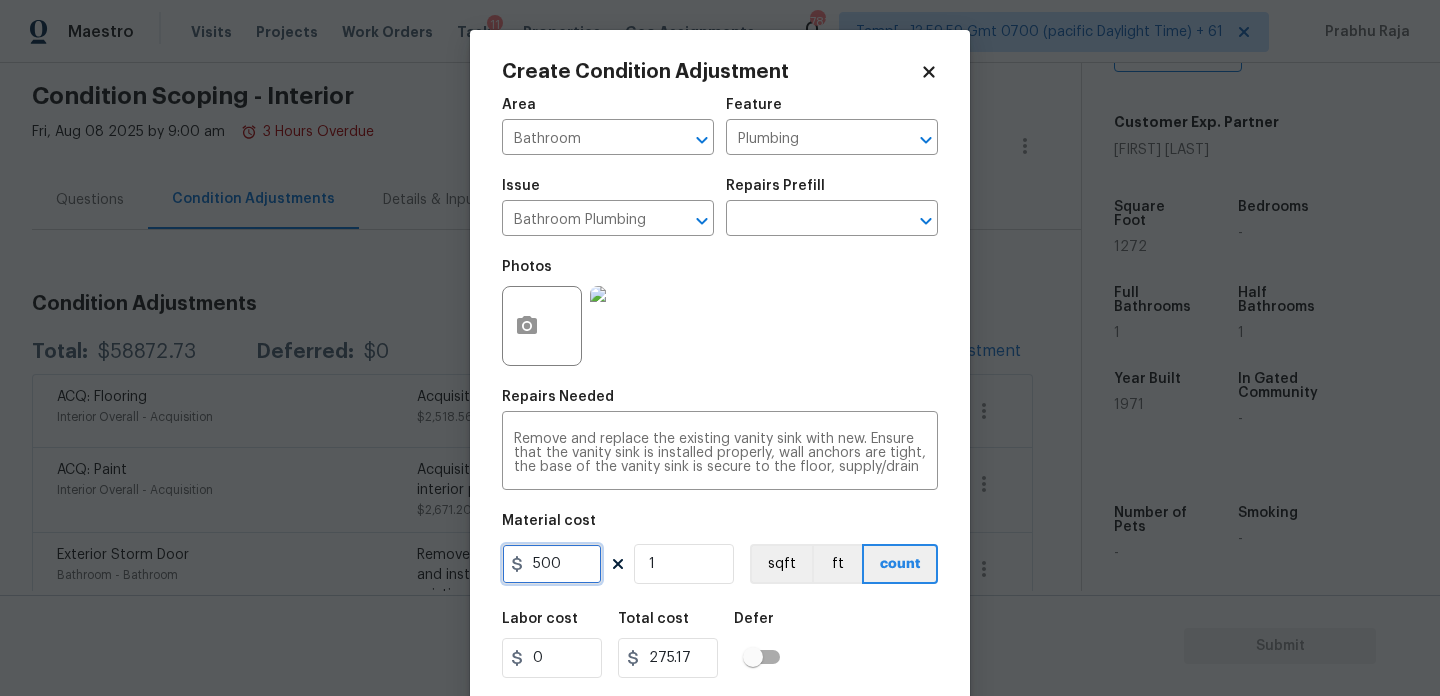 type on "500" 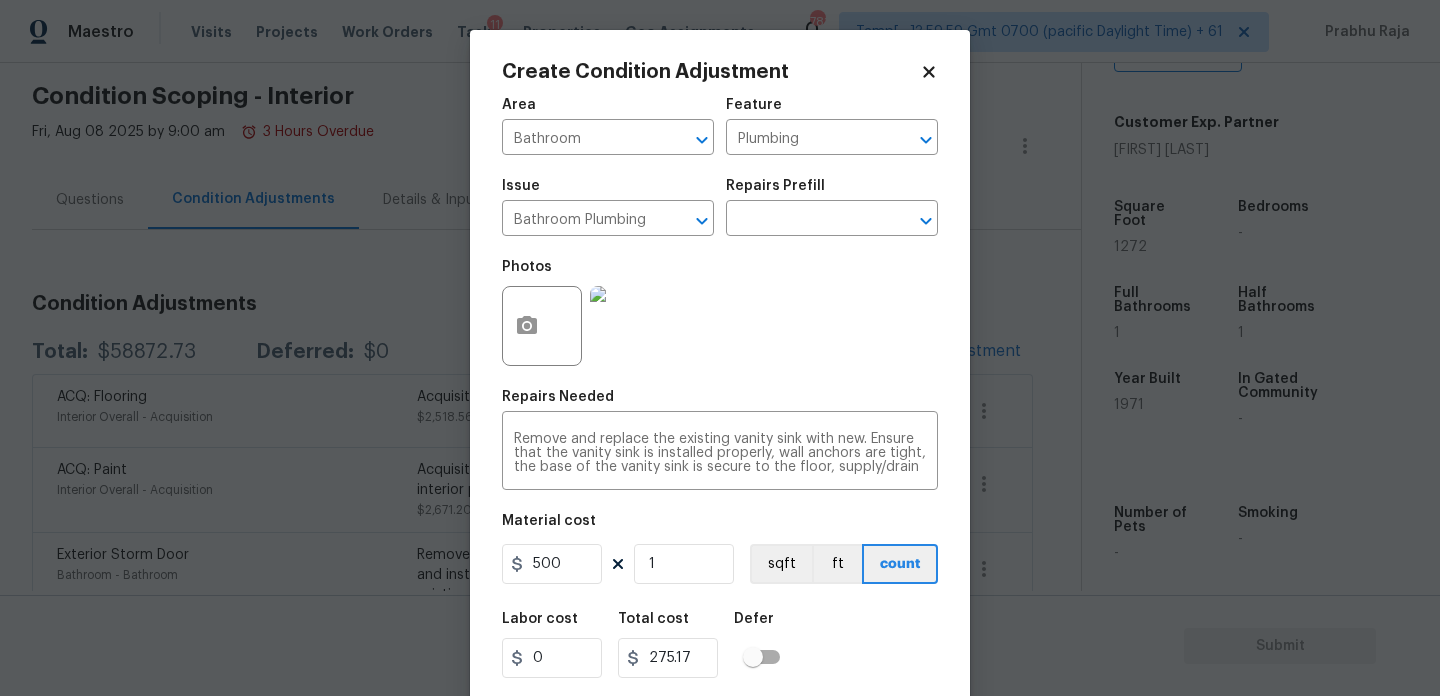 type on "500" 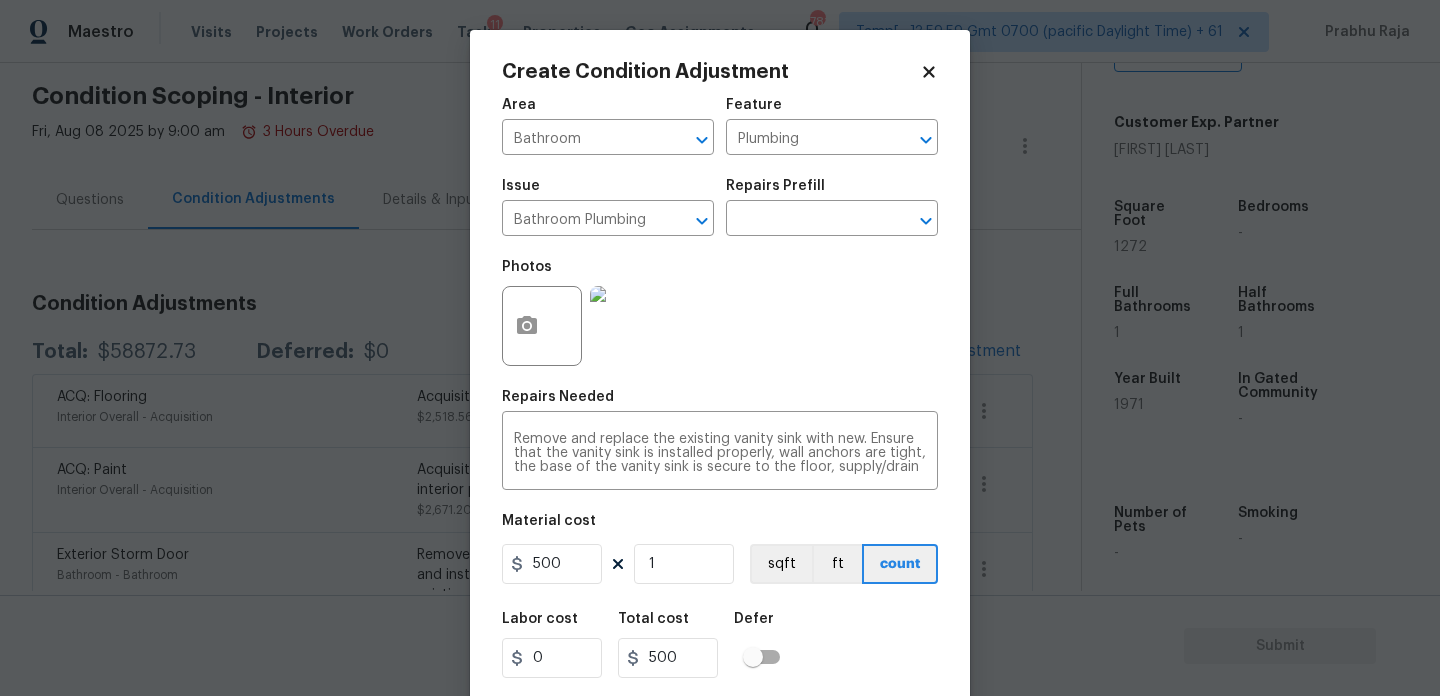 click on "Photos" at bounding box center (720, 313) 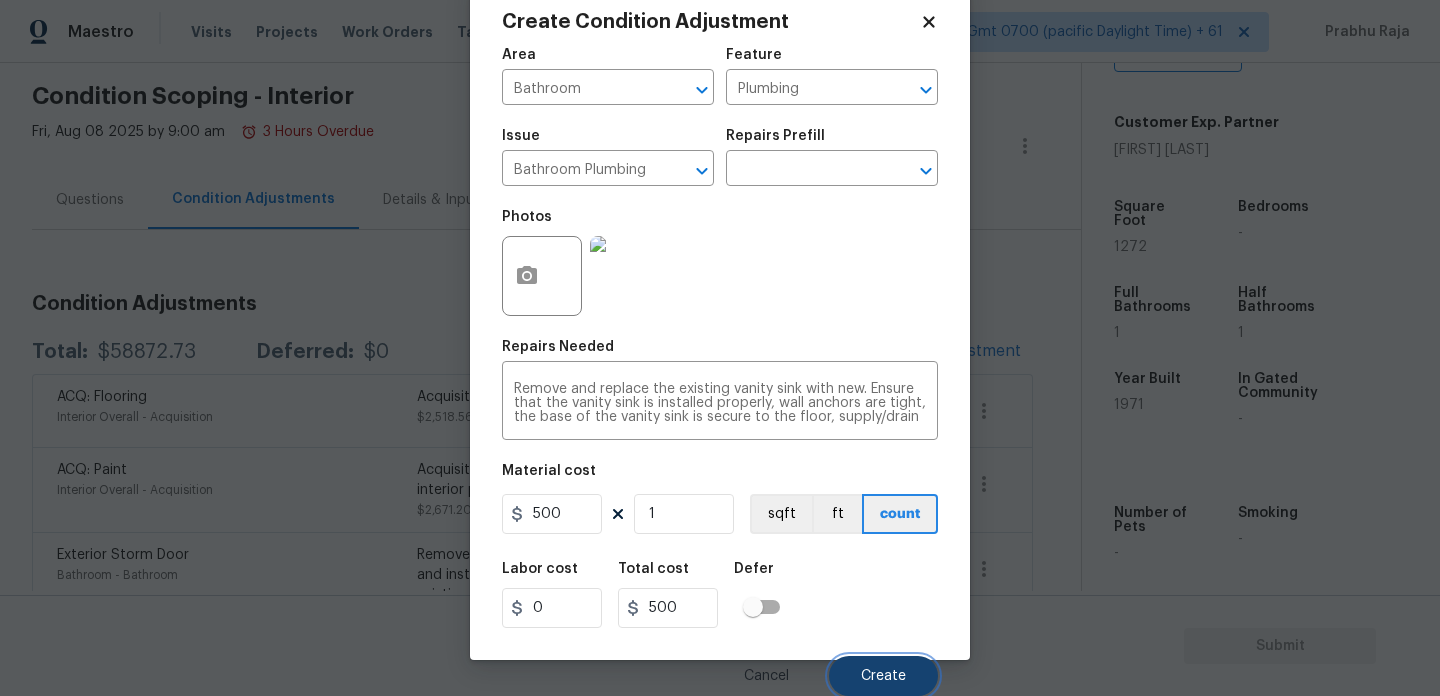 click on "Create" at bounding box center (883, 676) 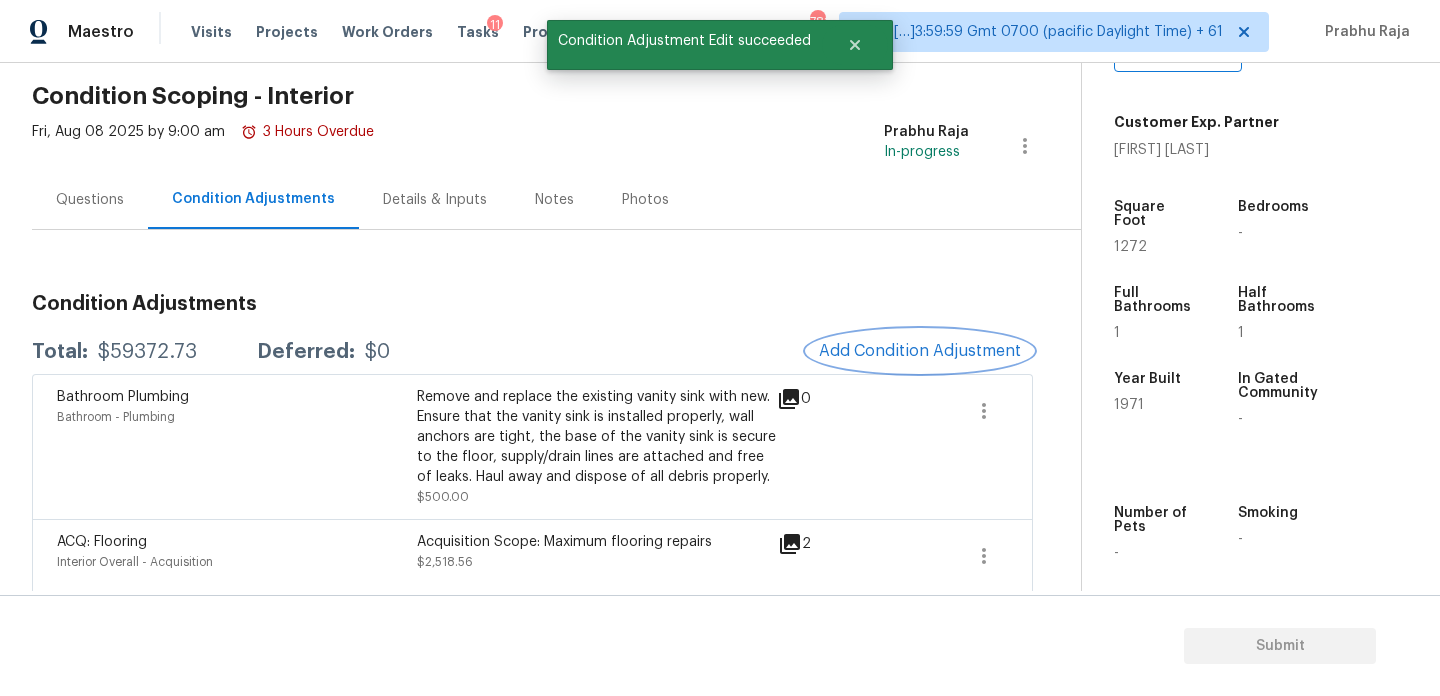 scroll, scrollTop: 0, scrollLeft: 0, axis: both 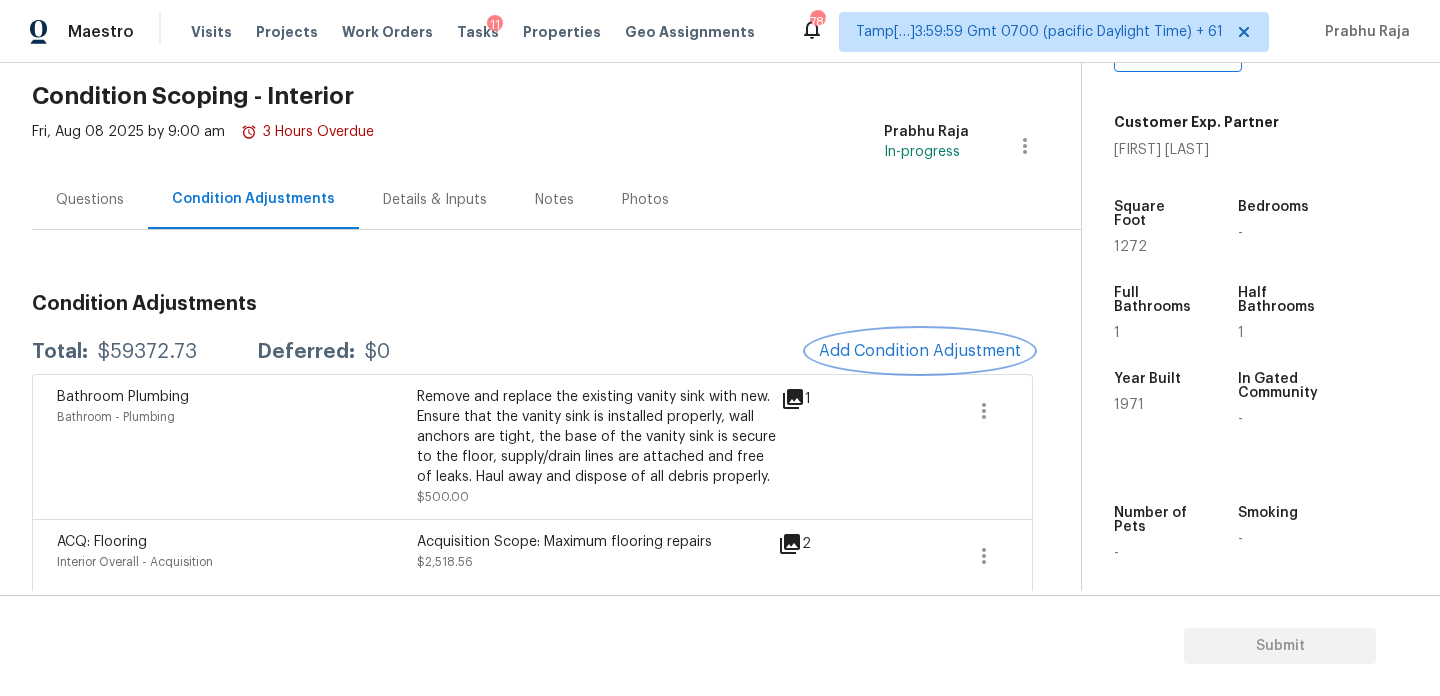 click on "Add Condition Adjustment" at bounding box center [920, 351] 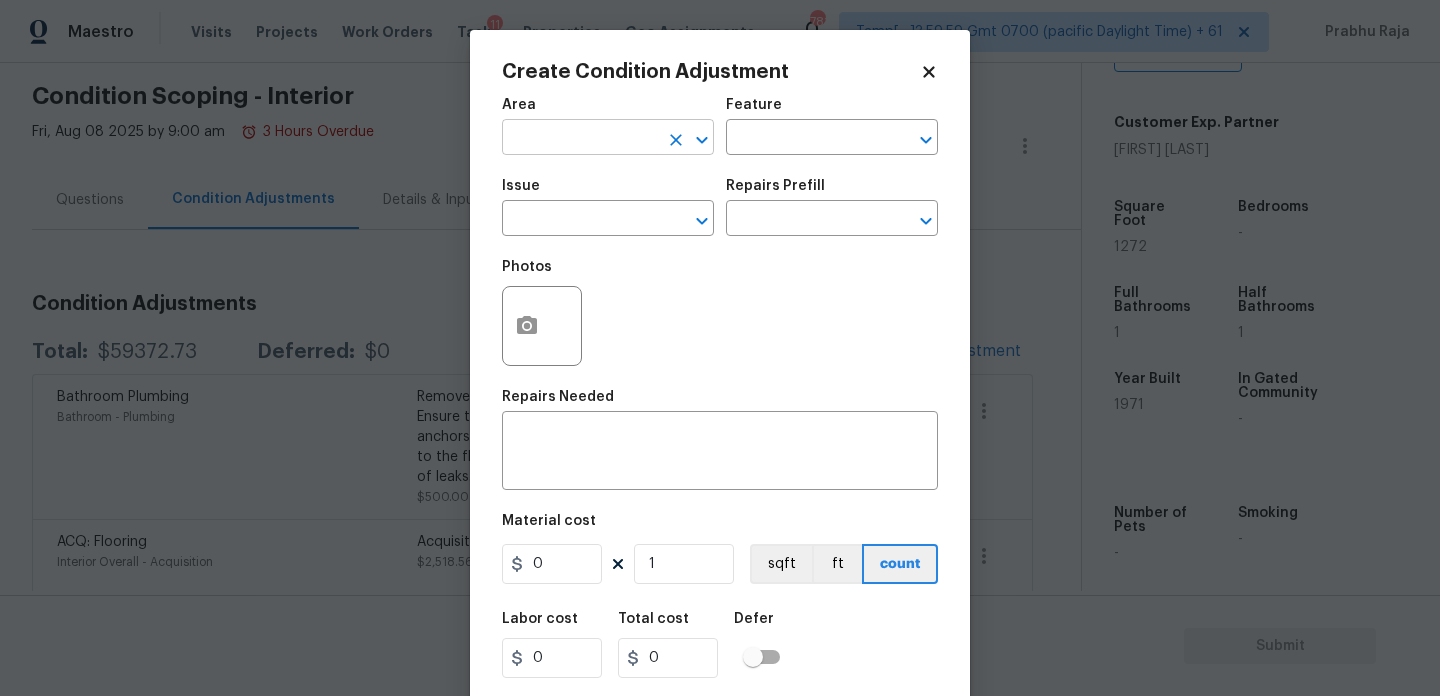 click at bounding box center (580, 139) 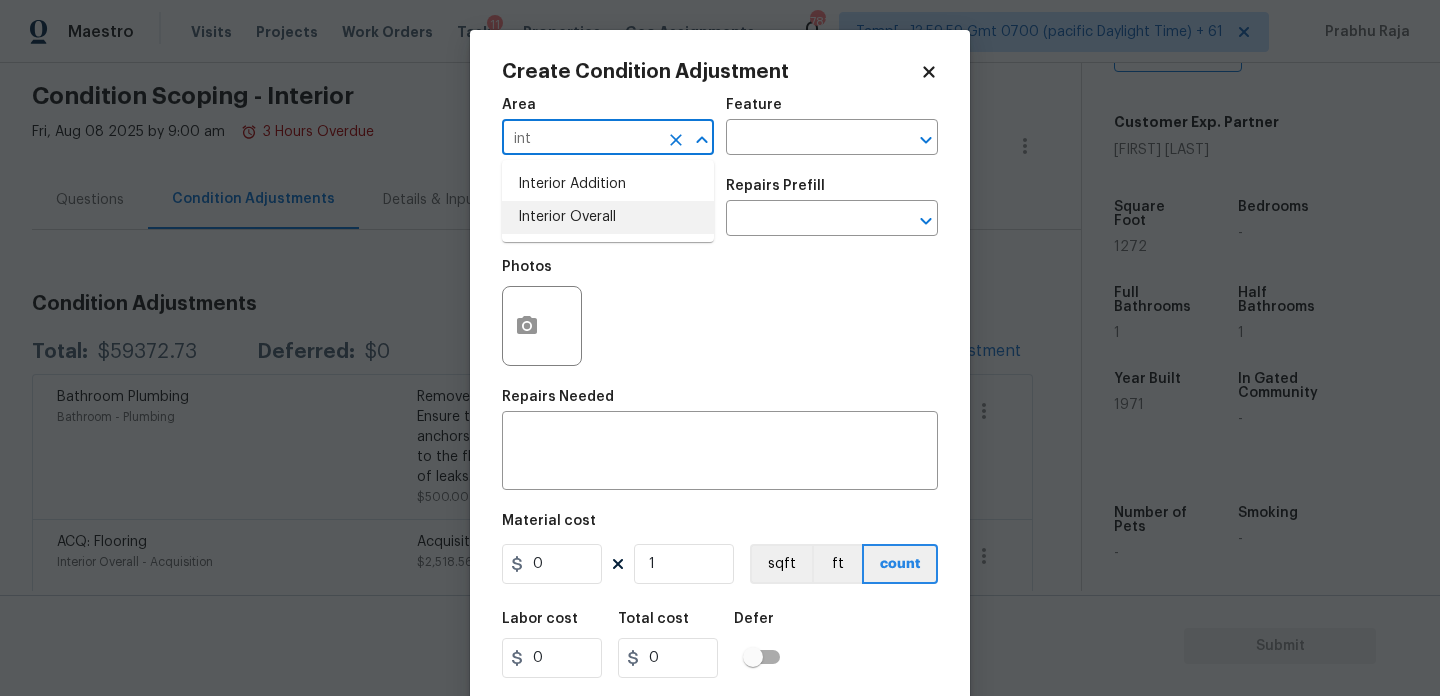 click on "Interior Overall" at bounding box center (608, 217) 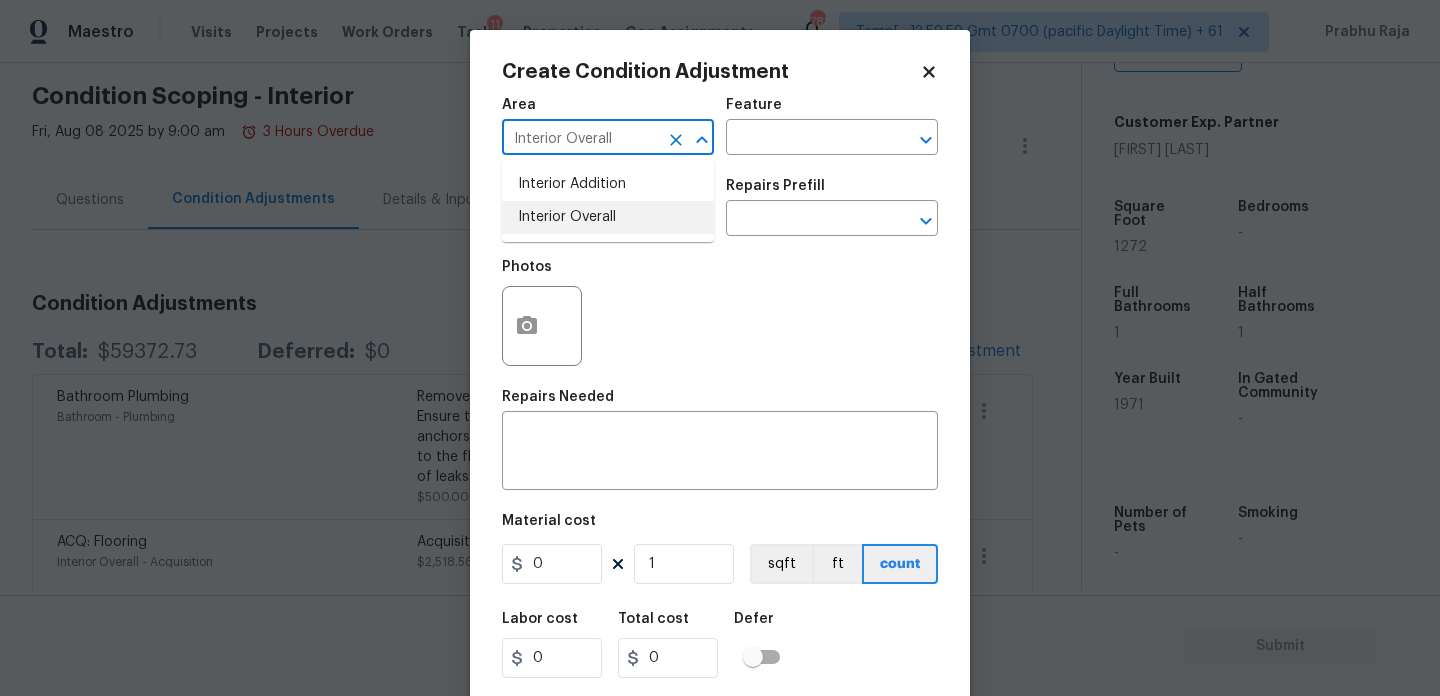 type on "Interior Overall" 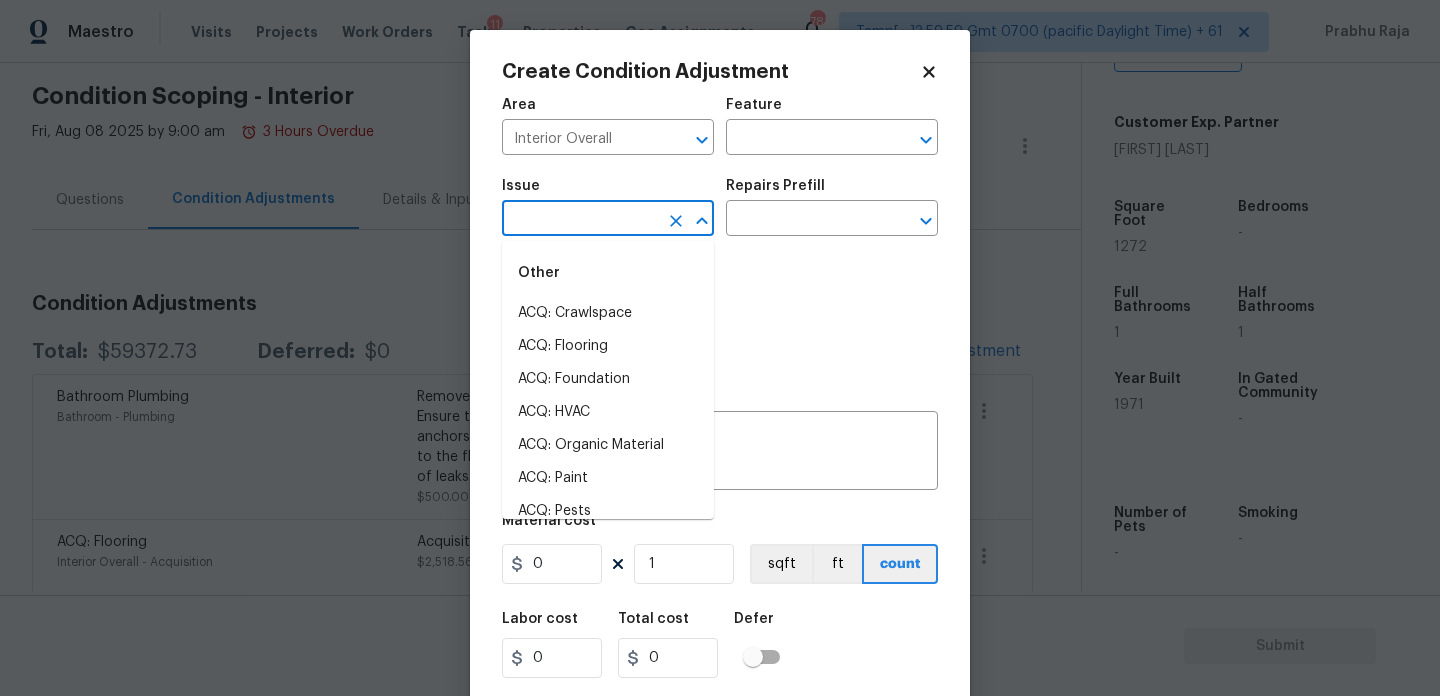 click at bounding box center [580, 220] 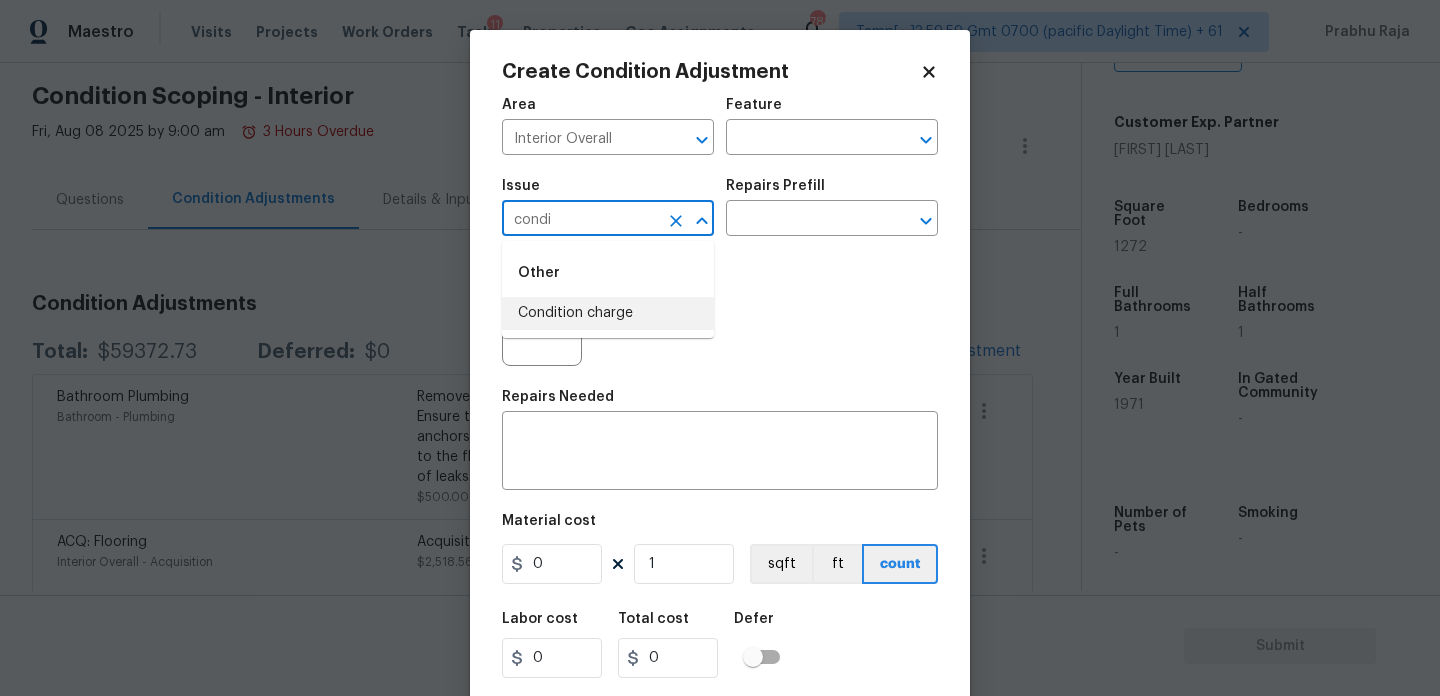 click on "Condition charge" at bounding box center [608, 313] 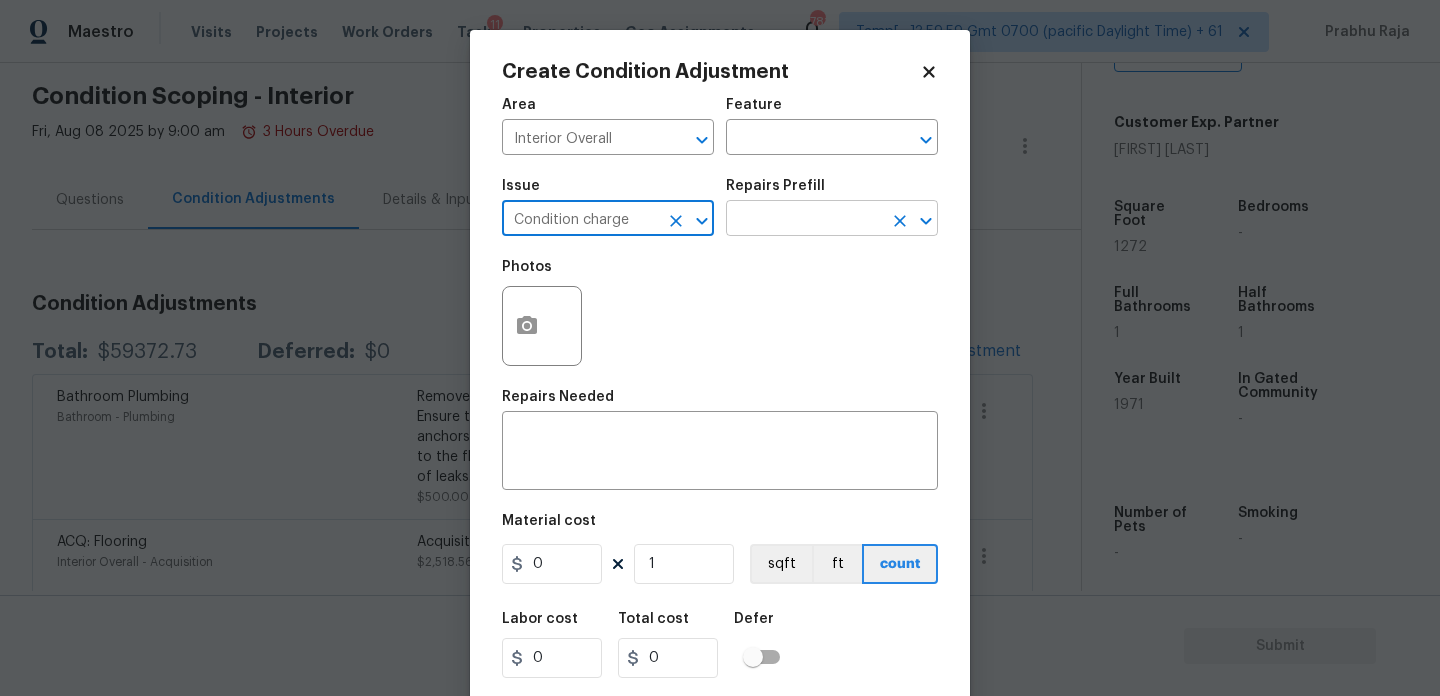 type on "Condition charge" 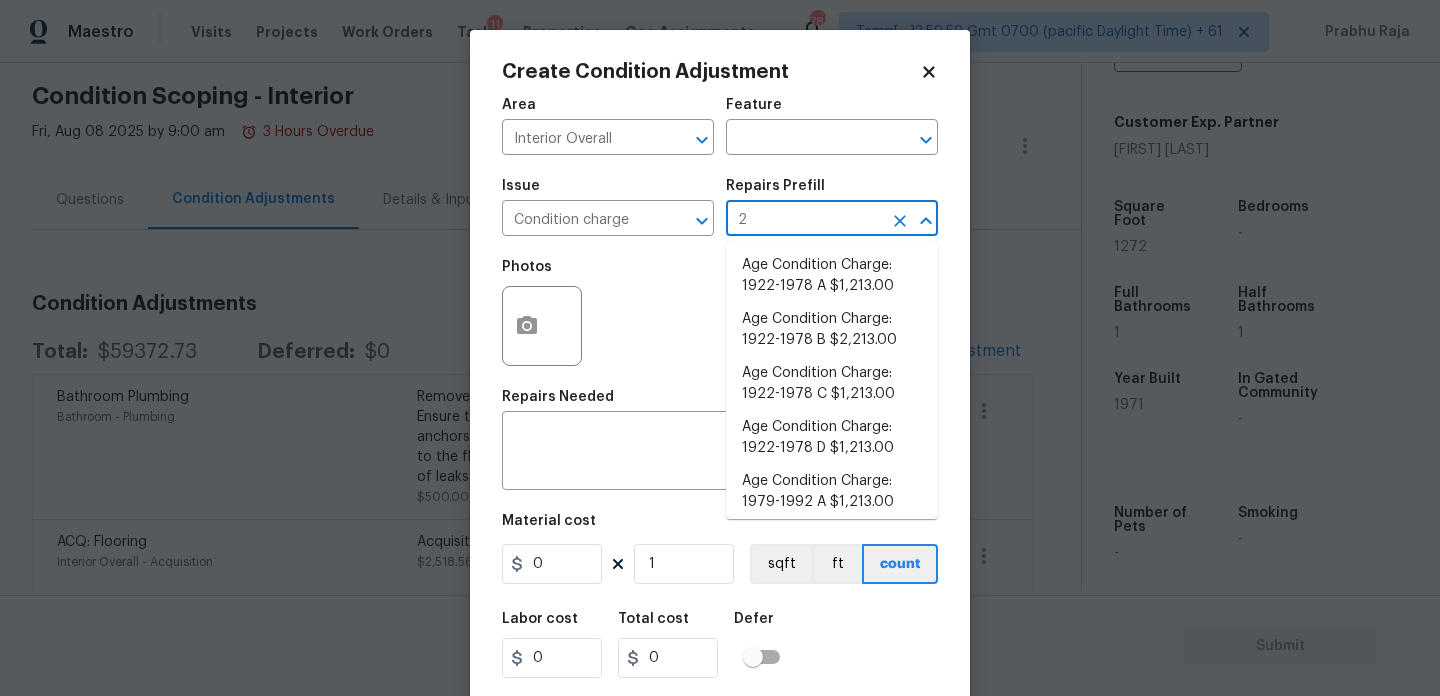 type on "22" 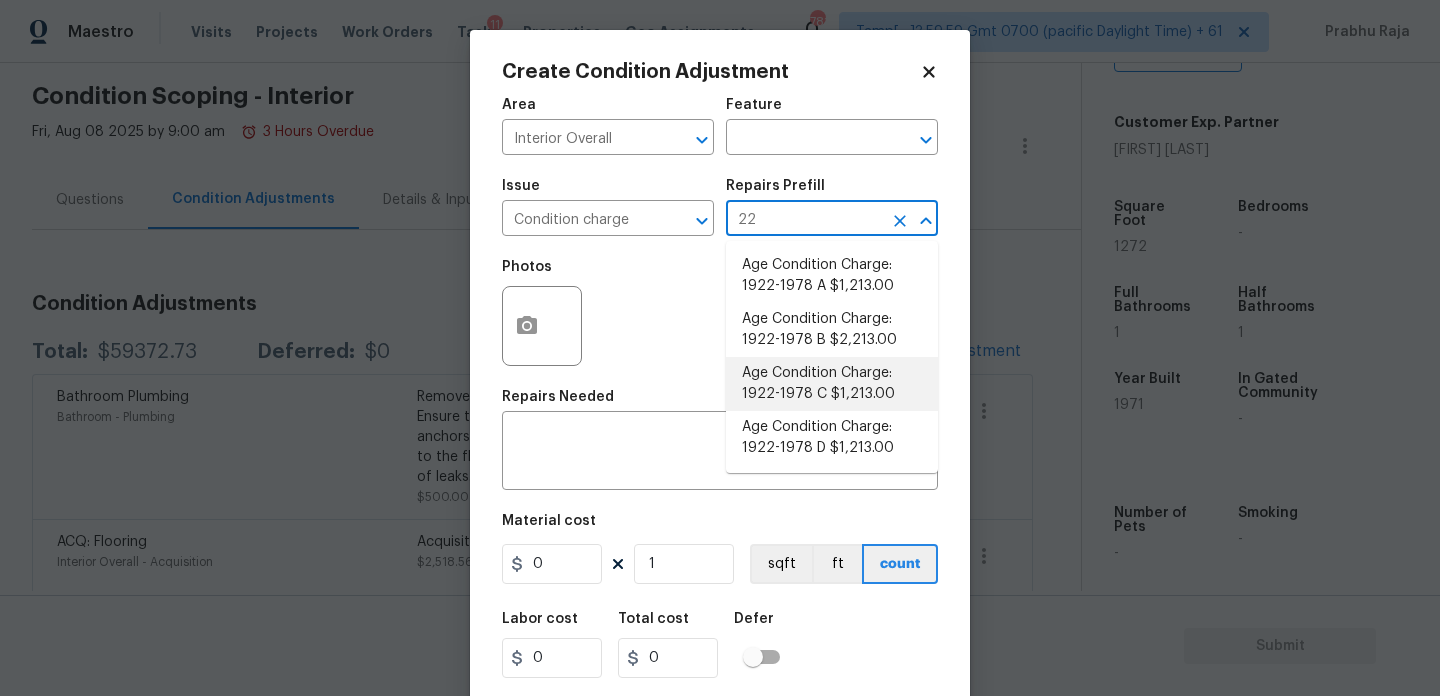 click on "Age Condition Charge: 1922-1978 C	 $1,213.00" at bounding box center (832, 384) 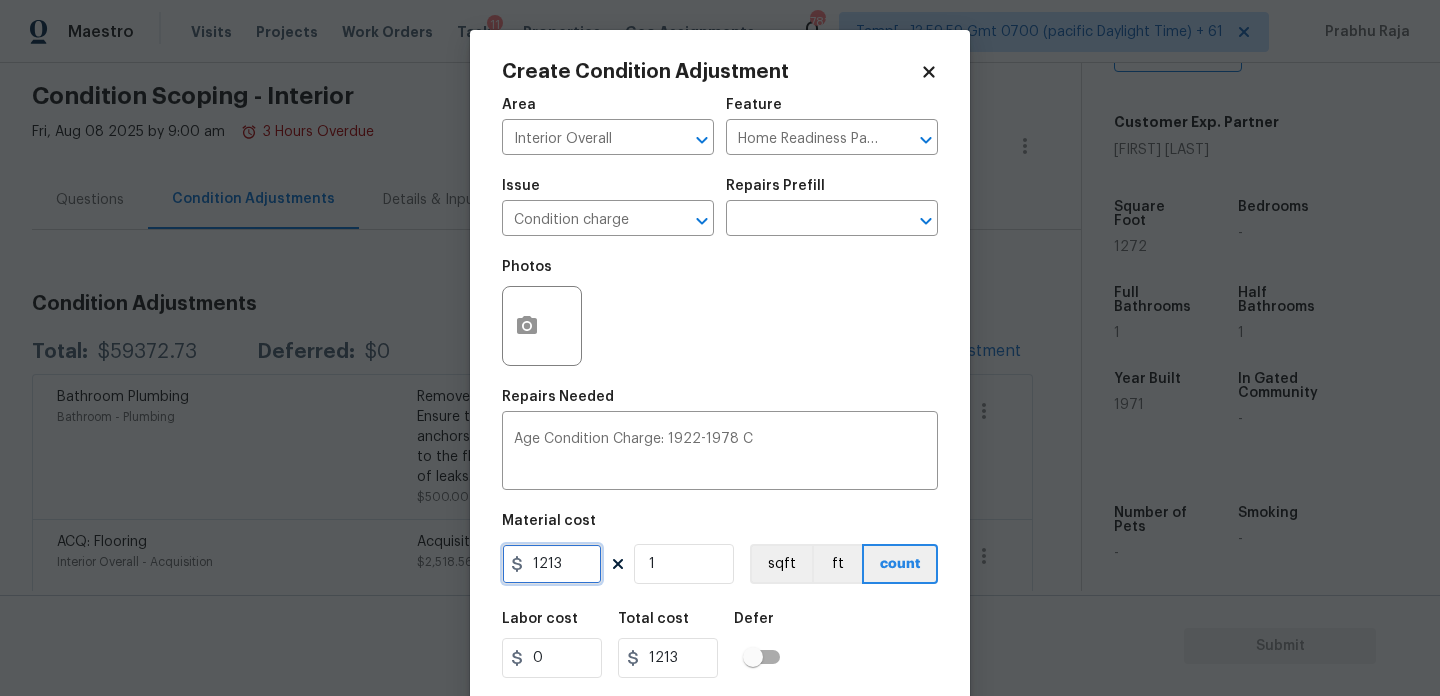click on "1213" at bounding box center [552, 564] 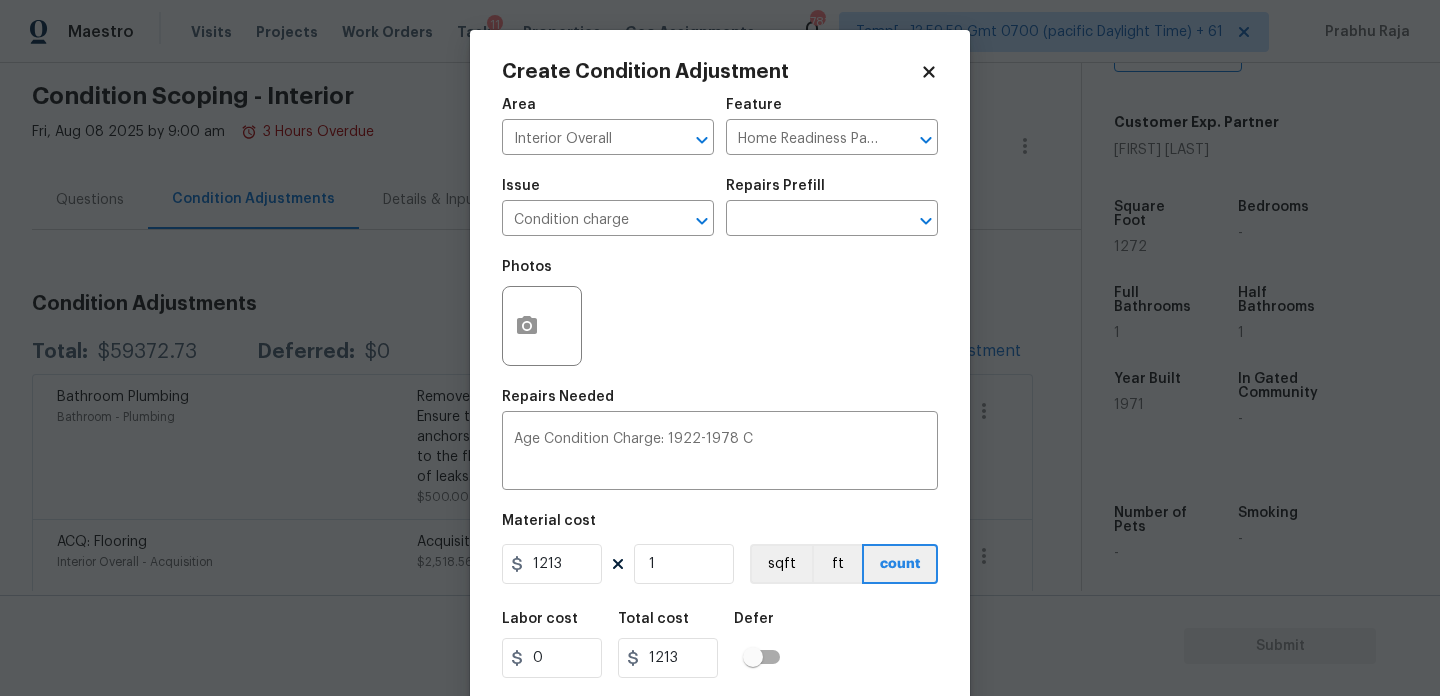 click on "Photos" at bounding box center [720, 313] 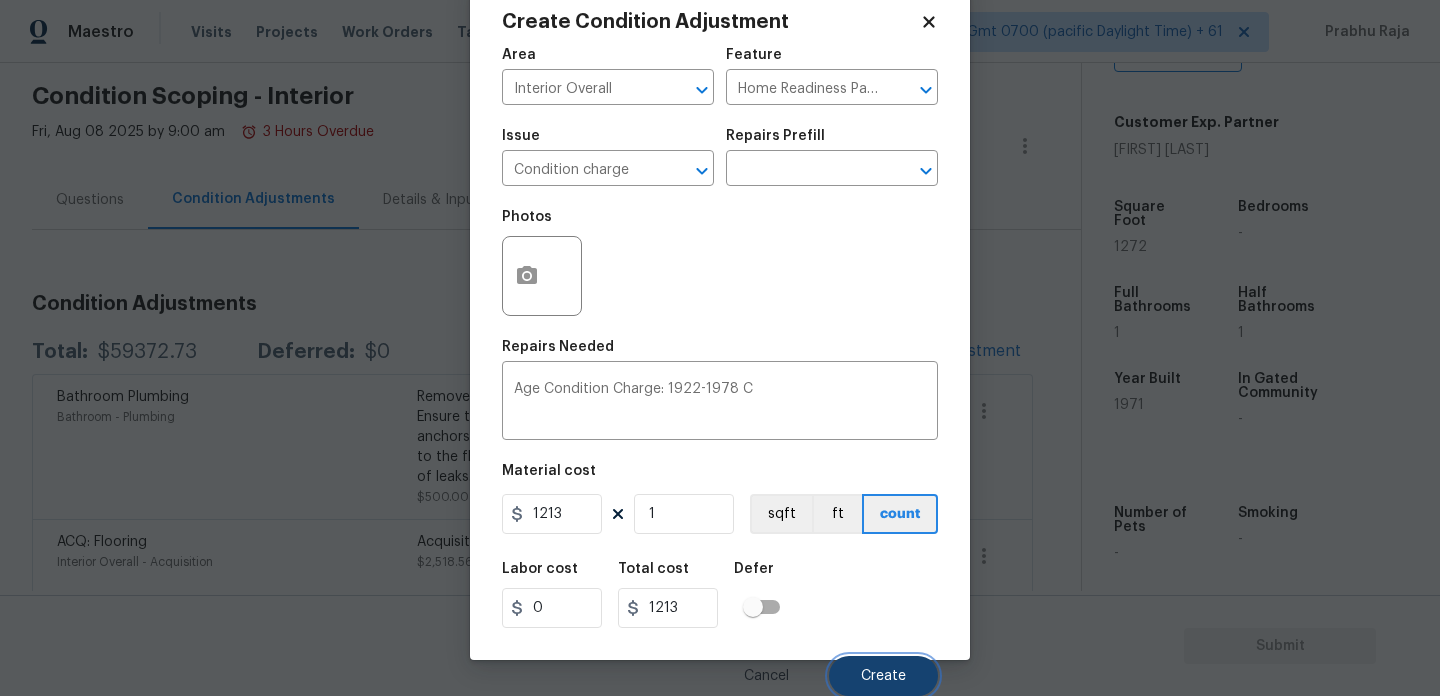 click on "Create" at bounding box center (883, 676) 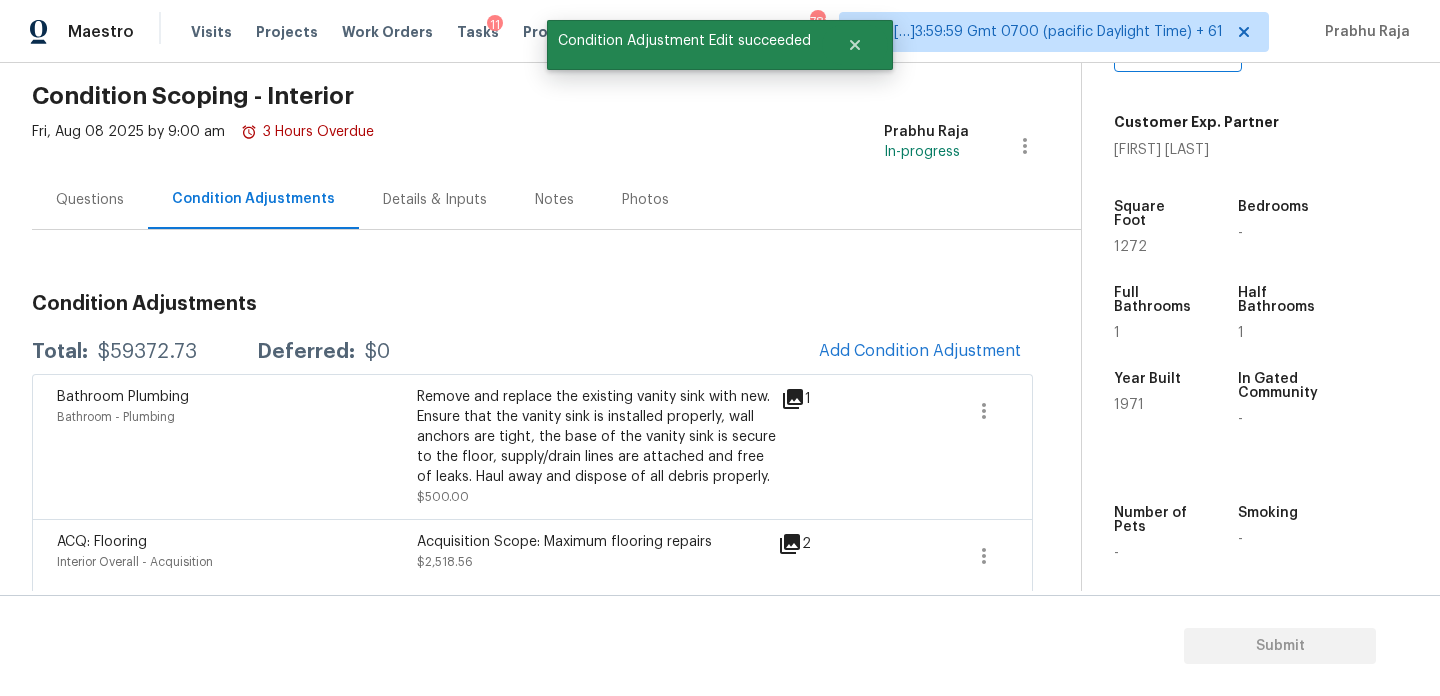 scroll, scrollTop: 44, scrollLeft: 0, axis: vertical 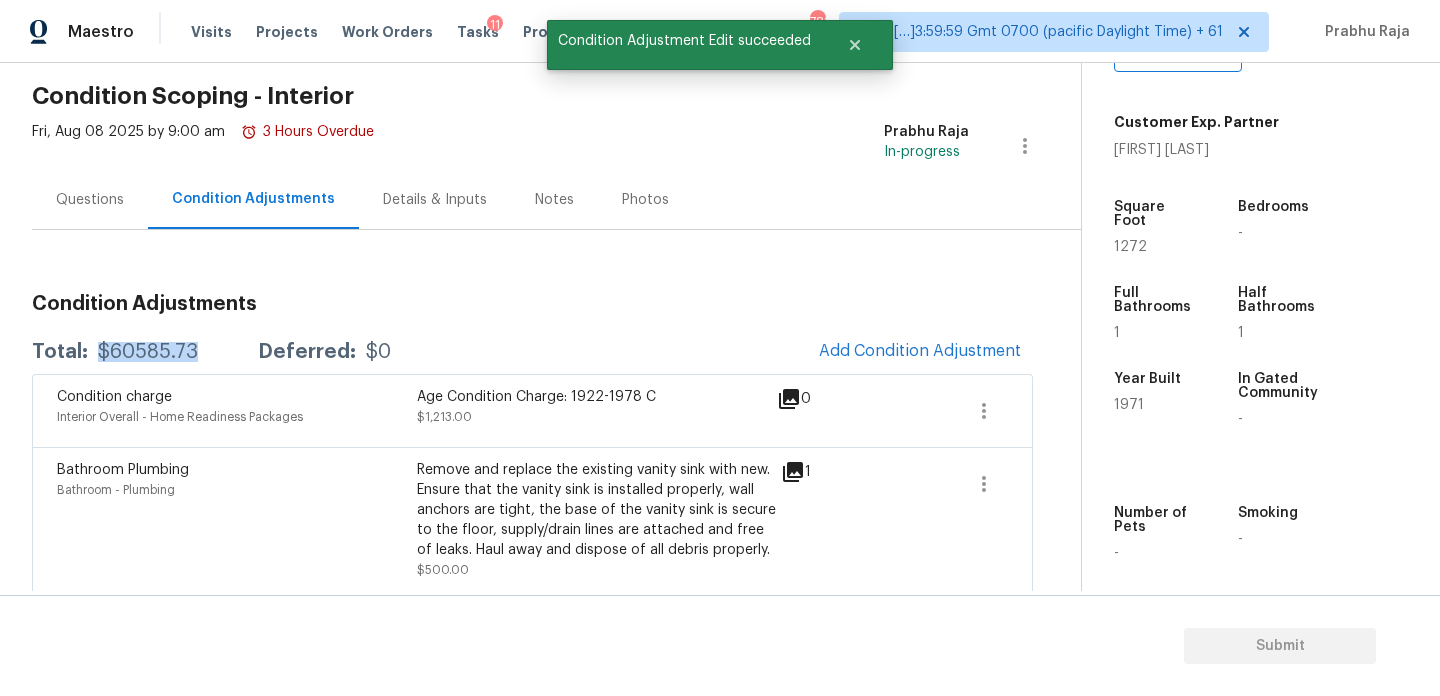 drag, startPoint x: 98, startPoint y: 352, endPoint x: 203, endPoint y: 350, distance: 105.01904 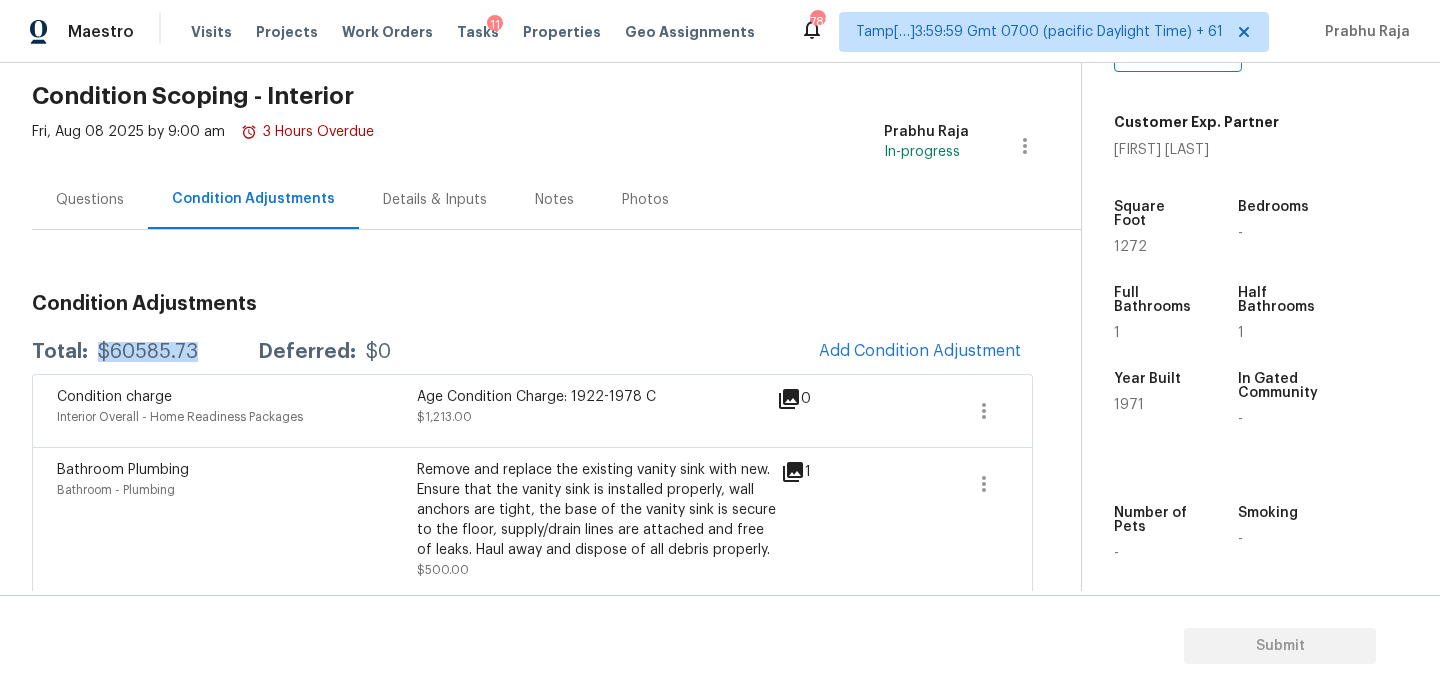 scroll, scrollTop: 0, scrollLeft: 0, axis: both 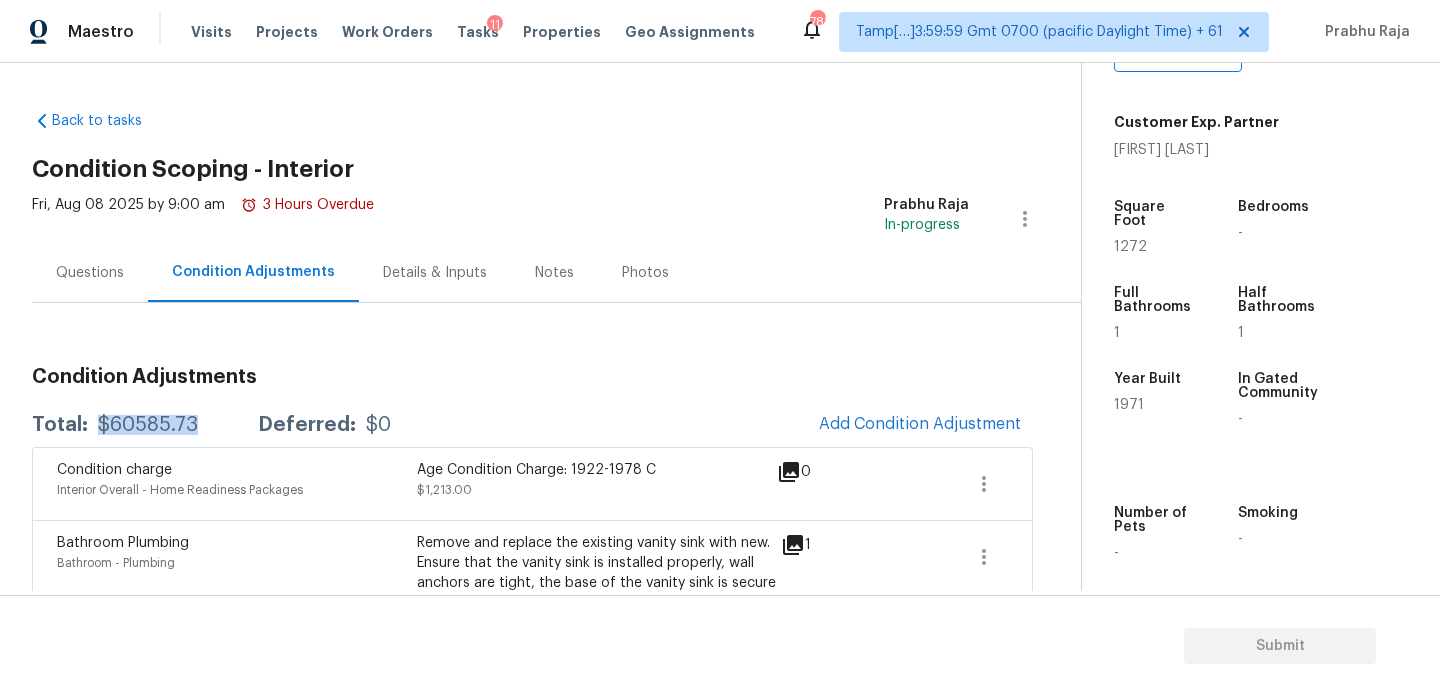 click on "Questions" at bounding box center [90, 272] 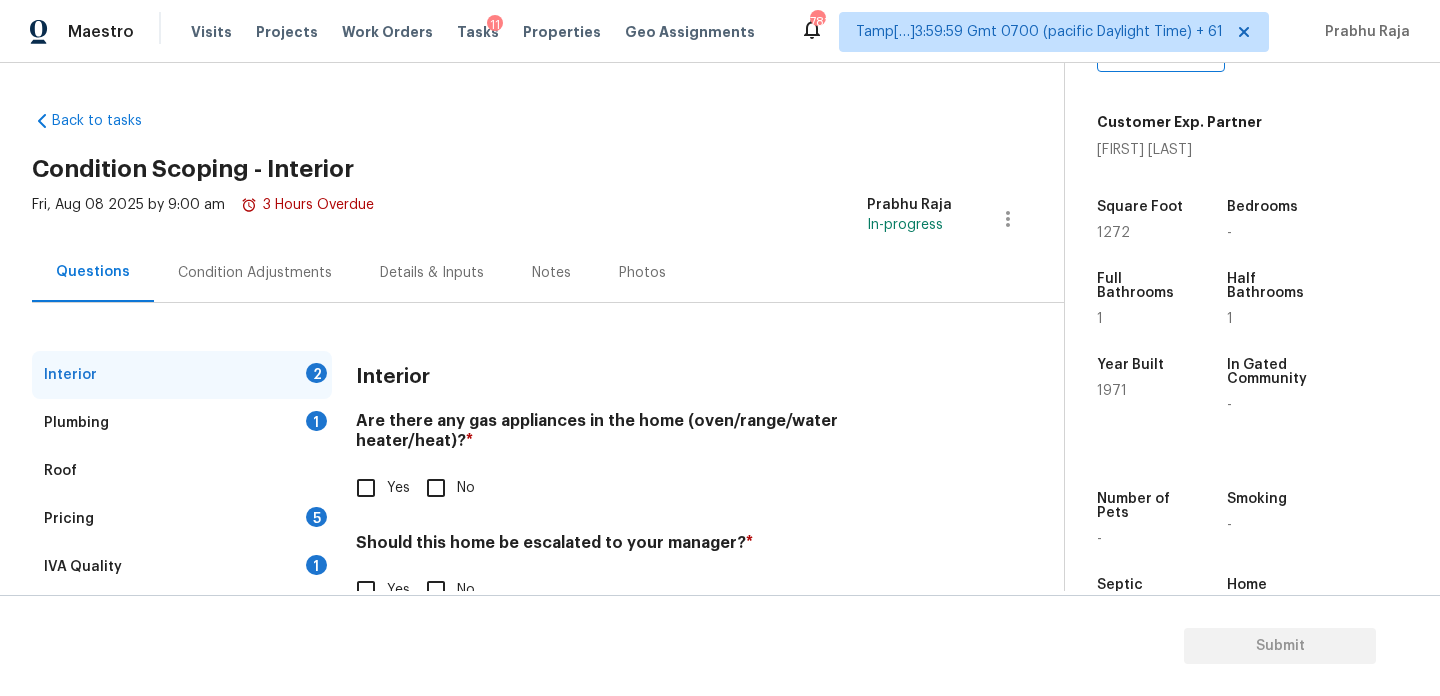 scroll, scrollTop: 54, scrollLeft: 0, axis: vertical 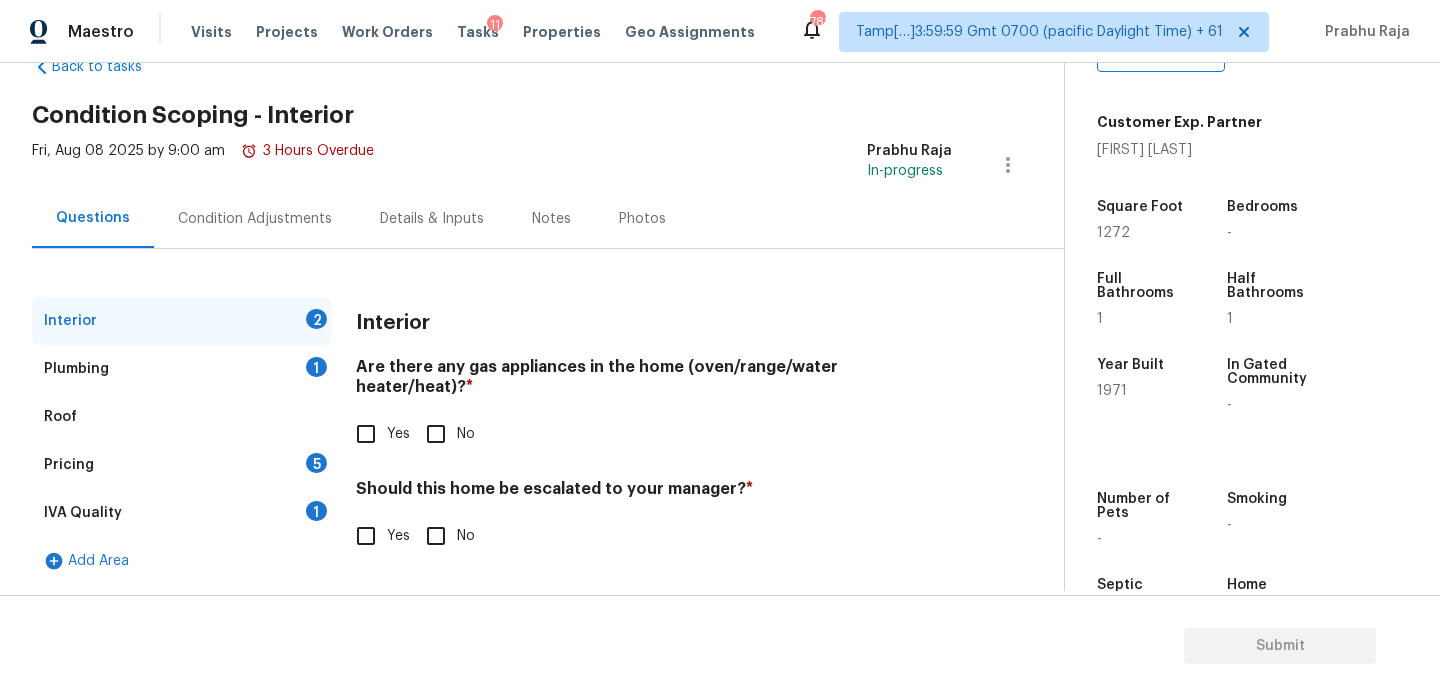 click on "Yes" at bounding box center (366, 536) 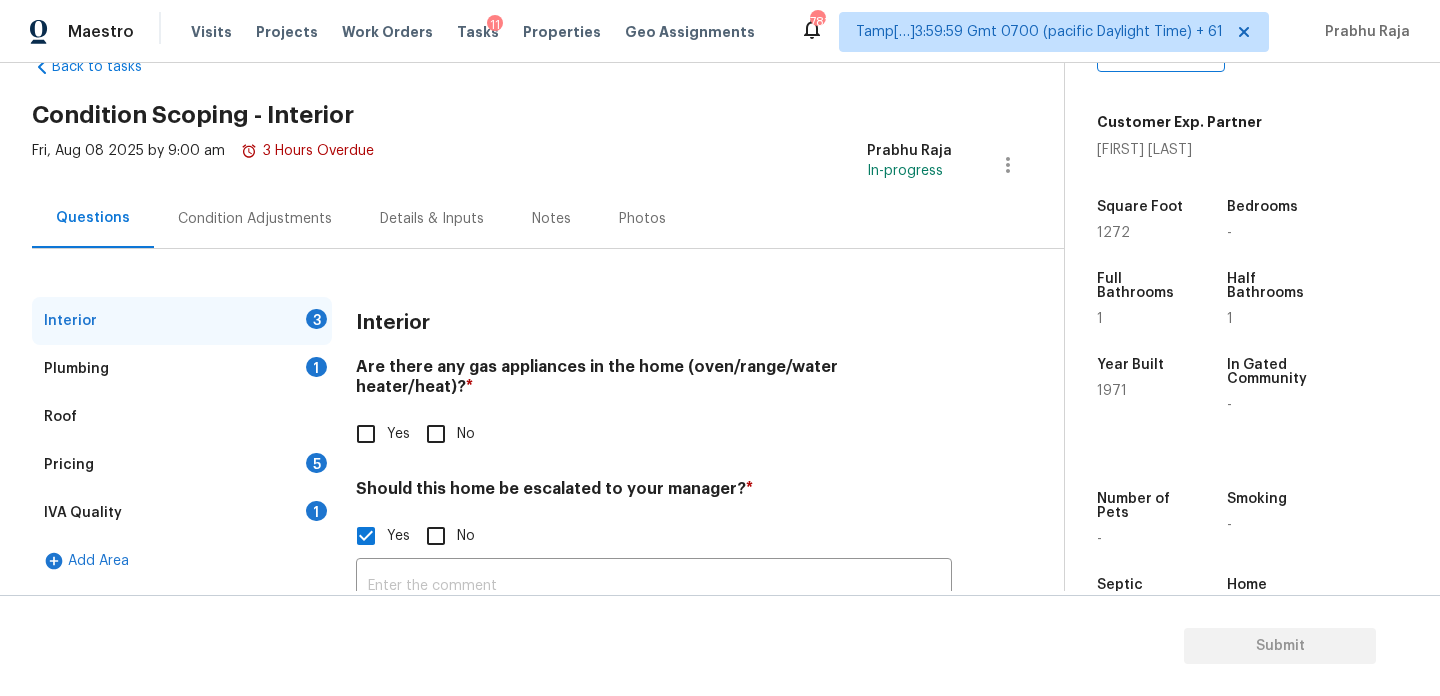 scroll, scrollTop: 219, scrollLeft: 0, axis: vertical 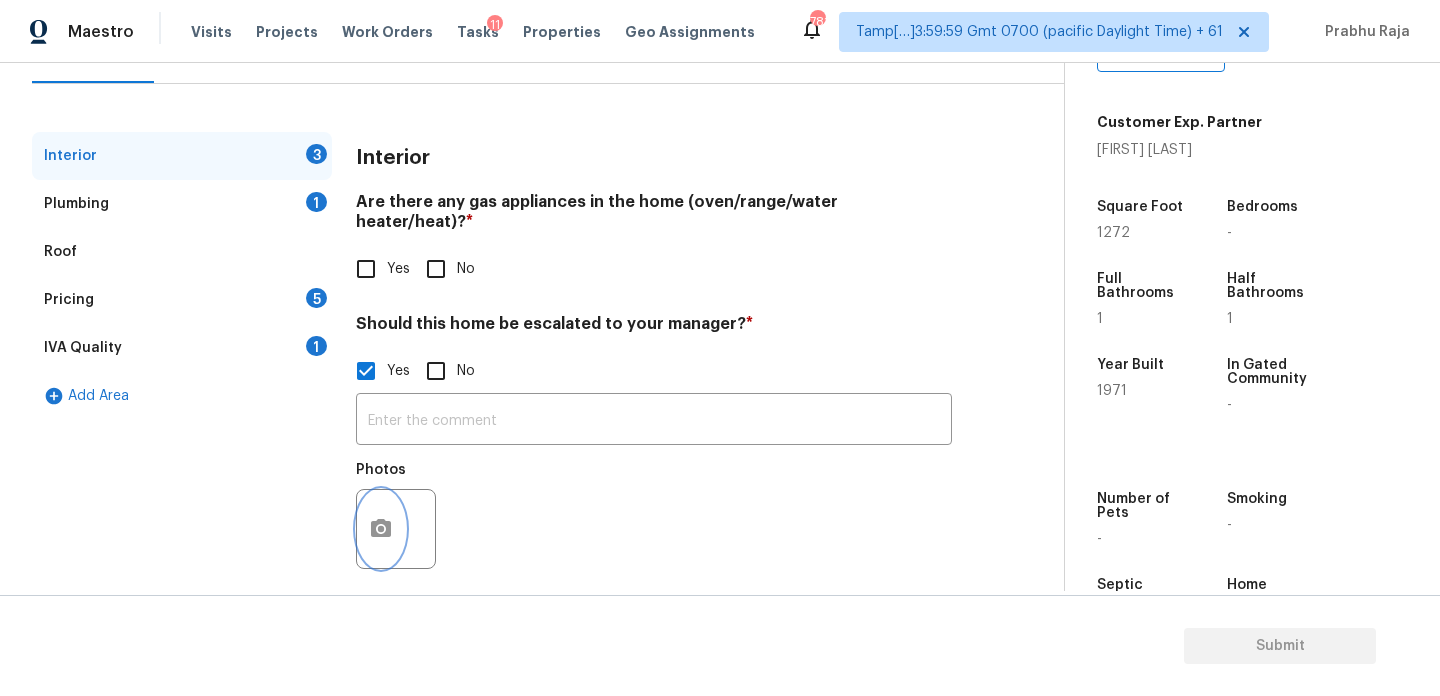 click at bounding box center [381, 529] 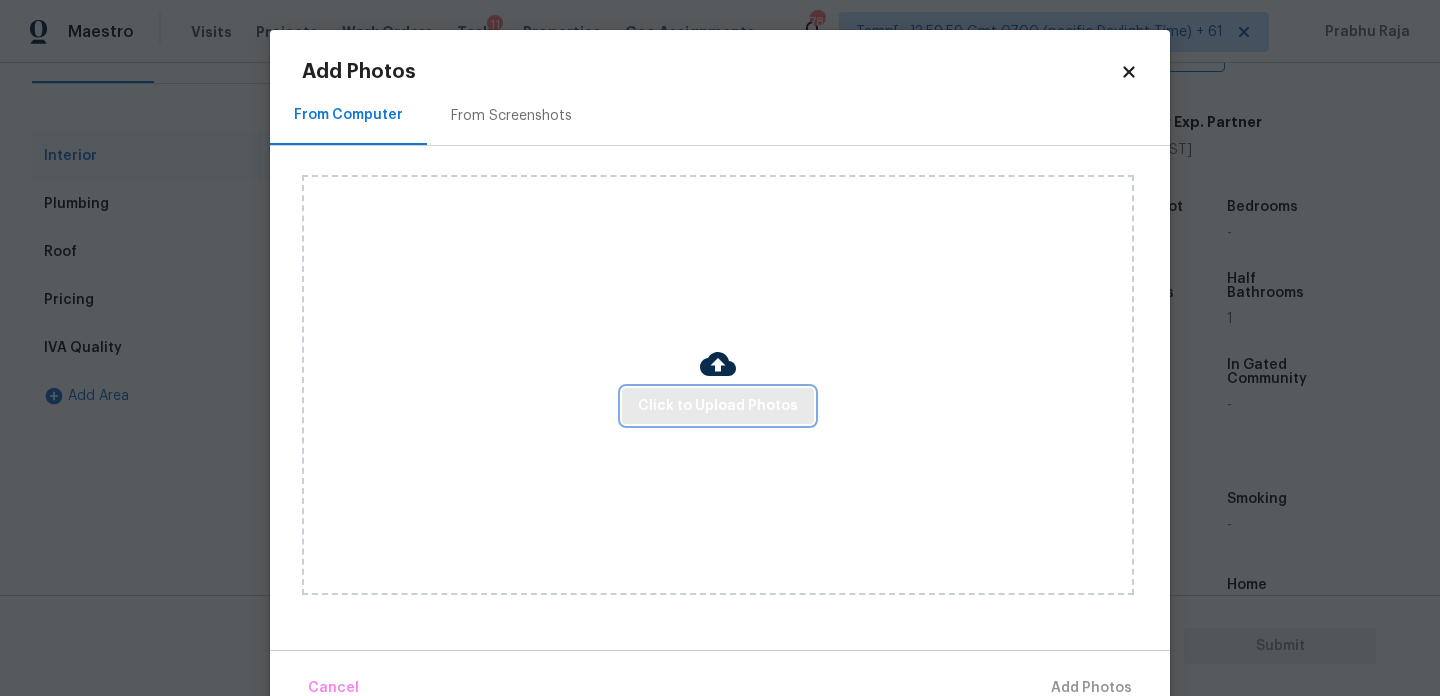 click on "Click to Upload Photos" at bounding box center (718, 406) 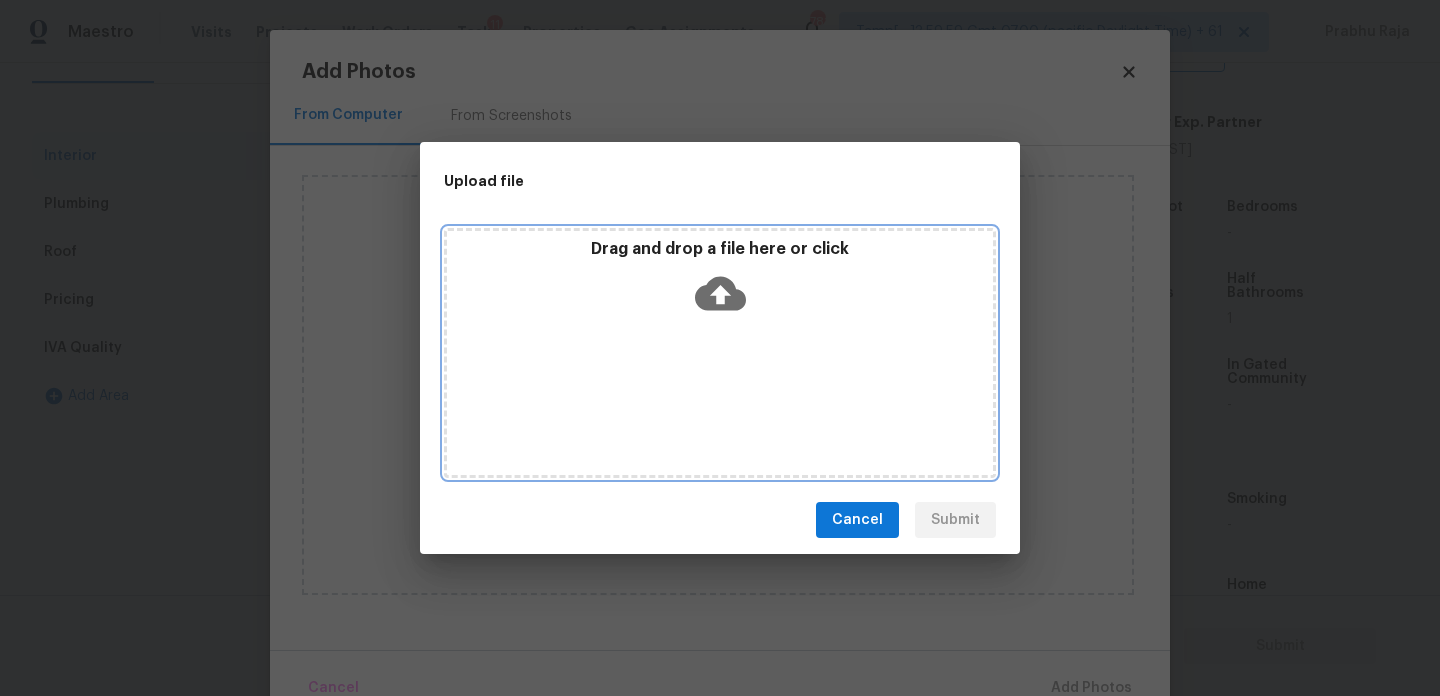 click on "Drag and drop a file here or click" at bounding box center (720, 353) 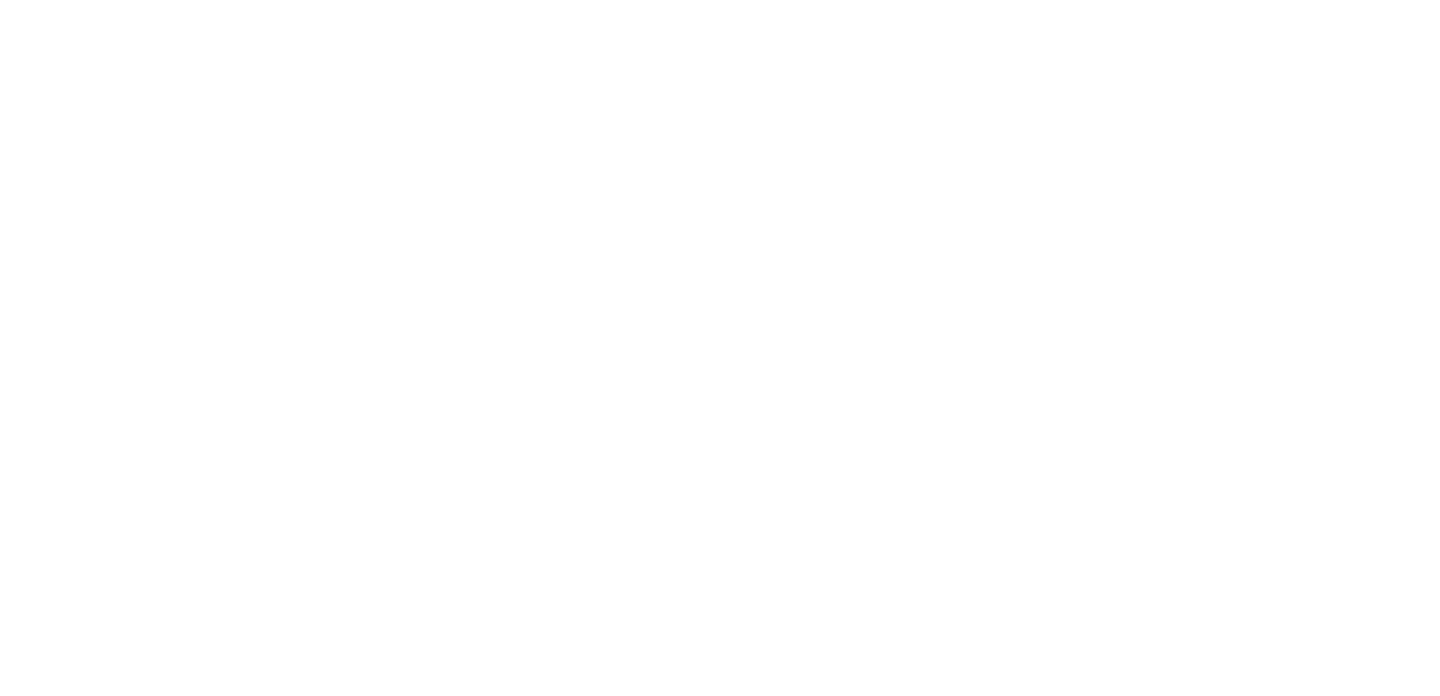 scroll, scrollTop: 0, scrollLeft: 0, axis: both 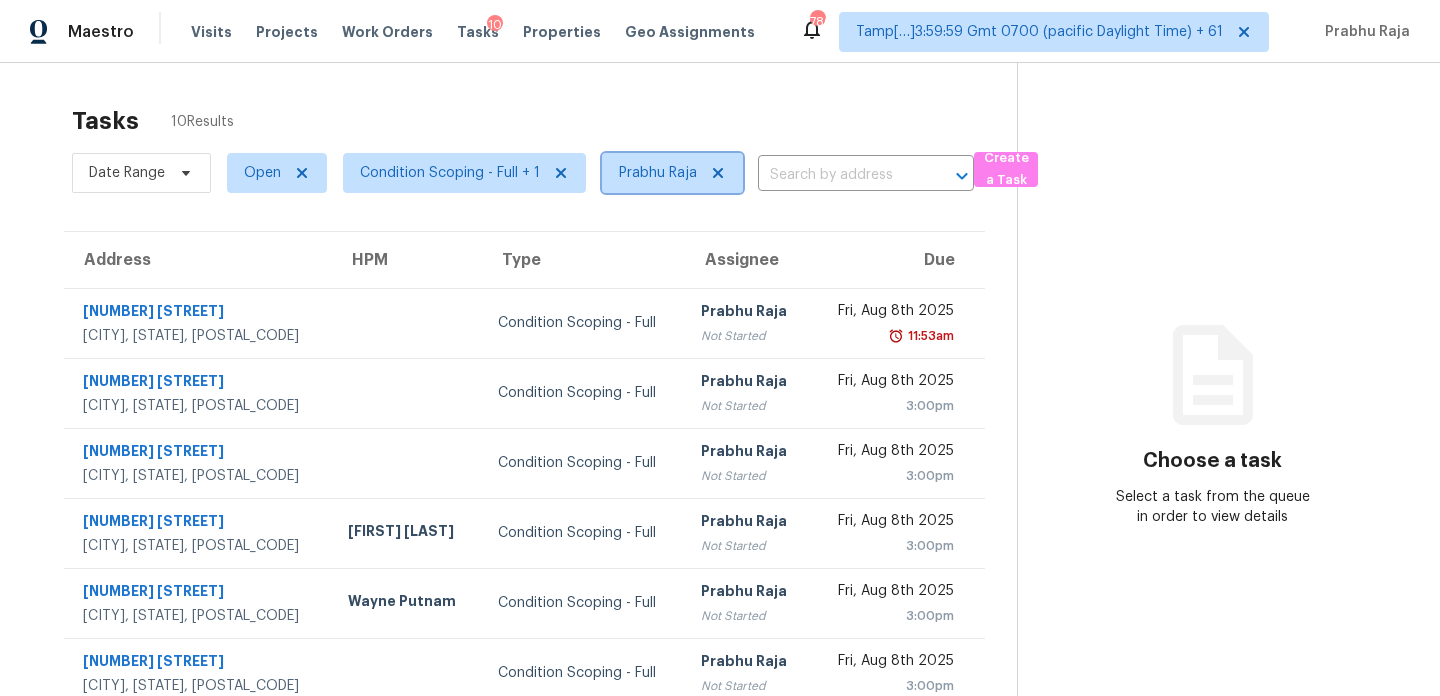 click 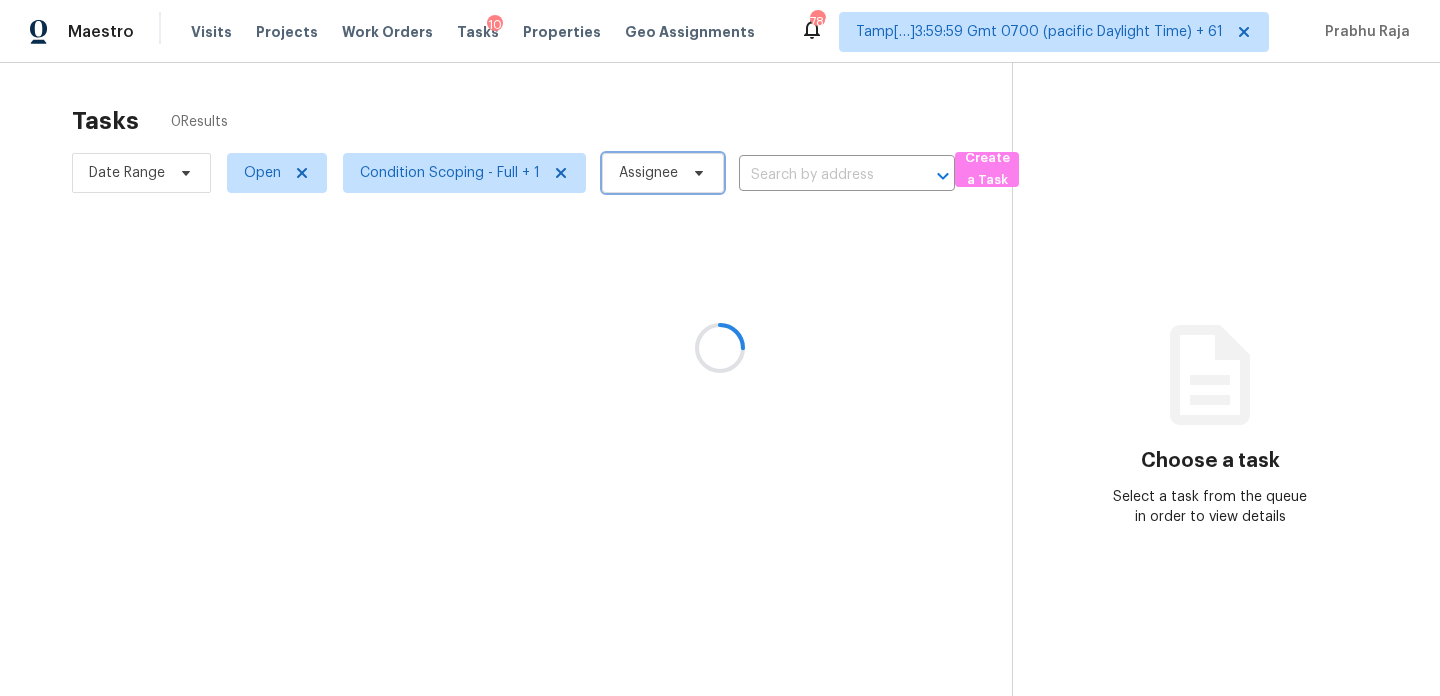 scroll, scrollTop: 0, scrollLeft: 0, axis: both 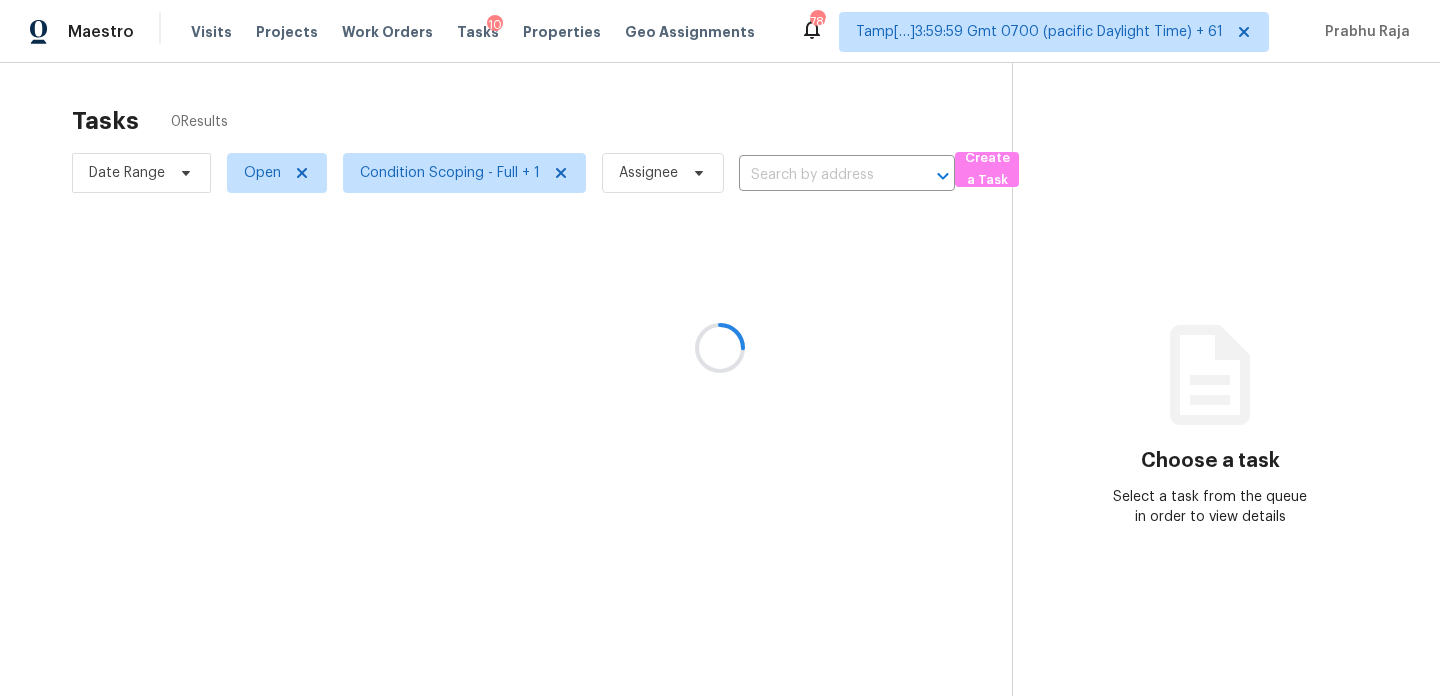 click at bounding box center (720, 348) 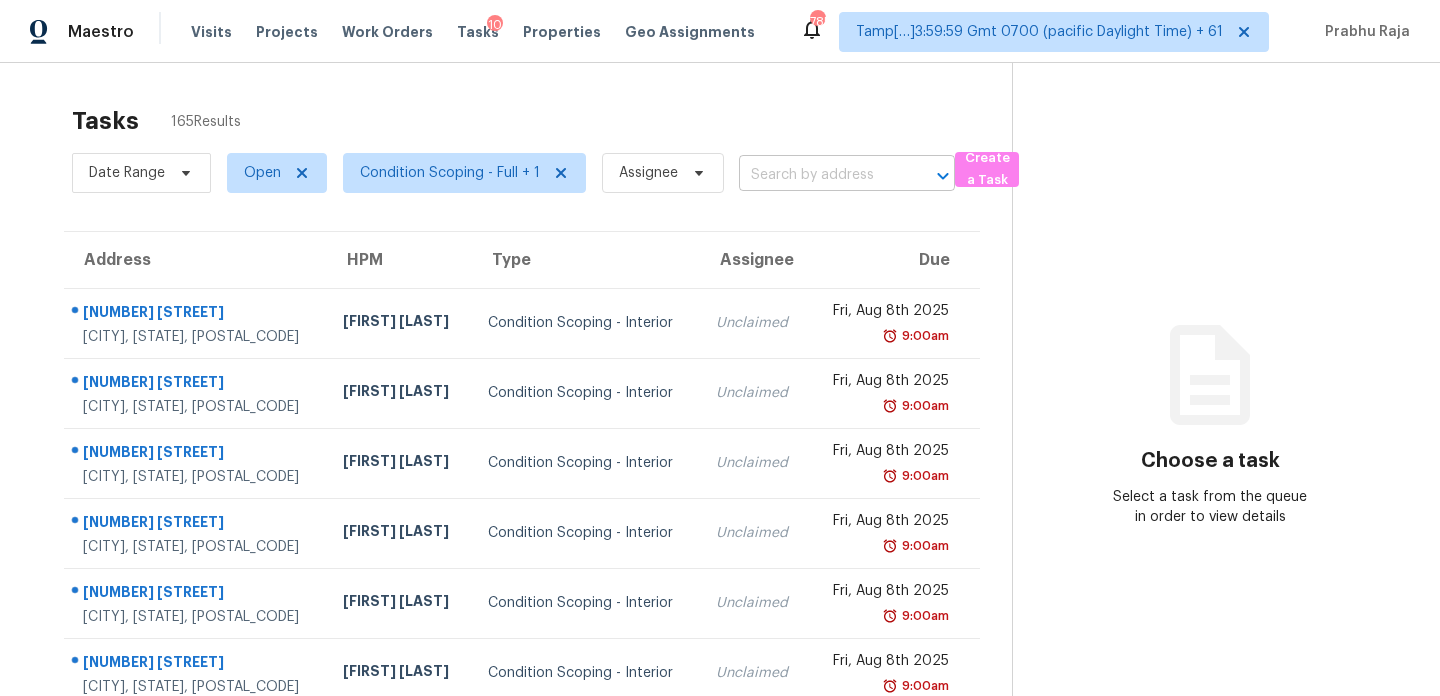 click at bounding box center (819, 175) 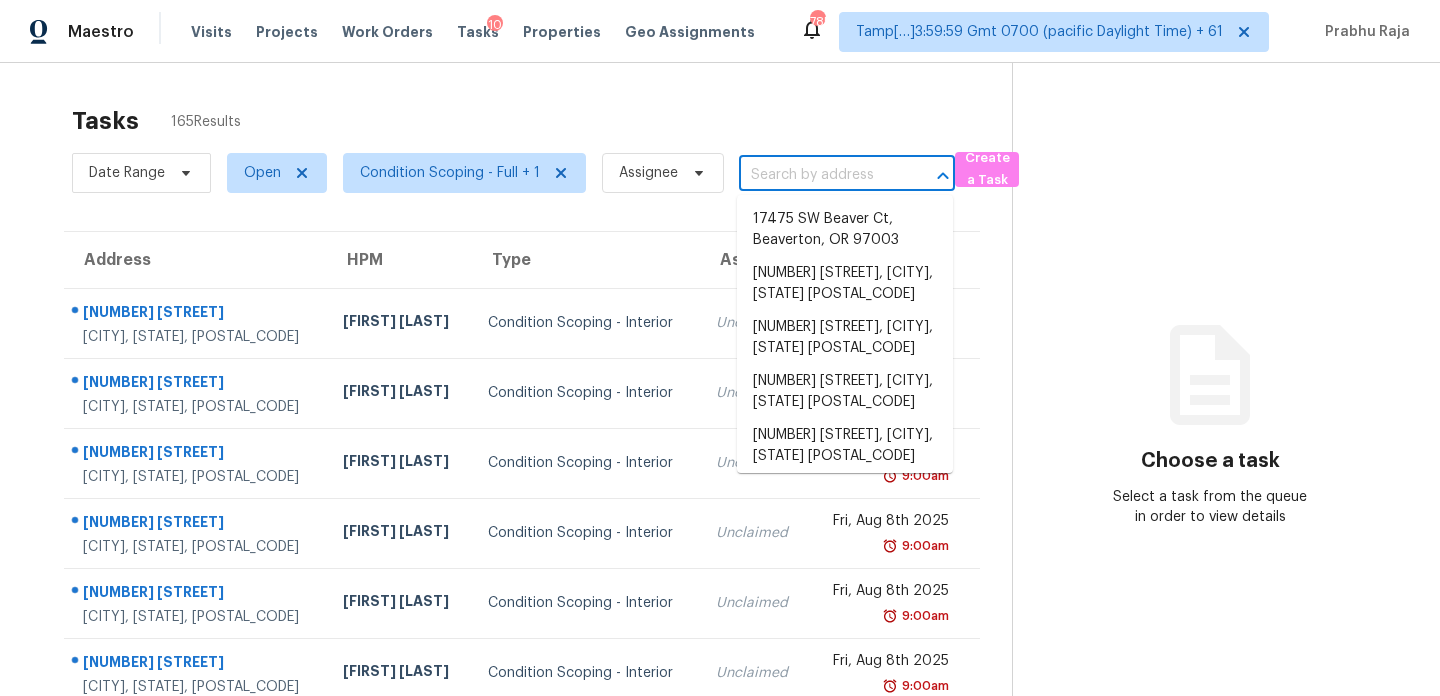 paste on "[NUMBER] [STREET] [CITY], [STATE], [POSTAL_CODE]" 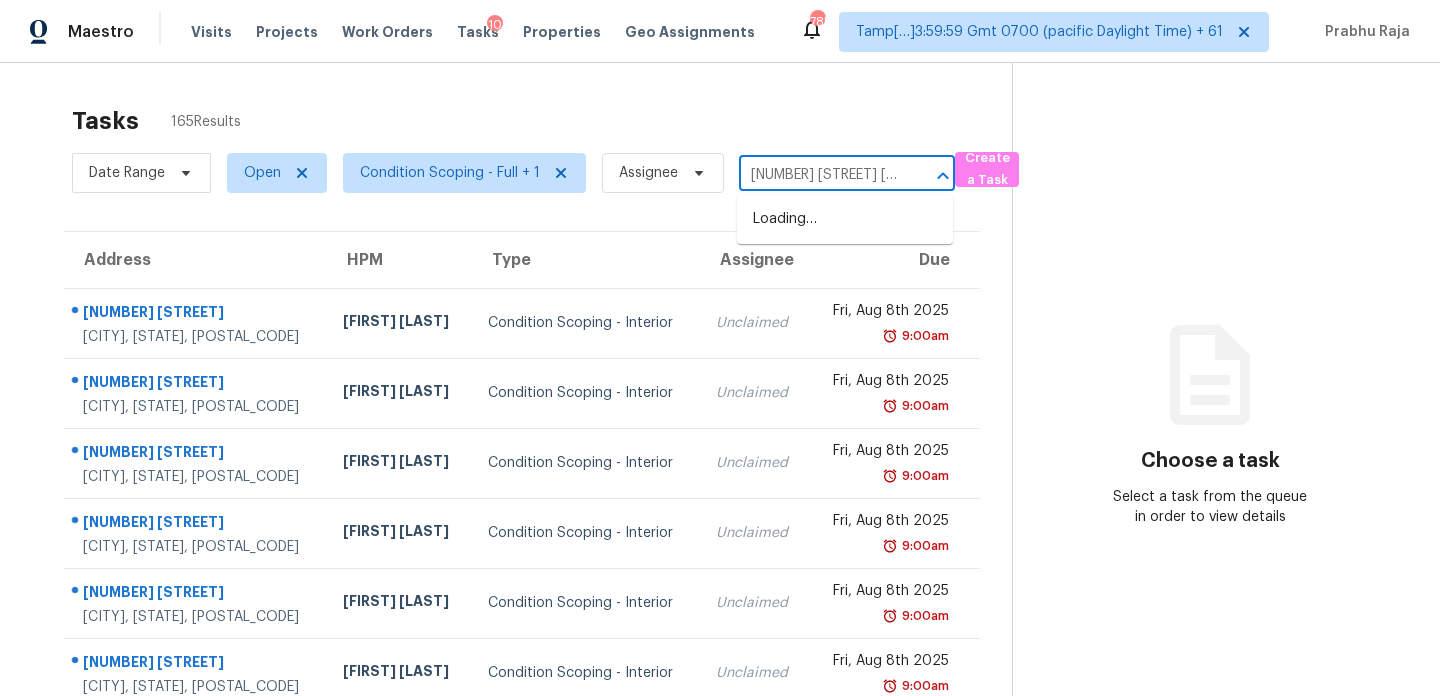 scroll, scrollTop: 0, scrollLeft: 110, axis: horizontal 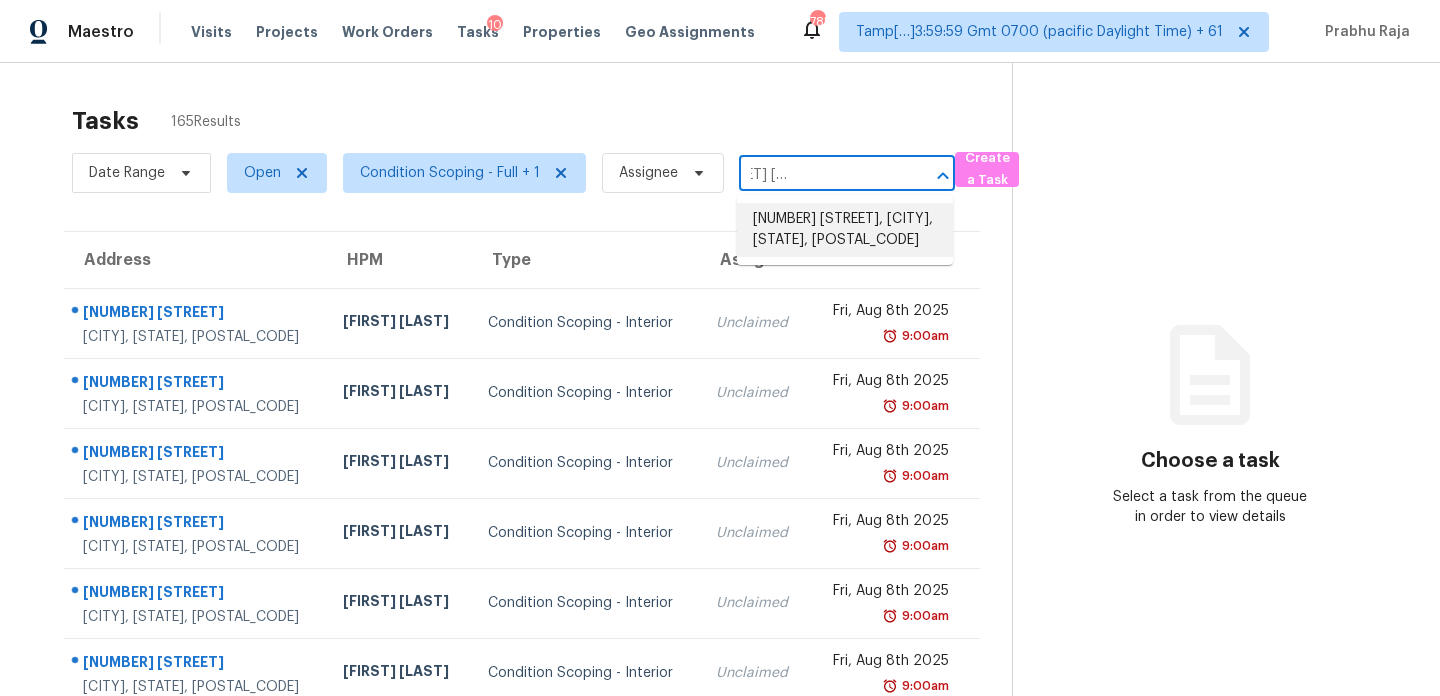click on "[NUMBER] [STREET], [CITY], [STATE], [POSTAL_CODE]" at bounding box center [845, 230] 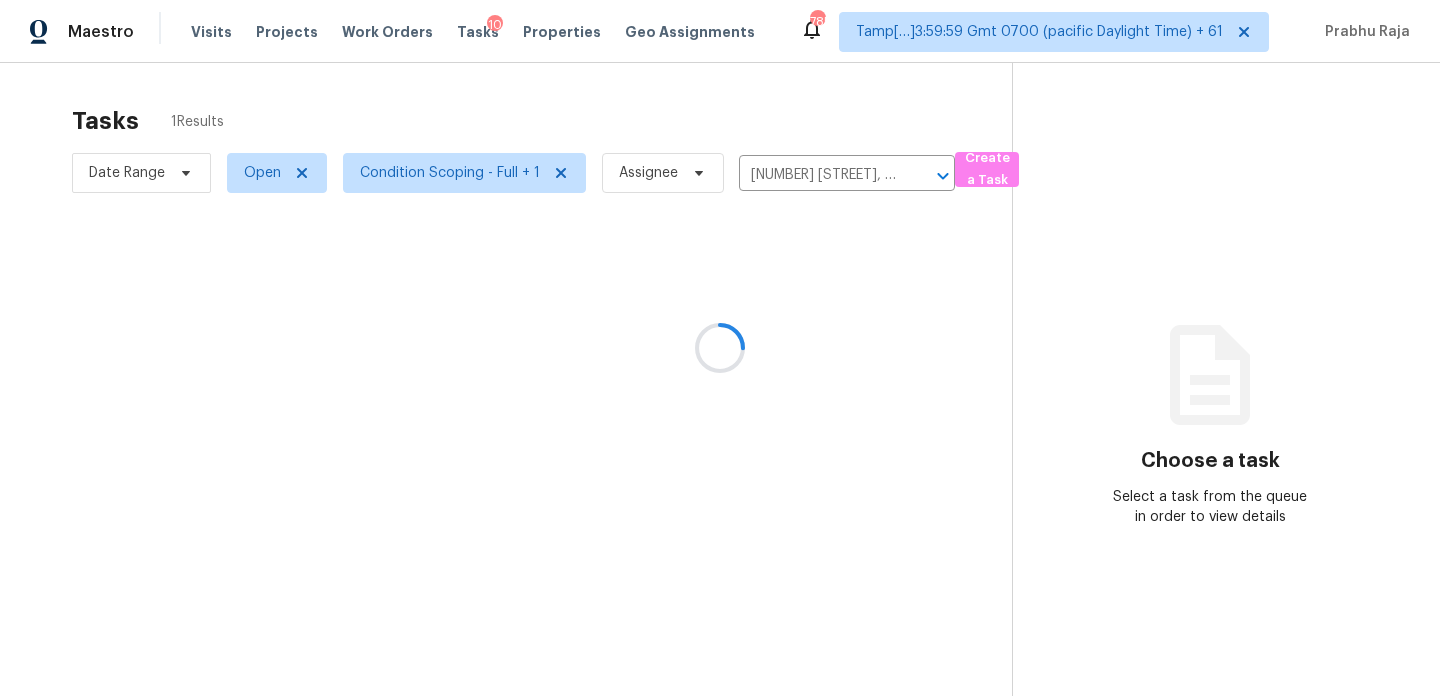click at bounding box center (720, 348) 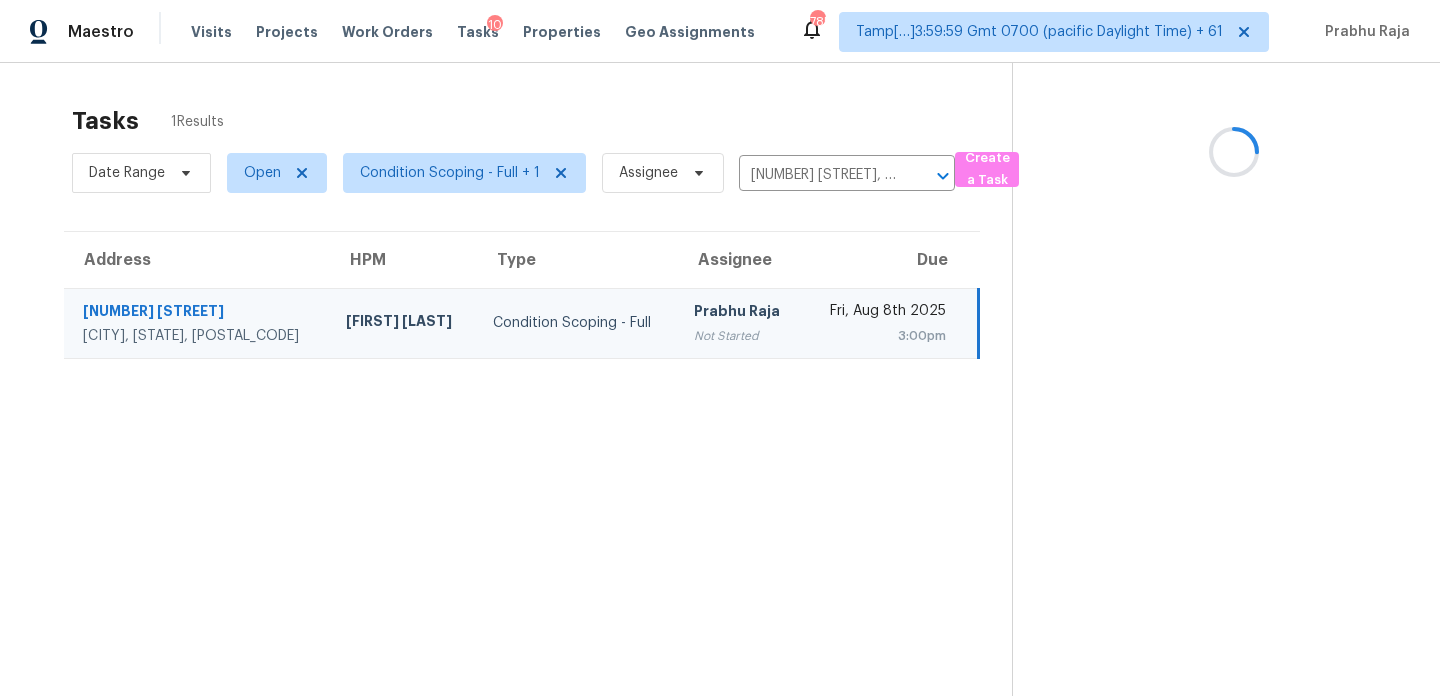 click on "Fri, Aug 8th 2025 3:00pm" at bounding box center [891, 323] 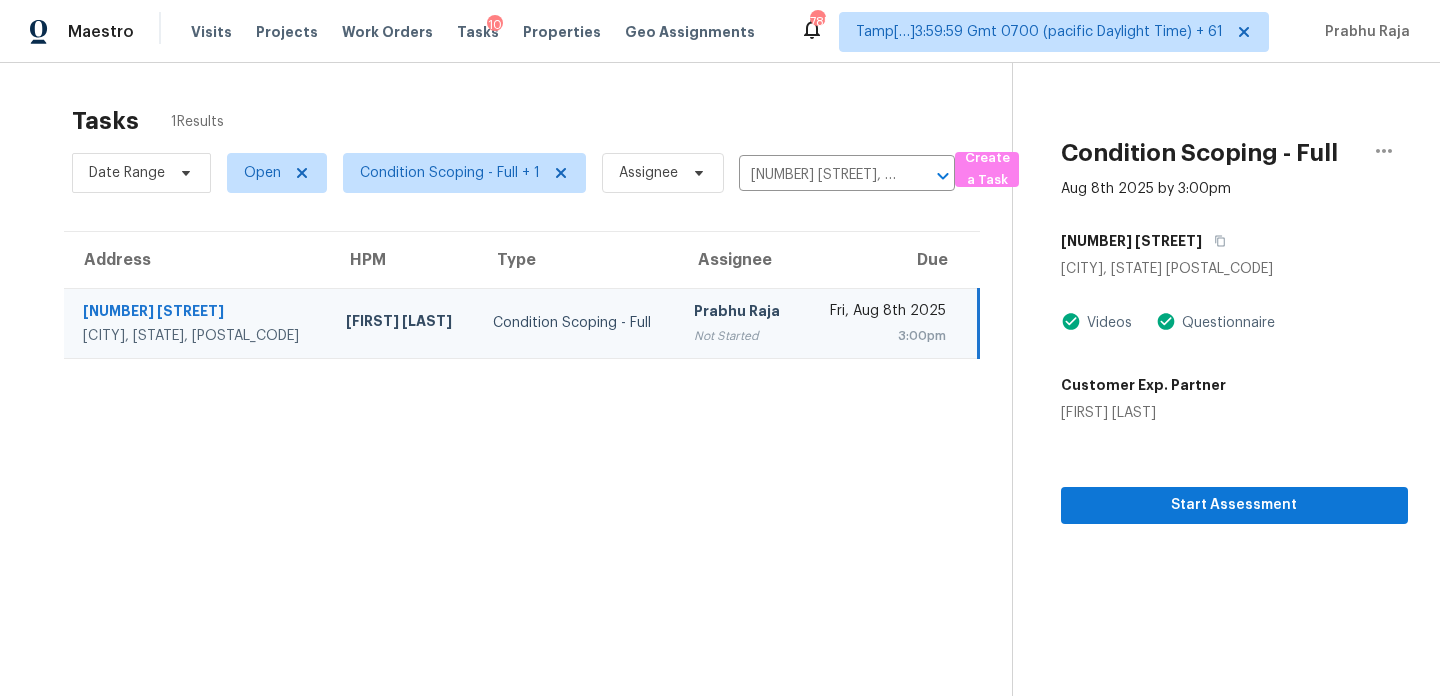 click on "3:00pm" at bounding box center [883, 336] 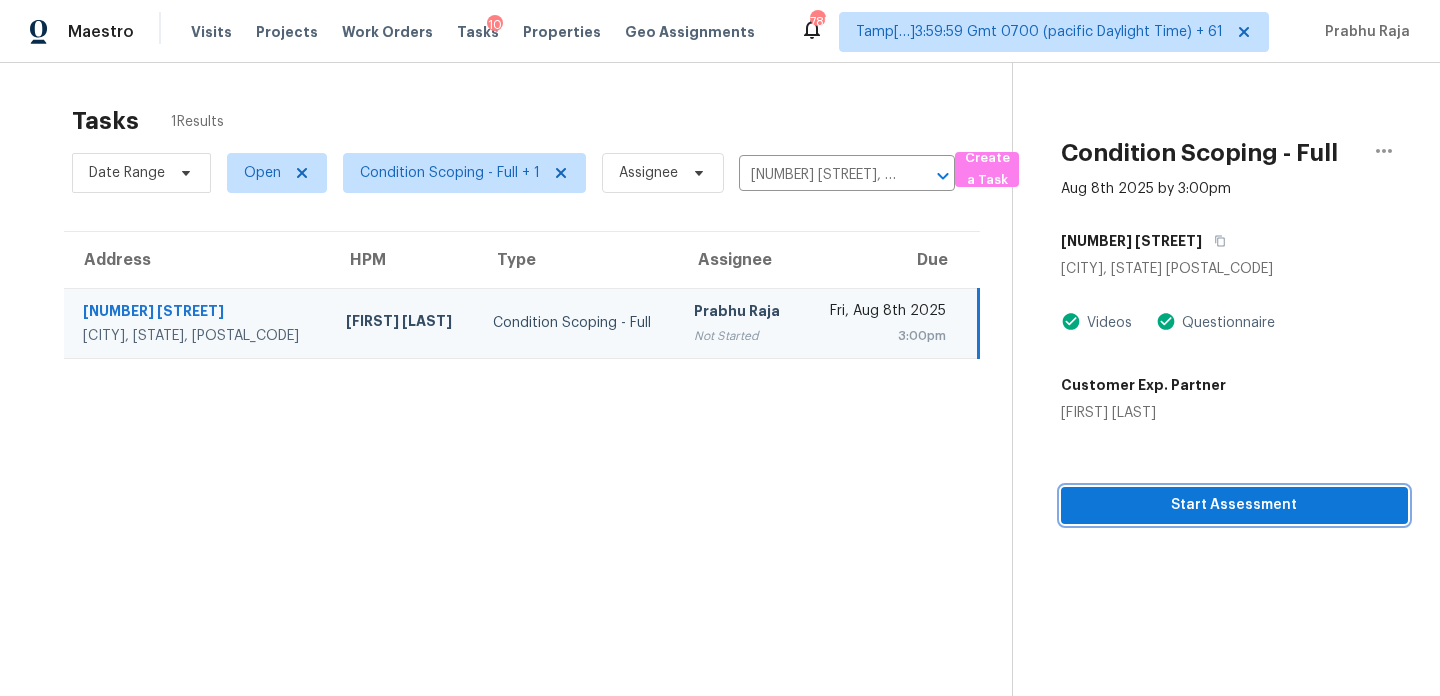 click on "Start Assessment" at bounding box center (1234, 505) 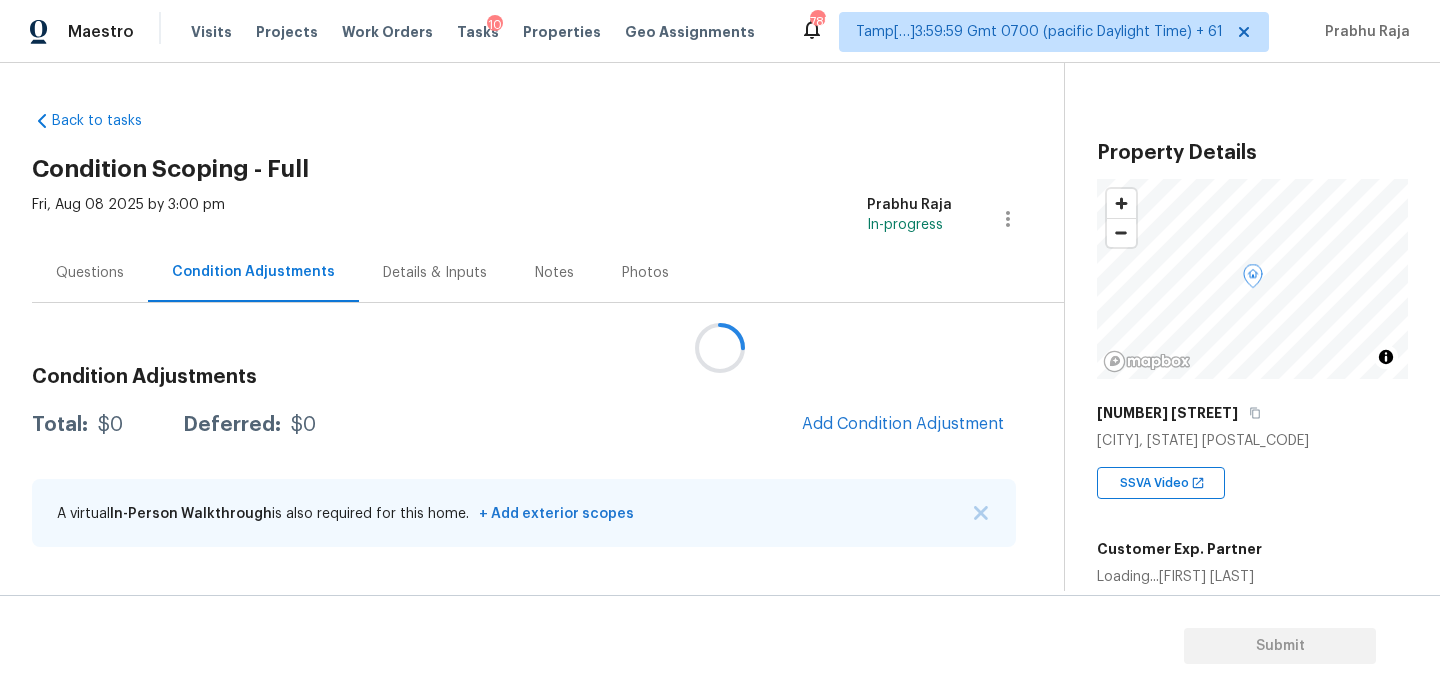click at bounding box center [720, 348] 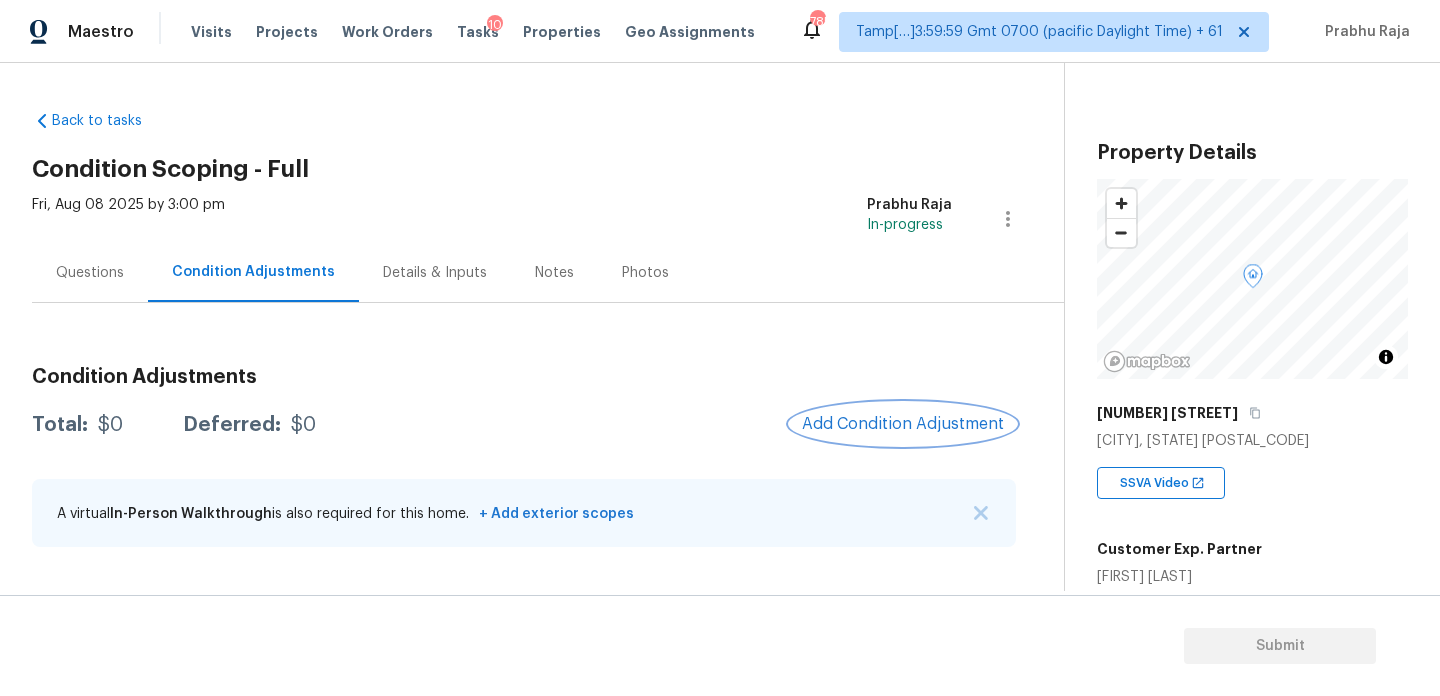 click on "Add Condition Adjustment" at bounding box center (903, 424) 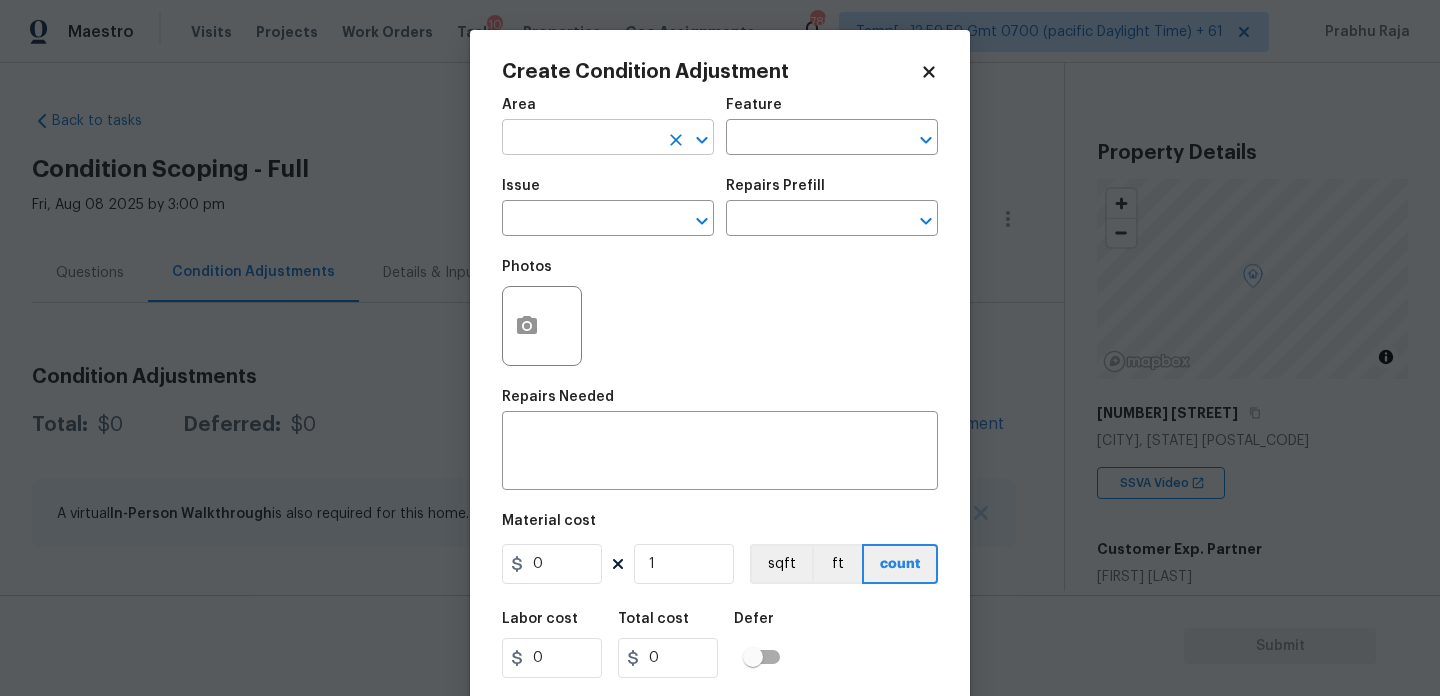 click at bounding box center [580, 139] 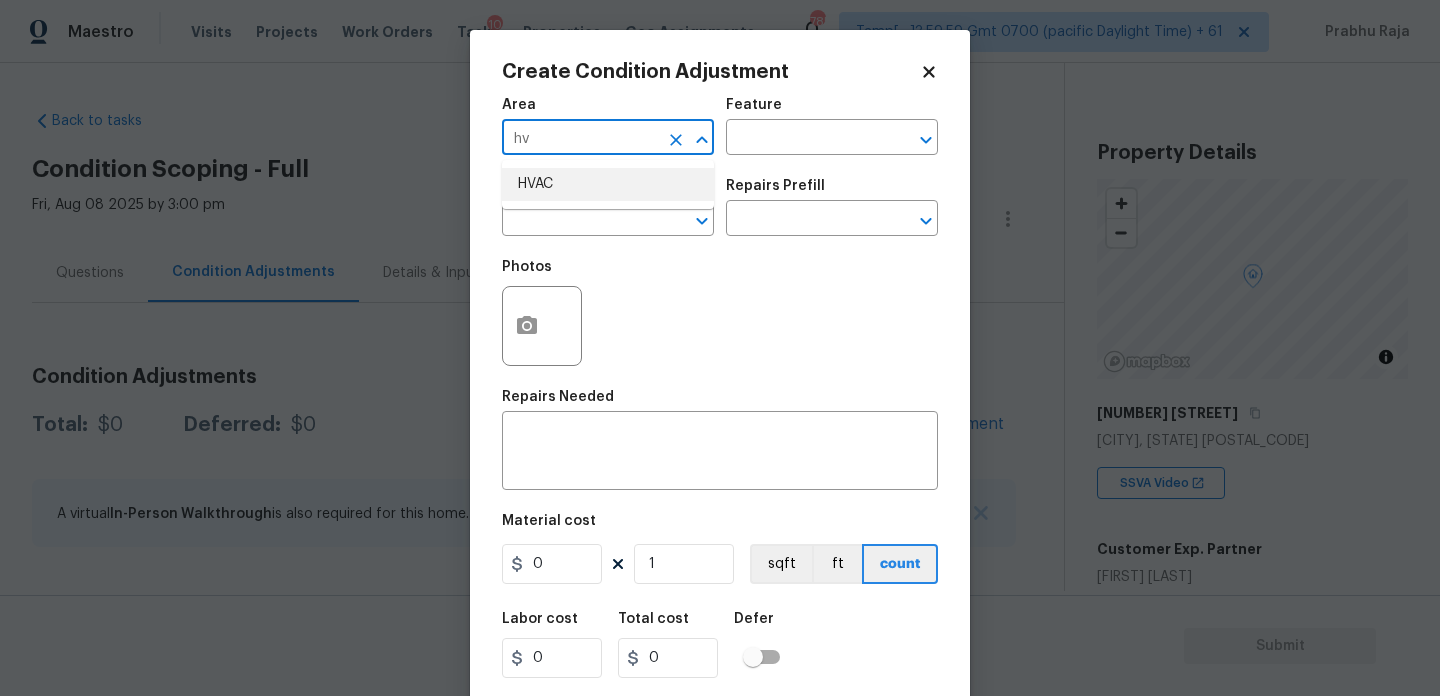 click on "HVAC" at bounding box center [608, 184] 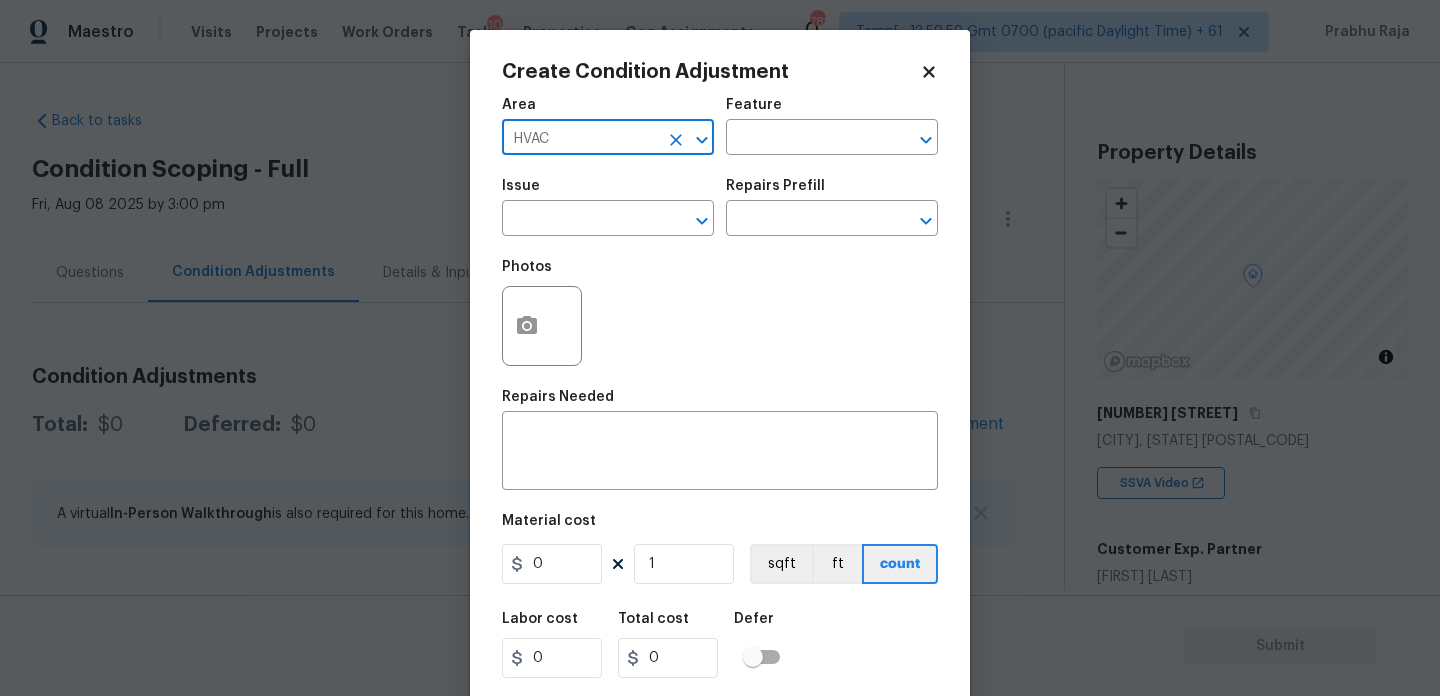 type on "HVAC" 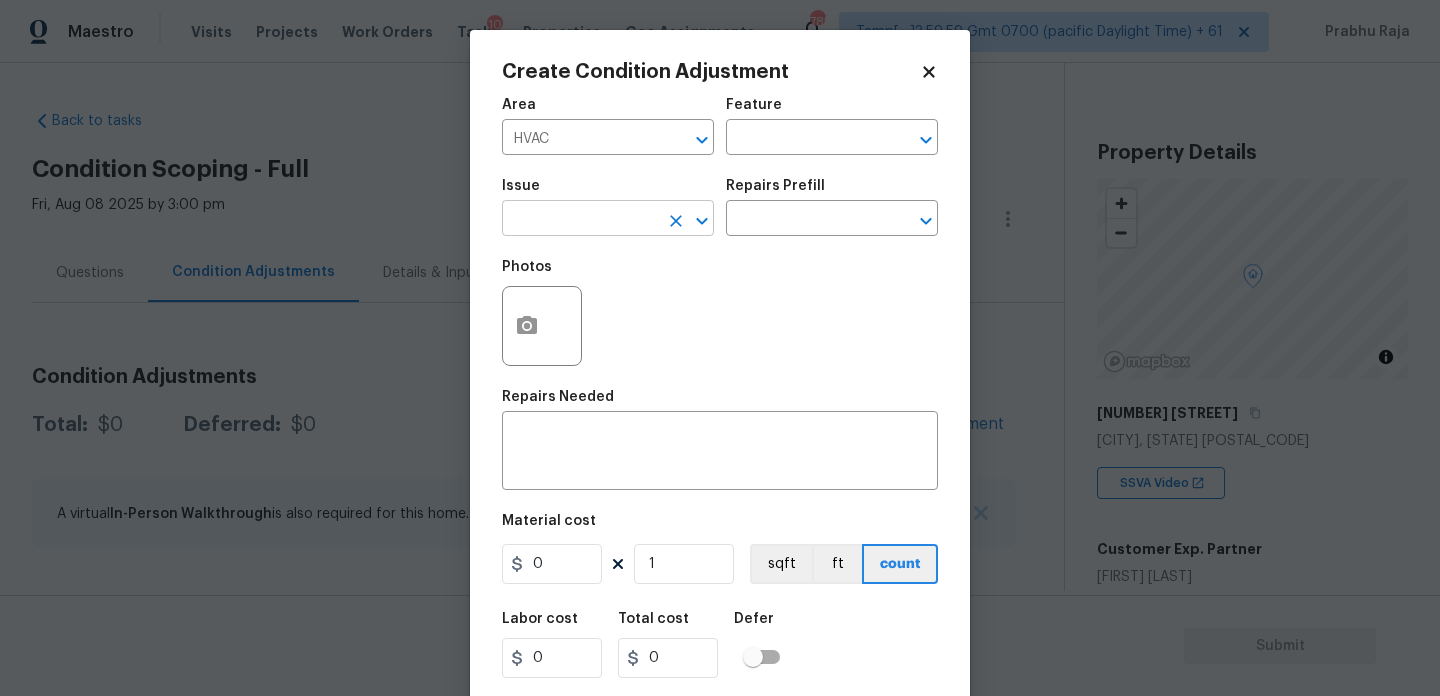 click at bounding box center [580, 220] 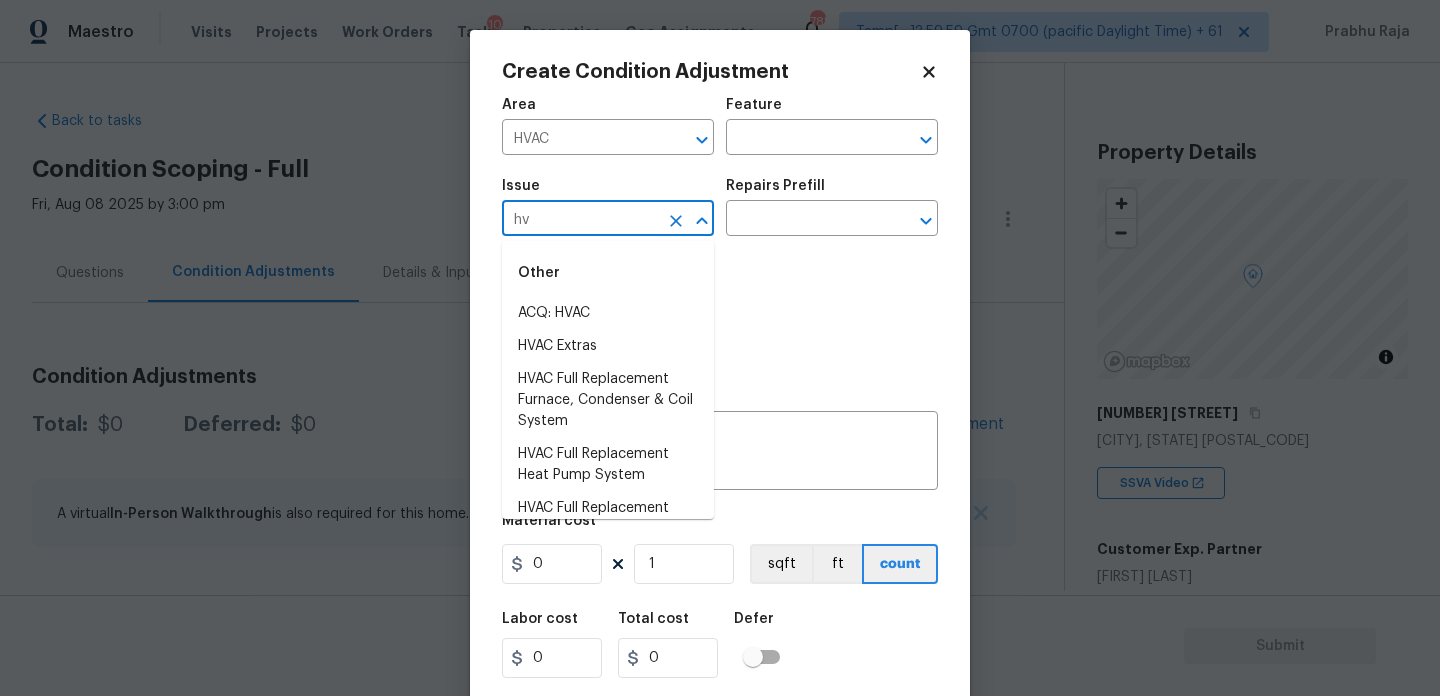 click on "ACQ: HVAC" at bounding box center (608, 313) 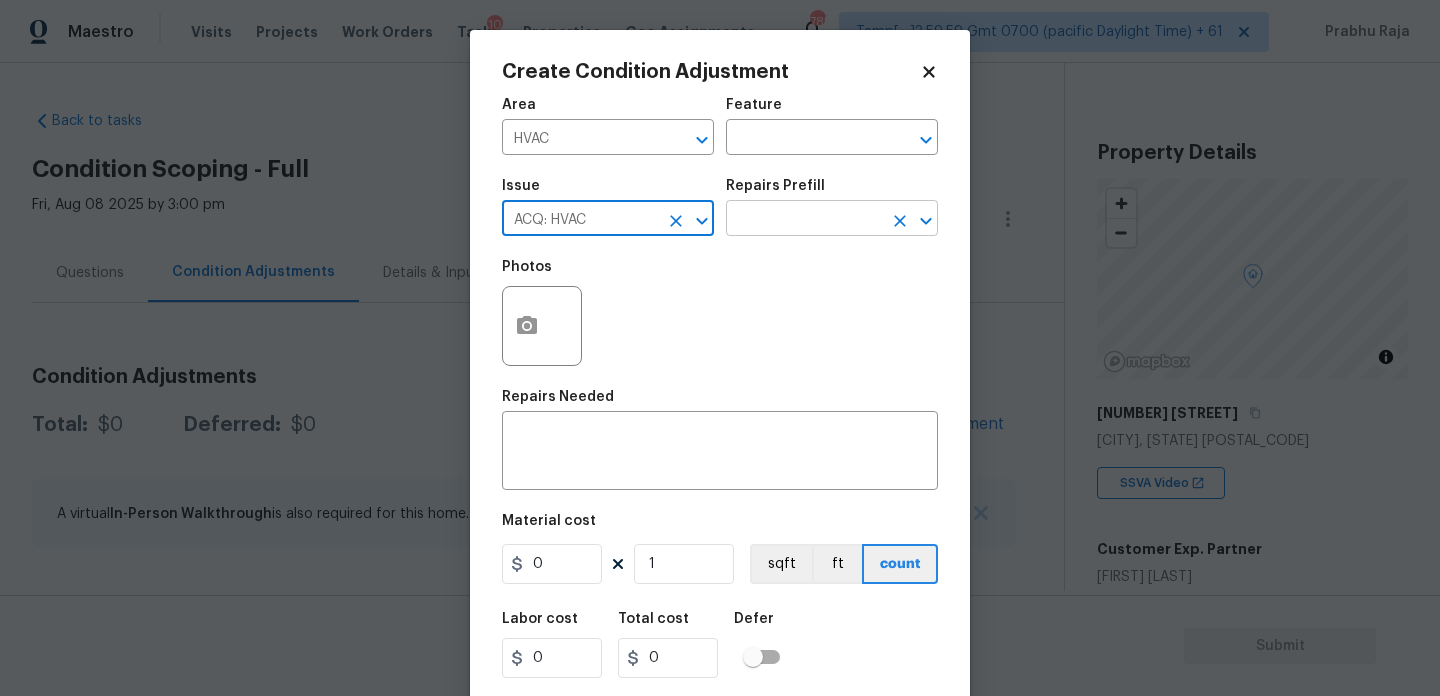type on "ACQ: HVAC" 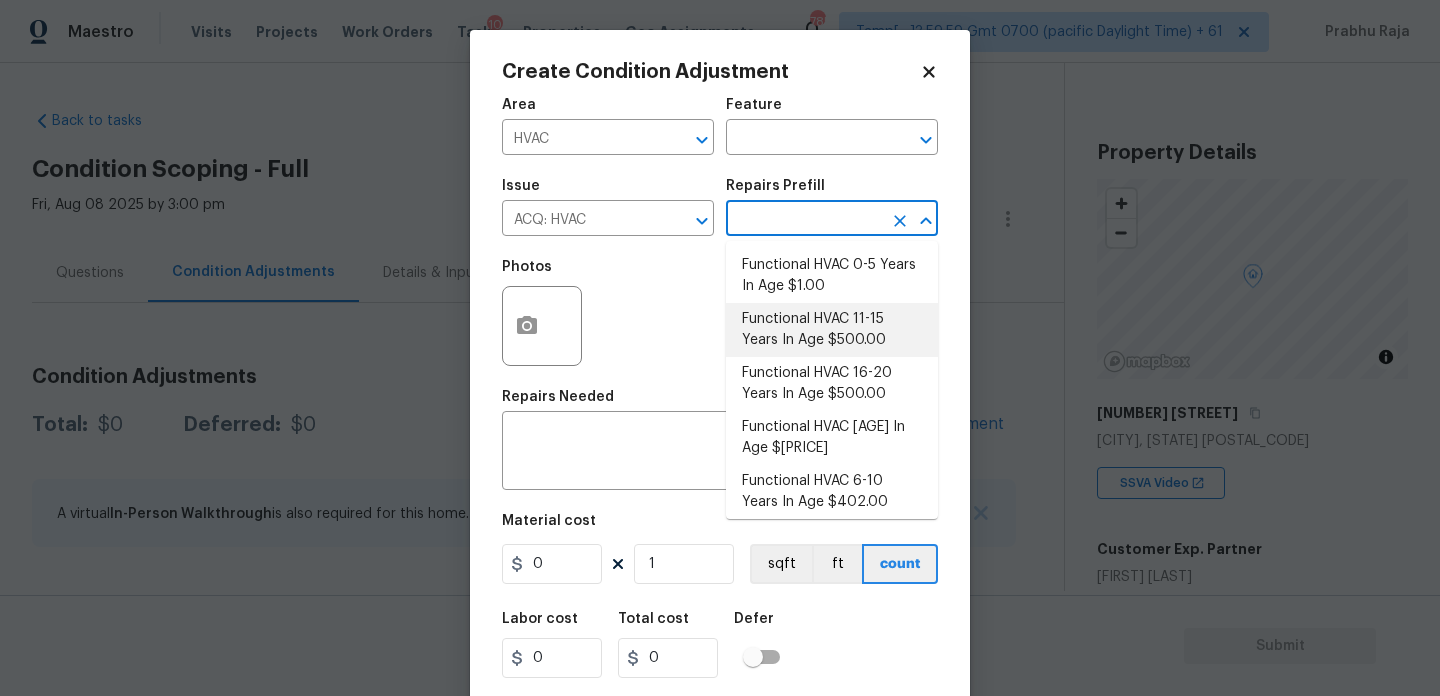 click on "Functional HVAC 11-15 Years In Age $500.00" at bounding box center [832, 330] 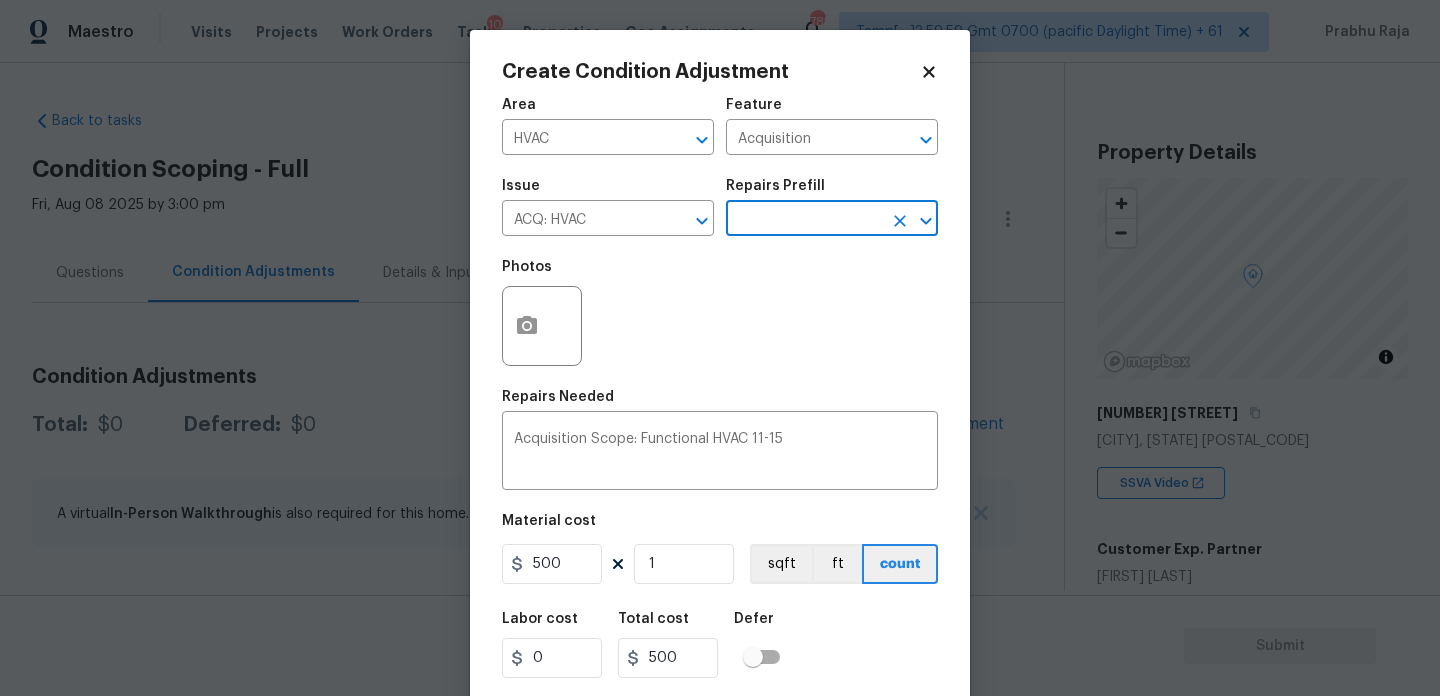 scroll, scrollTop: 51, scrollLeft: 0, axis: vertical 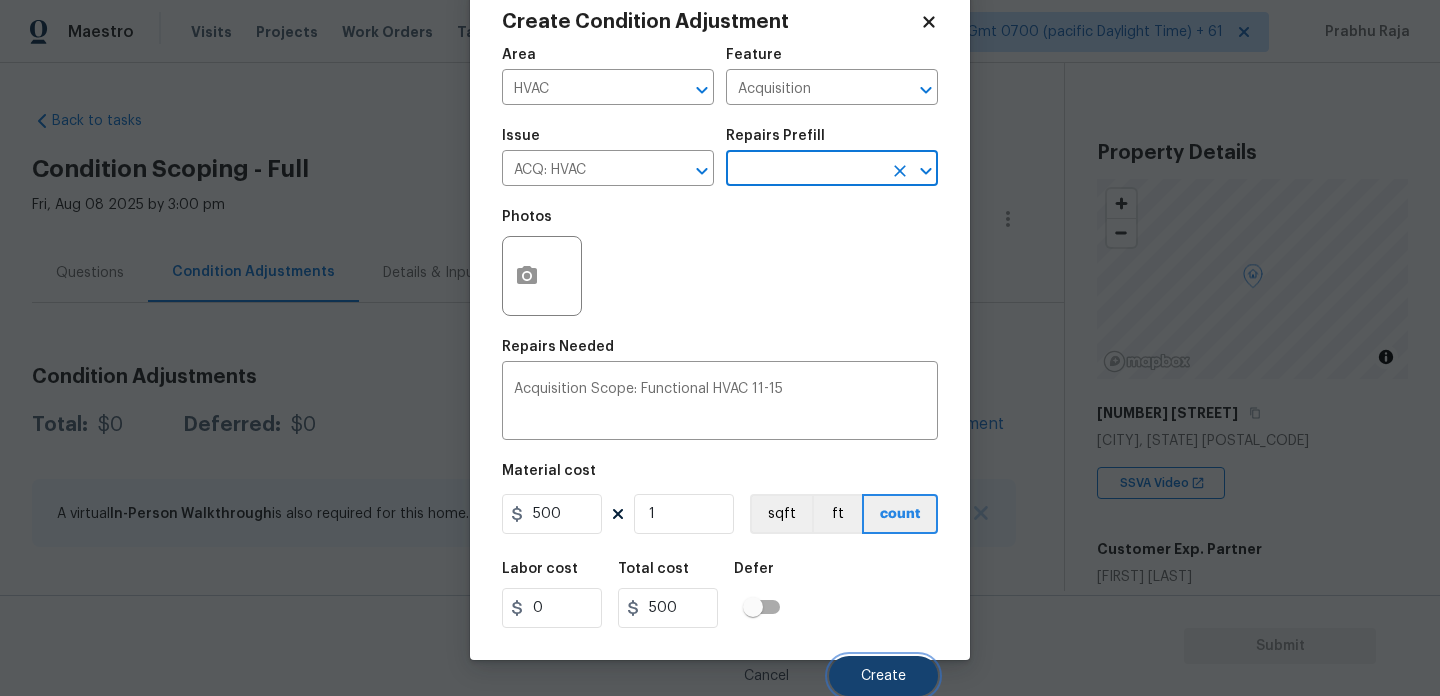 click on "Create" at bounding box center [883, 676] 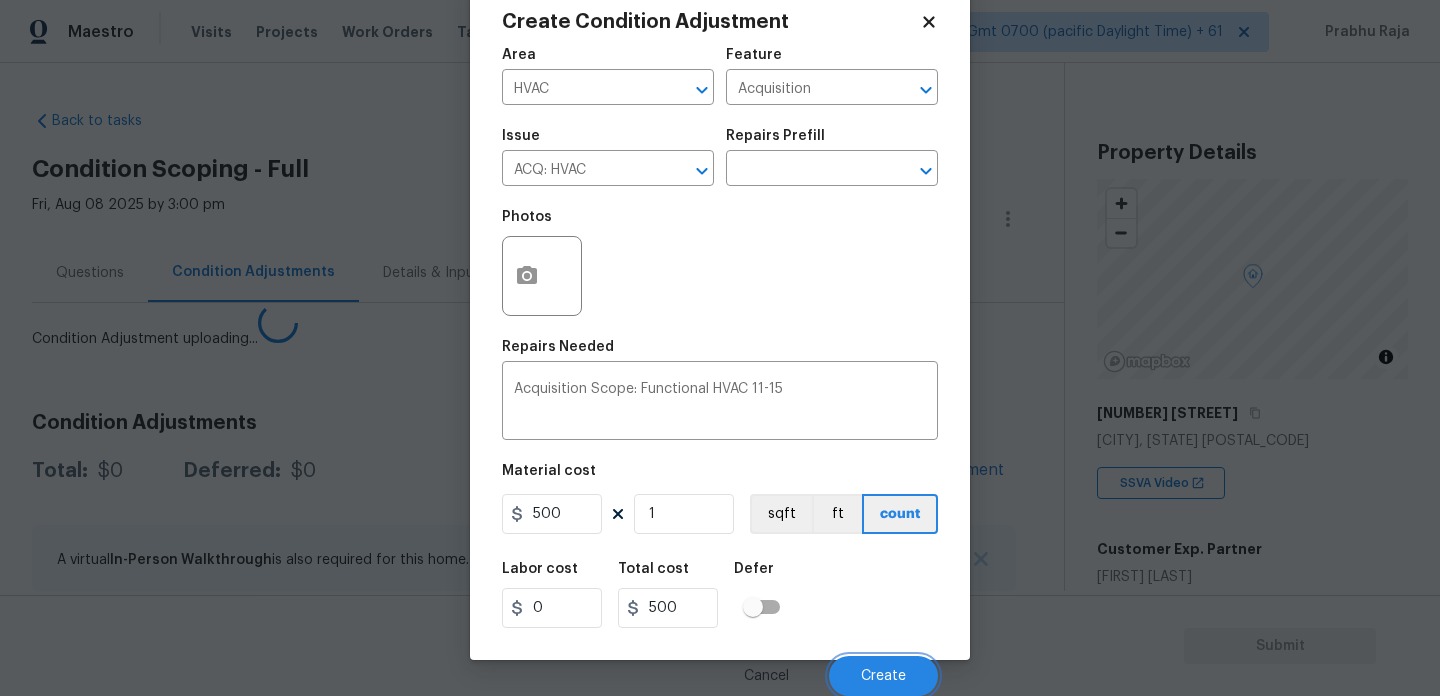 scroll, scrollTop: 44, scrollLeft: 0, axis: vertical 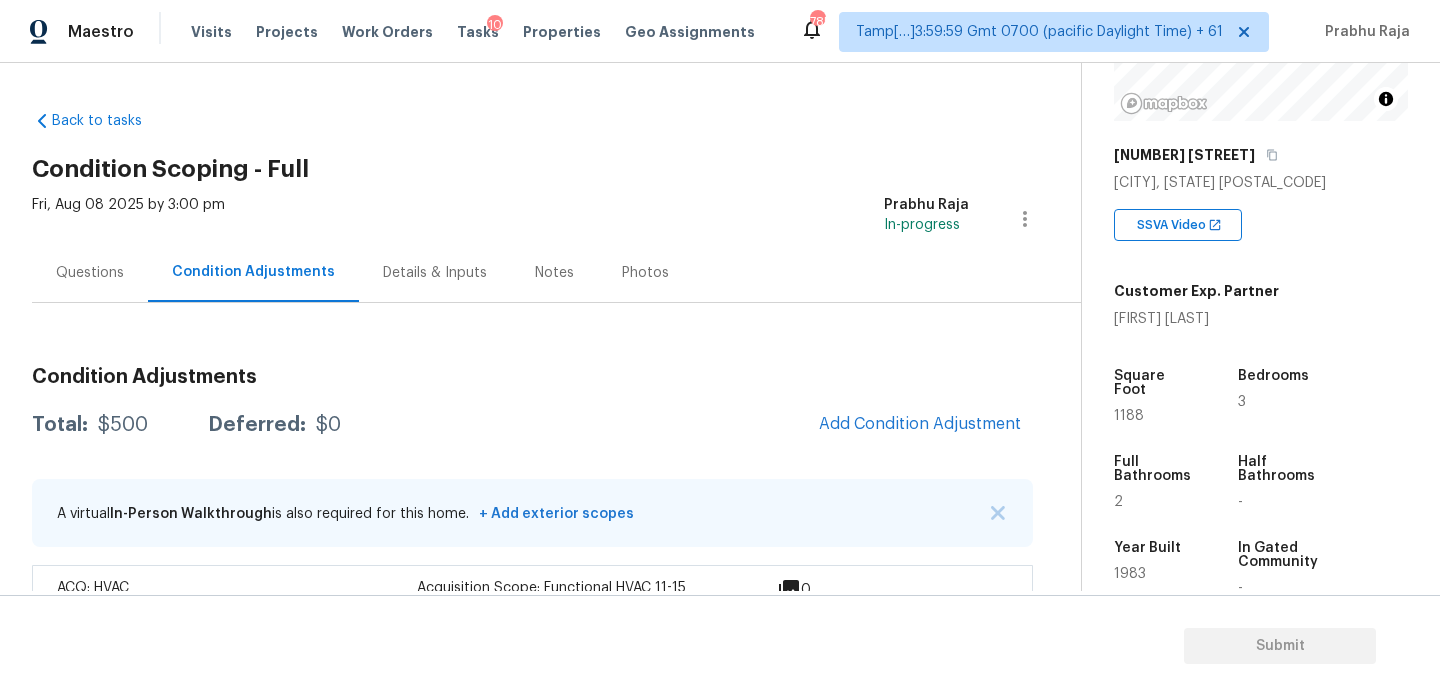 click on "Add Condition Adjustment" at bounding box center [920, 425] 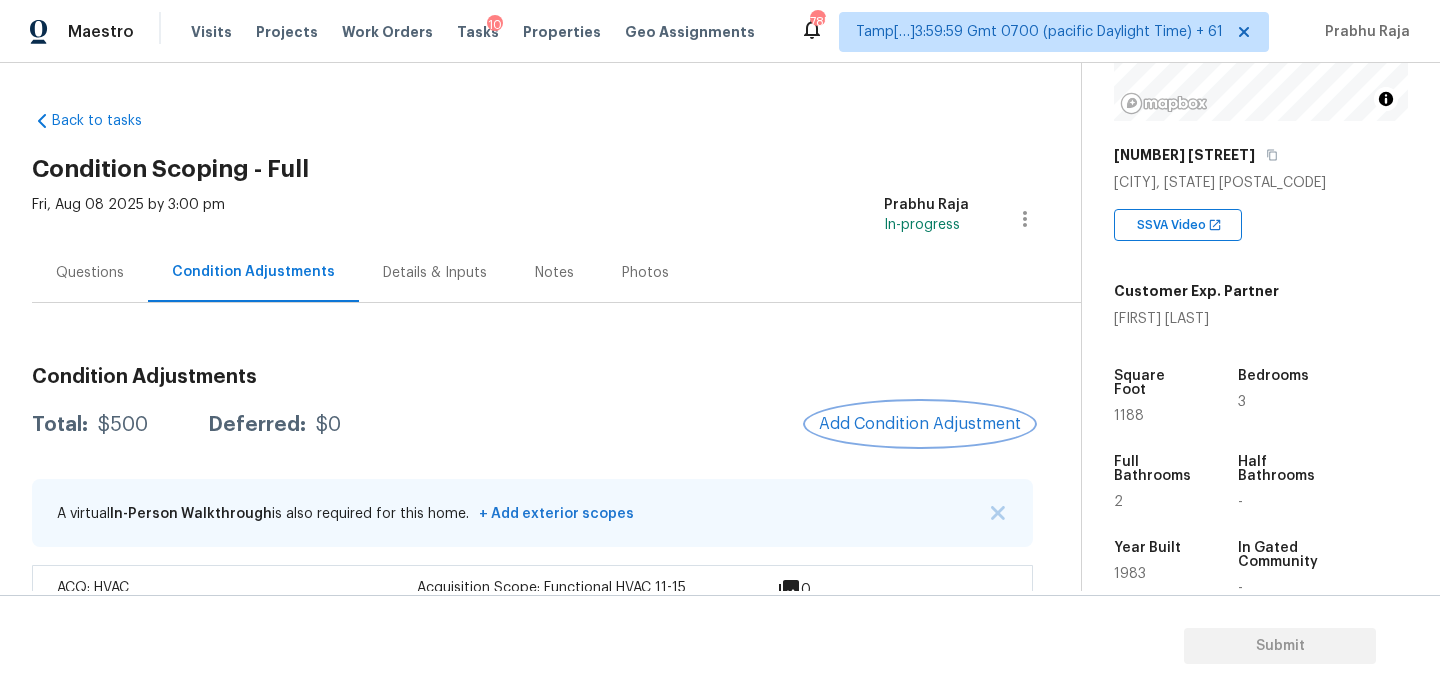 click on "Add Condition Adjustment" at bounding box center (920, 424) 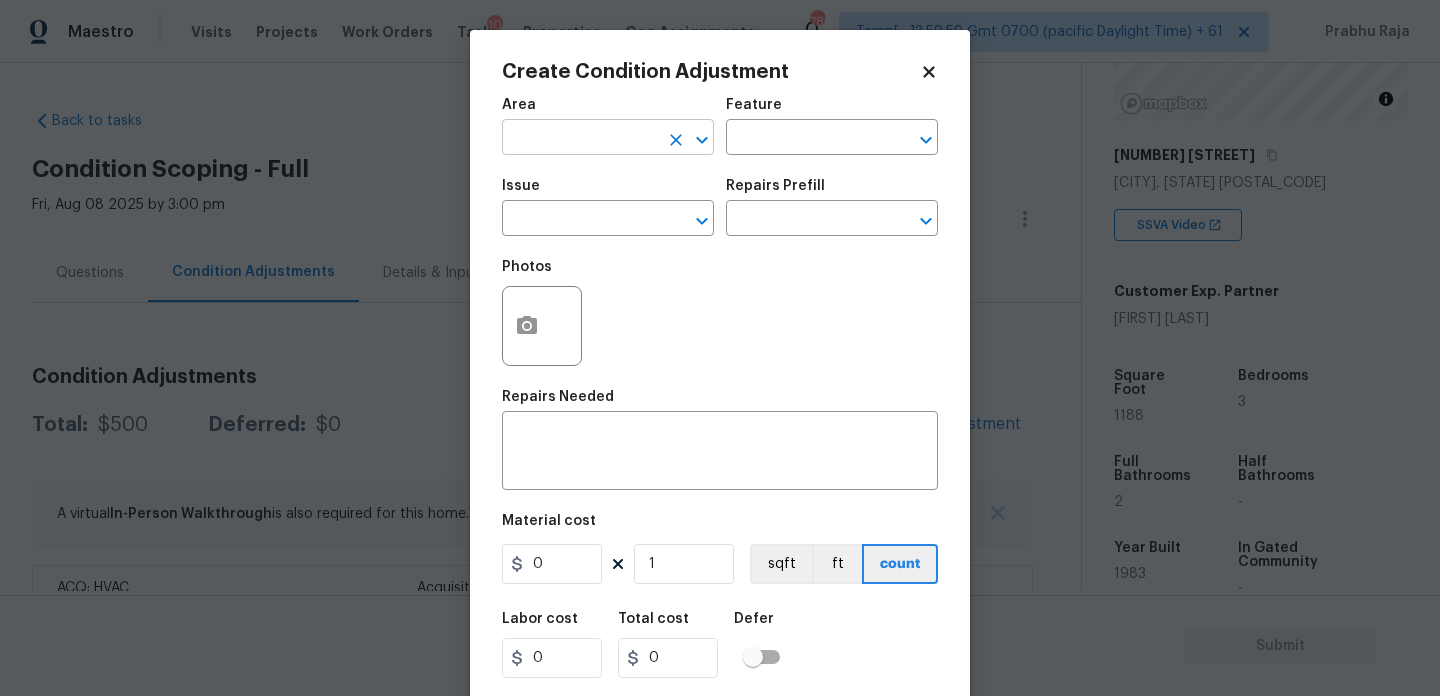 click at bounding box center (580, 139) 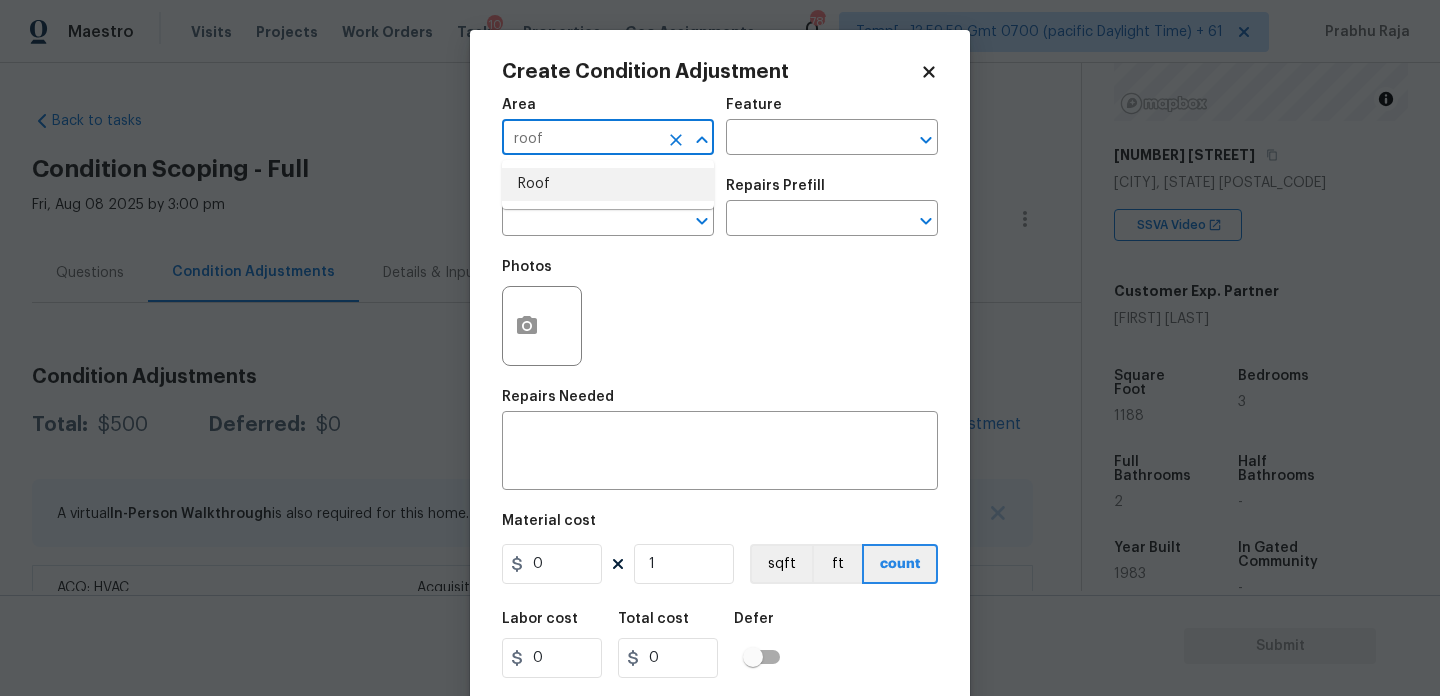 click on "Roof" at bounding box center [608, 184] 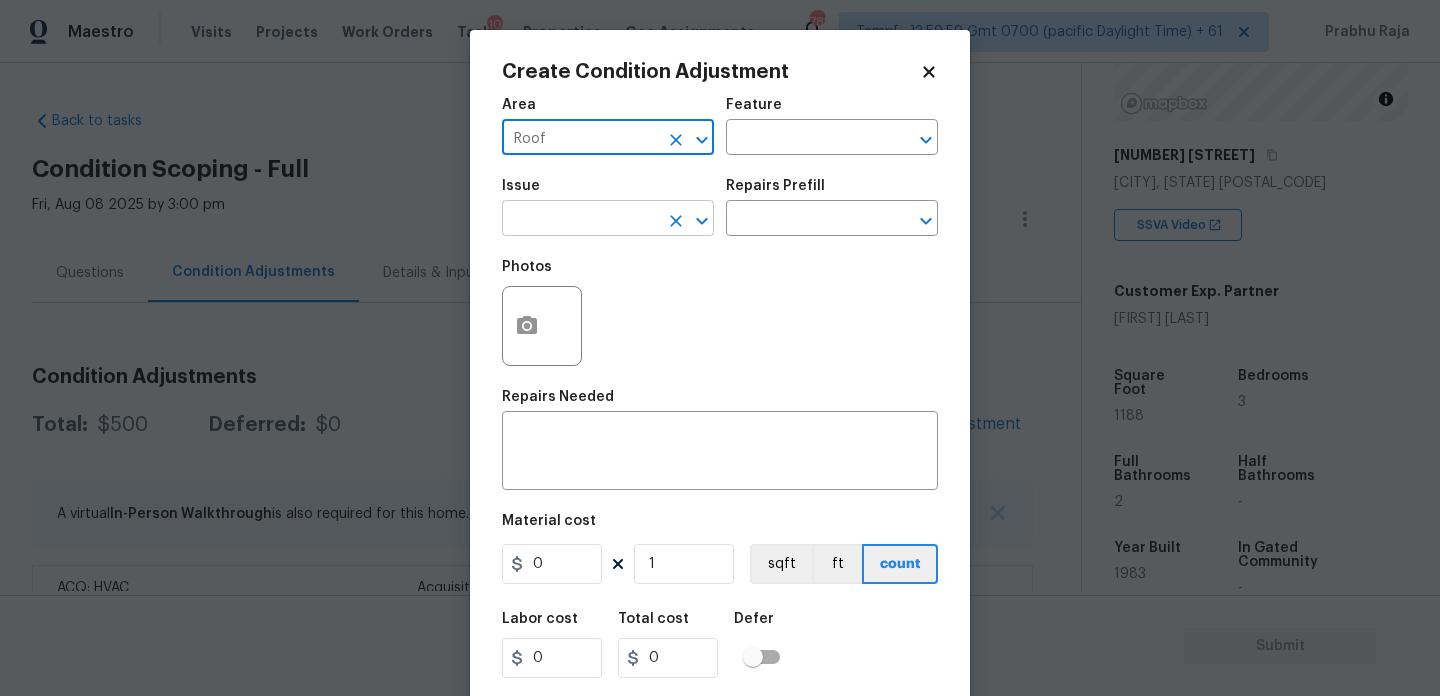 type on "Roof" 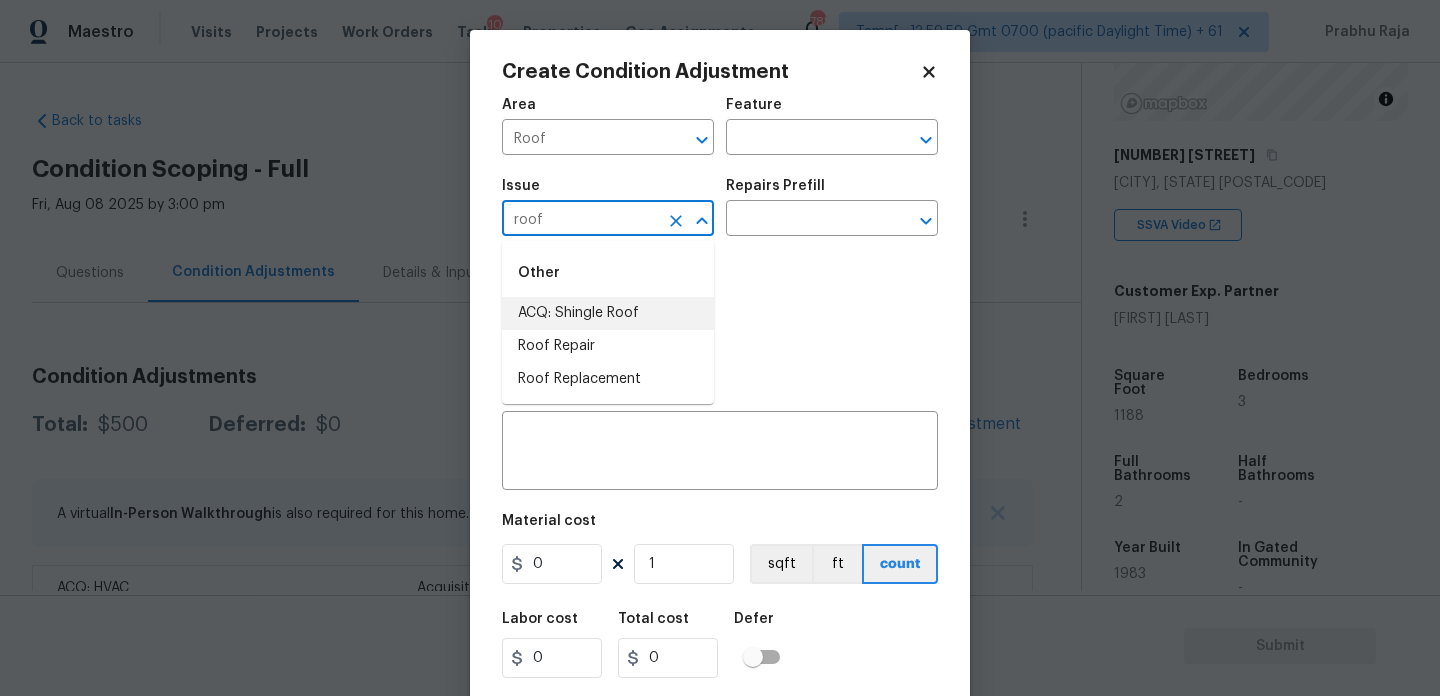 click on "ACQ: Shingle Roof" at bounding box center [608, 313] 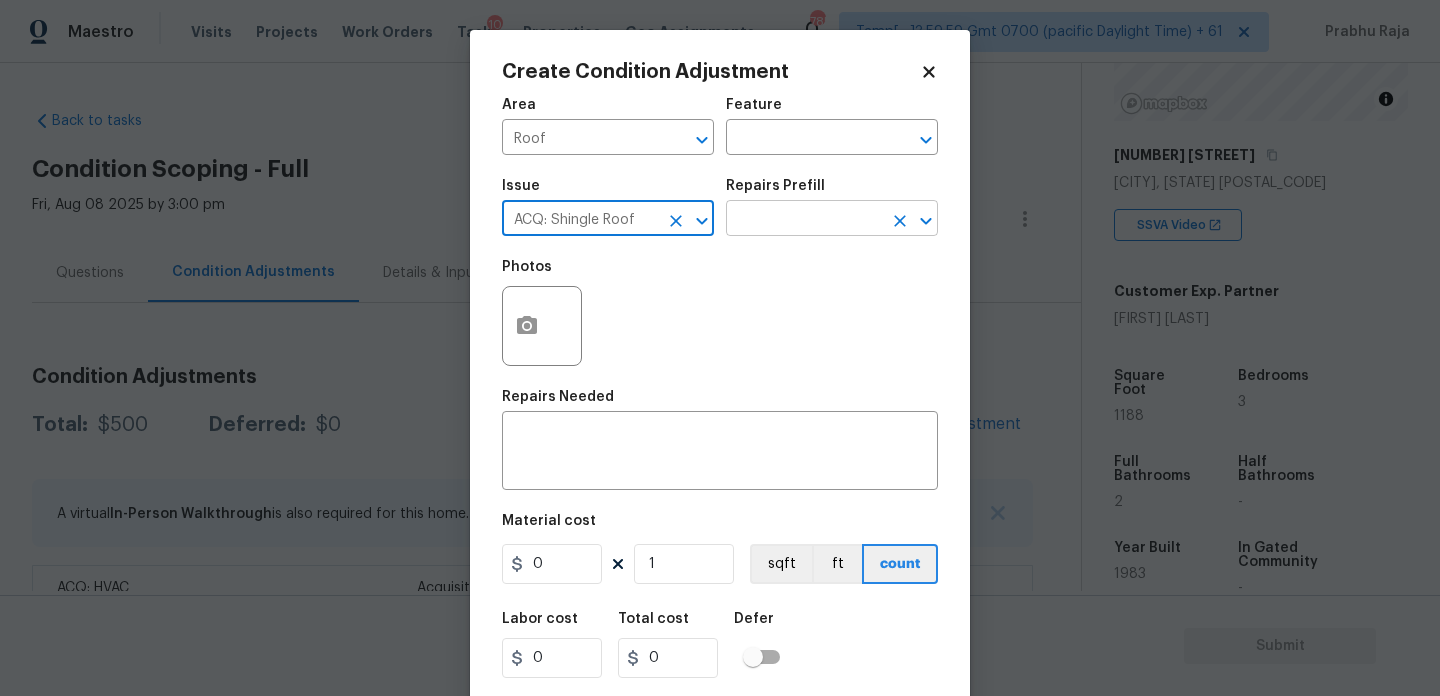 type on "ACQ: Shingle Roof" 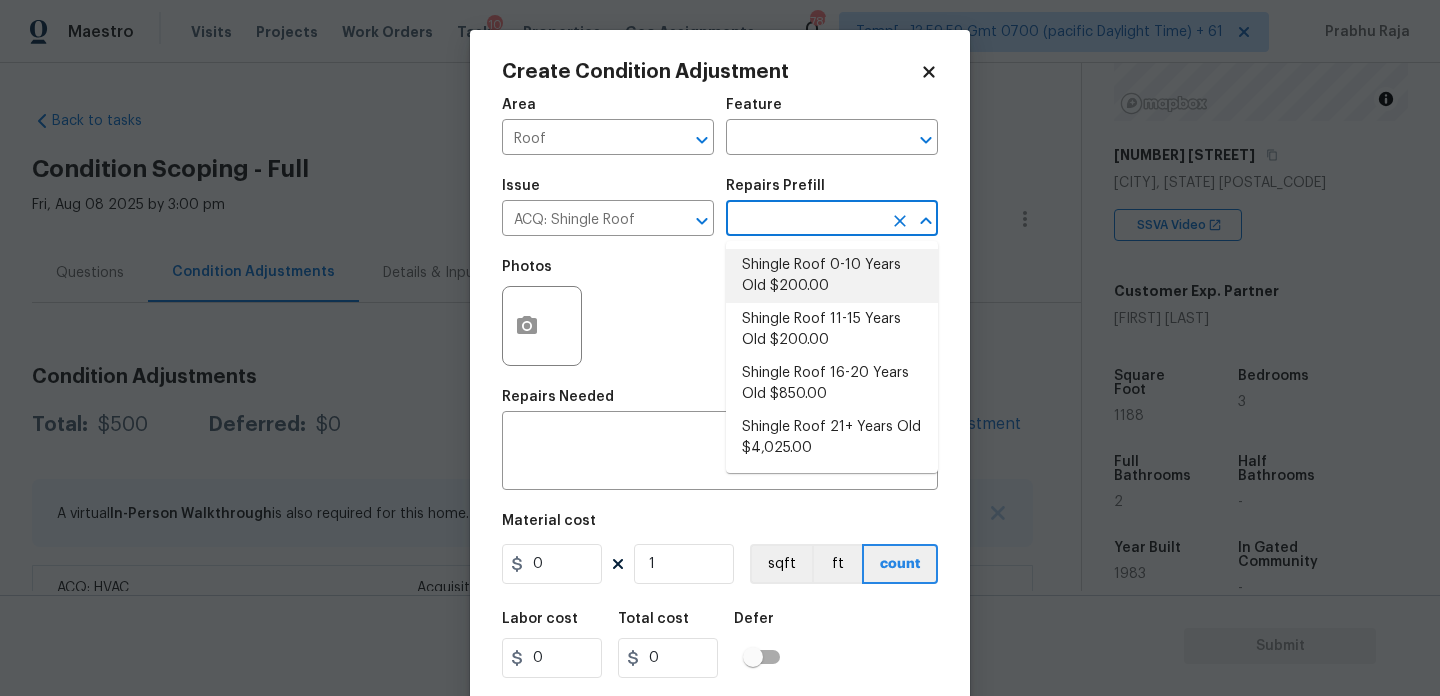 click on "Shingle Roof 0-10 Years Old $200.00" at bounding box center [832, 276] 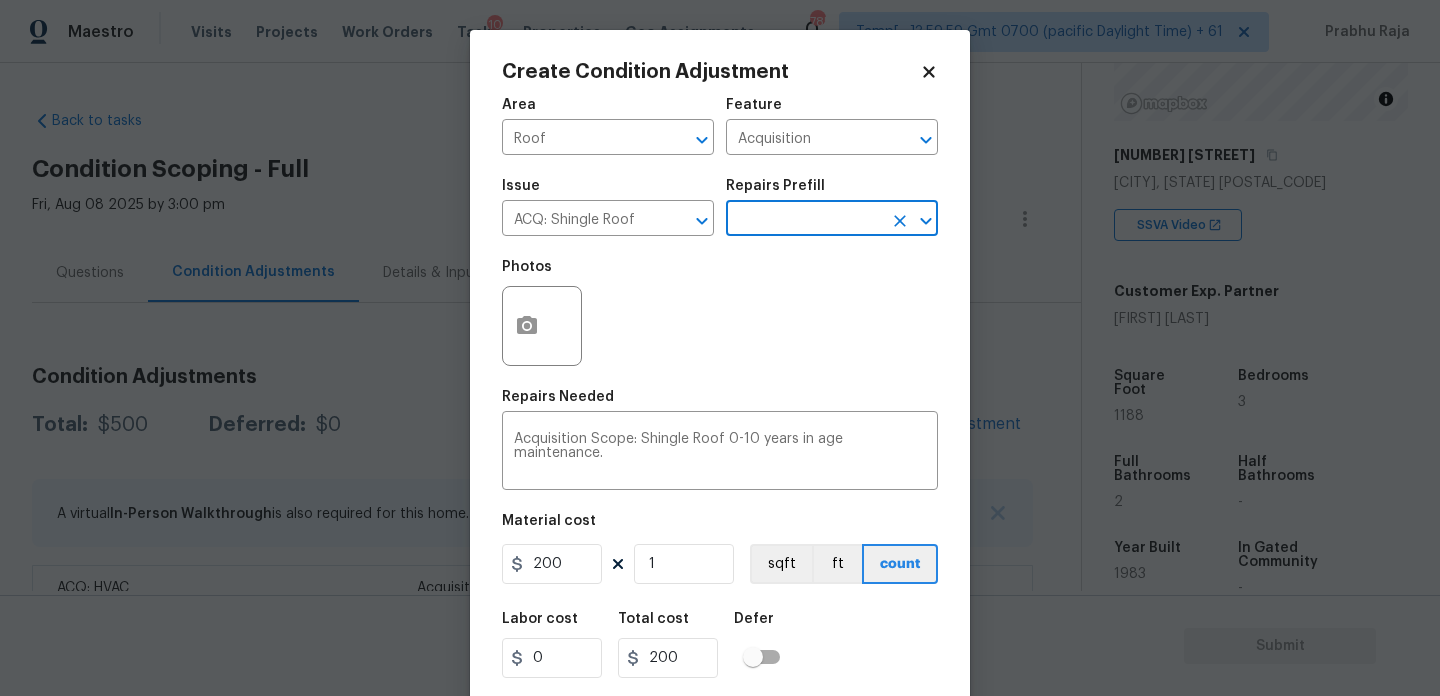 click at bounding box center (804, 220) 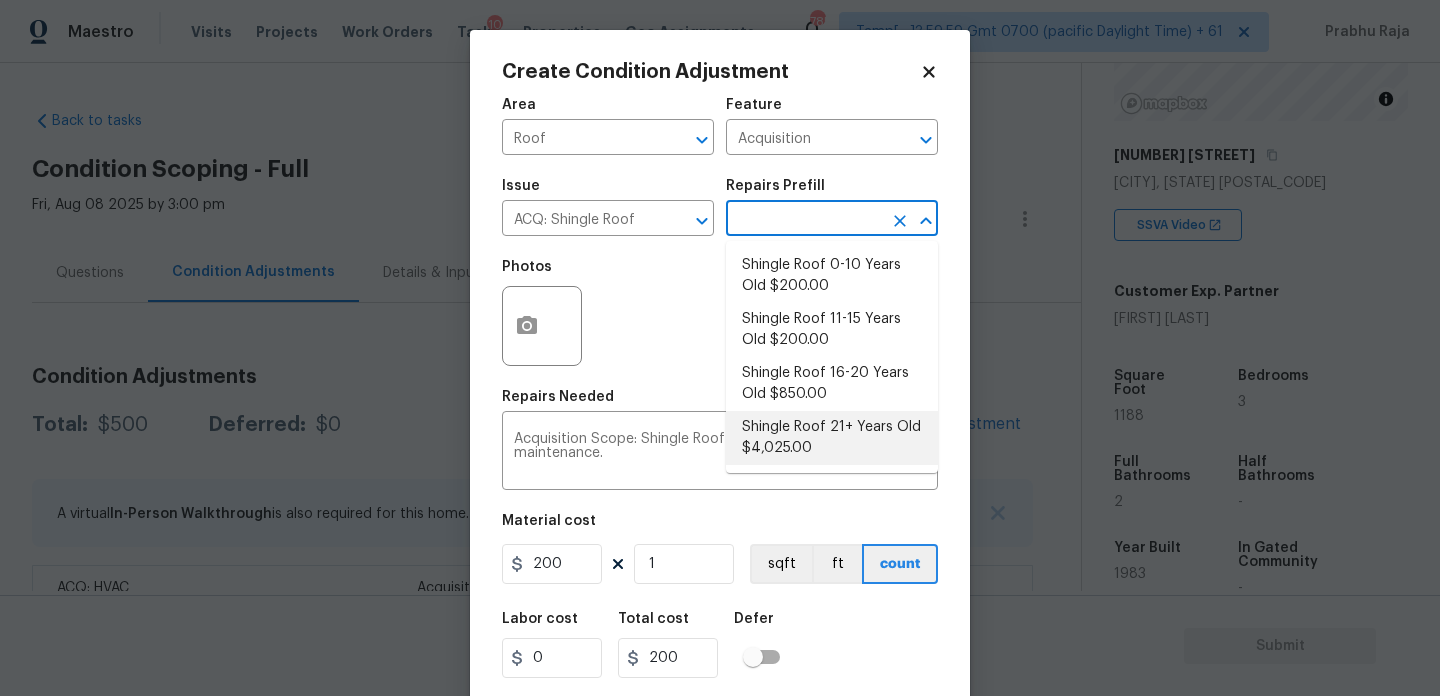 click on "Shingle Roof 21+ Years Old $4,025.00" at bounding box center [832, 438] 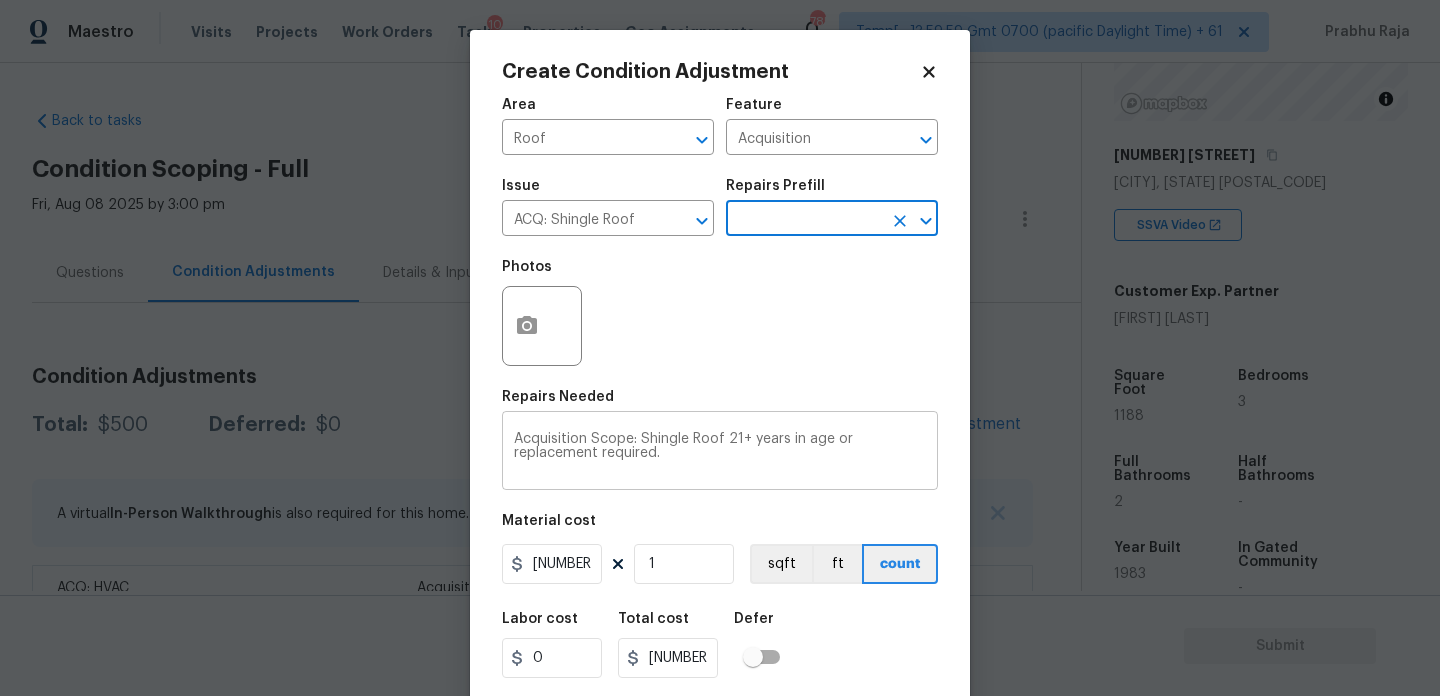 scroll, scrollTop: 51, scrollLeft: 0, axis: vertical 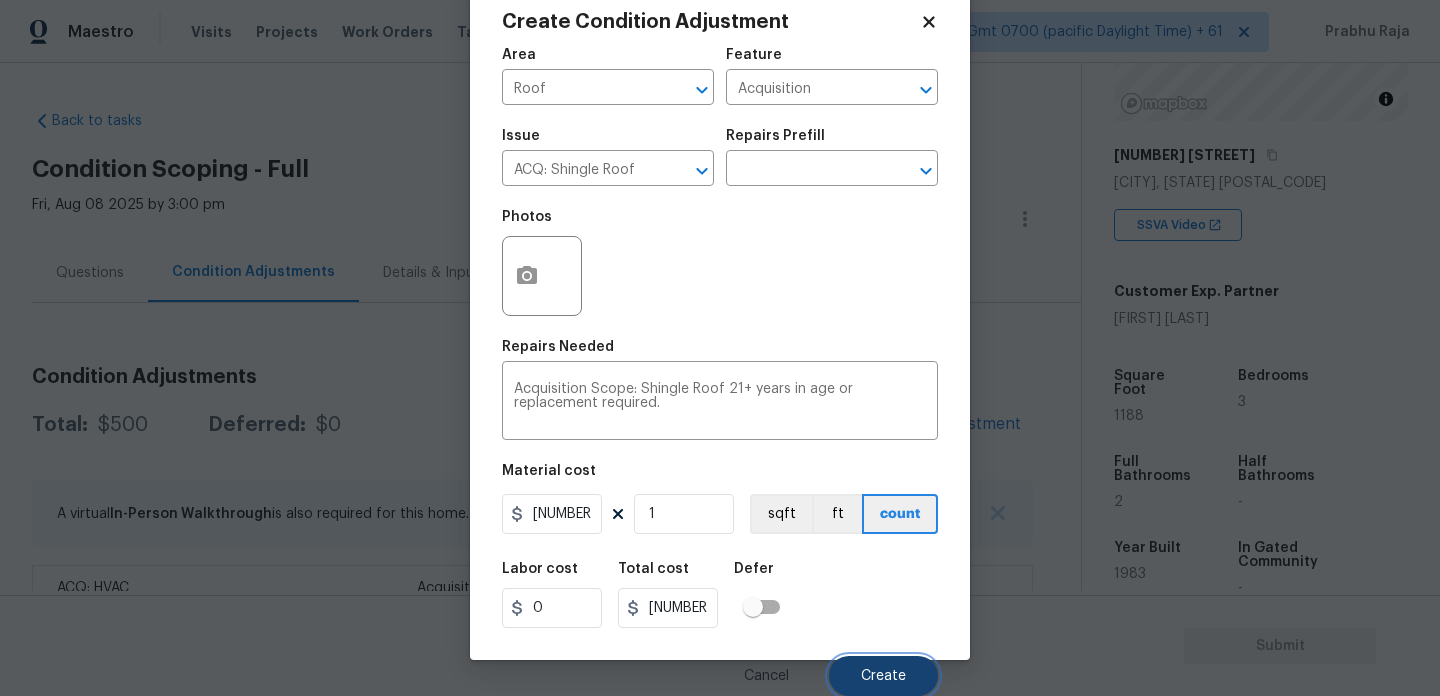 click on "Create" at bounding box center [883, 676] 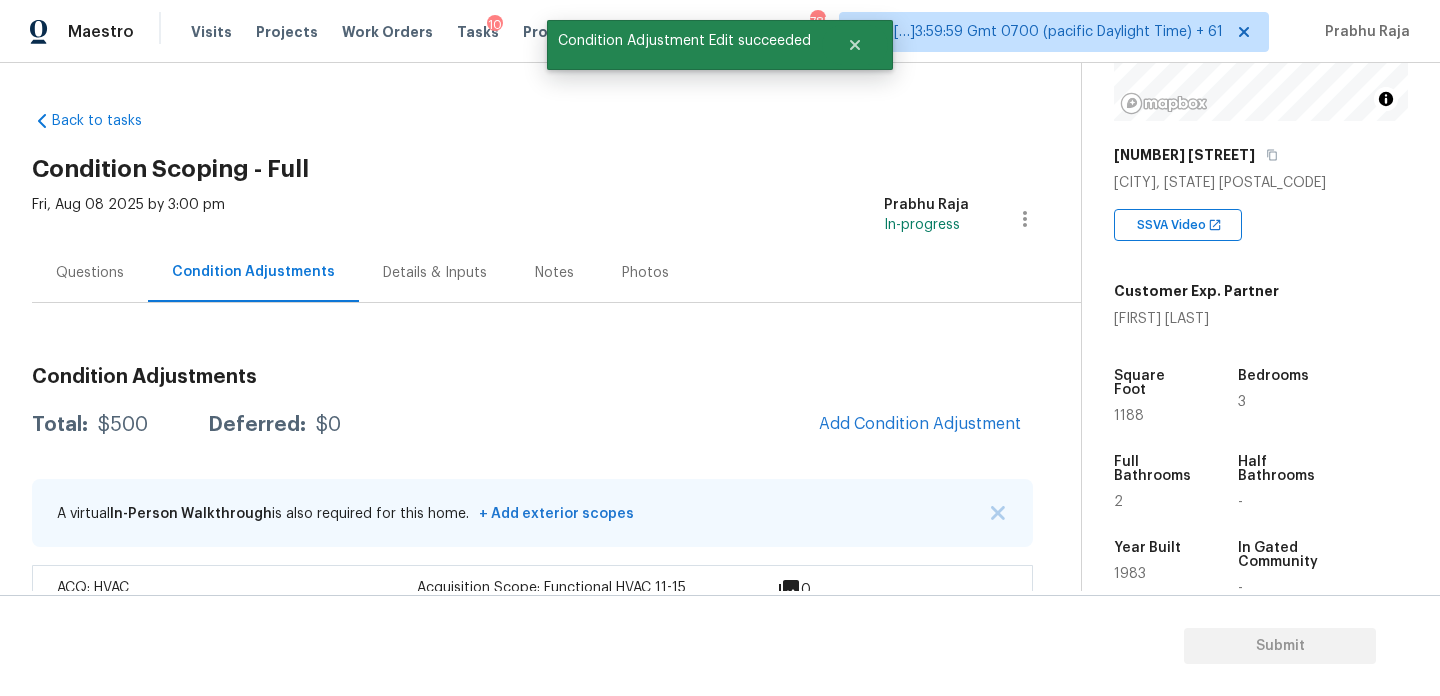 scroll, scrollTop: 0, scrollLeft: 0, axis: both 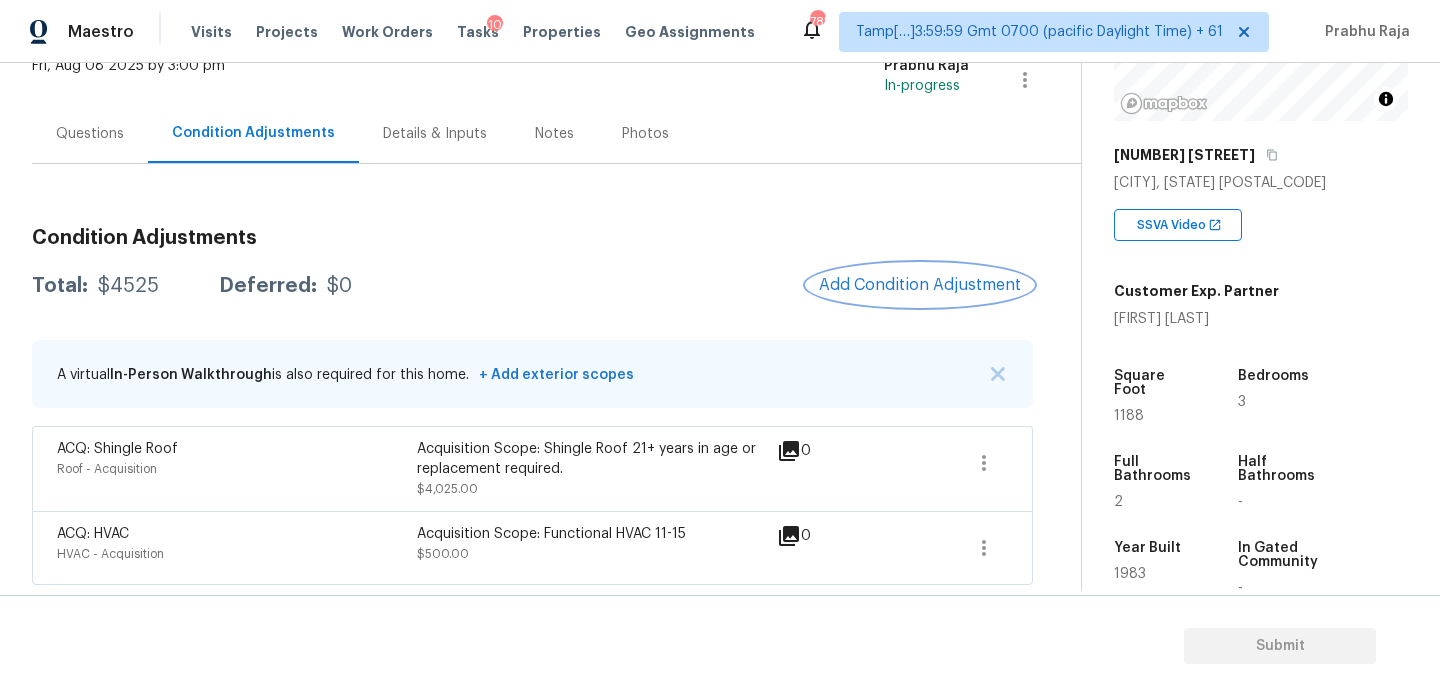 click on "Add Condition Adjustment" at bounding box center [920, 285] 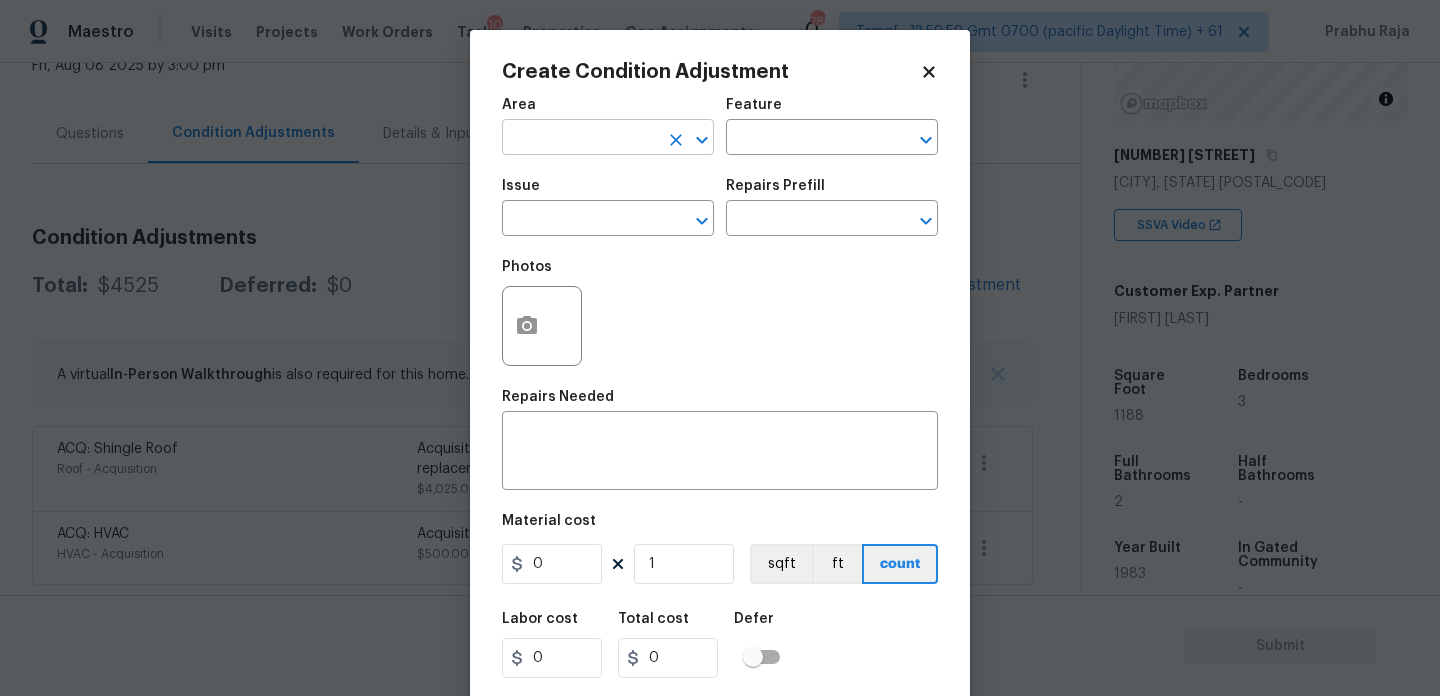 click at bounding box center [580, 139] 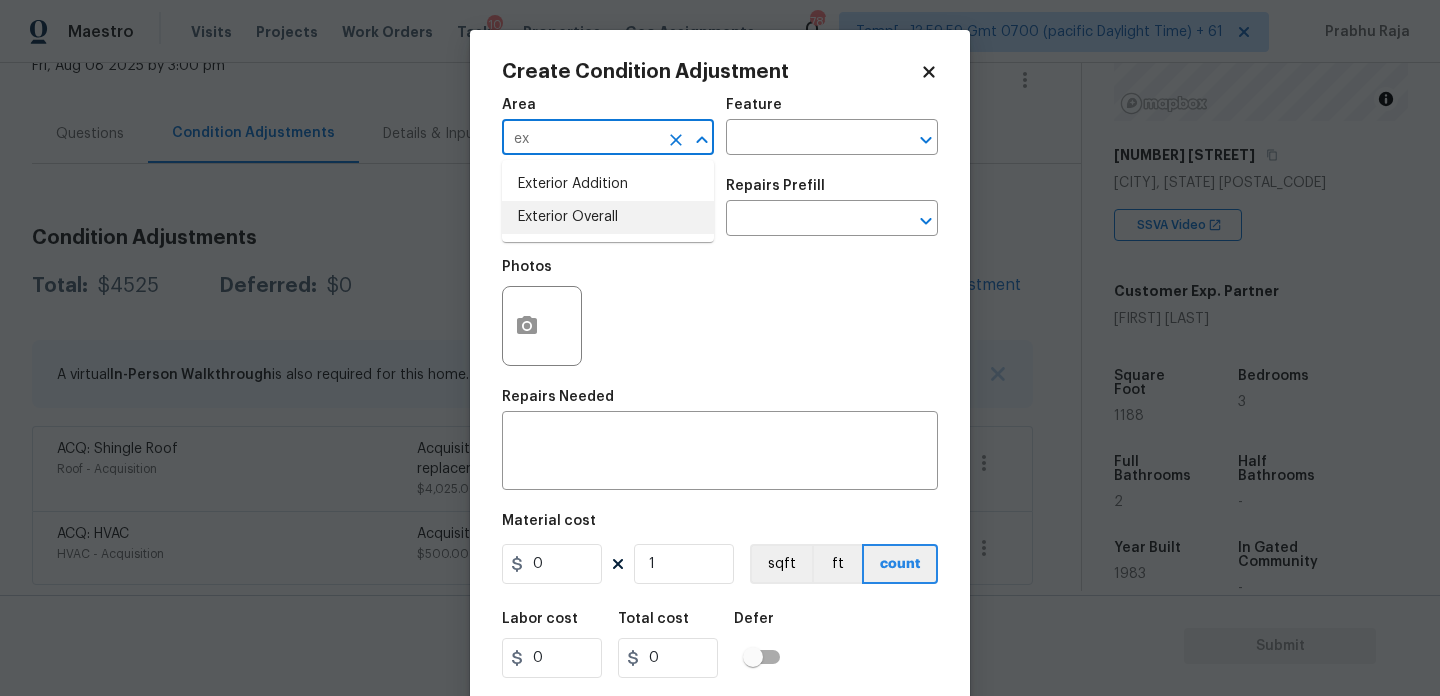 click on "Exterior Overall" at bounding box center (608, 217) 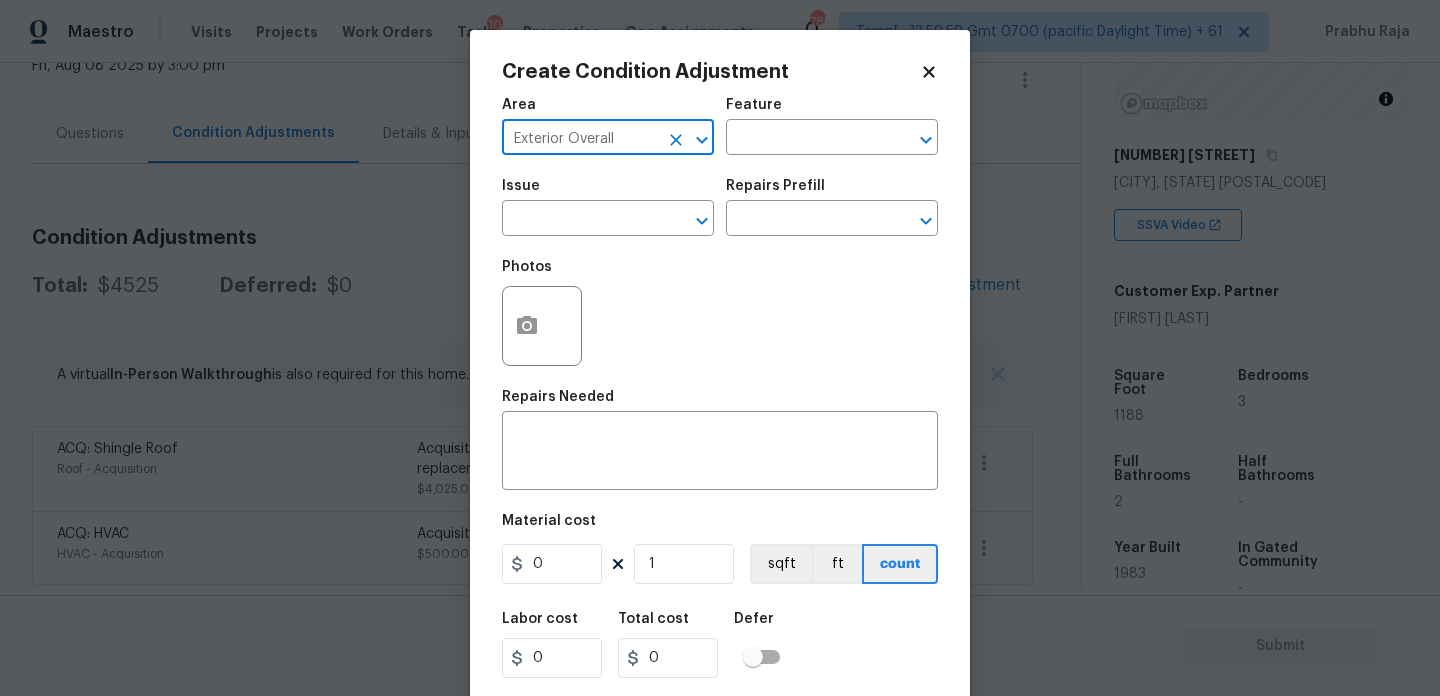type on "Exterior Overall" 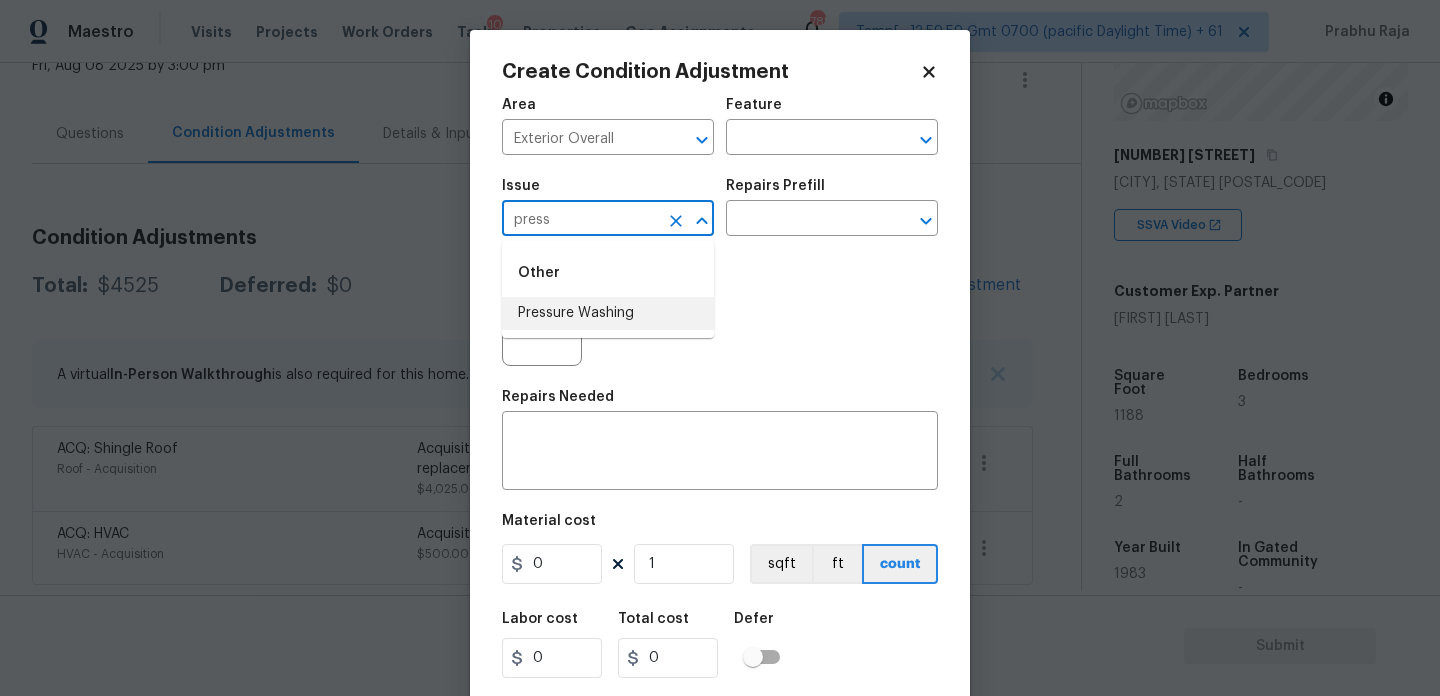 click on "Pressure Washing" at bounding box center (608, 313) 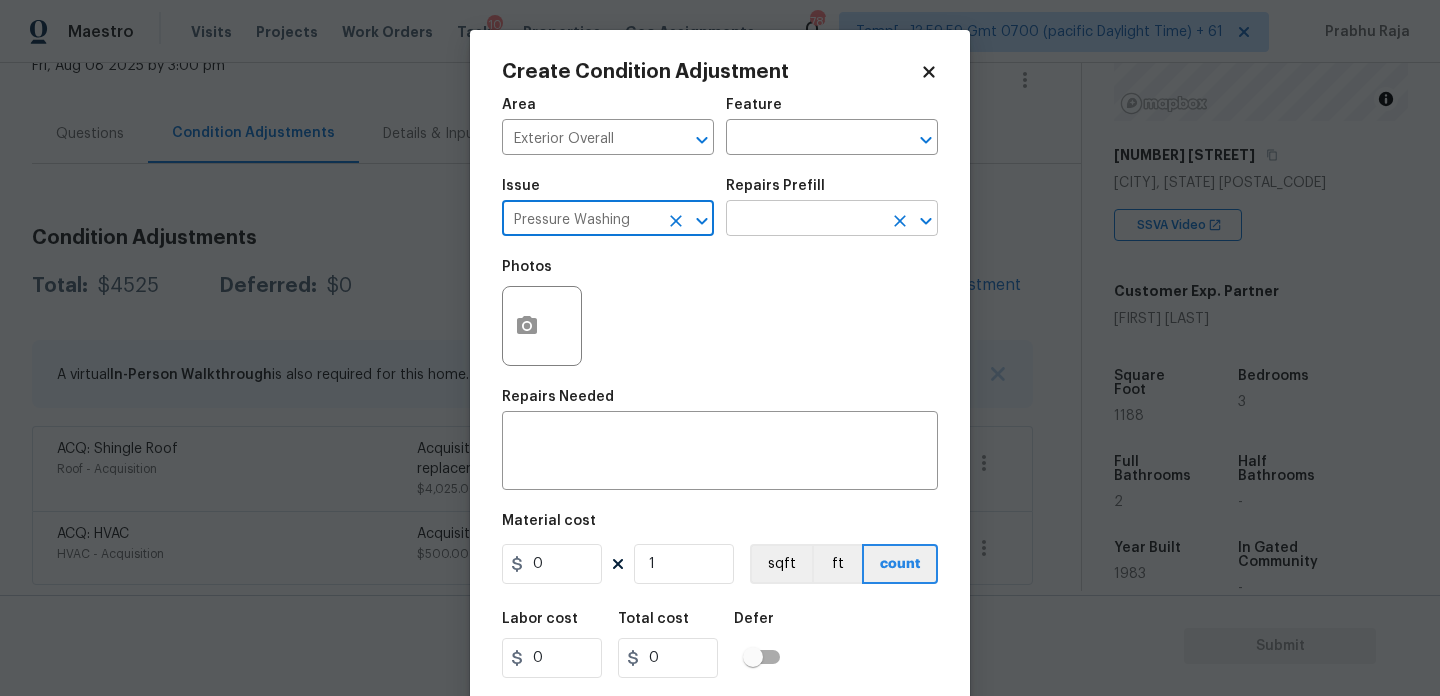 type on "Pressure Washing" 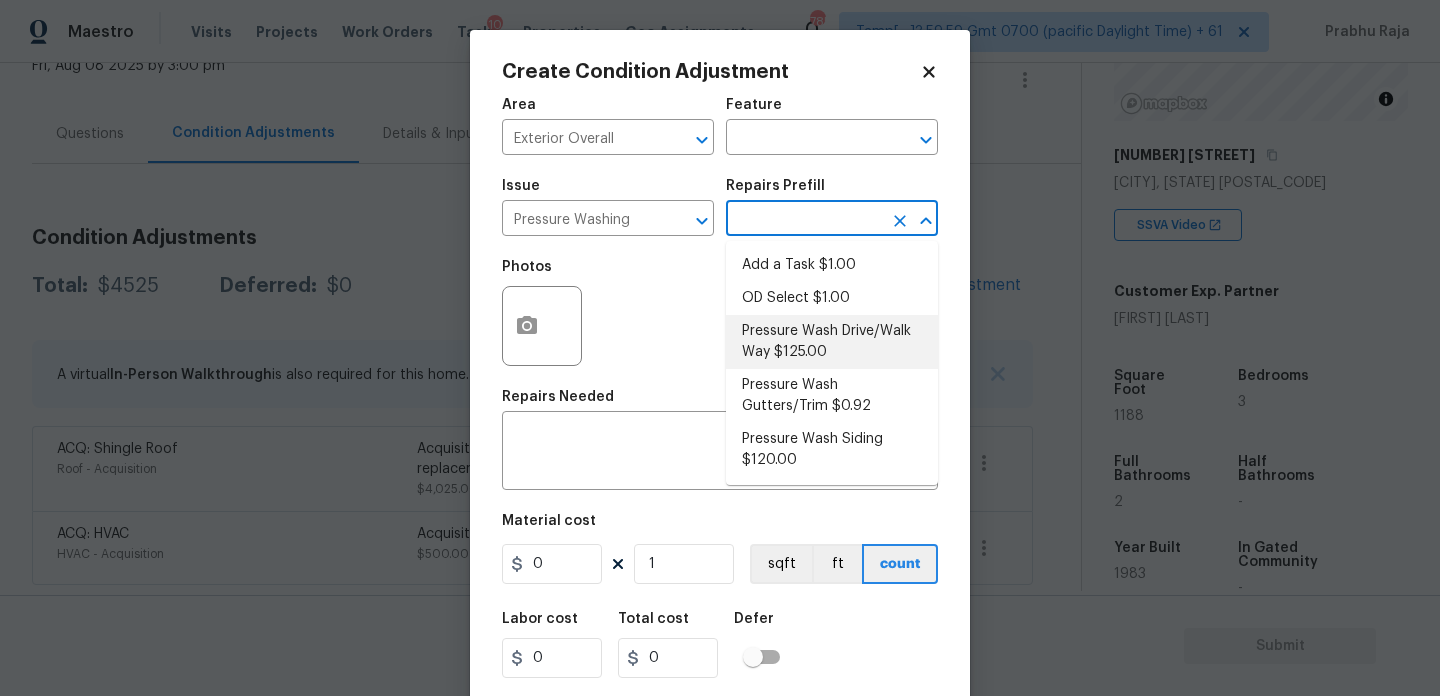 click on "Pressure Wash Drive/Walk Way $125.00" at bounding box center (832, 342) 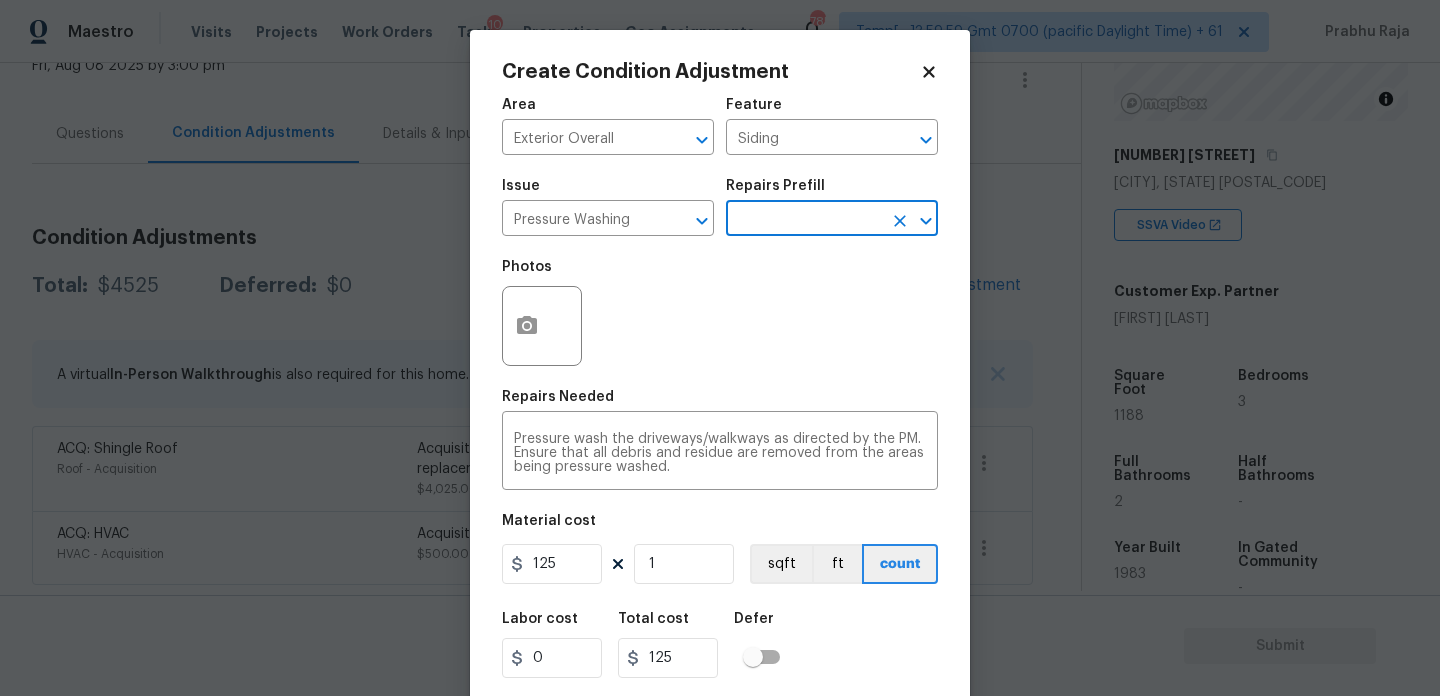 scroll, scrollTop: 51, scrollLeft: 0, axis: vertical 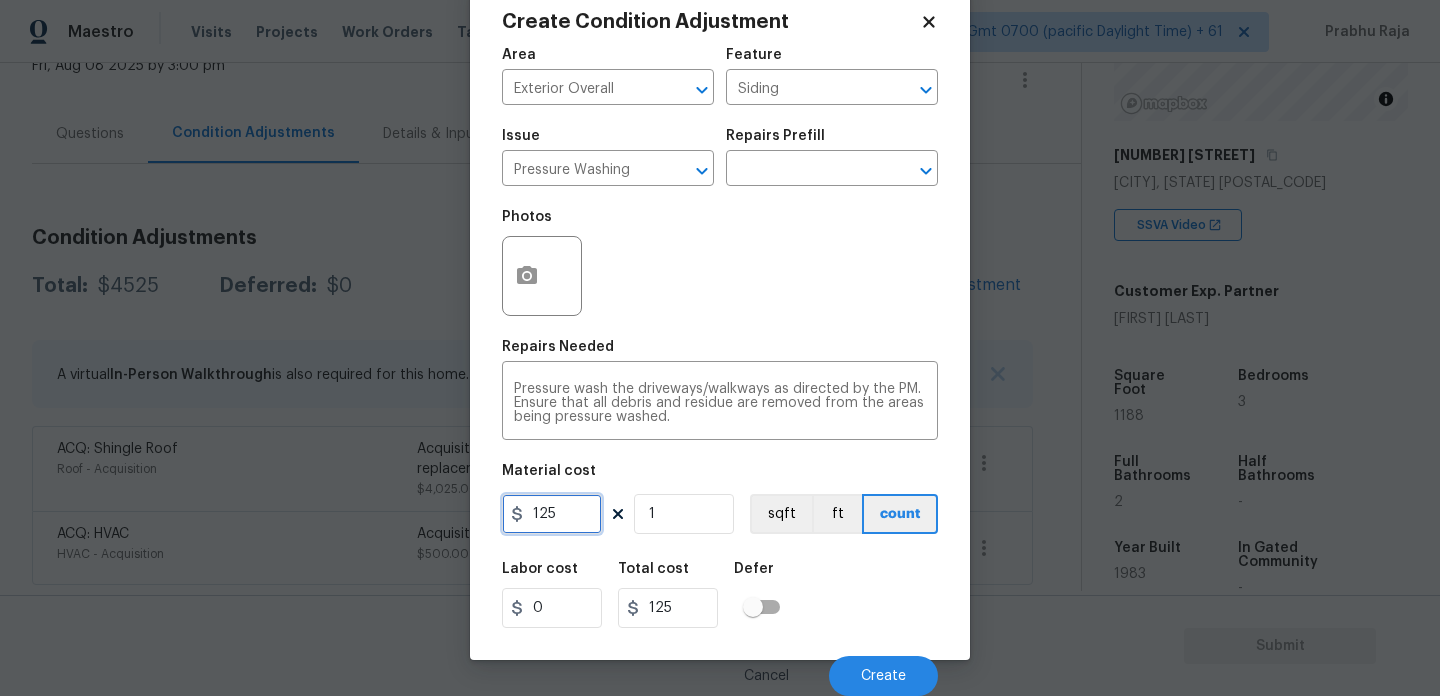 drag, startPoint x: 533, startPoint y: 499, endPoint x: 516, endPoint y: 498, distance: 17.029387 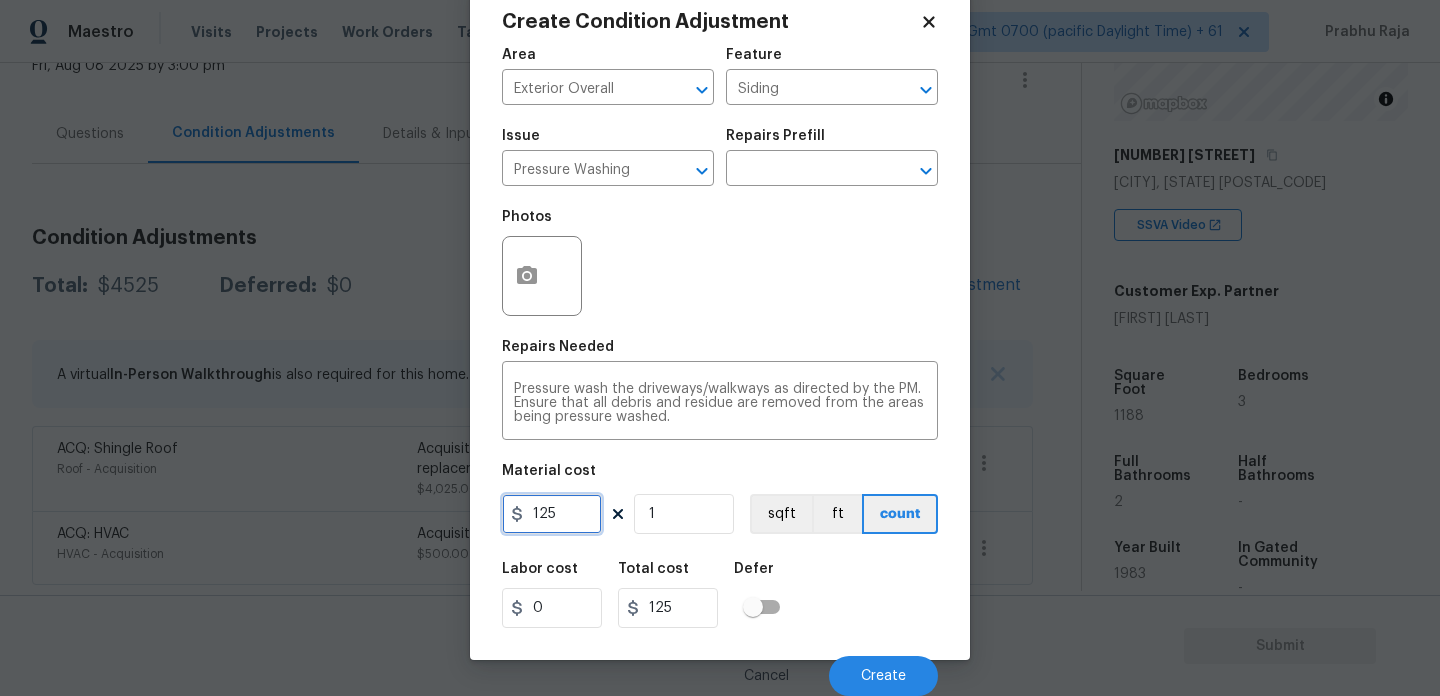 drag, startPoint x: 572, startPoint y: 520, endPoint x: 430, endPoint y: 517, distance: 142.0317 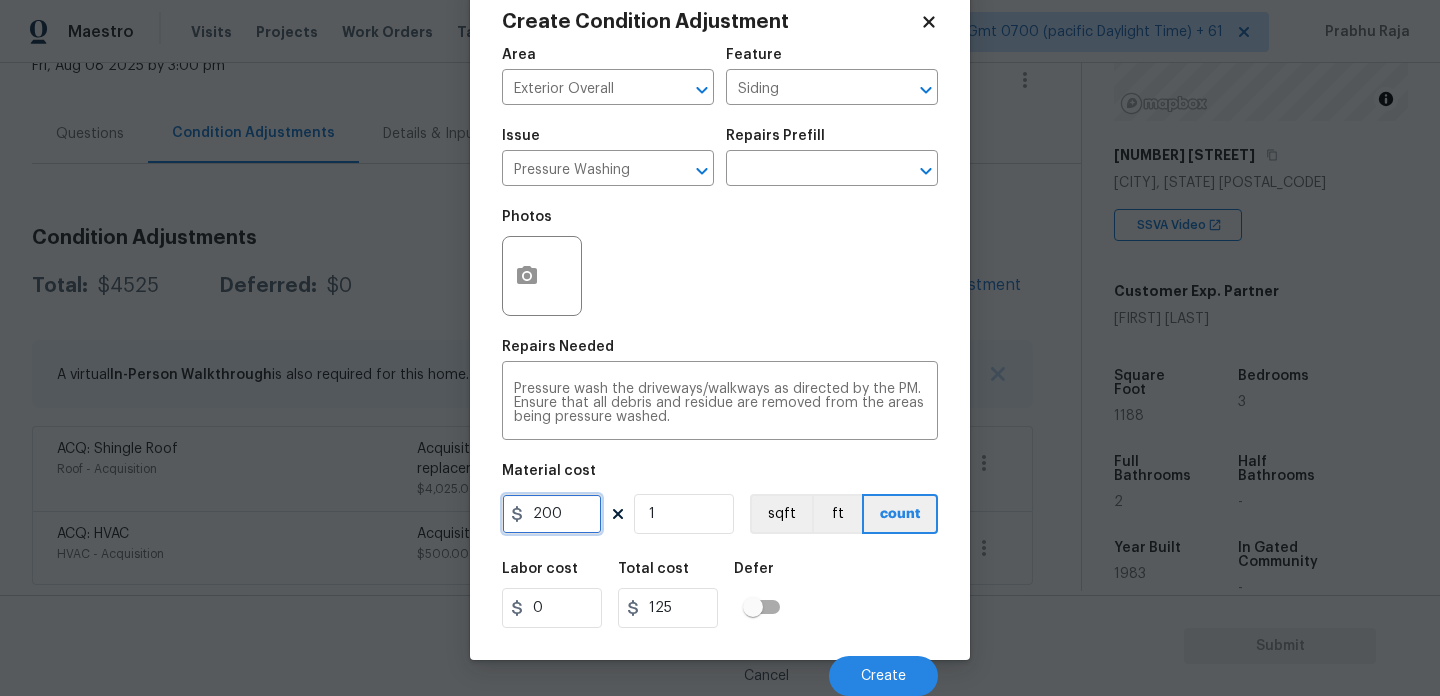 type on "200" 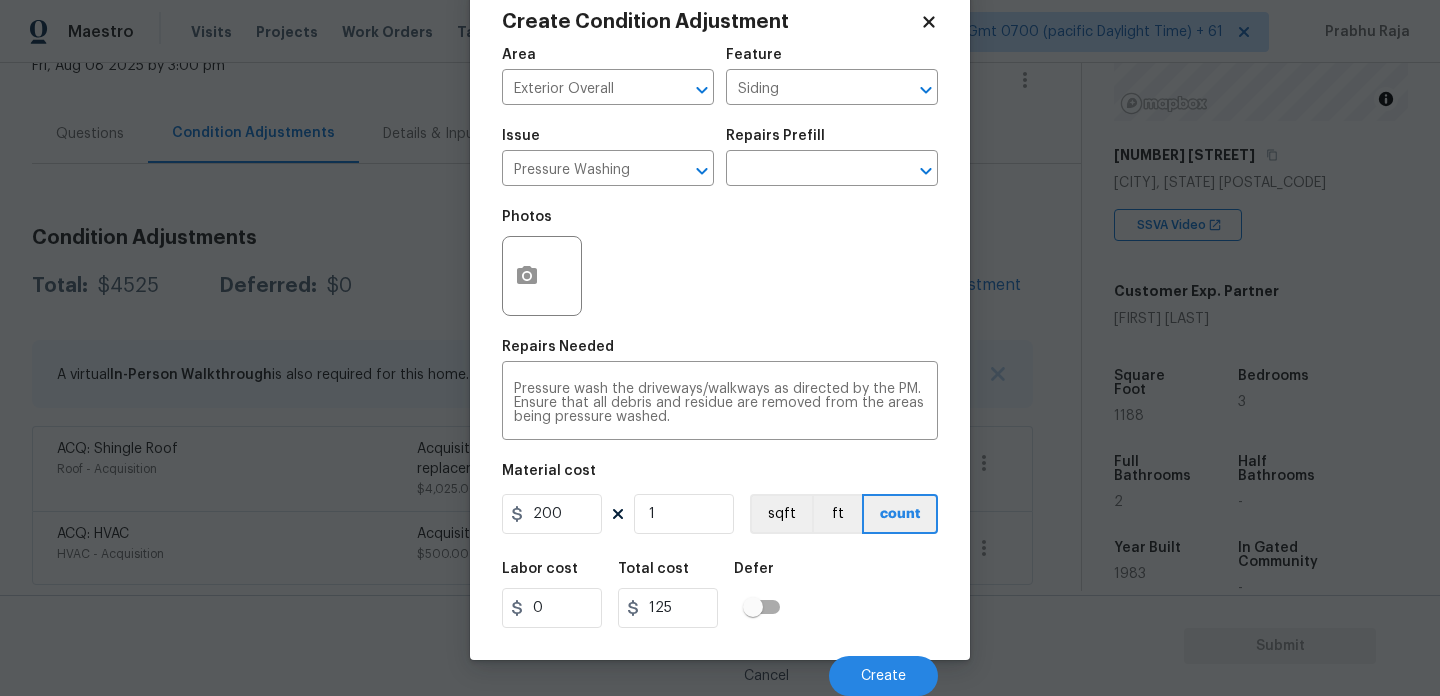 type on "200" 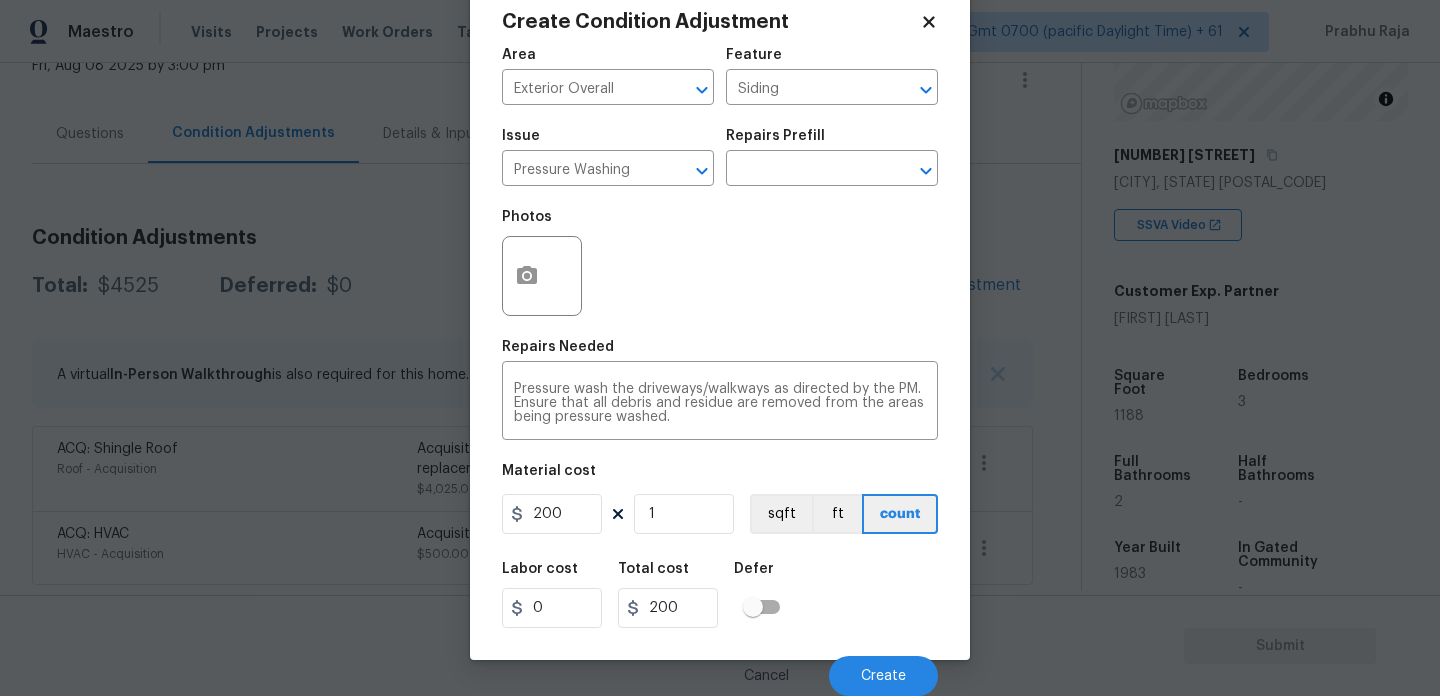 click on "Repairs Needed" at bounding box center [720, 353] 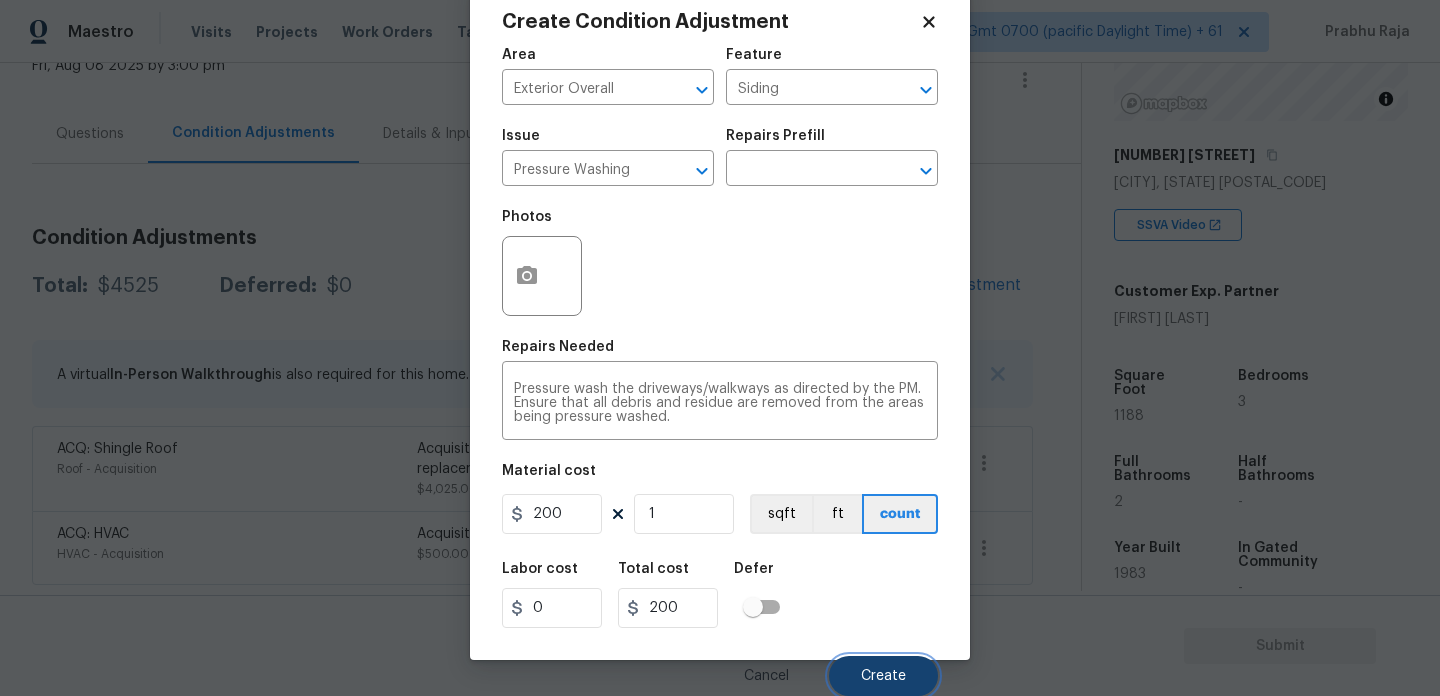 click on "Create" at bounding box center (883, 676) 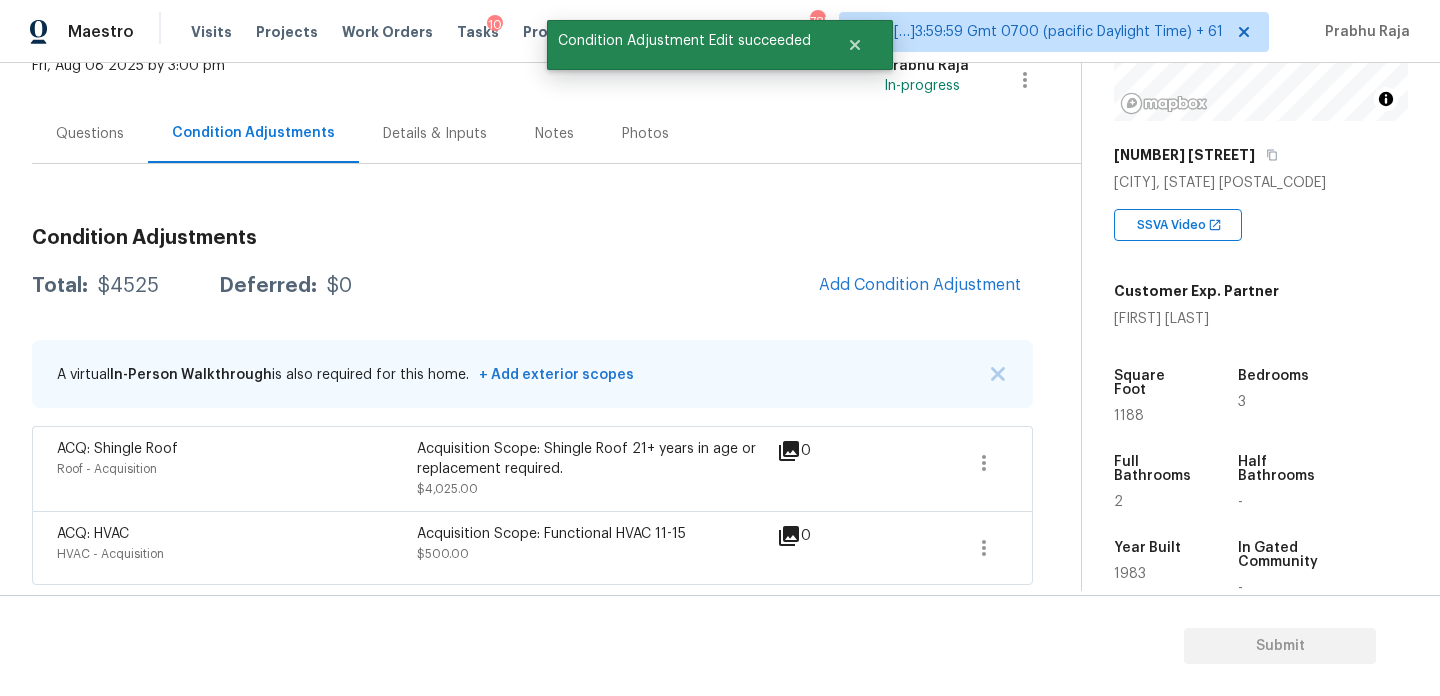scroll, scrollTop: 44, scrollLeft: 0, axis: vertical 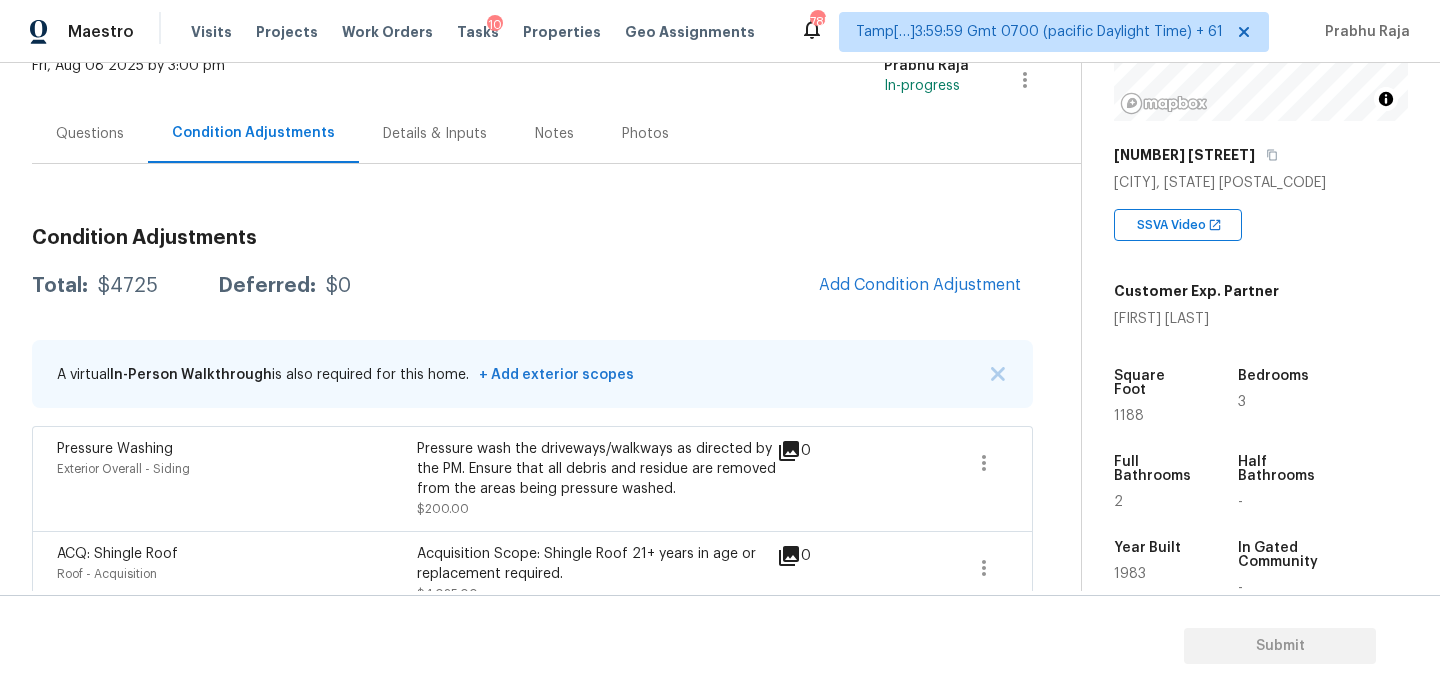 click on "Add Condition Adjustment" at bounding box center (920, 286) 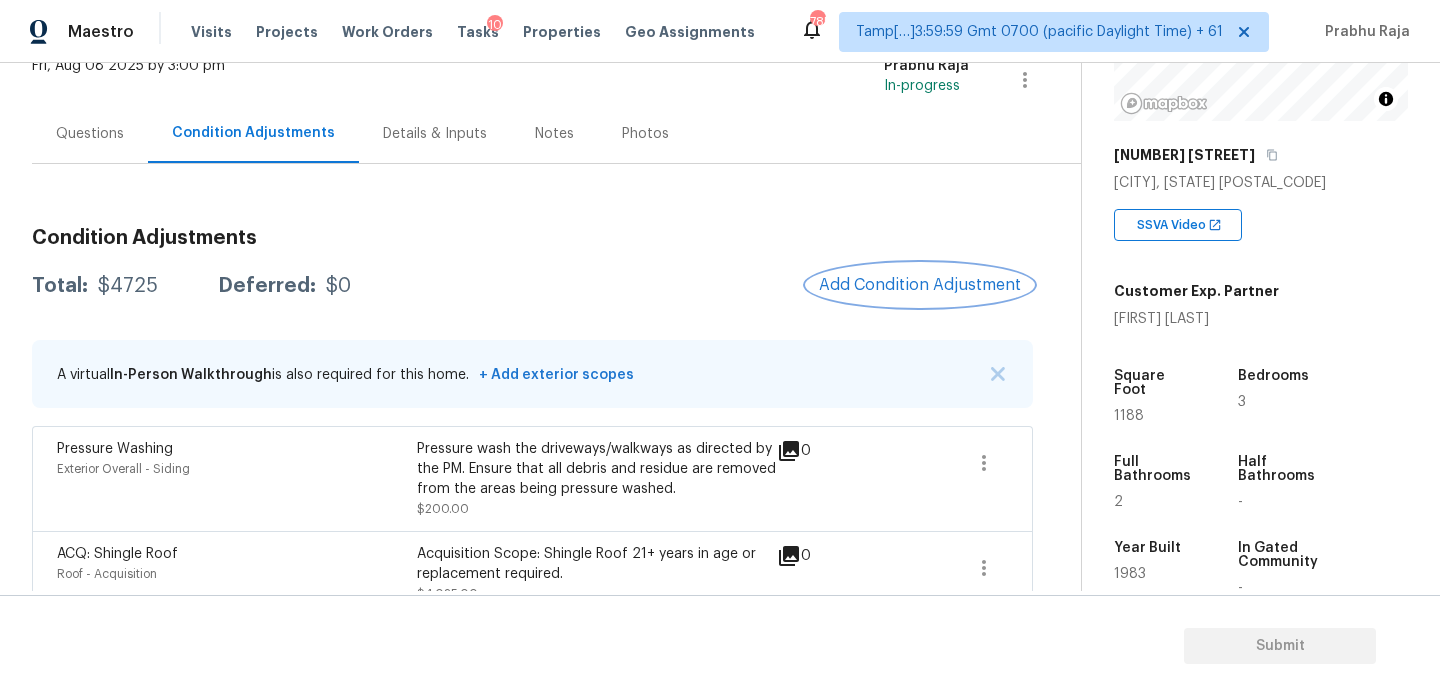 click on "Add Condition Adjustment" at bounding box center (920, 285) 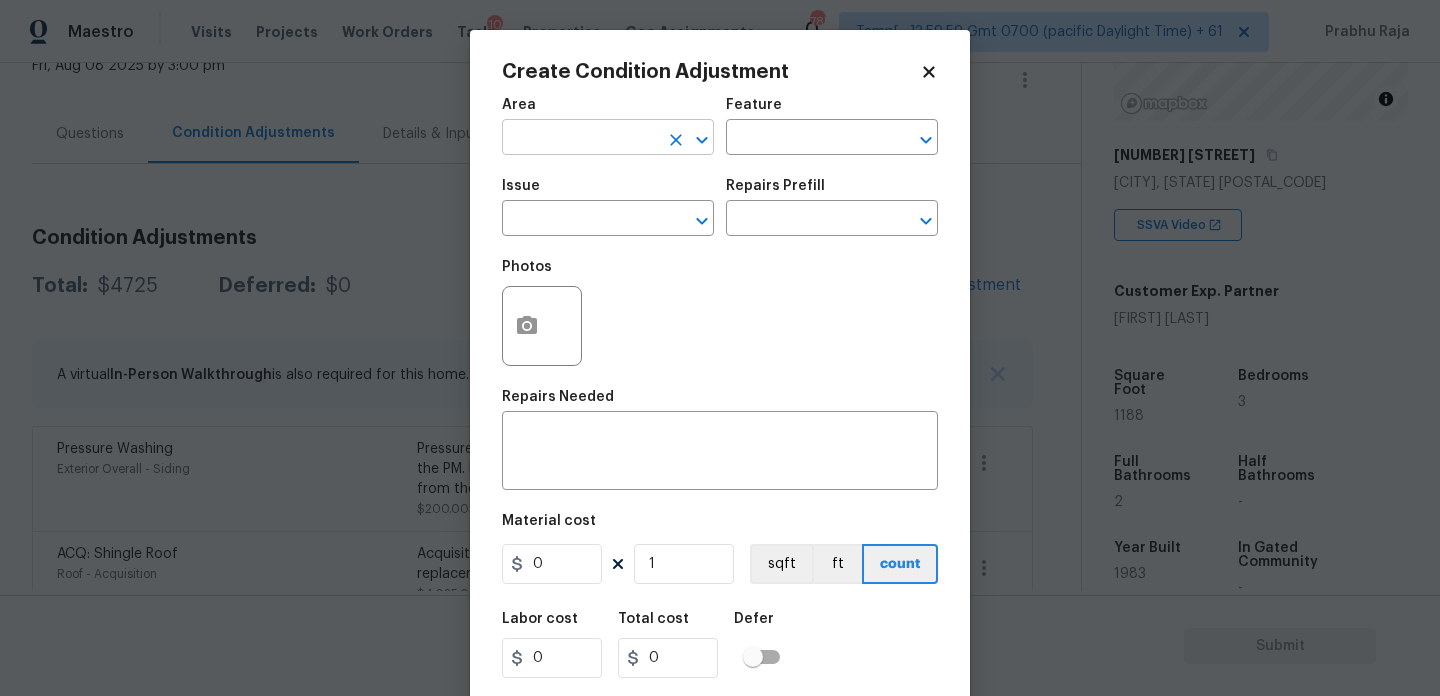 click at bounding box center [580, 139] 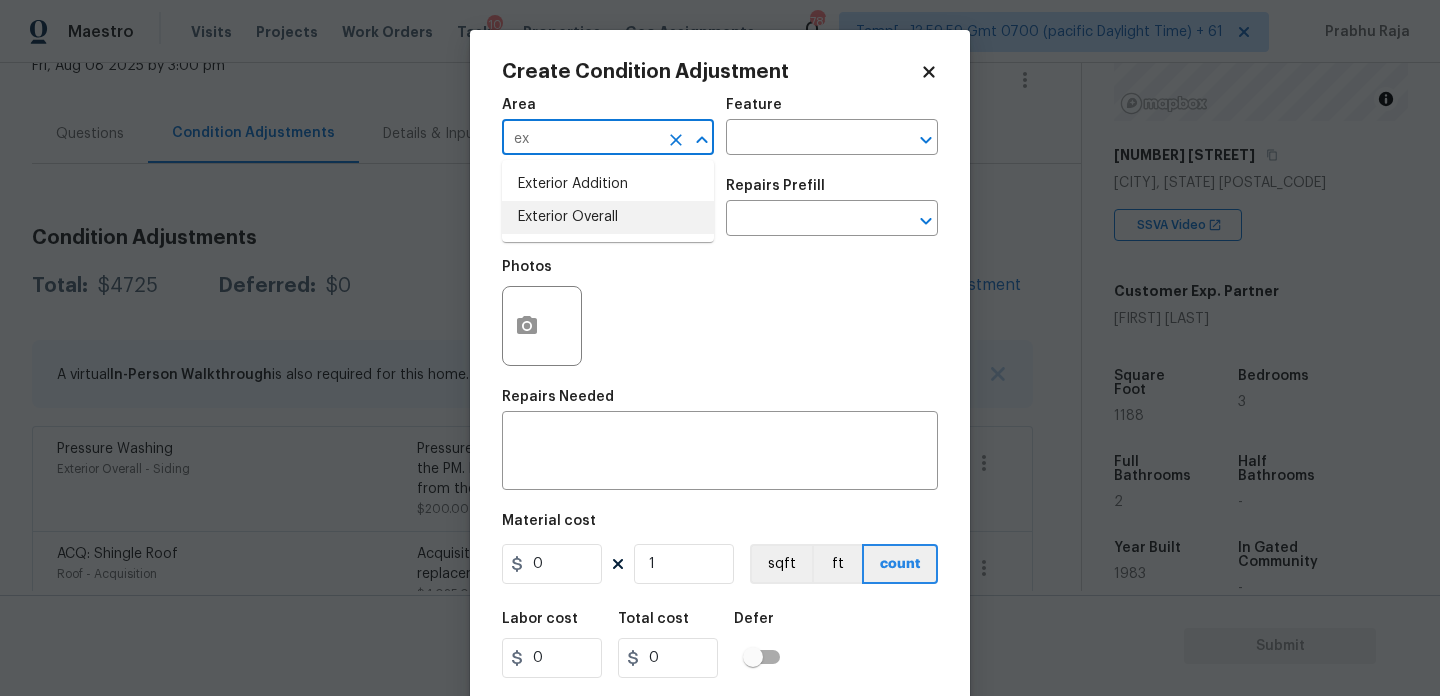 click on "Exterior Overall" at bounding box center (608, 217) 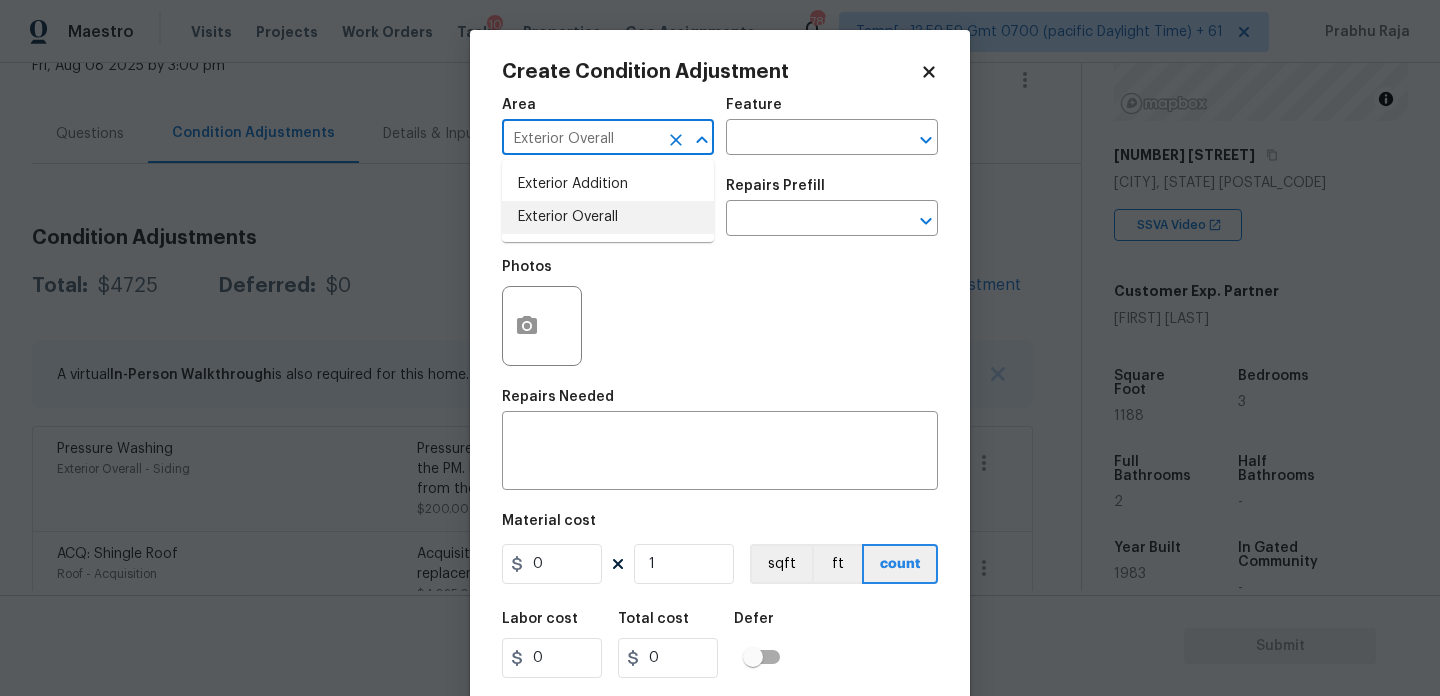 type on "Exterior Overall" 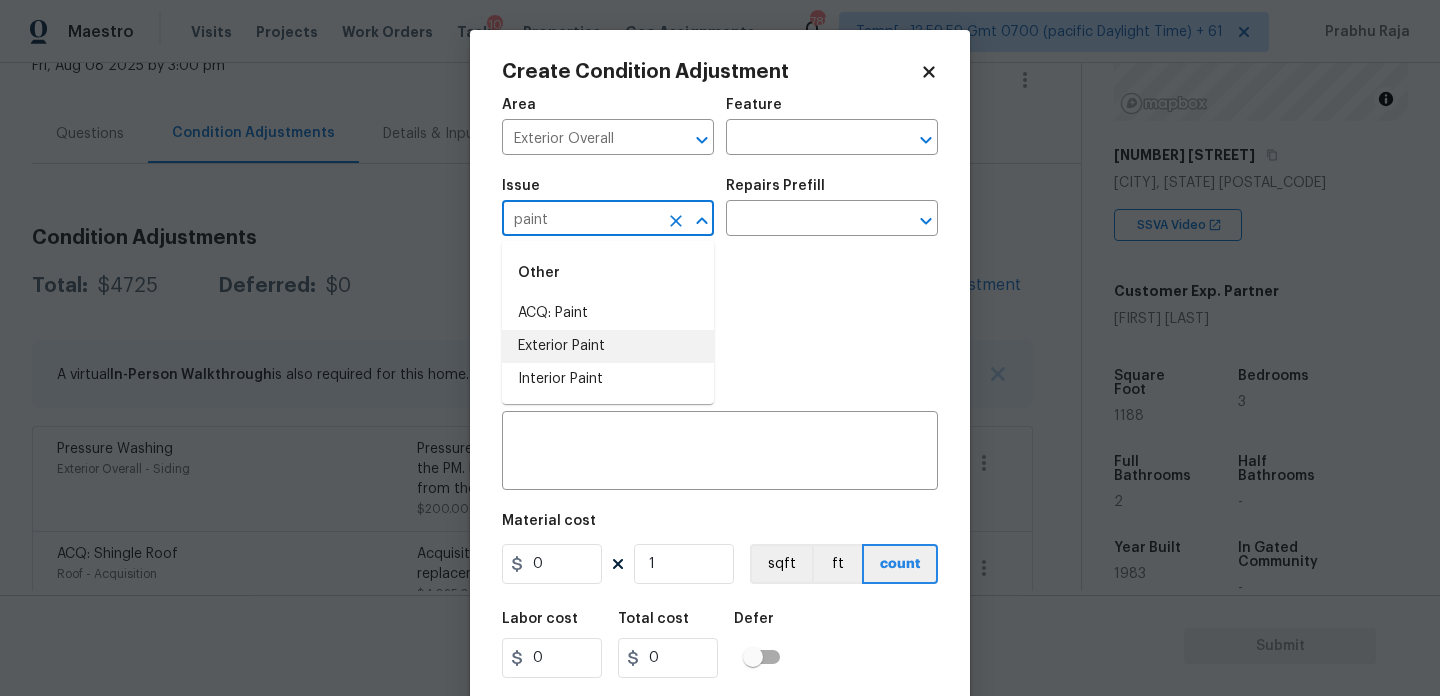 click on "Exterior Paint" at bounding box center [608, 346] 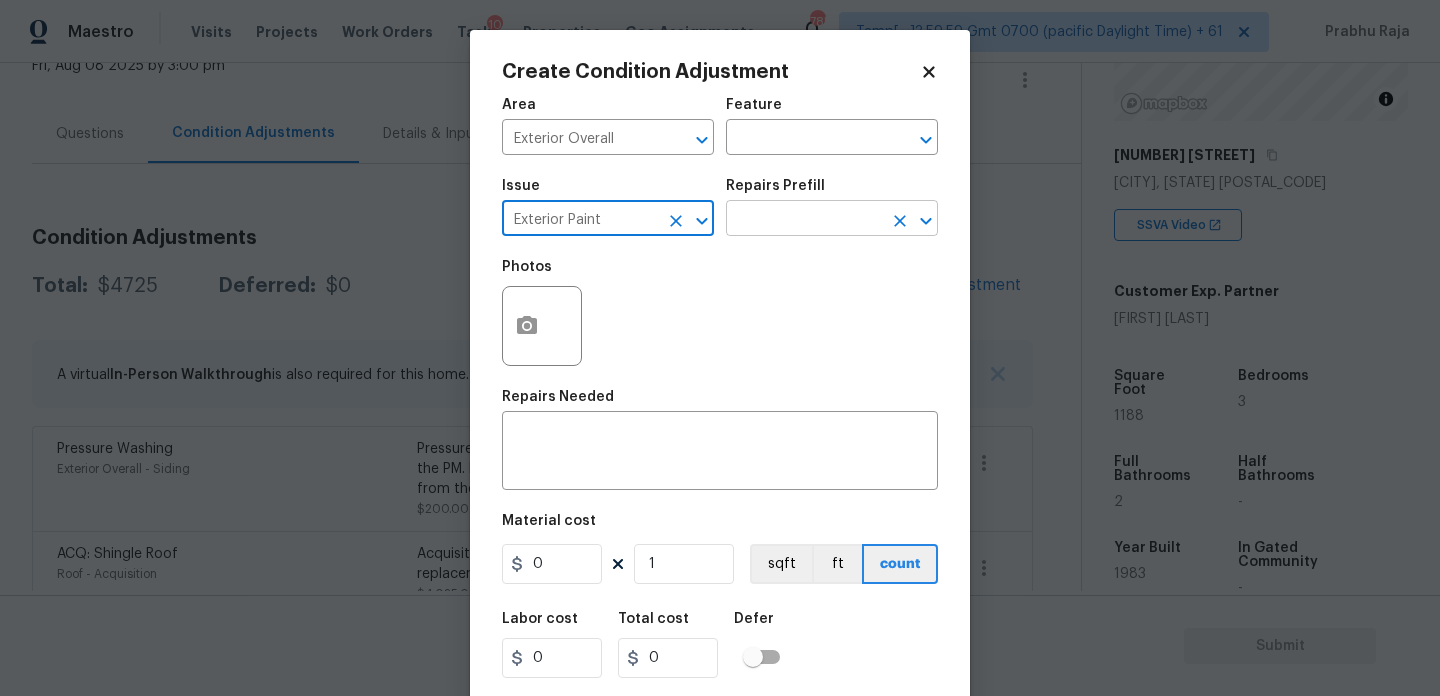 type on "Exterior Paint" 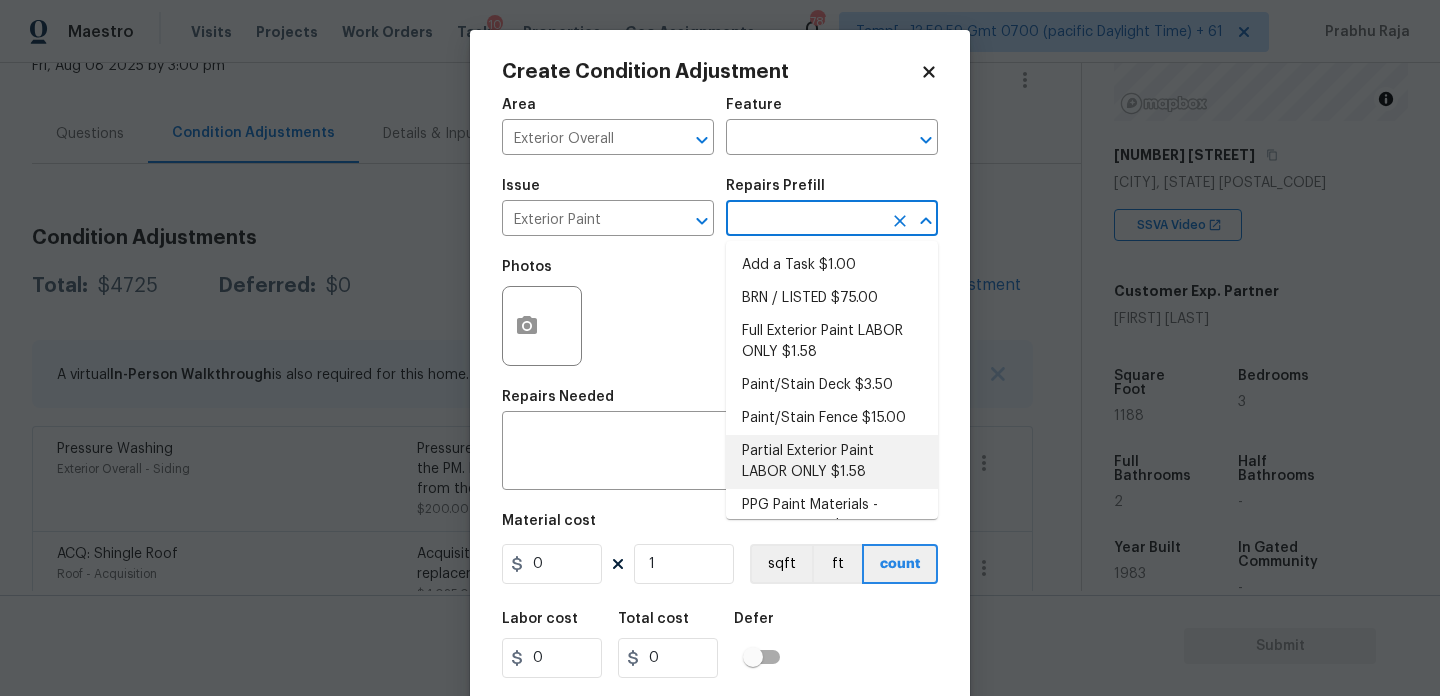 click on "Partial Exterior Paint LABOR ONLY $1.58" at bounding box center (832, 462) 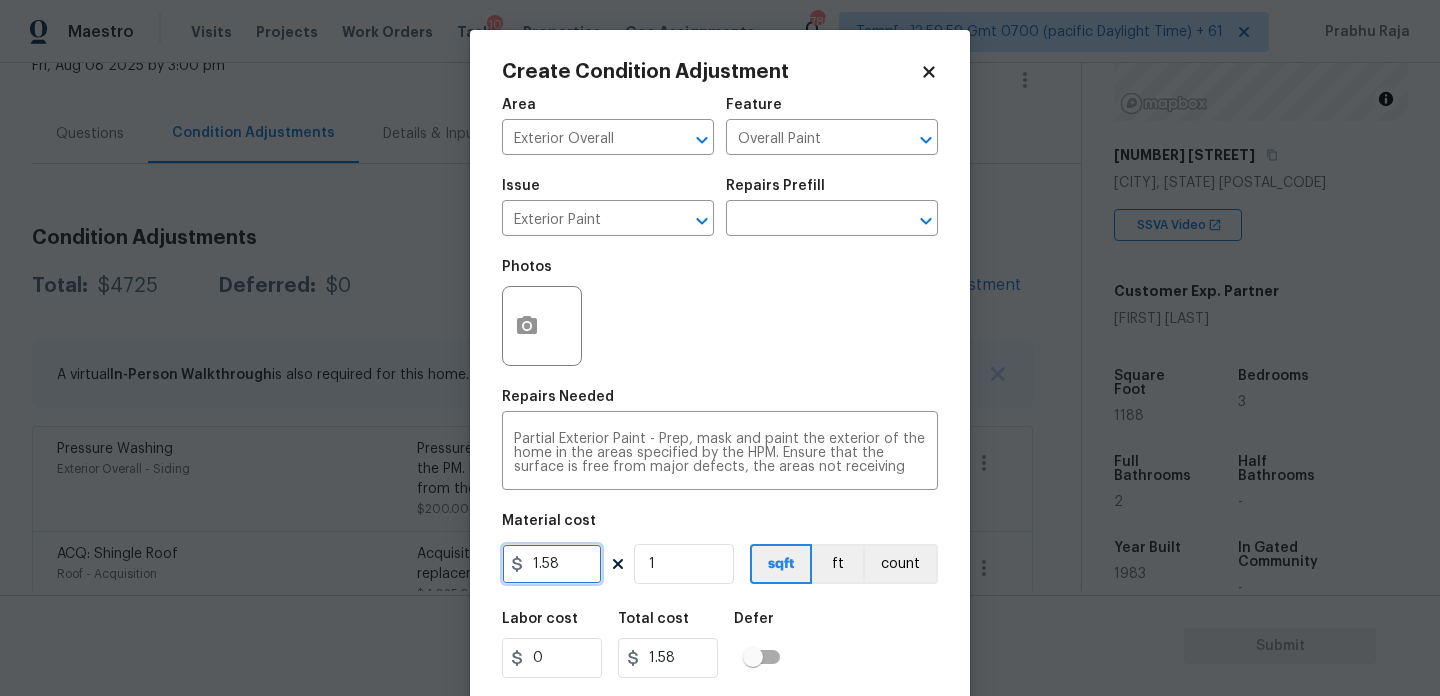 drag, startPoint x: 503, startPoint y: 569, endPoint x: 387, endPoint y: 562, distance: 116.21101 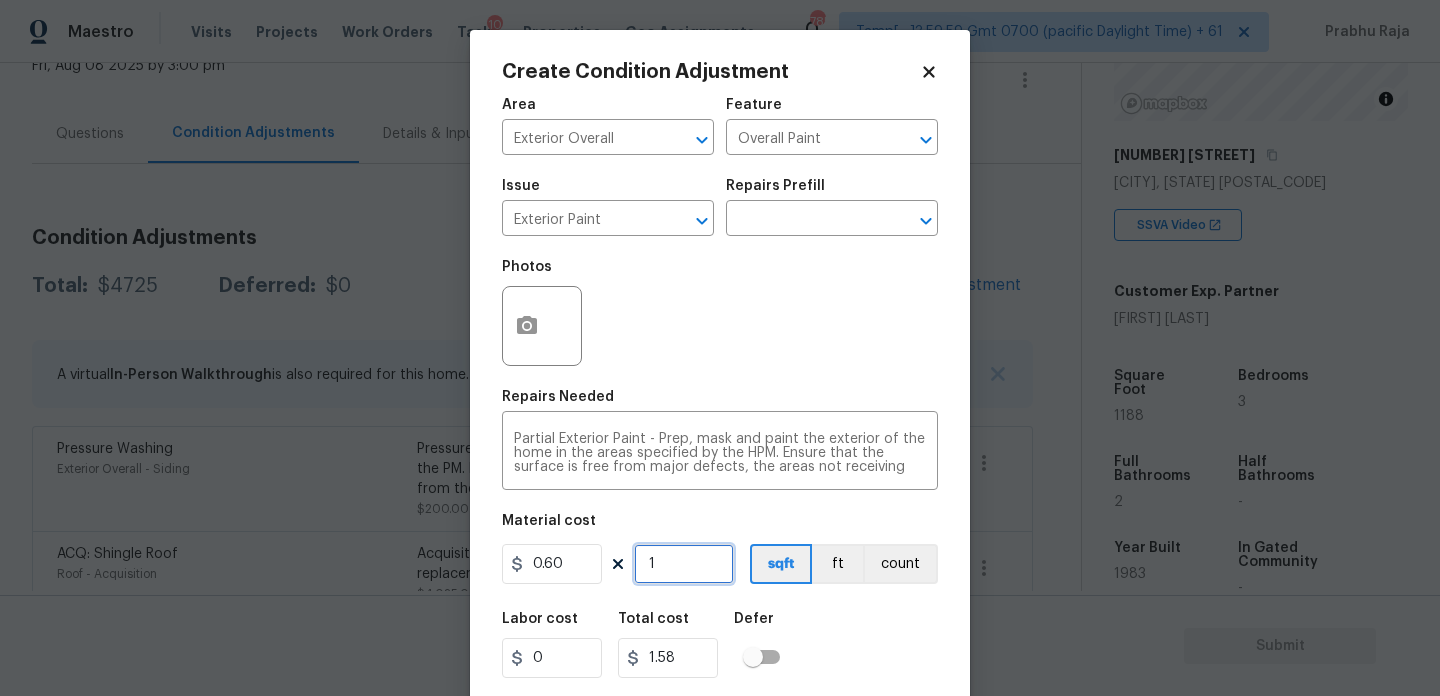 type on "0.6" 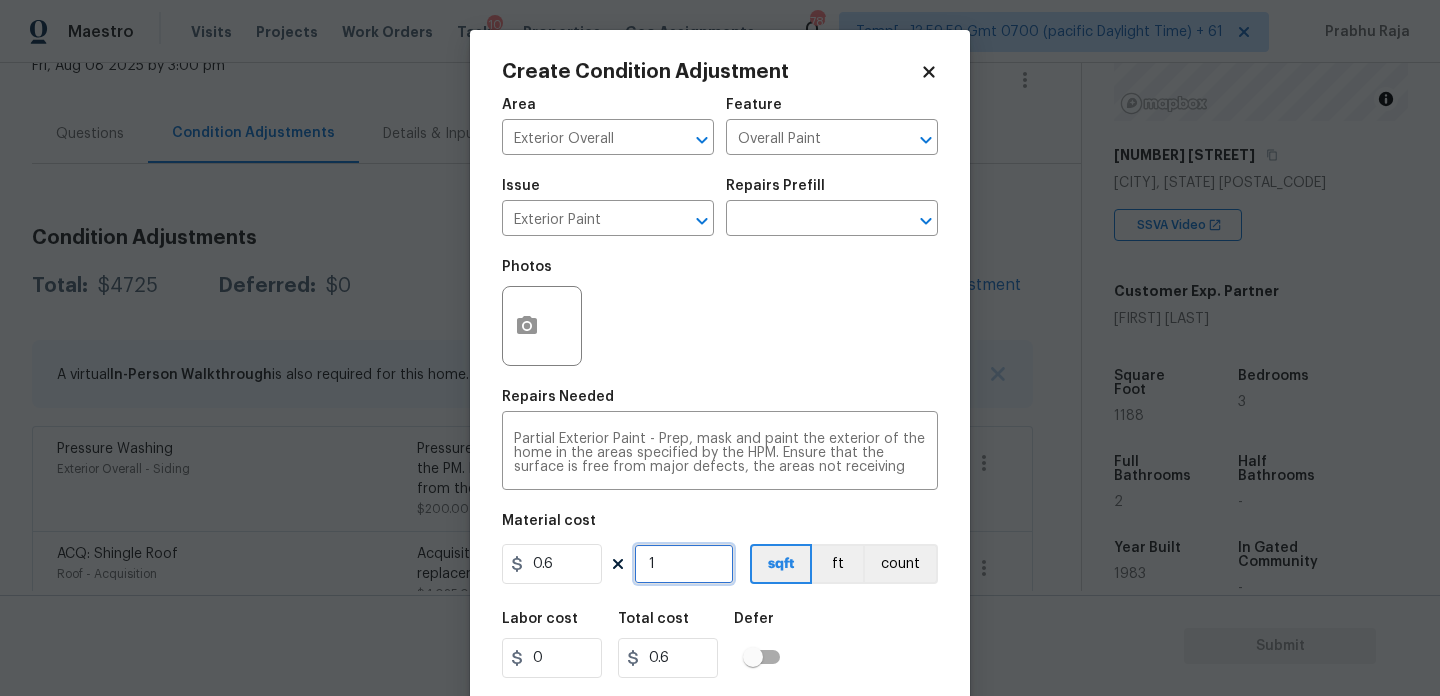 click on "1" at bounding box center (684, 564) 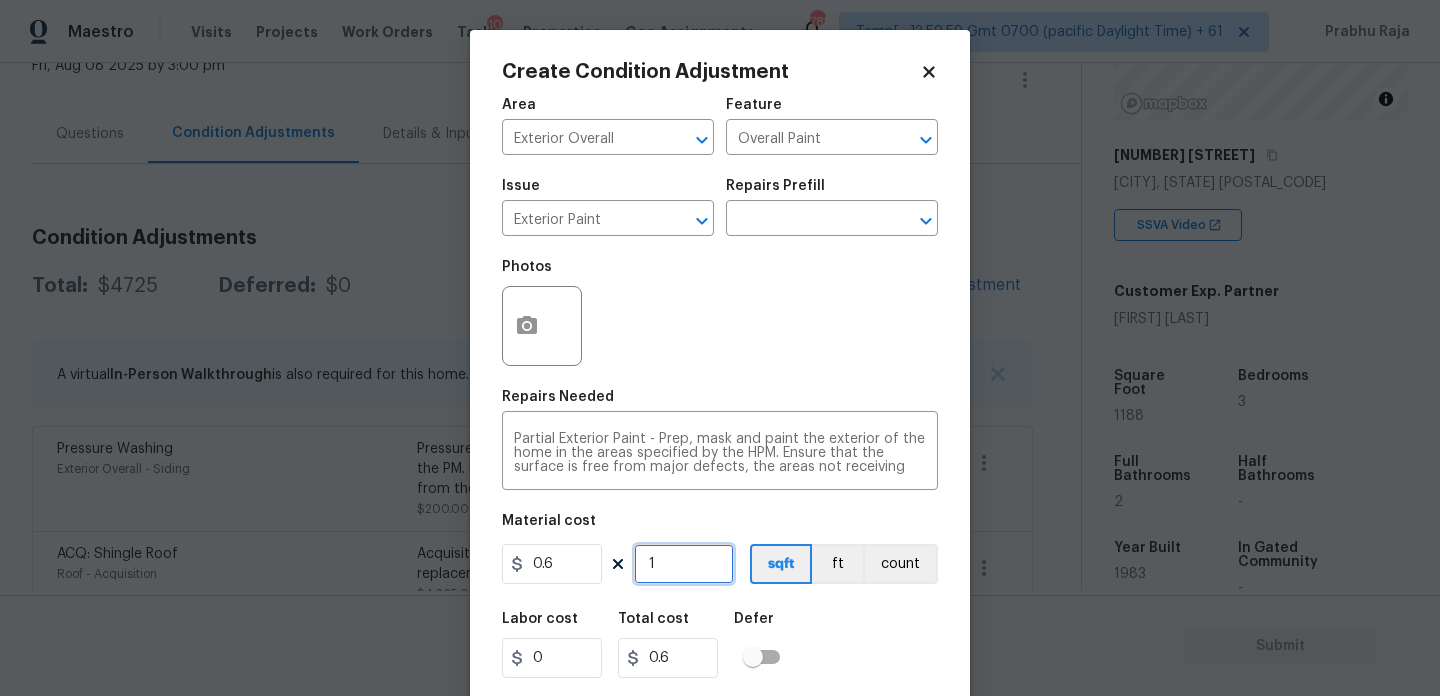 type on "0" 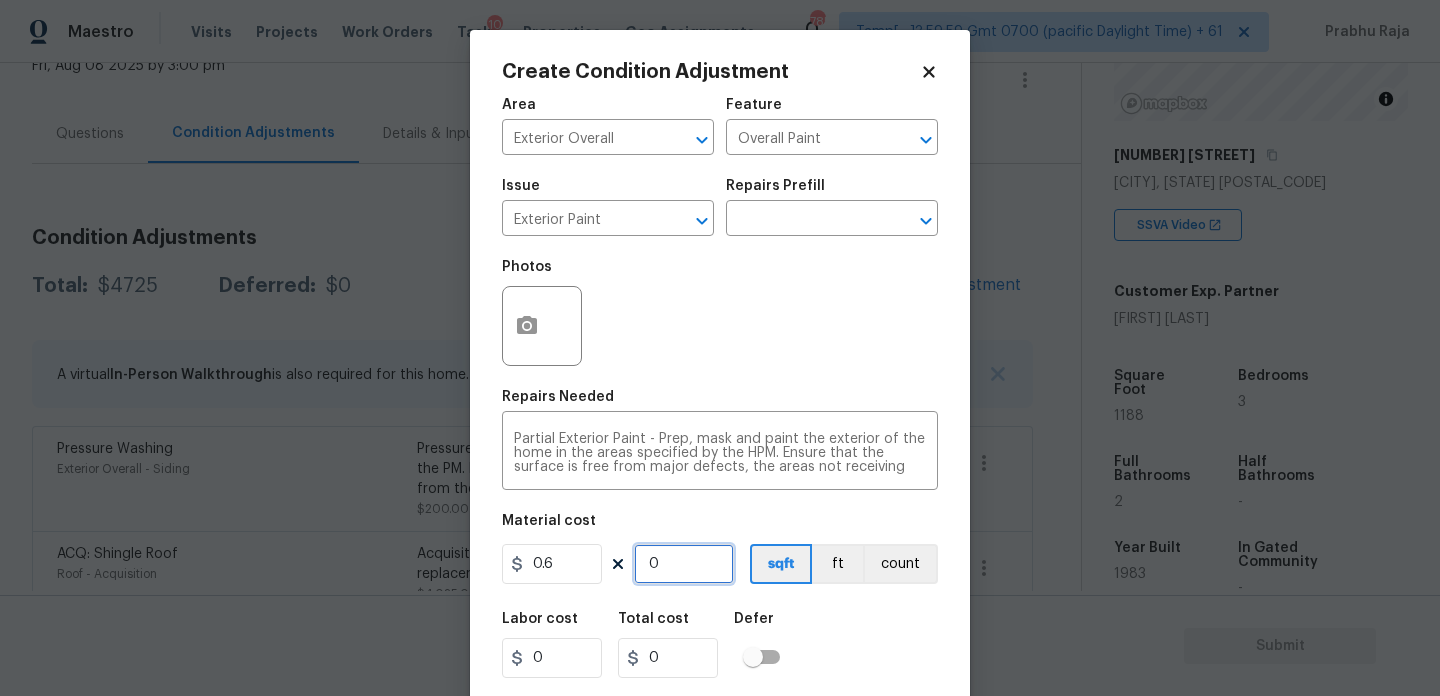 paste 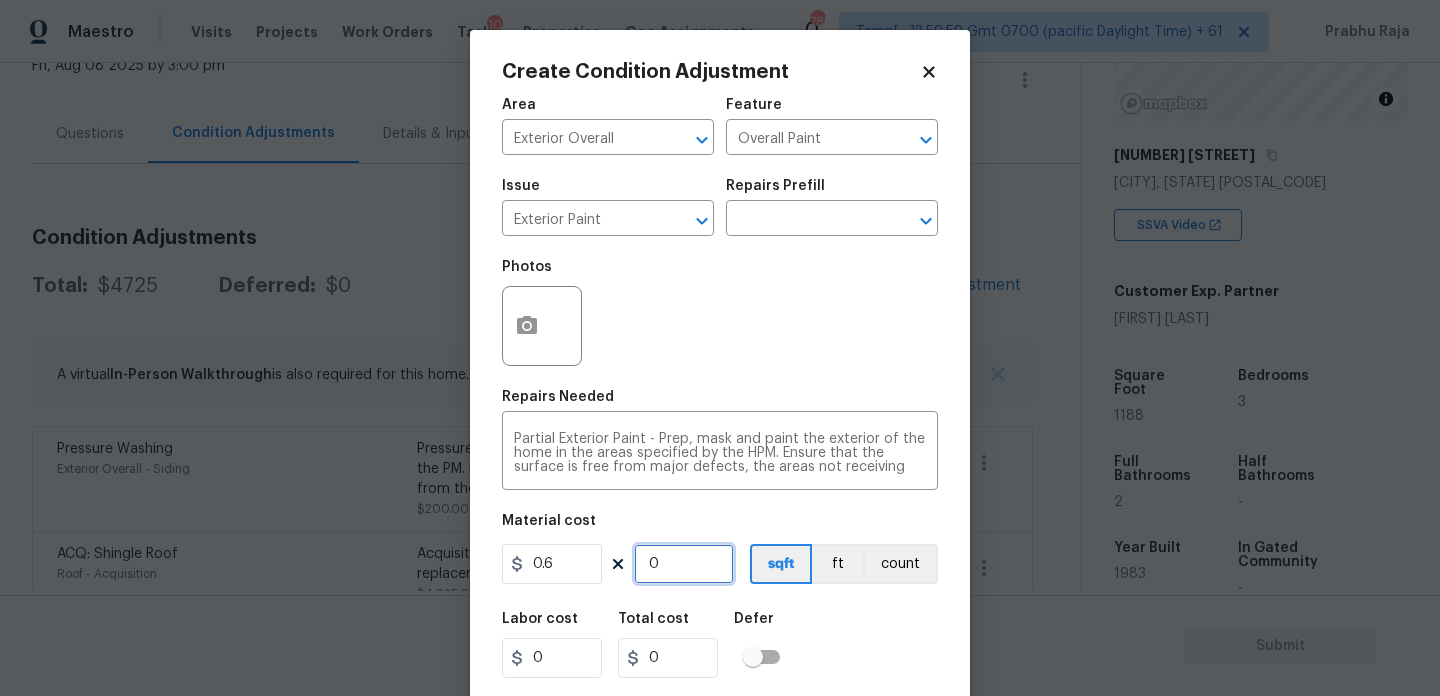 type on "1" 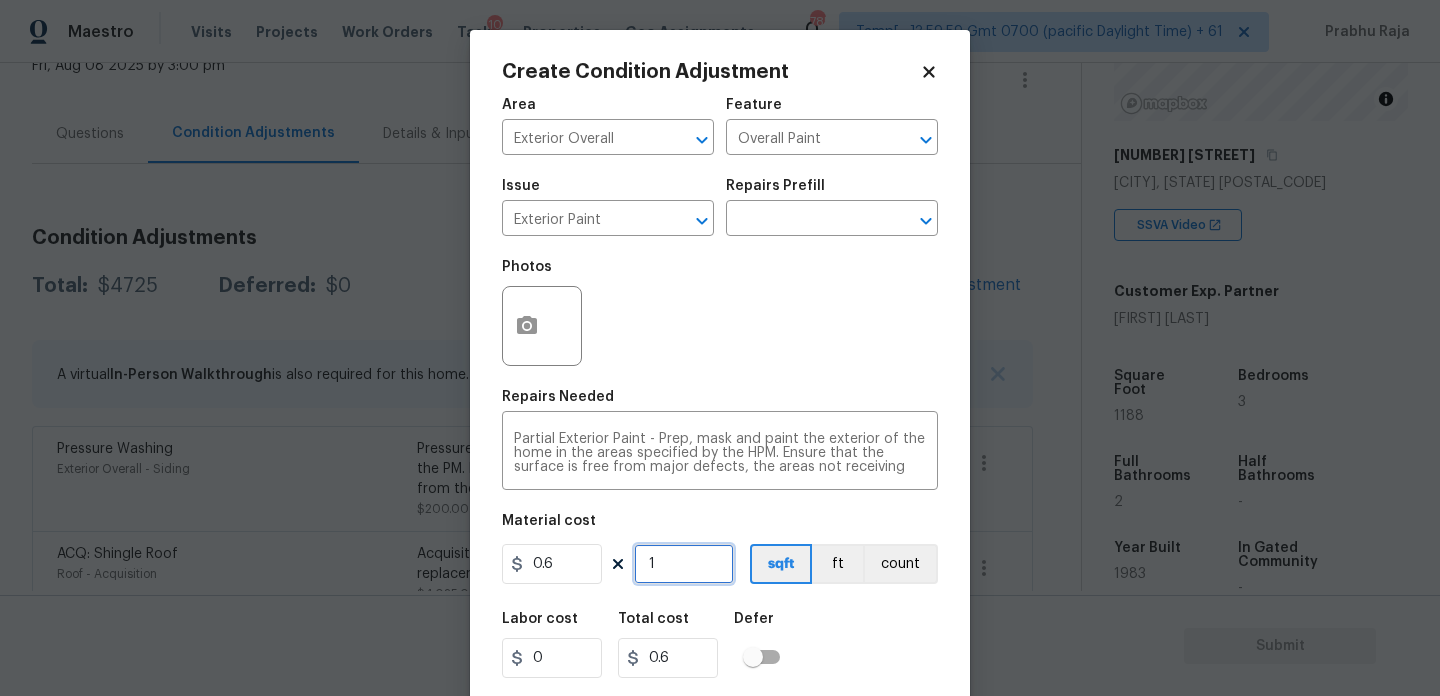 type on "11" 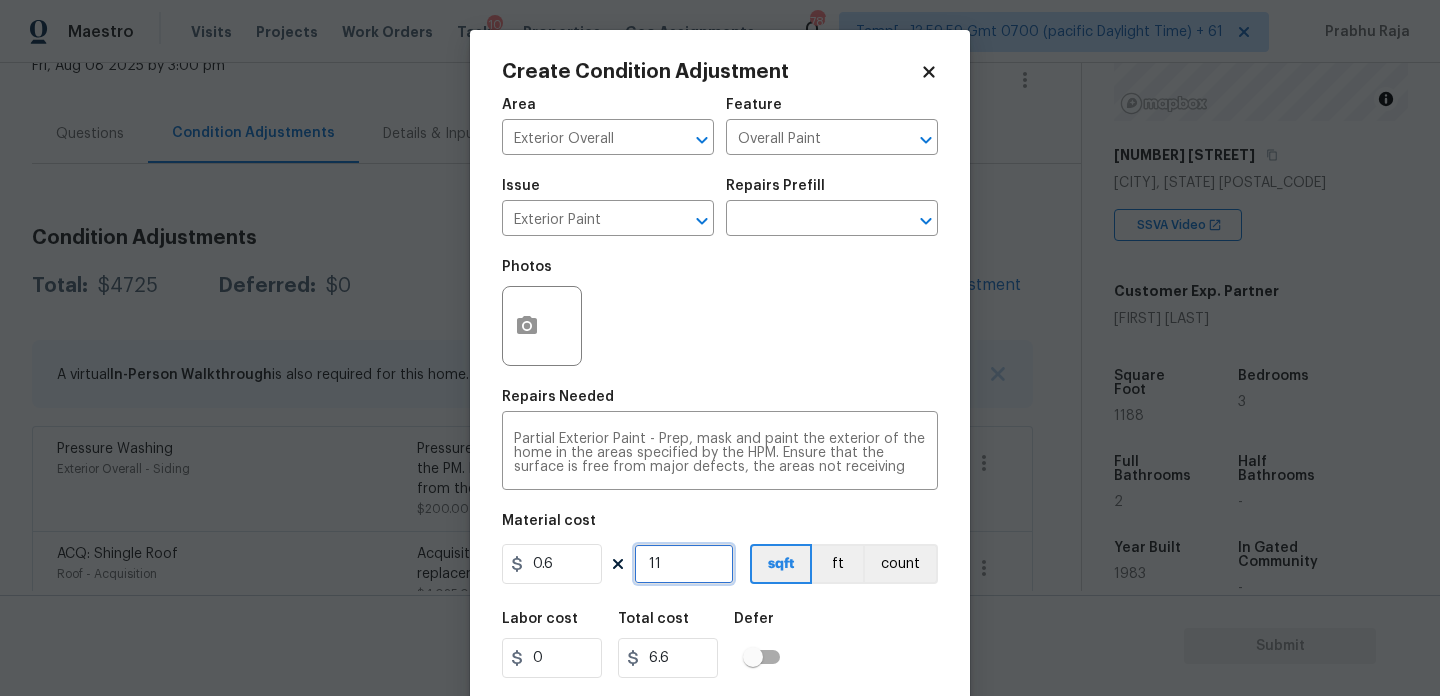 type on "118" 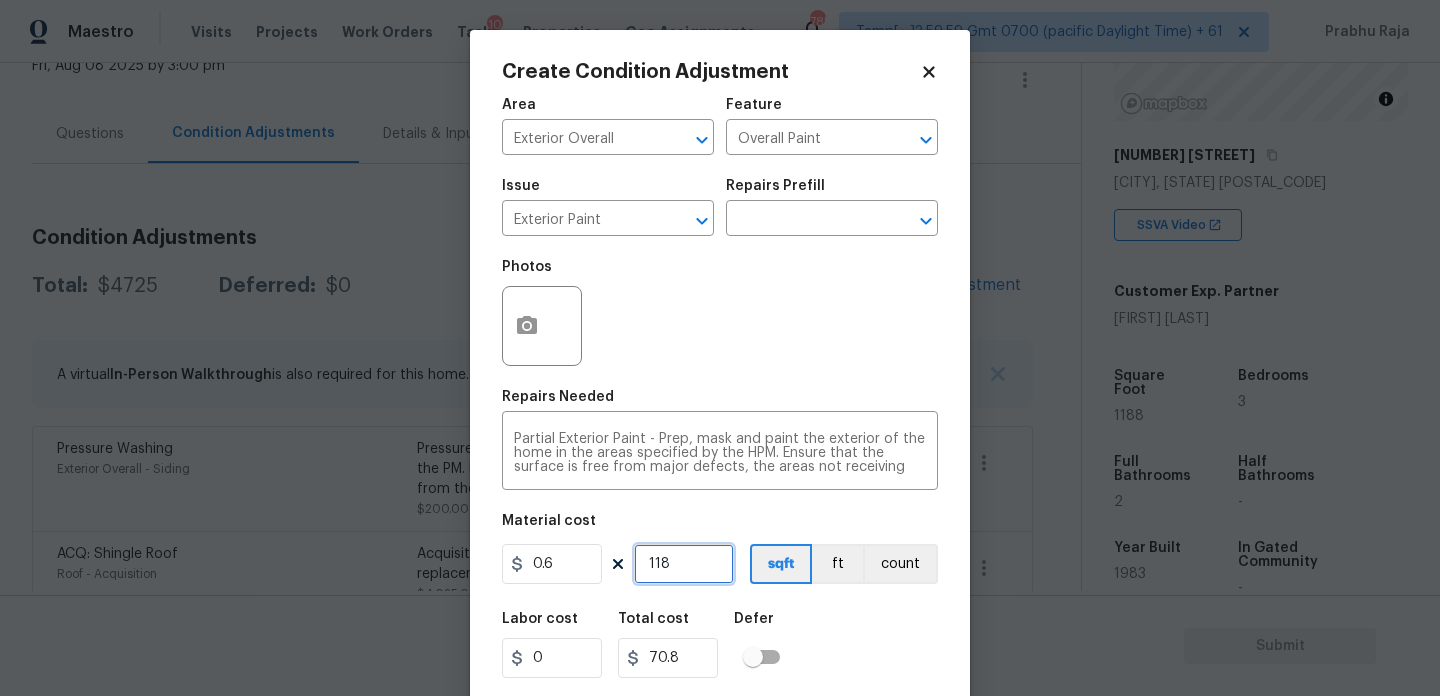 type on "1189" 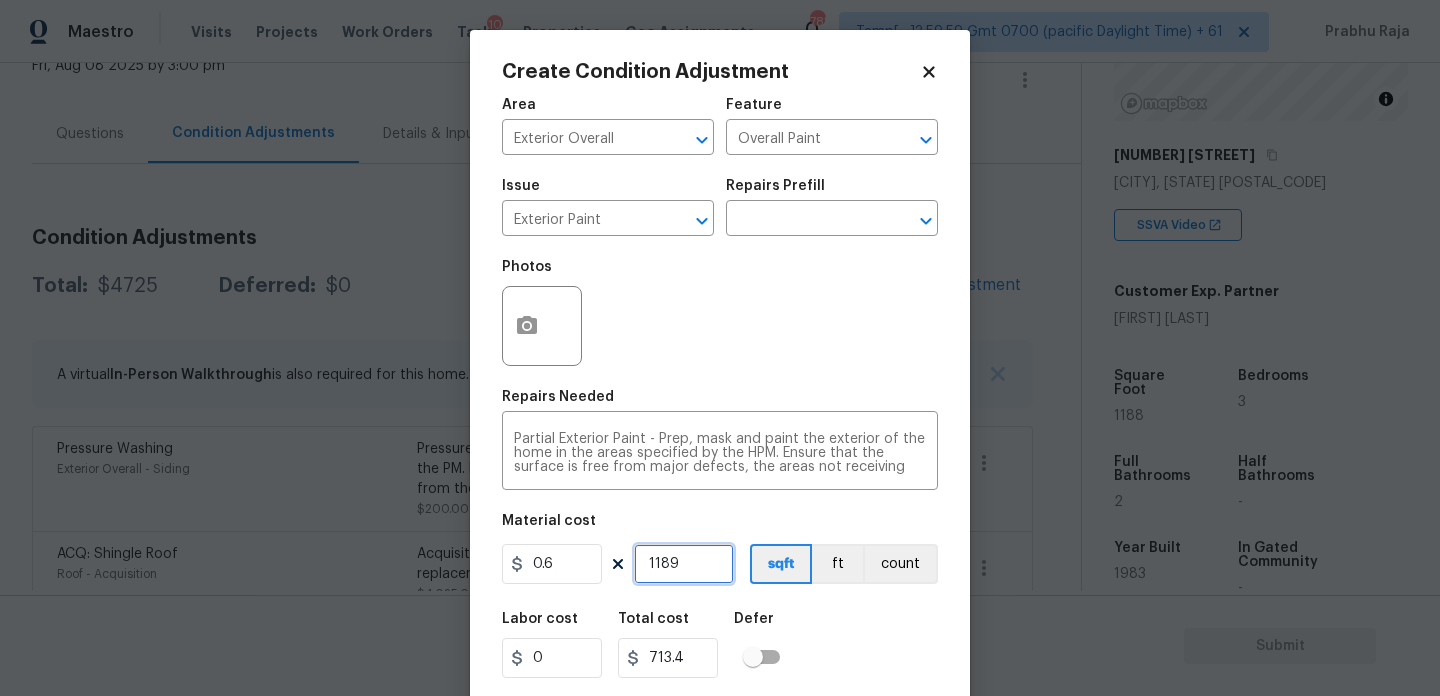type on "11898" 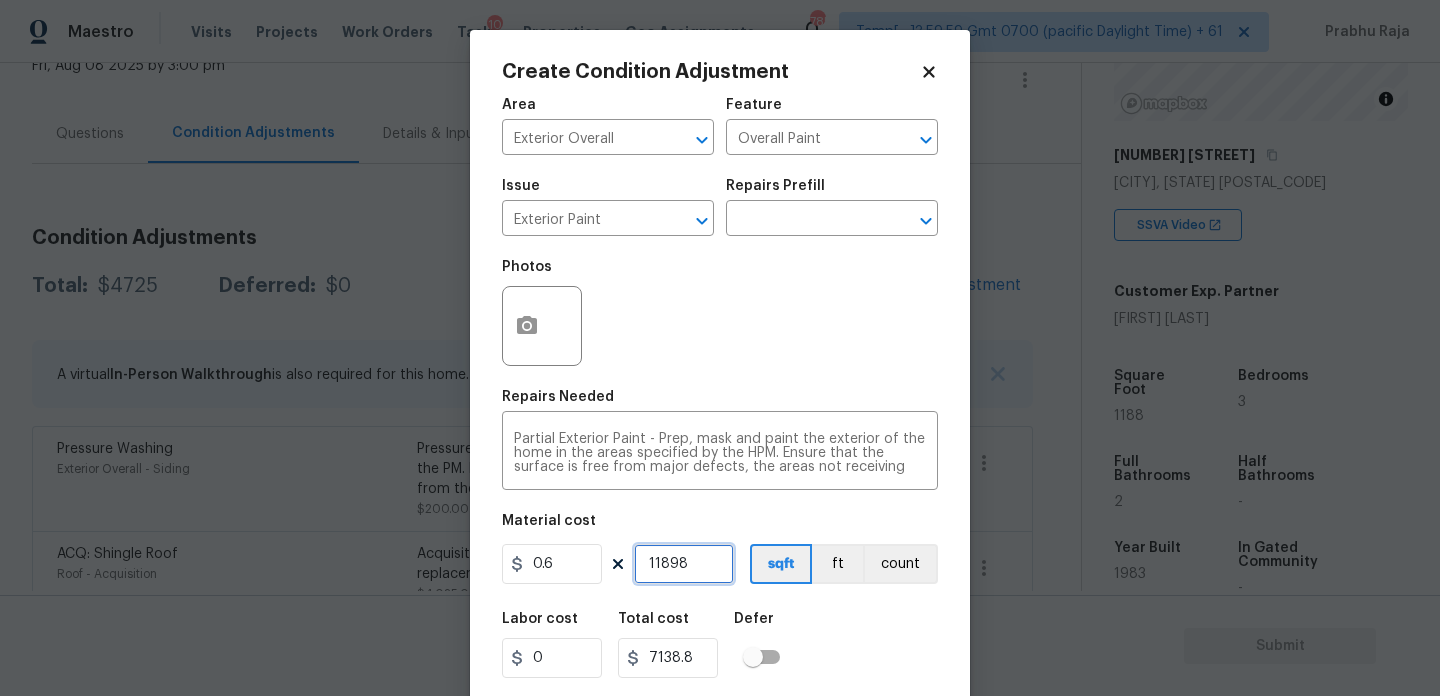 type on "118989" 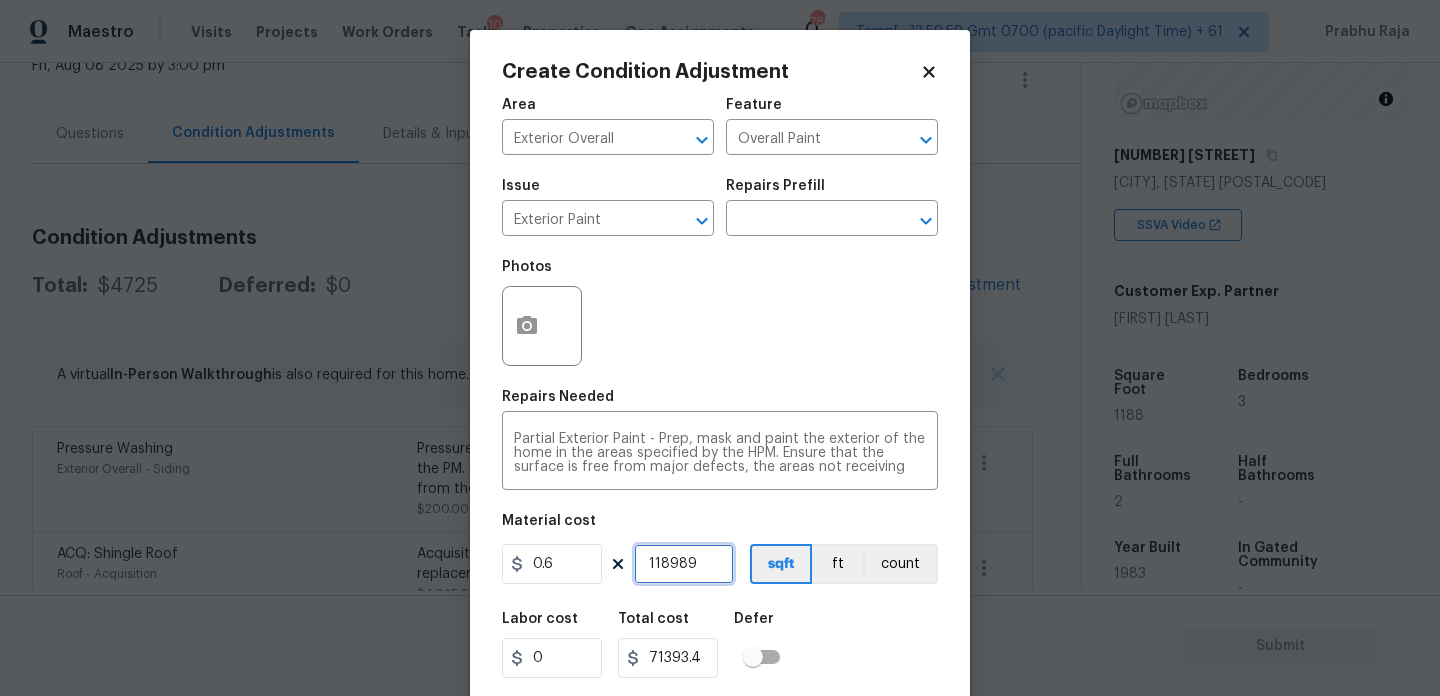 type on "11898" 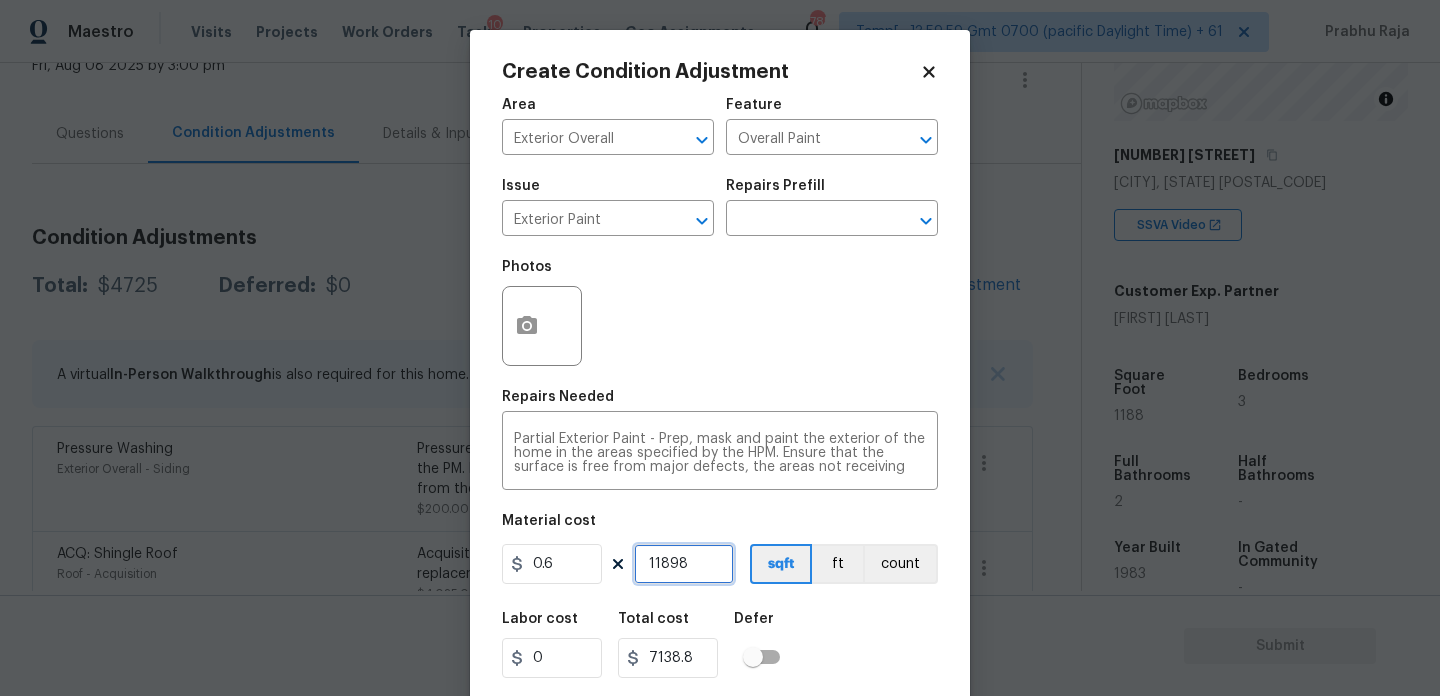 type on "1189" 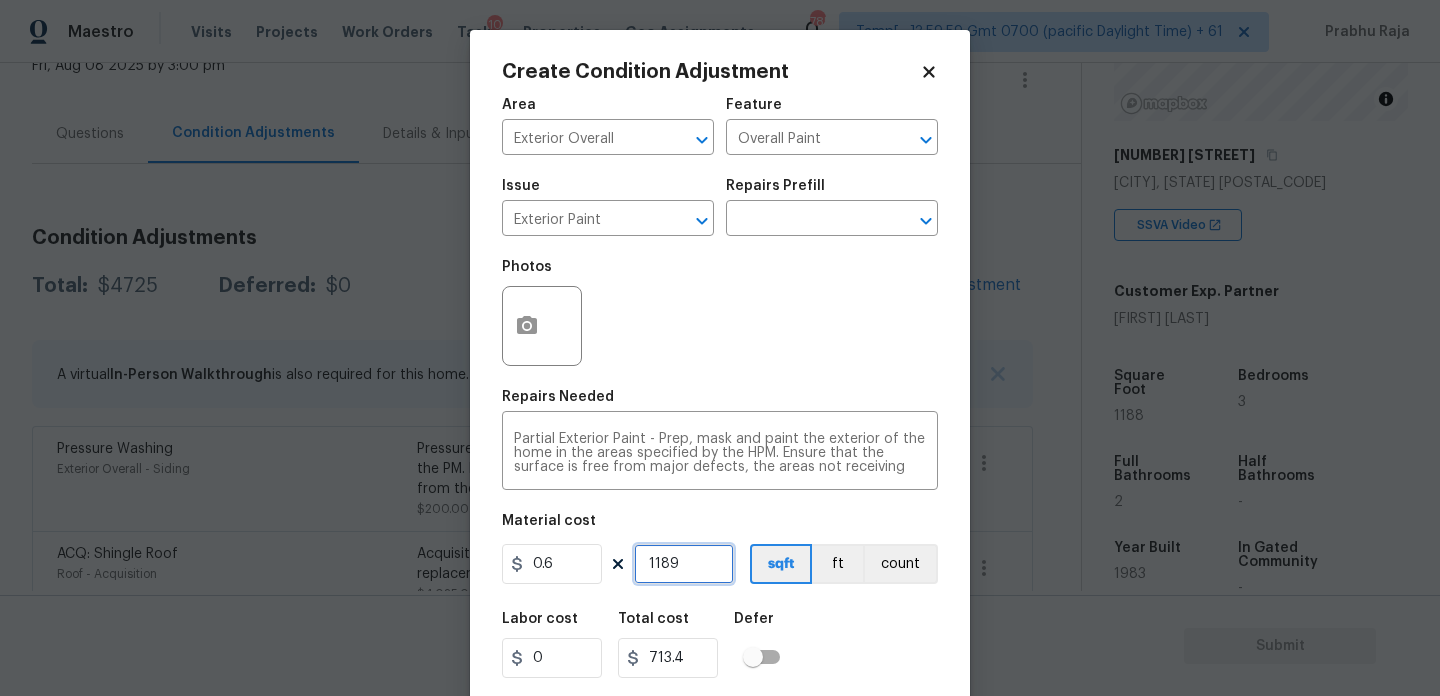type on "118" 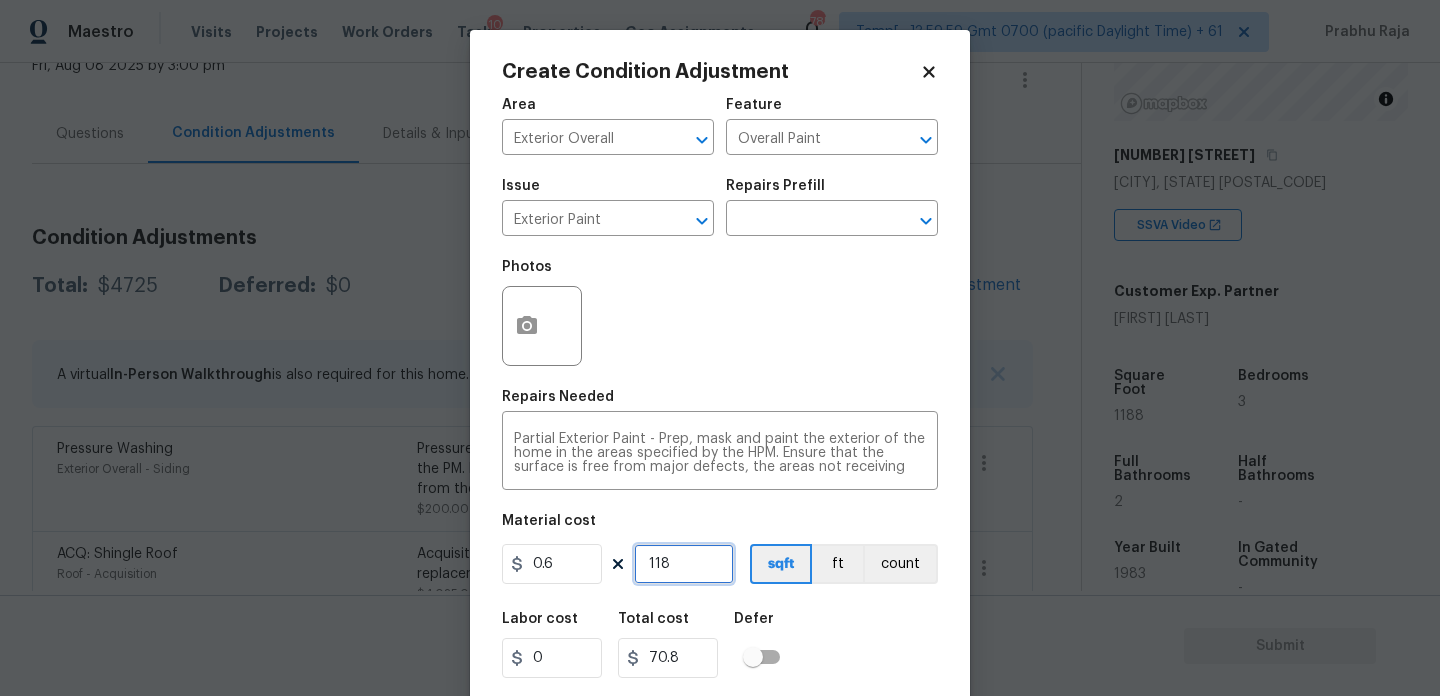 type on "1188" 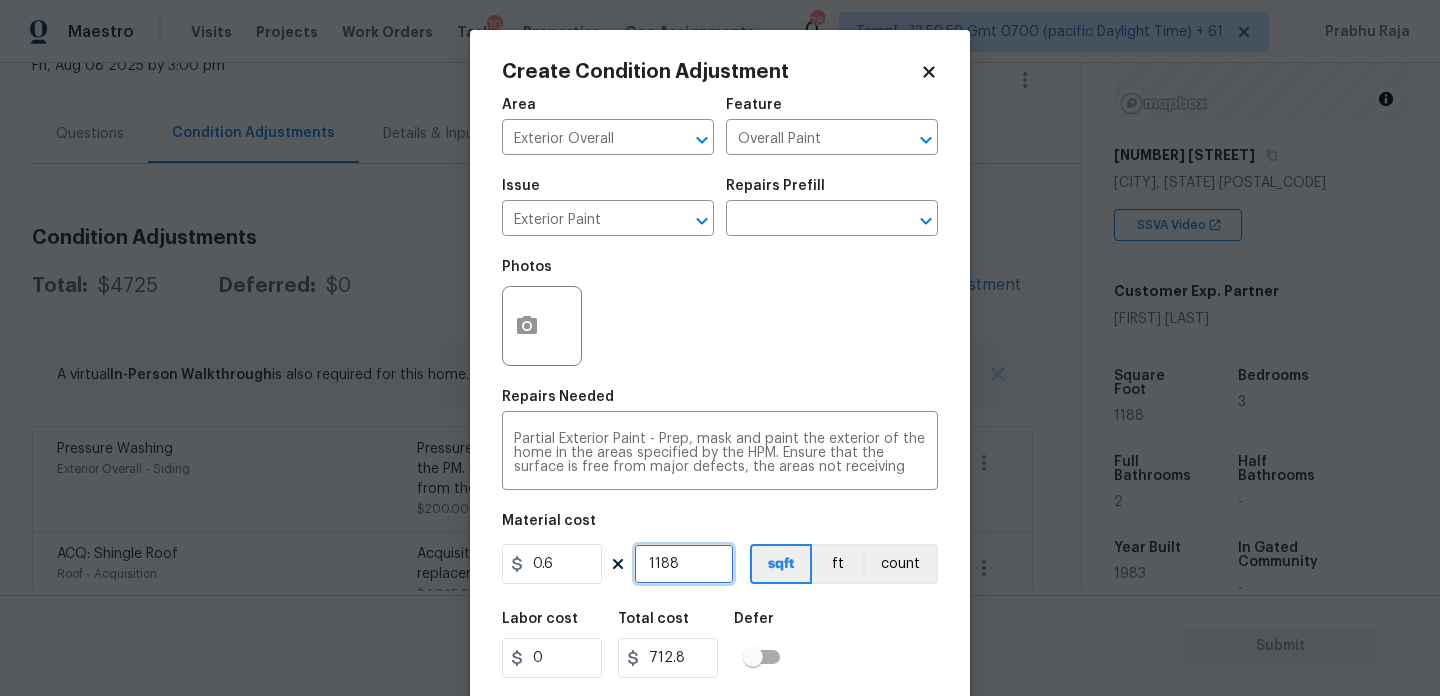 type on "1188" 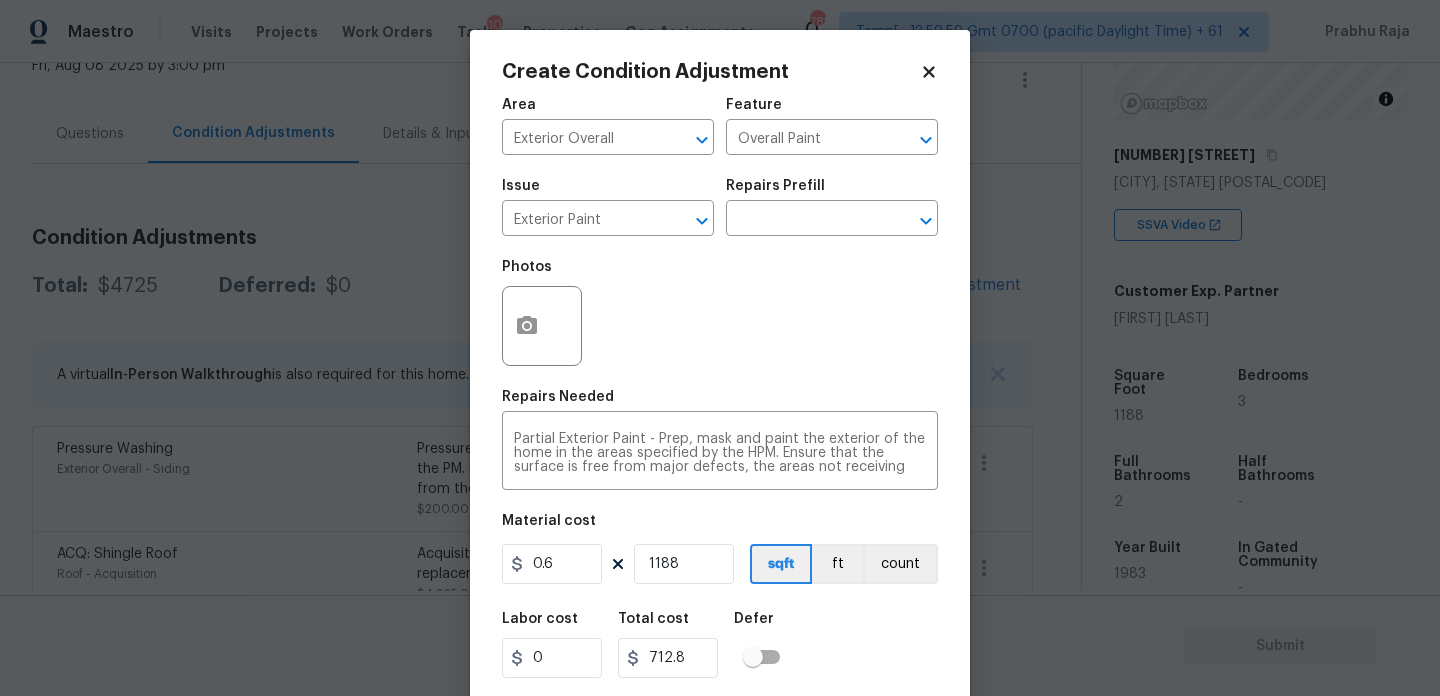click on "Area Exterior Overall ​ Feature Overall Paint ​ Issue Exterior Paint ​ Repairs Prefill ​ Photos Repairs Needed Partial Exterior Paint - Prep, mask and paint the exterior of the home in the areas specified by the HPM. Ensure that the surface is free from major defects, the areas not receiving paint are masked off and that the finish is smooth and consistent. Haul away and dispose of all debris properly. Paint will be delivered onsite, Purchased by Opendoor. x ​ Material cost 0.6 1188 sqft ft count Labor cost 0 Total cost 712.8 Defer Cancel Create" at bounding box center [720, 416] 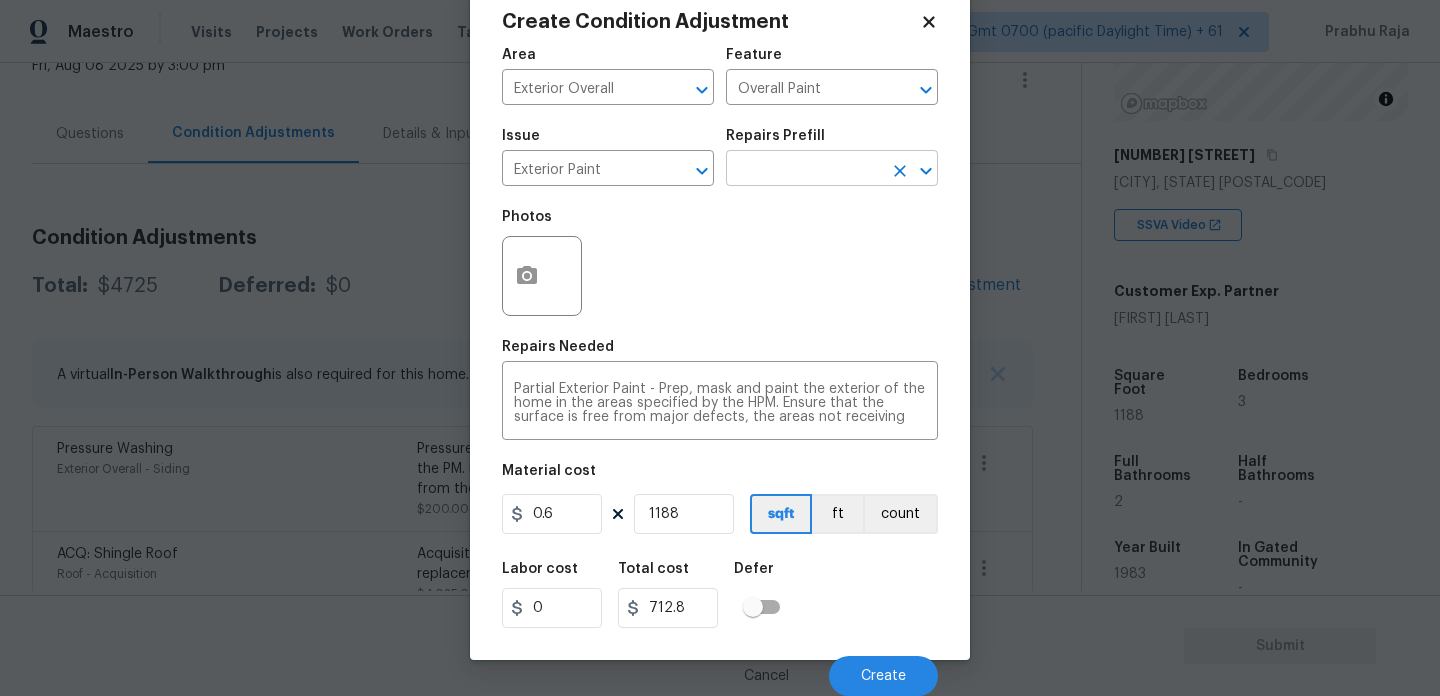 click at bounding box center (804, 170) 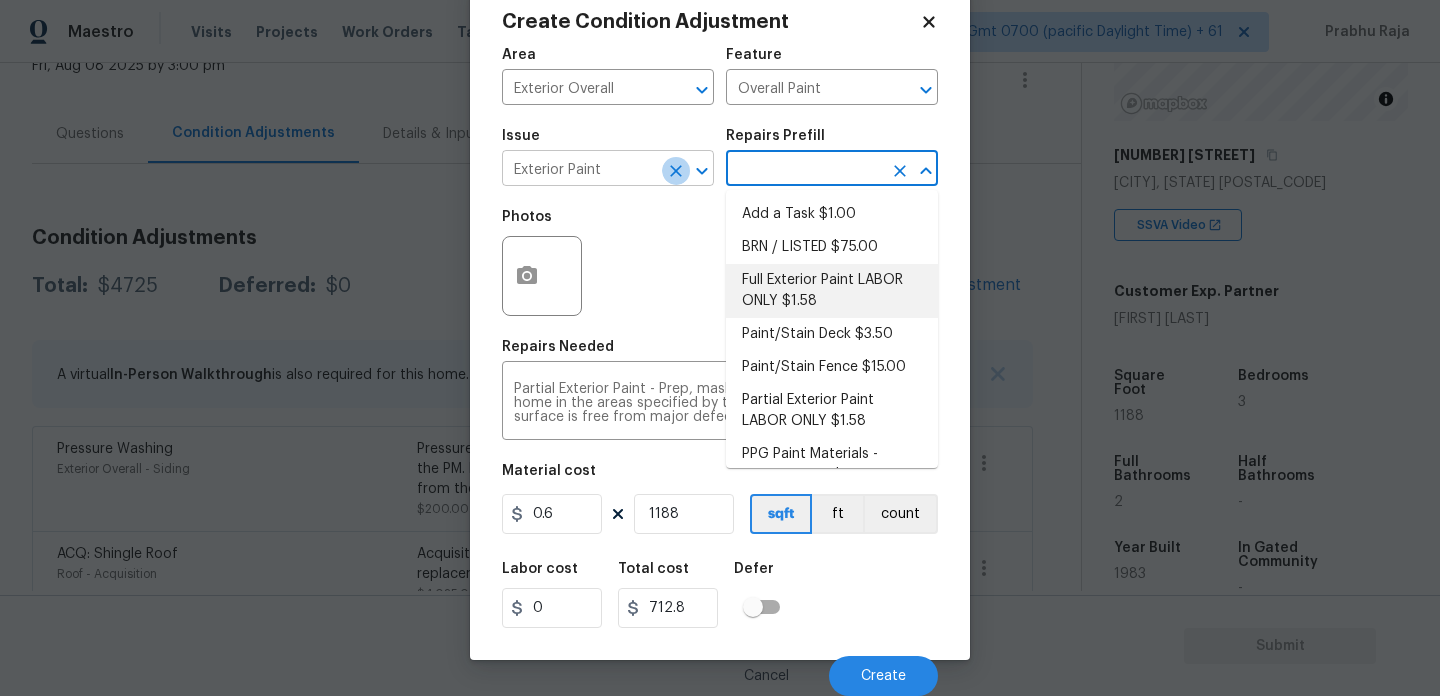 click 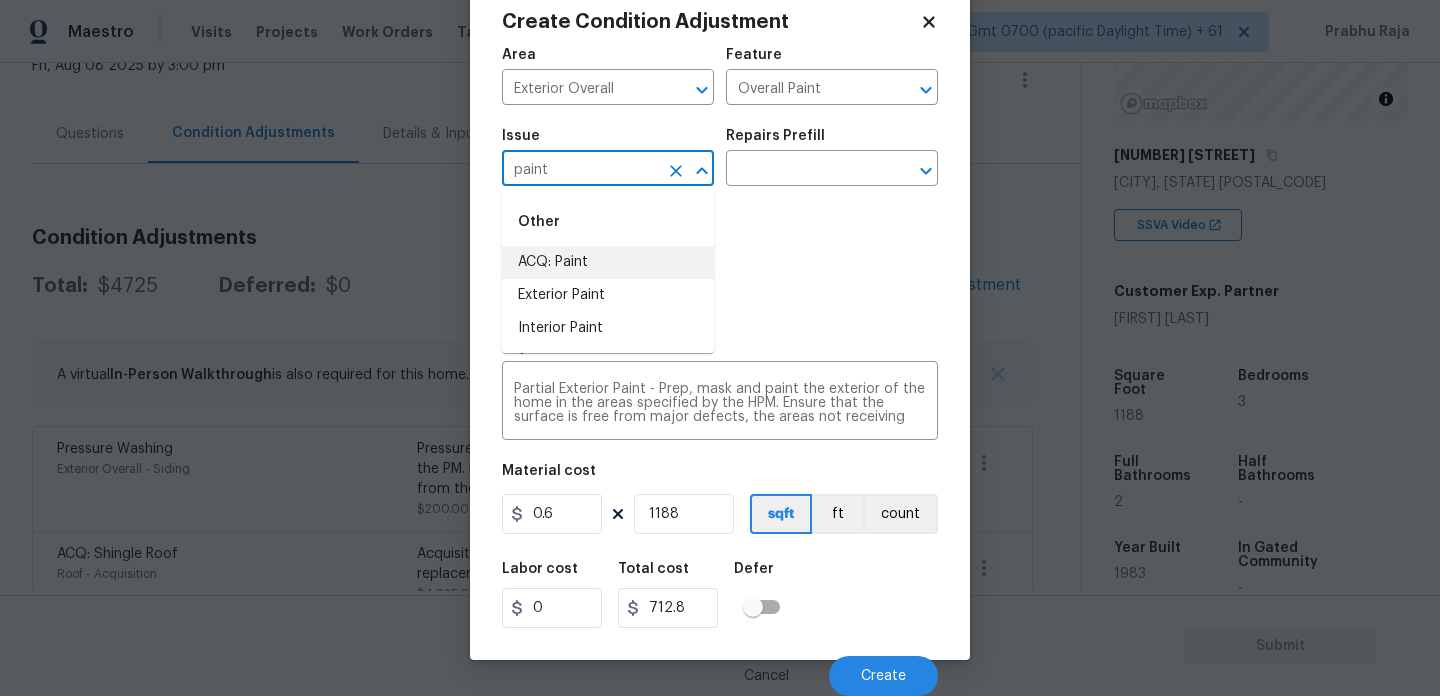 click on "ACQ: Paint" at bounding box center (608, 262) 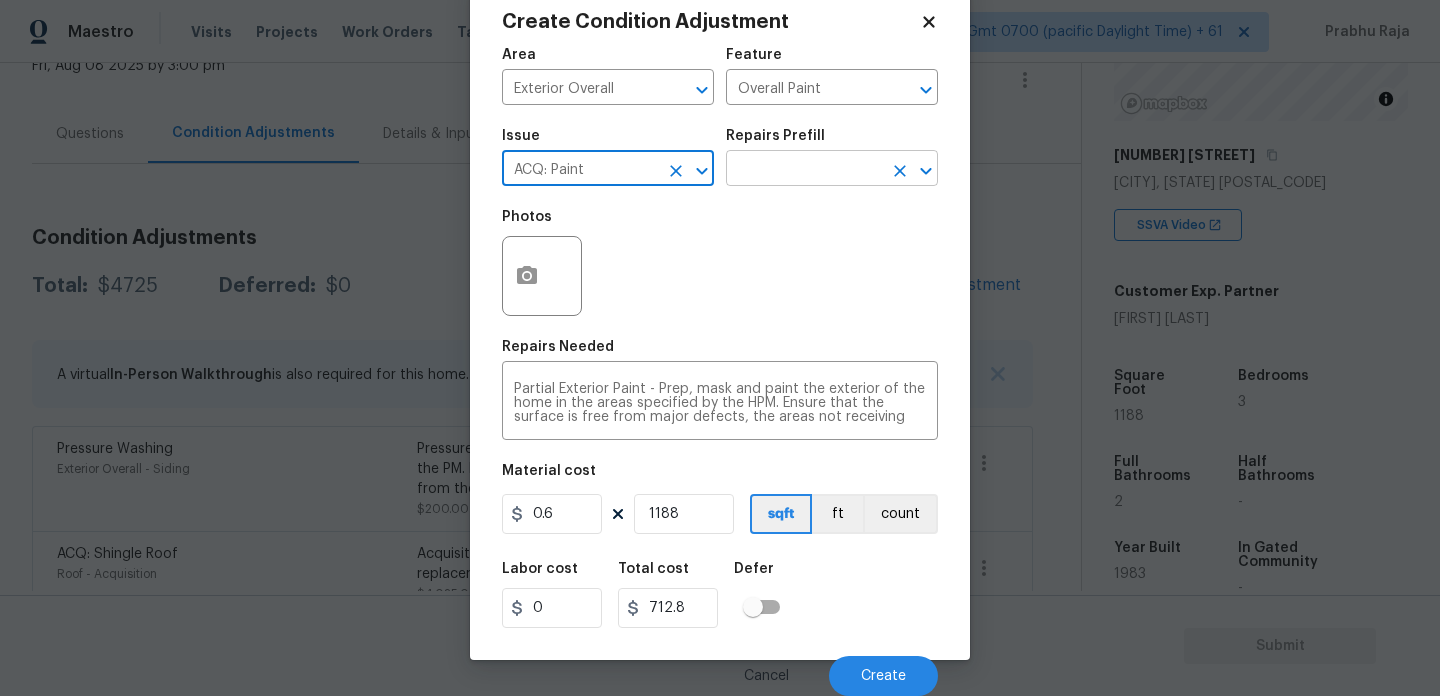 type on "ACQ: Paint" 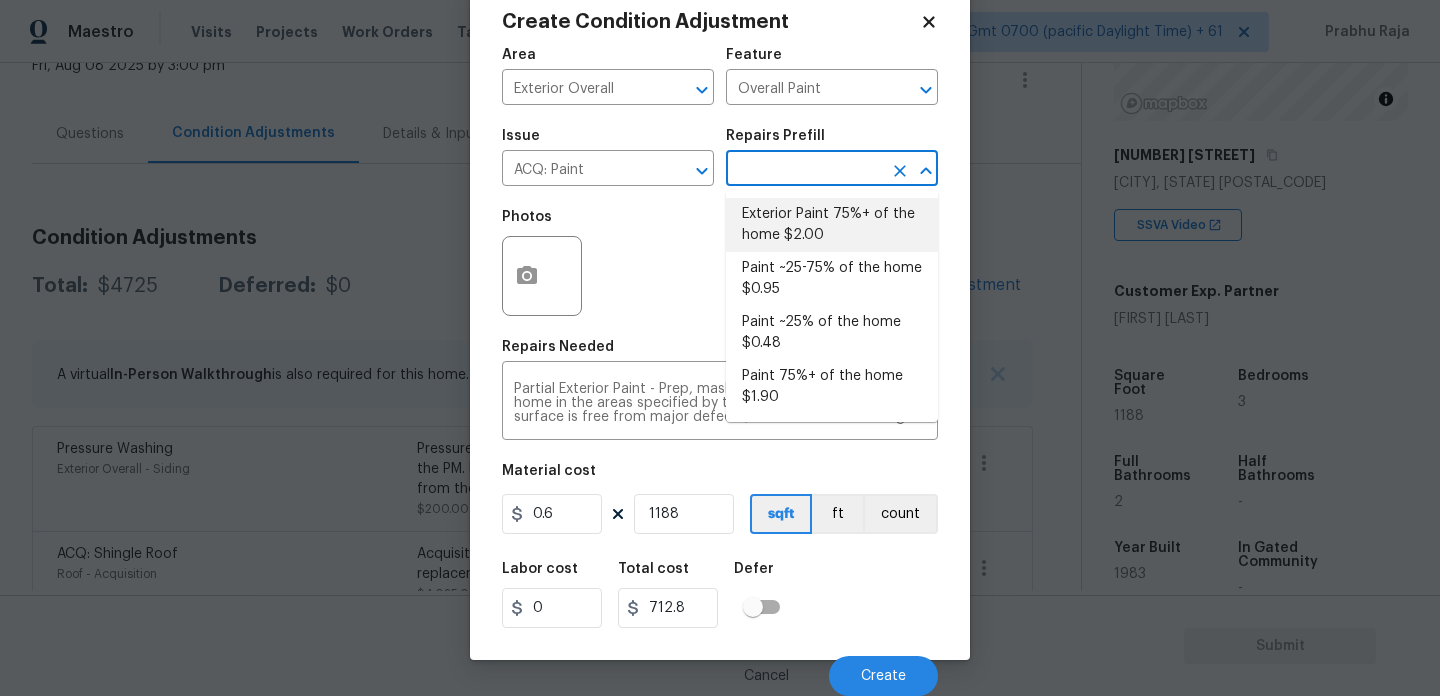 click on "Exterior Paint 75%+ of the home $2.00" at bounding box center [832, 225] 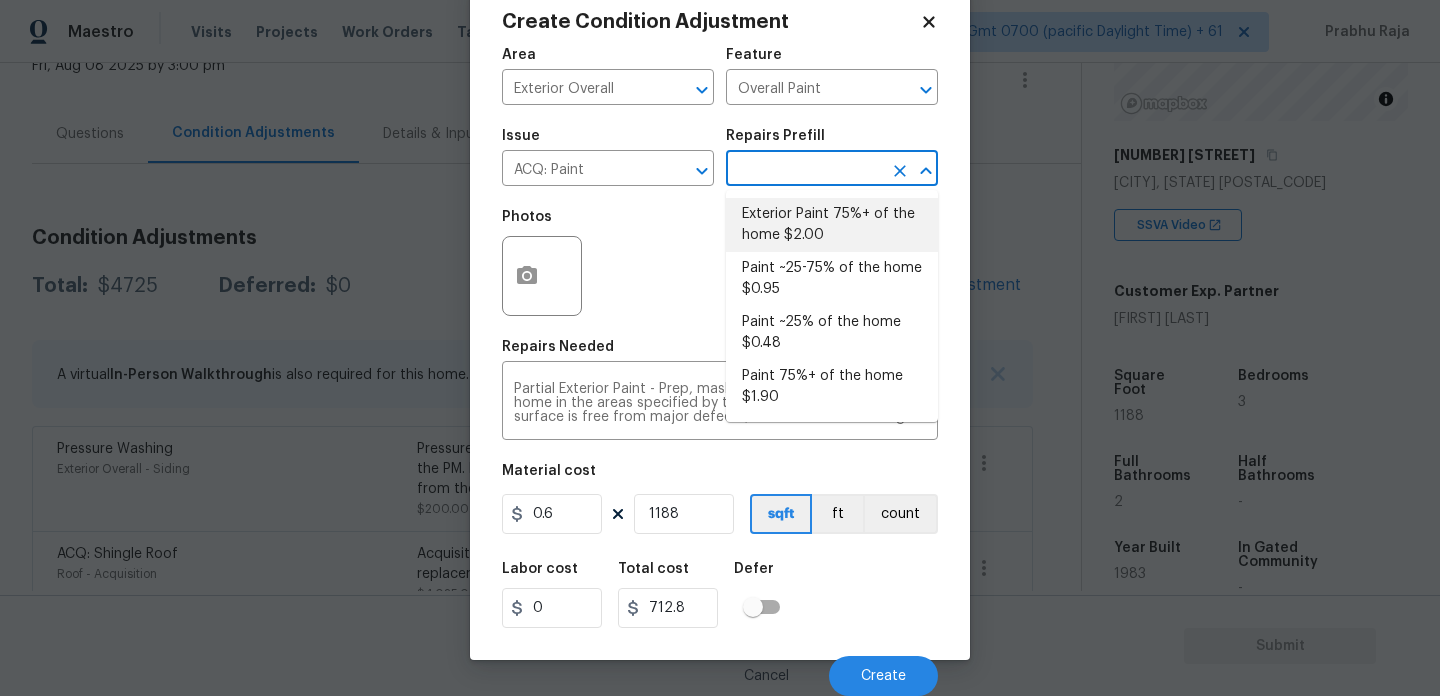 type on "2" 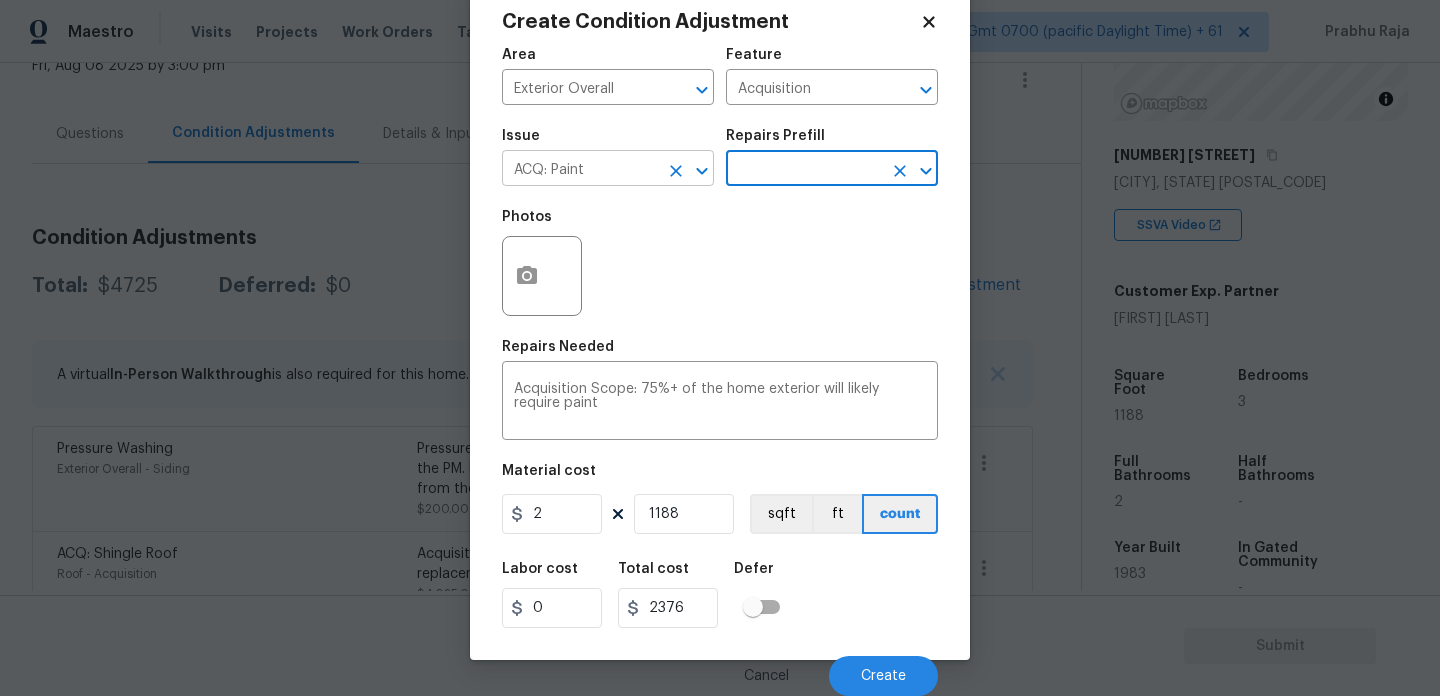 click 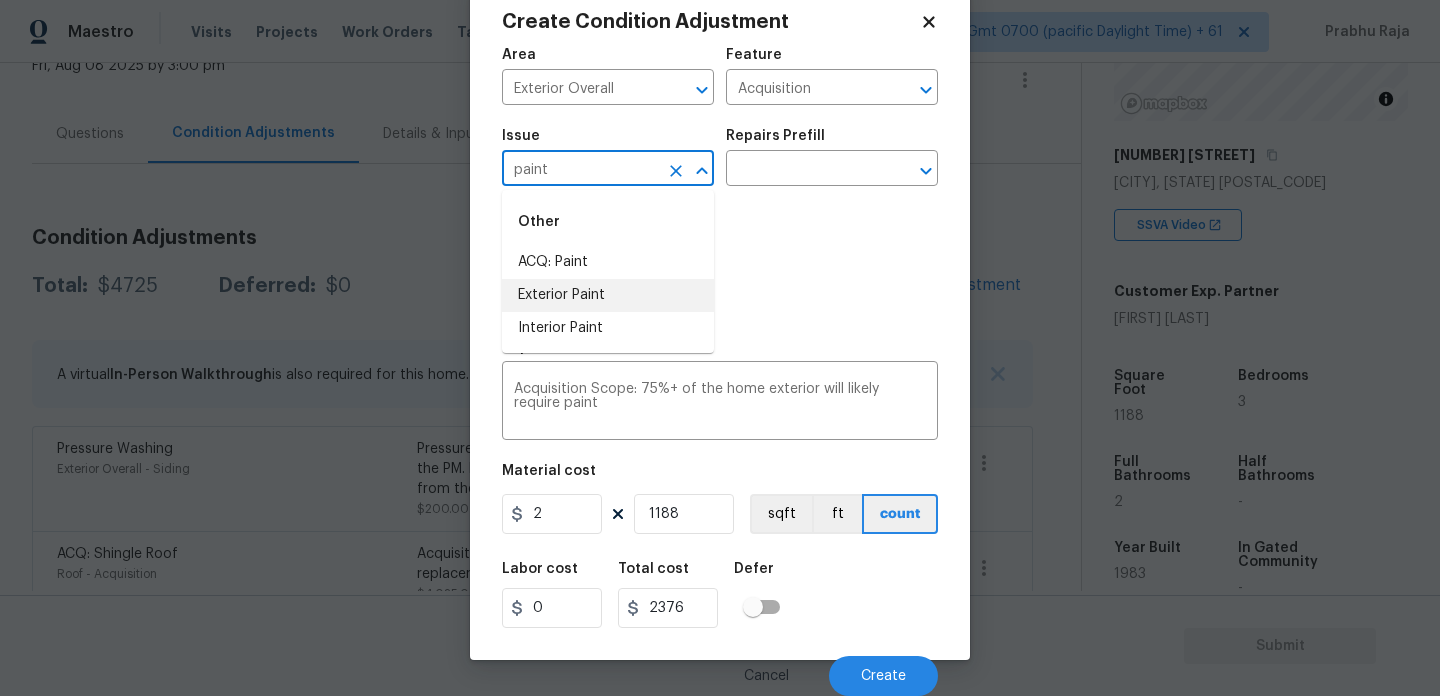 click on "Exterior Paint" at bounding box center [608, 295] 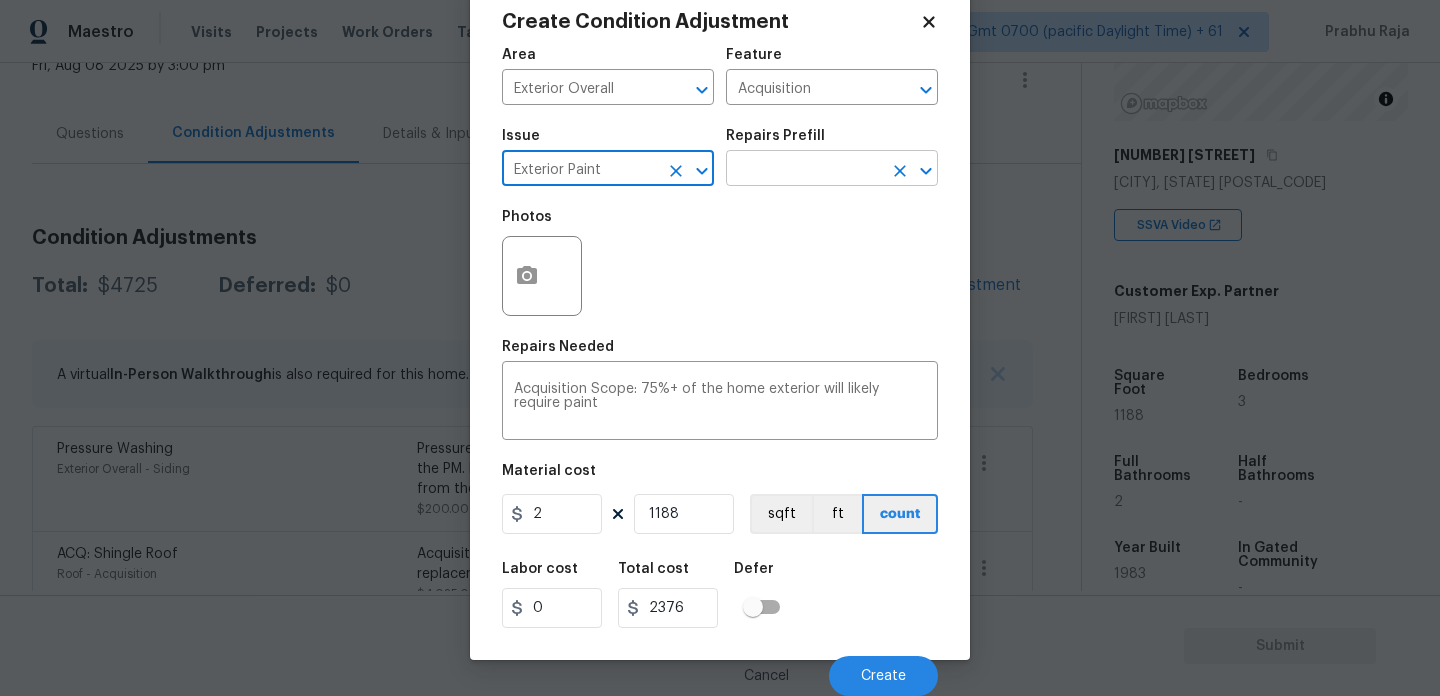 type on "Exterior Paint" 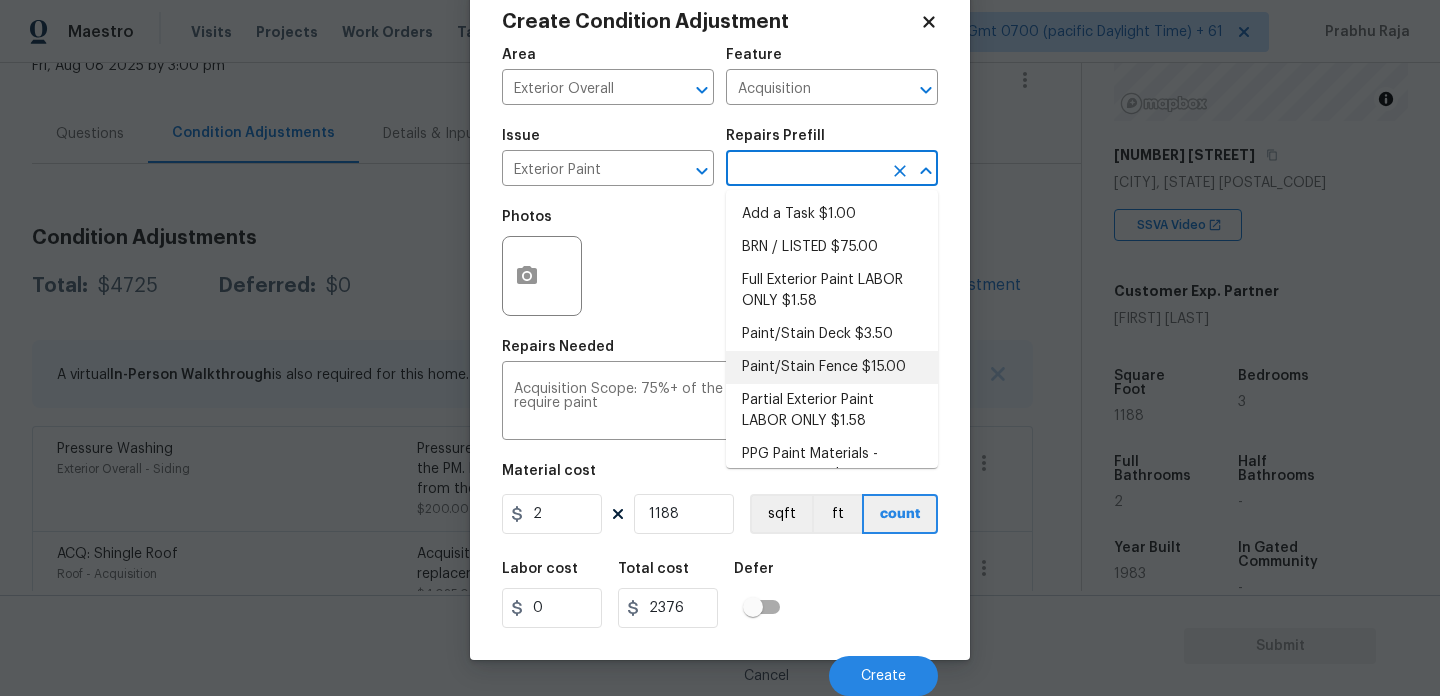 click on "Partial Exterior Paint LABOR ONLY $1.58" at bounding box center [832, 411] 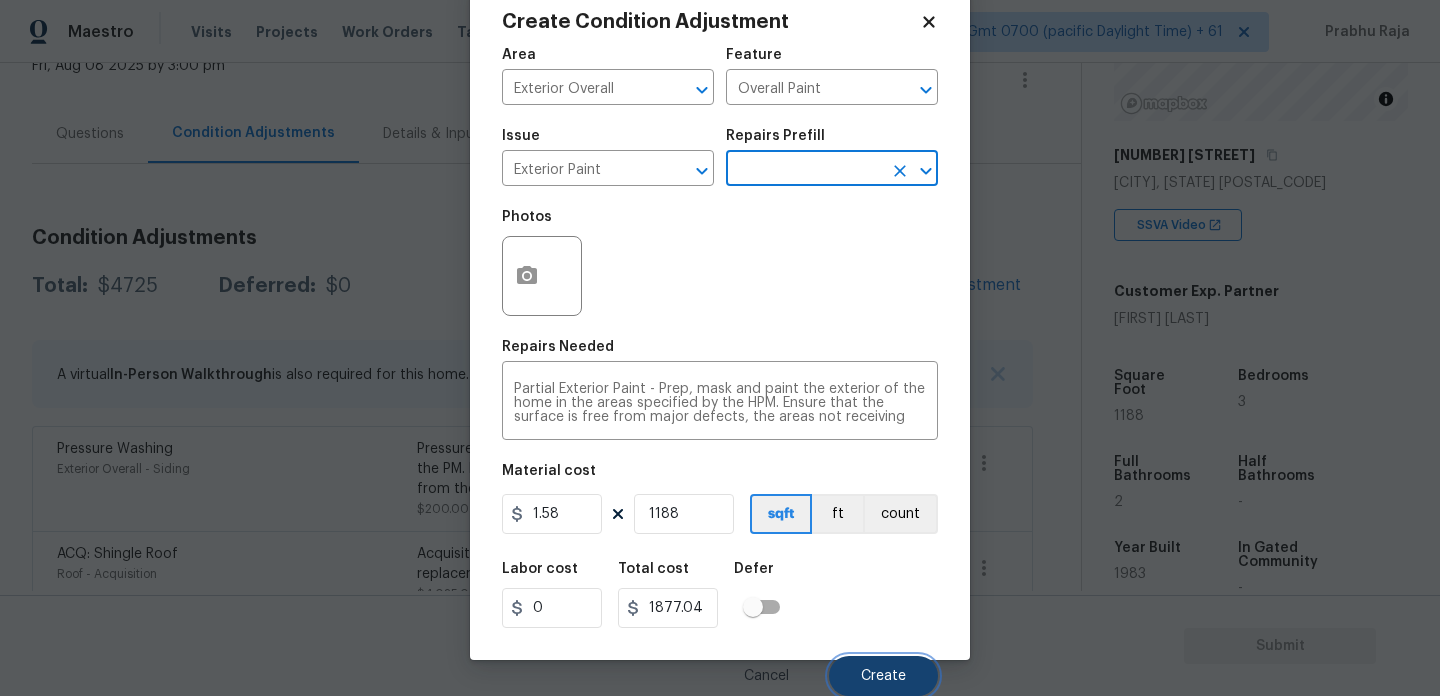 click on "Create" at bounding box center [883, 676] 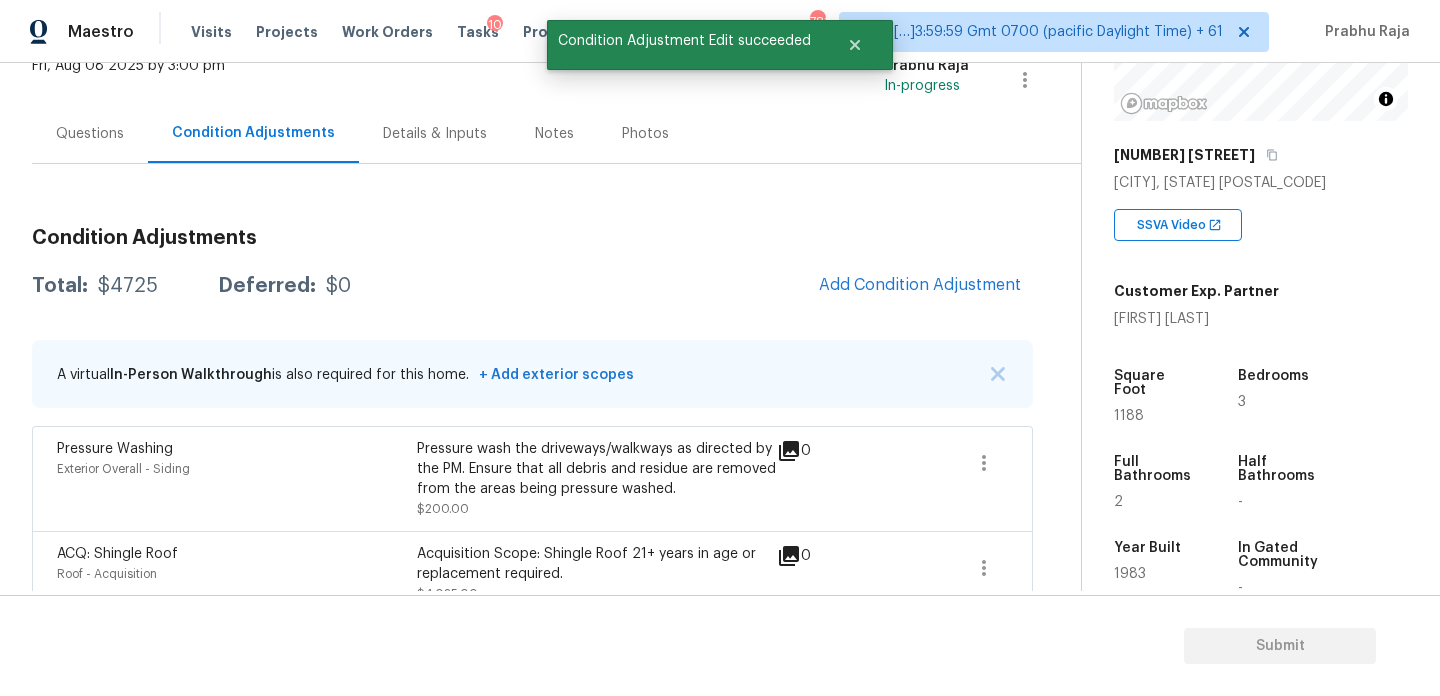 scroll, scrollTop: 44, scrollLeft: 0, axis: vertical 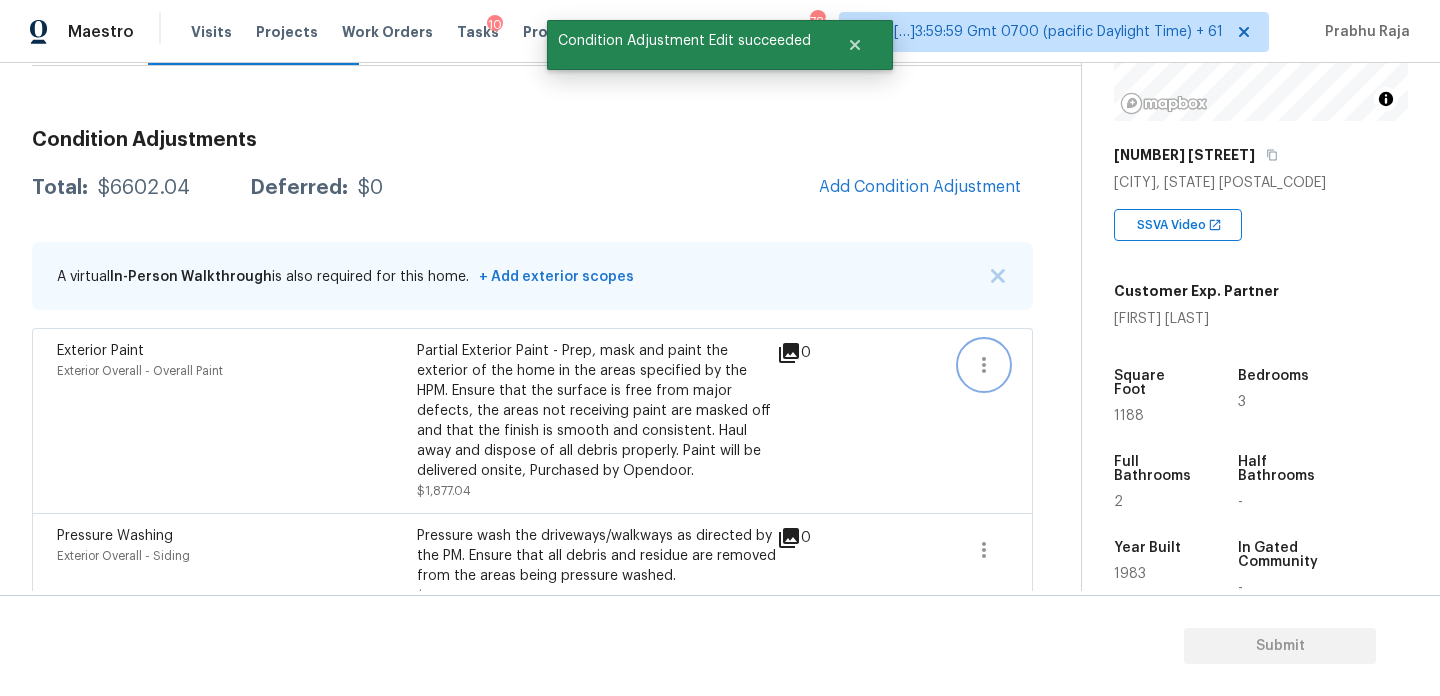click at bounding box center [984, 365] 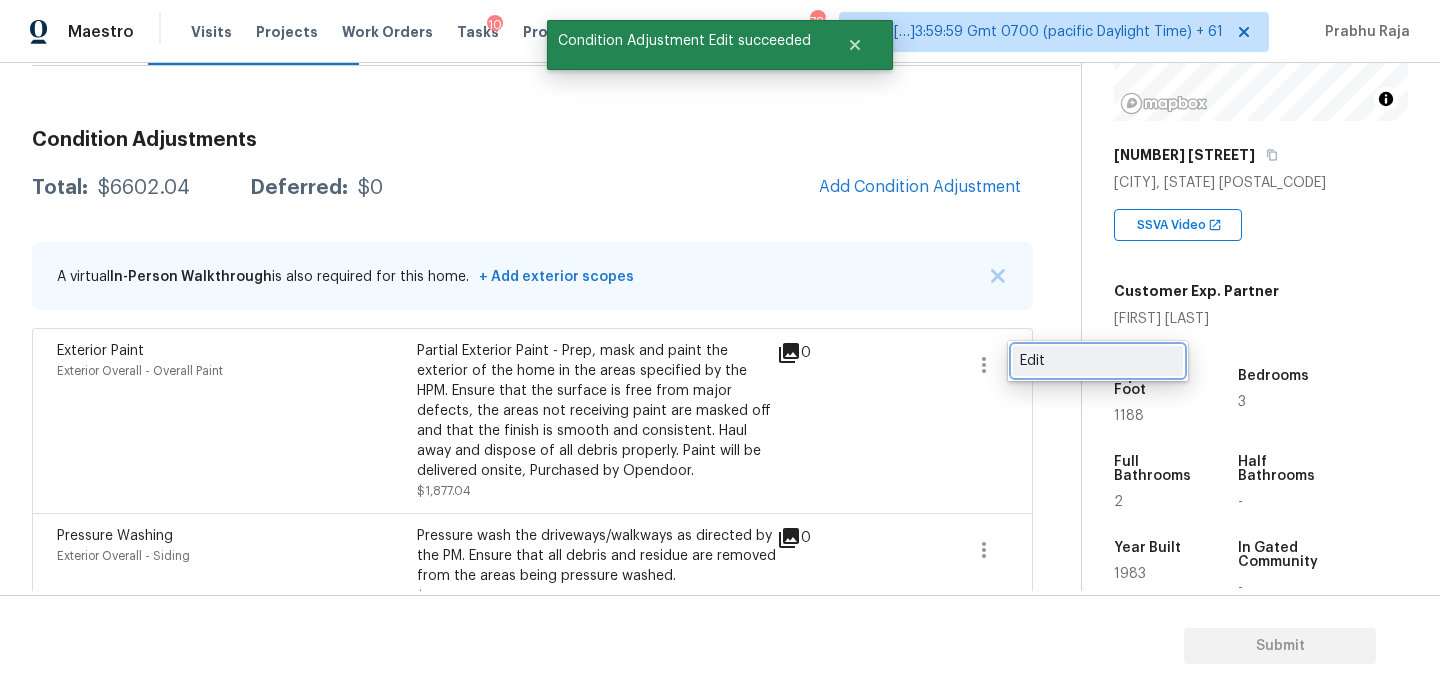 click on "Edit" at bounding box center [1098, 361] 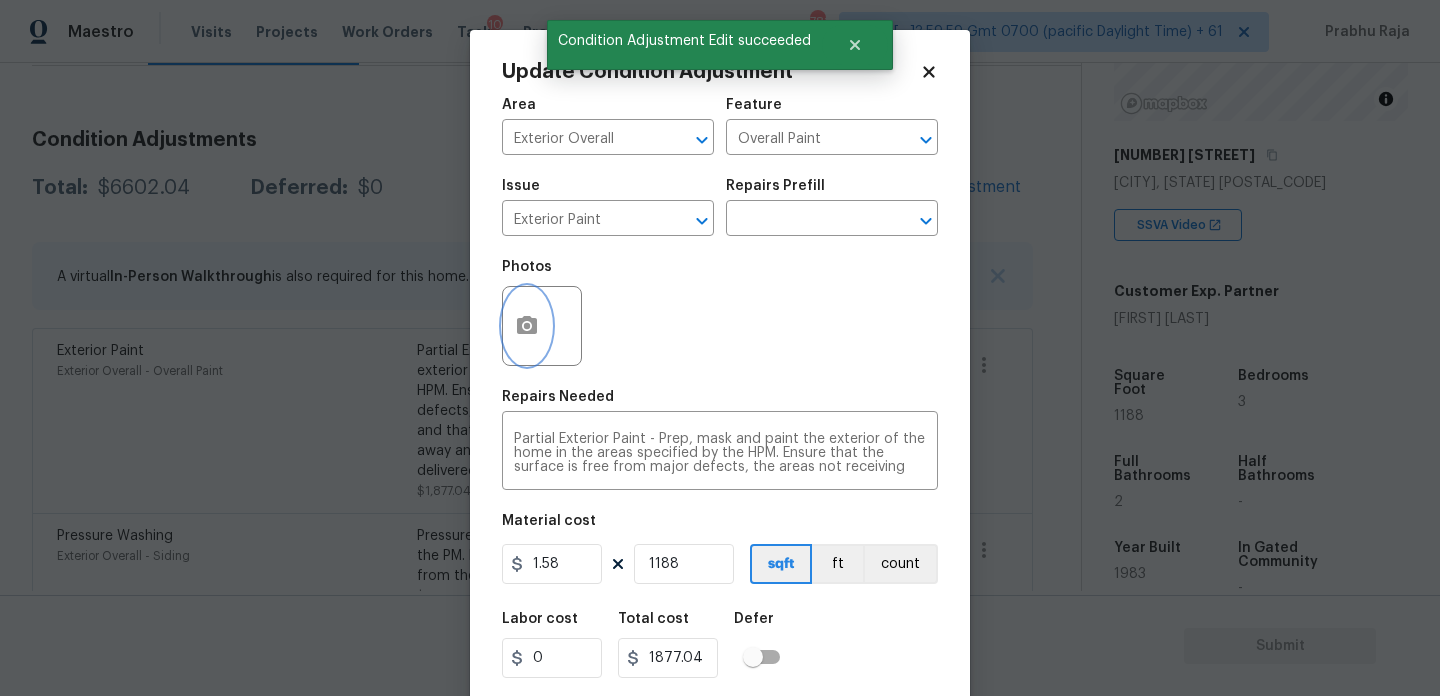 click 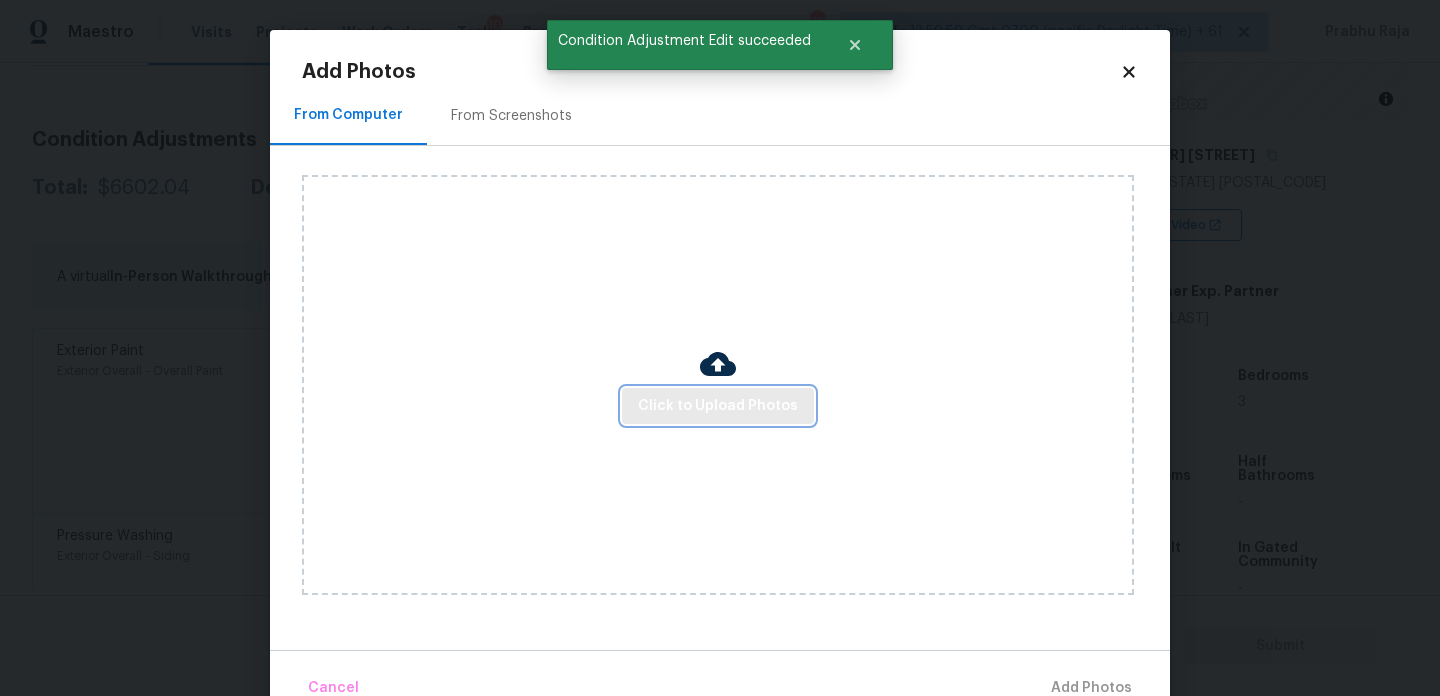 click on "Click to Upload Photos" at bounding box center [718, 406] 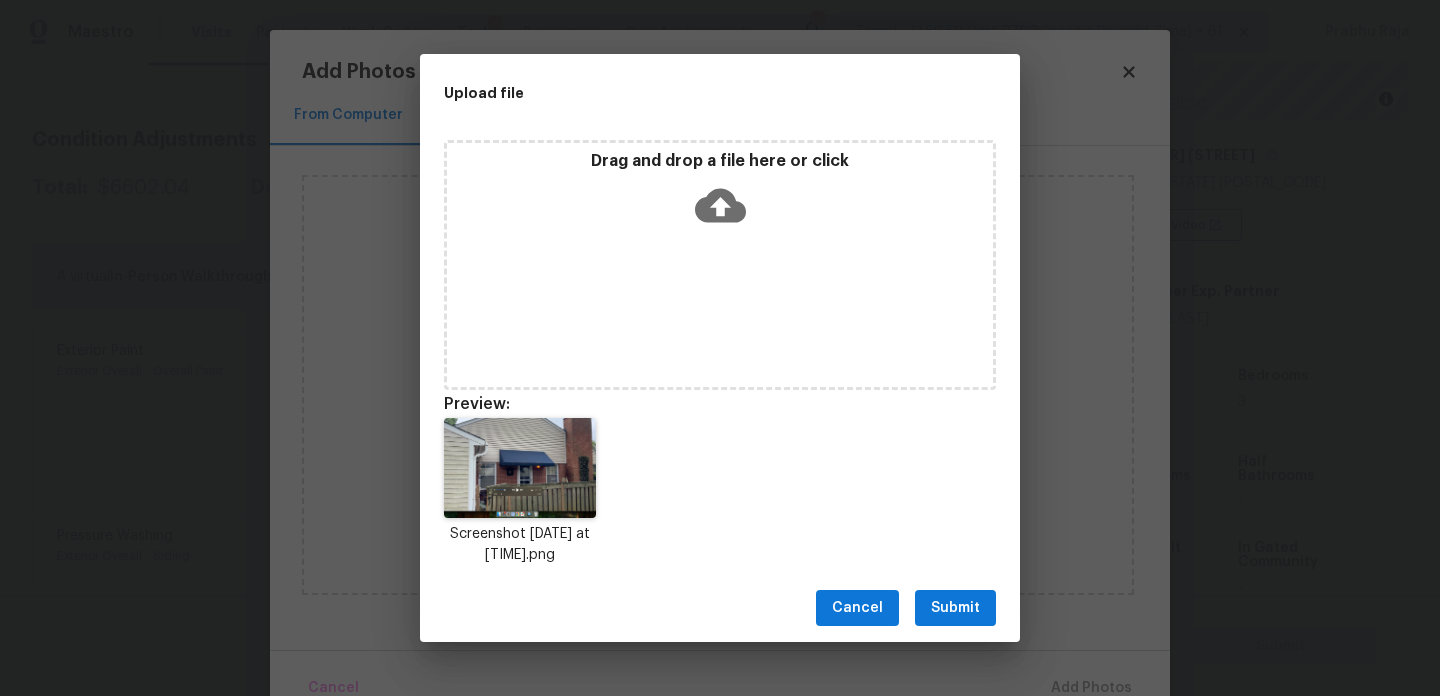 click on "Submit" at bounding box center (955, 608) 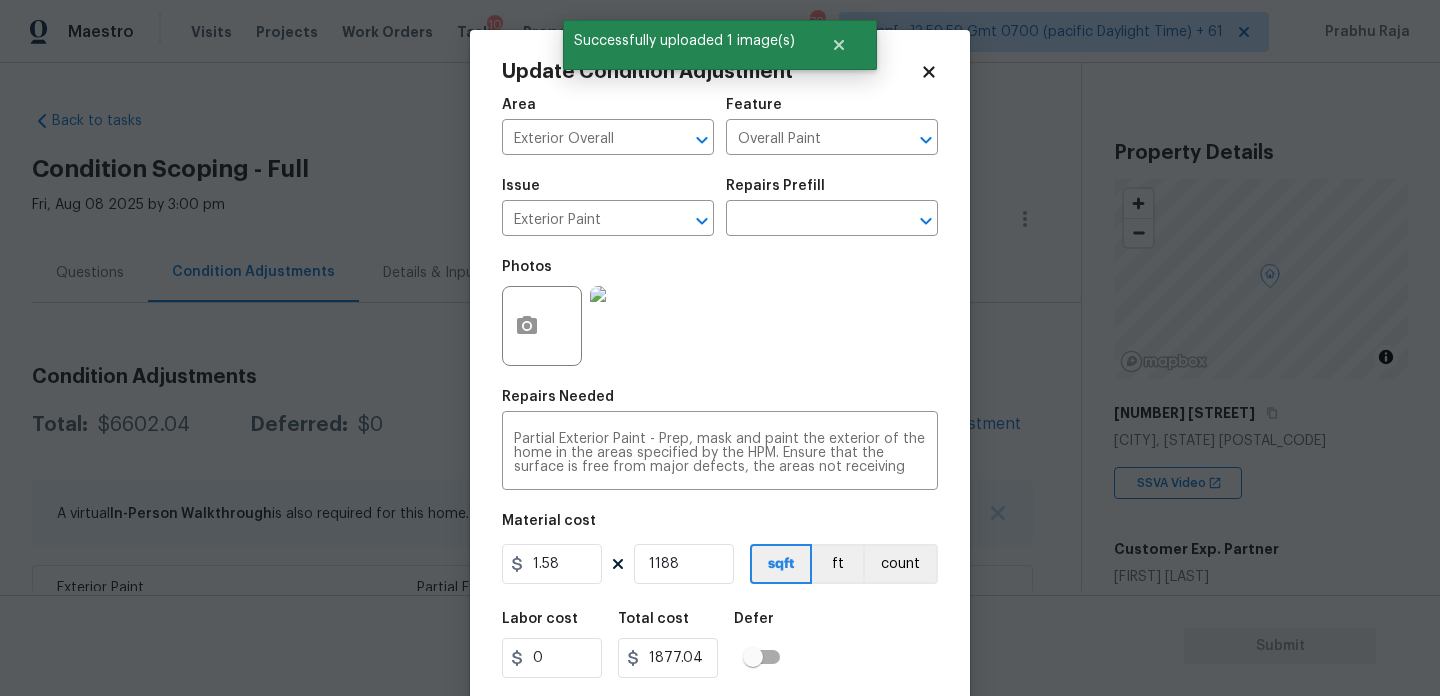 scroll, scrollTop: 0, scrollLeft: 0, axis: both 